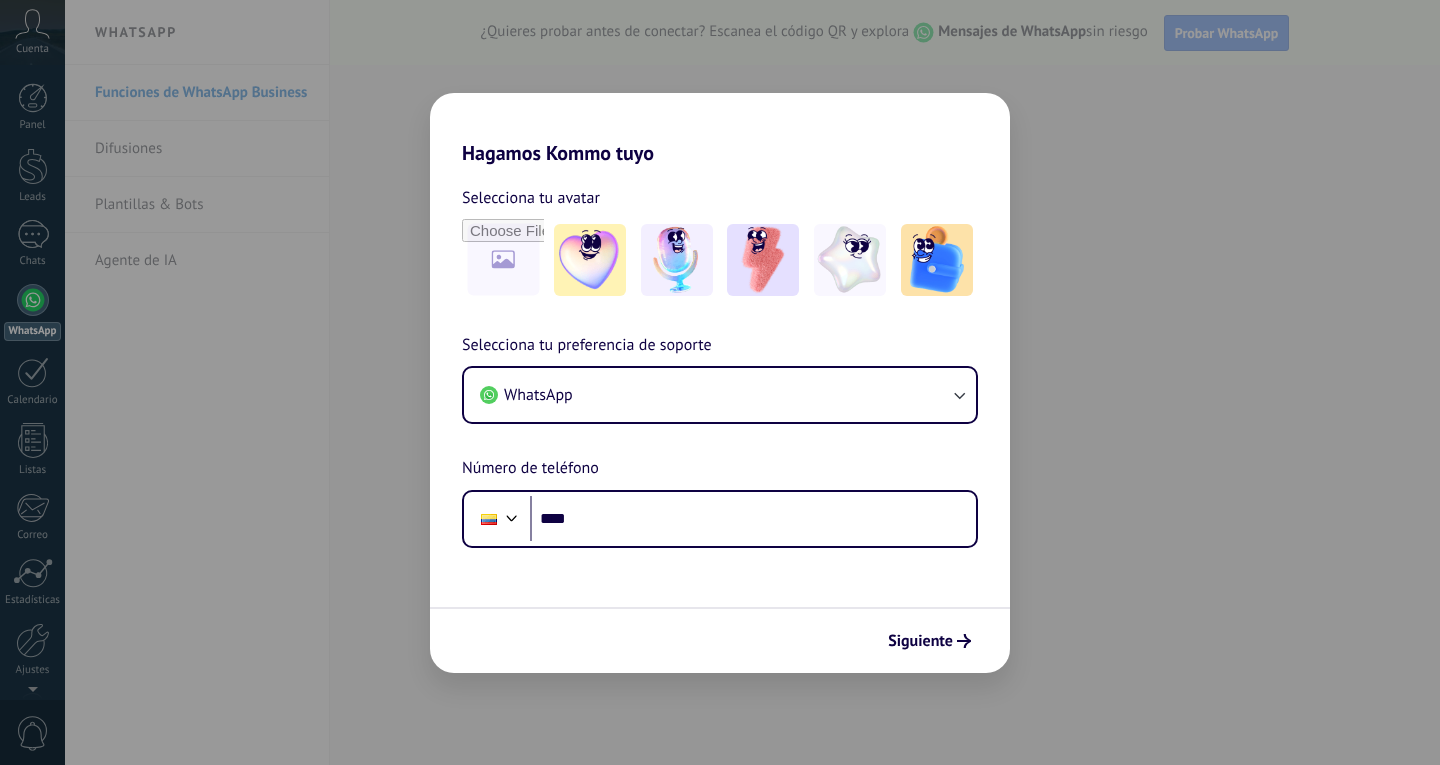 scroll, scrollTop: 0, scrollLeft: 0, axis: both 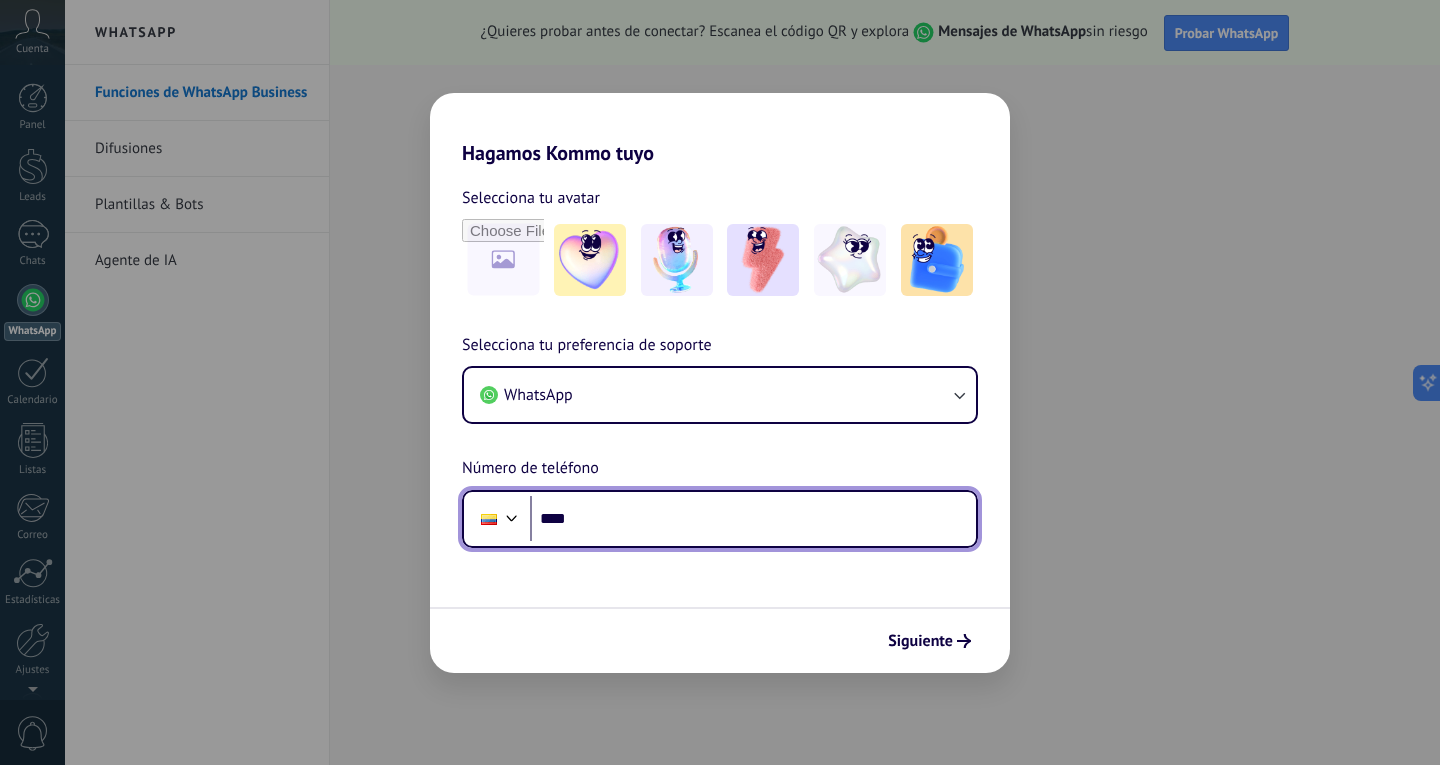 click on "****" at bounding box center [753, 519] 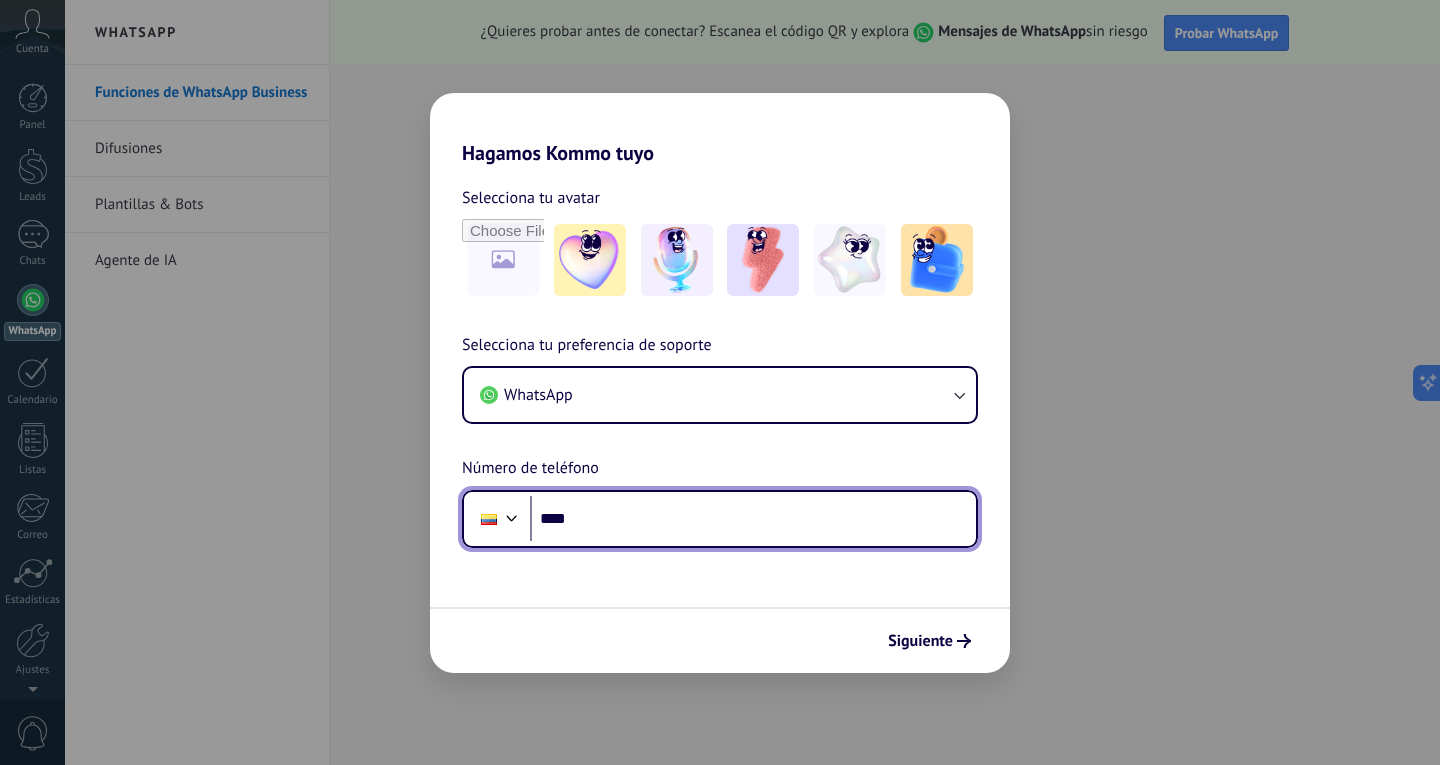click on "****" at bounding box center (753, 519) 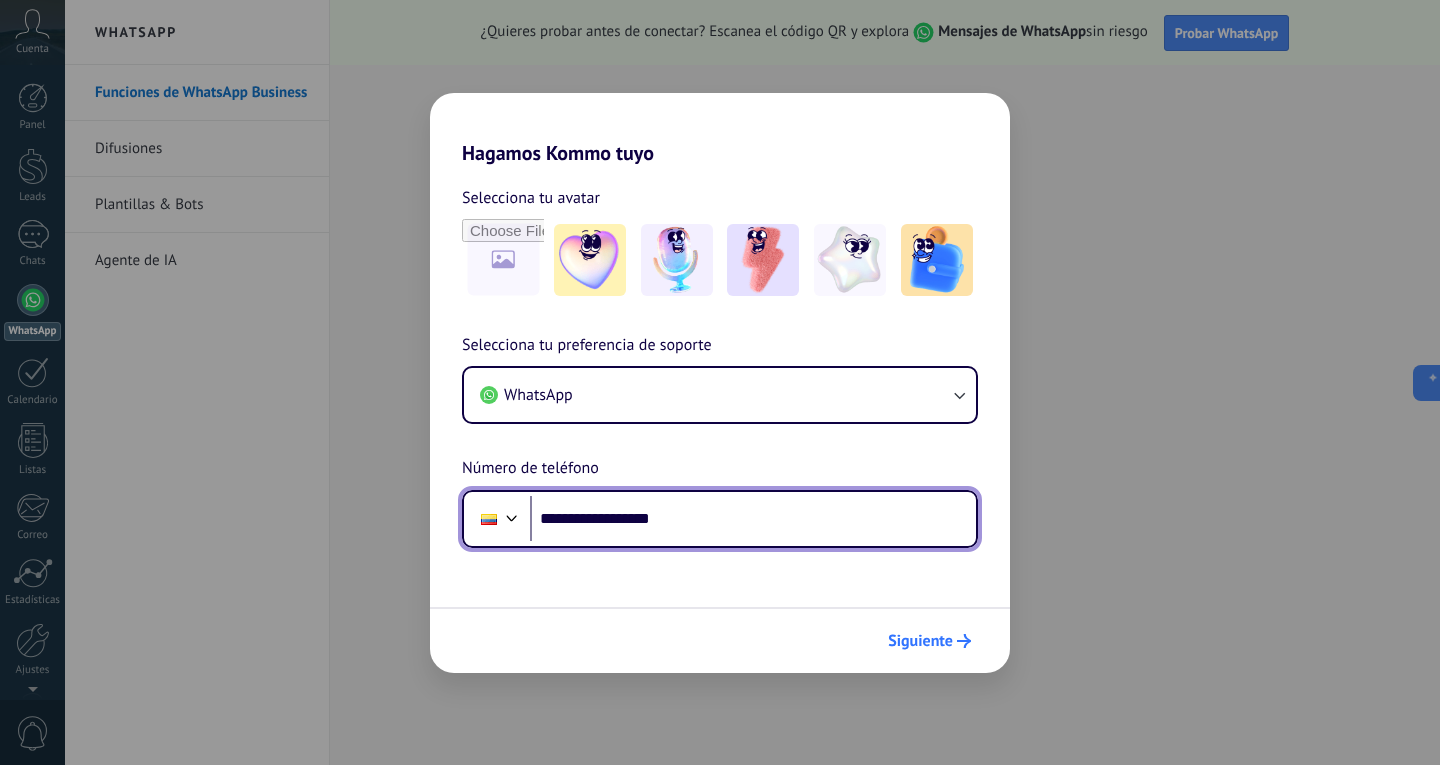 type on "**********" 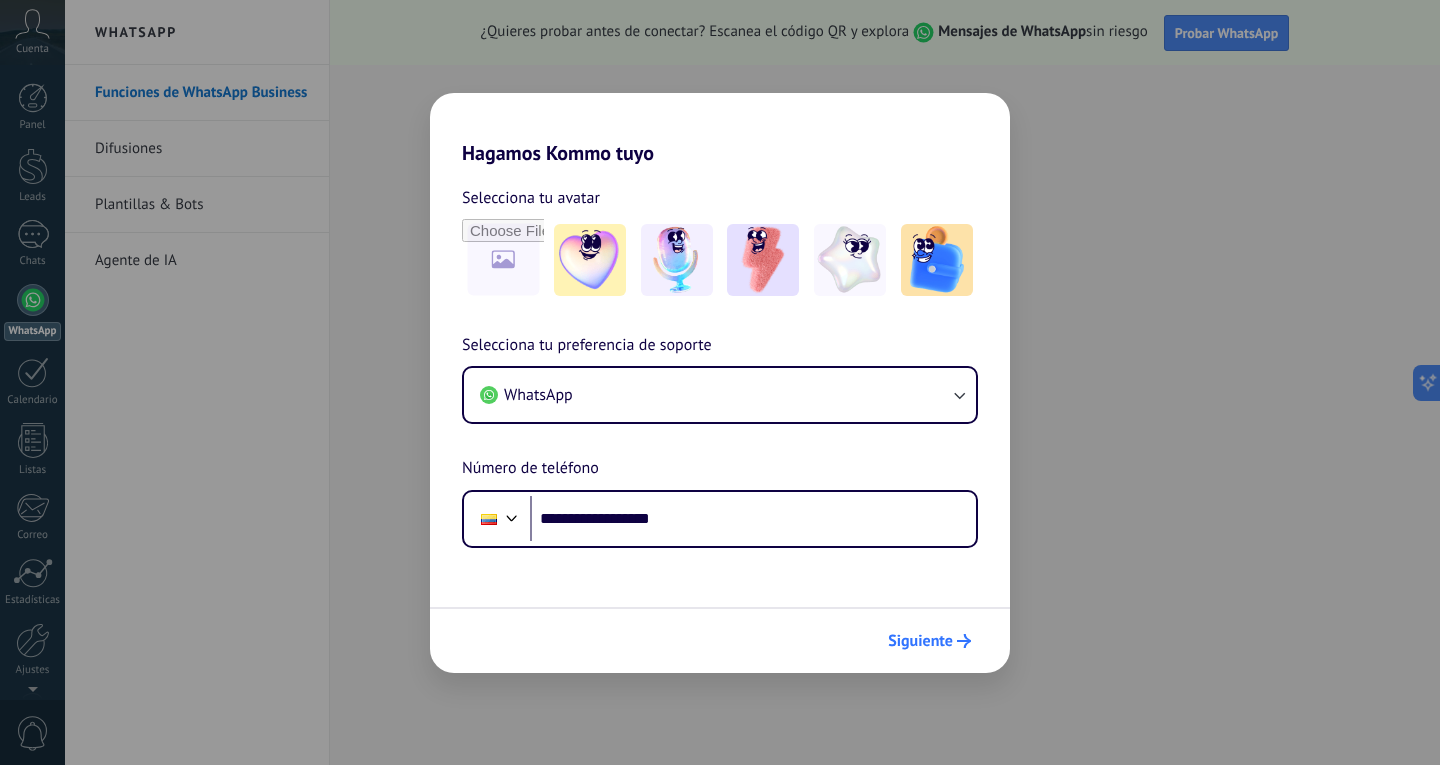 click on "Siguiente" at bounding box center [929, 641] 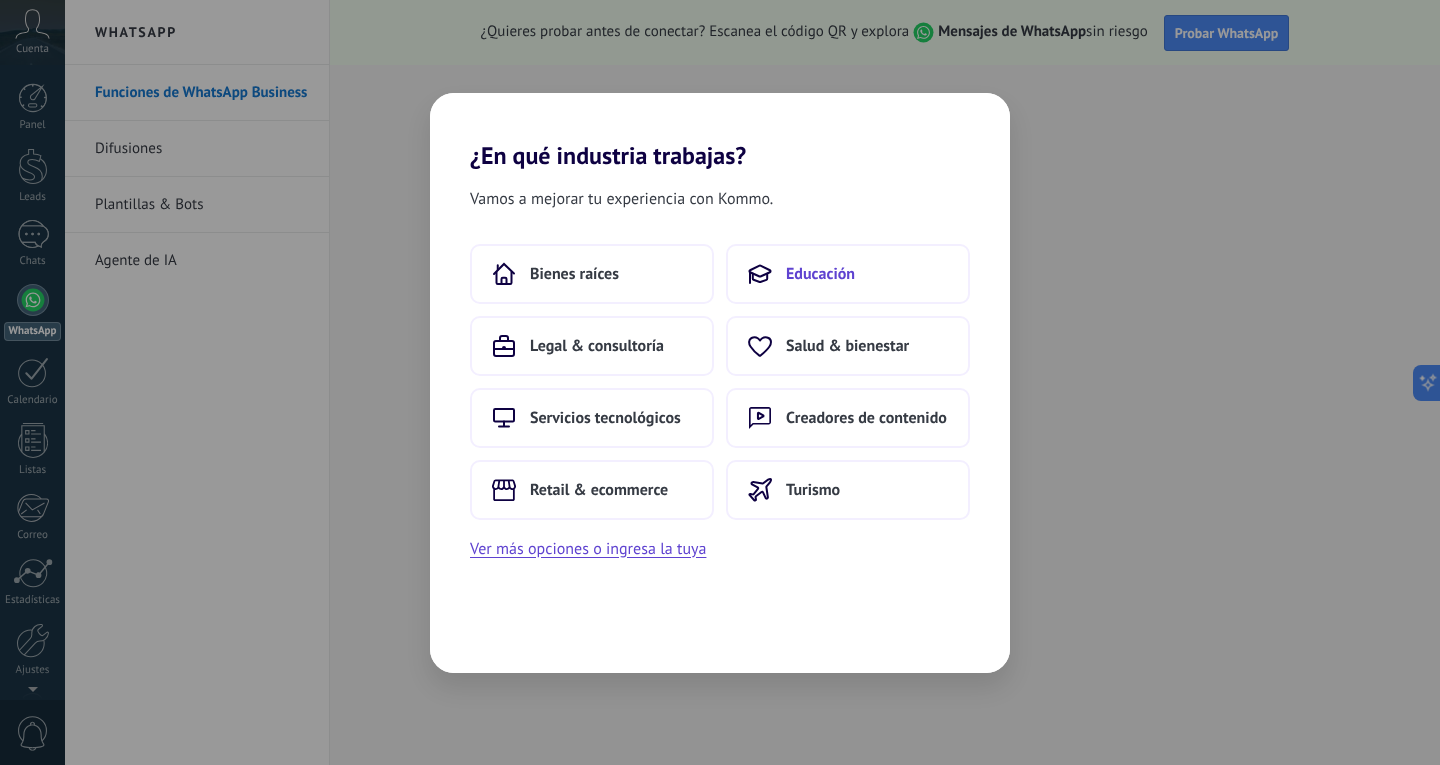 click on "Educación" at bounding box center (820, 274) 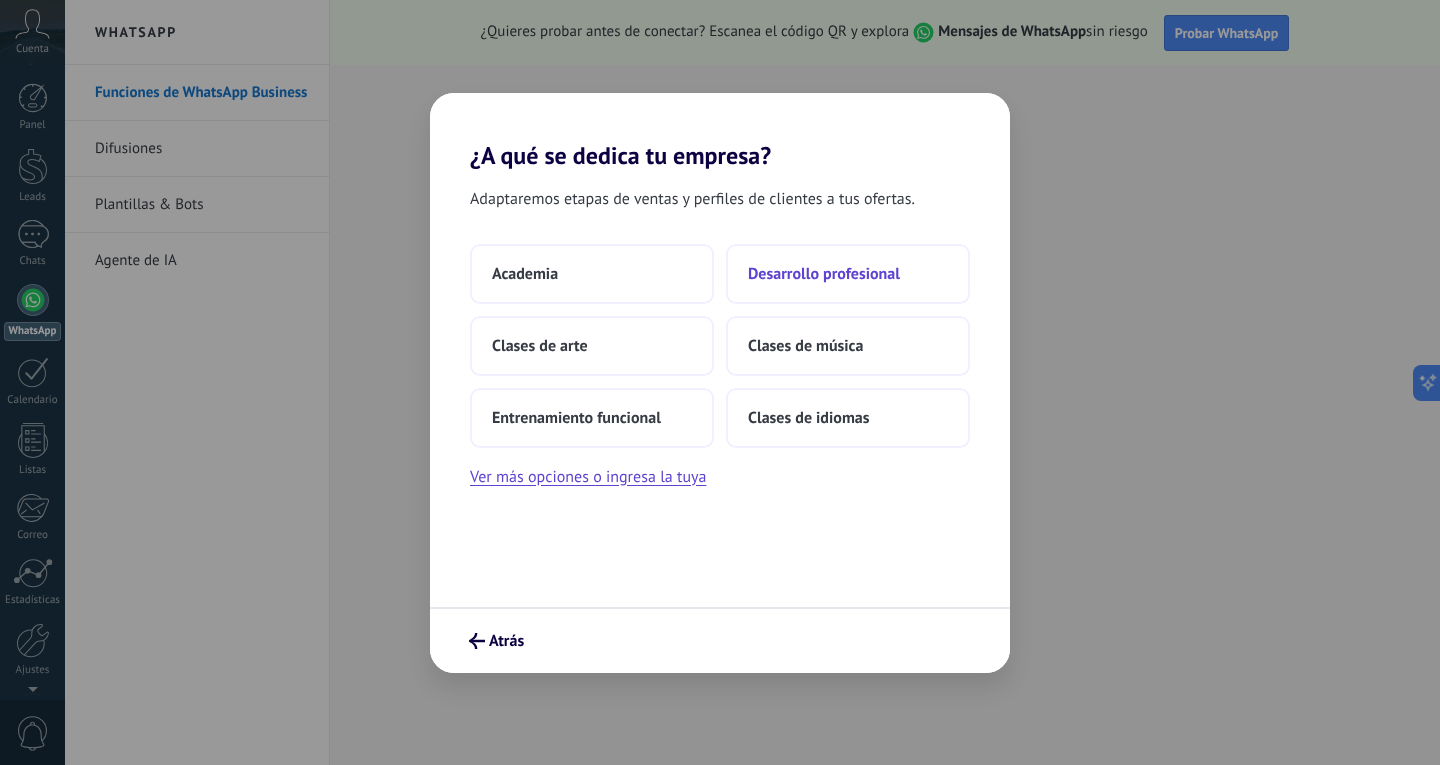 click on "Desarrollo profesional" at bounding box center (824, 274) 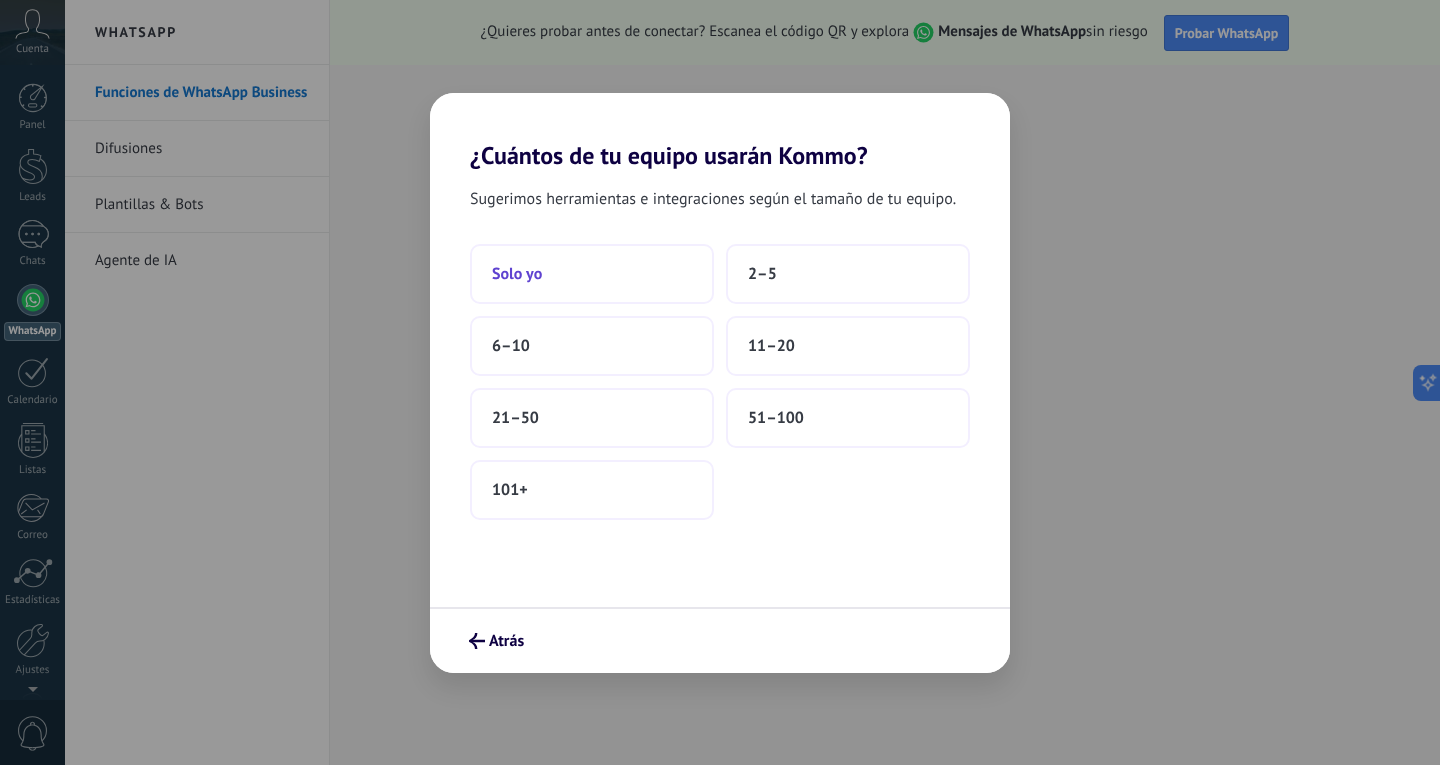 click on "Solo yo" at bounding box center [592, 274] 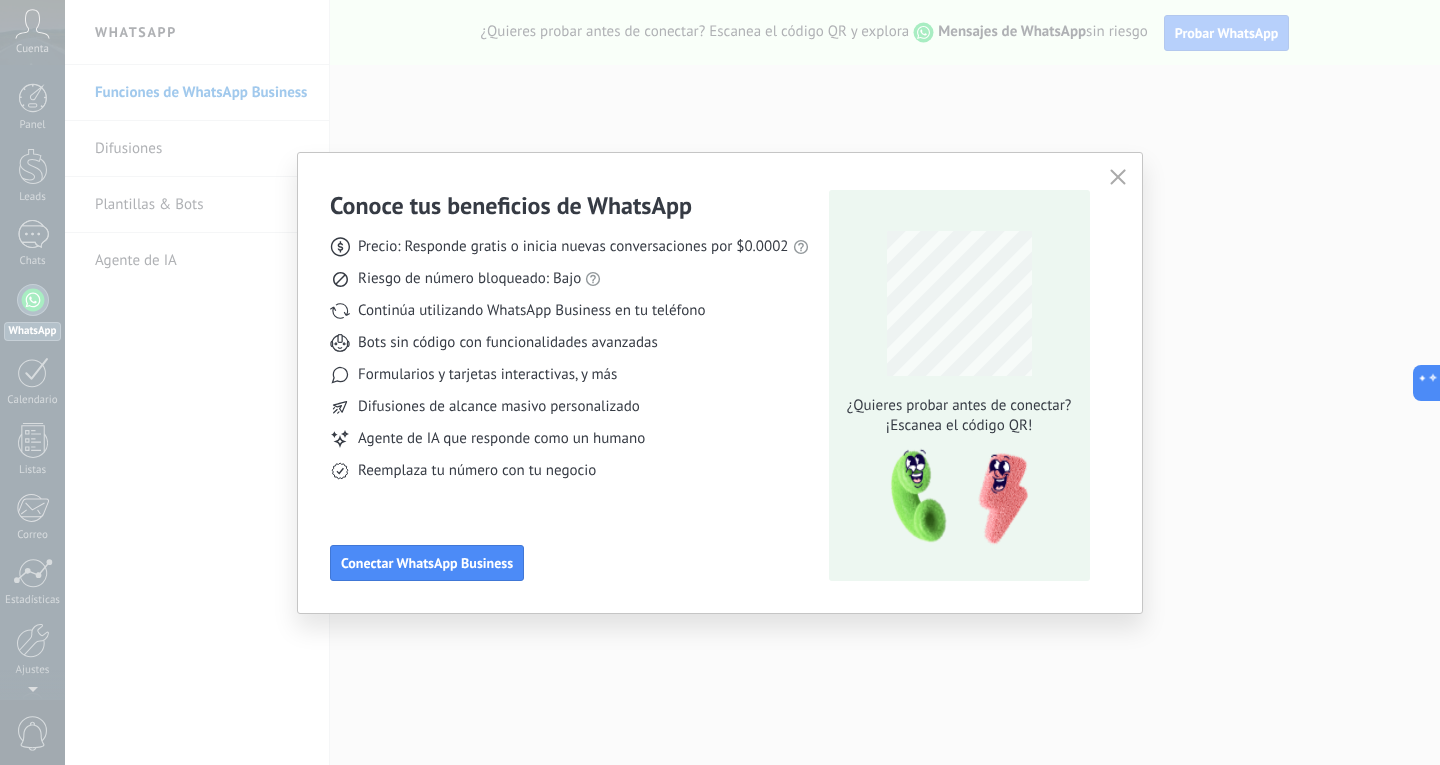 click on "Conoce tus beneficios de WhatsApp Precio: Responde gratis o inicia nuevas conversaciones por $0.0002 Riesgo de número bloqueado: Bajo Continúa utilizando WhatsApp Business en tu teléfono Bots sin código con funcionalidades avanzadas Formularios y tarjetas interactivas, y más Difusiones de alcance masivo personalizado Agente de IA que responde como un humano Reemplaza tu número con tu negocio Conectar WhatsApp Business ¿Quieres probar antes de conectar? ¡Escanea el código QR!" at bounding box center [720, 383] 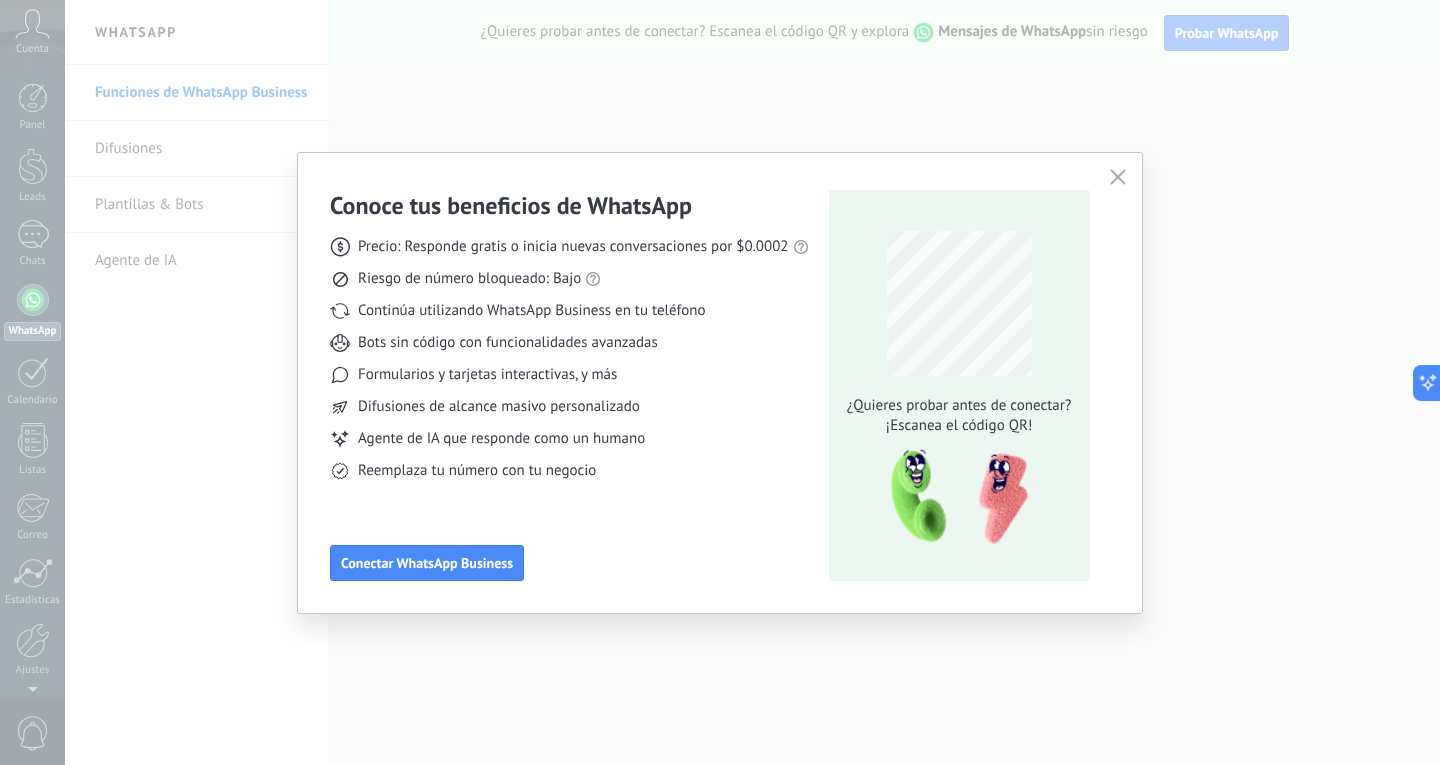 click at bounding box center [1118, 178] 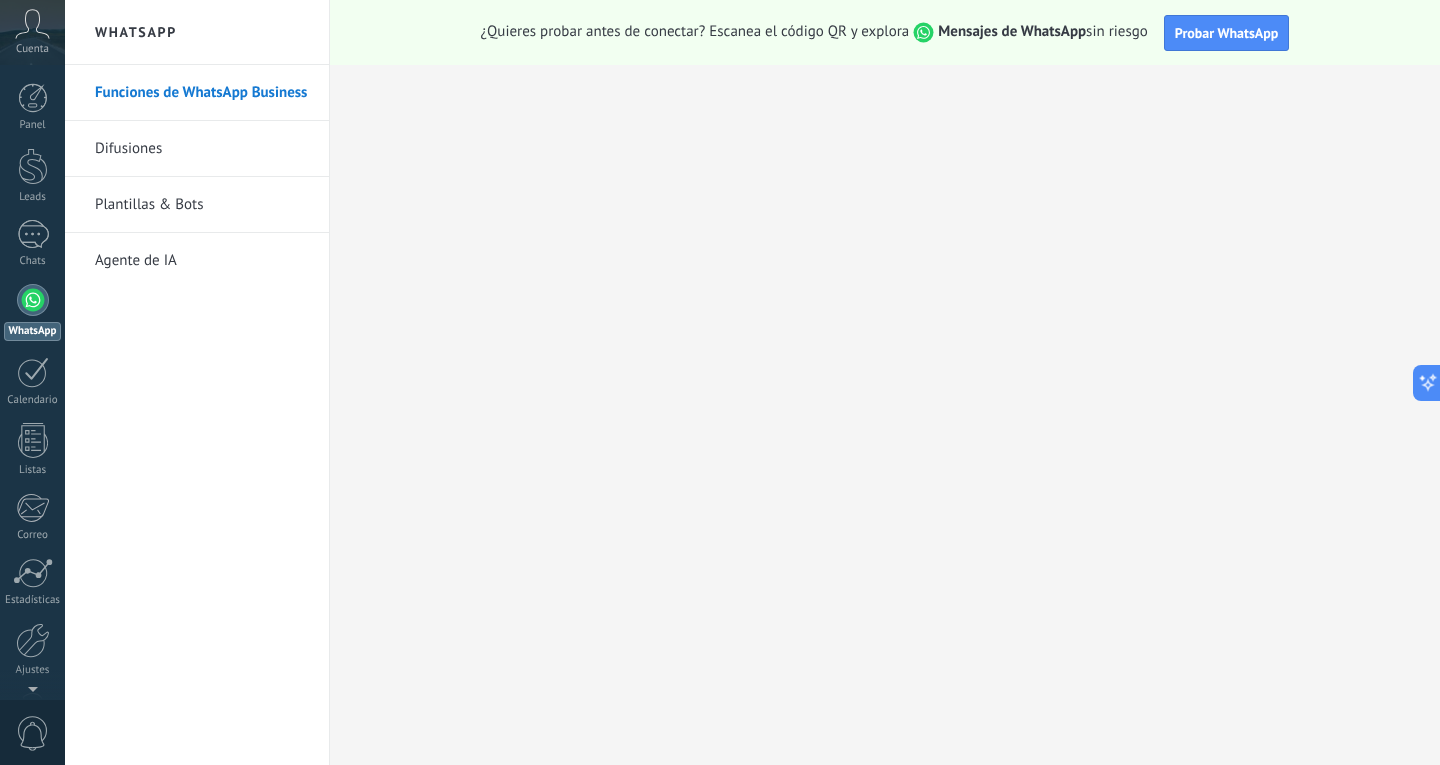 scroll, scrollTop: 67, scrollLeft: 0, axis: vertical 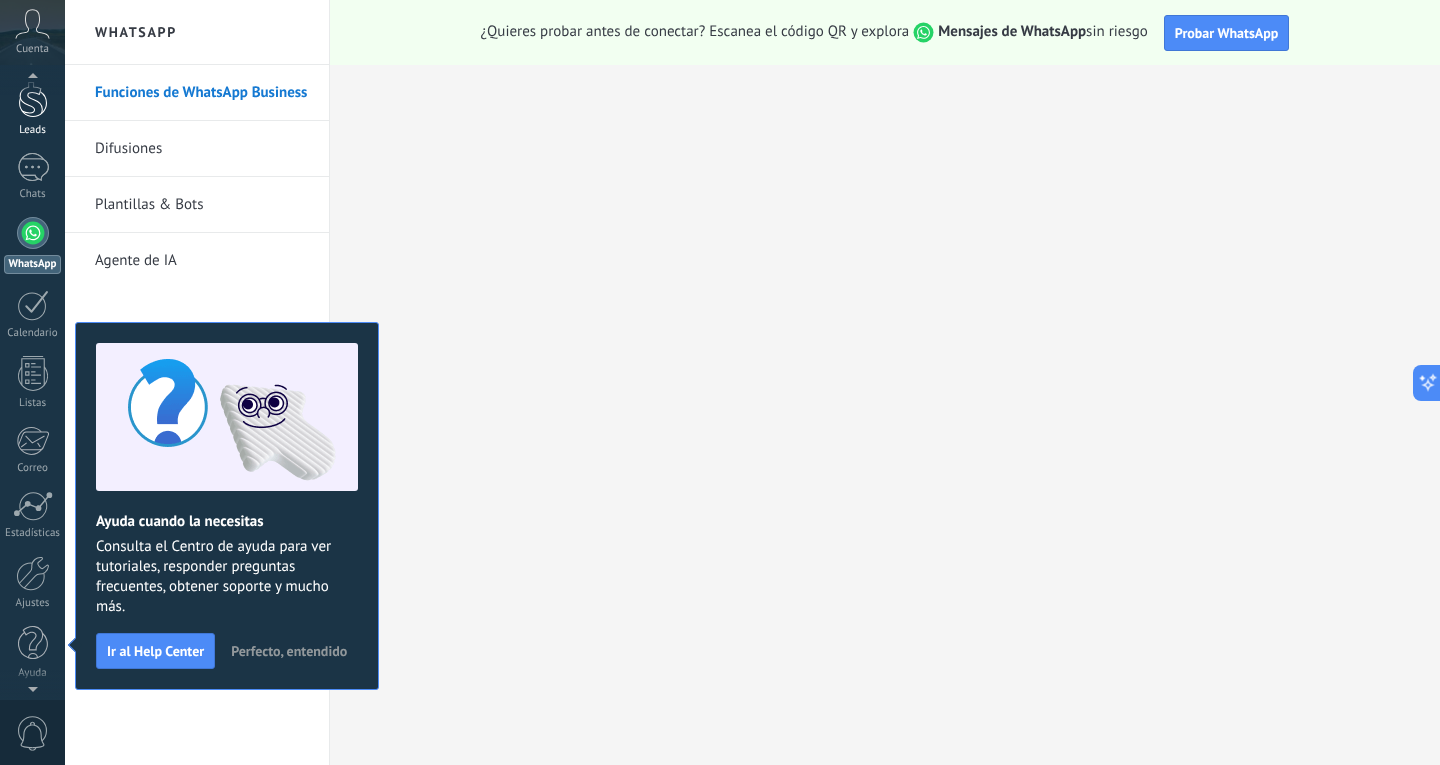 click on "Leads" at bounding box center [32, 109] 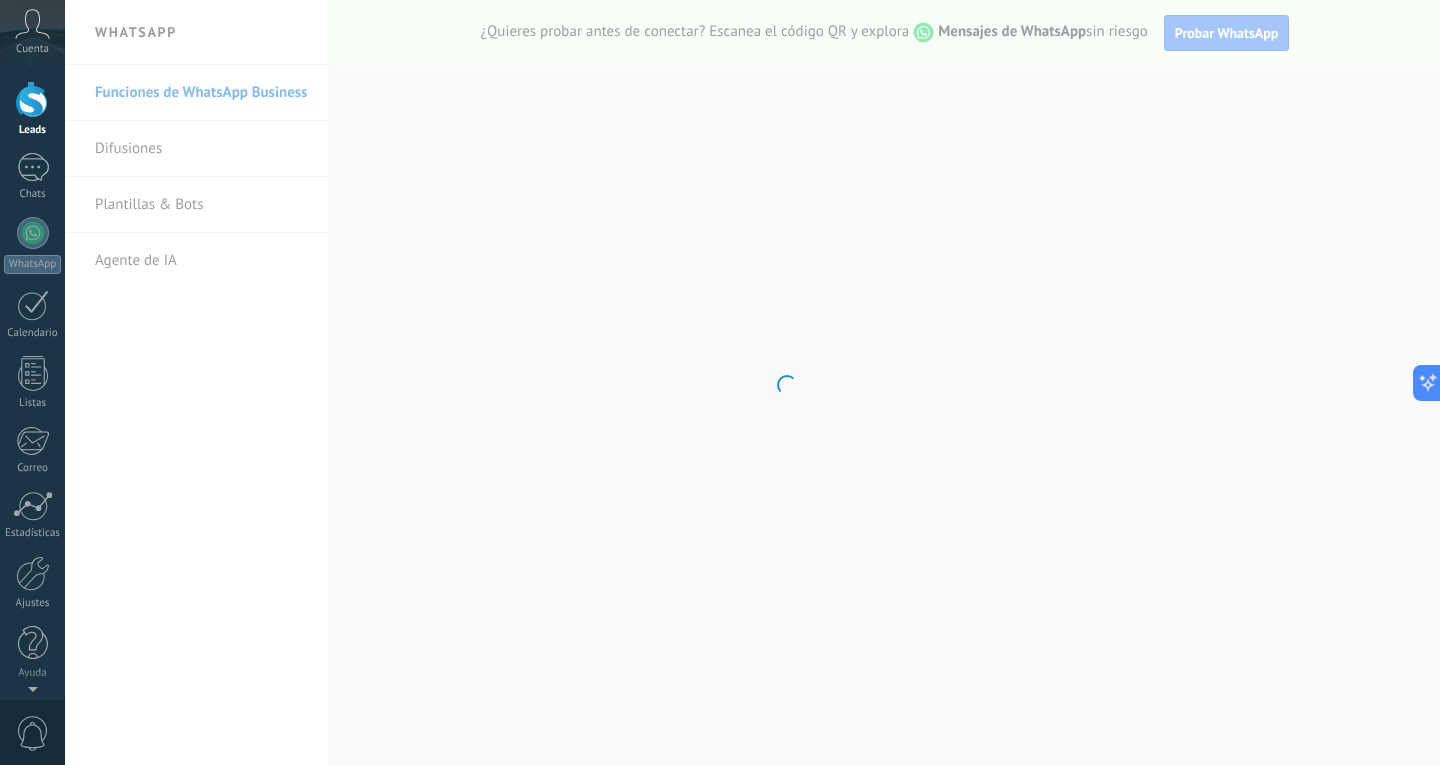 scroll, scrollTop: 0, scrollLeft: 0, axis: both 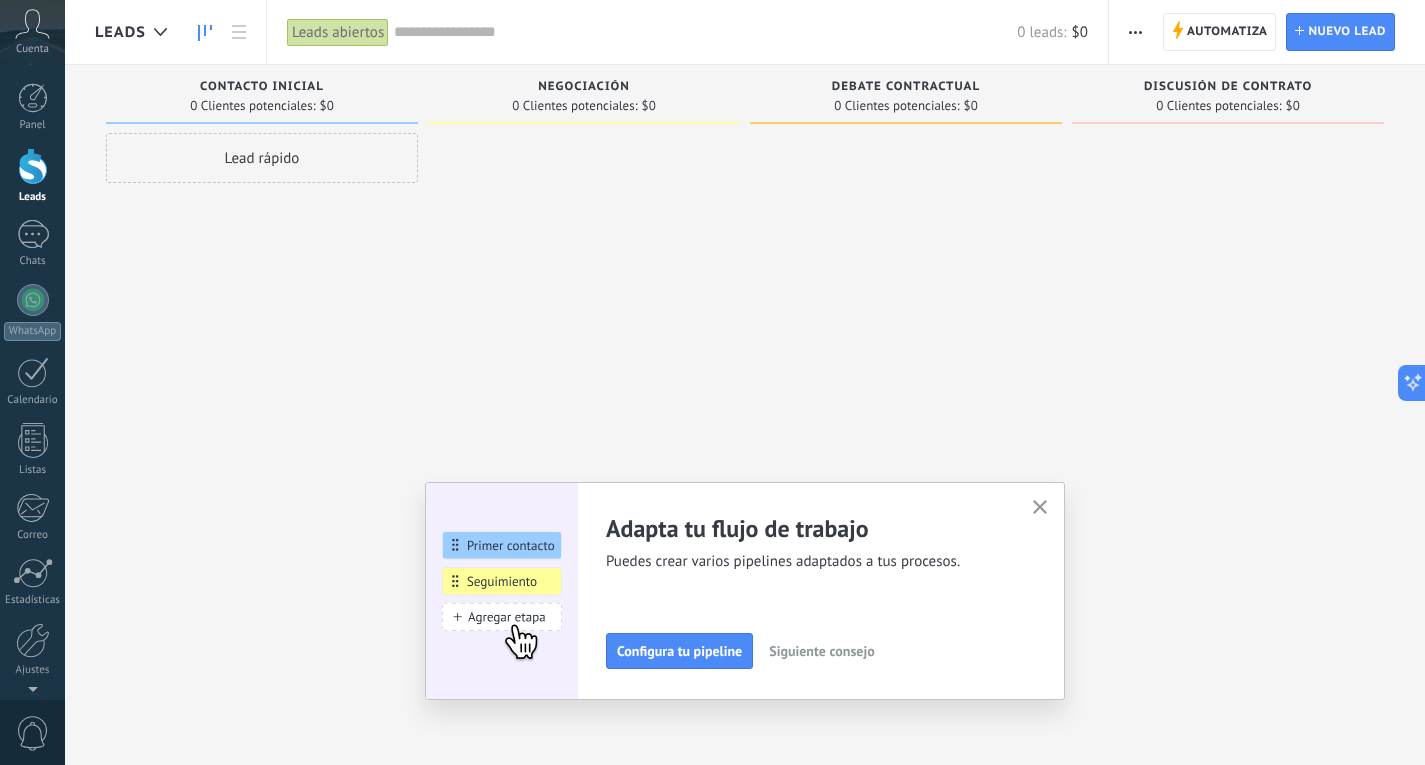 click at bounding box center [1135, 32] 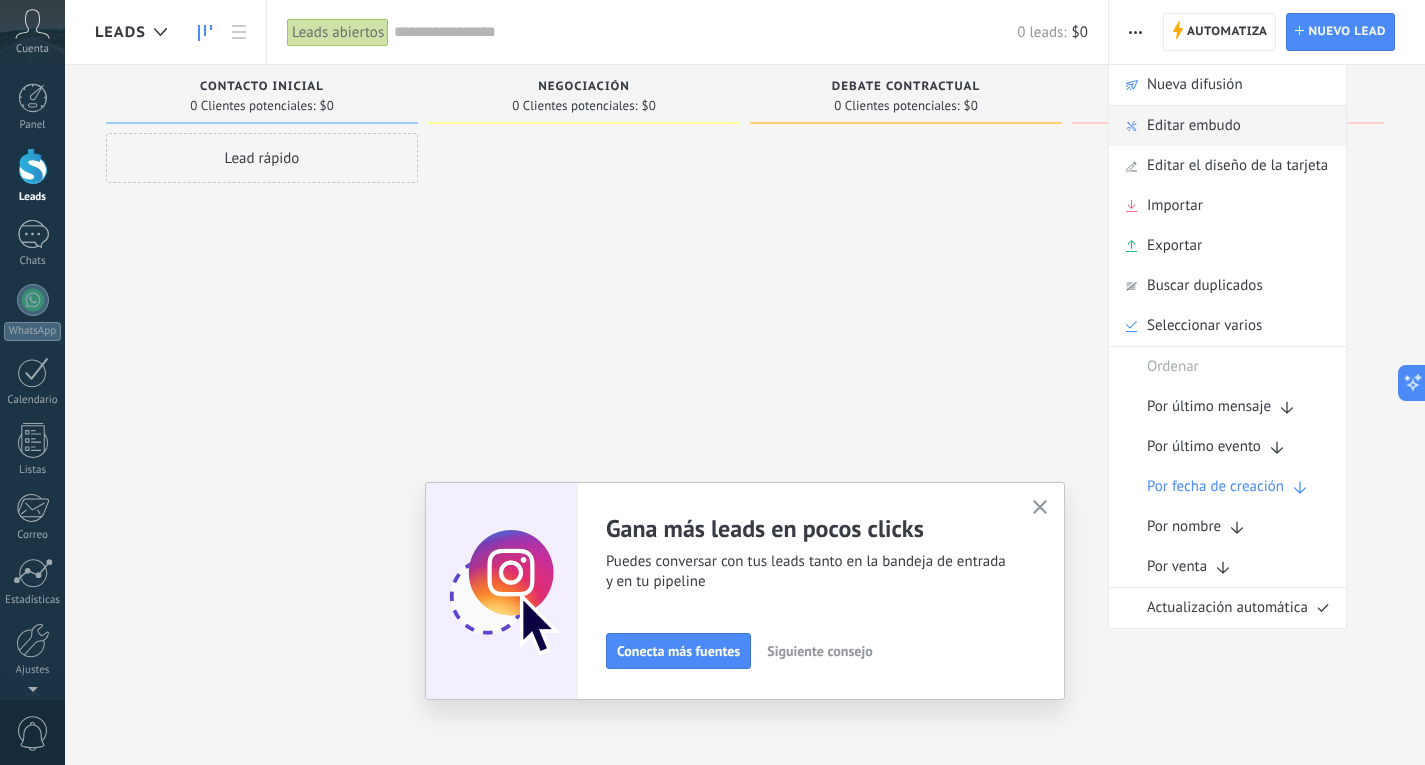 click on "Editar embudo" at bounding box center (1194, 126) 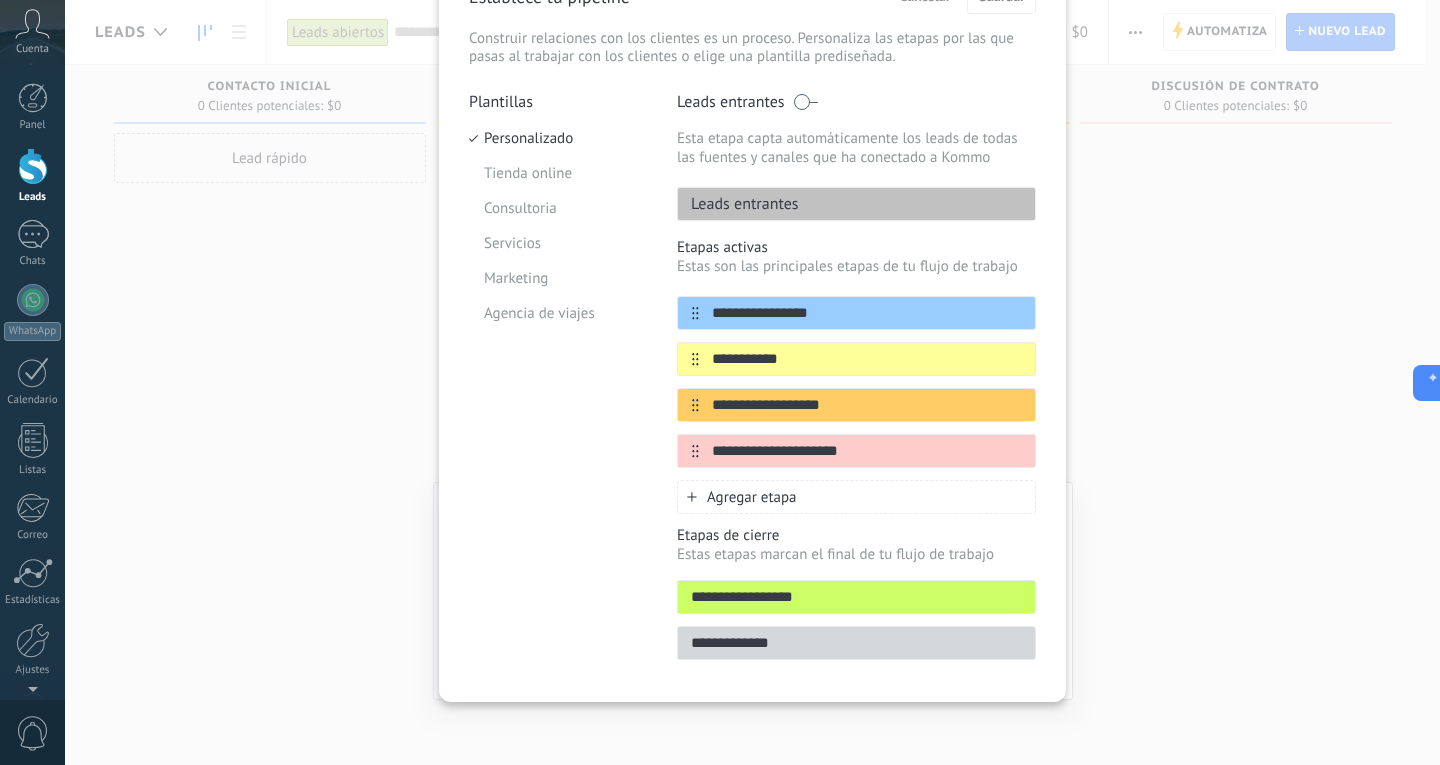 scroll, scrollTop: 119, scrollLeft: 0, axis: vertical 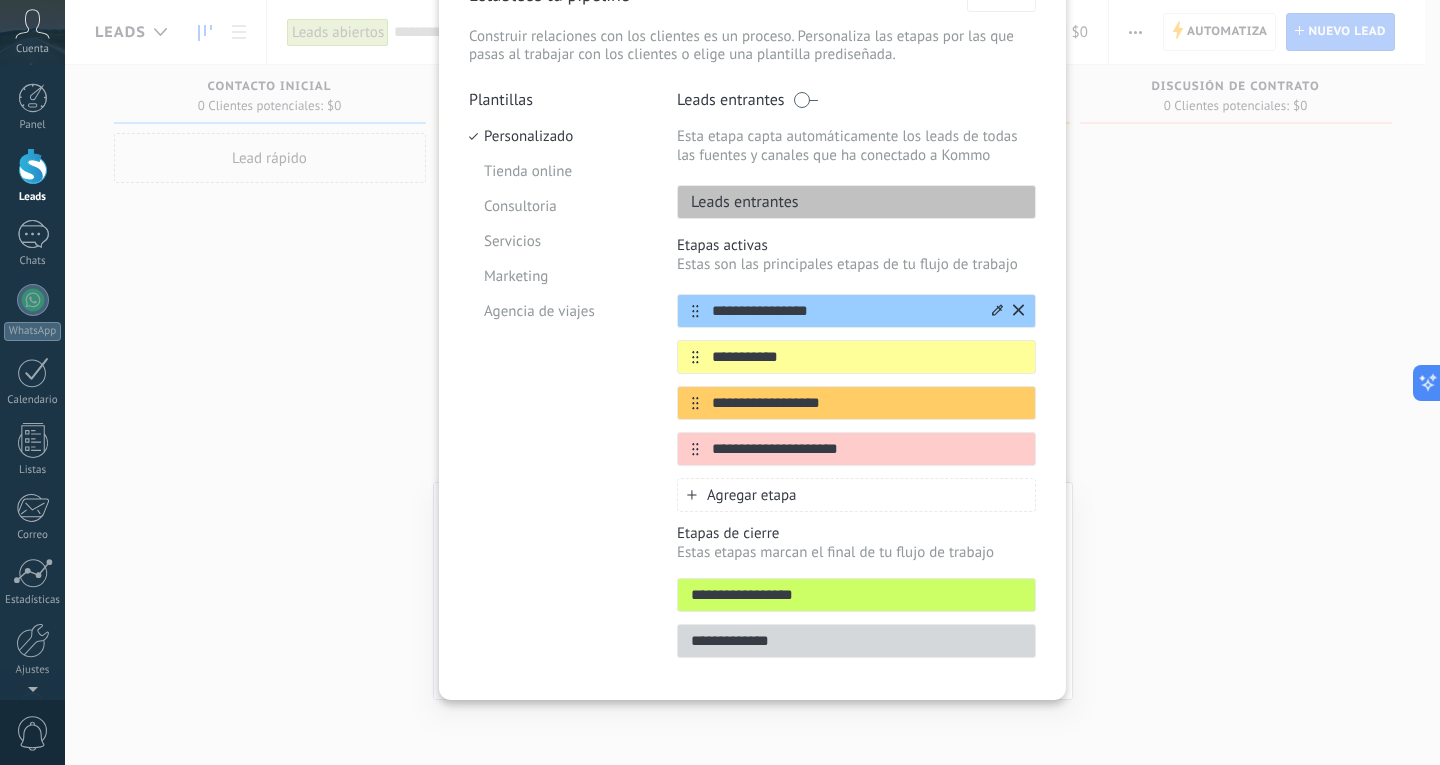 click 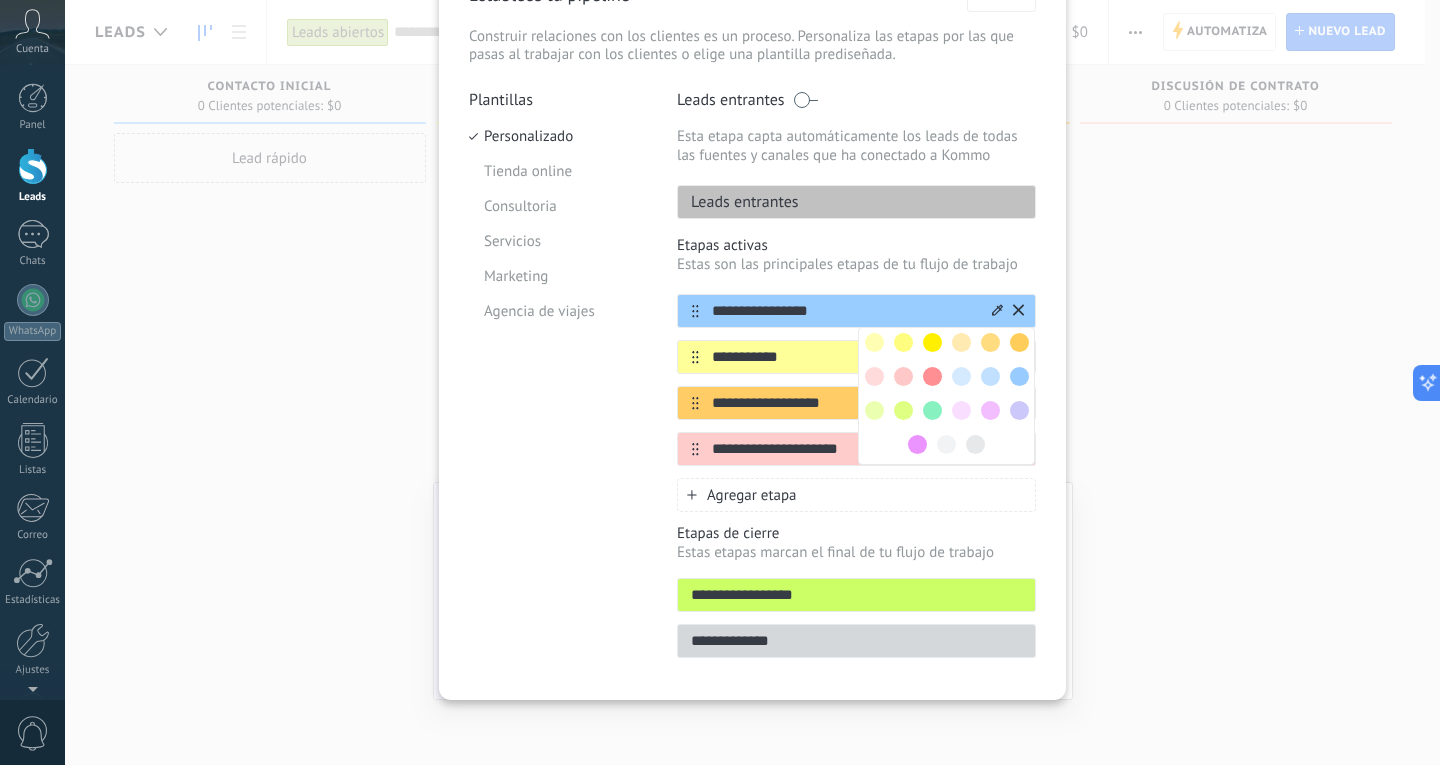 click 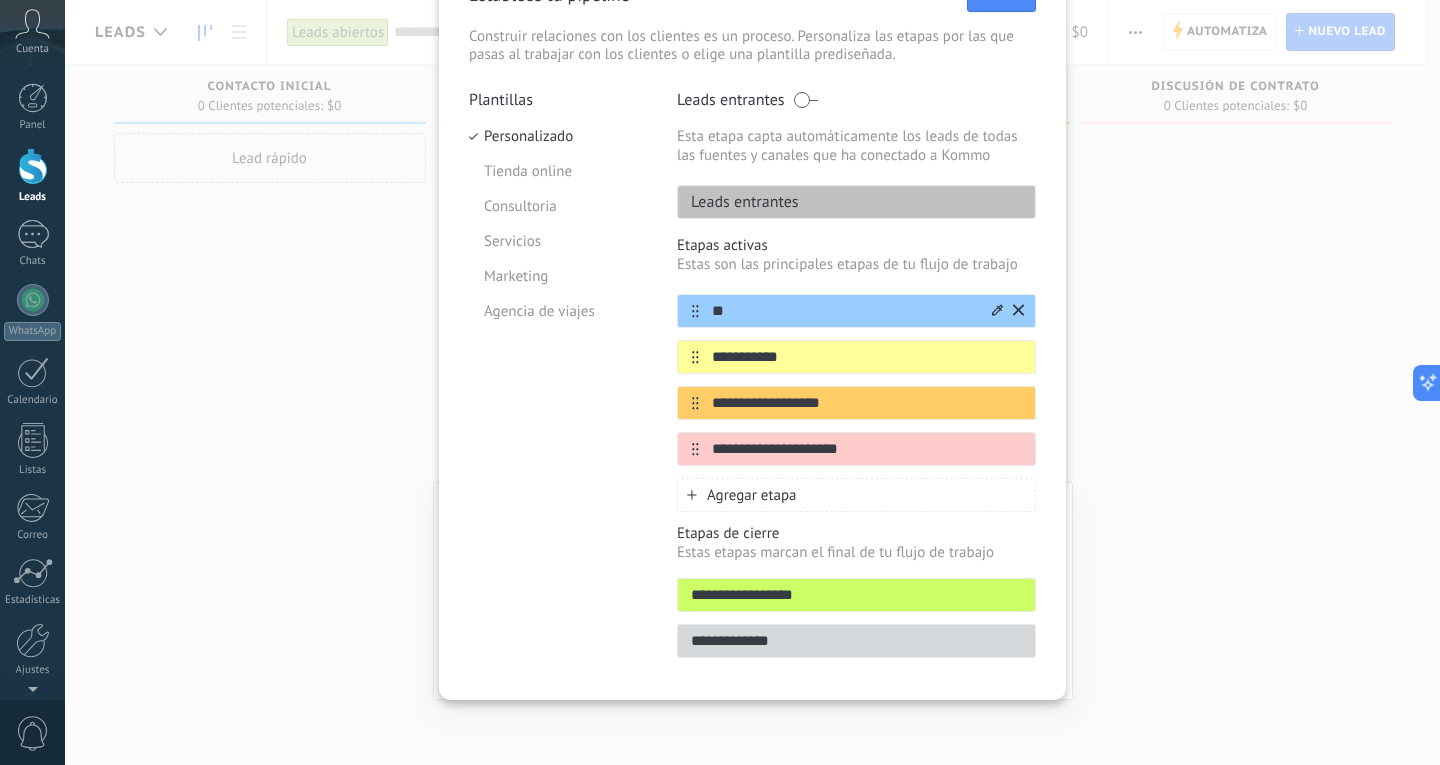 type on "*" 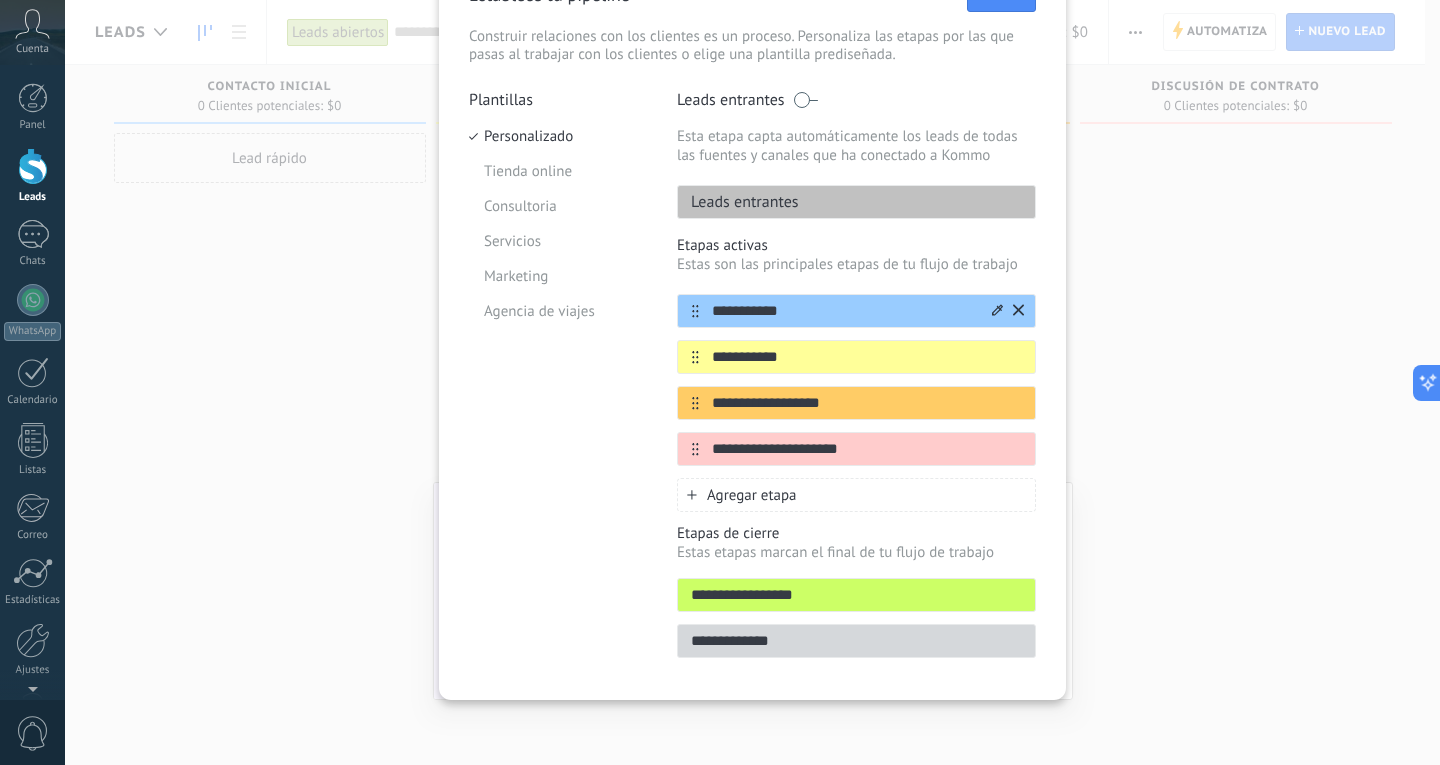 type on "**********" 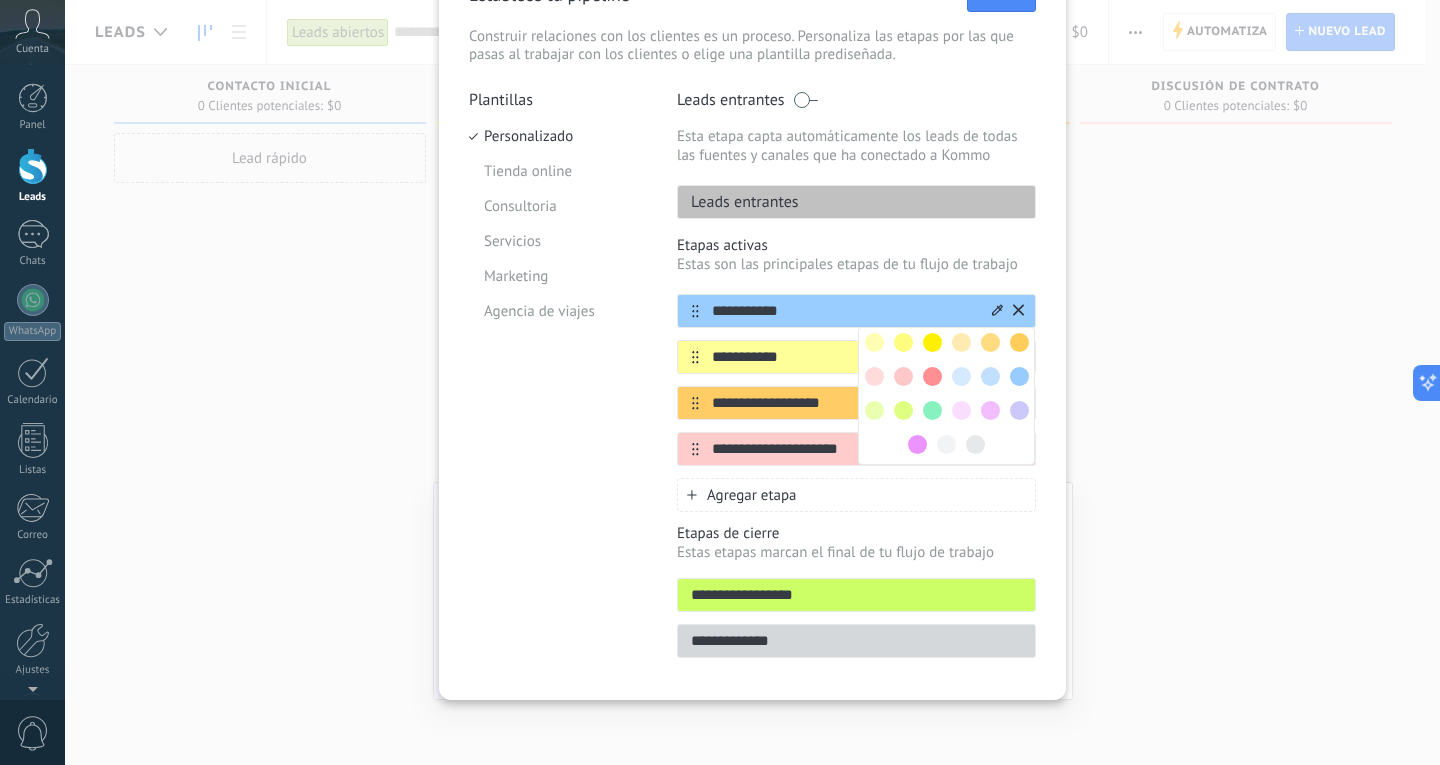 click at bounding box center [932, 342] 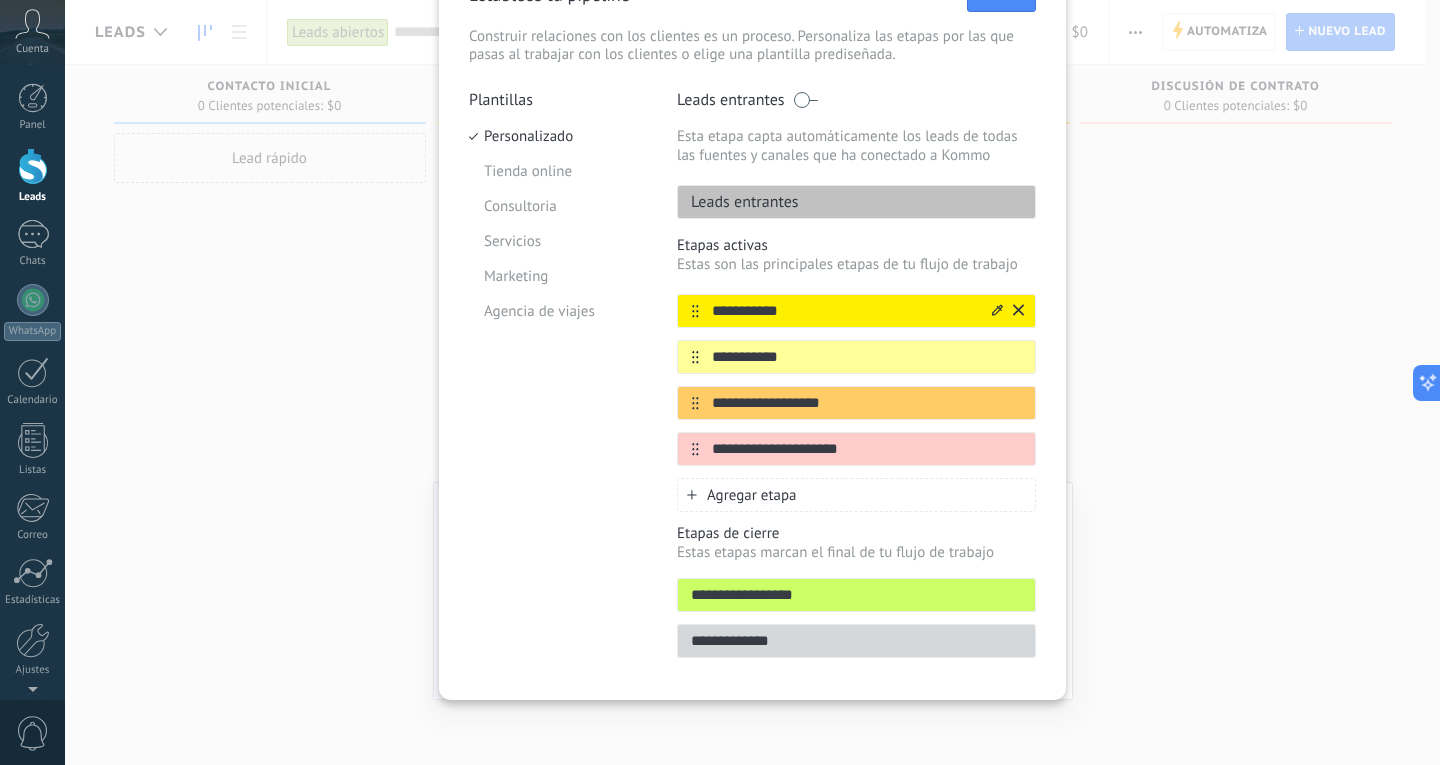 click 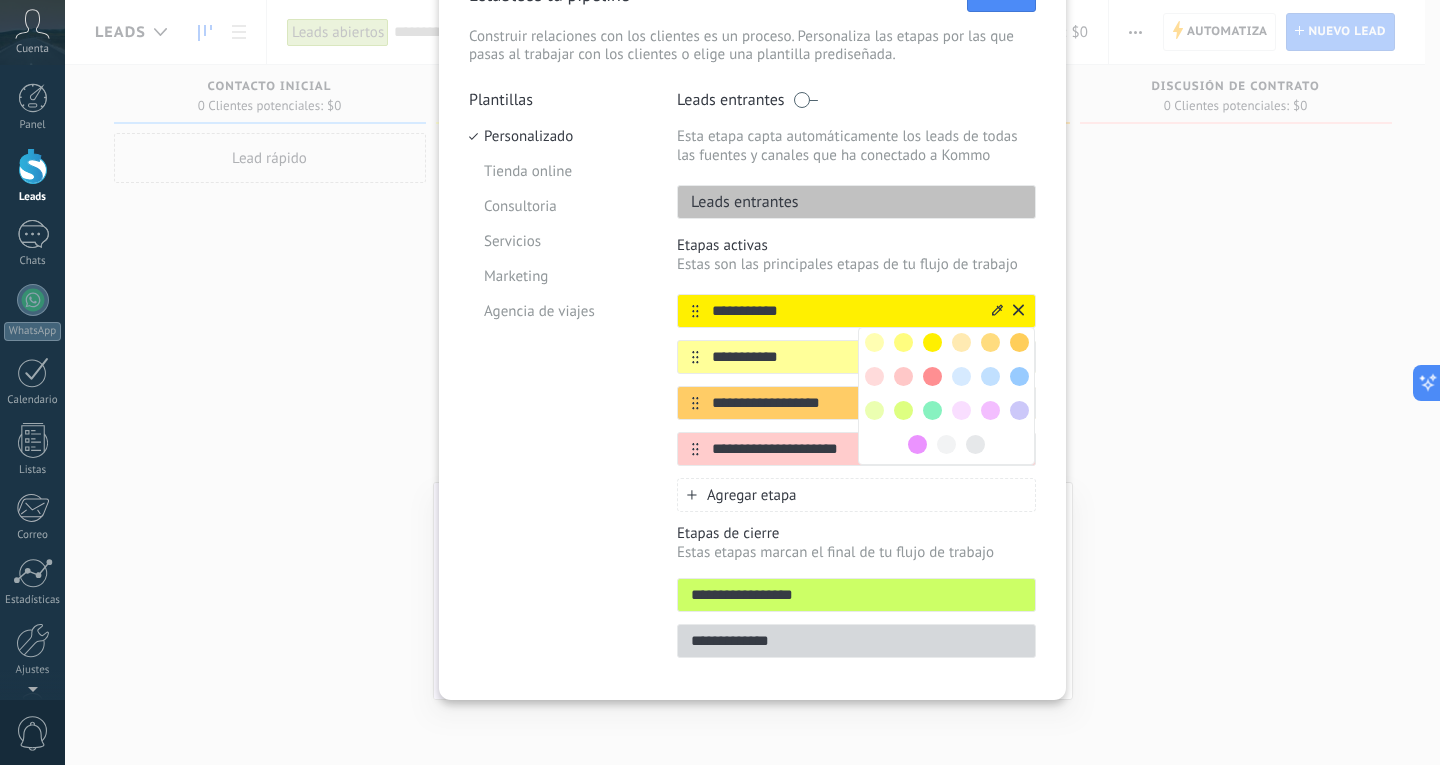 click at bounding box center (932, 376) 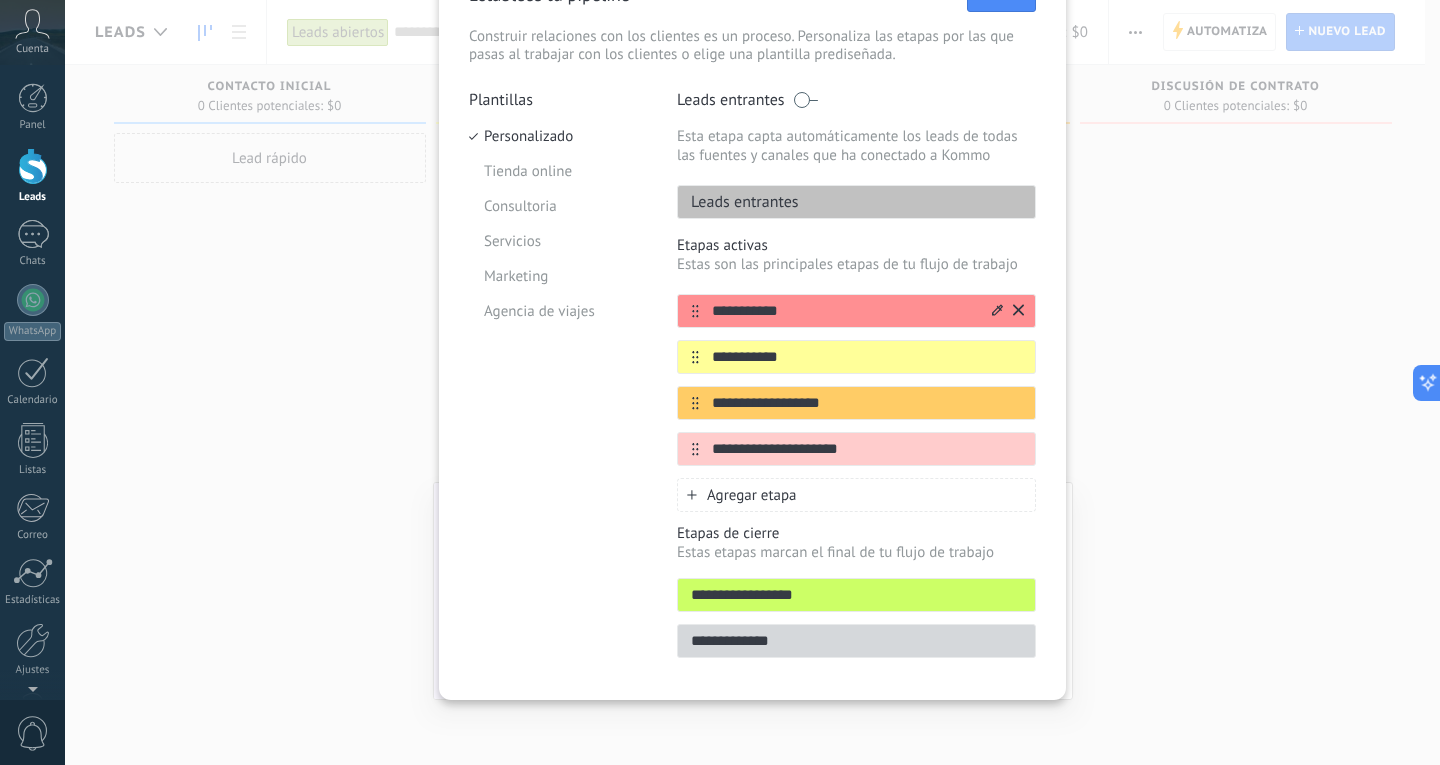 click on "**********" at bounding box center [752, 382] 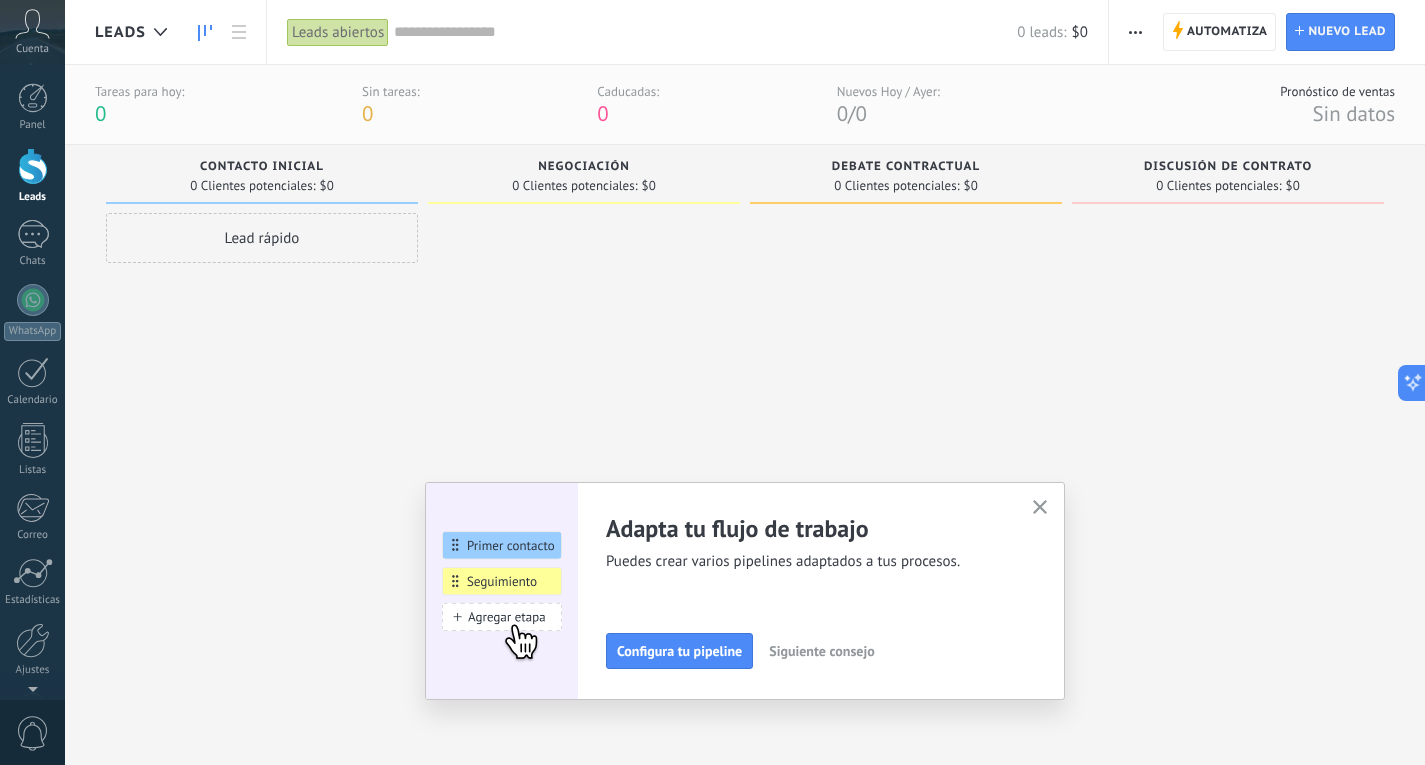 click 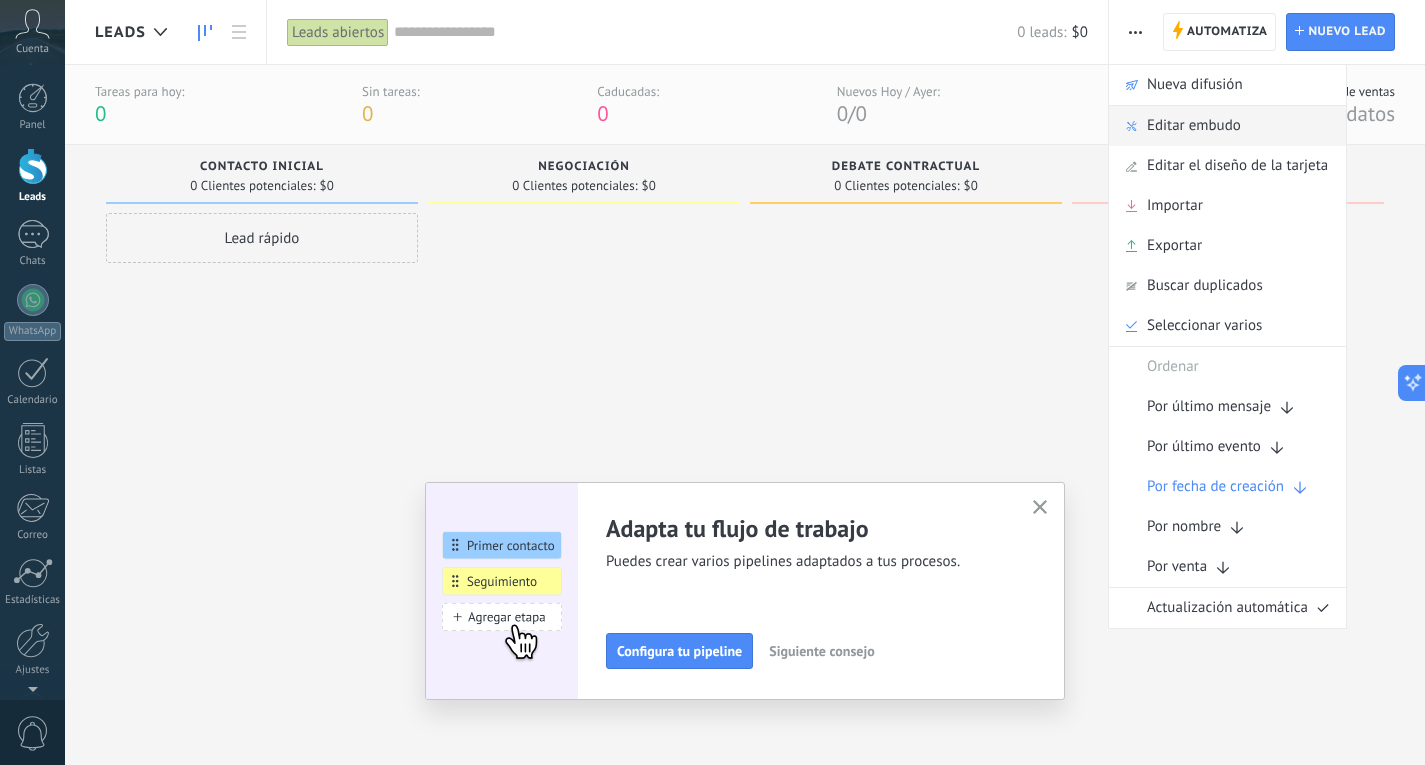 click on "Editar embudo" at bounding box center (1194, 126) 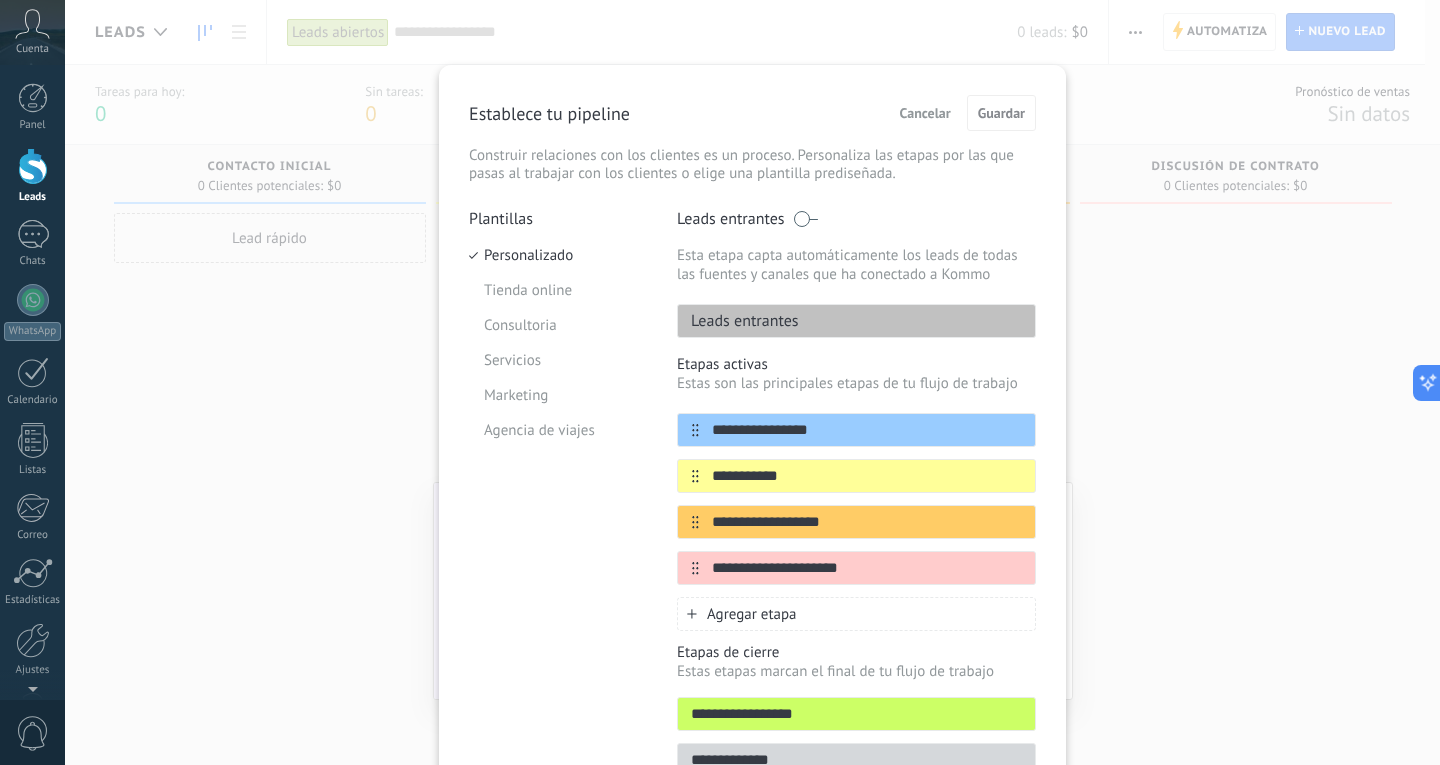 scroll, scrollTop: 119, scrollLeft: 0, axis: vertical 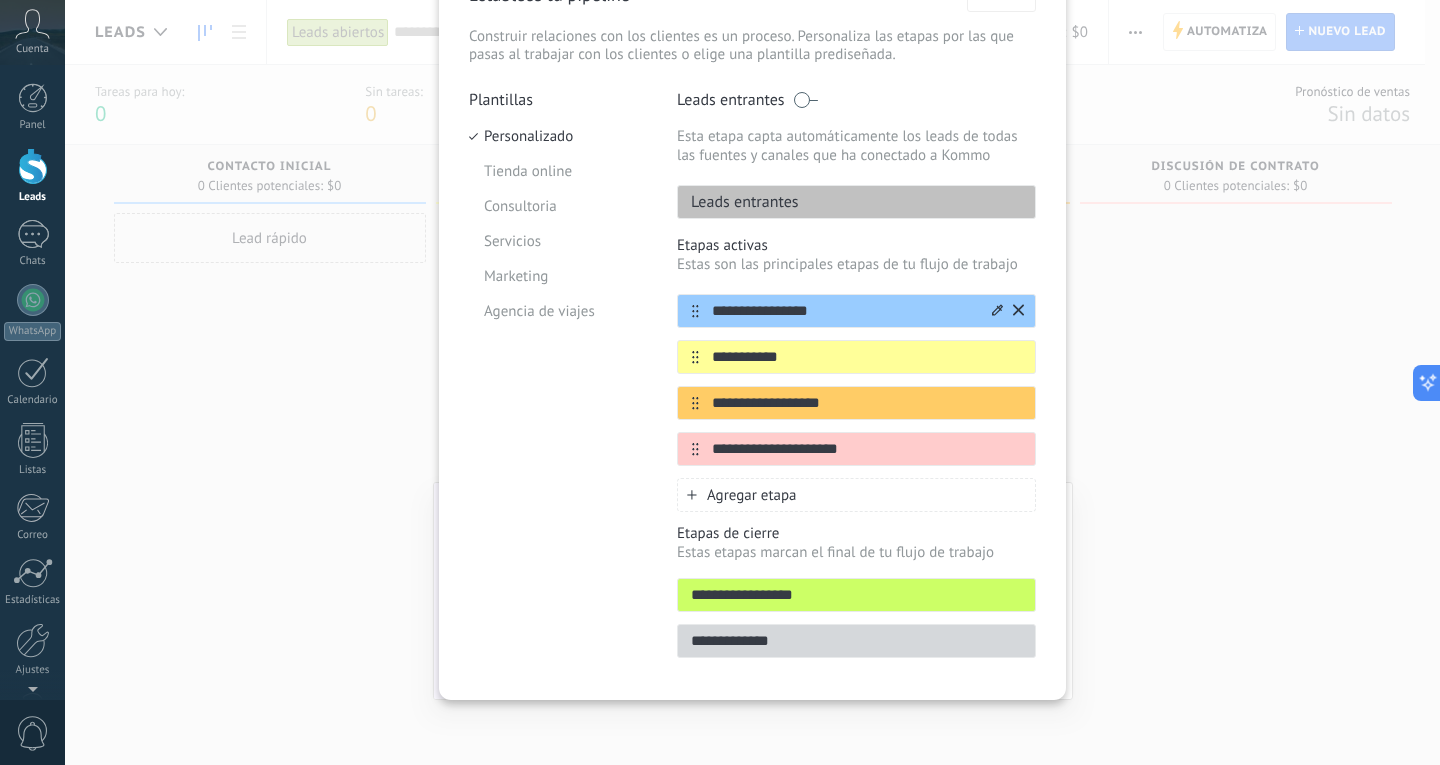 click 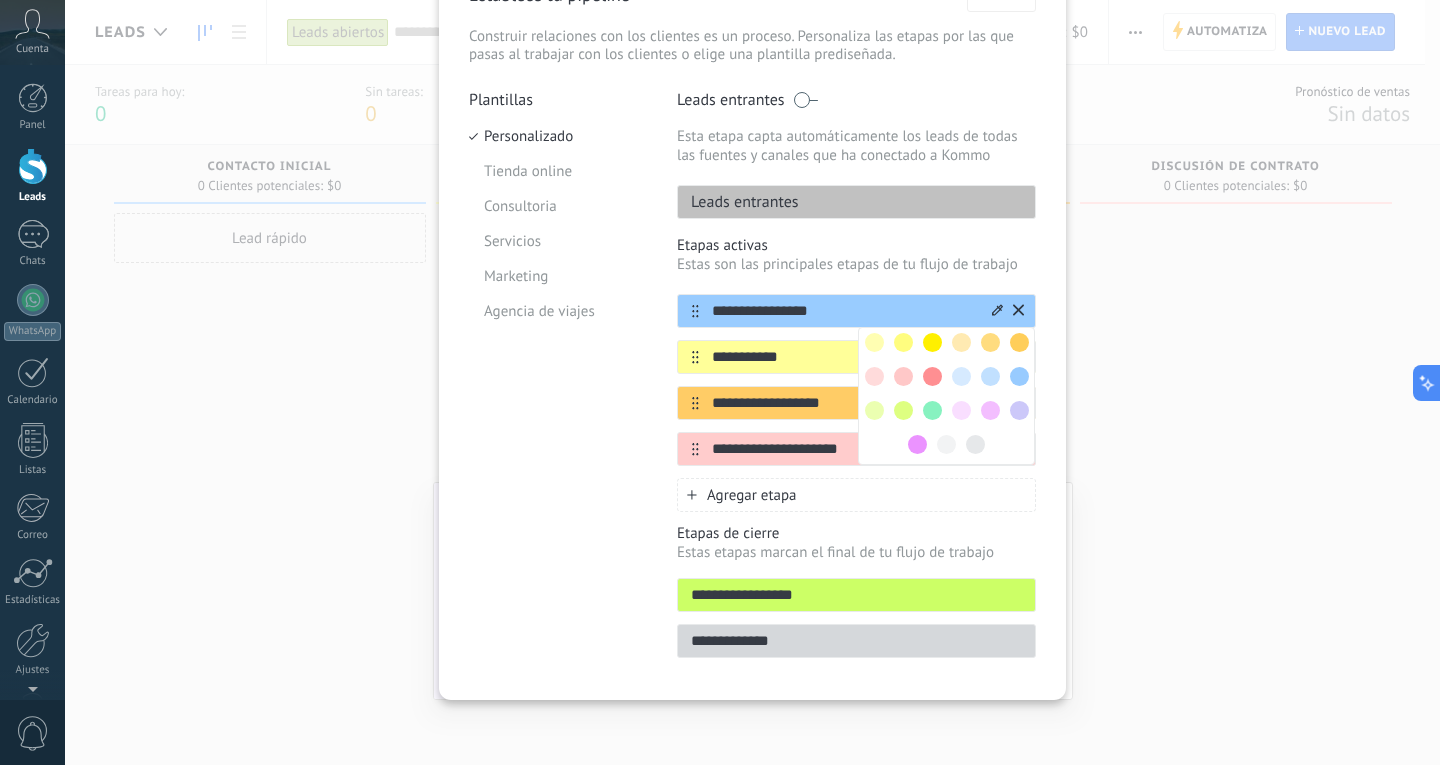 click on "**********" at bounding box center (844, 311) 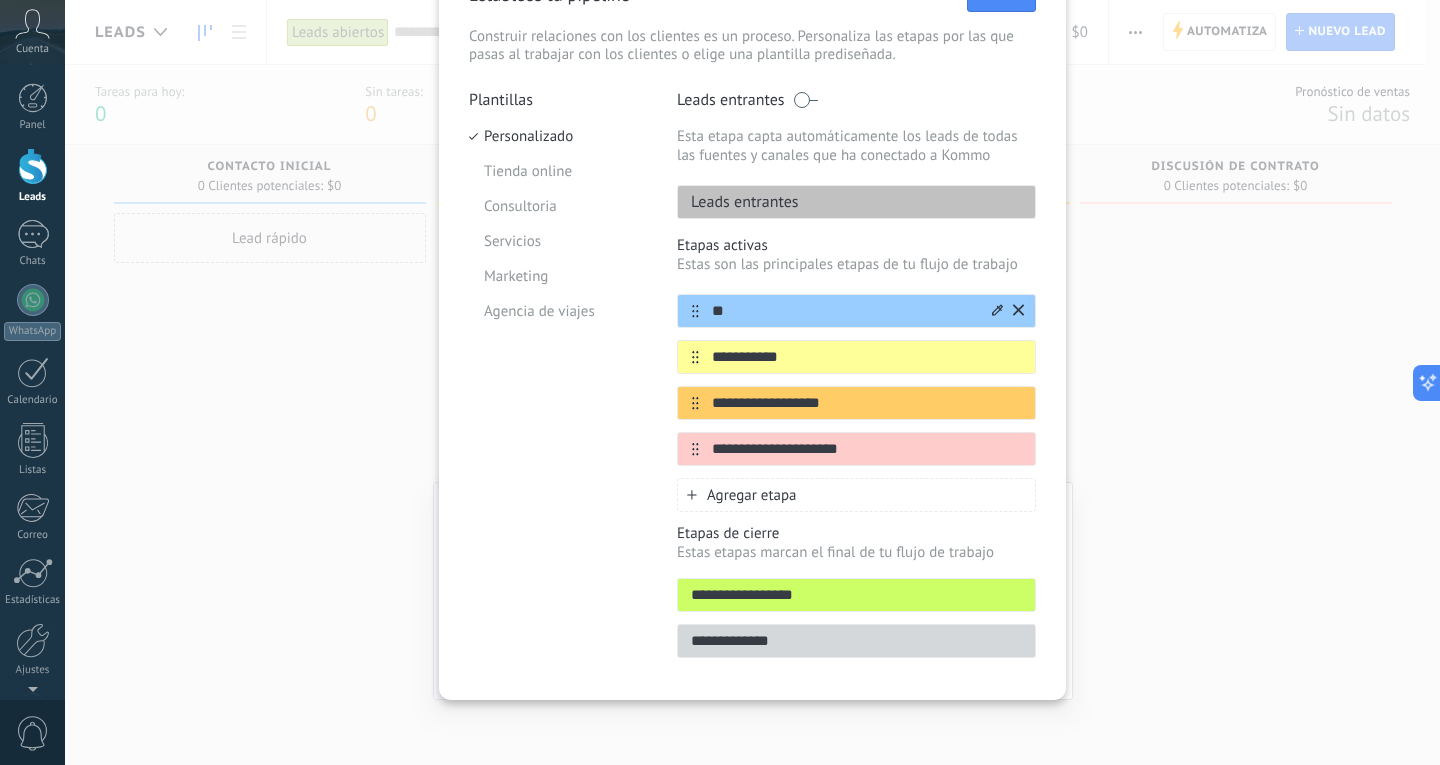 type on "*" 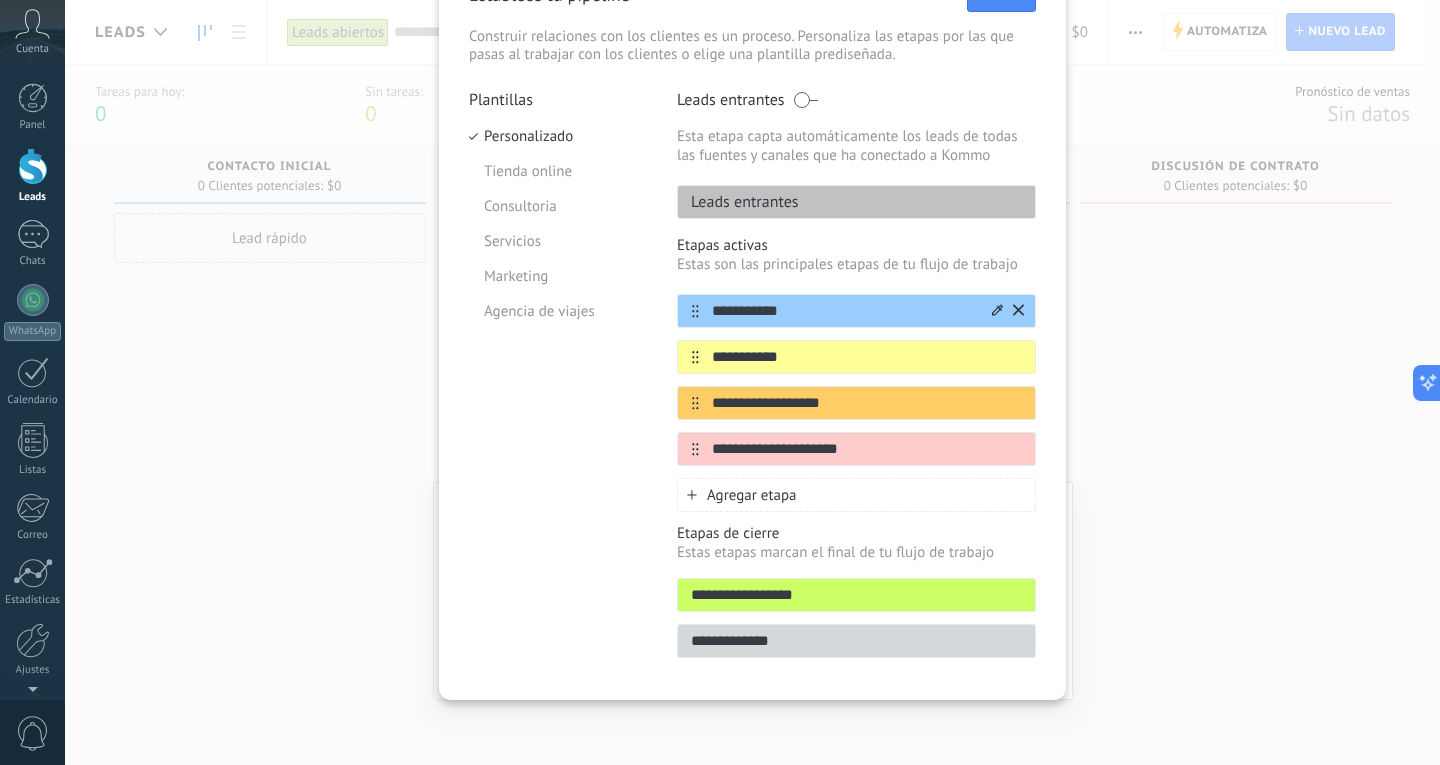 type on "**********" 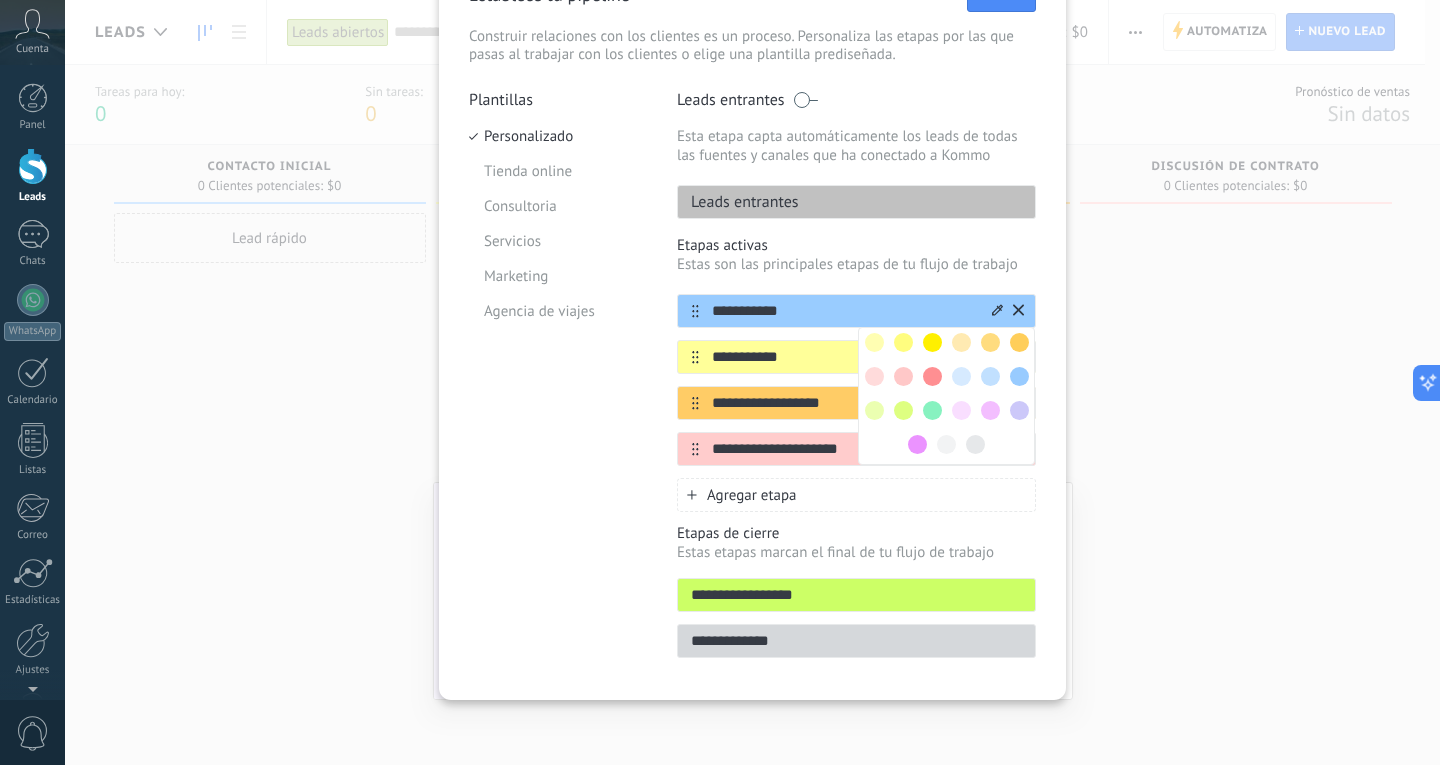 click at bounding box center [932, 376] 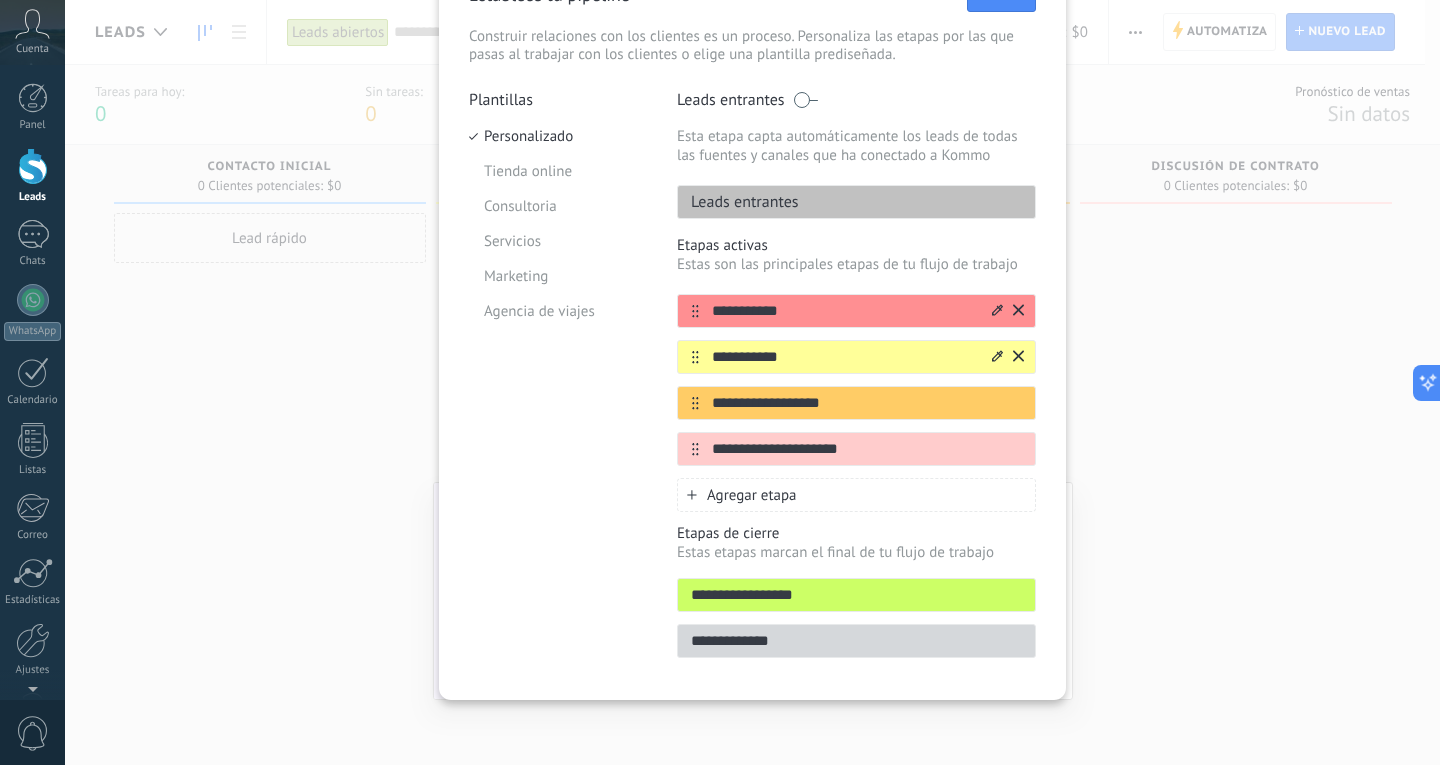 click on "**********" at bounding box center (844, 357) 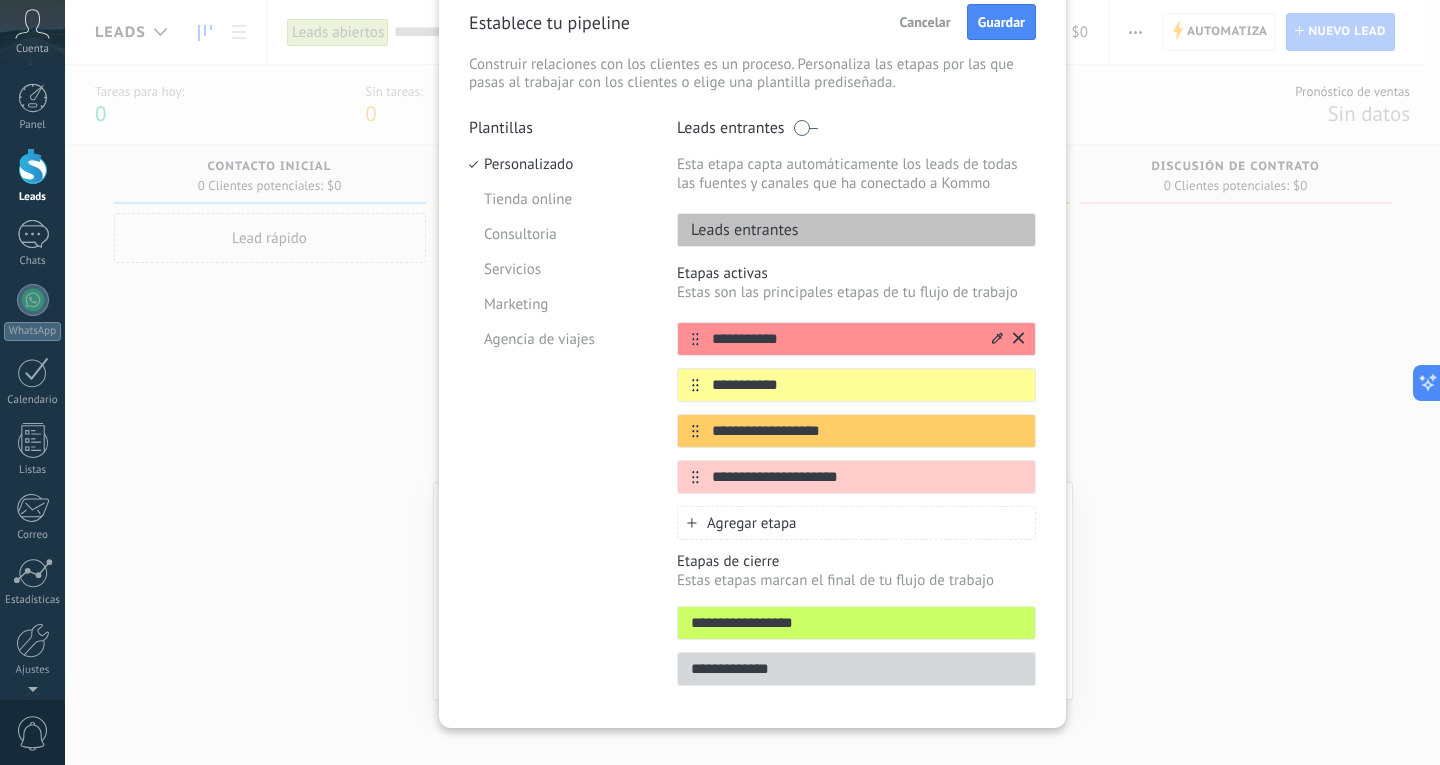 scroll, scrollTop: 119, scrollLeft: 0, axis: vertical 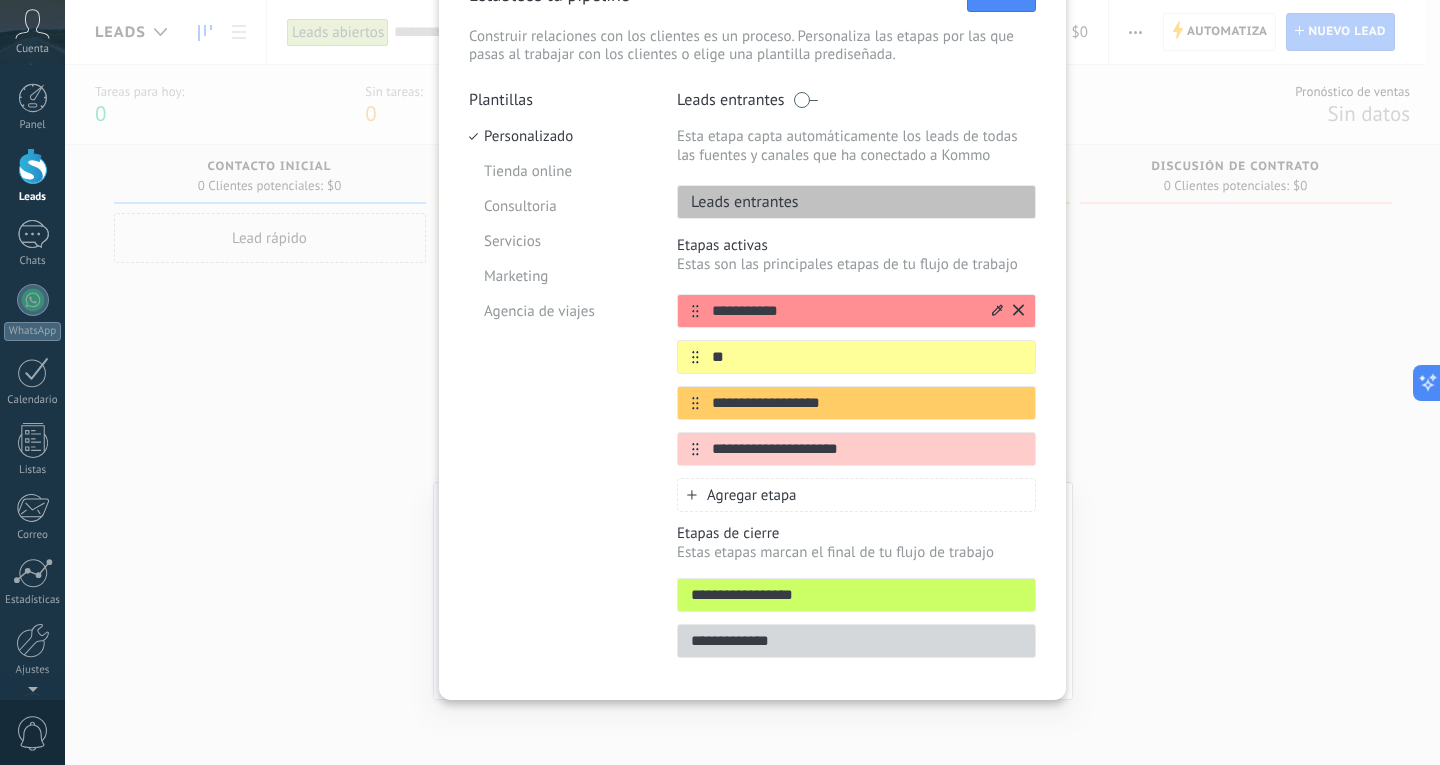 type on "*" 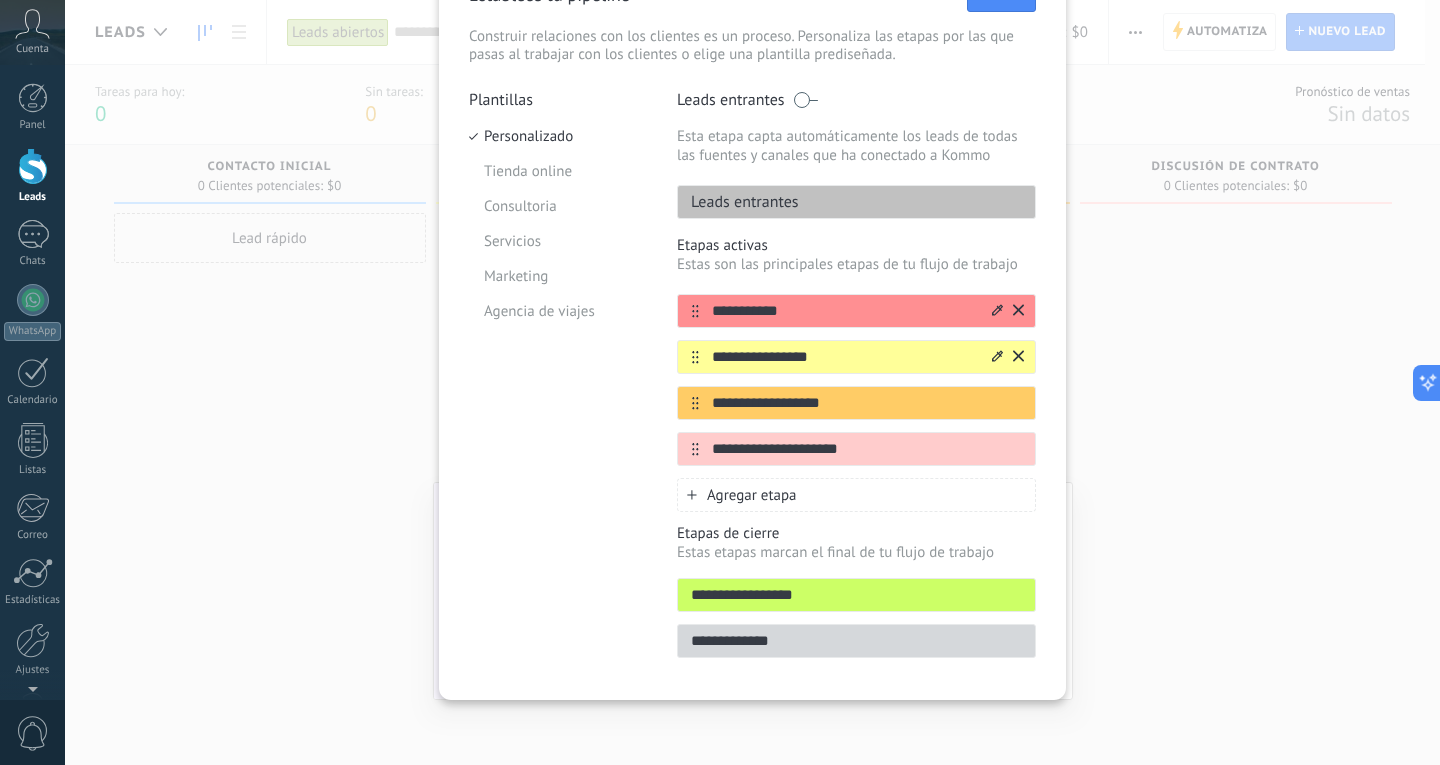 type on "**********" 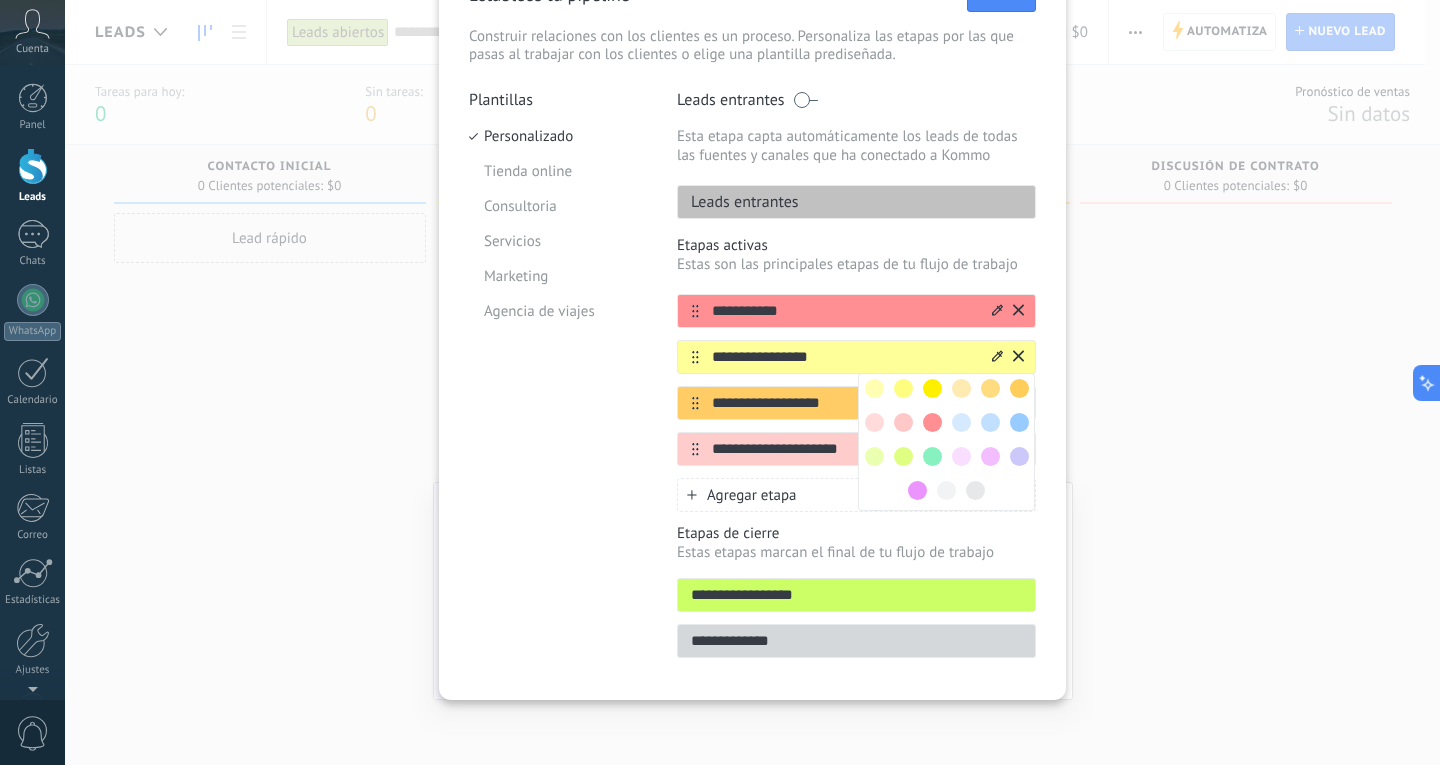 click at bounding box center [1019, 422] 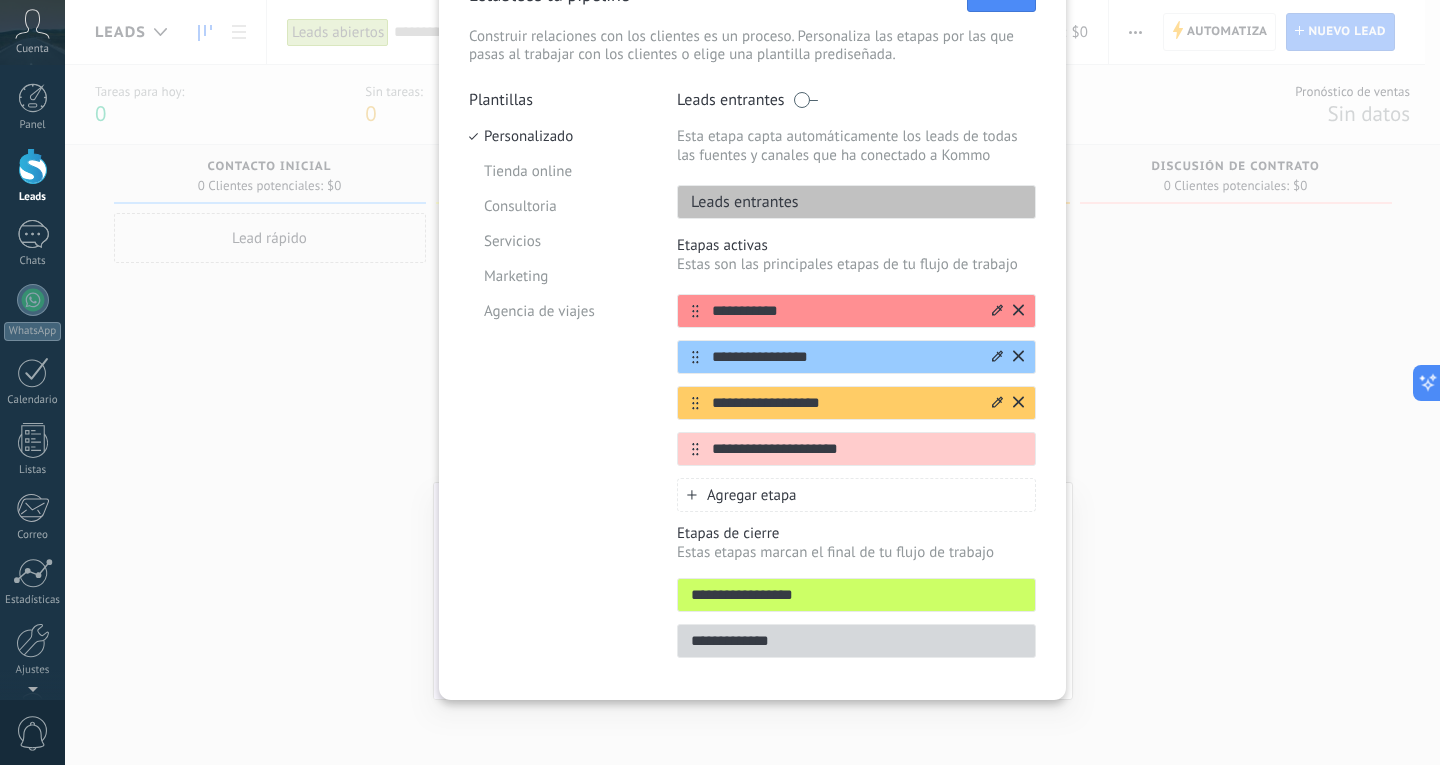 click on "**********" at bounding box center [844, 403] 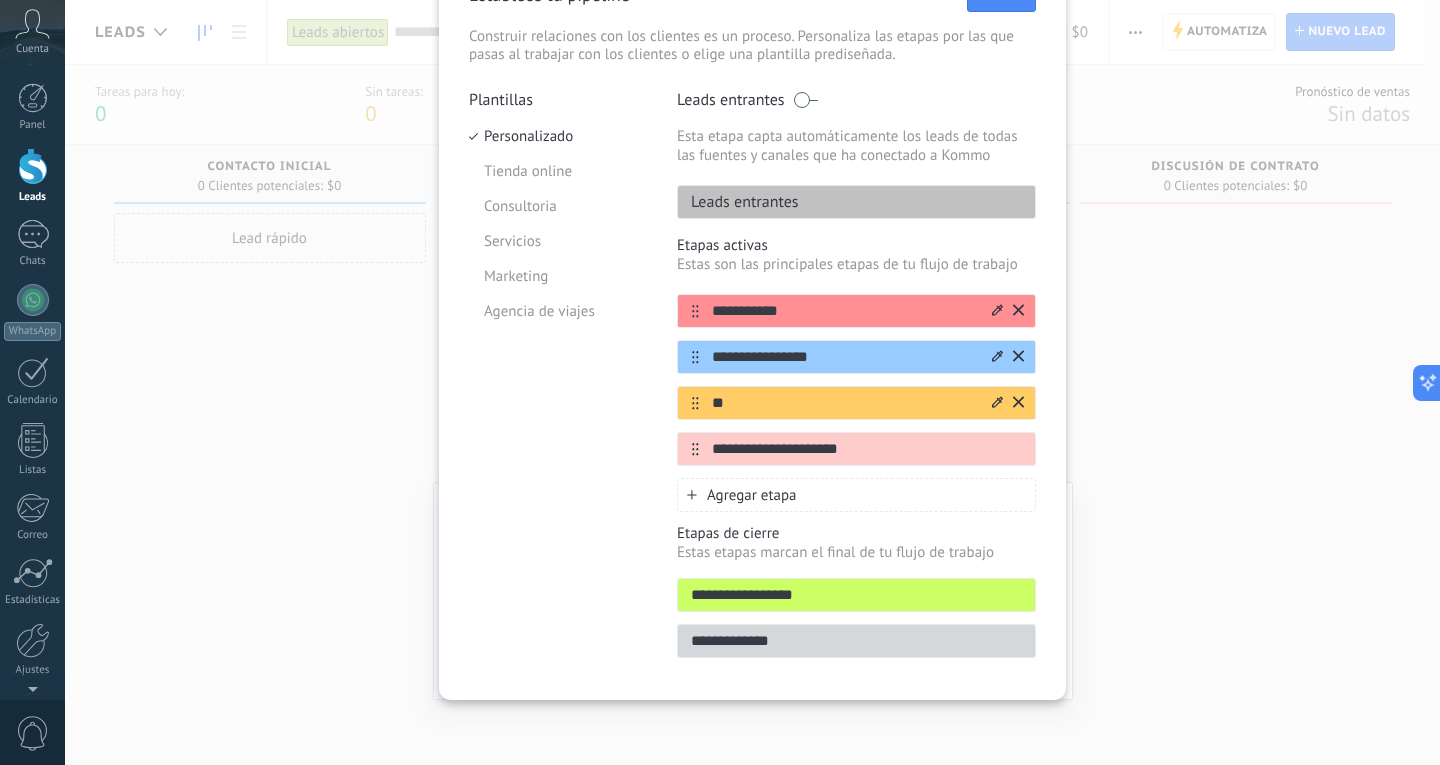 type on "*" 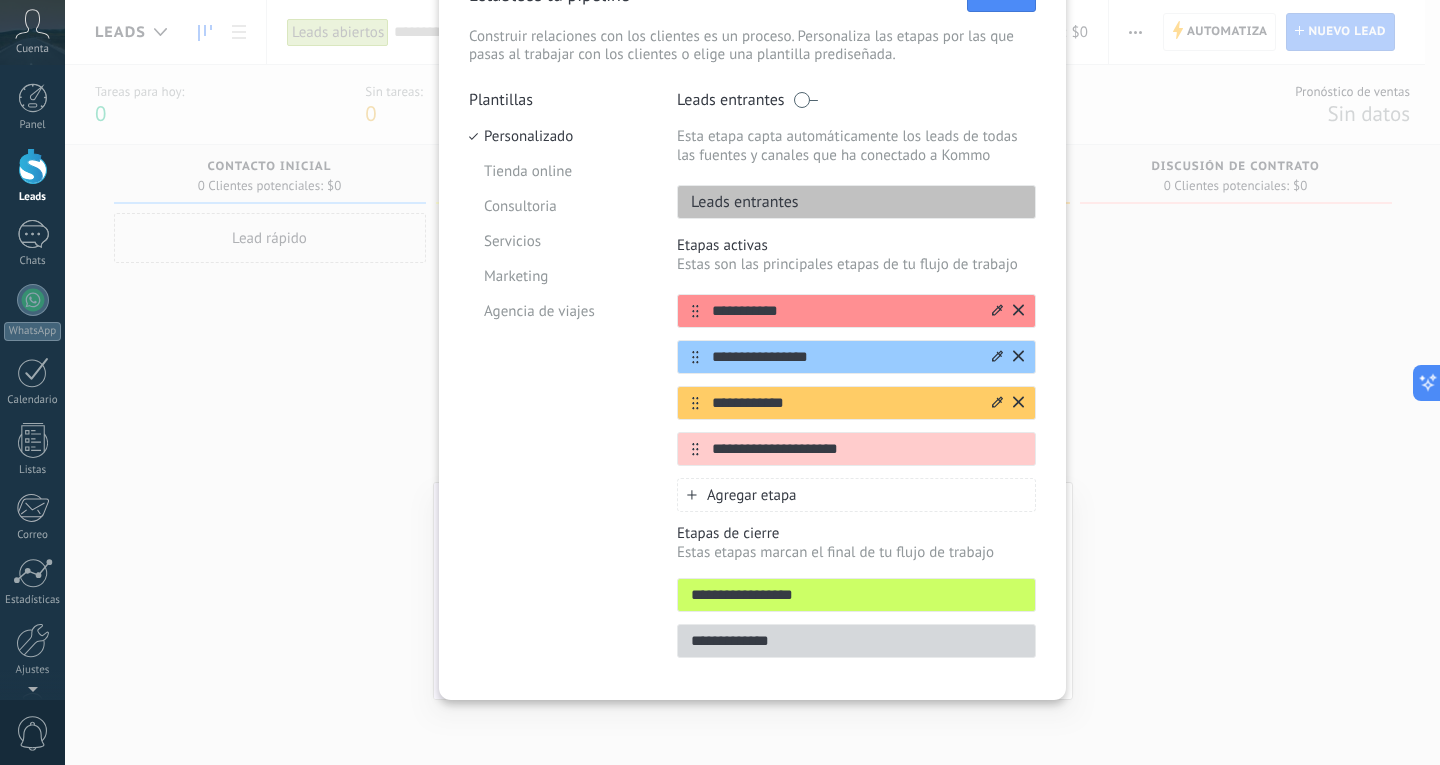 type on "**********" 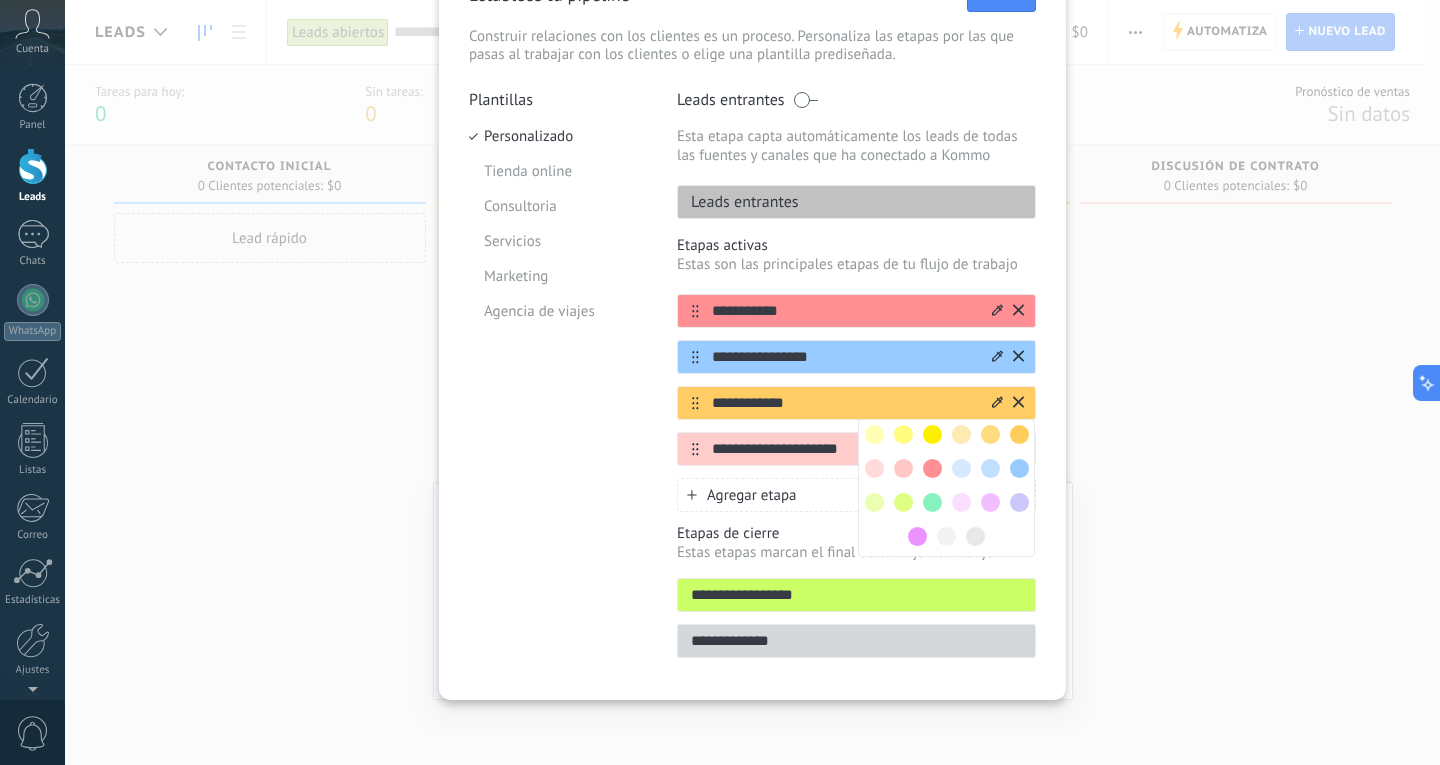 click at bounding box center [932, 468] 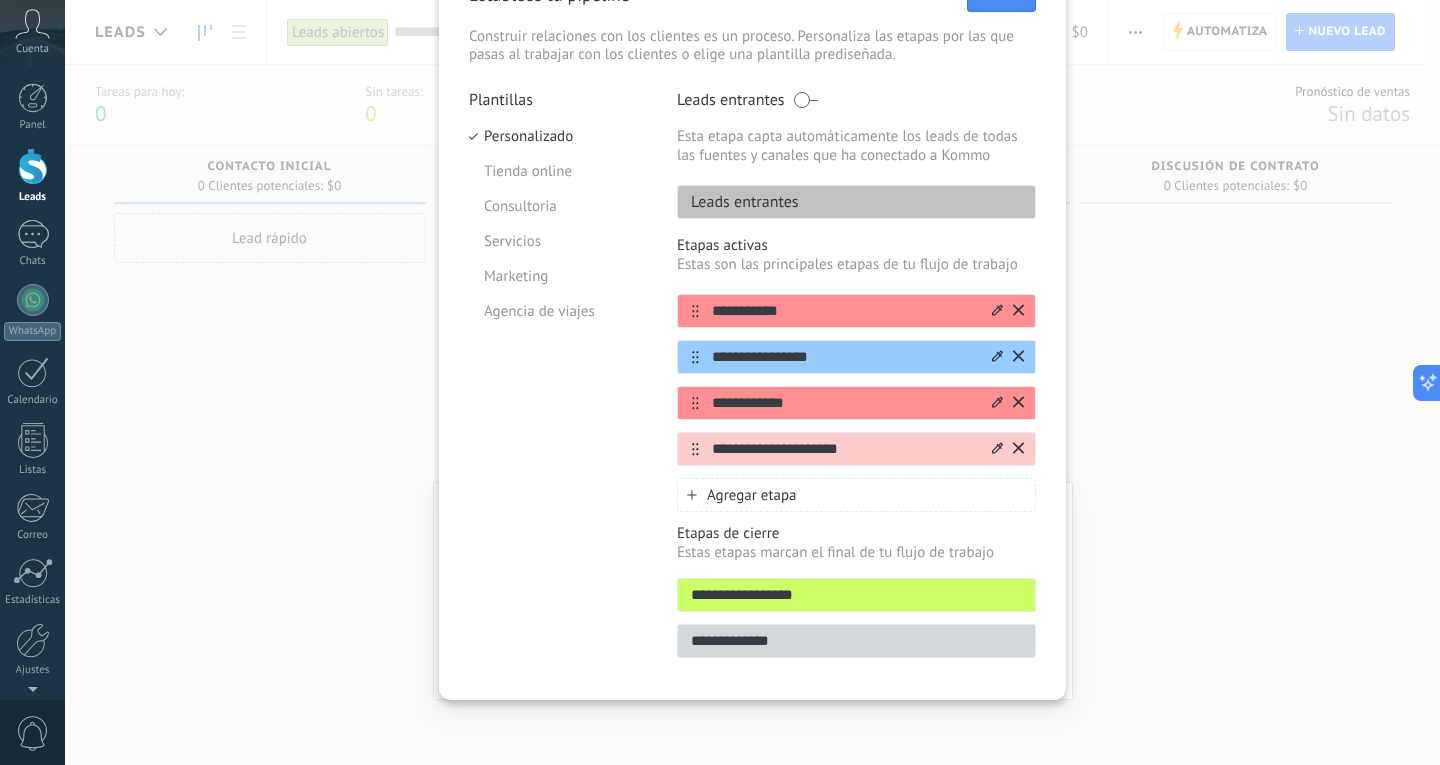 click on "**********" at bounding box center [844, 449] 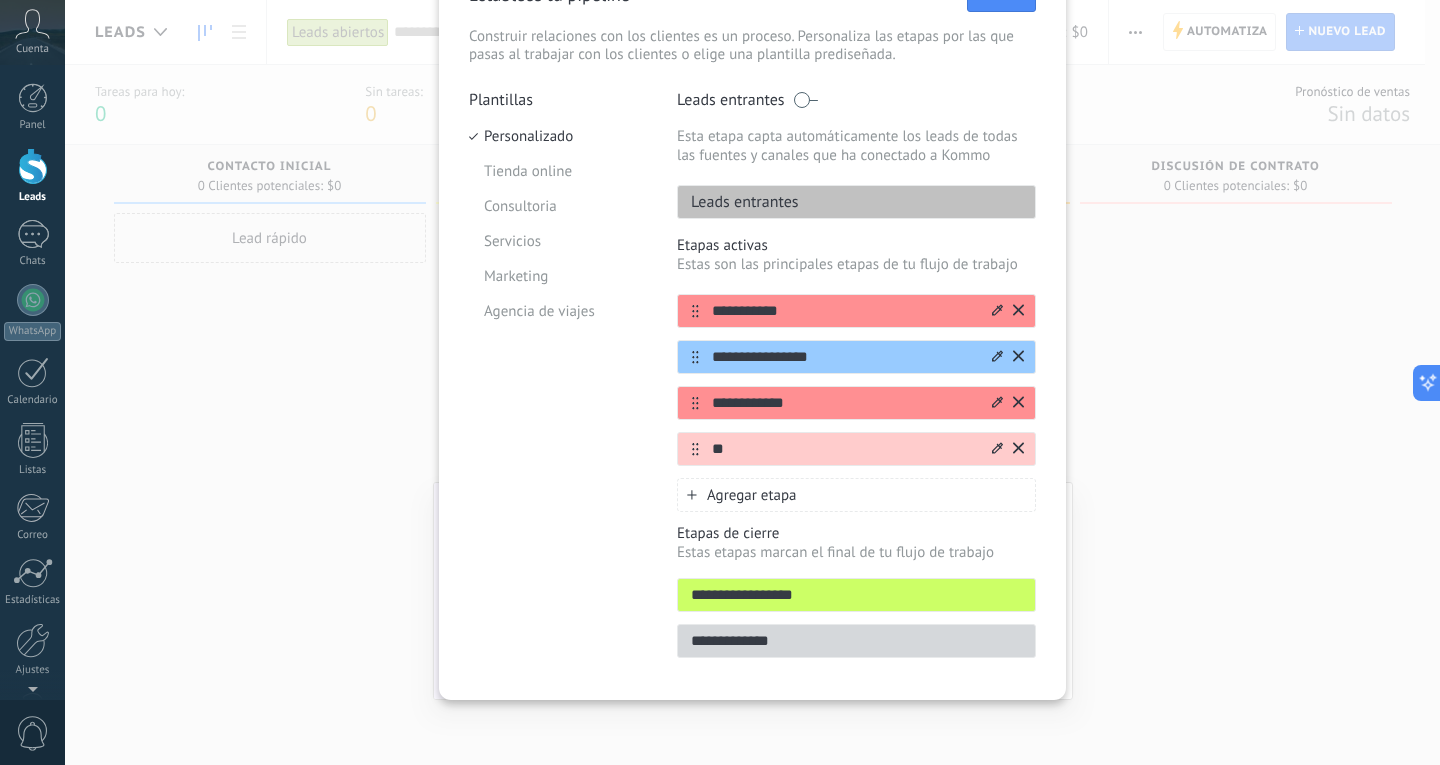 type on "*" 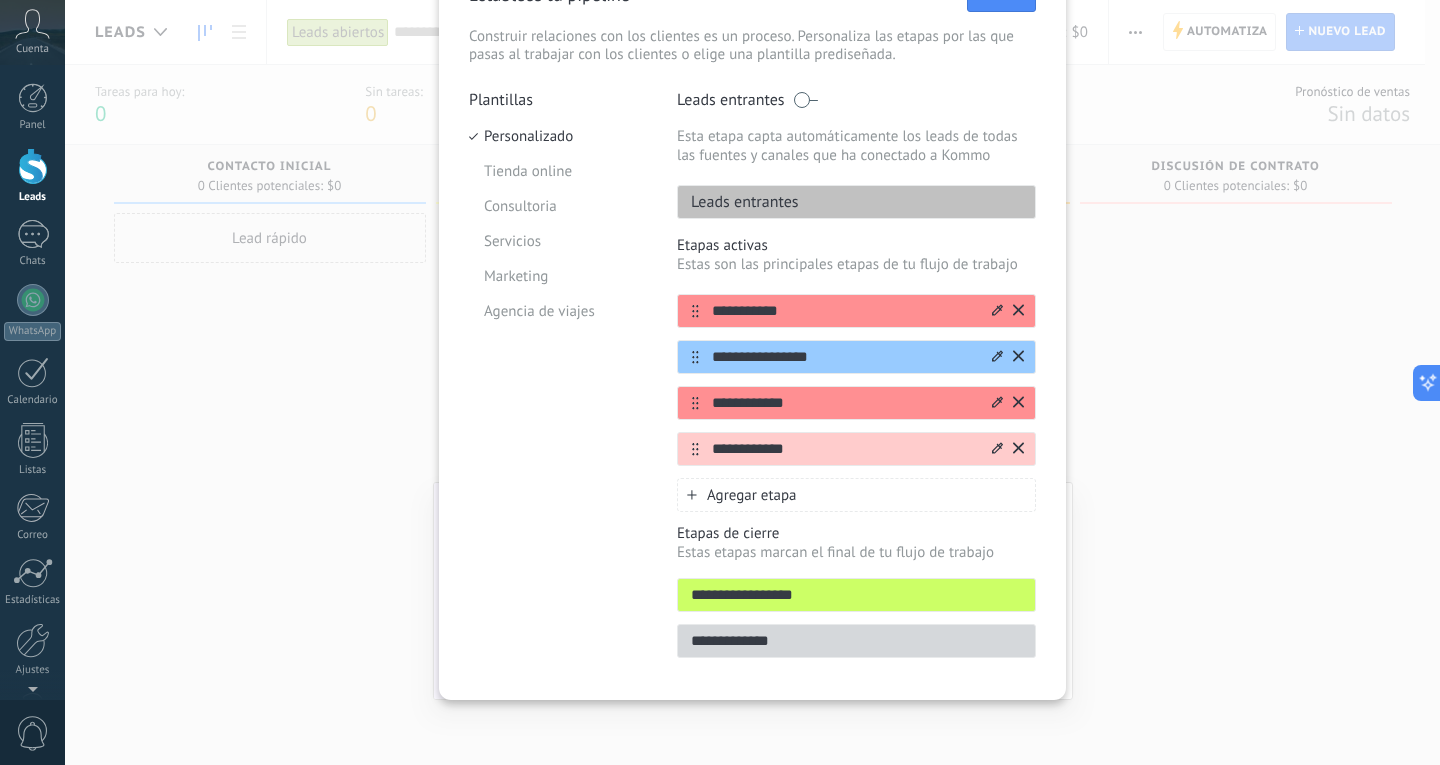 type on "**********" 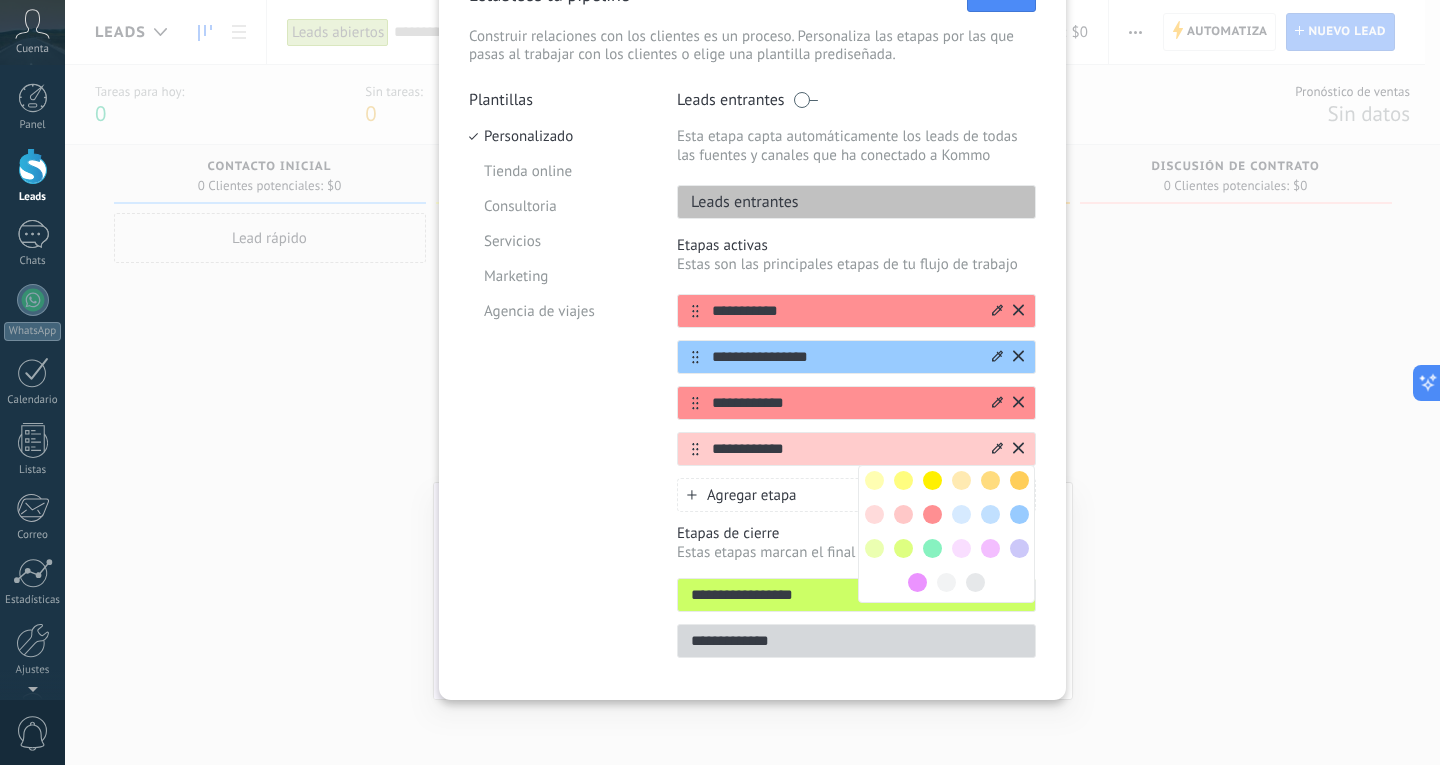 click at bounding box center [1019, 514] 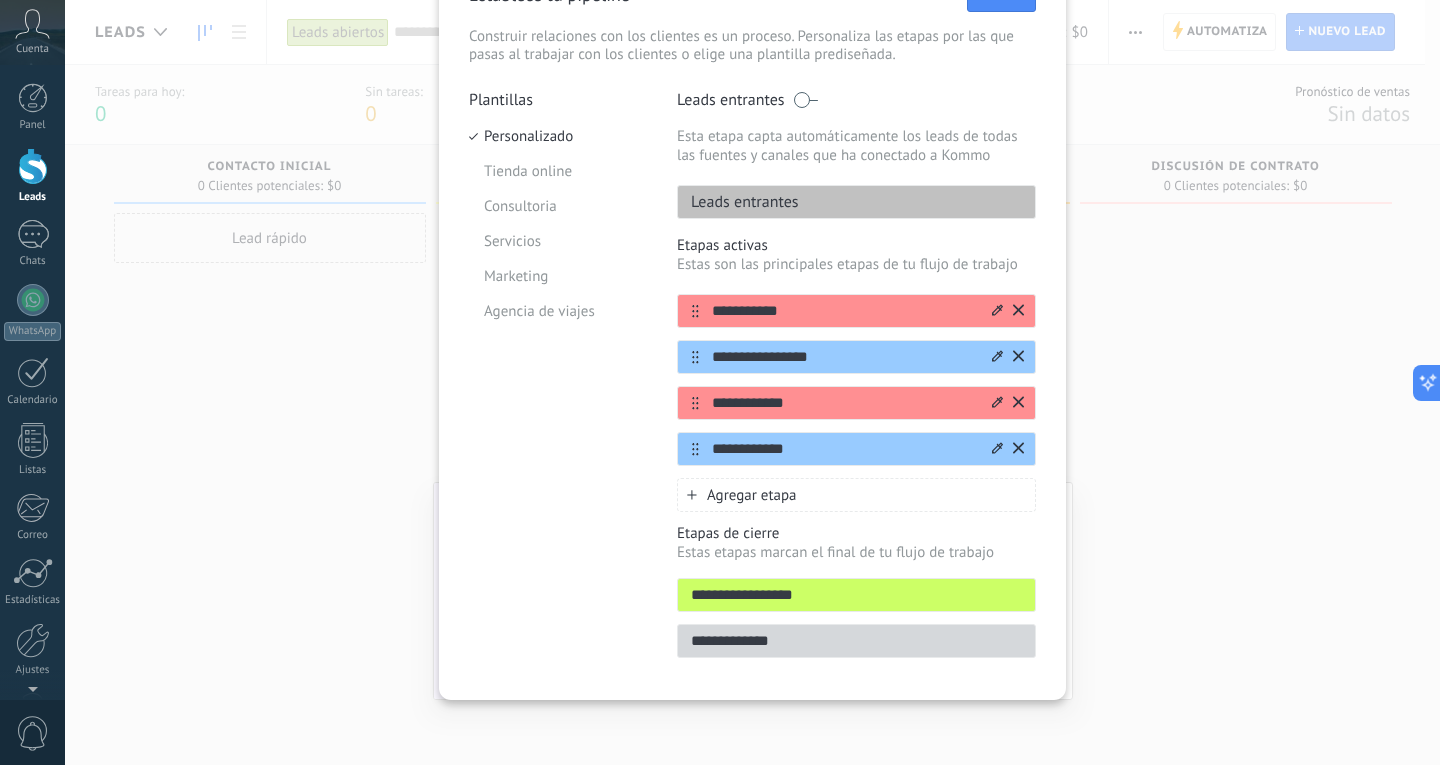 click on "Agregar etapa" at bounding box center [752, 495] 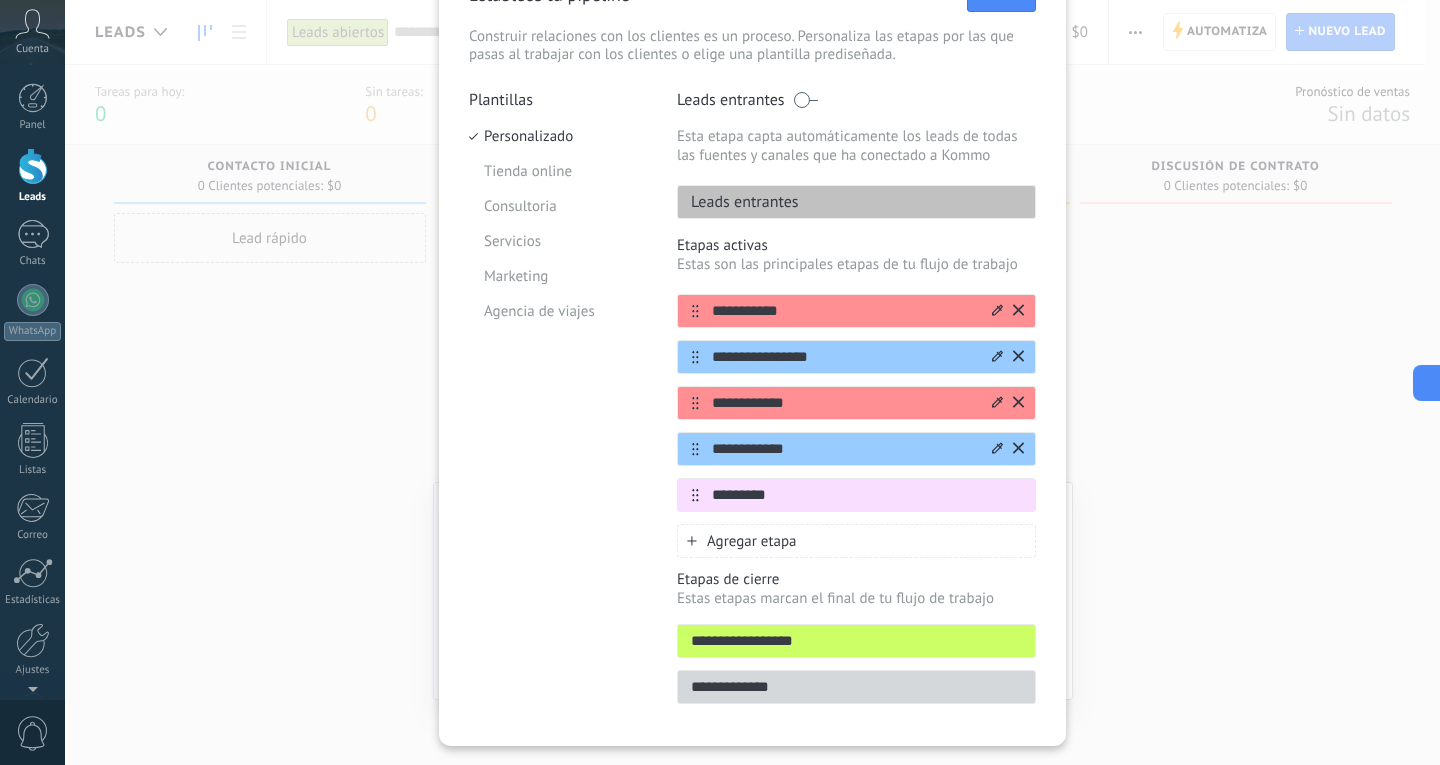 type on "*********" 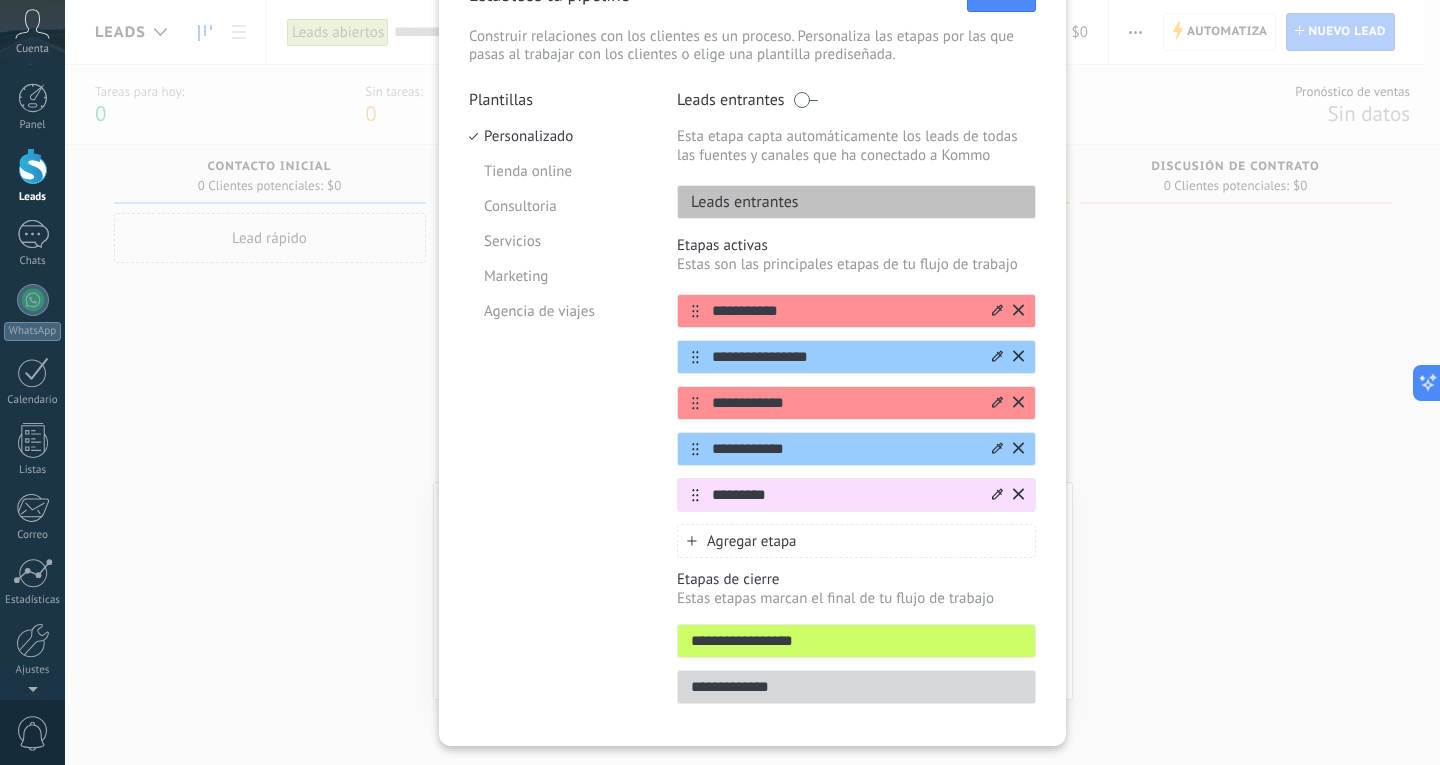 click 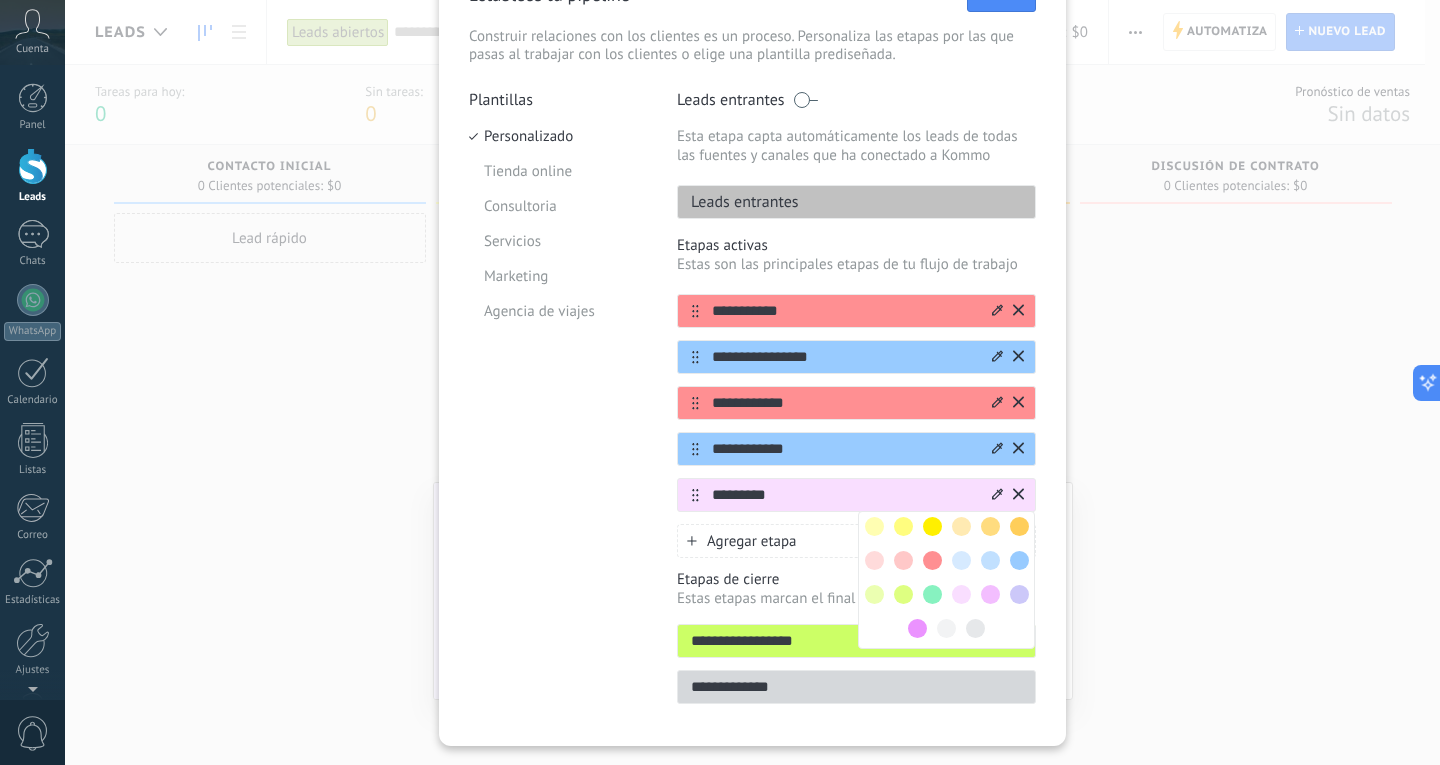 click at bounding box center (932, 560) 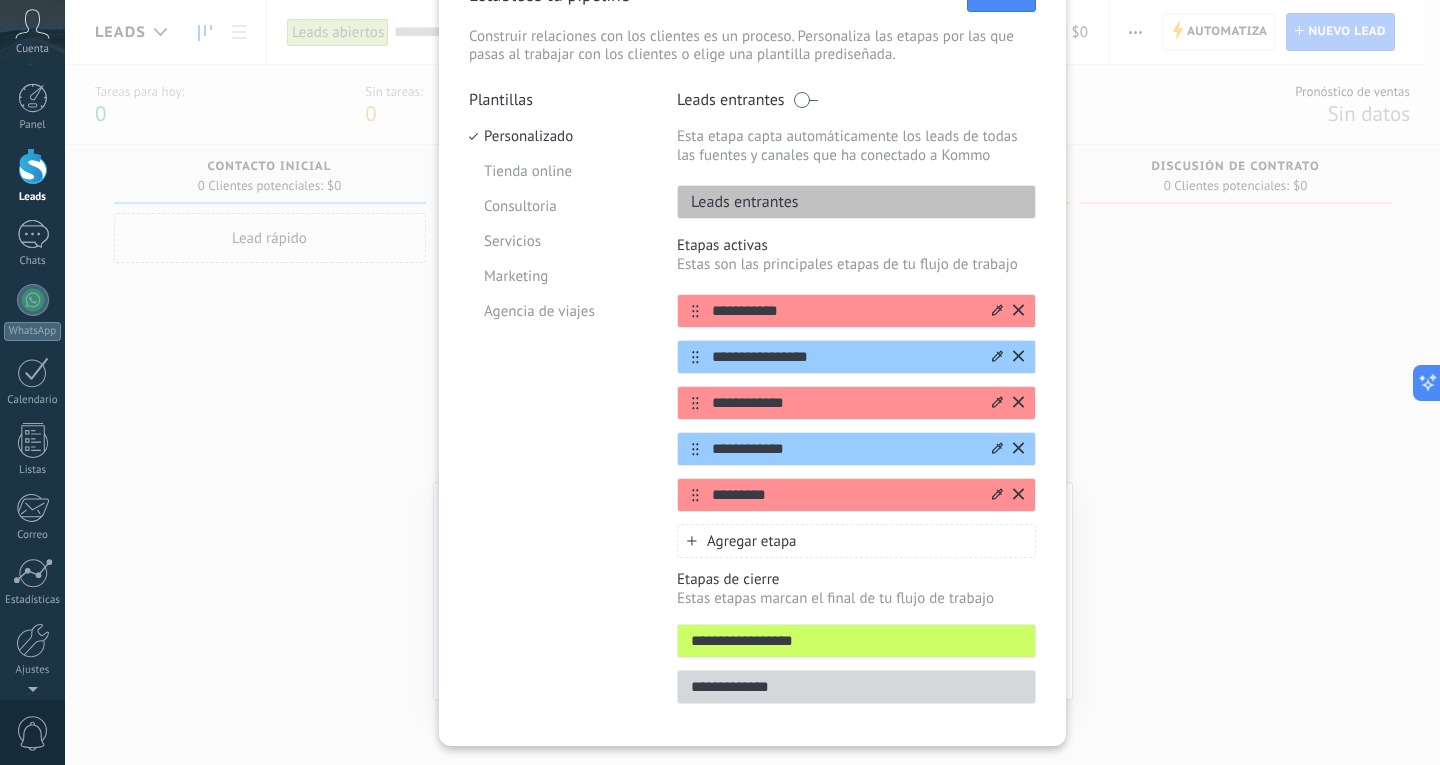 click on "Agregar etapa" at bounding box center [752, 541] 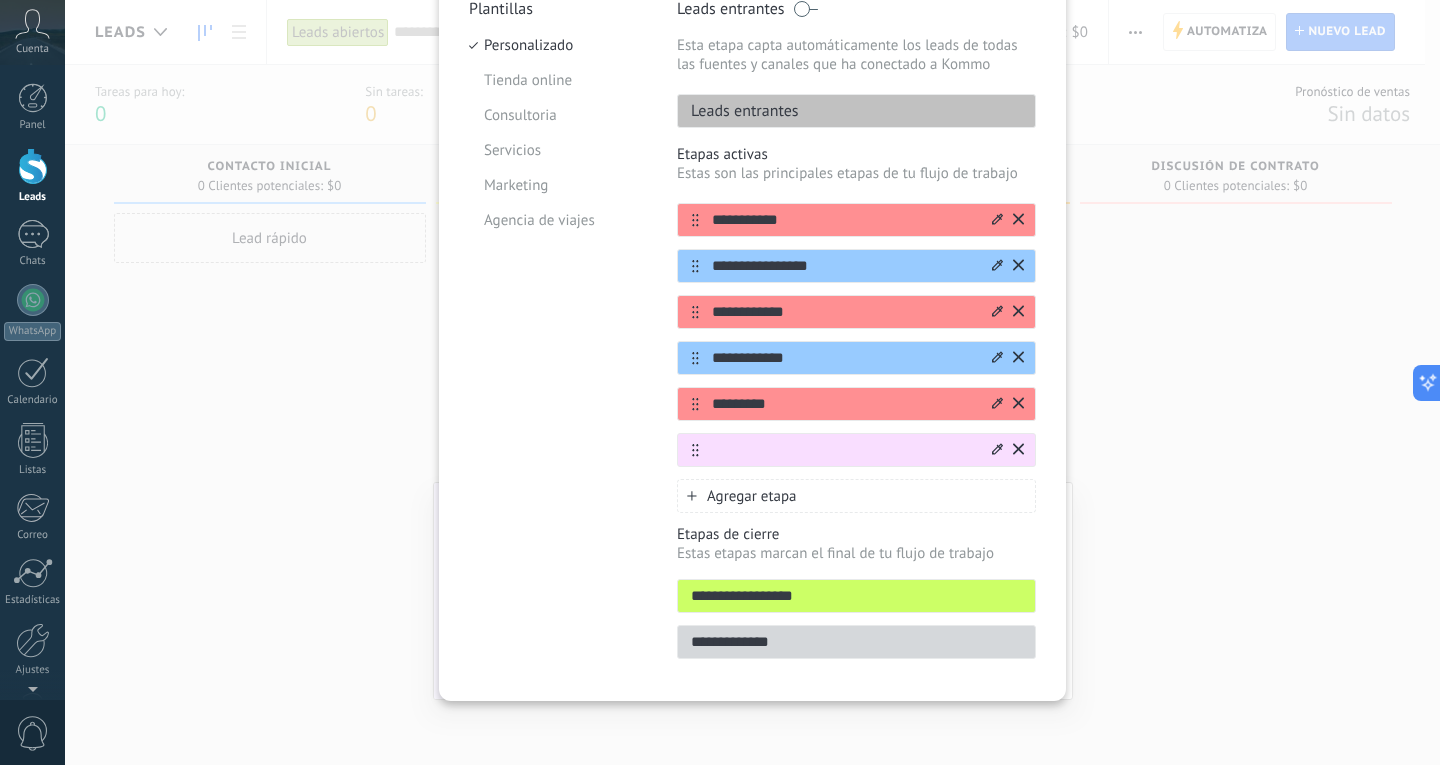 scroll, scrollTop: 211, scrollLeft: 0, axis: vertical 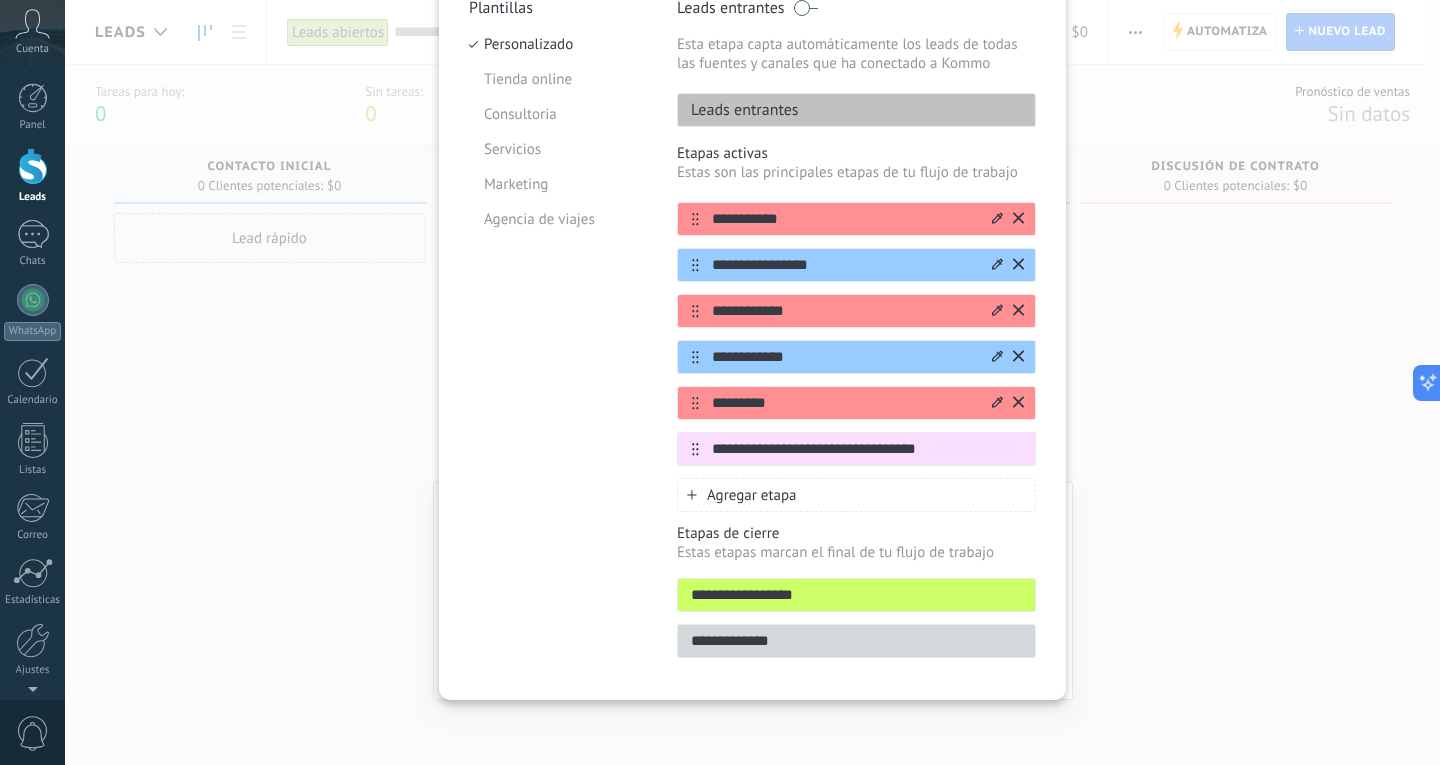 type on "**********" 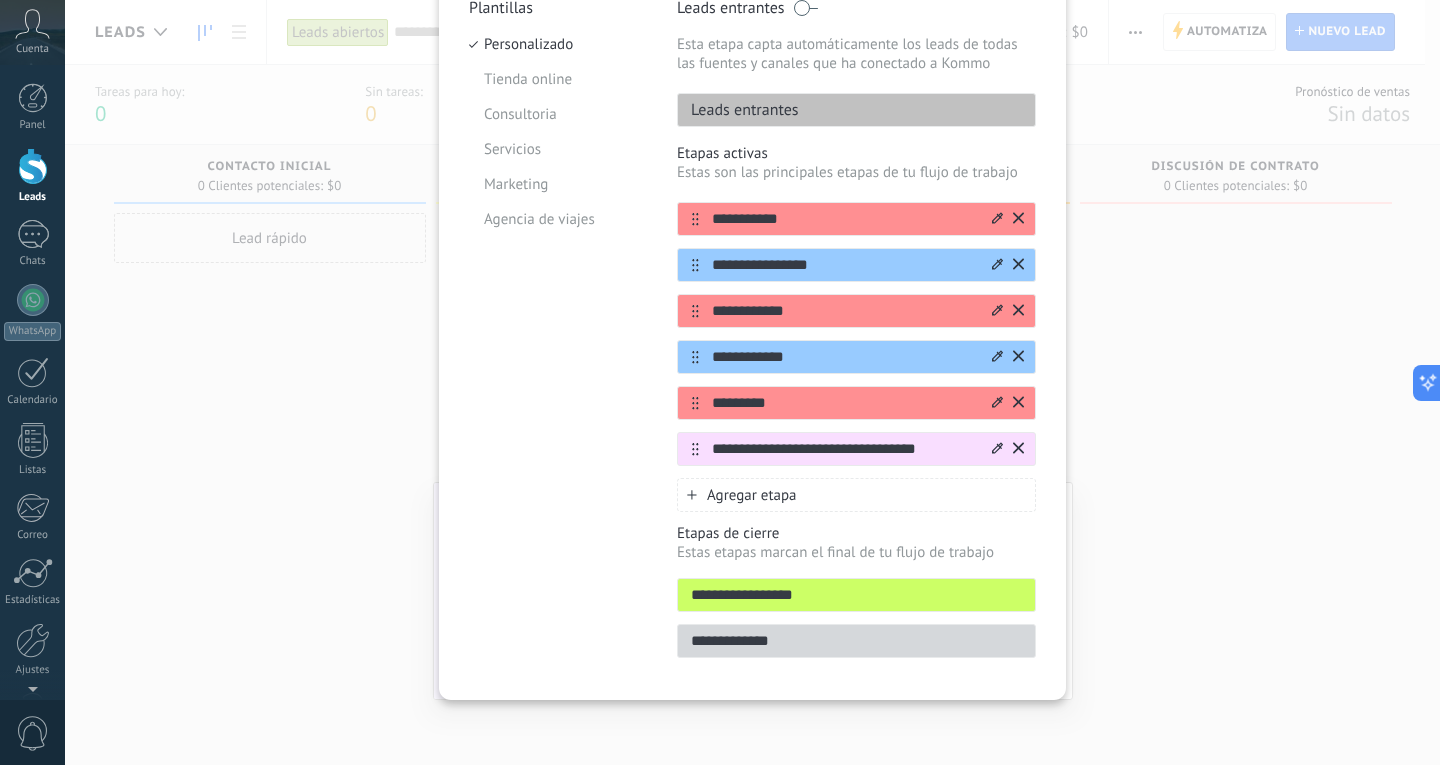 click 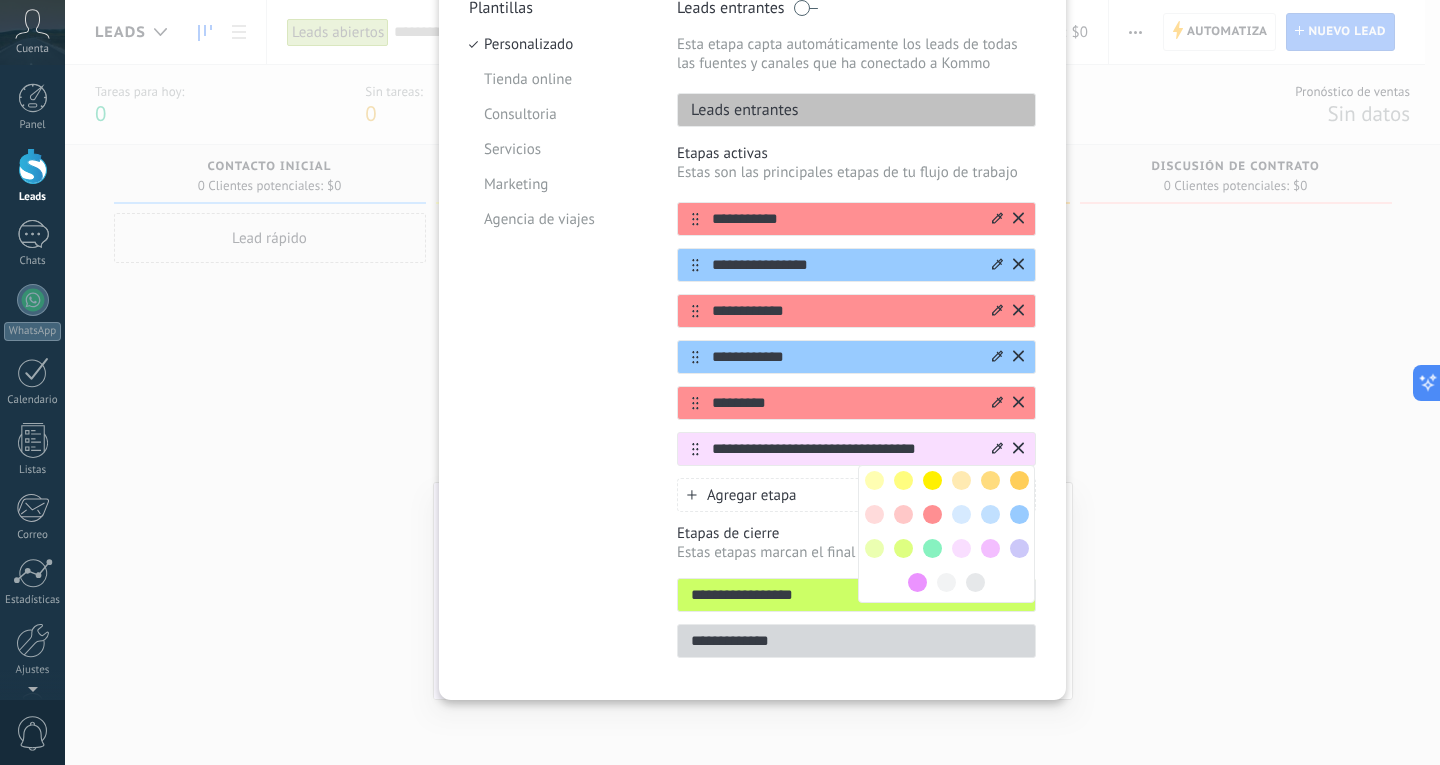 click at bounding box center [1019, 514] 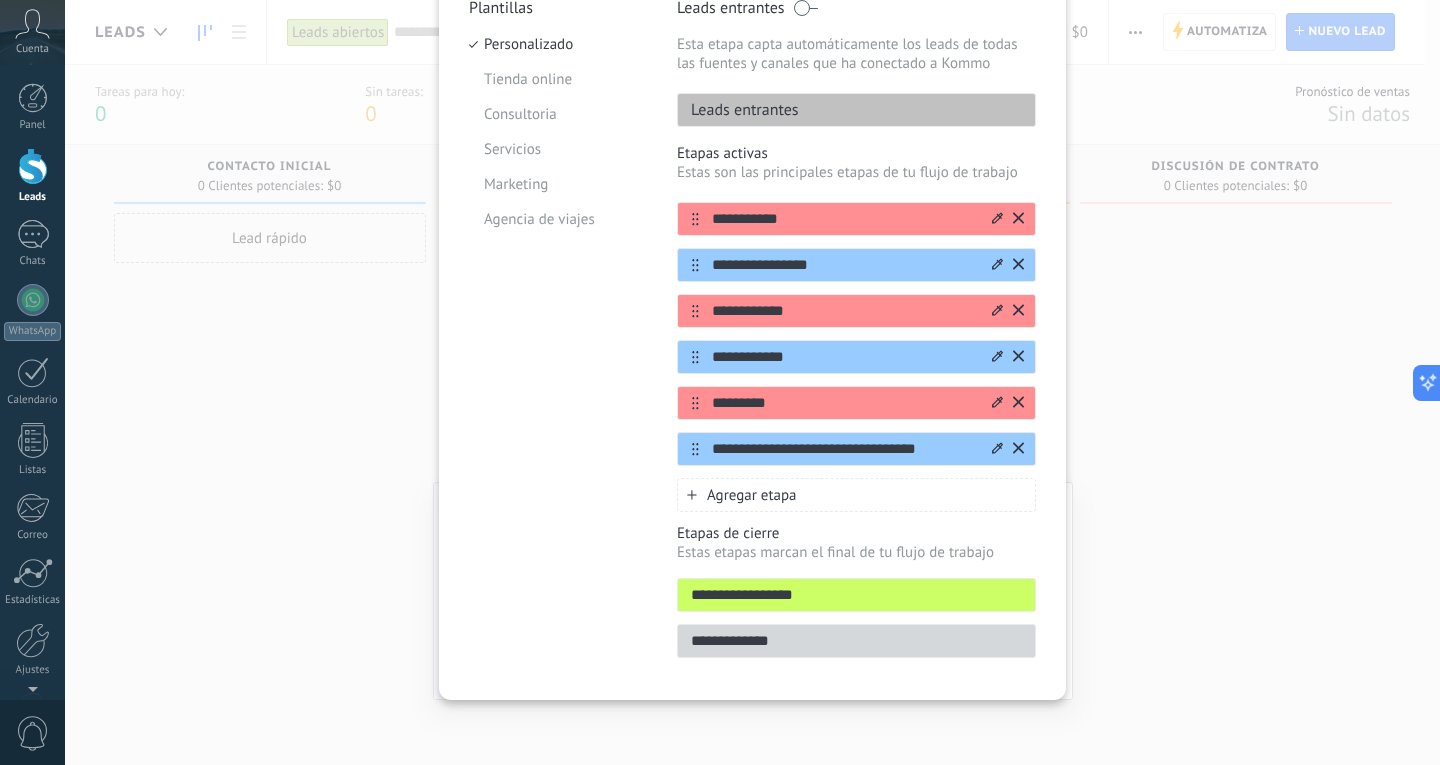 click on "**********" at bounding box center (856, 595) 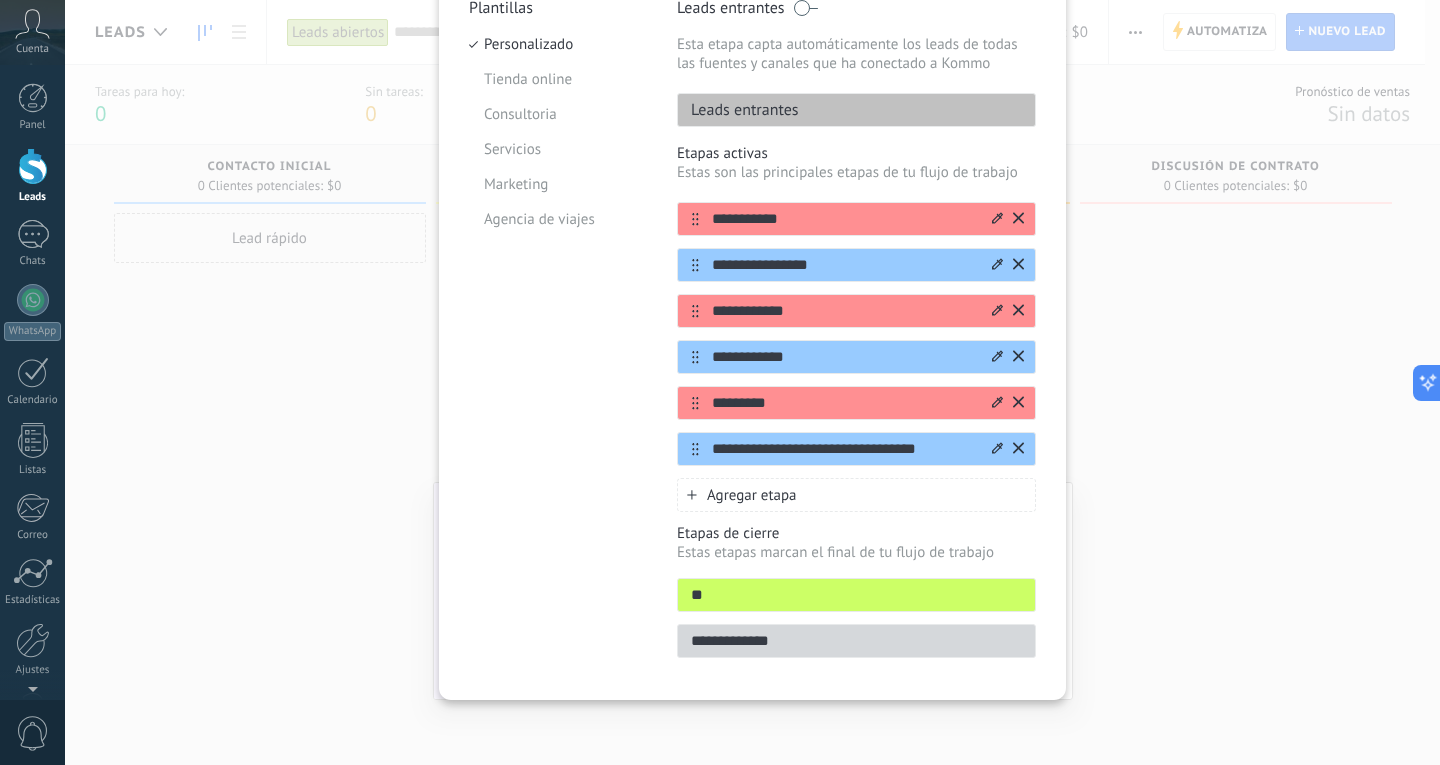 type on "*" 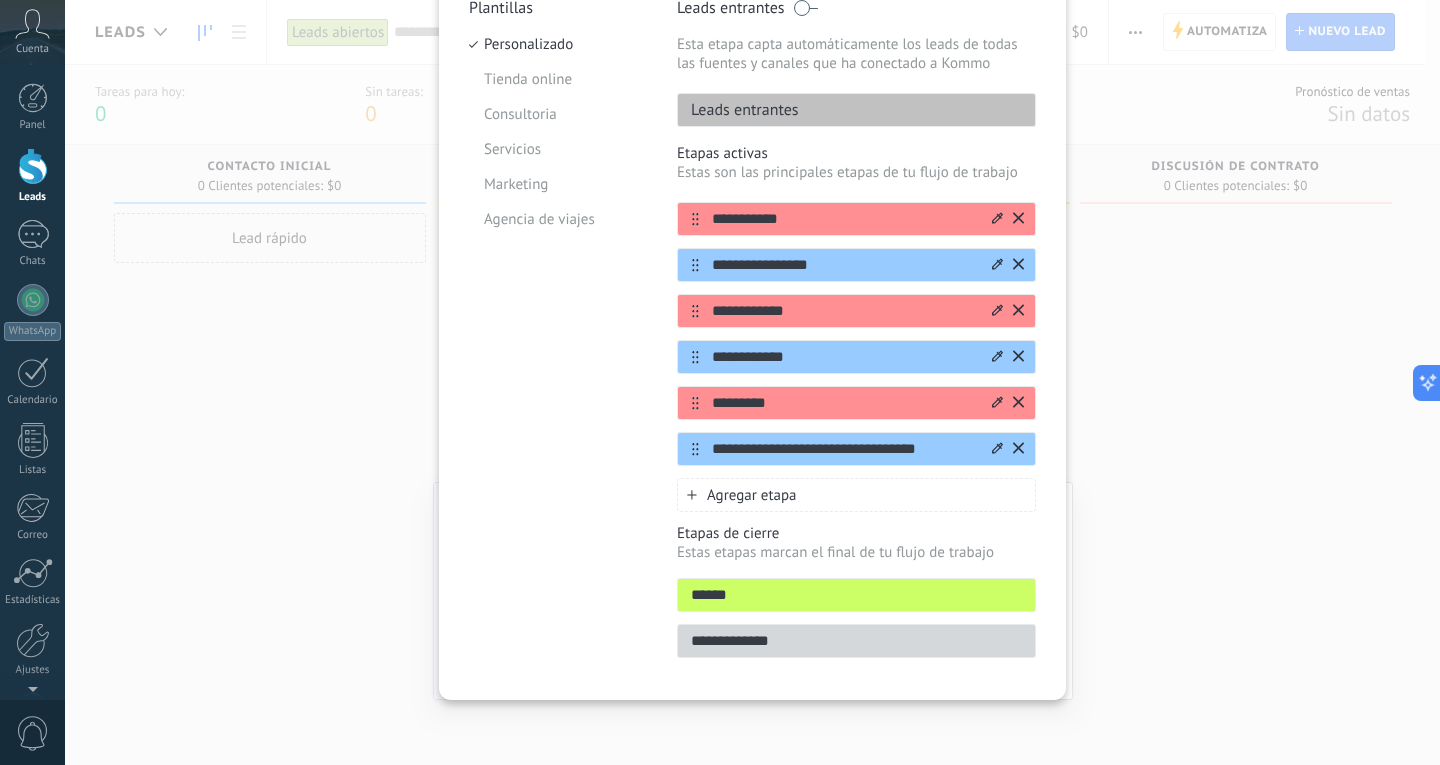 type on "******" 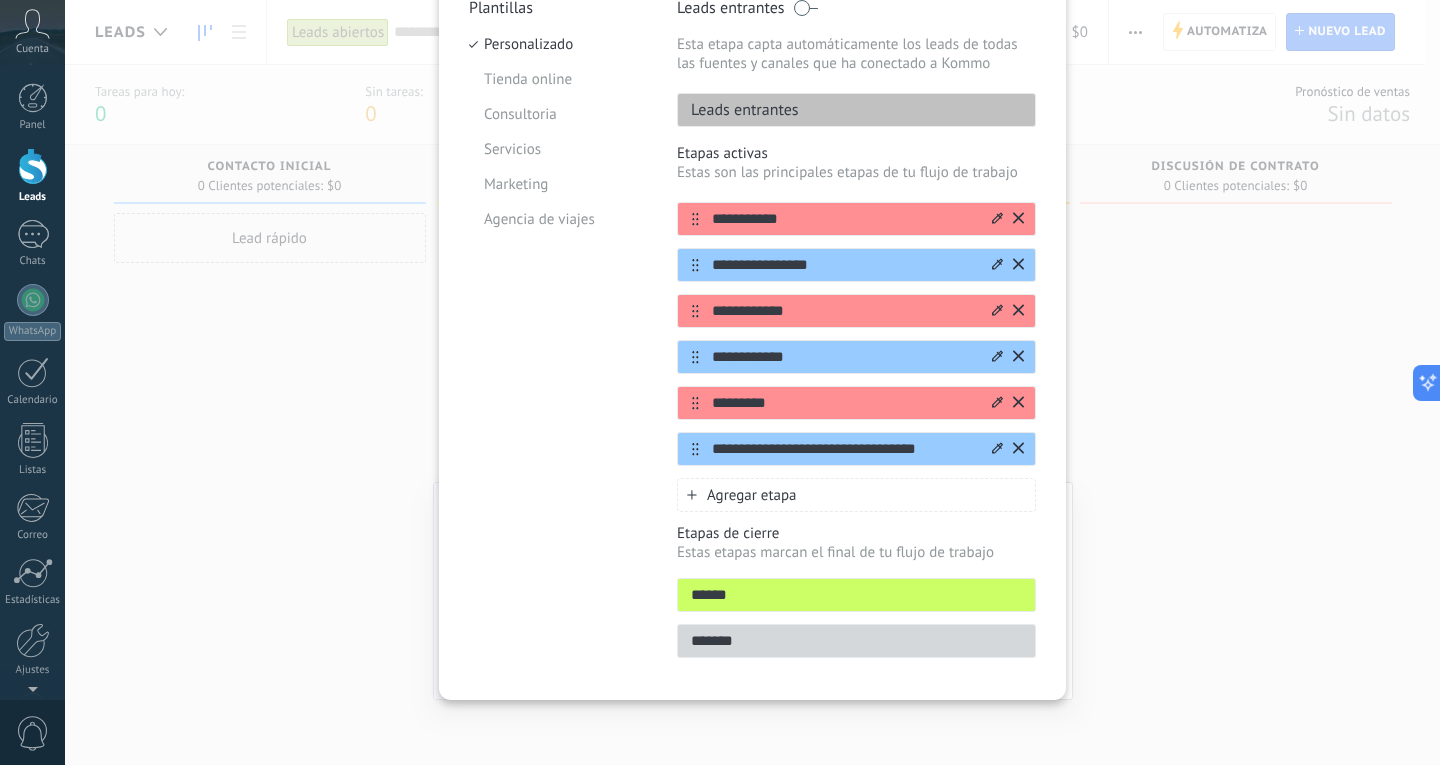 type on "*******" 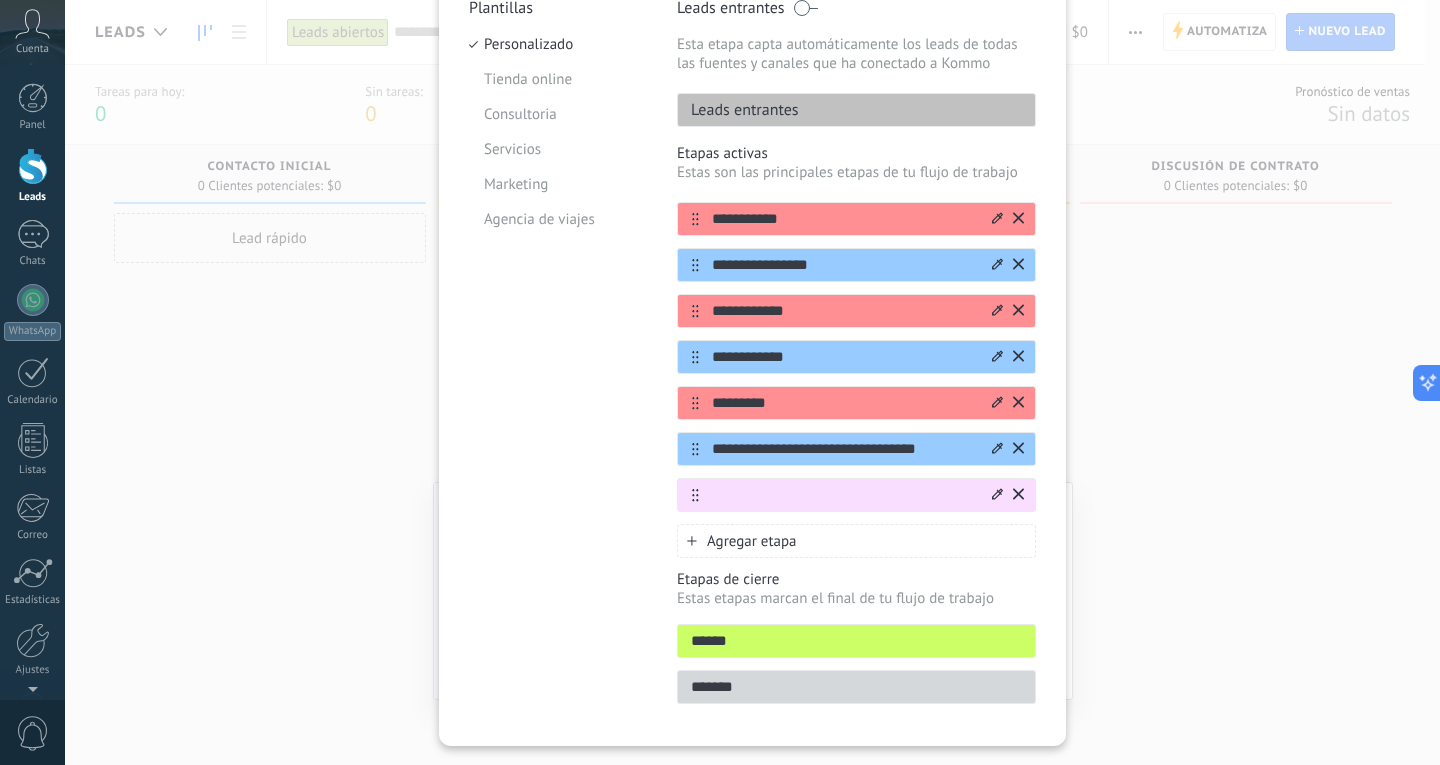 click 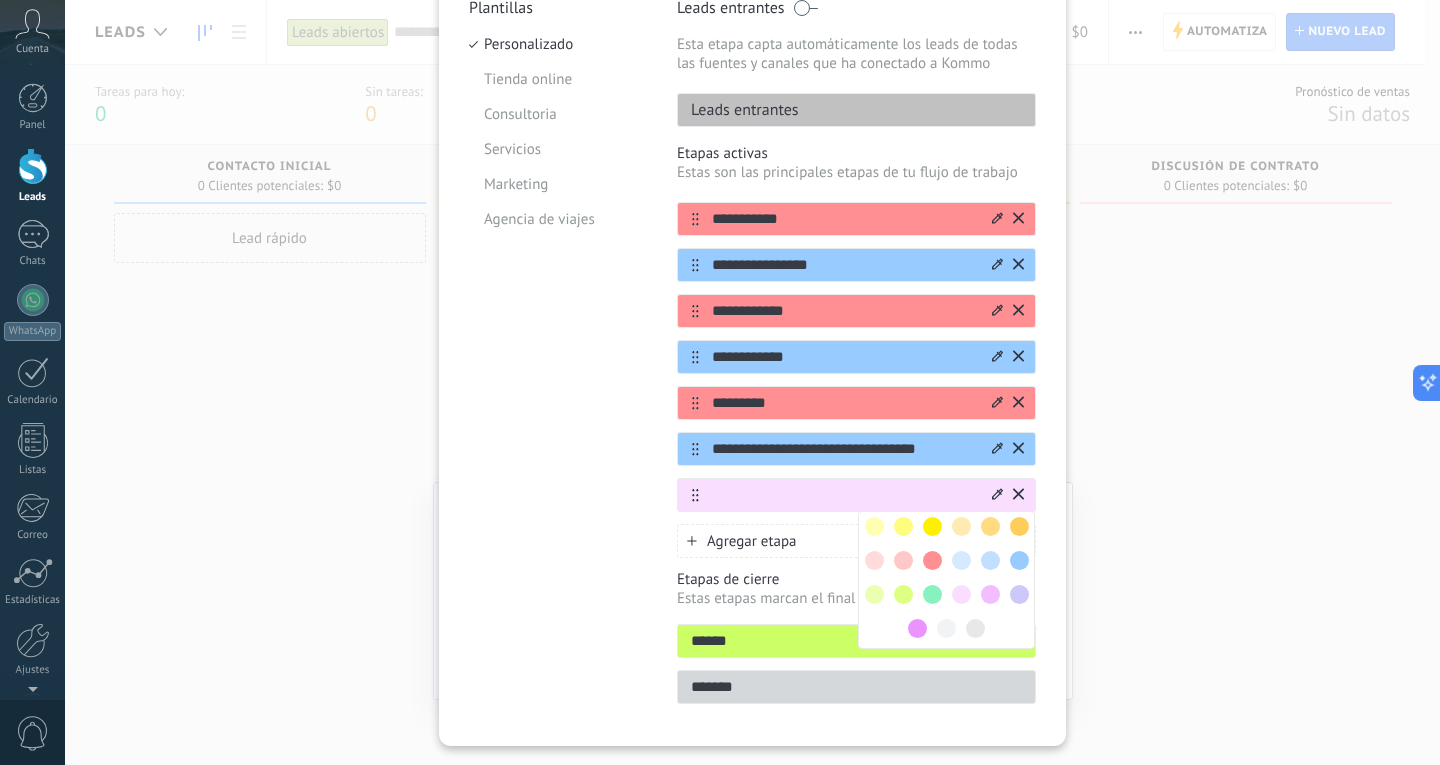 click at bounding box center [932, 560] 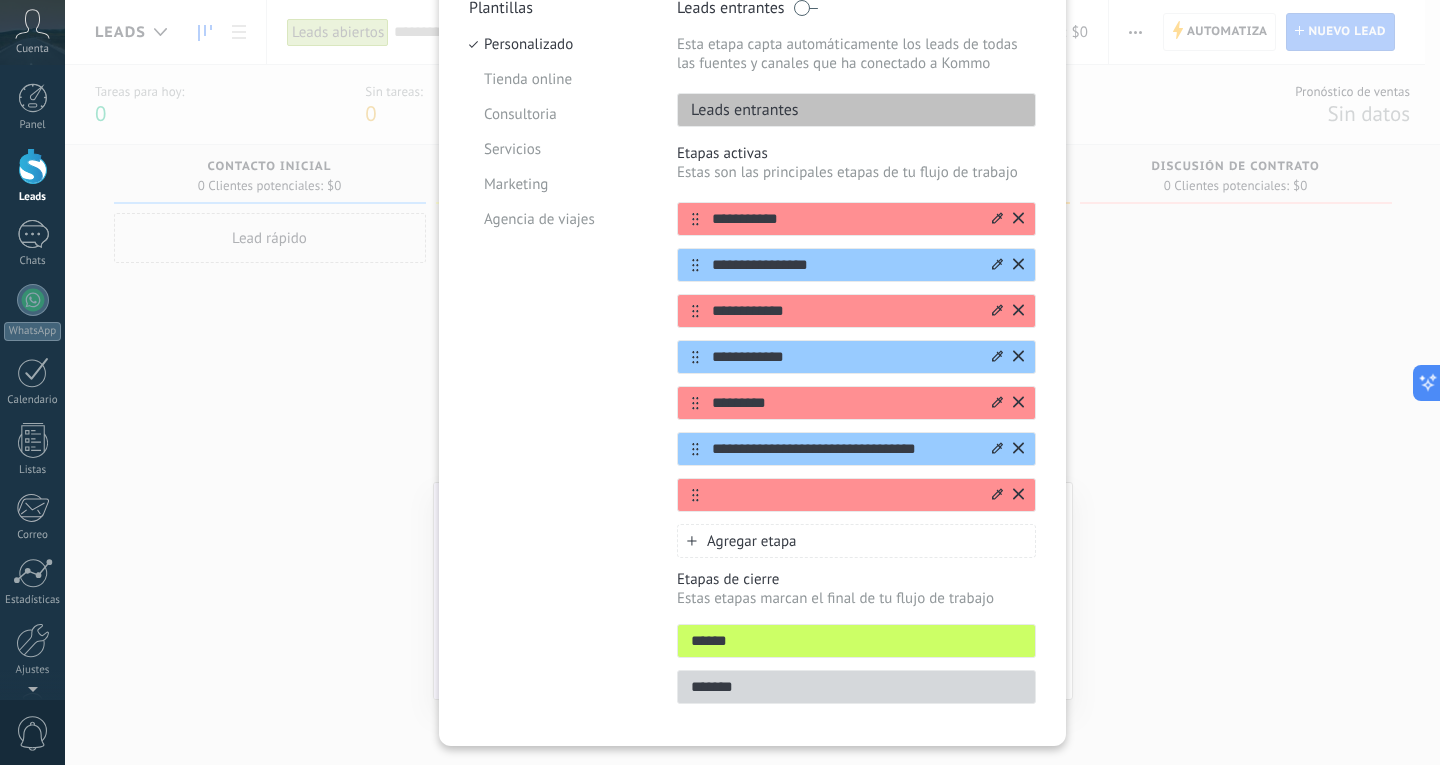 click at bounding box center (844, 495) 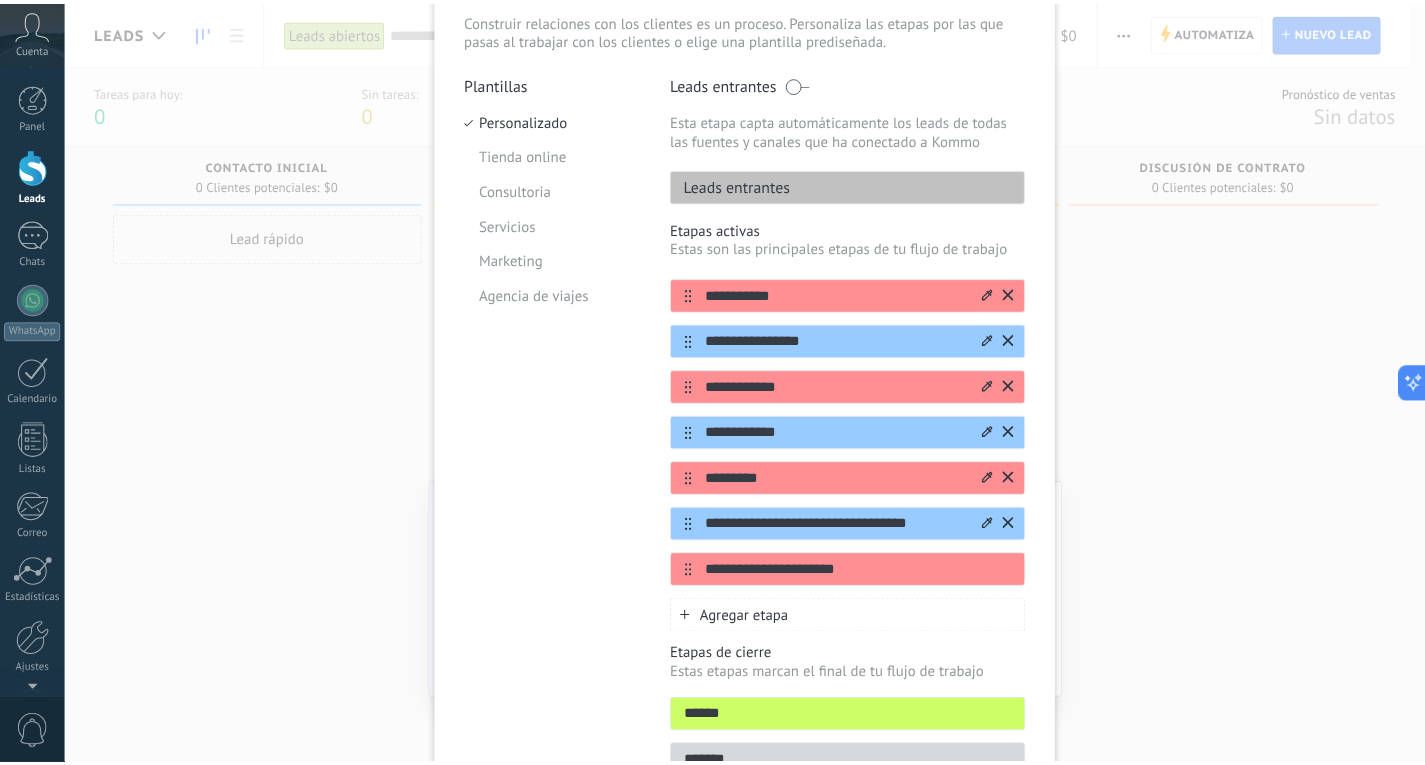 scroll, scrollTop: 0, scrollLeft: 0, axis: both 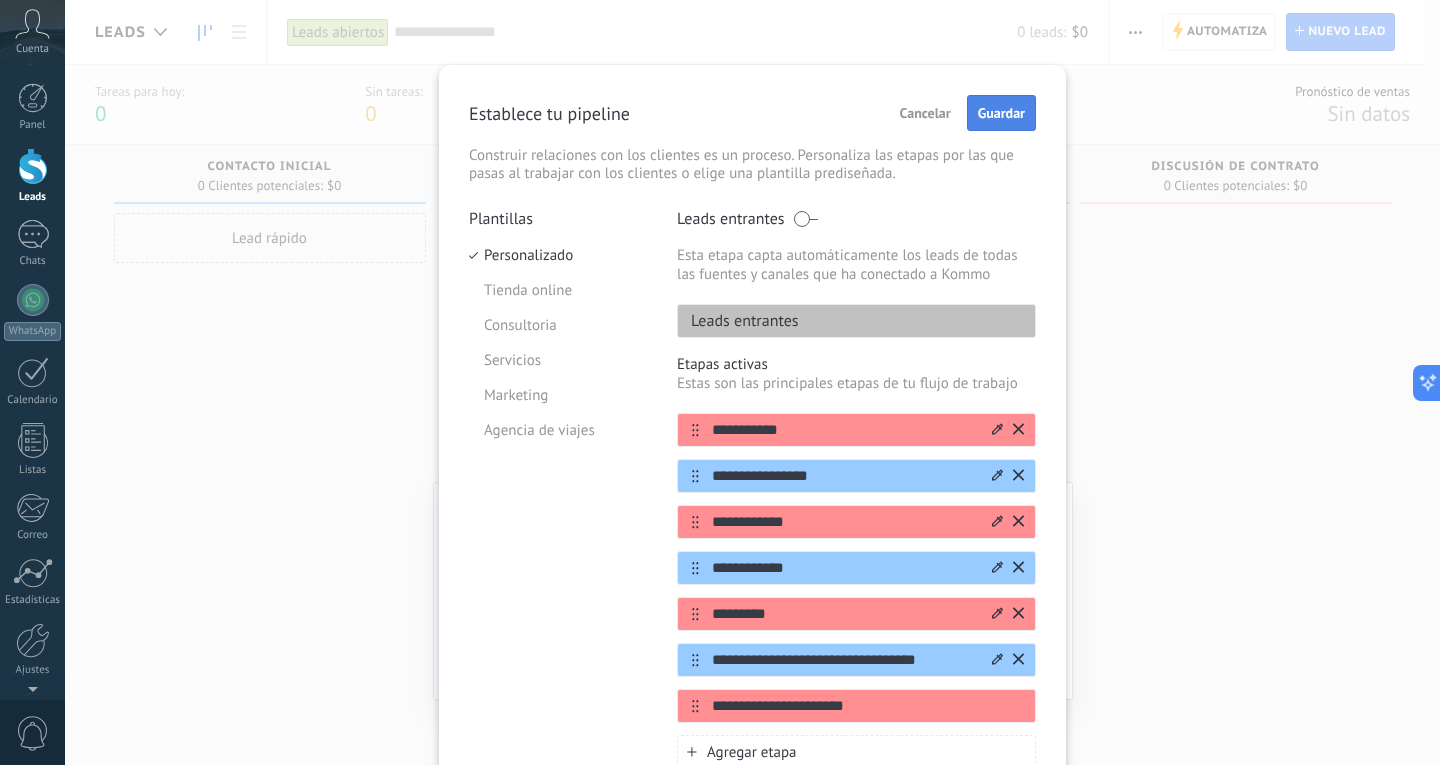 type on "**********" 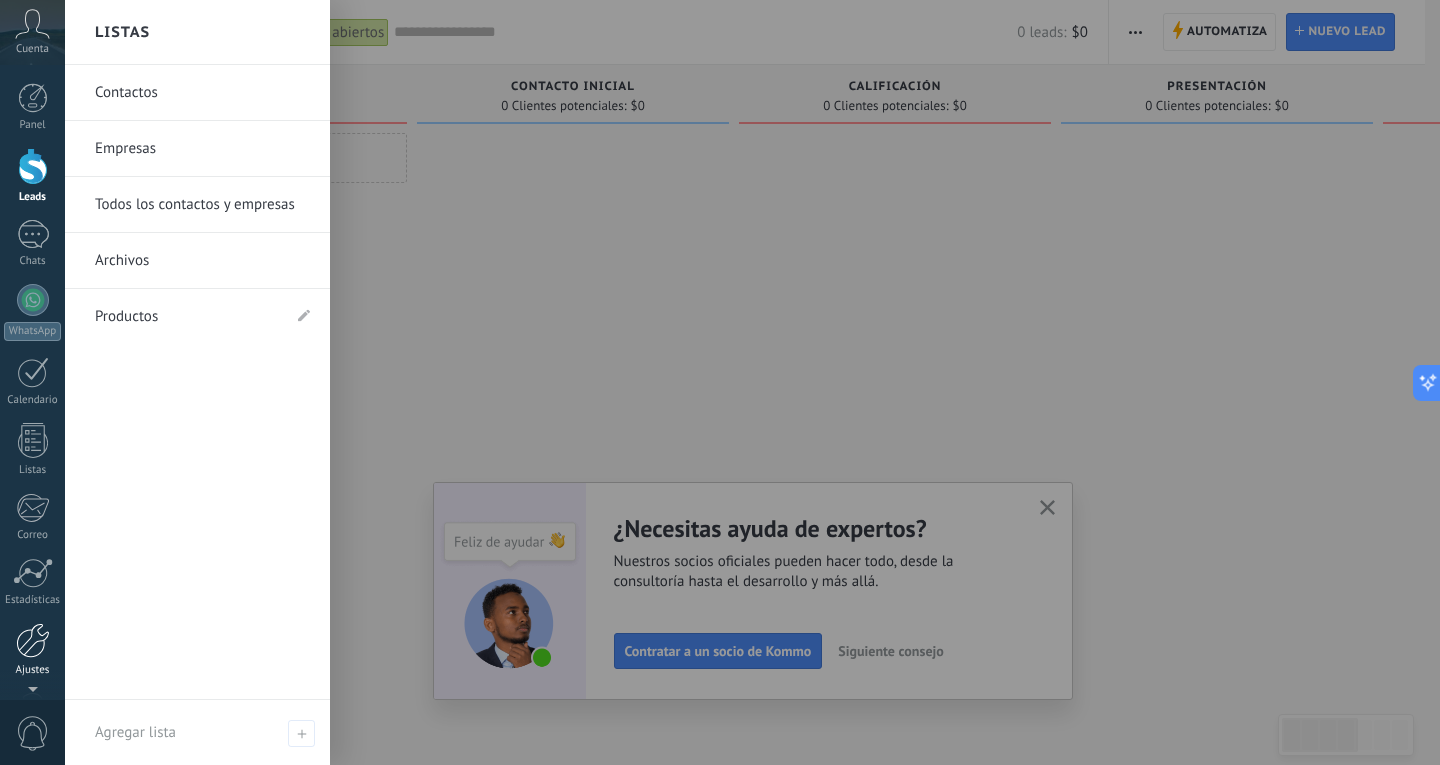 click at bounding box center [33, 640] 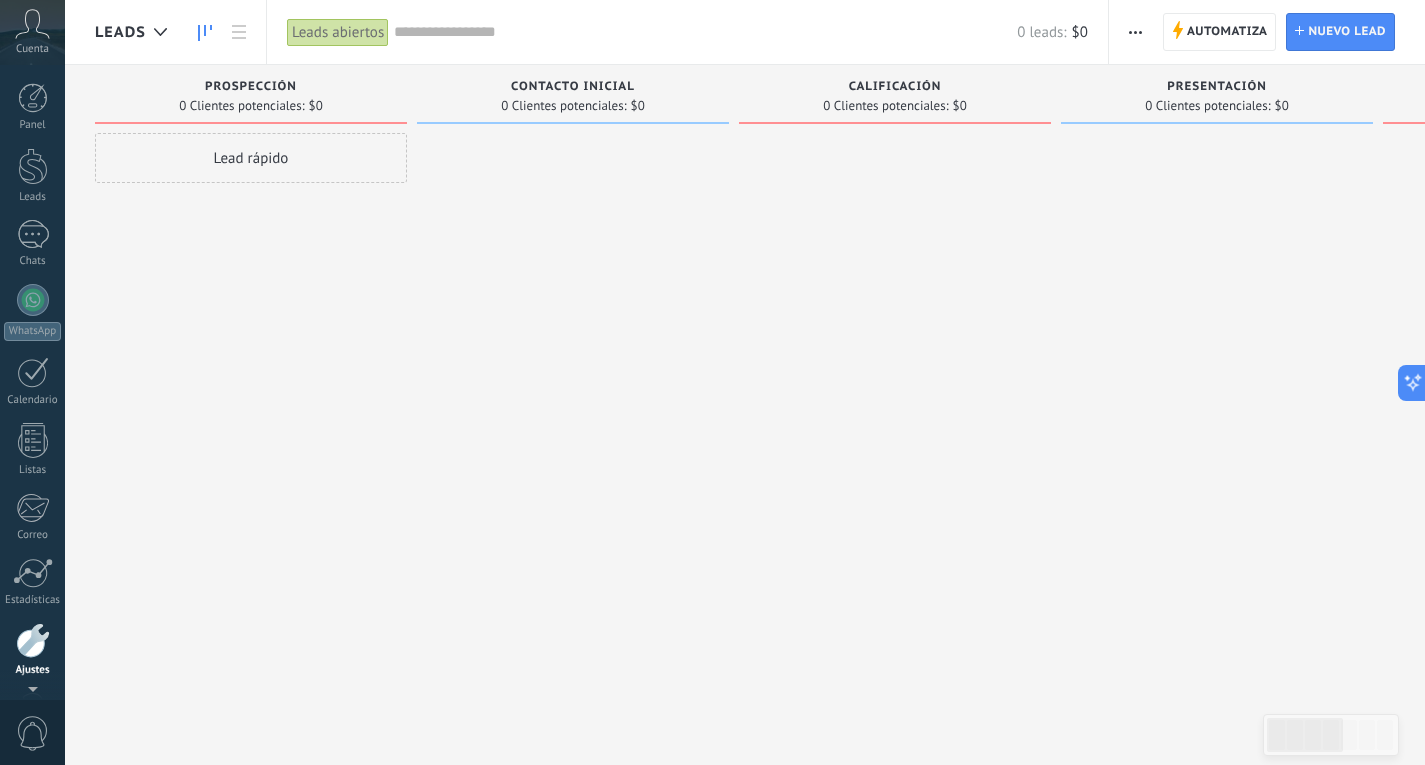 scroll, scrollTop: 67, scrollLeft: 0, axis: vertical 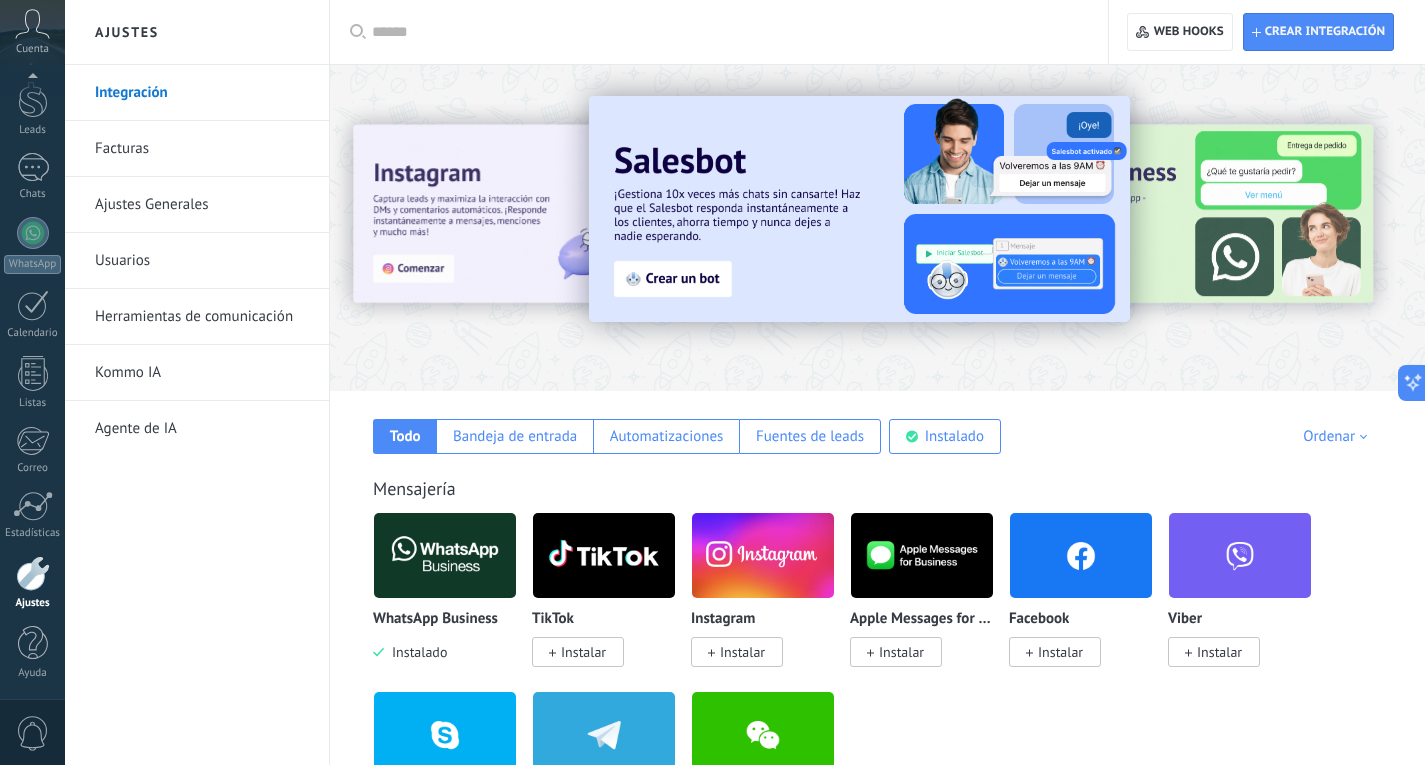 click on "Instalar" at bounding box center (1060, 652) 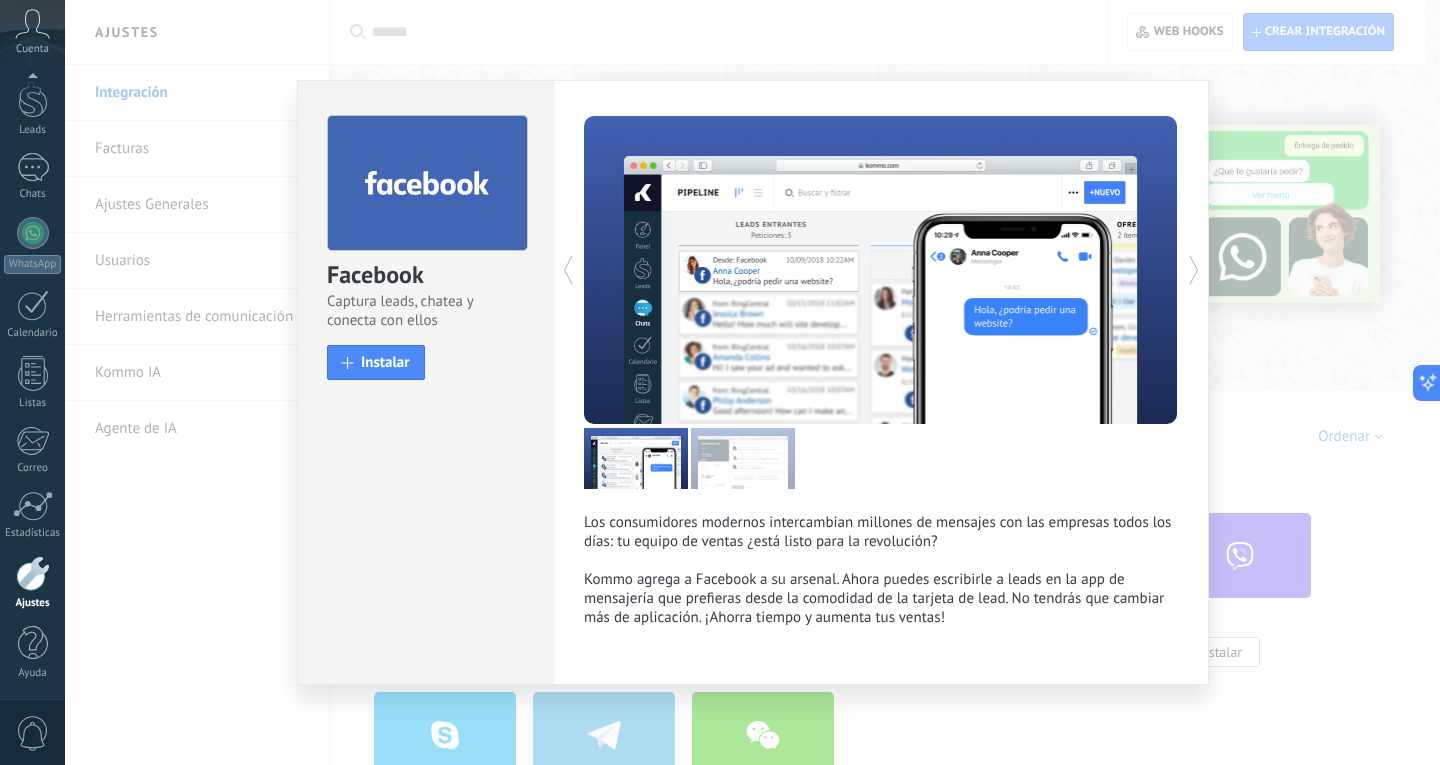 click on "Los consumidores modernos intercambian millones de mensajes con las empresas todos los días: tu equipo de ventas ¿está listo para la revolución?     Kommo agrega a Facebook a su arsenal. Ahora puedes escribirle a leads en la app de mensajería que prefieras desde la comodidad de la tarjeta de lead. No tendrás que cambiar más de aplicación. ¡Ahorra tiempo y aumenta tus ventas! más" at bounding box center [881, 382] 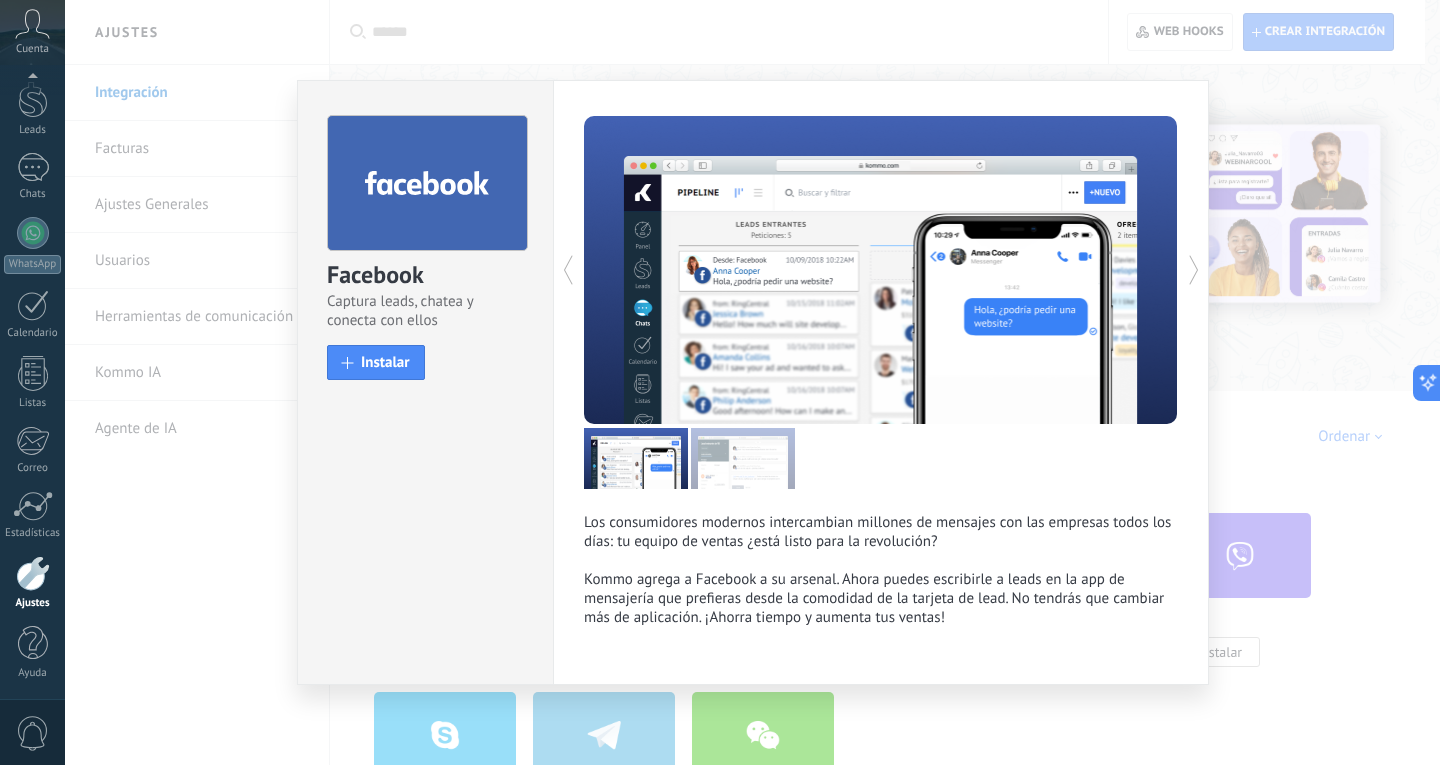click on "Facebook Captura leads, chatea y conecta con ellos install Instalar Los consumidores modernos intercambian millones de mensajes con las empresas todos los días: tu equipo de ventas ¿está listo para la revolución?     Kommo agrega a Facebook a su arsenal. Ahora puedes escribirle a leads en la app de mensajería que prefieras desde la comodidad de la tarjeta de lead. No tendrás que cambiar más de aplicación. ¡Ahorra tiempo y aumenta tus ventas! más" at bounding box center [752, 382] 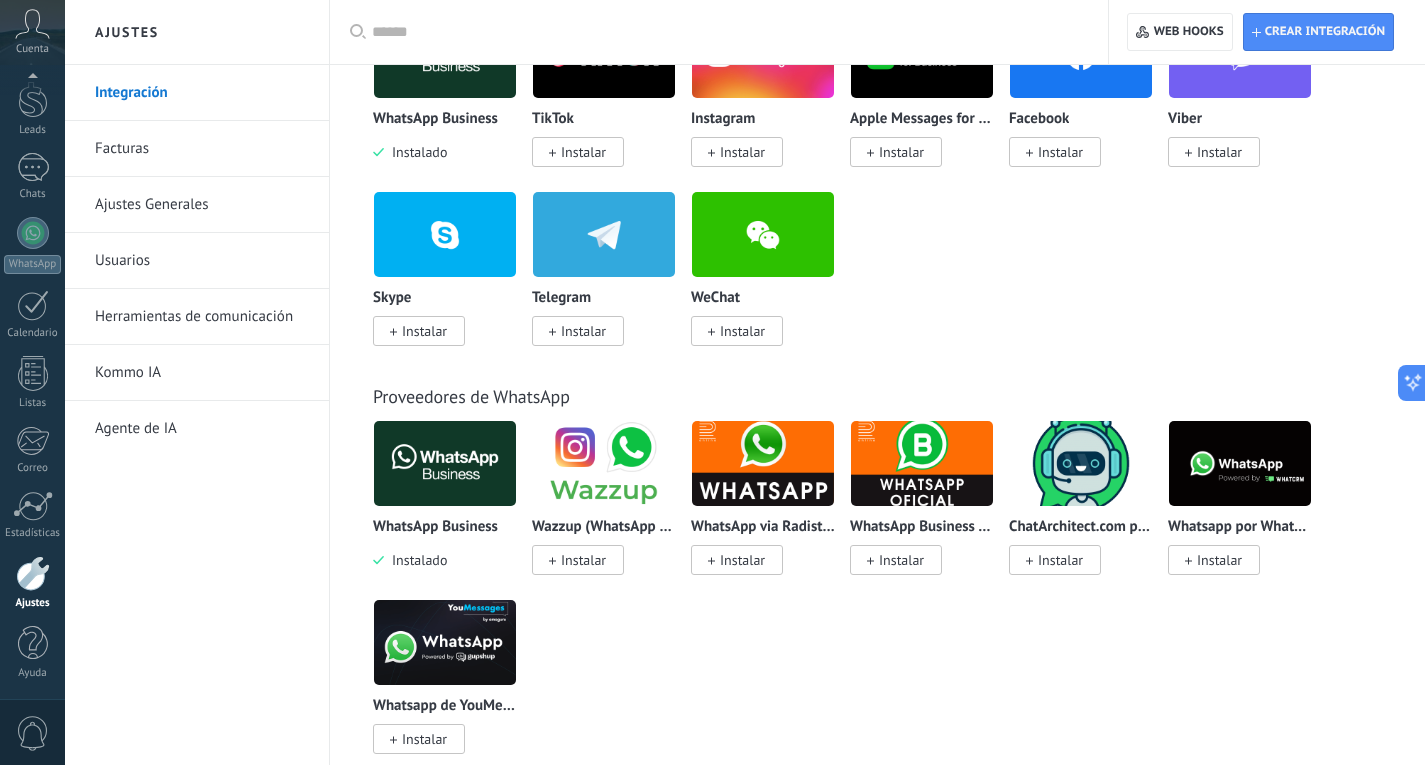 scroll, scrollTop: 400, scrollLeft: 0, axis: vertical 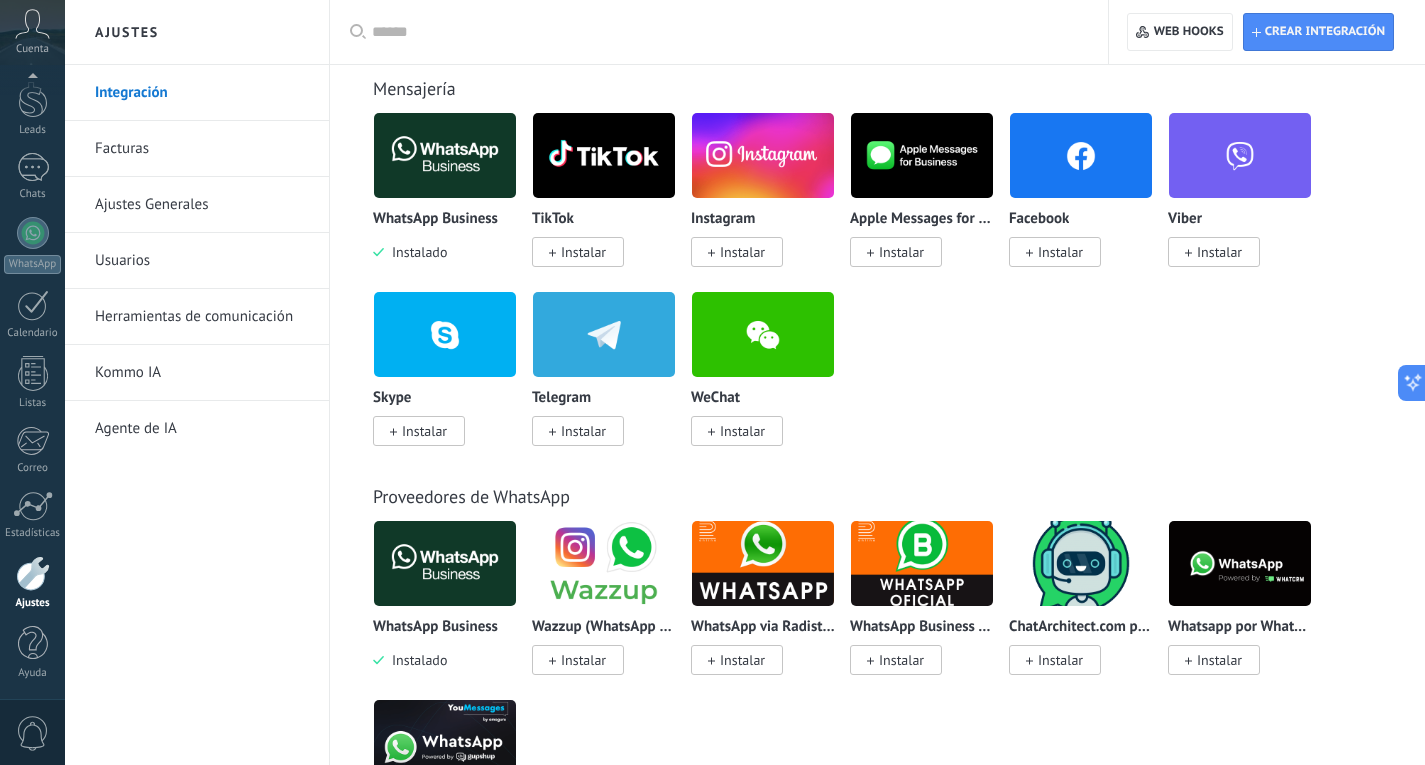 click at bounding box center (711, 252) 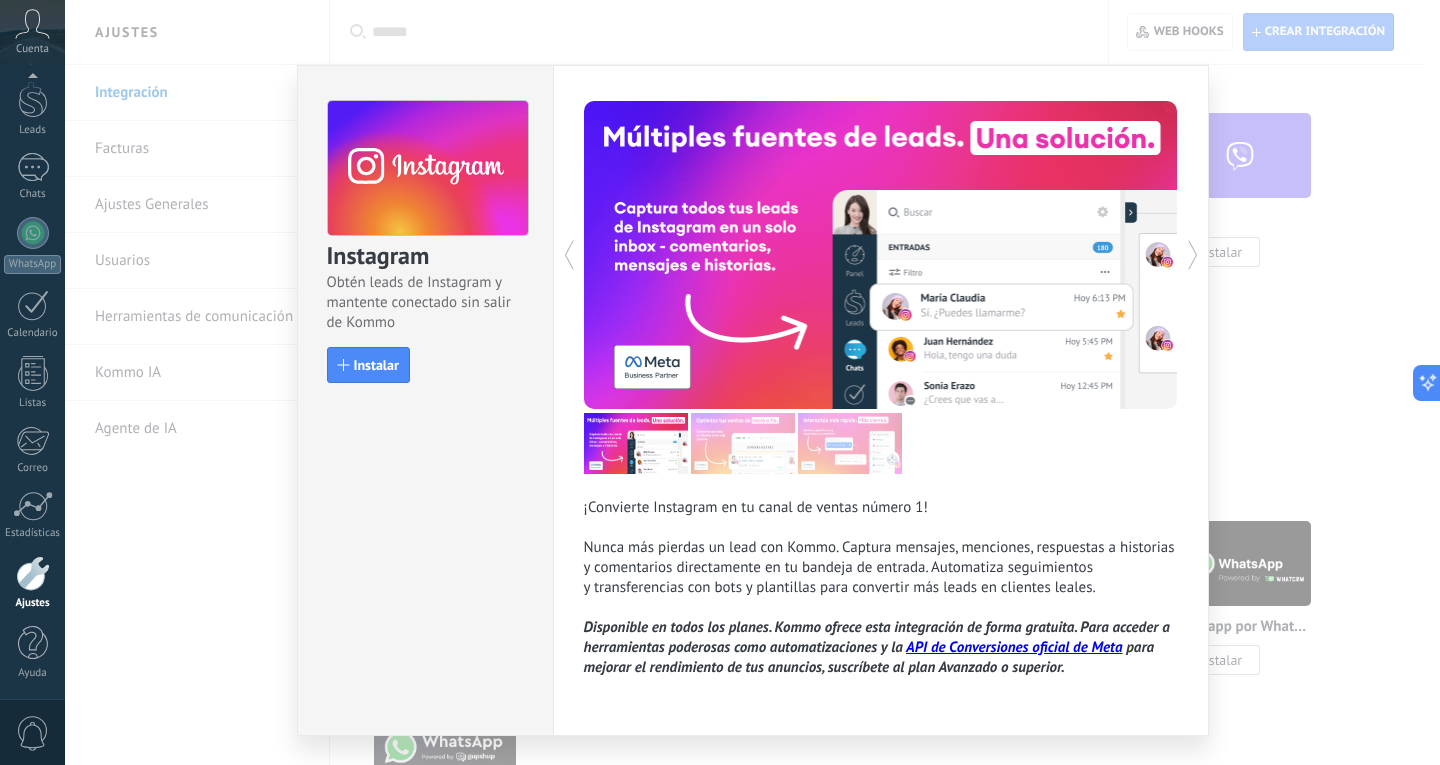 click on "Instagram Obtén leads de Instagram y mantente conectado sin salir de Kommo Instalar ¡Convierte Instagram en tu canal de ventas número 1! Nunca más pierdas un lead con Kommo. Captura mensajes, menciones, respuestas a historias y comentarios directamente en tu bandeja de entrada. Automatiza seguimientos y transferencias con bots y plantillas para convertir más leads en clientes leales. Disponible en todos los planes. Kommo ofrece esta integración de forma gratuita. Para acceder a herramientas poderosas como automatizaciones y la   API de Conversiones oficial de Meta   para mejorar el rendimiento de tus anuncios, suscríbete al plan Avanzado o superior." at bounding box center [752, 382] 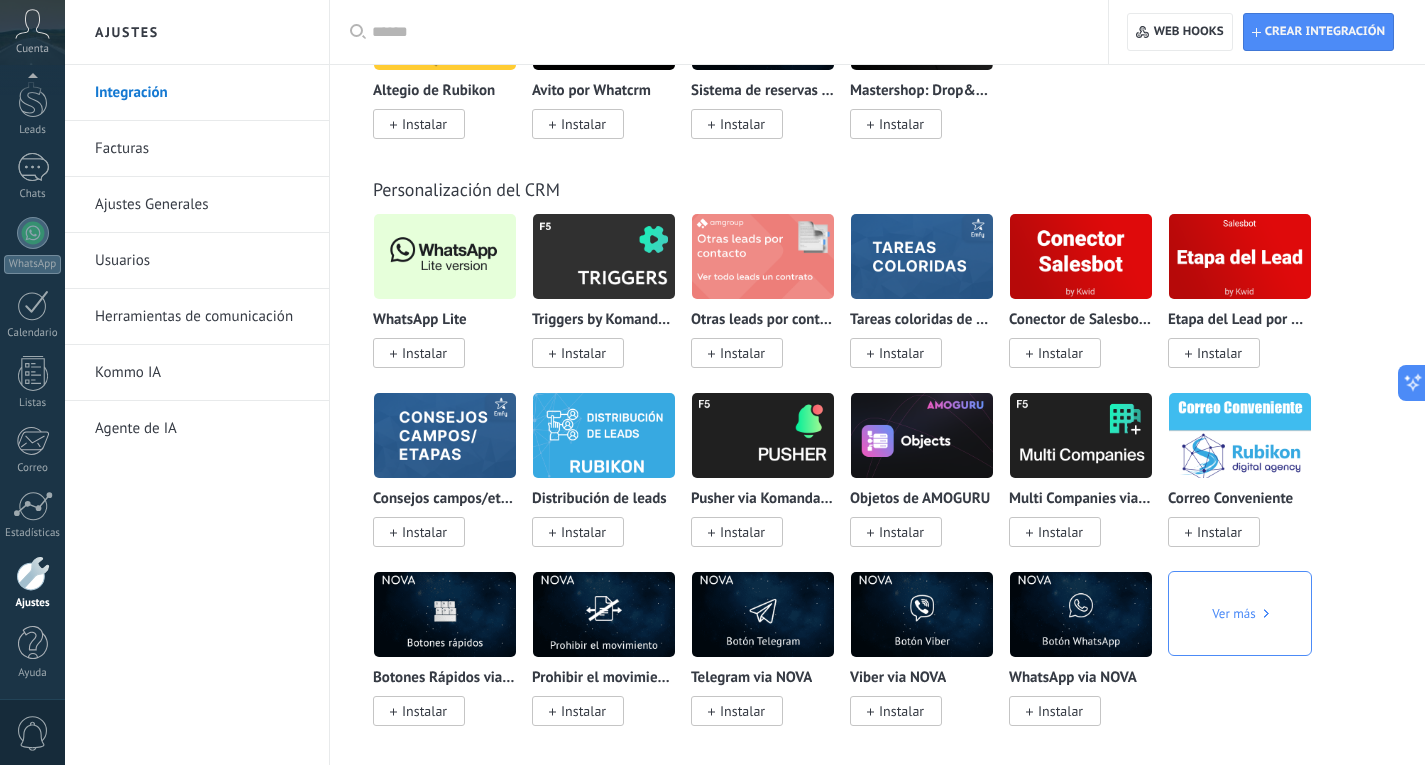 scroll, scrollTop: 4500, scrollLeft: 0, axis: vertical 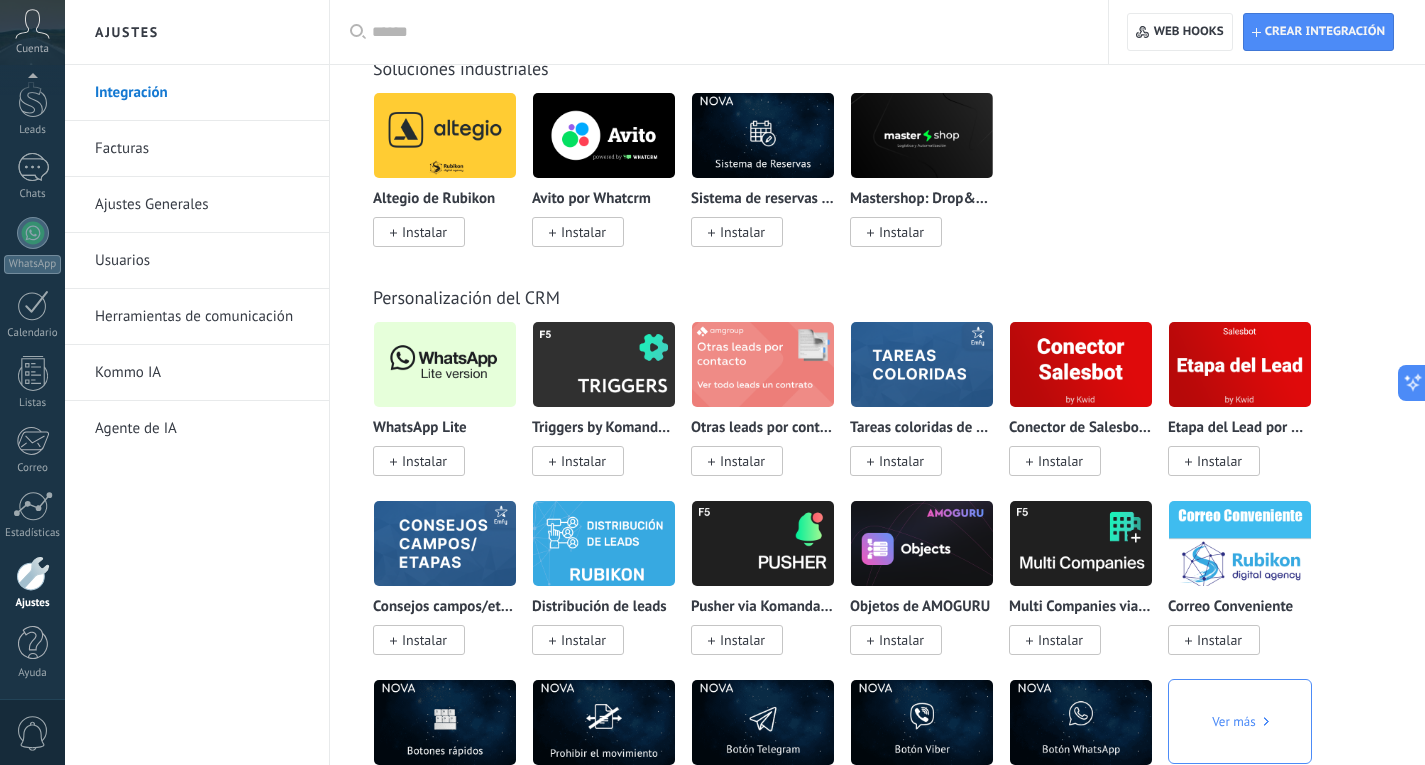 click on "Instalar" at bounding box center [419, 461] 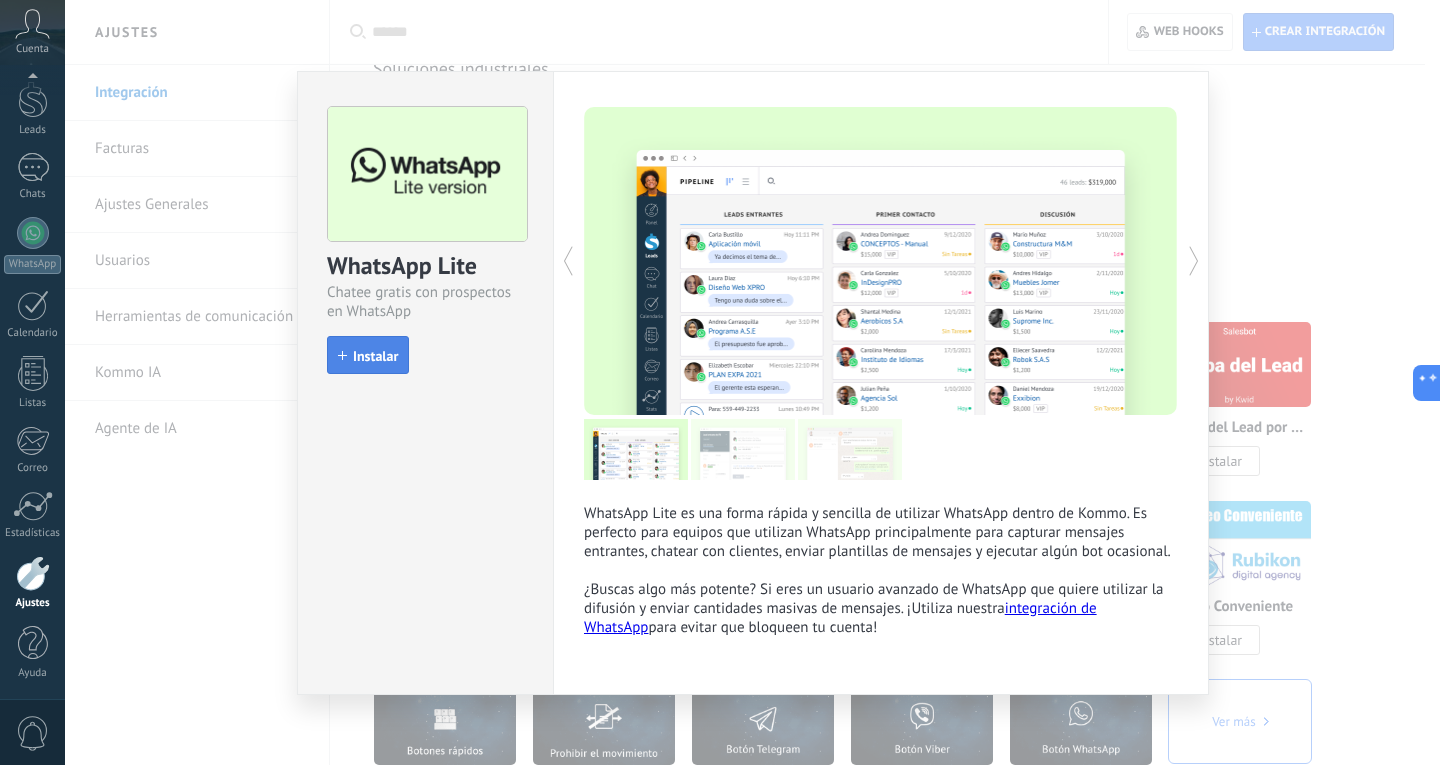 click on "Instalar" at bounding box center (375, 356) 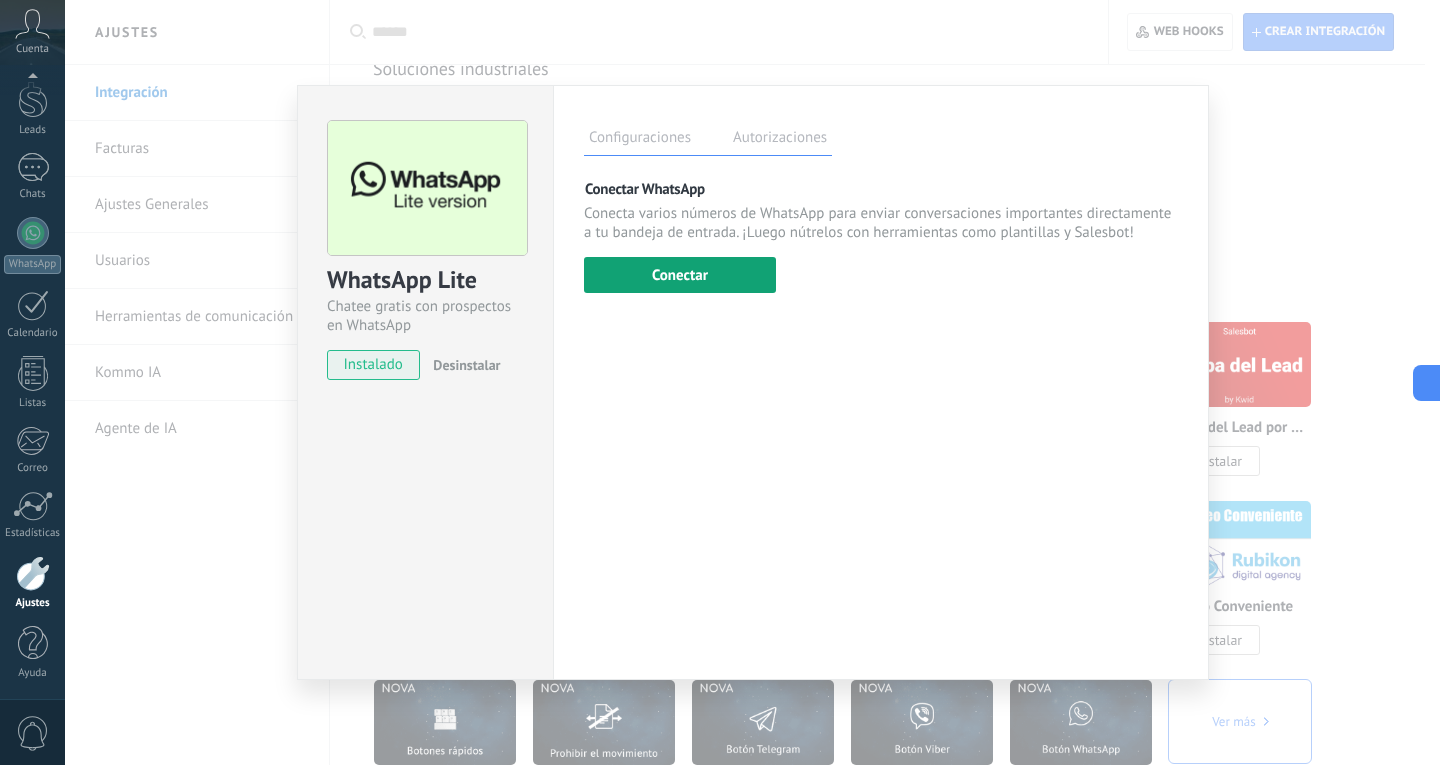 click on "Conectar" at bounding box center [680, 275] 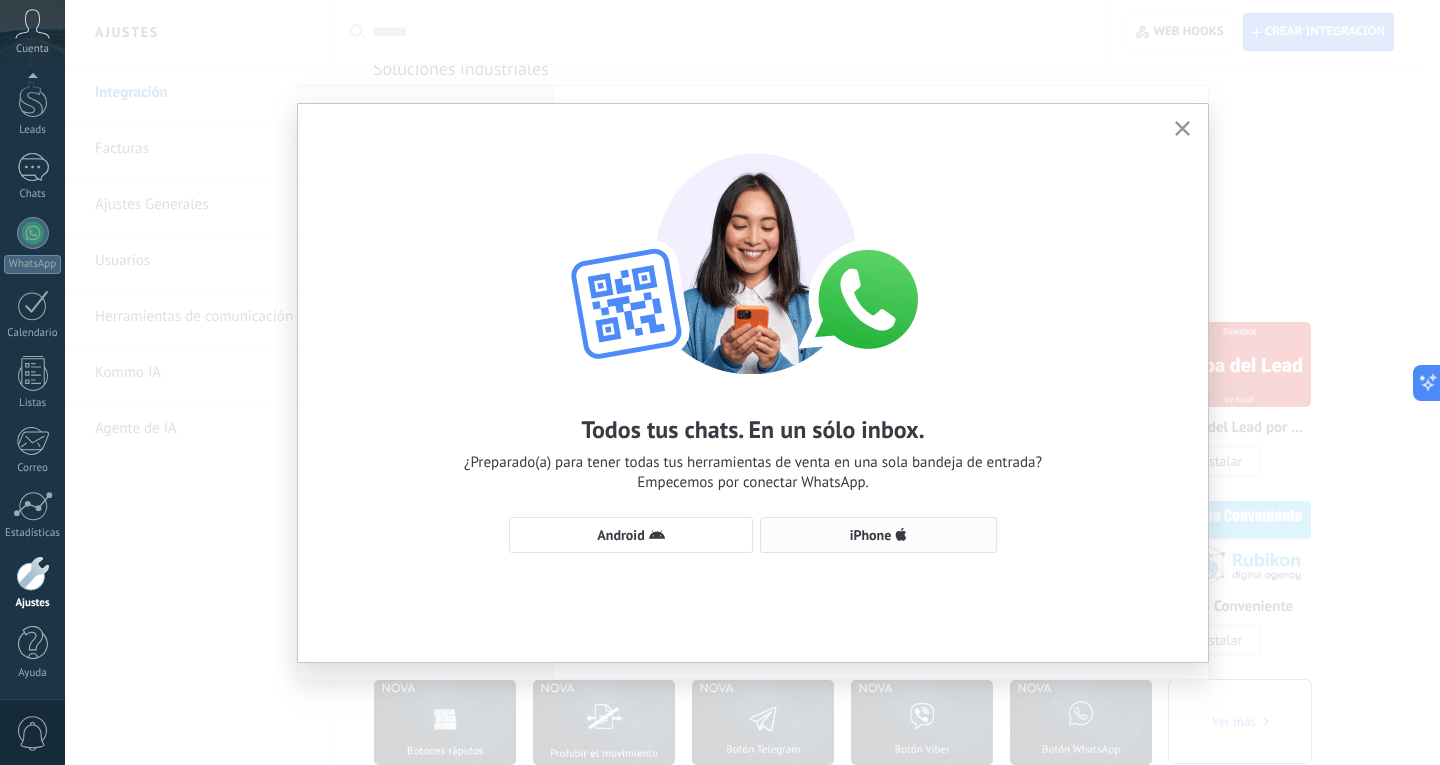 click on "iPhone" at bounding box center [871, 535] 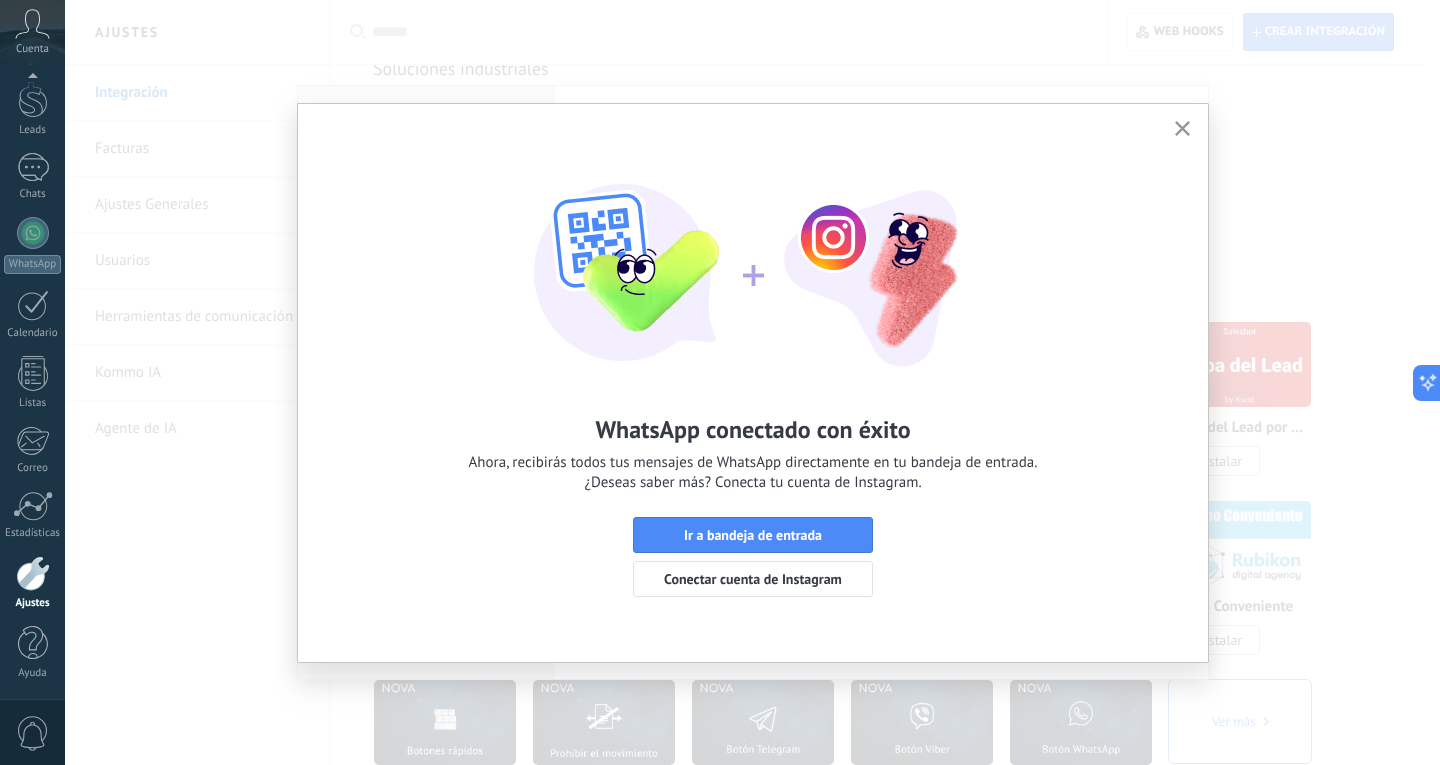 click at bounding box center (1182, 129) 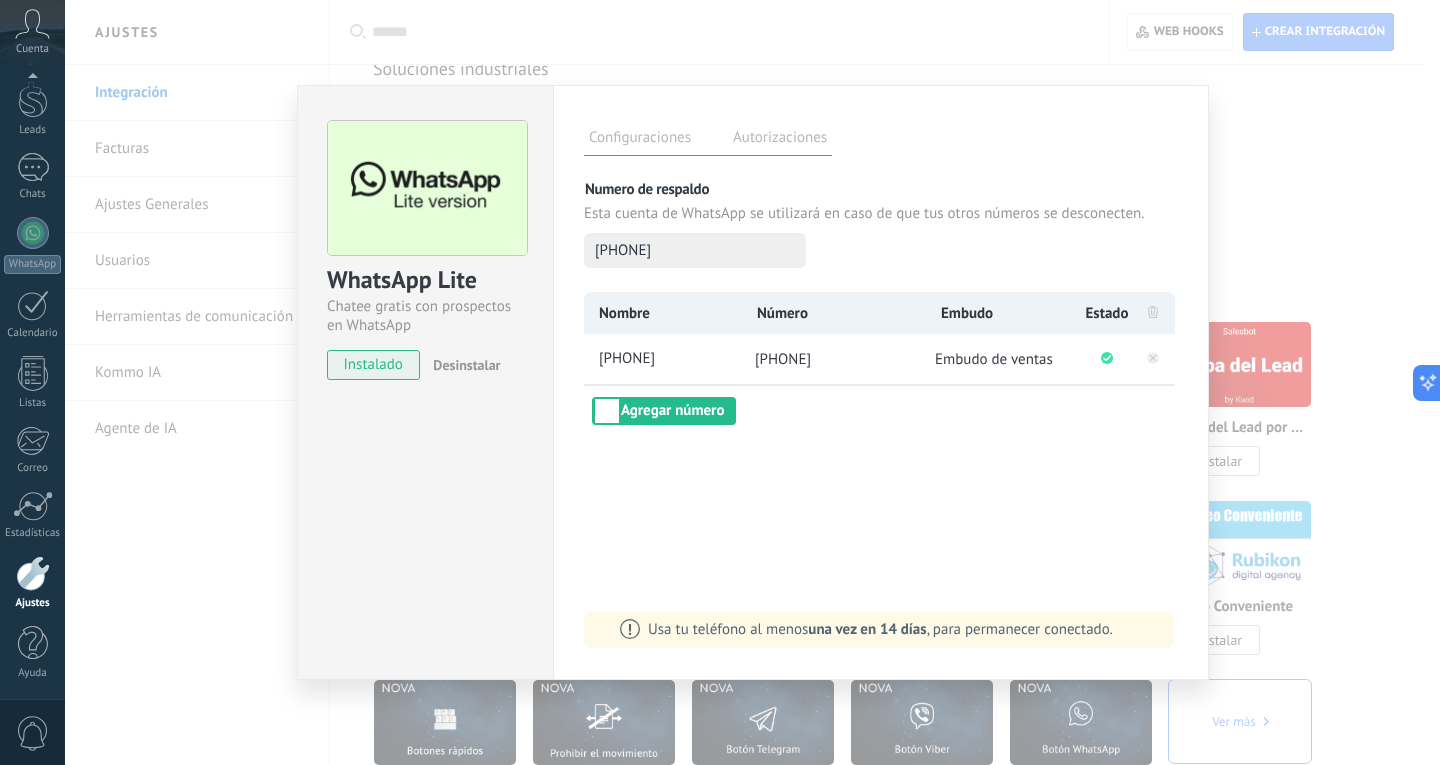click on "WhatsApp Lite Chatee gratis con prospectos en WhatsApp instalado Desinstalar Configuraciones Autorizaciones Esta pestaña registra a los usuarios que han concedido acceso a las integración a esta cuenta. Si deseas remover la posibilidad que un usuario pueda enviar solicitudes a la cuenta en nombre de esta integración, puedes revocar el acceso. Si el acceso a todos los usuarios es revocado, la integración dejará de funcionar. Esta aplicacion está instalada, pero nadie le ha dado acceso aun. Más de 2 mil millones de personas utilizan activamente WhatsApp para conectarse con amigos, familiares y empresas. Esta integración agrega el chat más popular a tu arsenal de comunicación: captura automáticamente leads desde los mensajes entrantes, comparte el acceso al chat con todo tu equipo y potencia todo con las herramientas integradas de Kommo, como el botón de compromiso y Salesbot. más _:  Guardar Numero de respaldo Esta cuenta de WhatsApp se utilizará en caso de que tus otros números se desconecten." at bounding box center (752, 382) 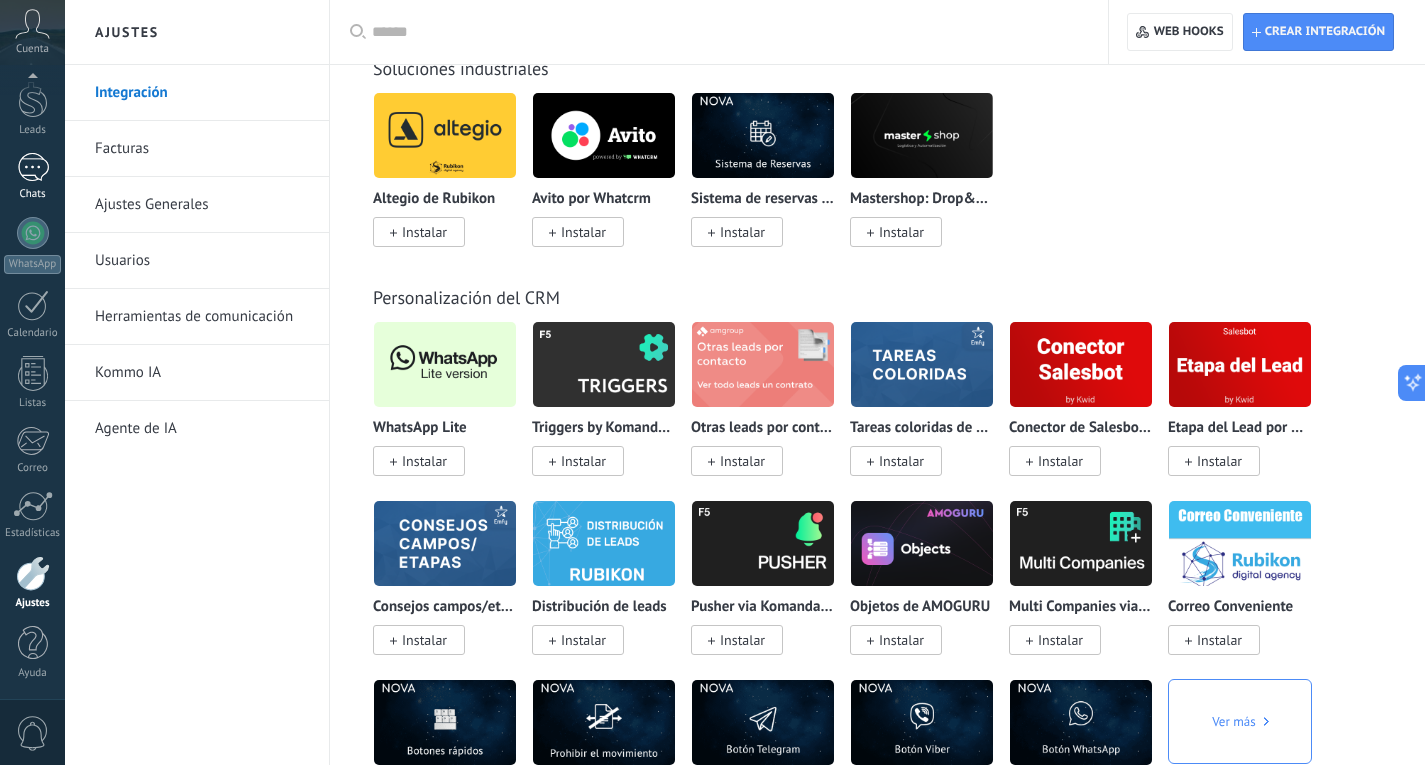 scroll, scrollTop: 61, scrollLeft: 0, axis: vertical 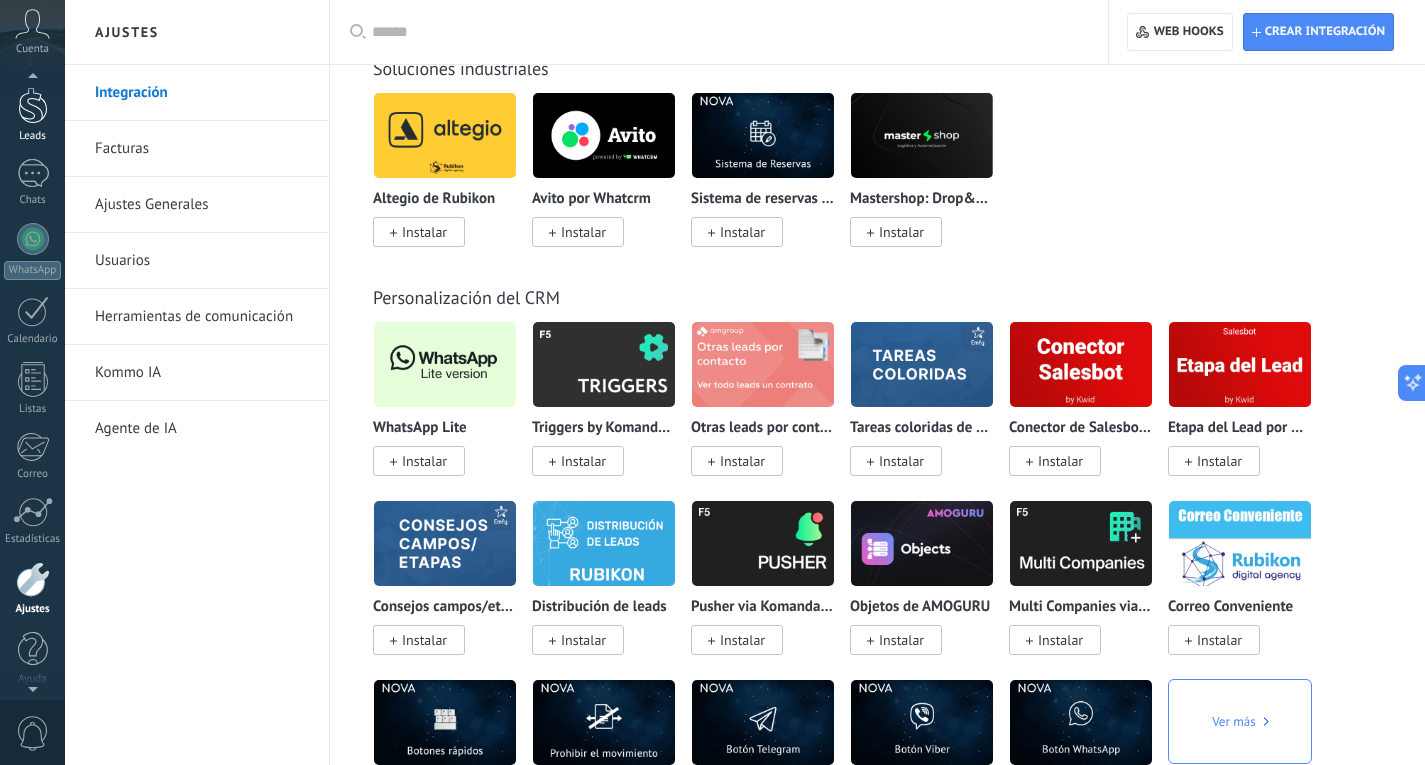 click on "Leads" at bounding box center (33, 136) 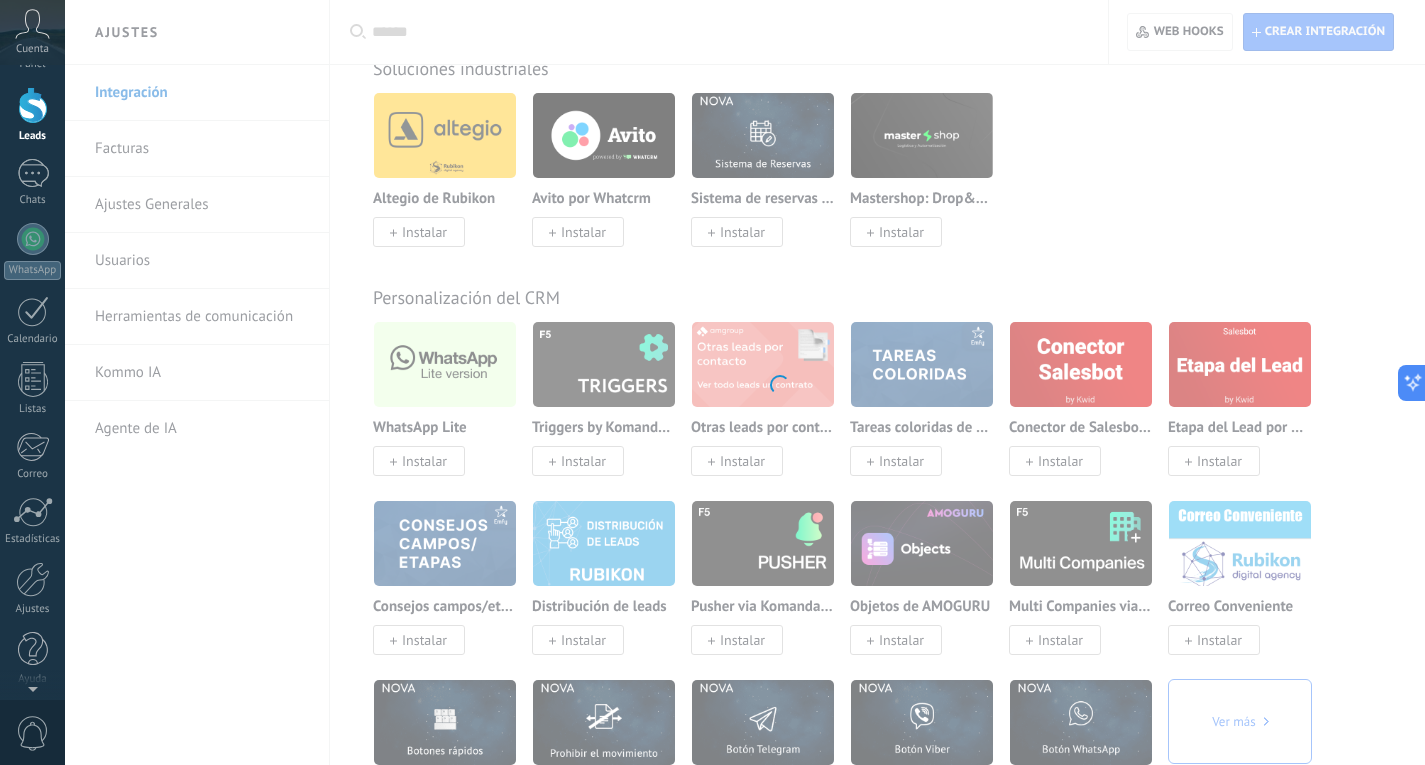 scroll, scrollTop: 0, scrollLeft: 0, axis: both 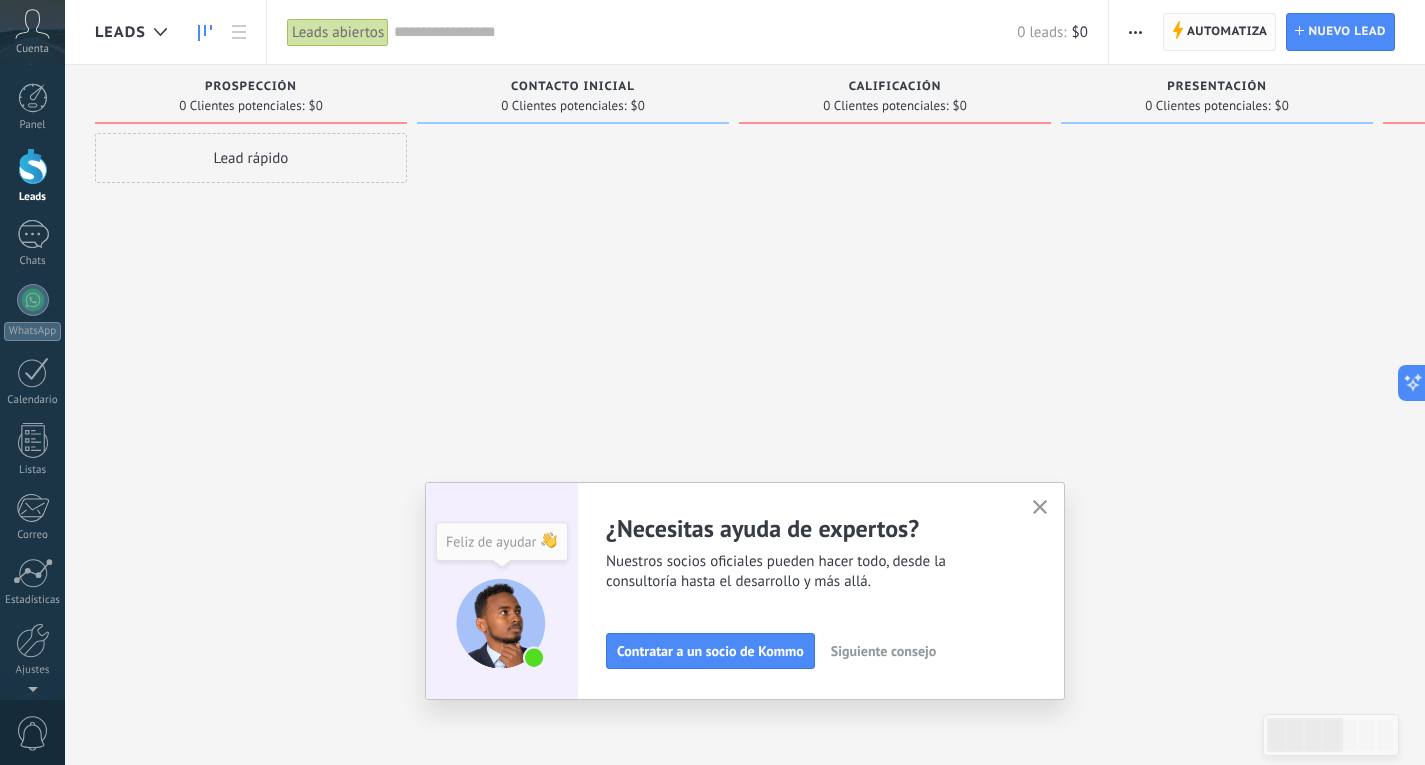 click on "Automatiza" at bounding box center [1227, 32] 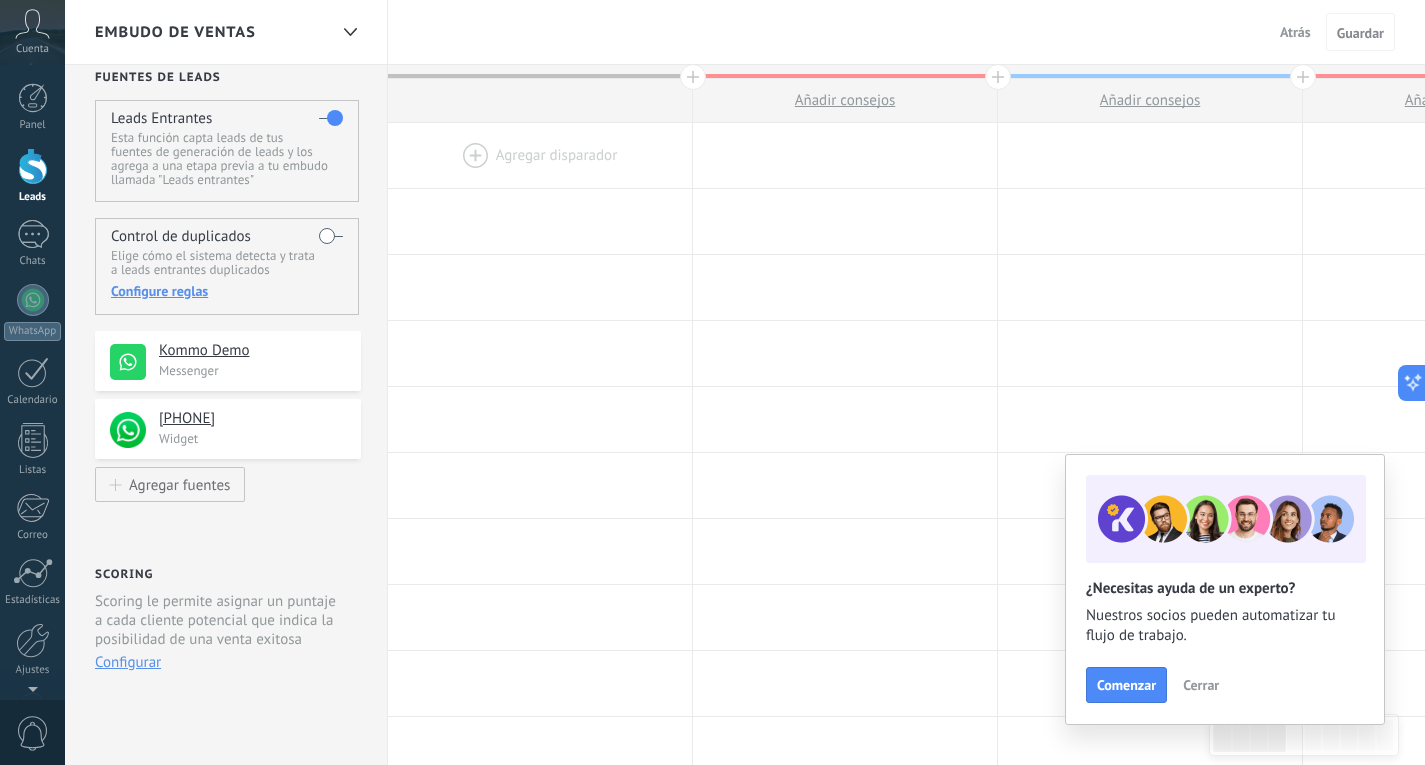 scroll, scrollTop: 0, scrollLeft: 0, axis: both 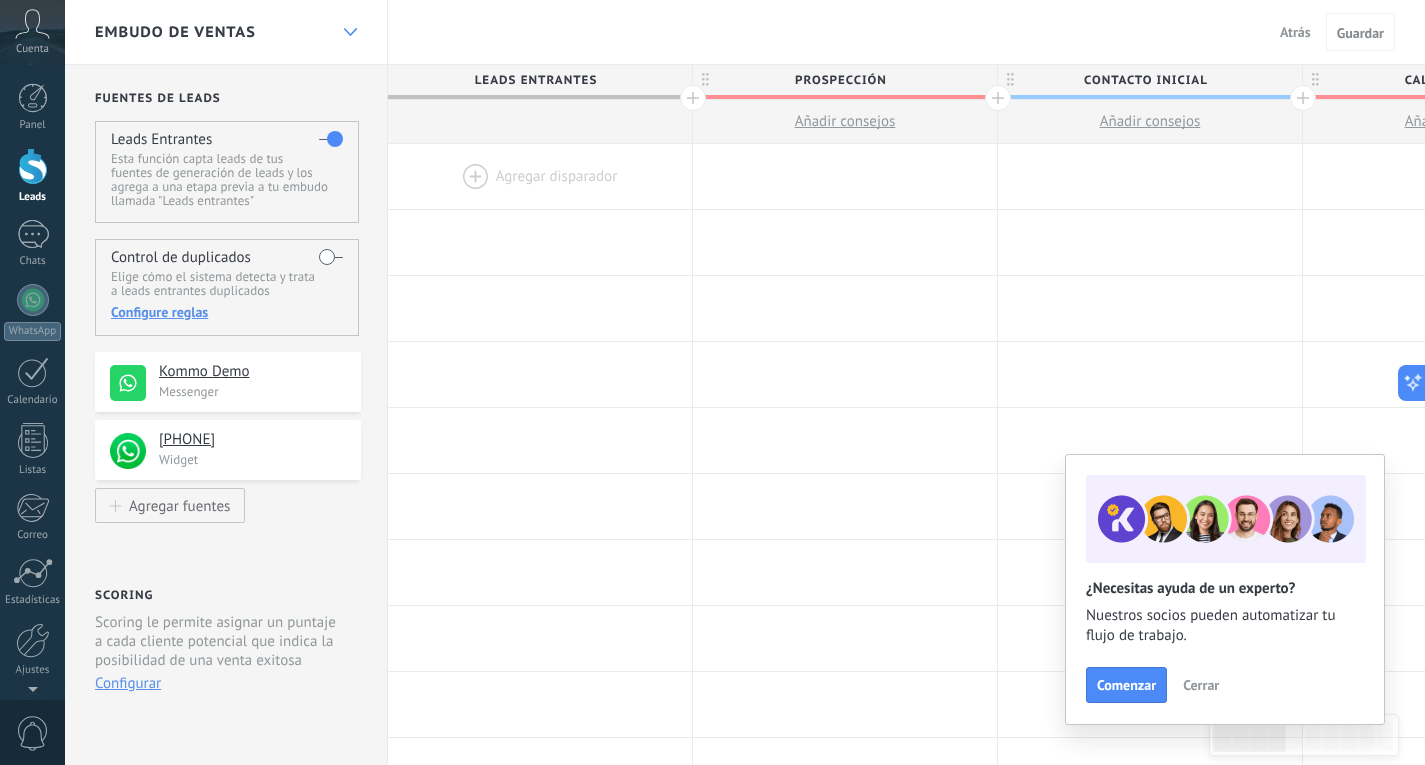 click at bounding box center [350, 32] 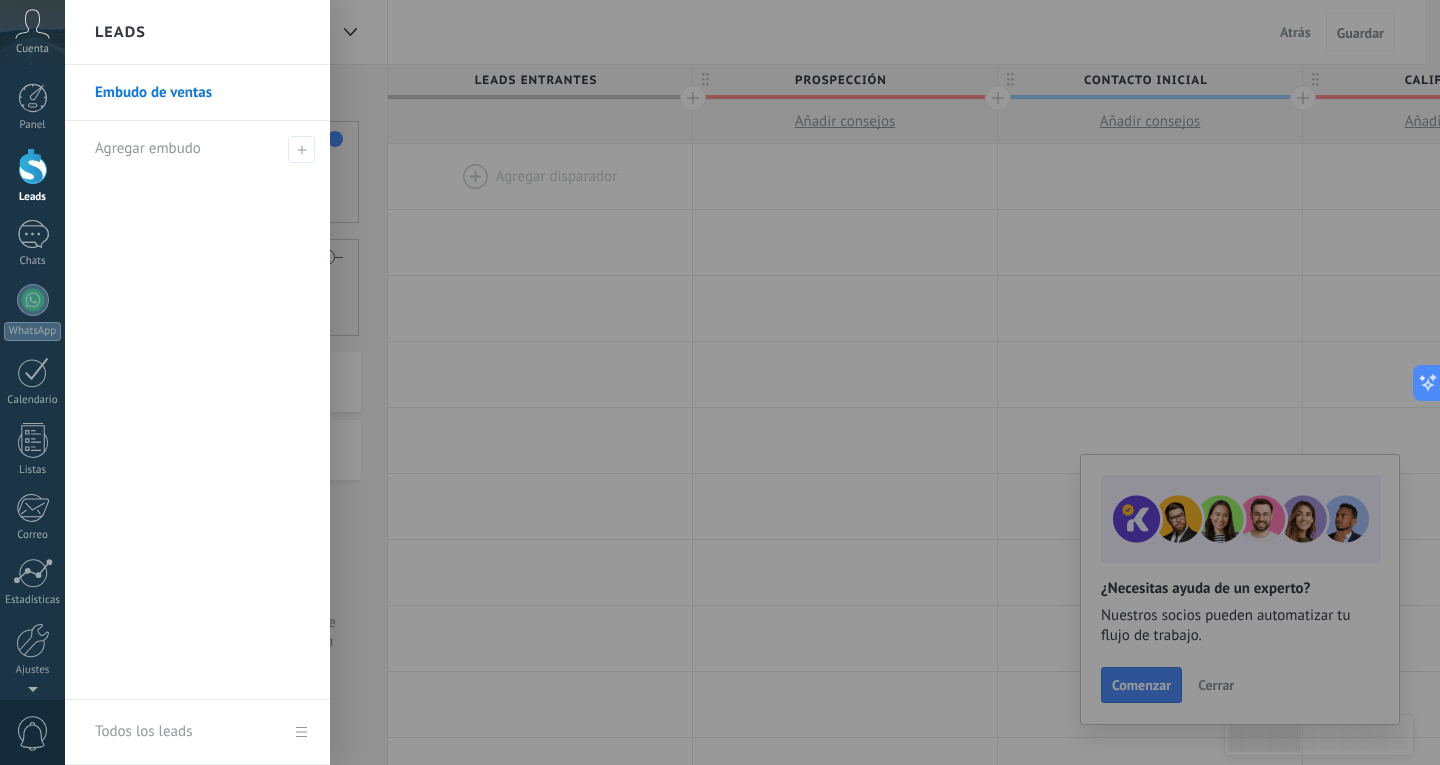 click at bounding box center [785, 382] 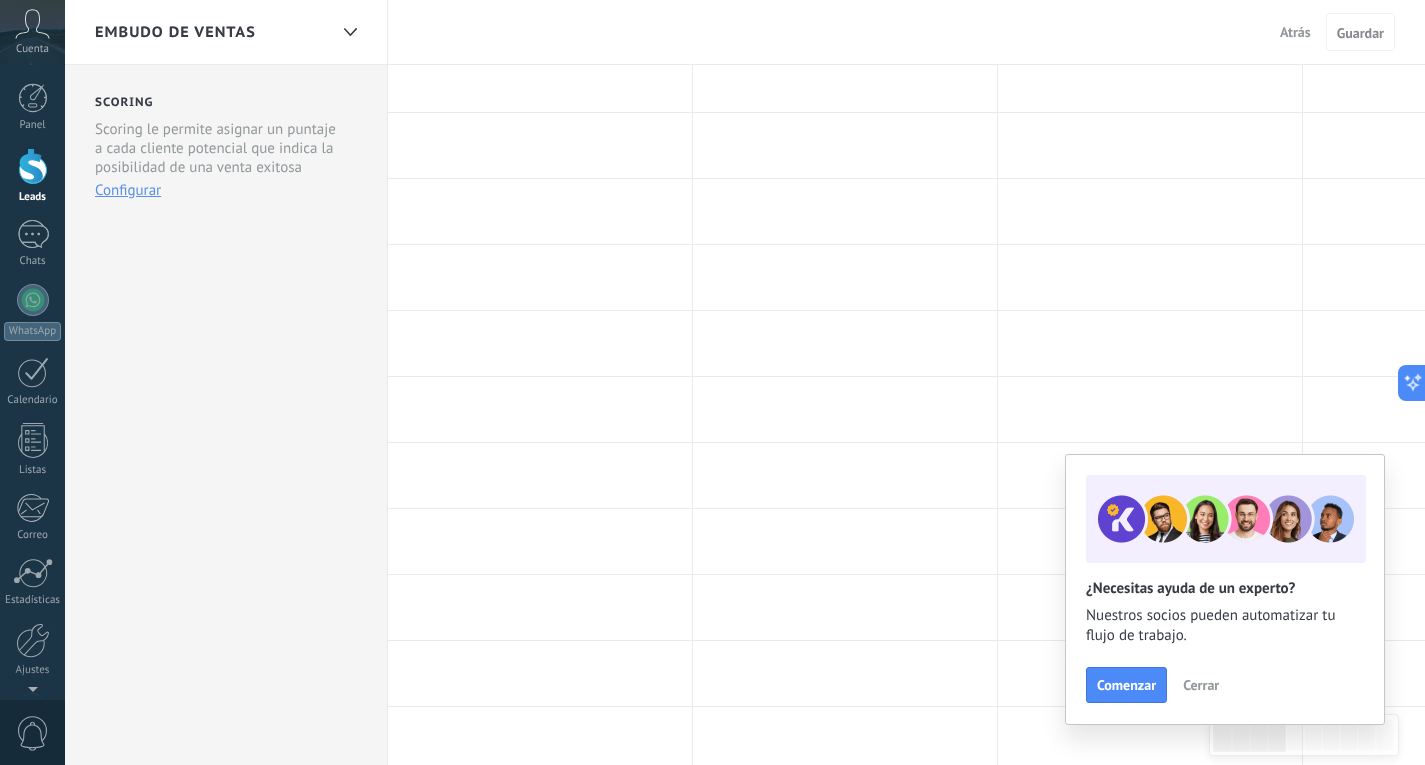 scroll, scrollTop: 465, scrollLeft: 0, axis: vertical 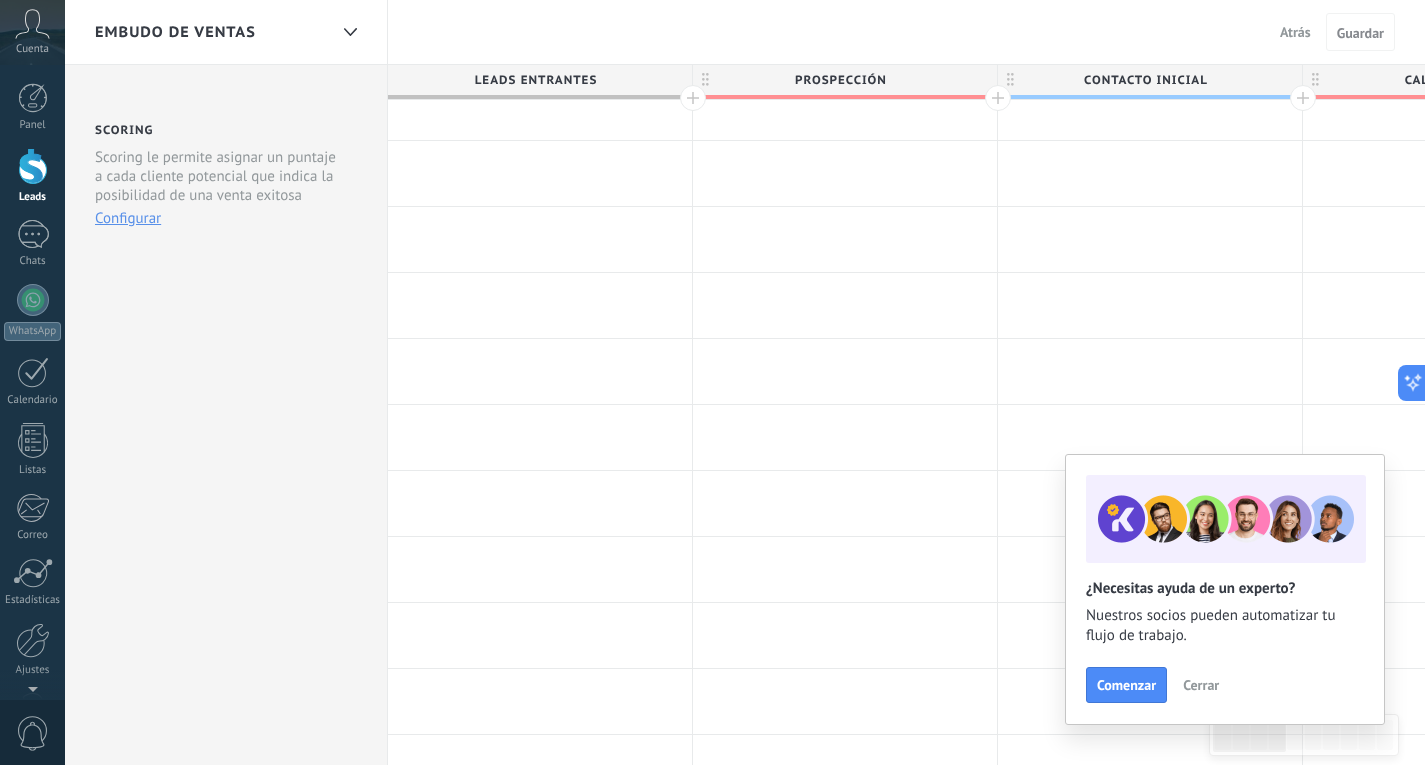 click on "Cerrar" at bounding box center [1201, 685] 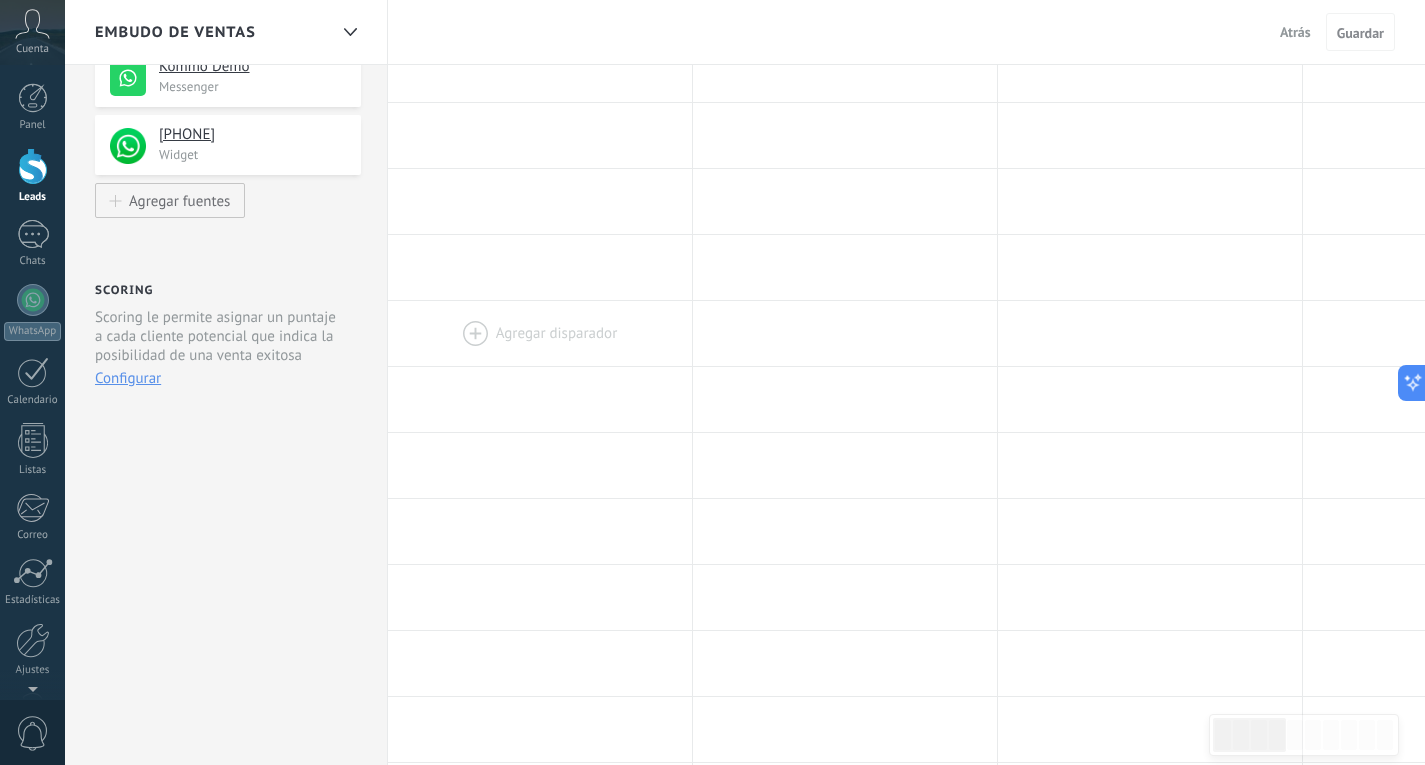 scroll, scrollTop: 0, scrollLeft: 0, axis: both 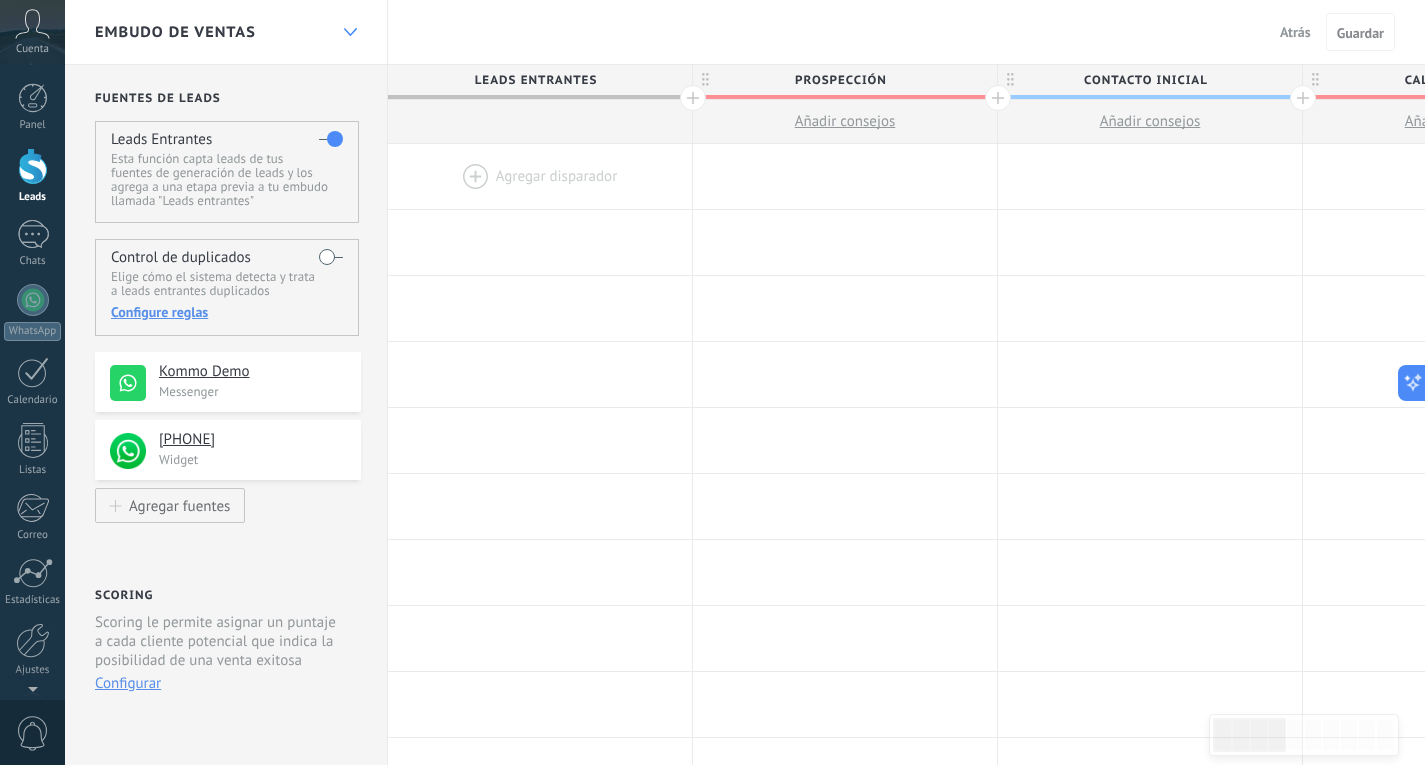 click at bounding box center (350, 32) 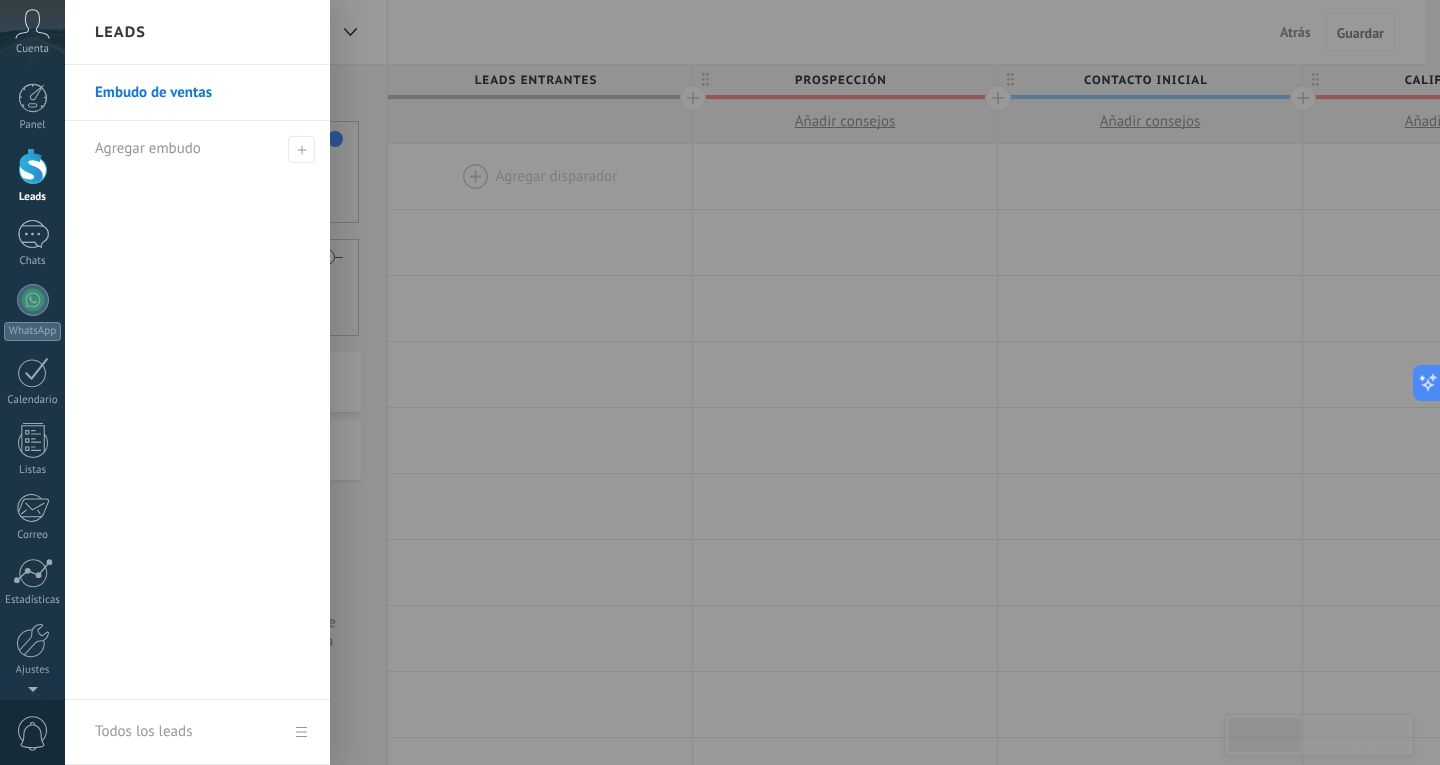 click at bounding box center (785, 382) 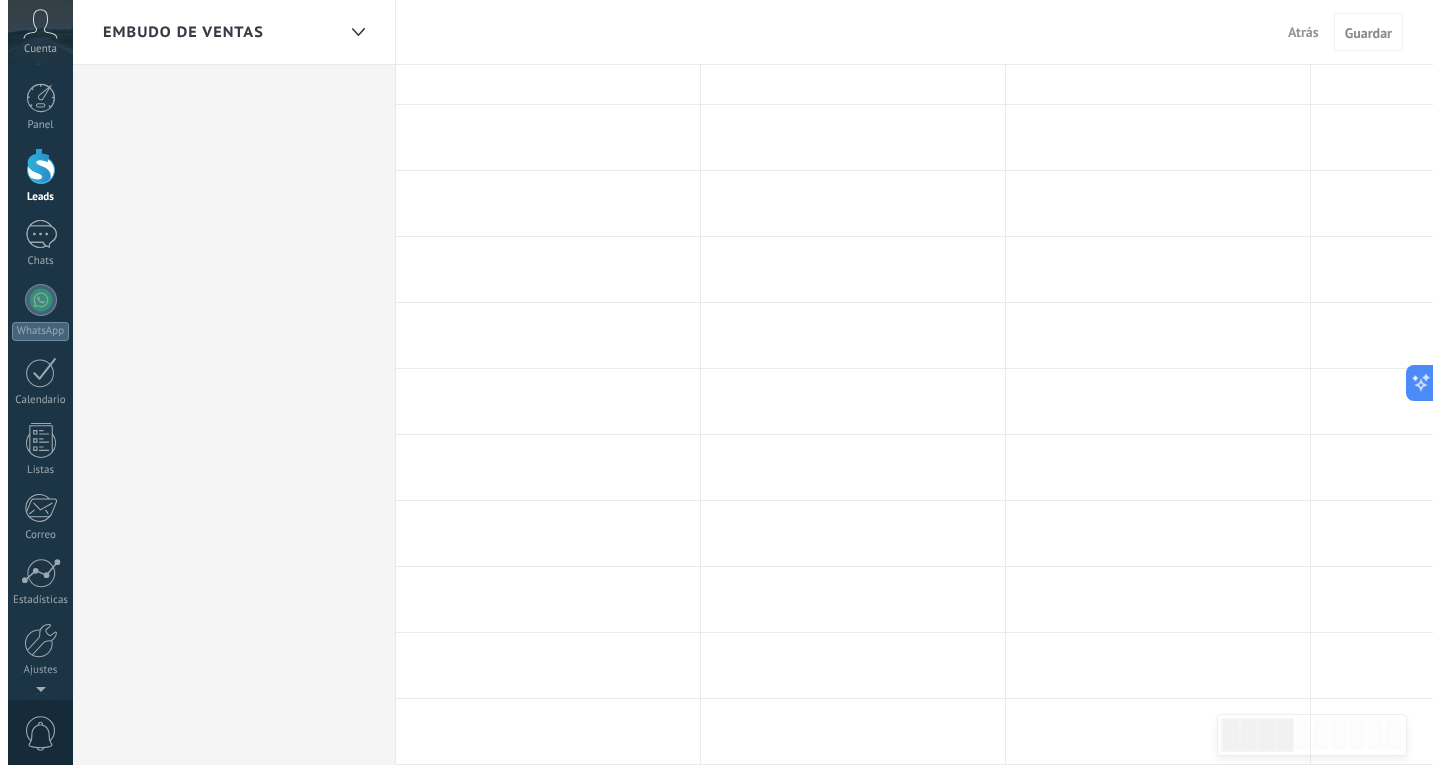 scroll, scrollTop: 0, scrollLeft: 0, axis: both 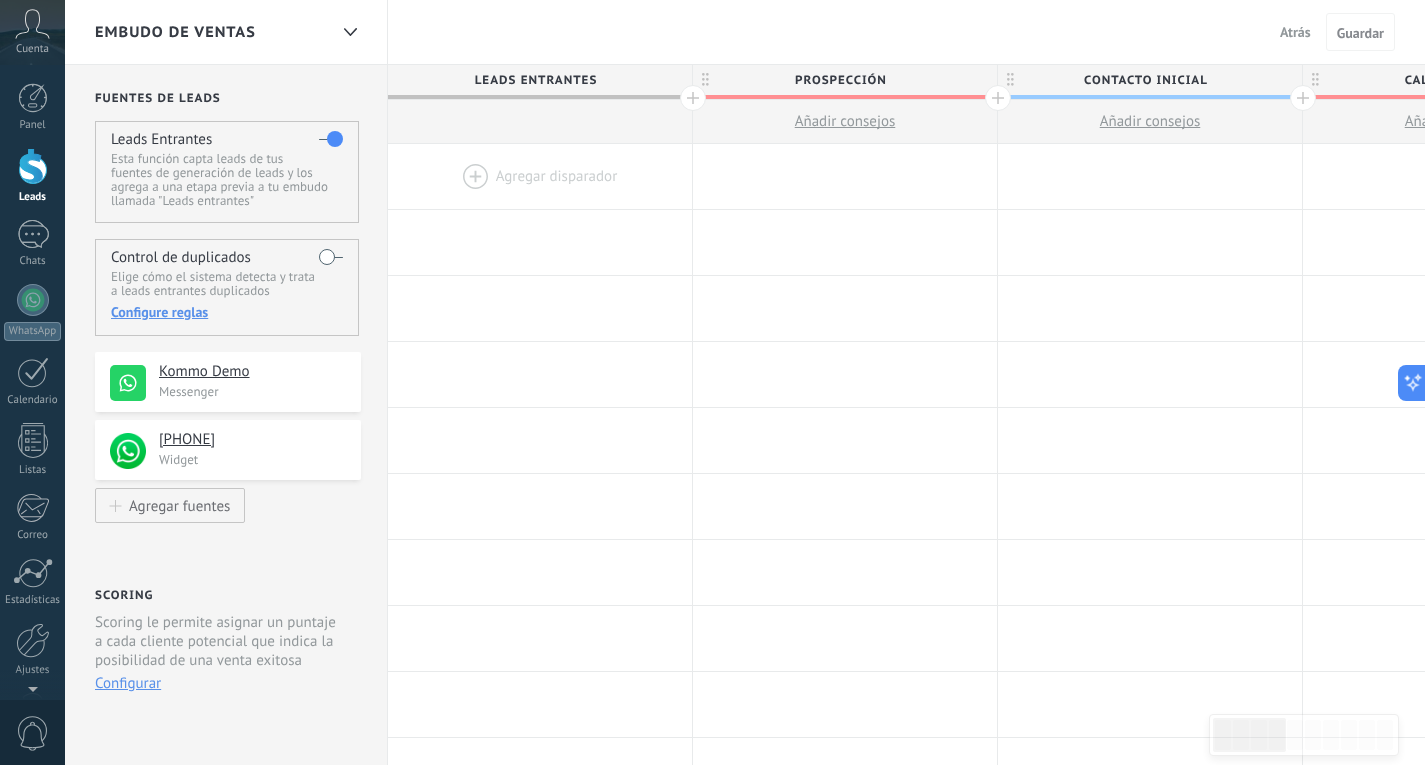 click on "Añadir consejos" at bounding box center (1455, 121) 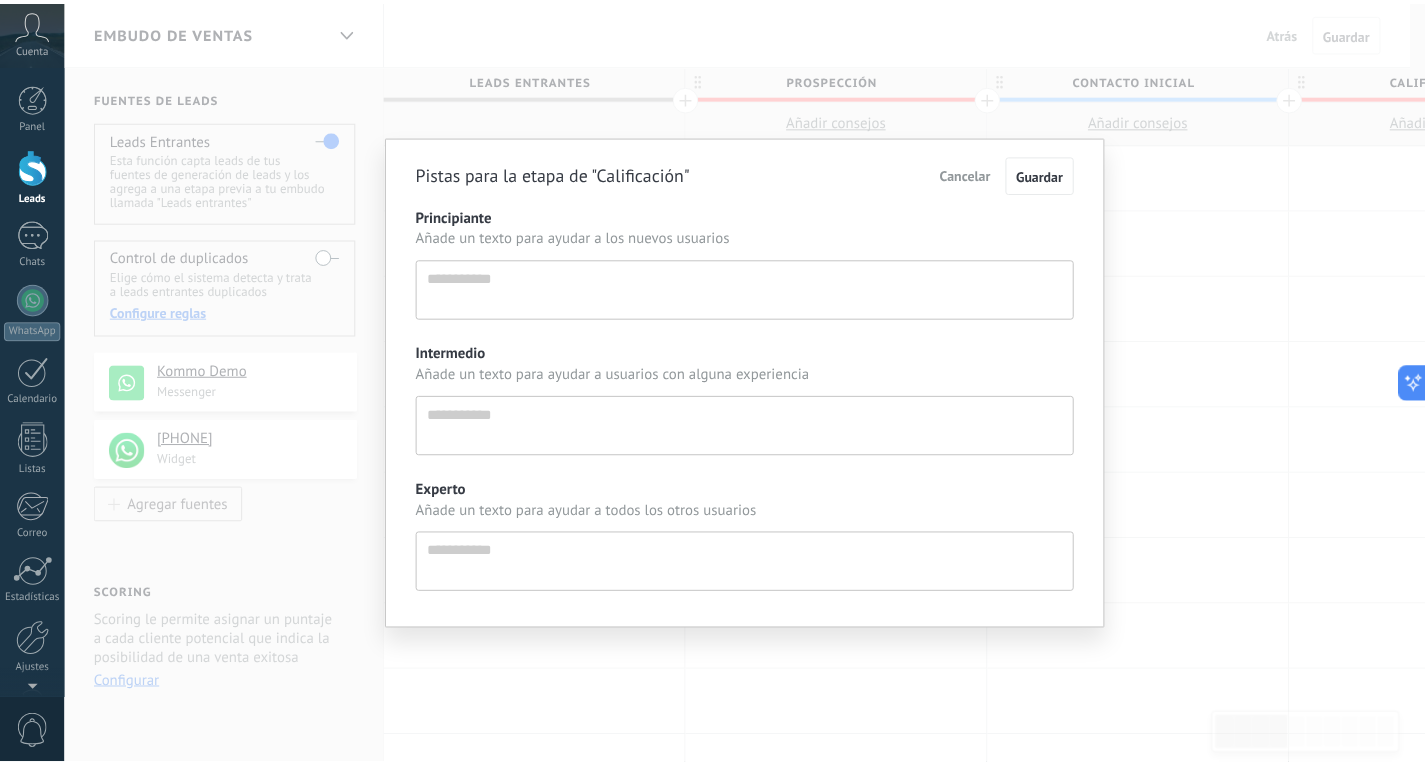 scroll, scrollTop: 19, scrollLeft: 0, axis: vertical 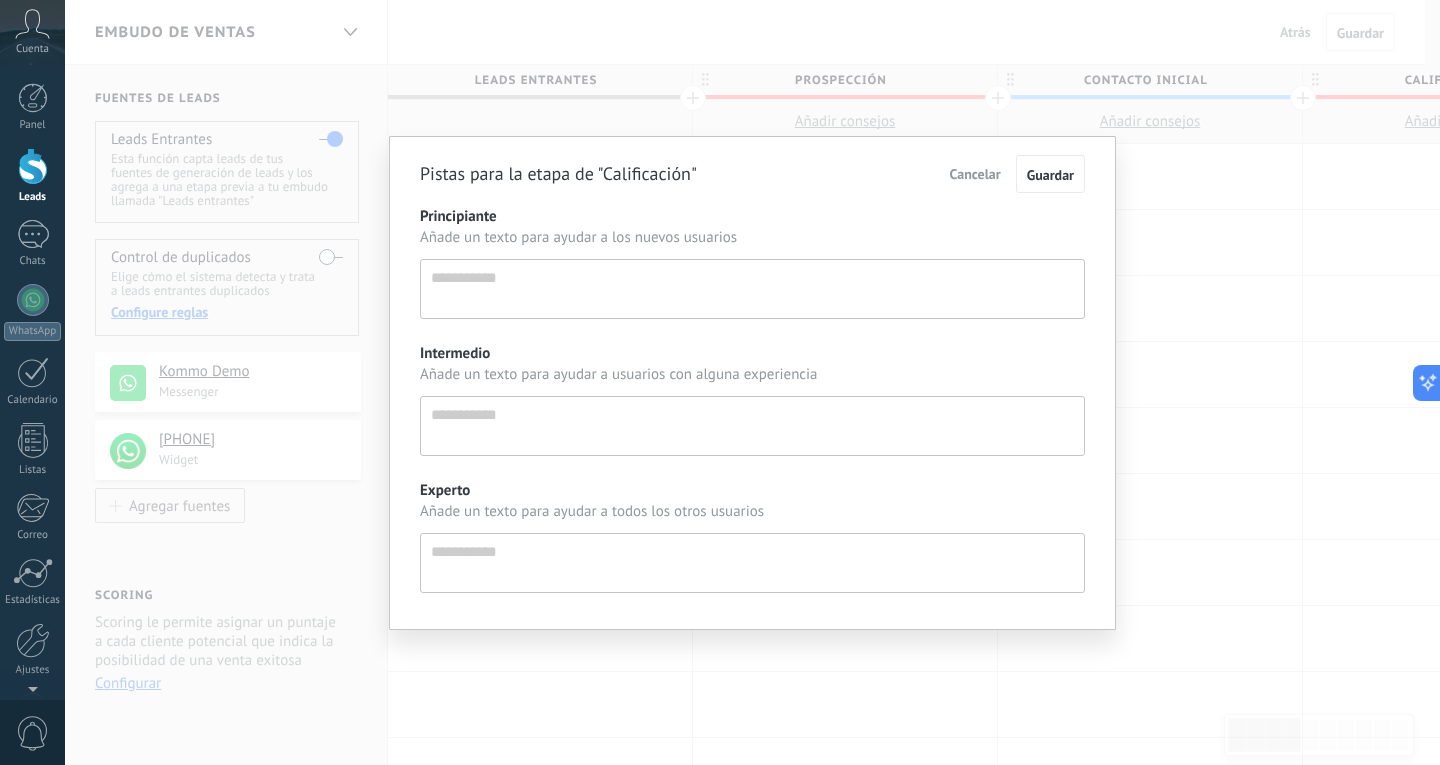 click on "Cancelar" at bounding box center (975, 174) 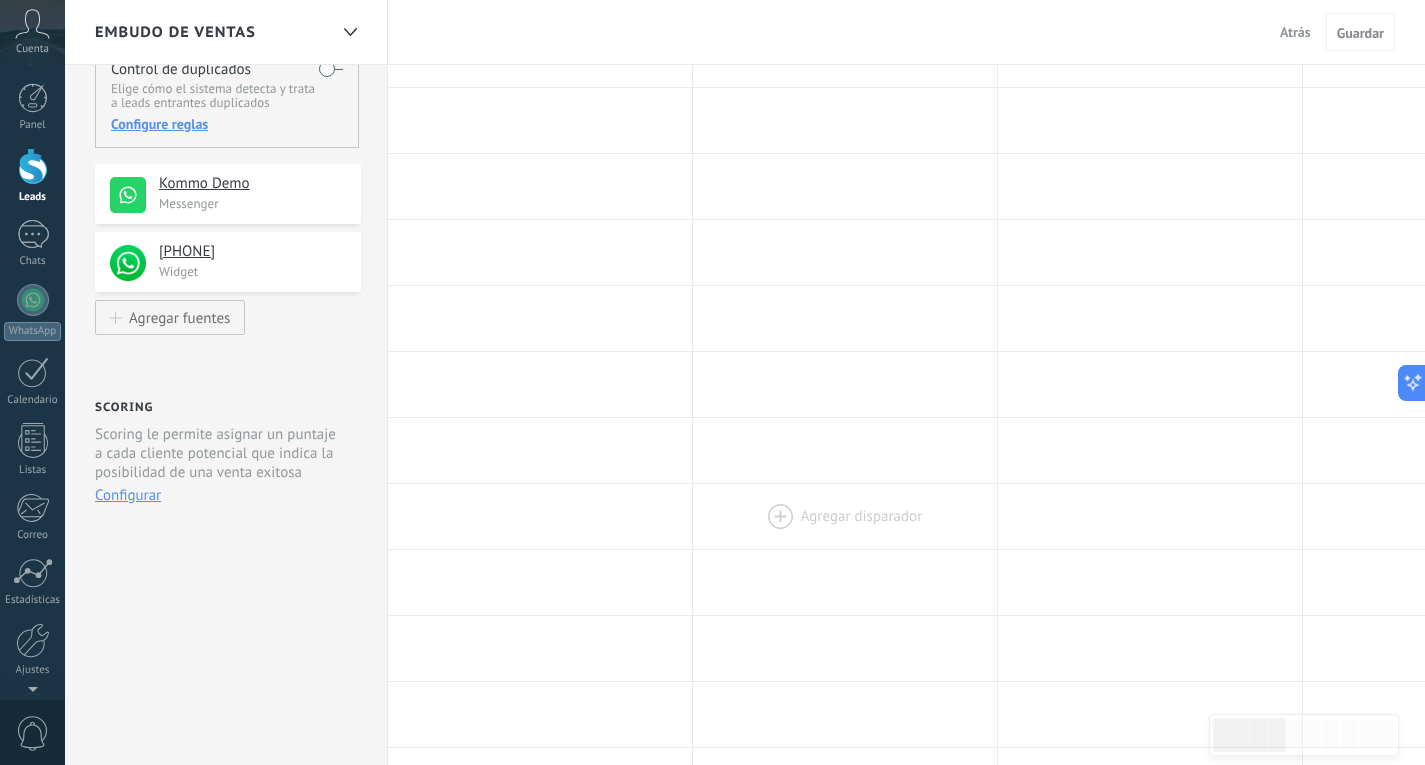 scroll, scrollTop: 300, scrollLeft: 0, axis: vertical 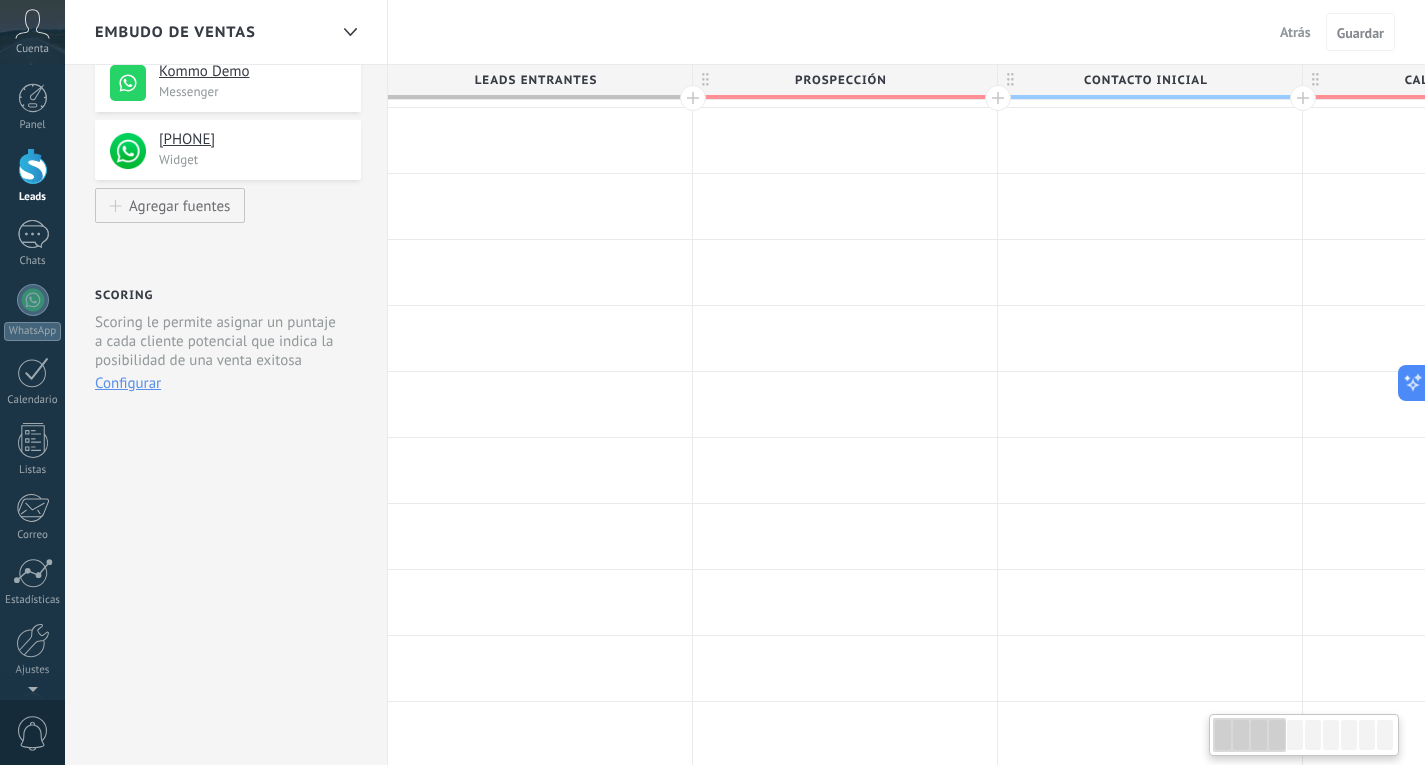 drag, startPoint x: 1306, startPoint y: 731, endPoint x: 1360, endPoint y: 727, distance: 54.147945 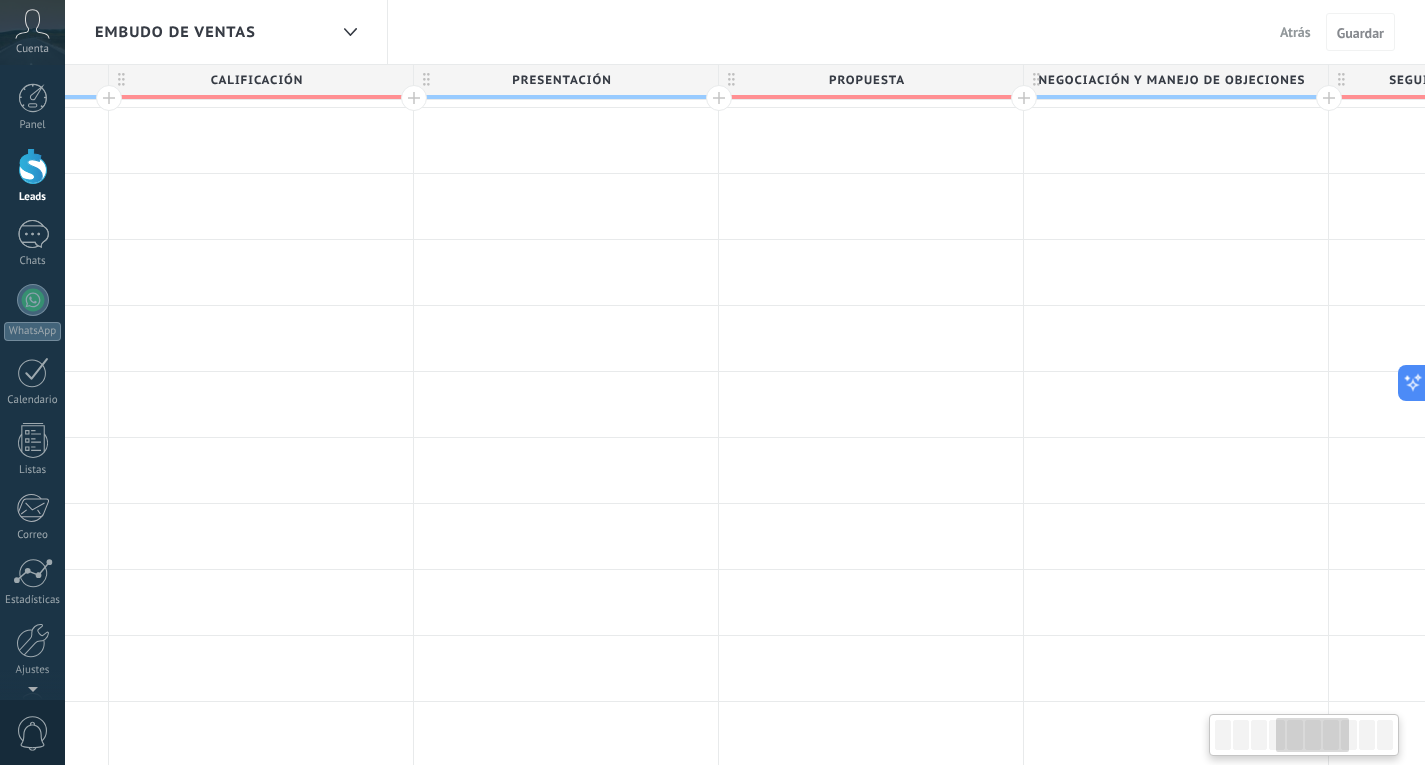 scroll, scrollTop: 0, scrollLeft: 1156, axis: horizontal 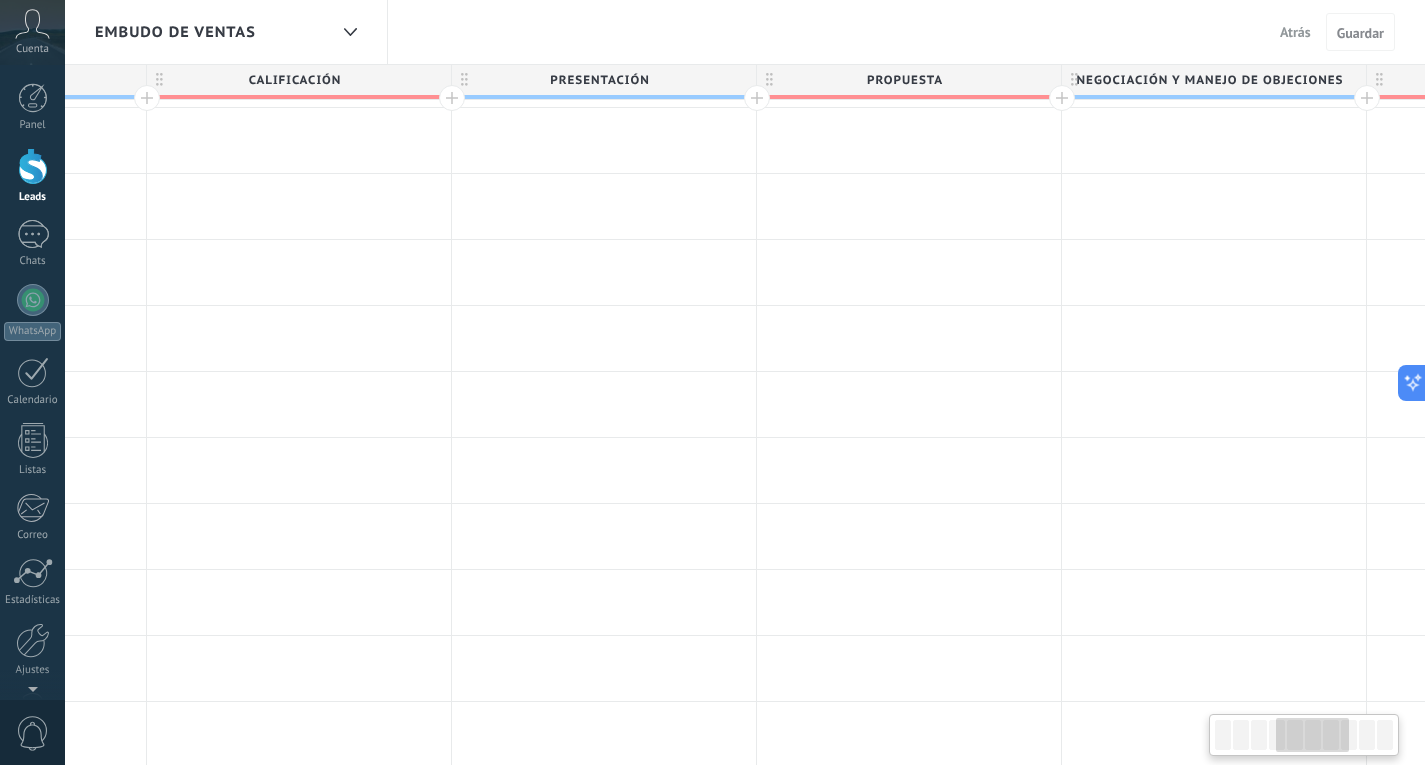 drag, startPoint x: 1240, startPoint y: 730, endPoint x: 1301, endPoint y: 726, distance: 61.13101 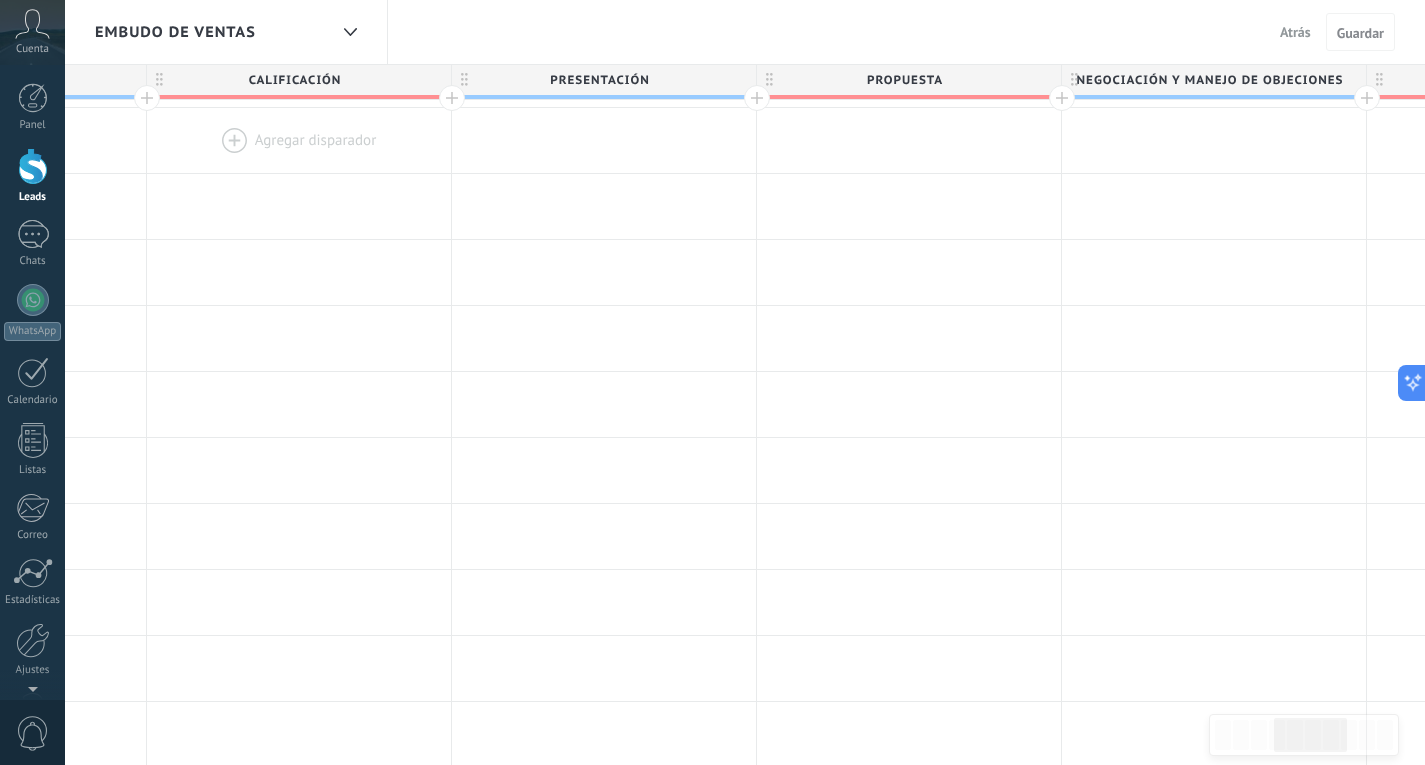 click at bounding box center (299, 140) 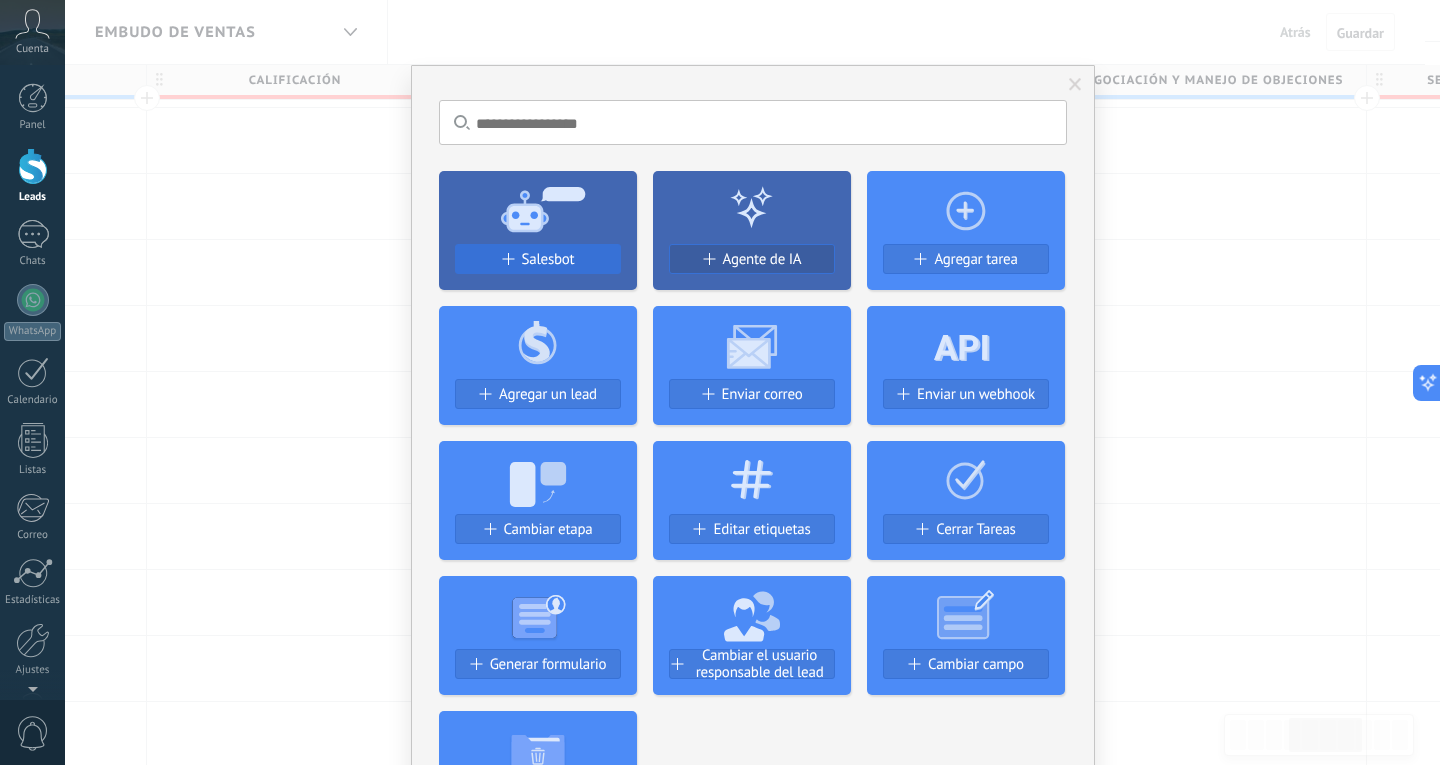 click on "Salesbot" at bounding box center (548, 259) 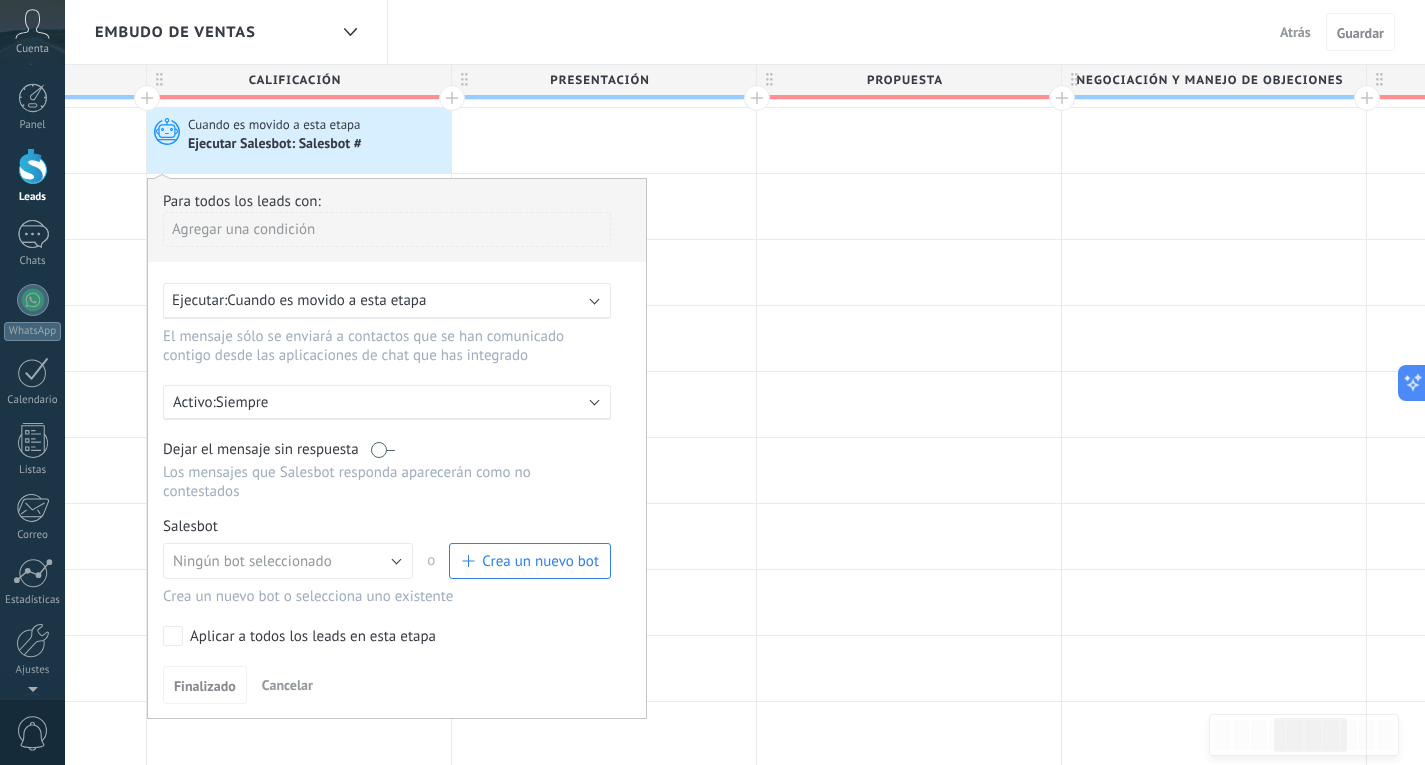 click on "Agregar una condición" at bounding box center [387, 229] 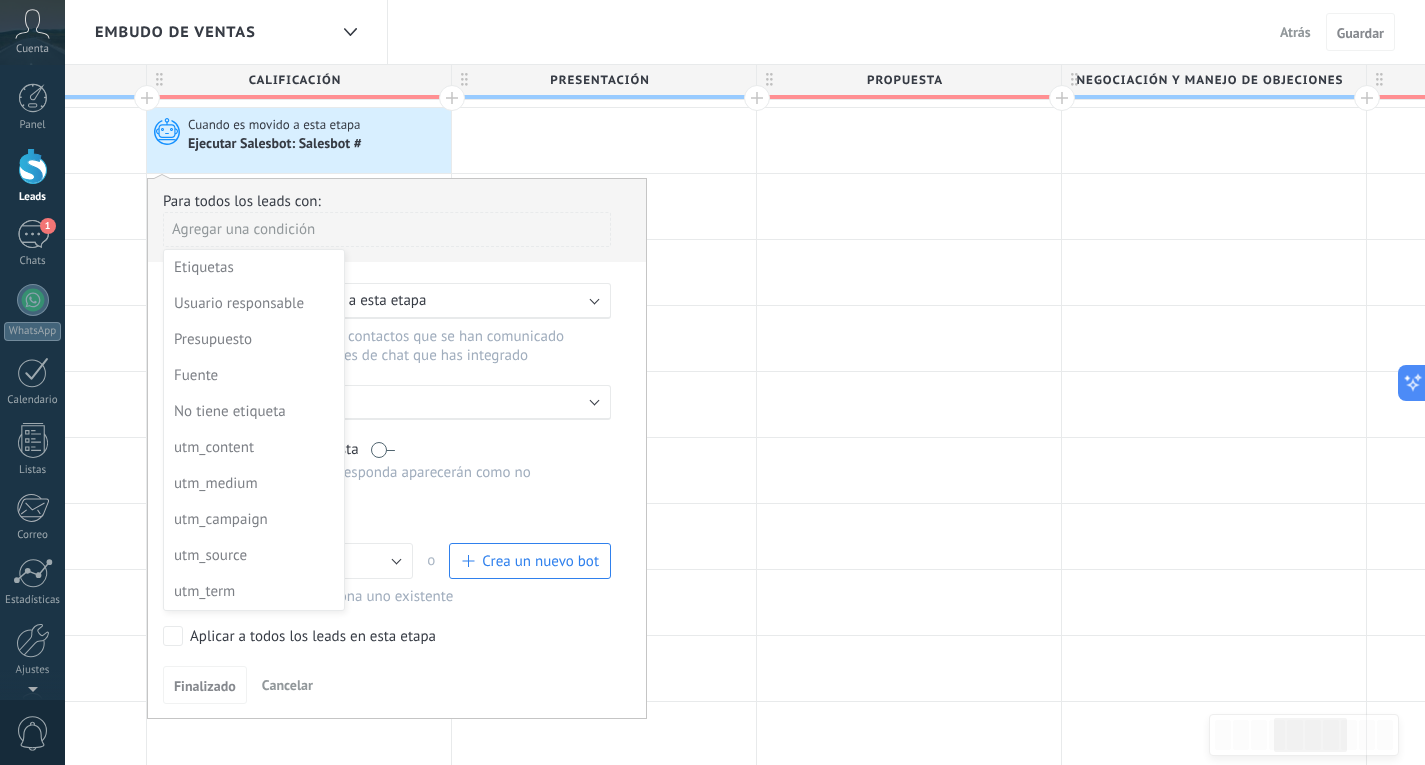 click at bounding box center (397, 448) 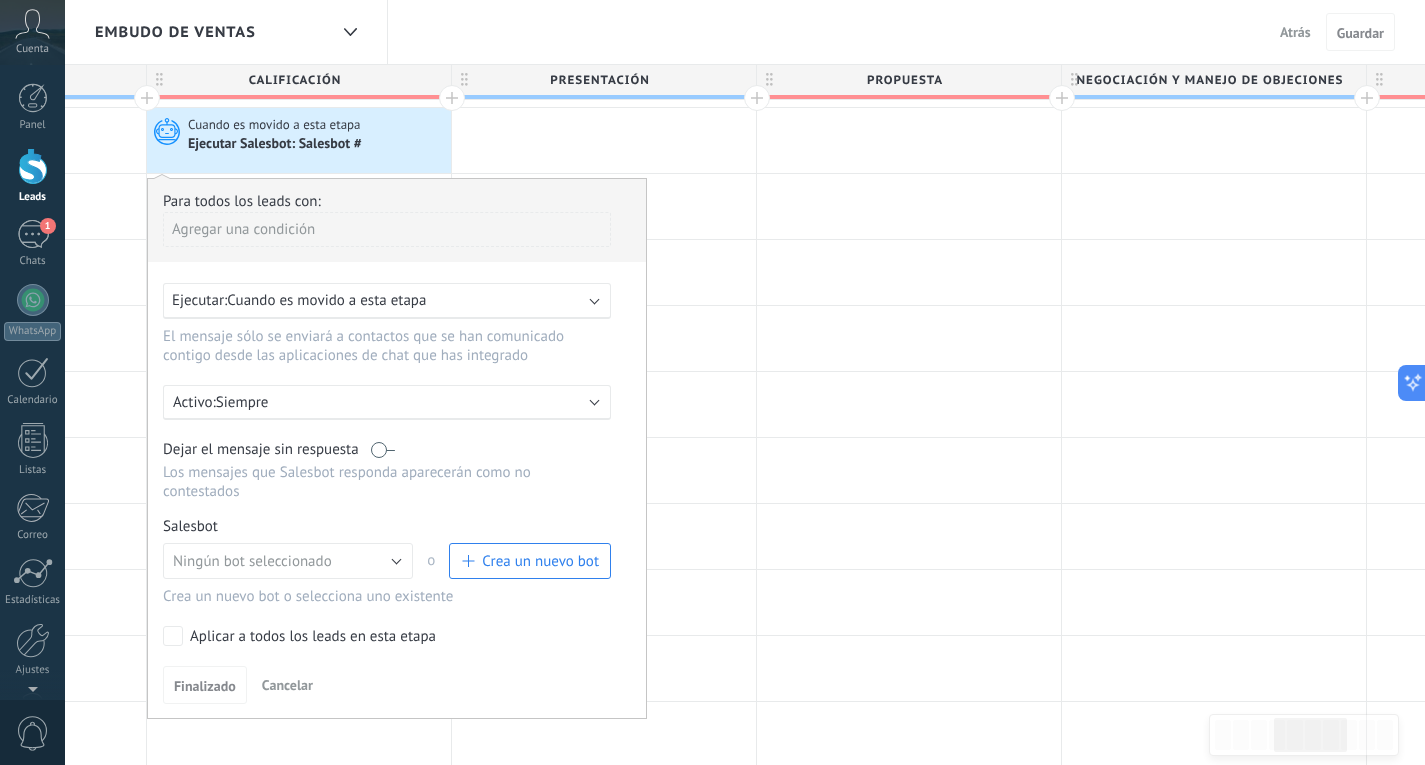 click on "Ejecutar:  Cuando es movido a esta etapa" at bounding box center [379, 300] 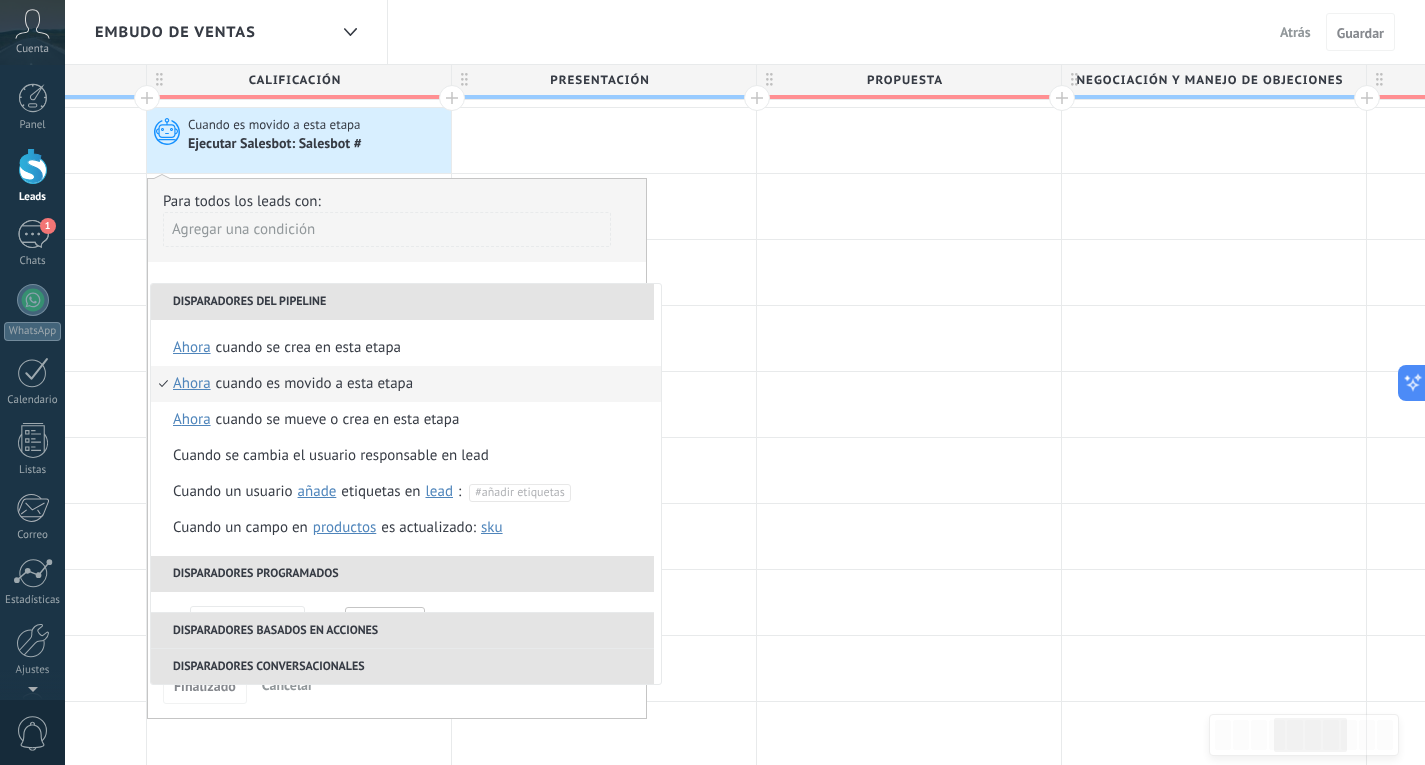 click on "Cuando es movido a esta etapa ahora después de 5 minutos después de 10 minutos un día Seleccionar un intervalo ahora" at bounding box center (406, 384) 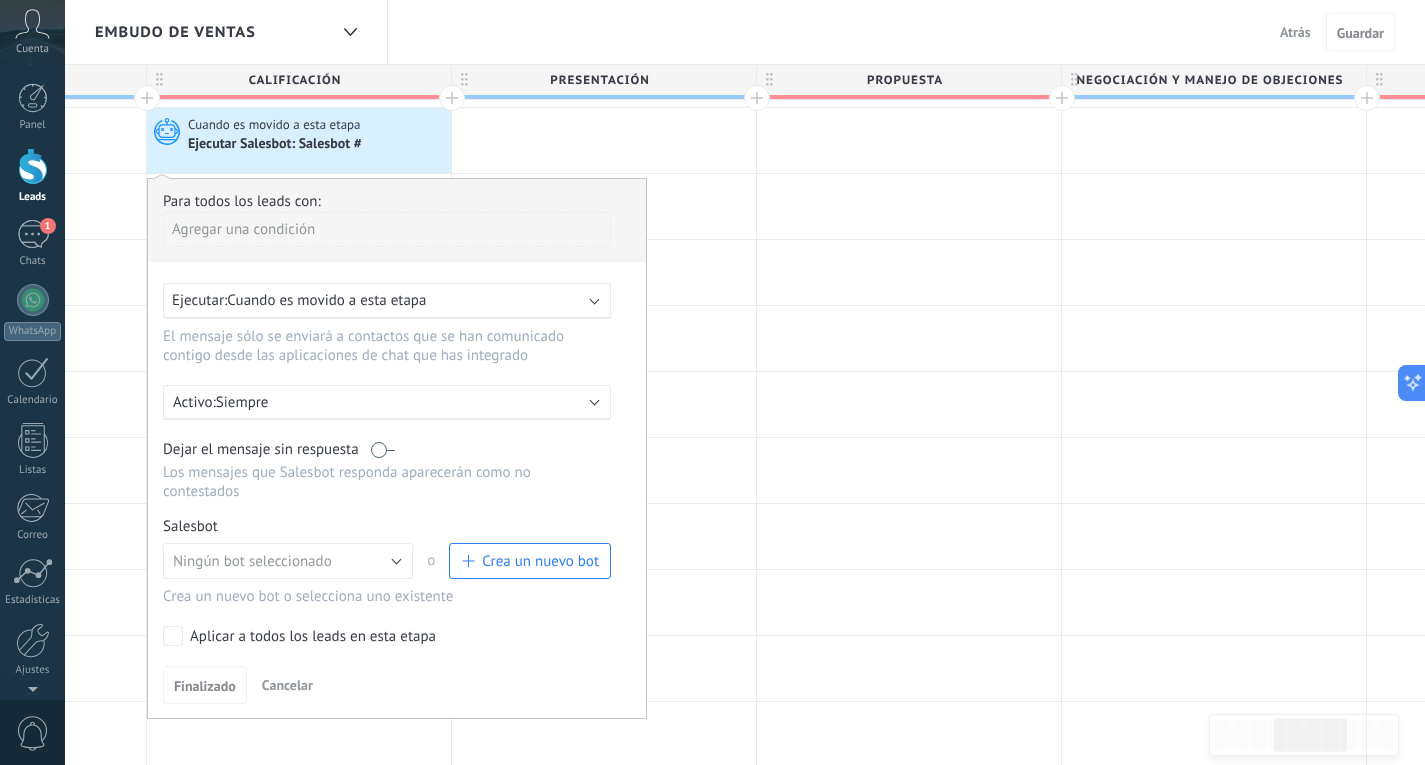 click on "Activo:  Siempre" at bounding box center [387, 402] 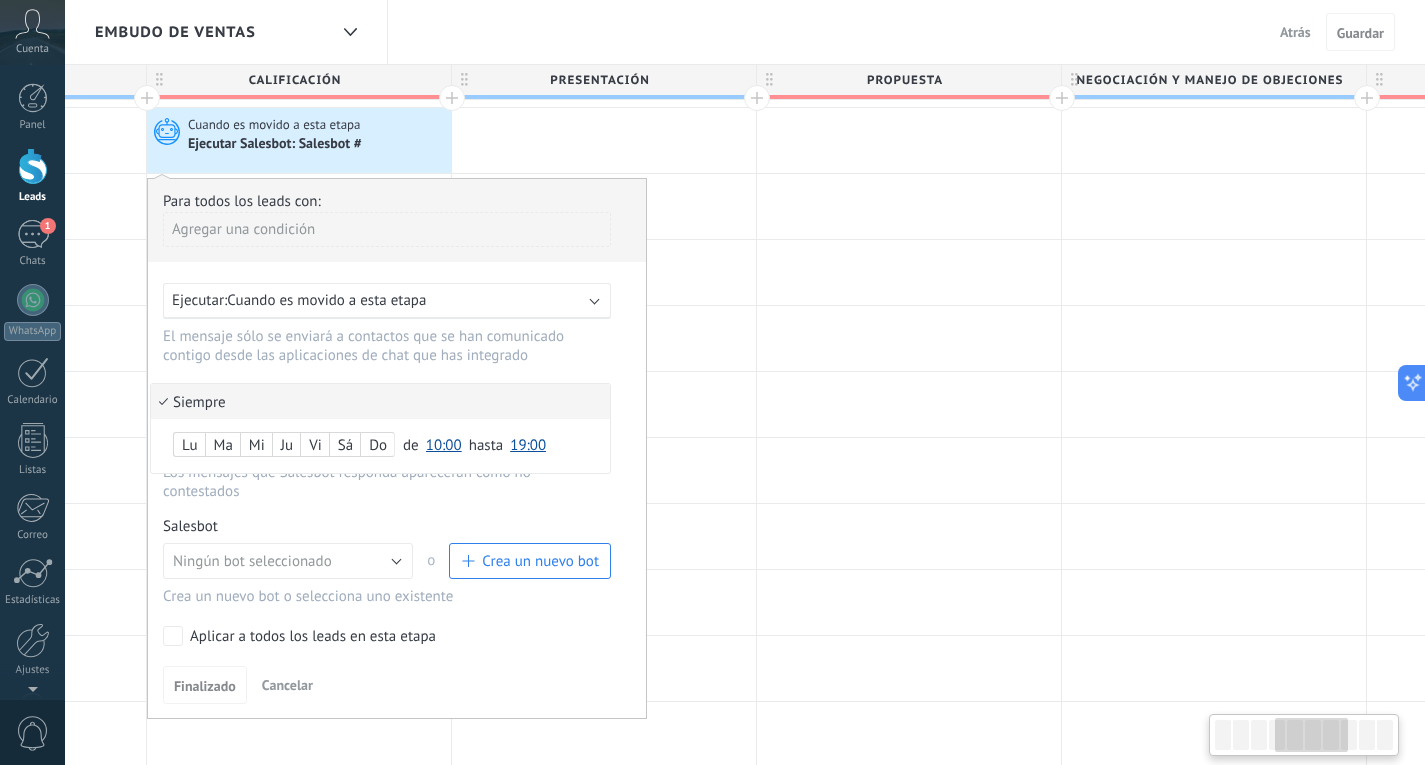scroll, scrollTop: 0, scrollLeft: 1154, axis: horizontal 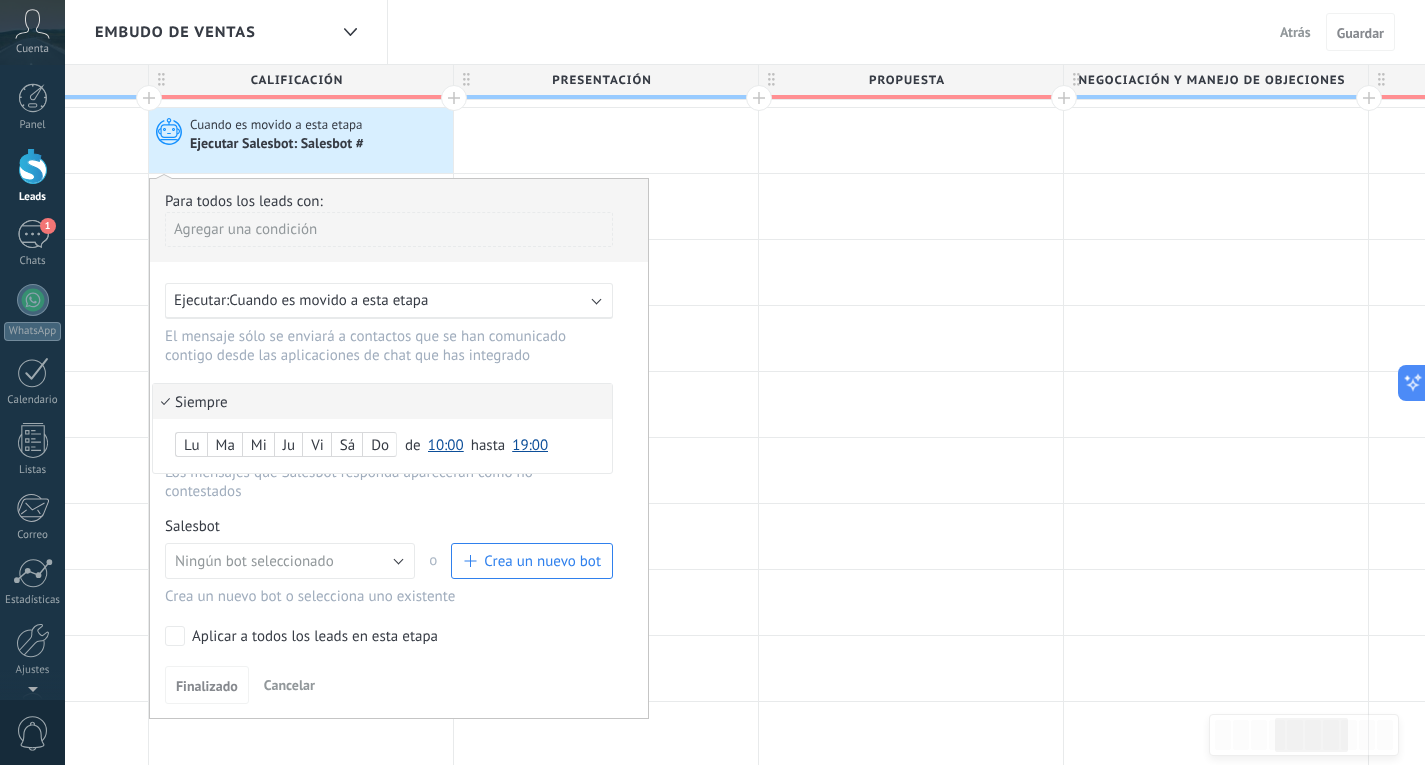 click at bounding box center [399, 448] 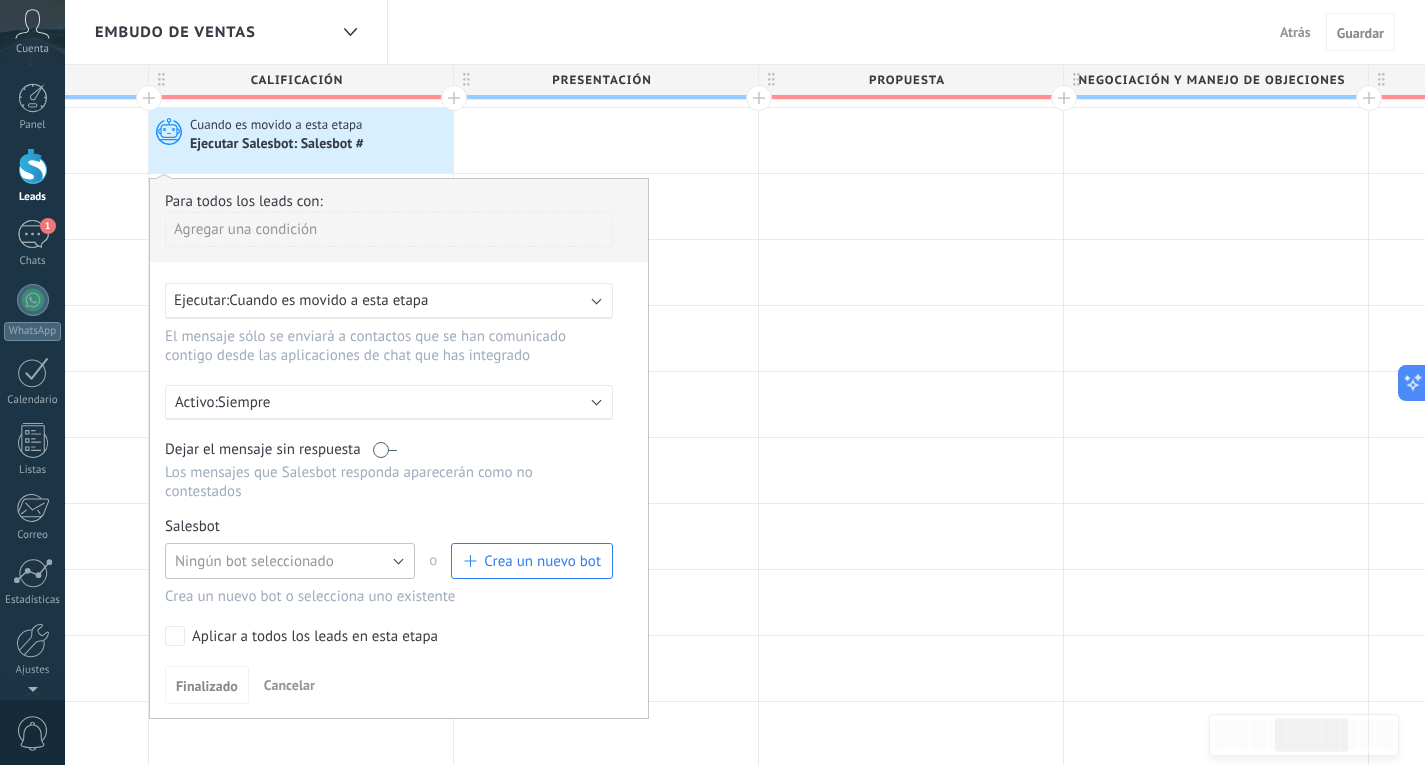 click on "Ningún bot seleccionado" at bounding box center (290, 561) 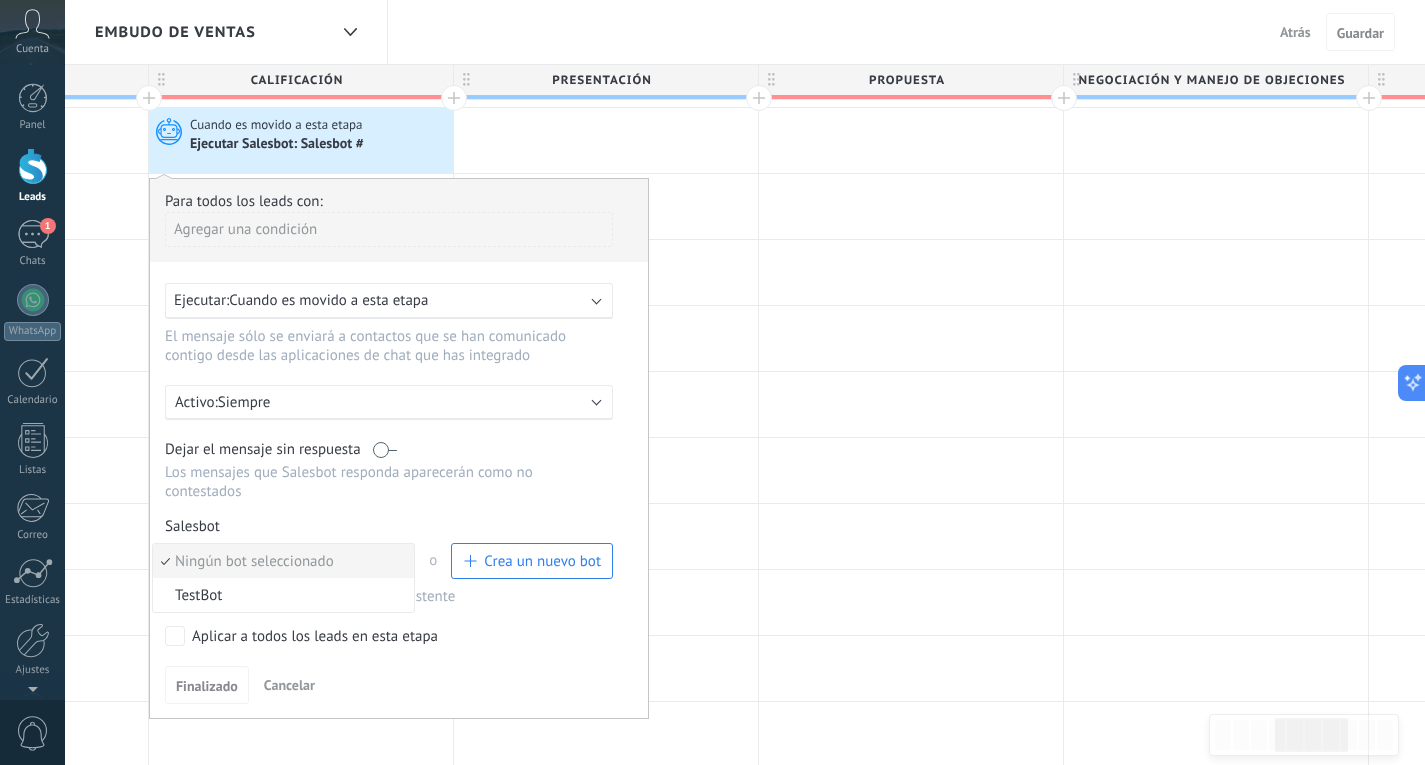 click on "Siempre" at bounding box center [393, 402] 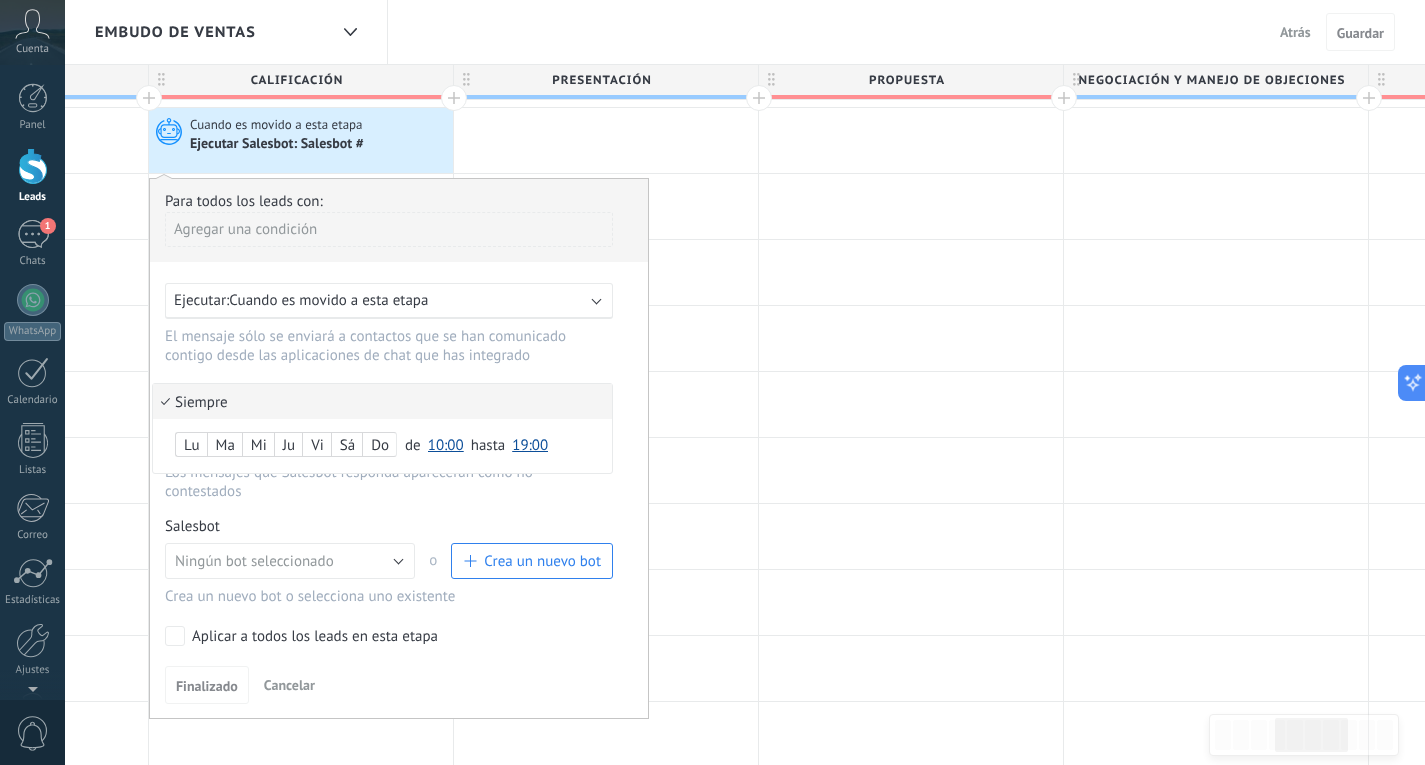 click at bounding box center (399, 448) 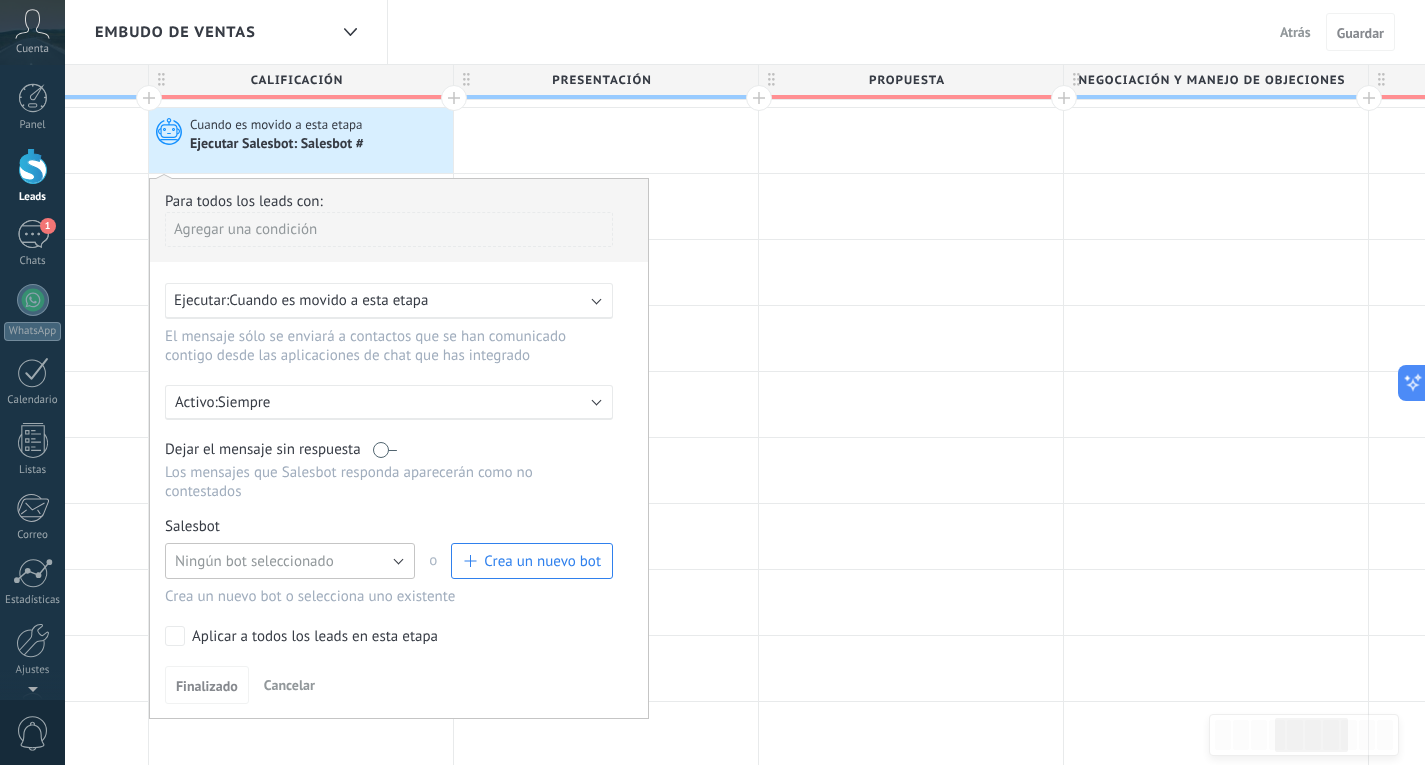 click on "Ningún bot seleccionado" at bounding box center (290, 561) 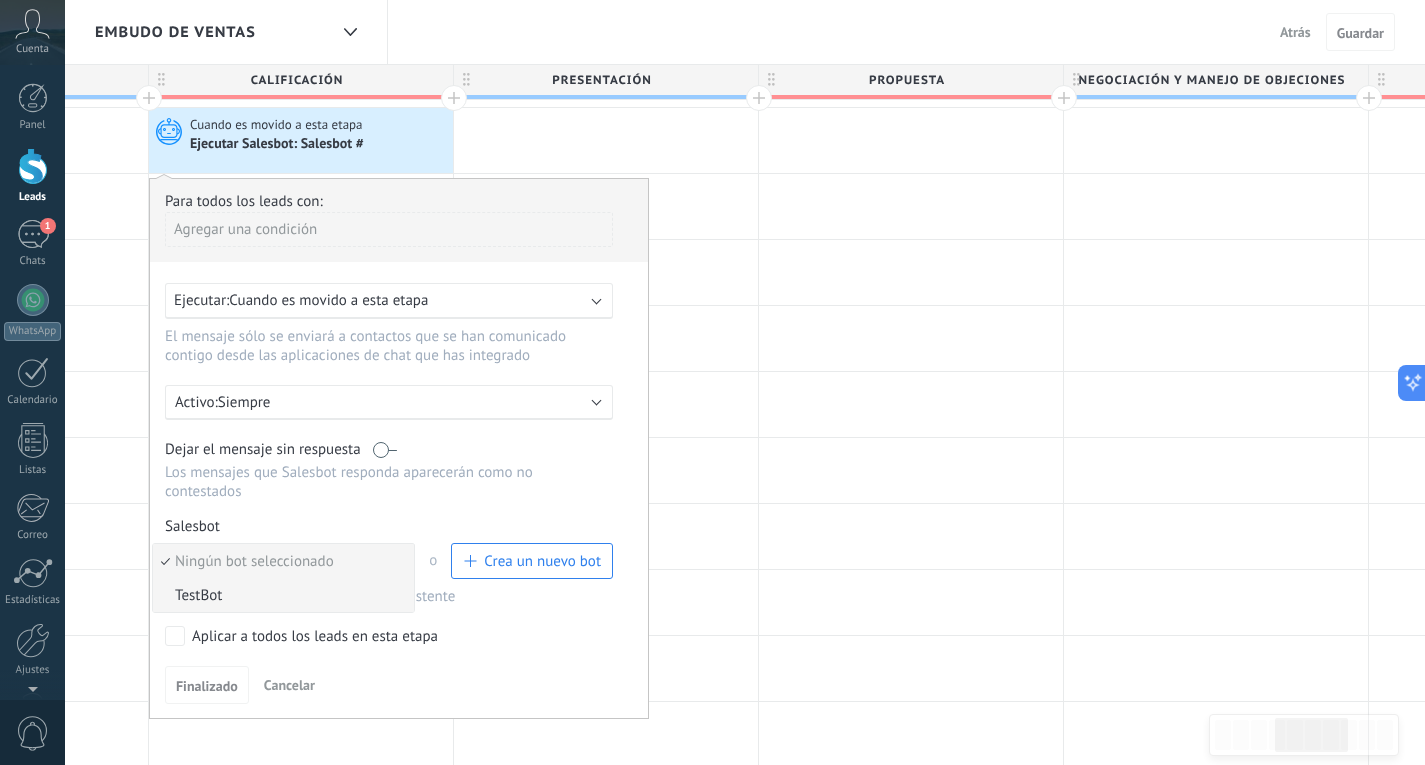click on "TestBot" at bounding box center (280, 595) 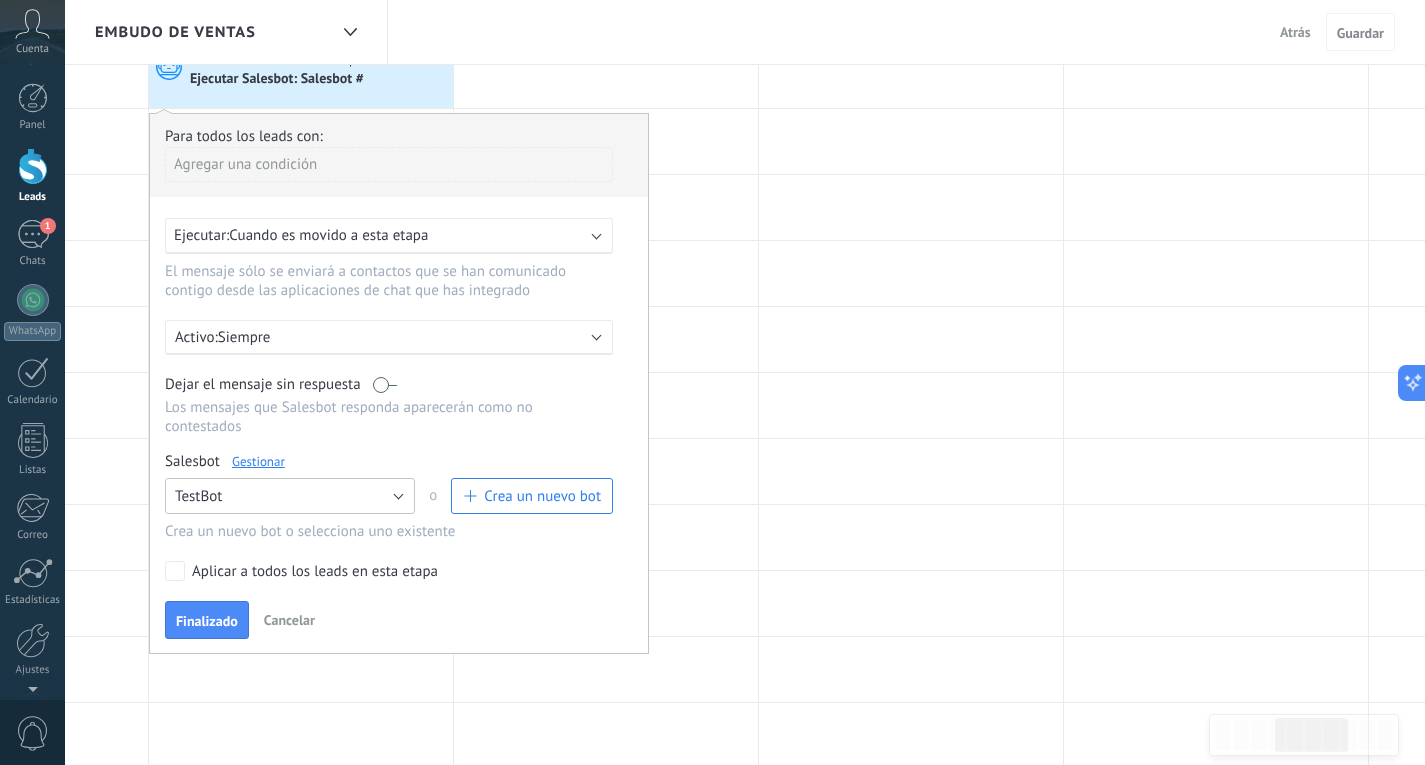 scroll, scrollTop: 400, scrollLeft: 0, axis: vertical 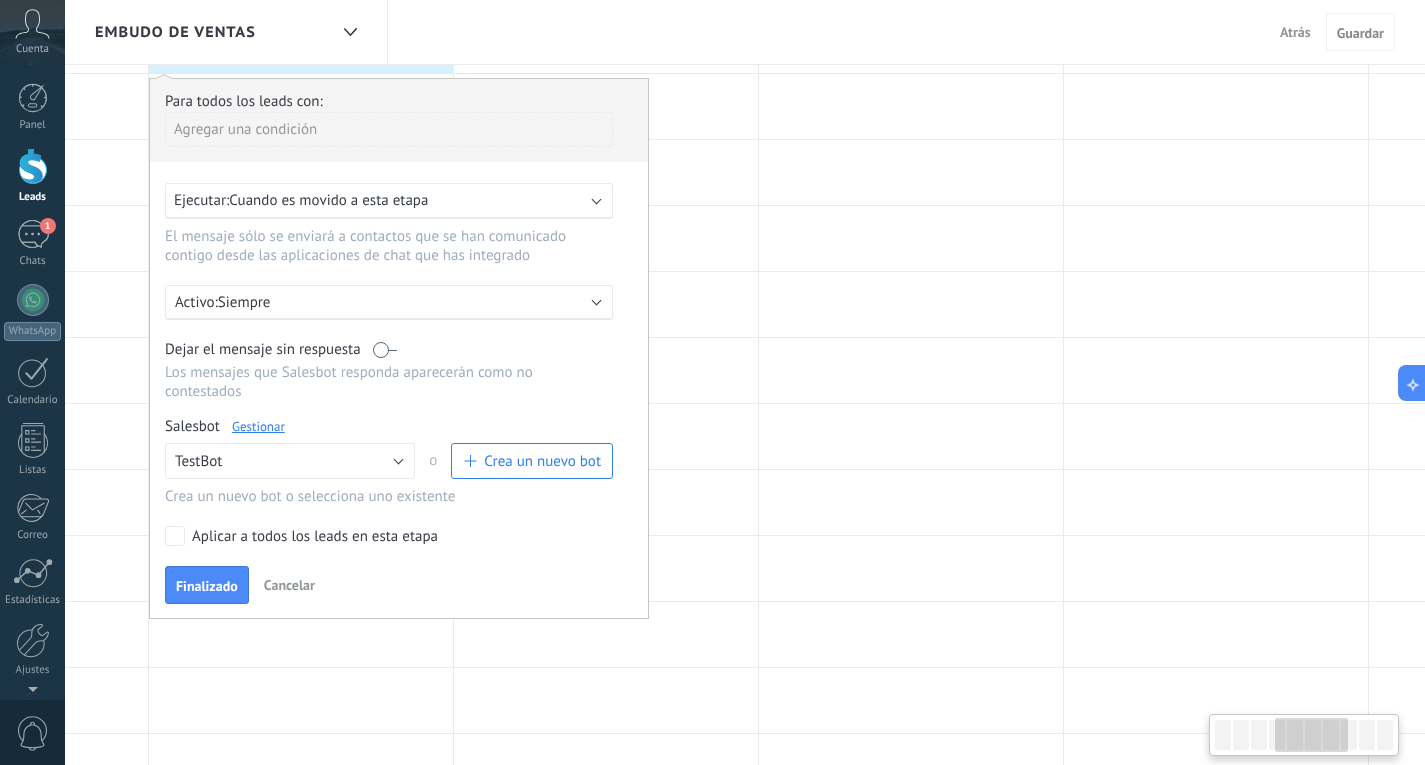 click on "Aplicar a todos los leads en esta etapa" at bounding box center [385, 536] 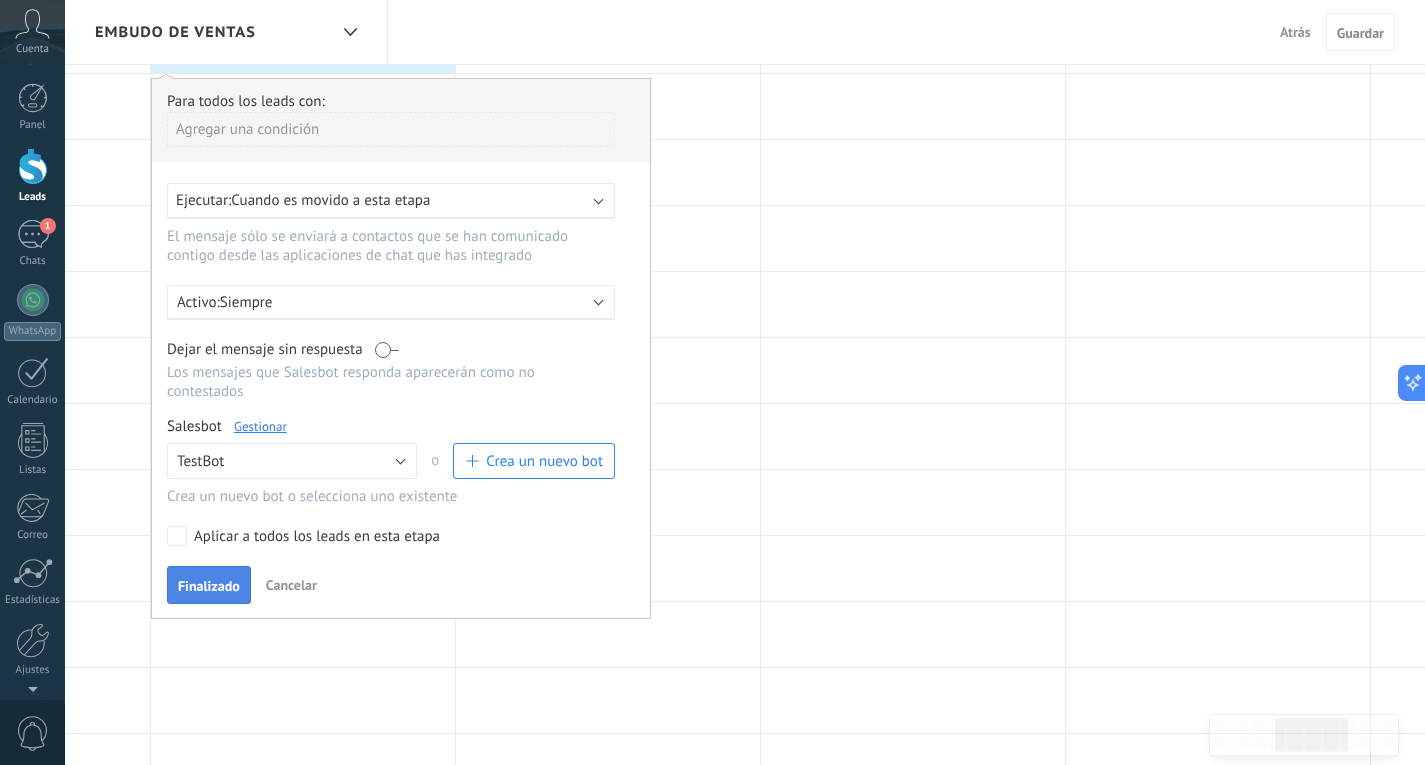 click on "Finalizado" at bounding box center [209, 585] 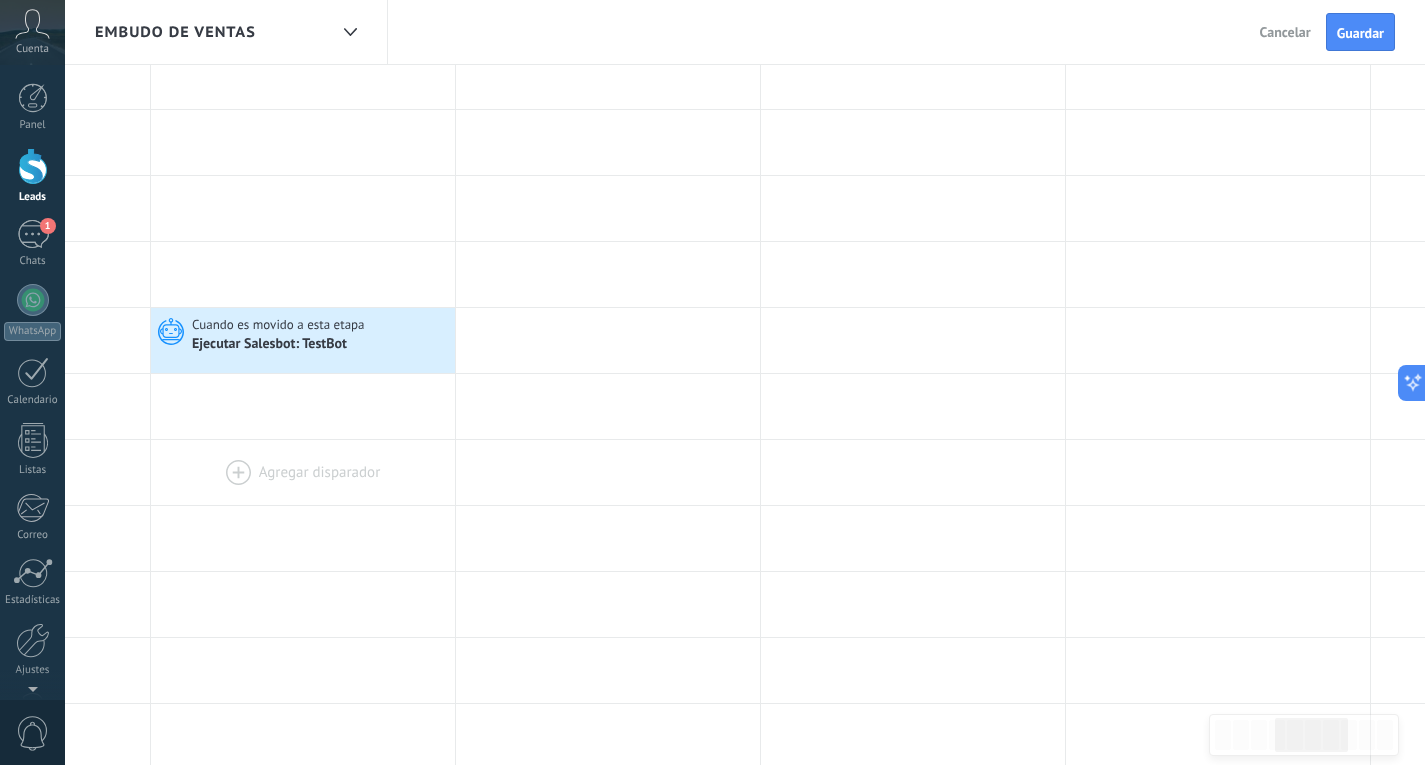 scroll, scrollTop: 0, scrollLeft: 0, axis: both 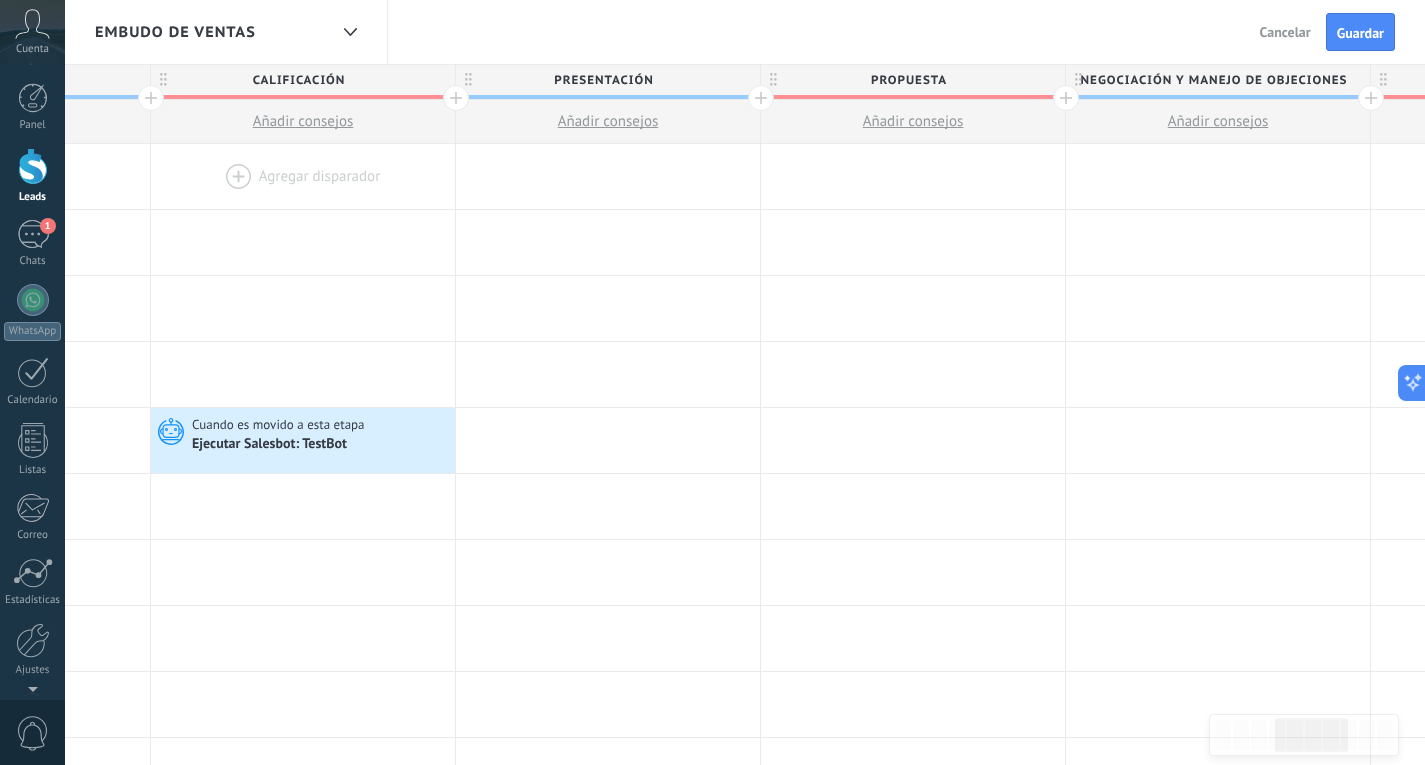 click at bounding box center [303, 176] 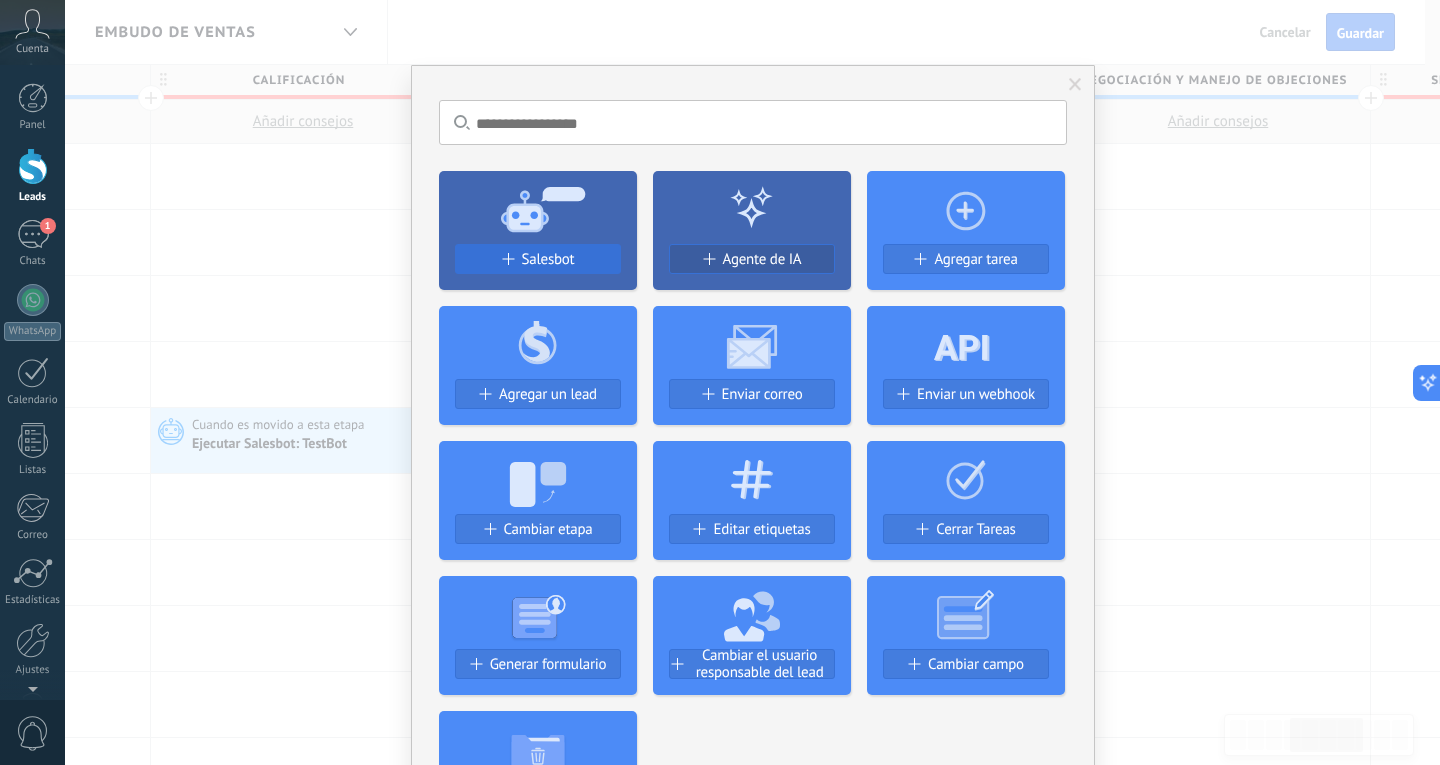 click on "Salesbot" at bounding box center (548, 259) 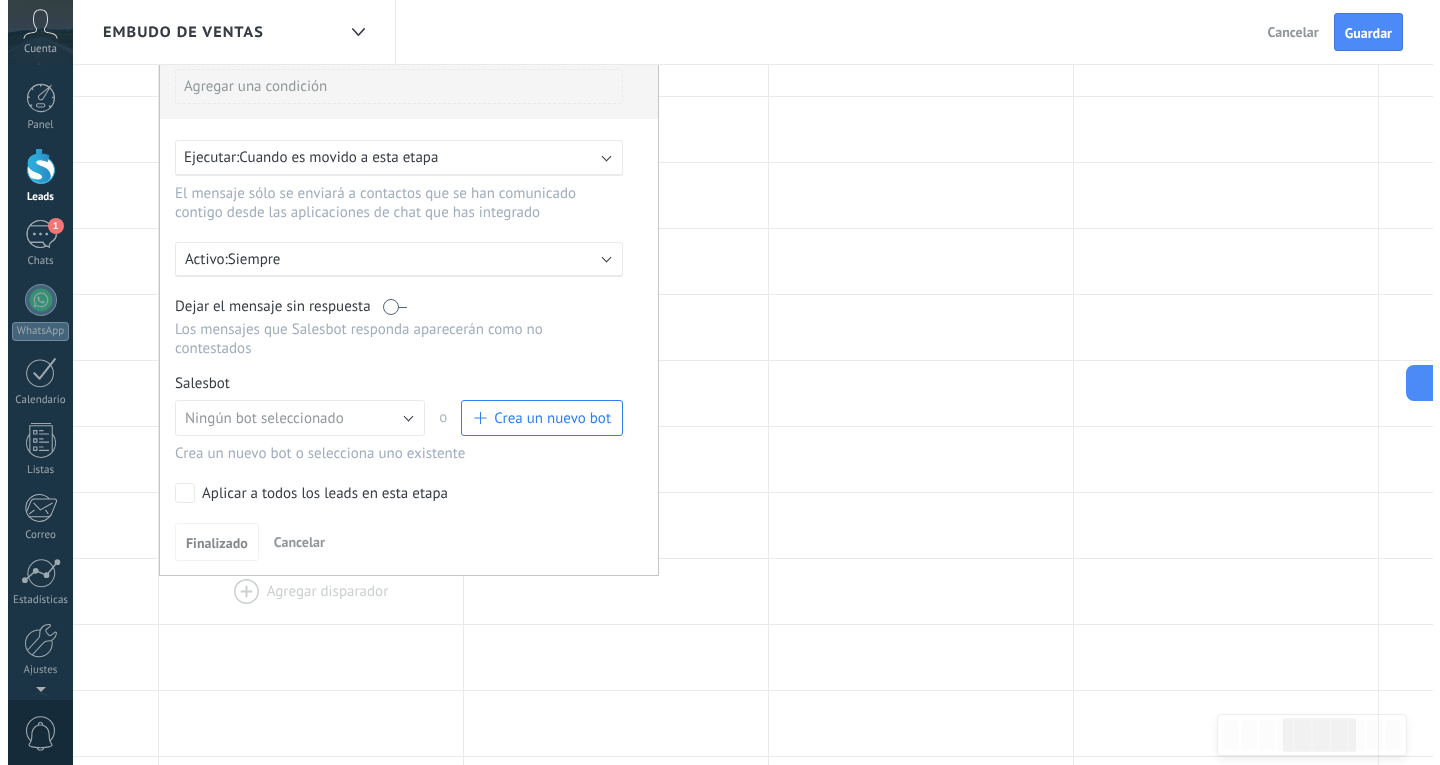 scroll, scrollTop: 200, scrollLeft: 0, axis: vertical 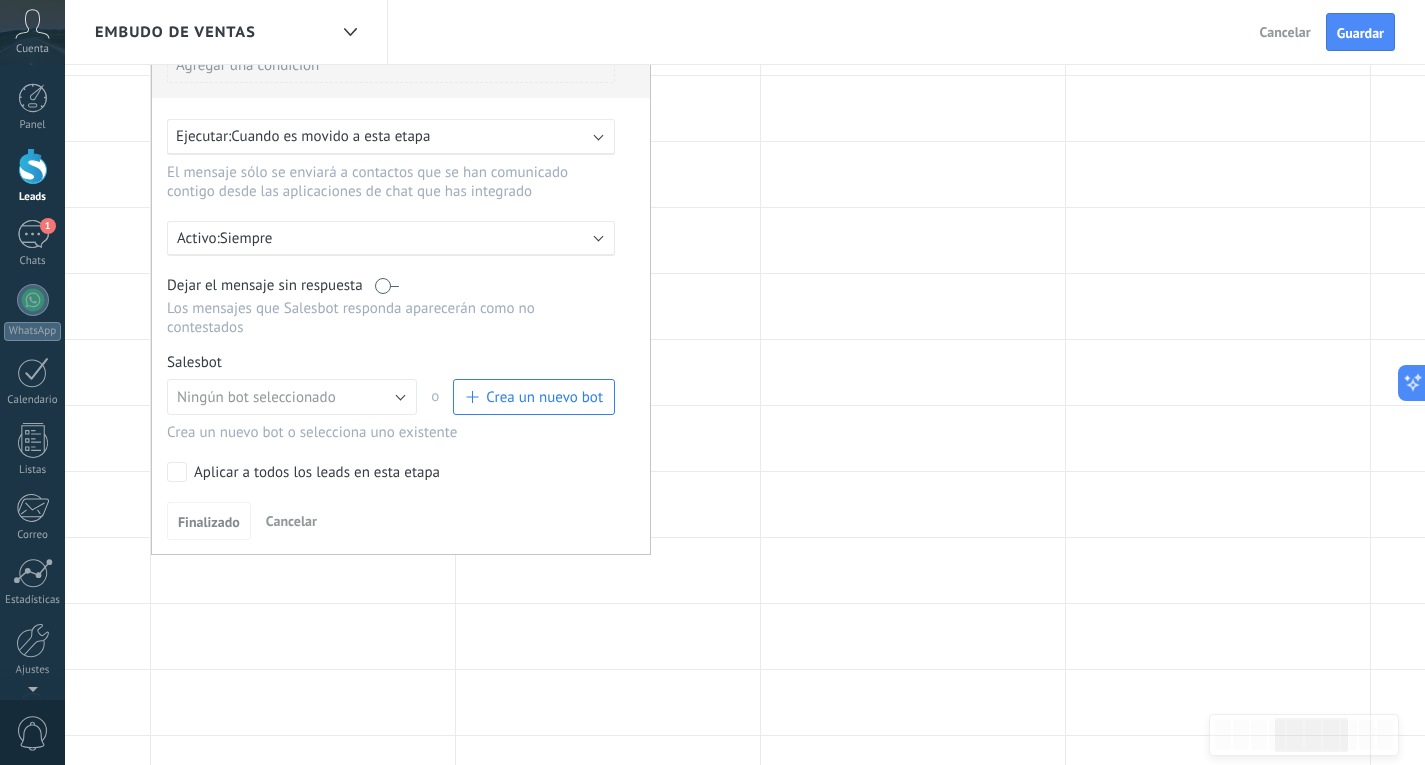 click on "Crea un nuevo bot" at bounding box center (544, 397) 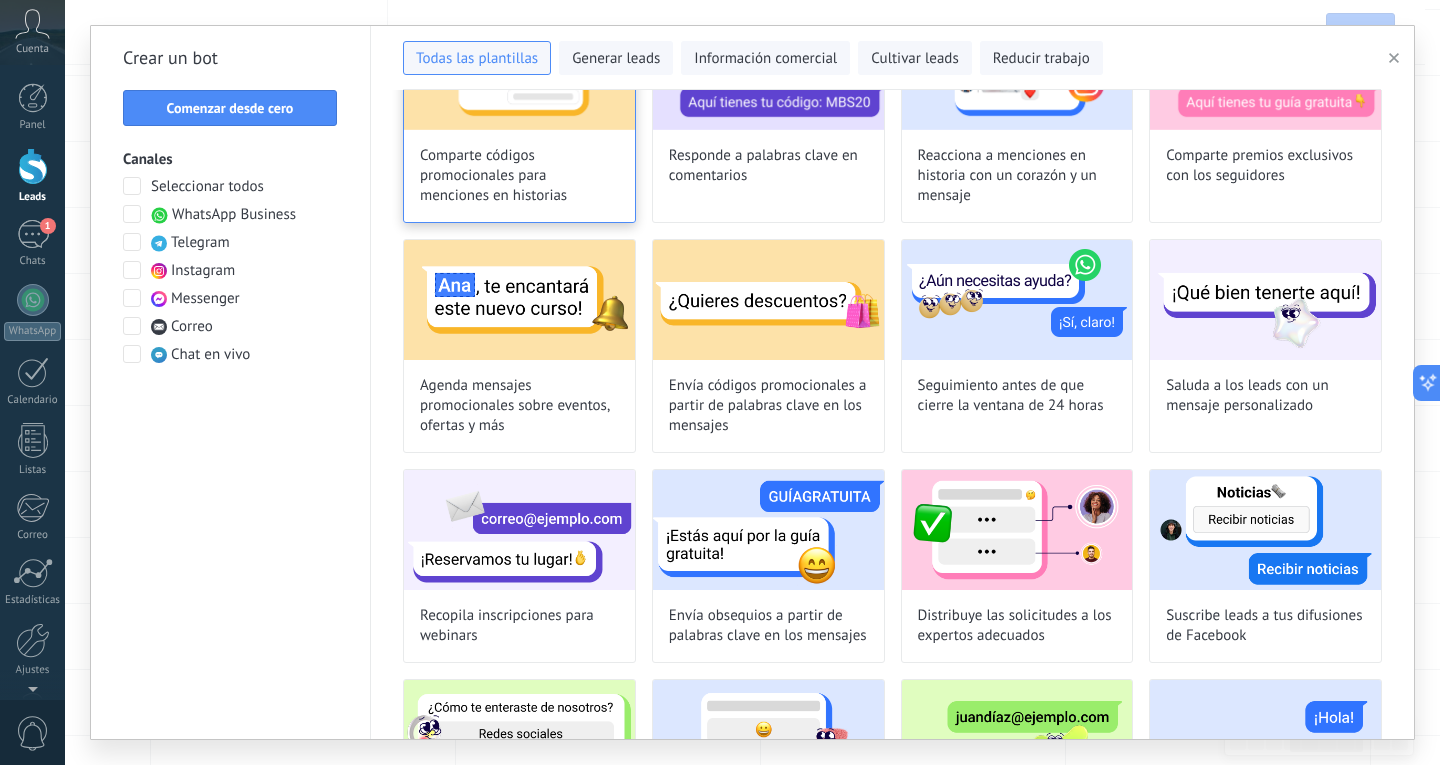 scroll, scrollTop: 85, scrollLeft: 0, axis: vertical 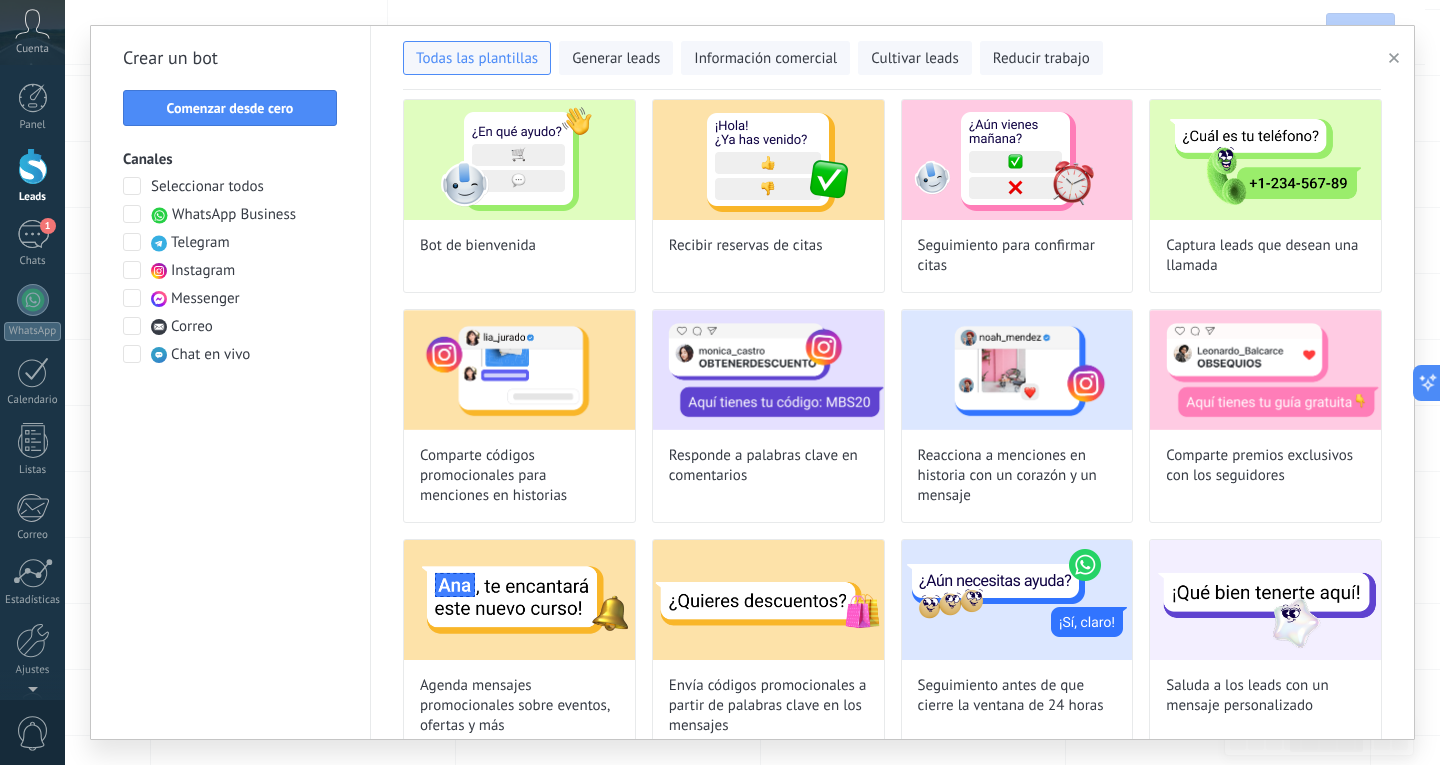 click on "Todas las plantillas Generar leads Información comercial Cultivar leads Reducir trabajo" at bounding box center (892, 54) 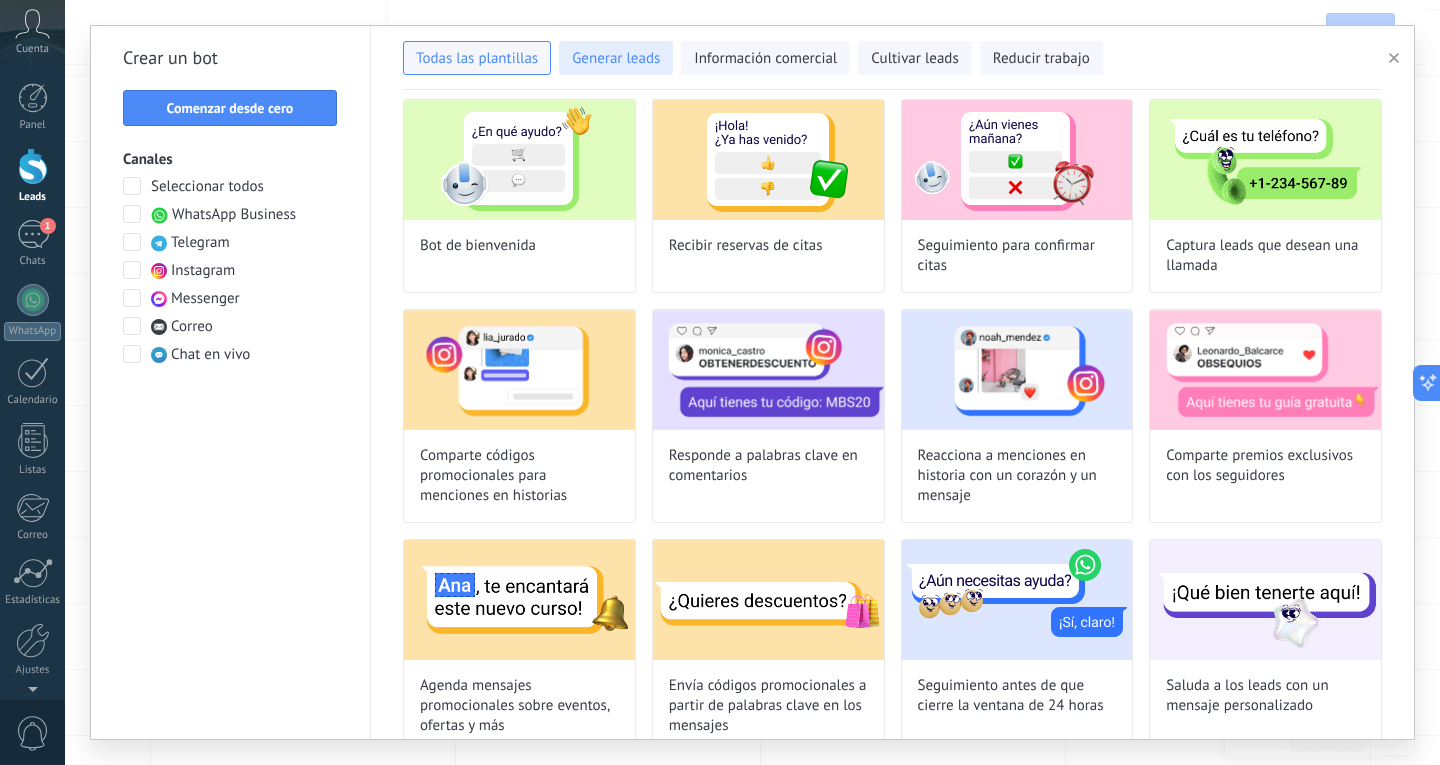 click on "Generar leads" at bounding box center [616, 59] 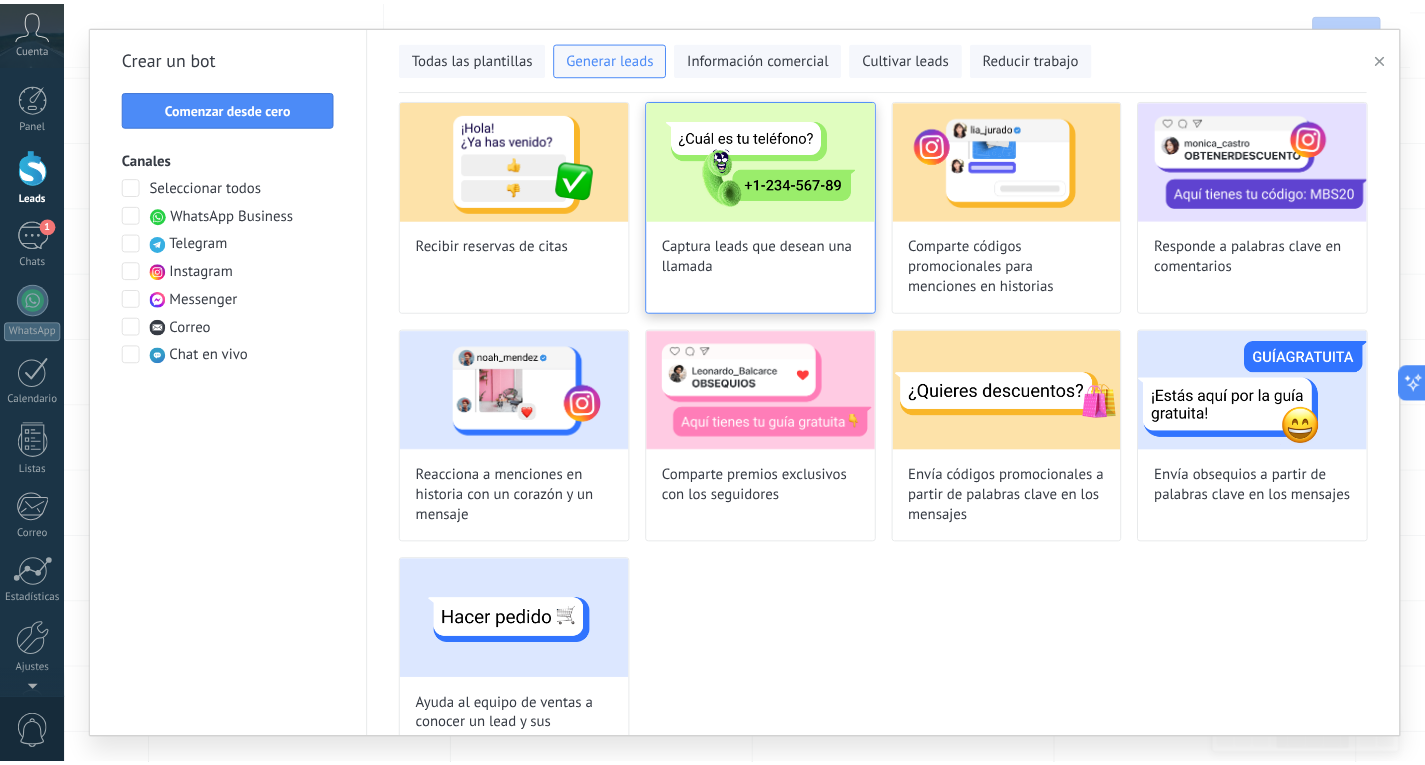 scroll, scrollTop: 0, scrollLeft: 0, axis: both 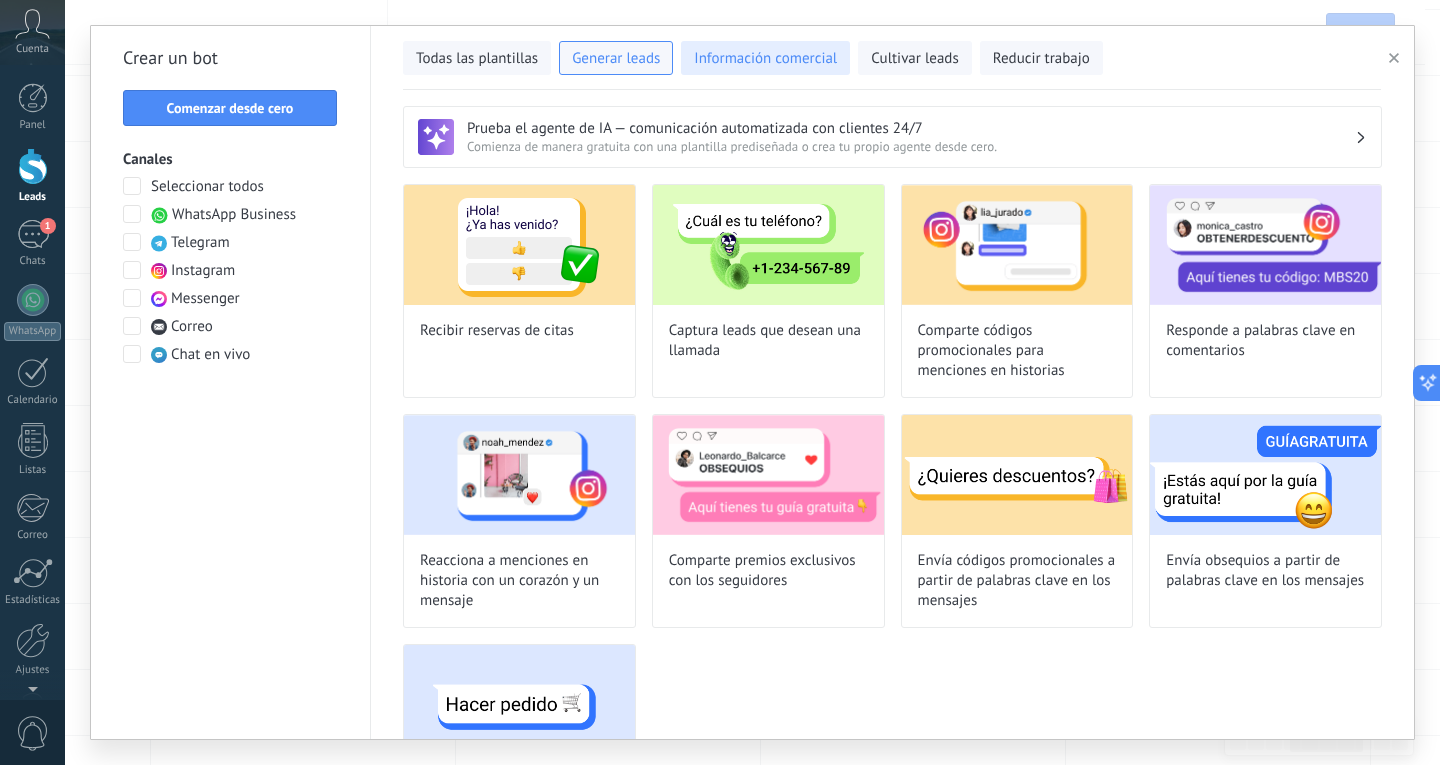 click on "Información comercial" at bounding box center (765, 58) 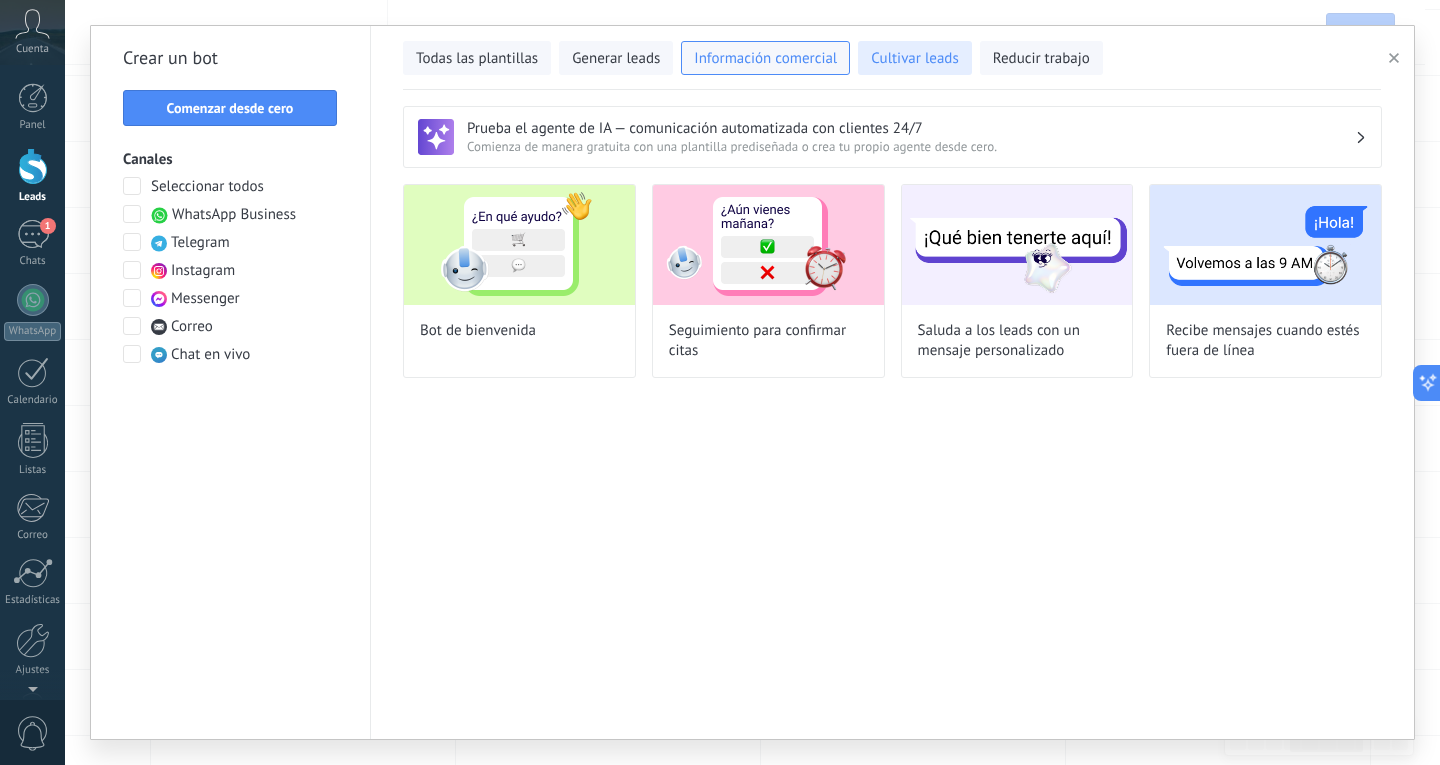 click on "Cultivar leads" at bounding box center [914, 58] 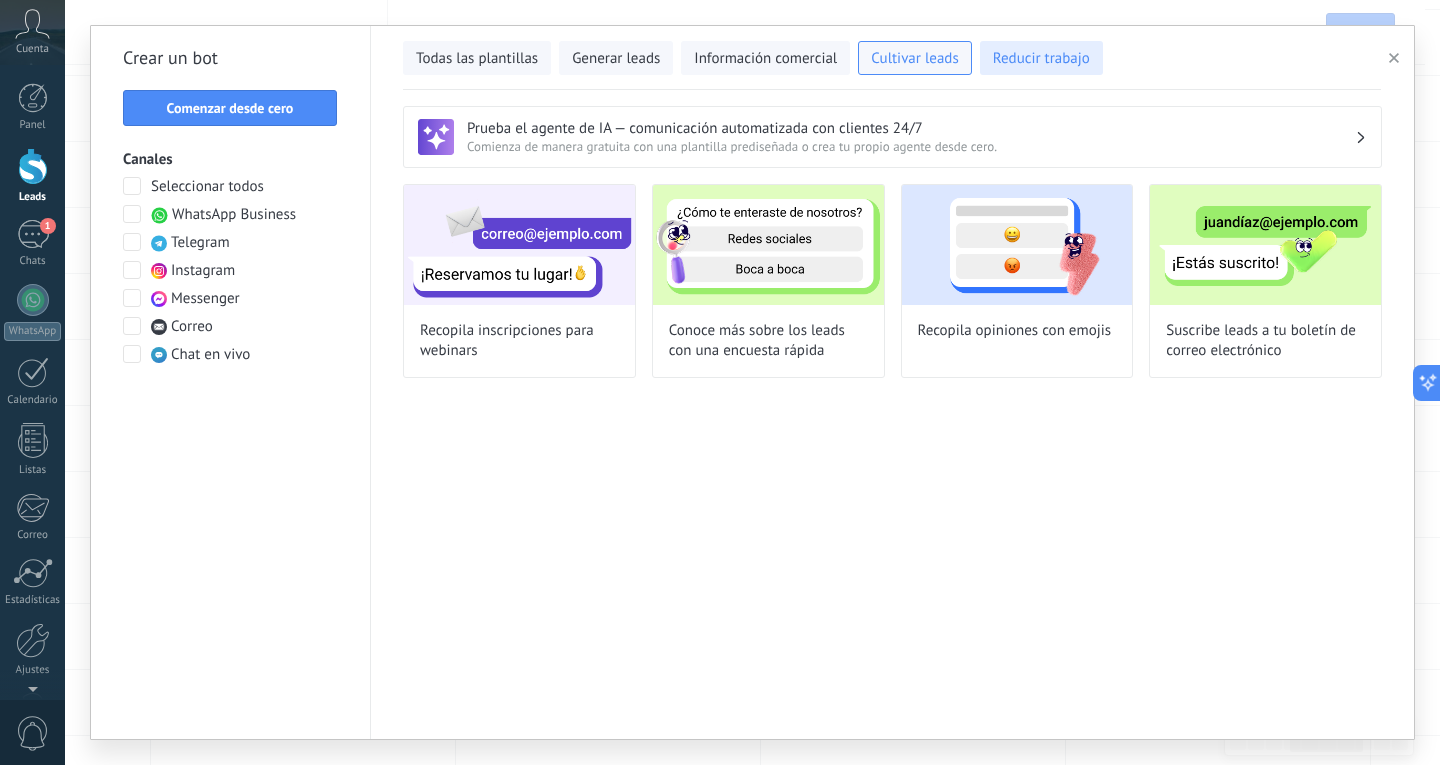 click on "Reducir trabajo" at bounding box center (1041, 58) 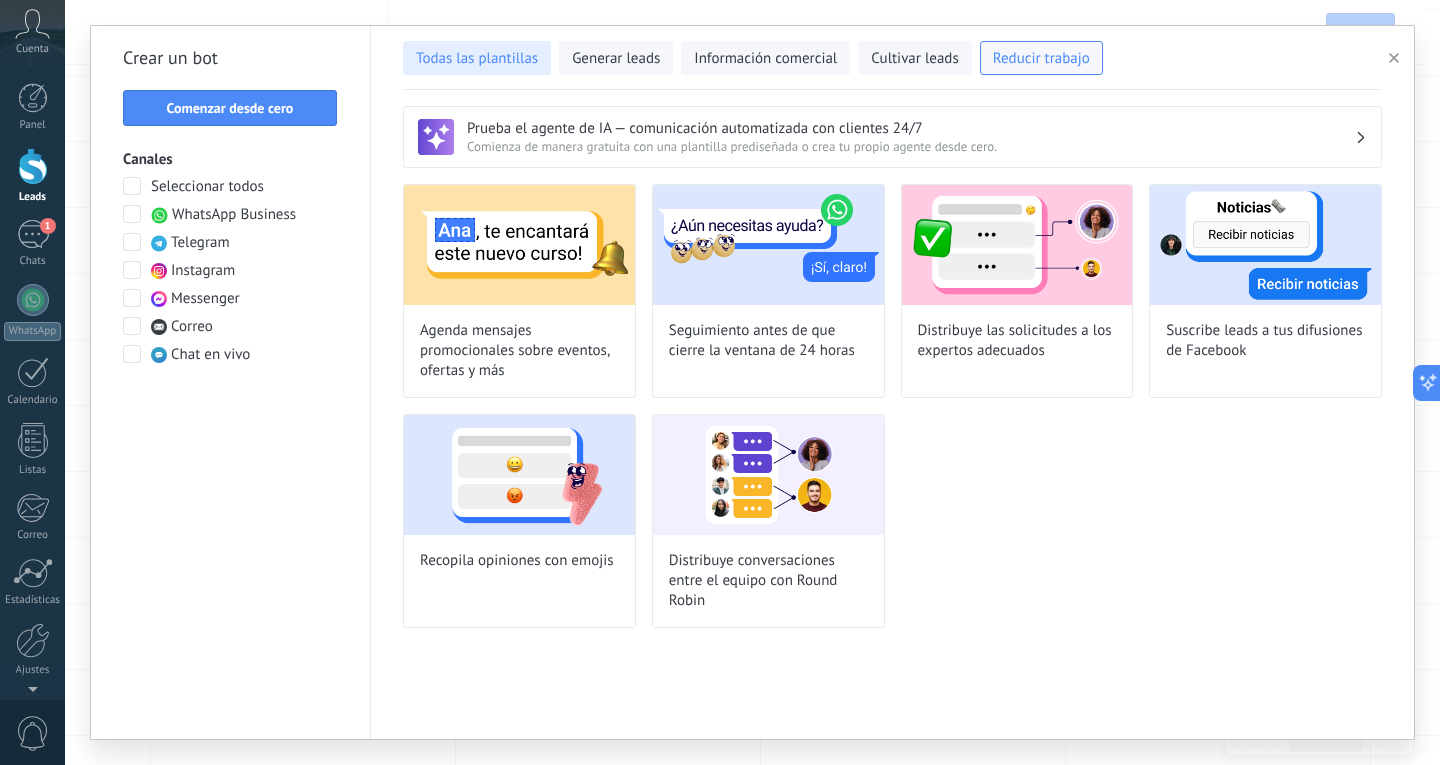 click on "Todas las plantillas" at bounding box center [477, 59] 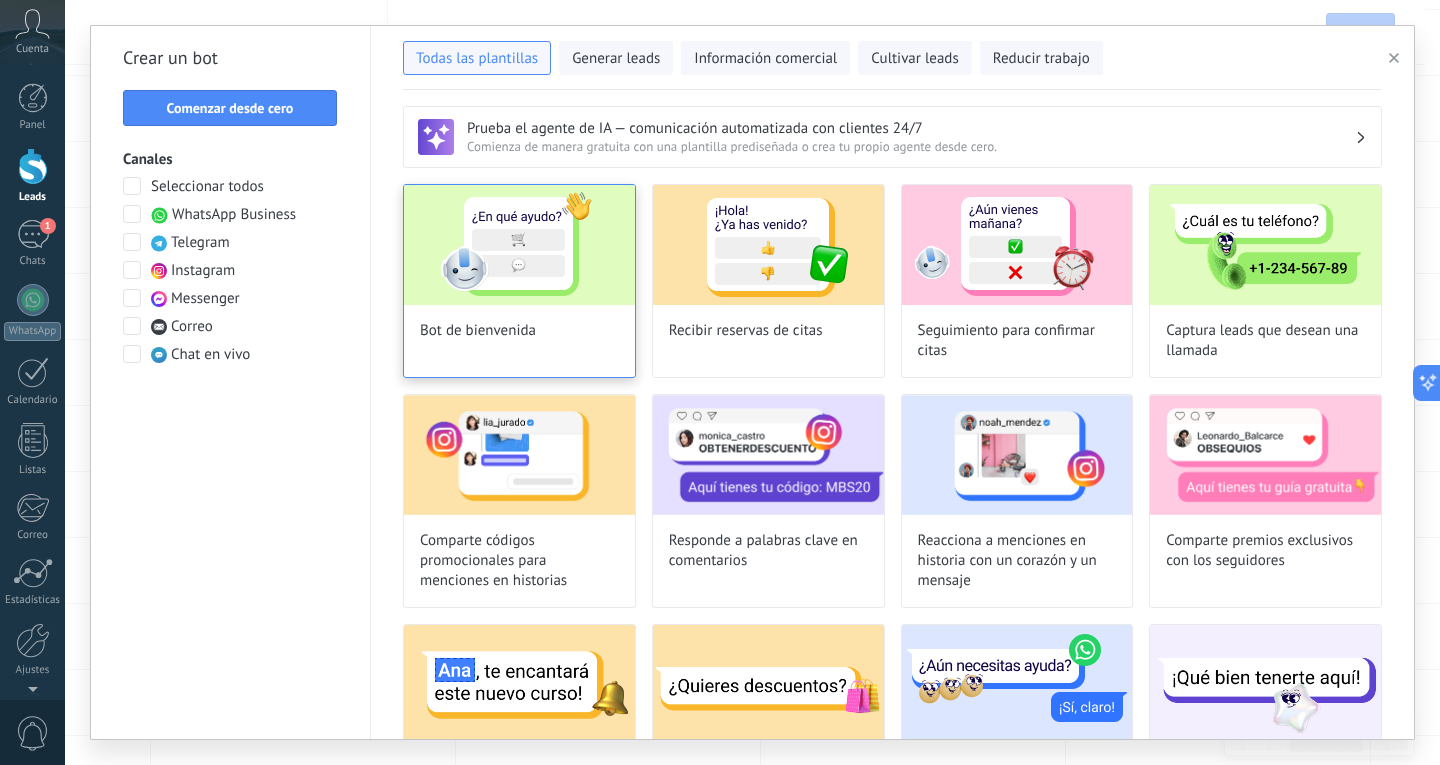 click on "Bot de bienvenida" at bounding box center (519, 281) 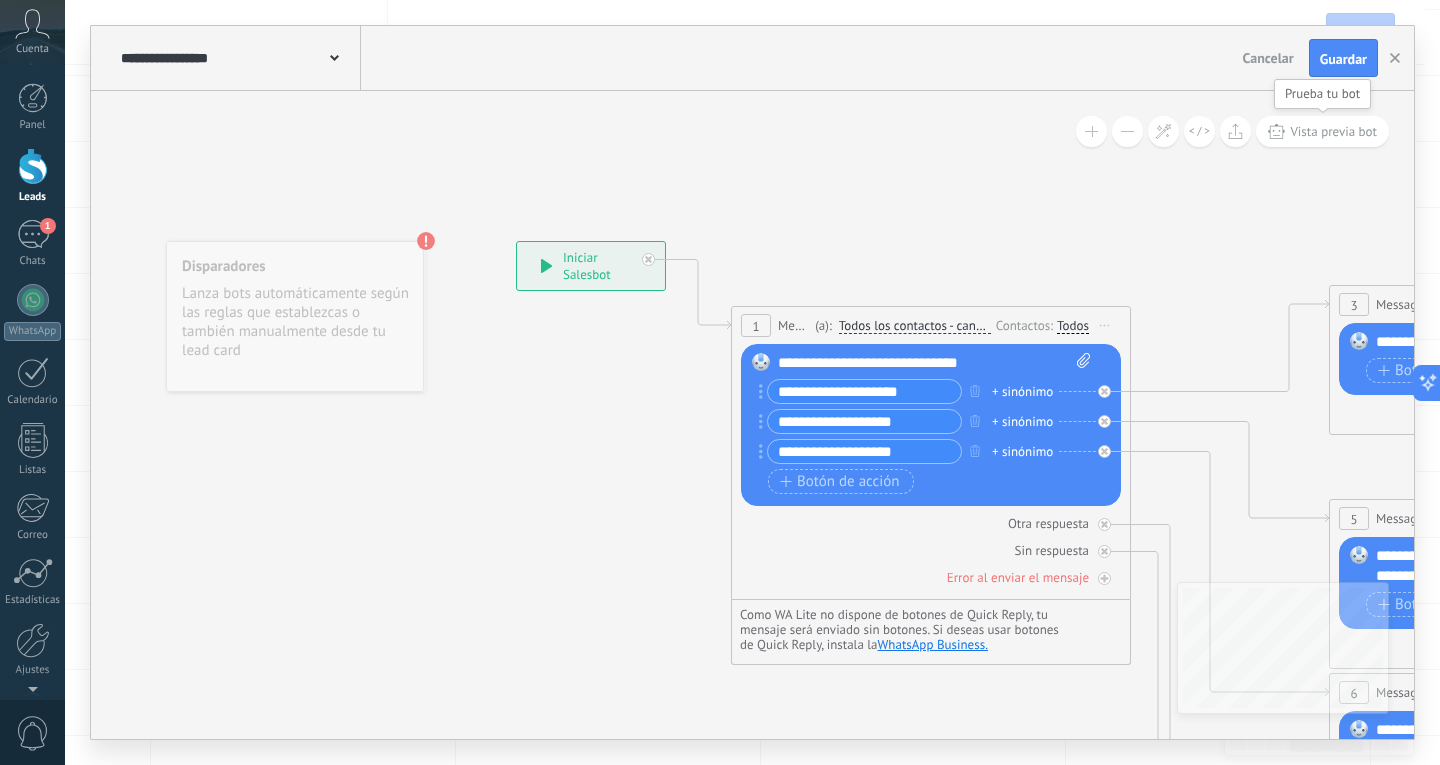 click 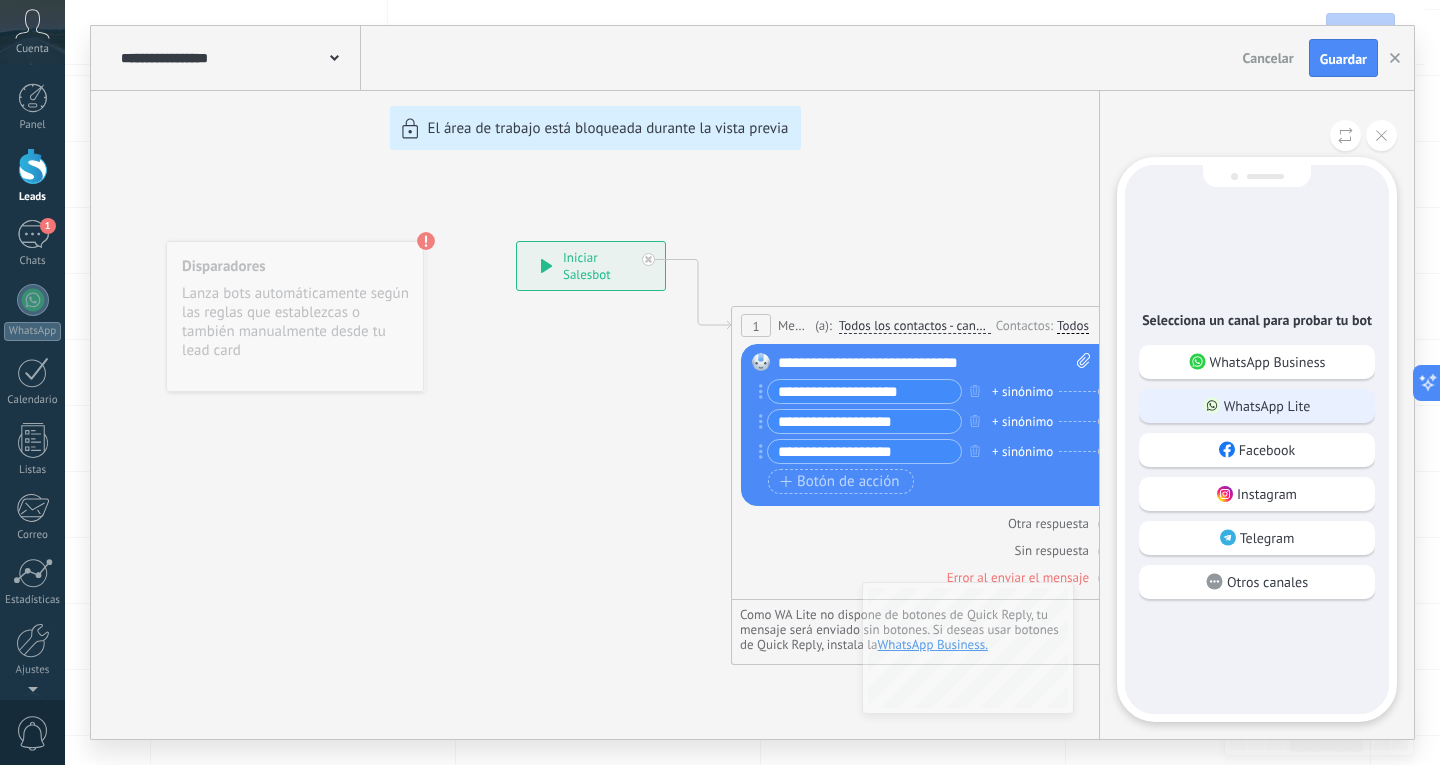 click on "WhatsApp Lite" at bounding box center [1257, 406] 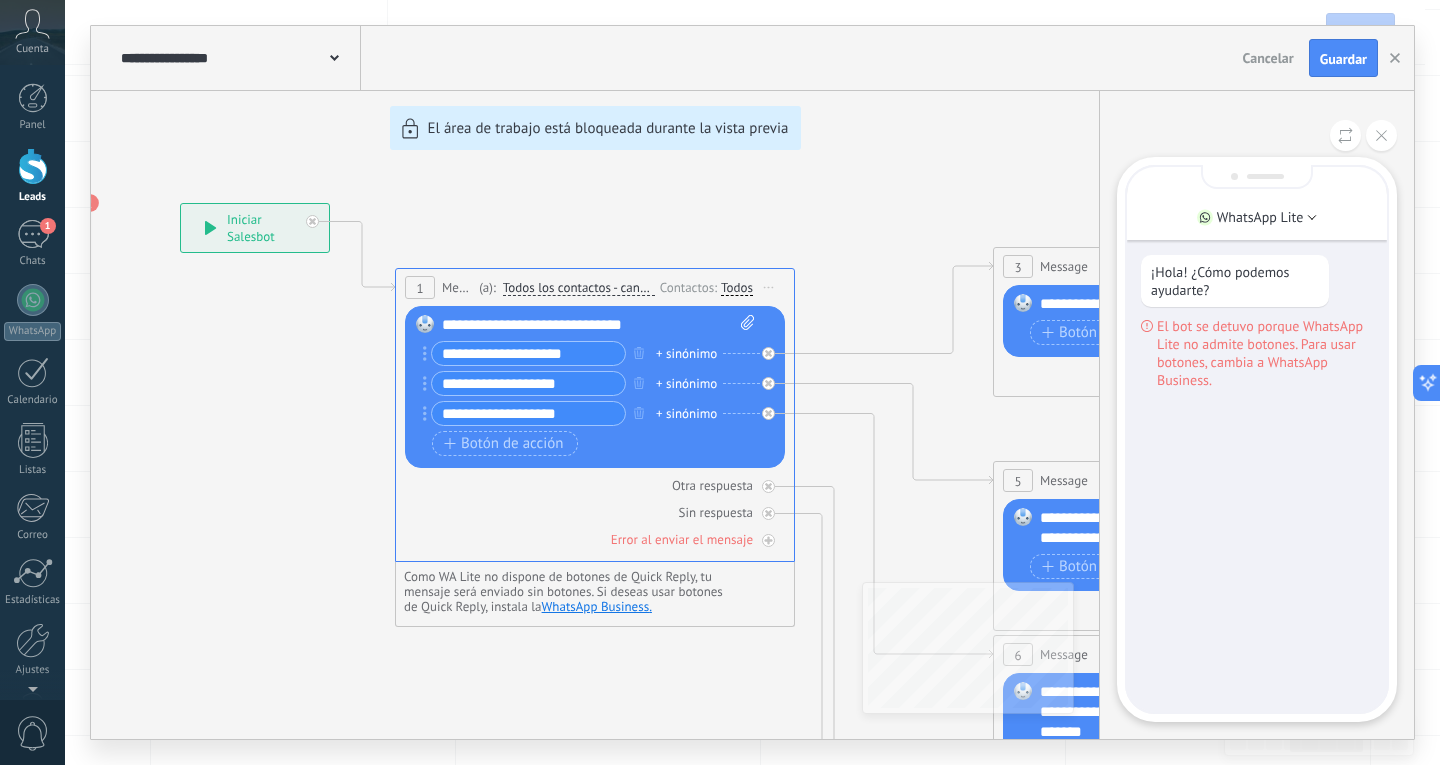 click on "**********" at bounding box center [752, 382] 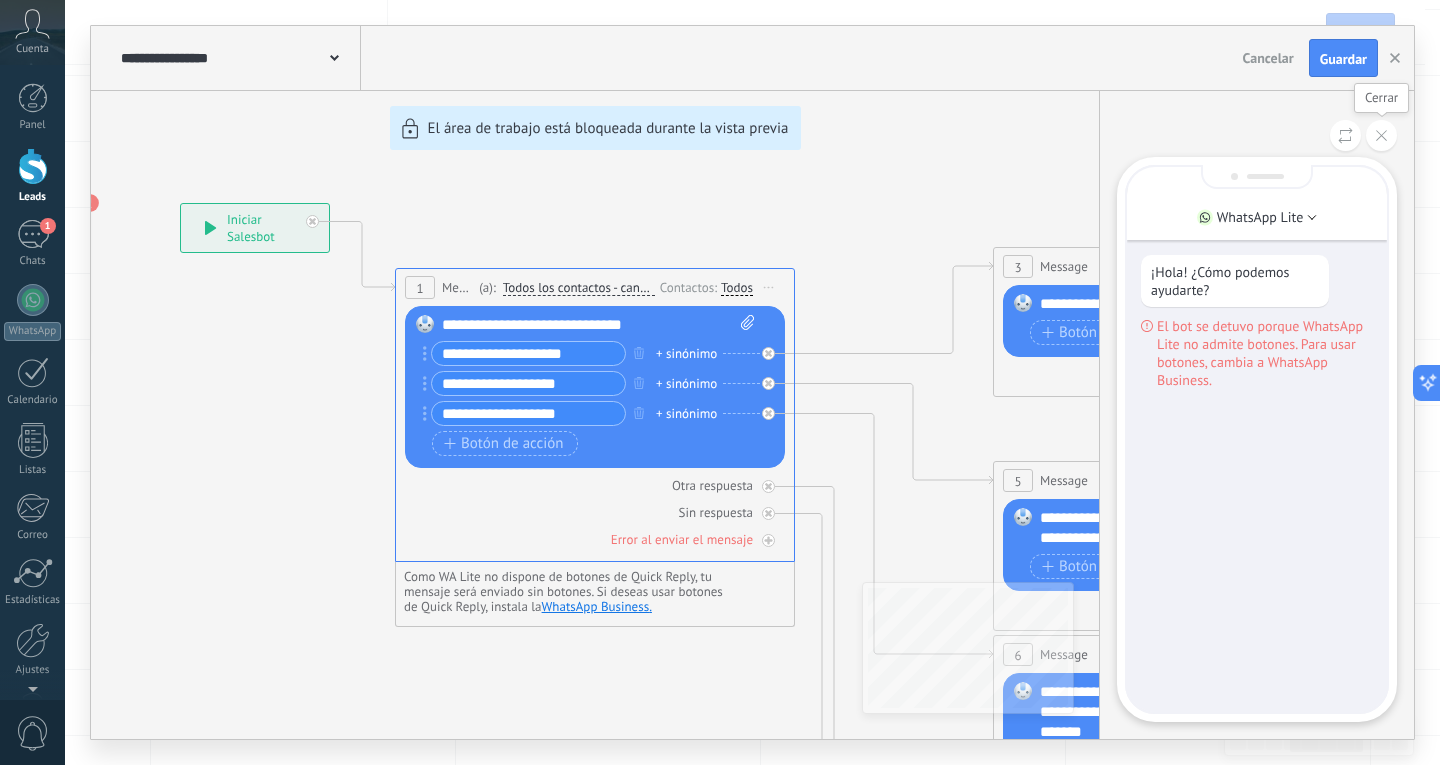 click at bounding box center (1381, 135) 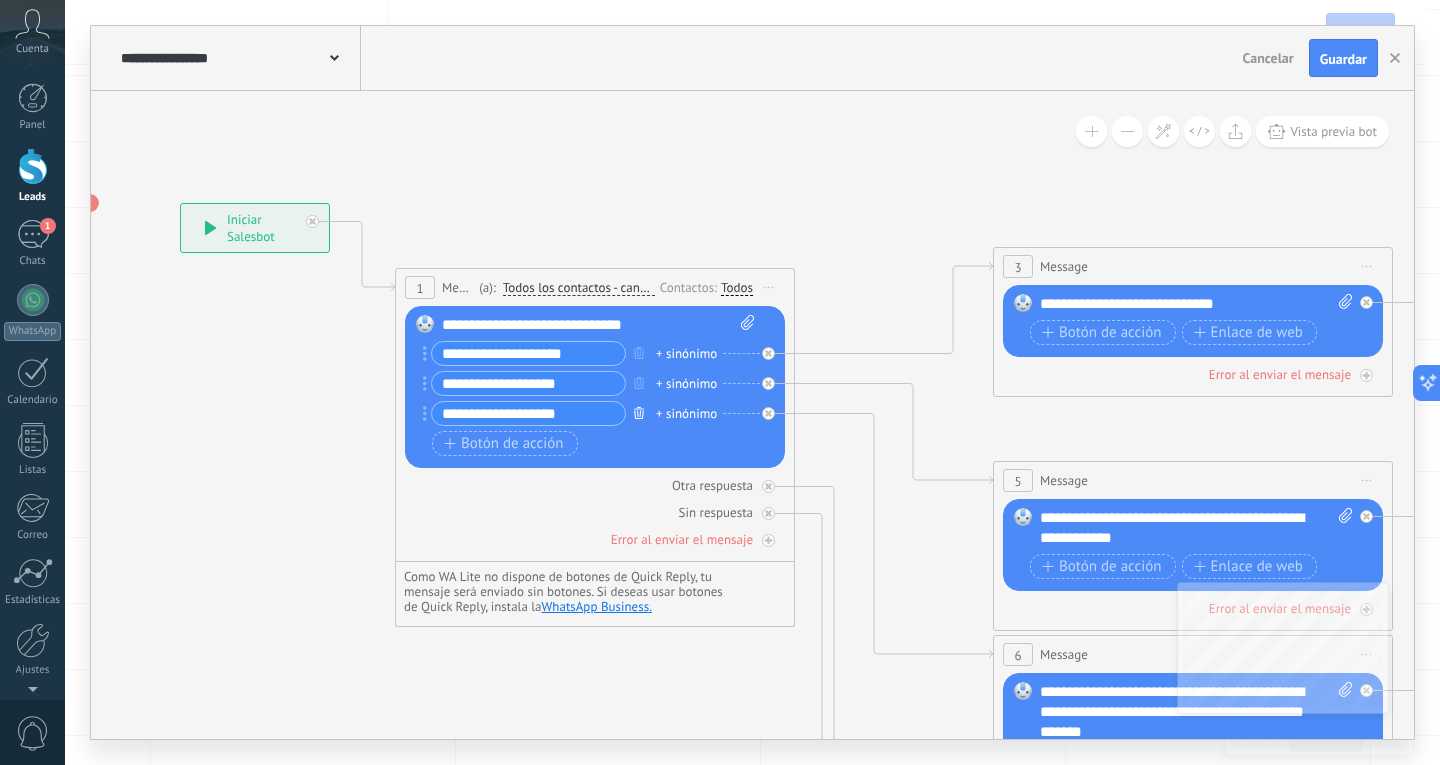 click 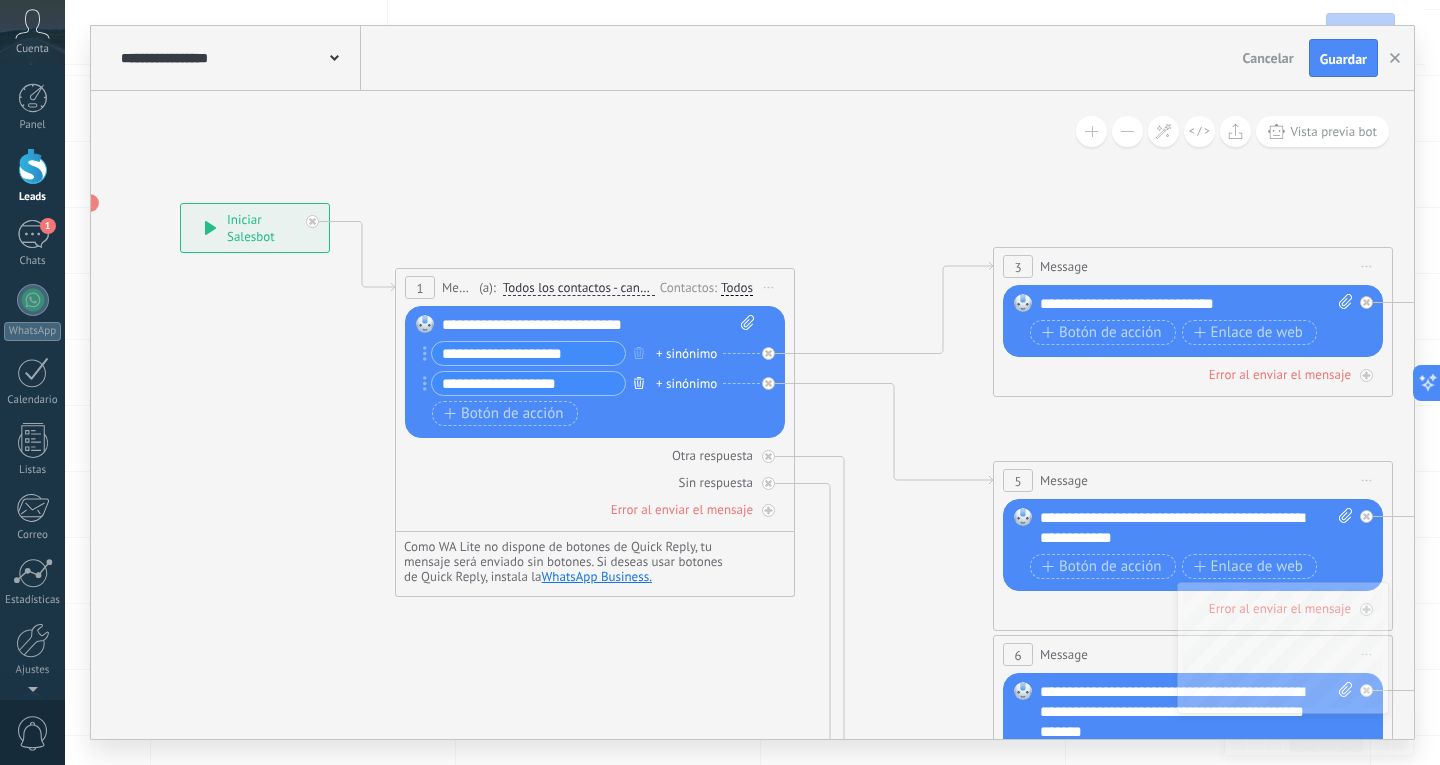 click 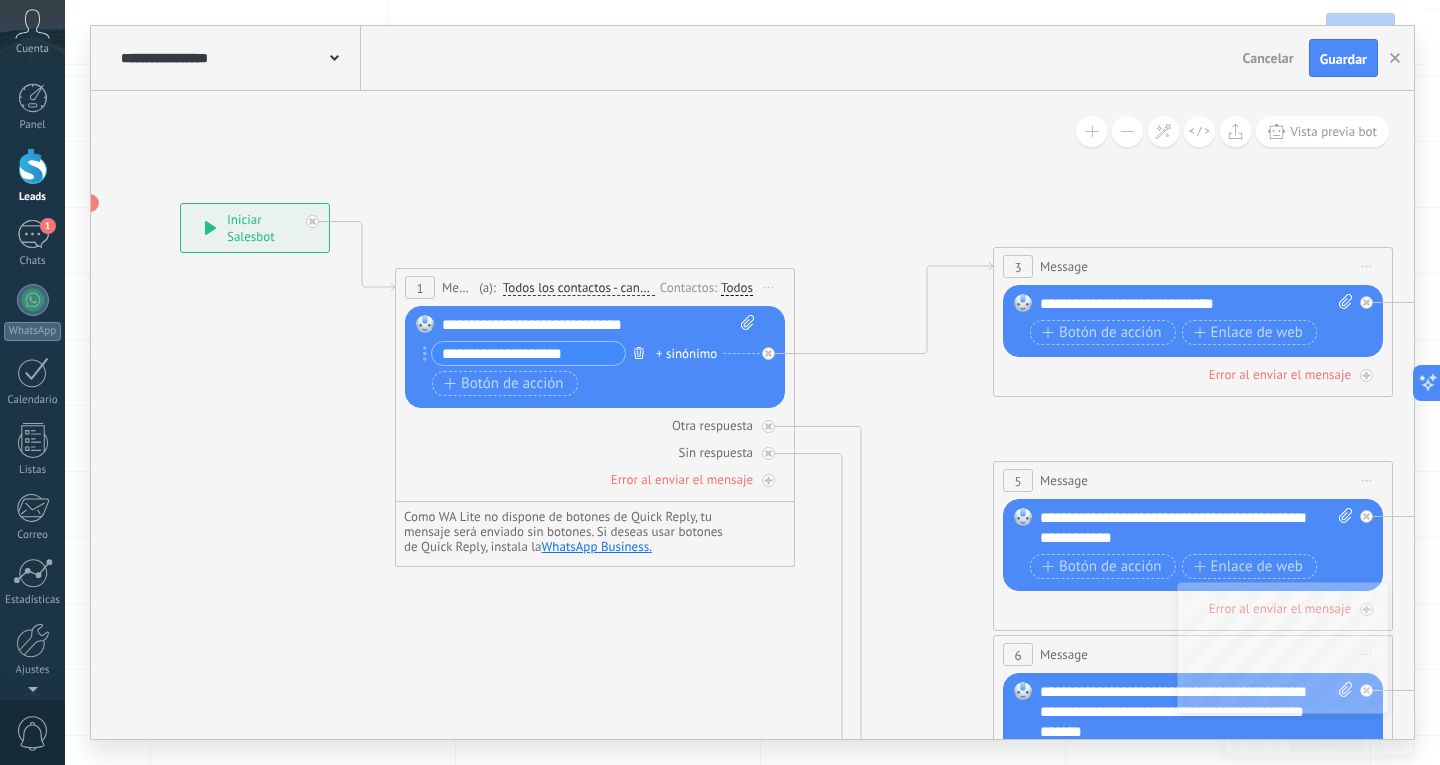click 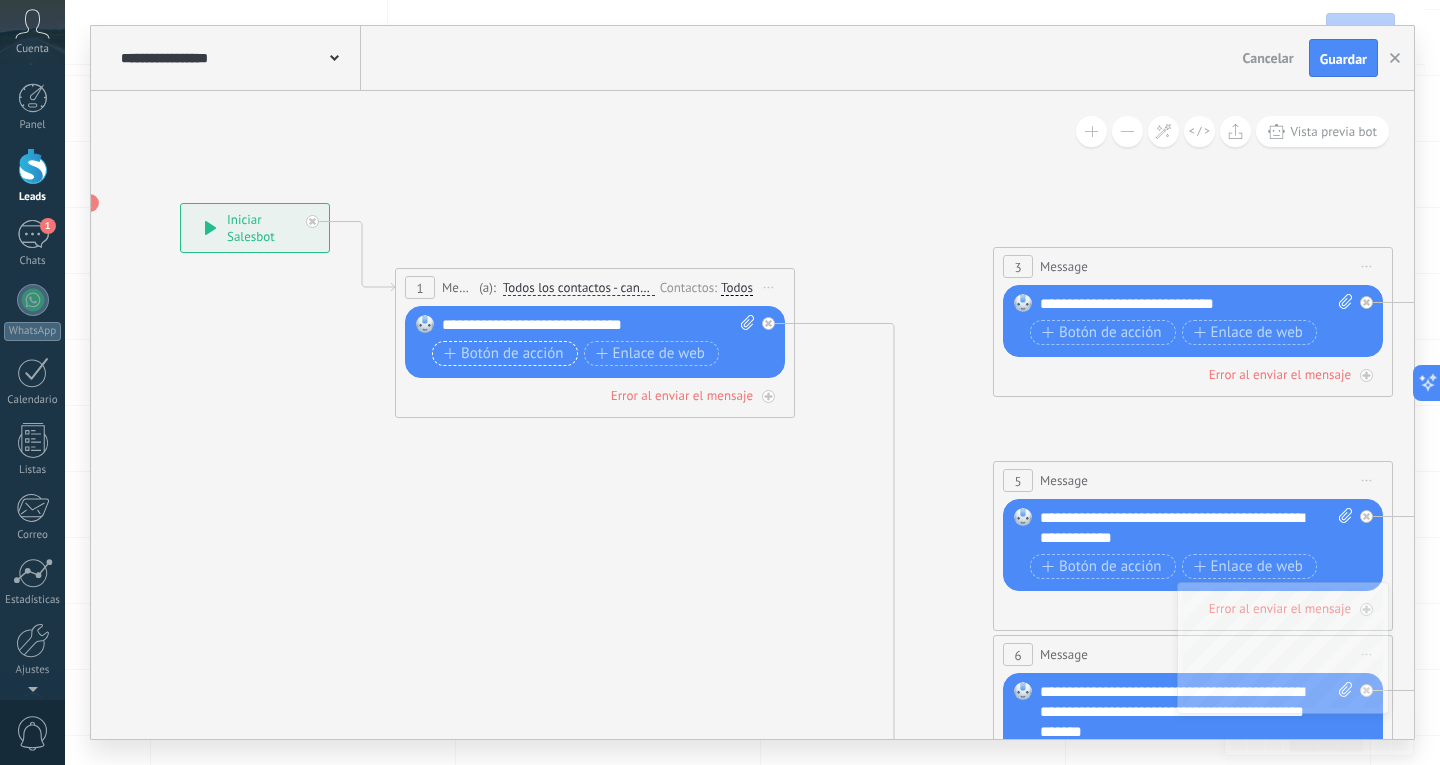 click on "Botón de acción" at bounding box center [504, 354] 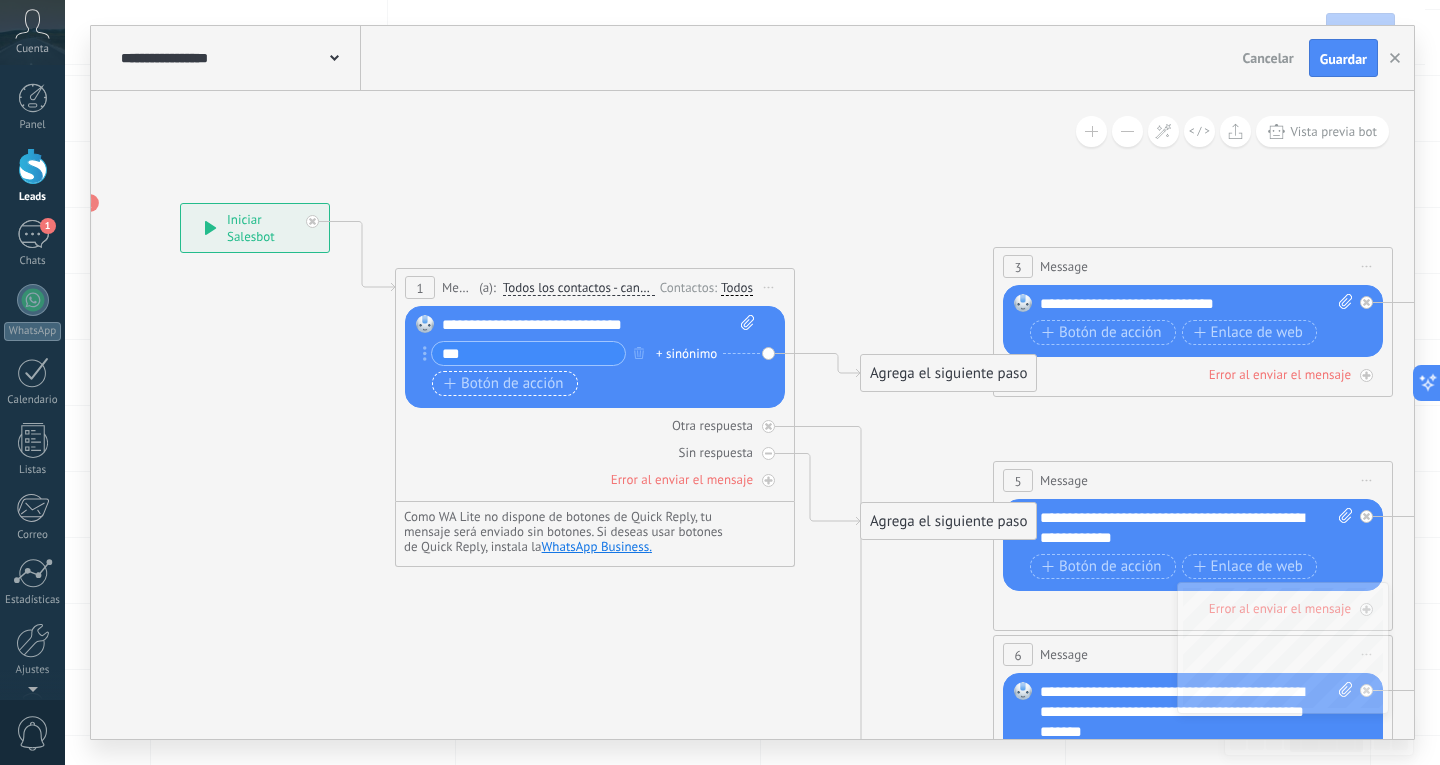 type on "***" 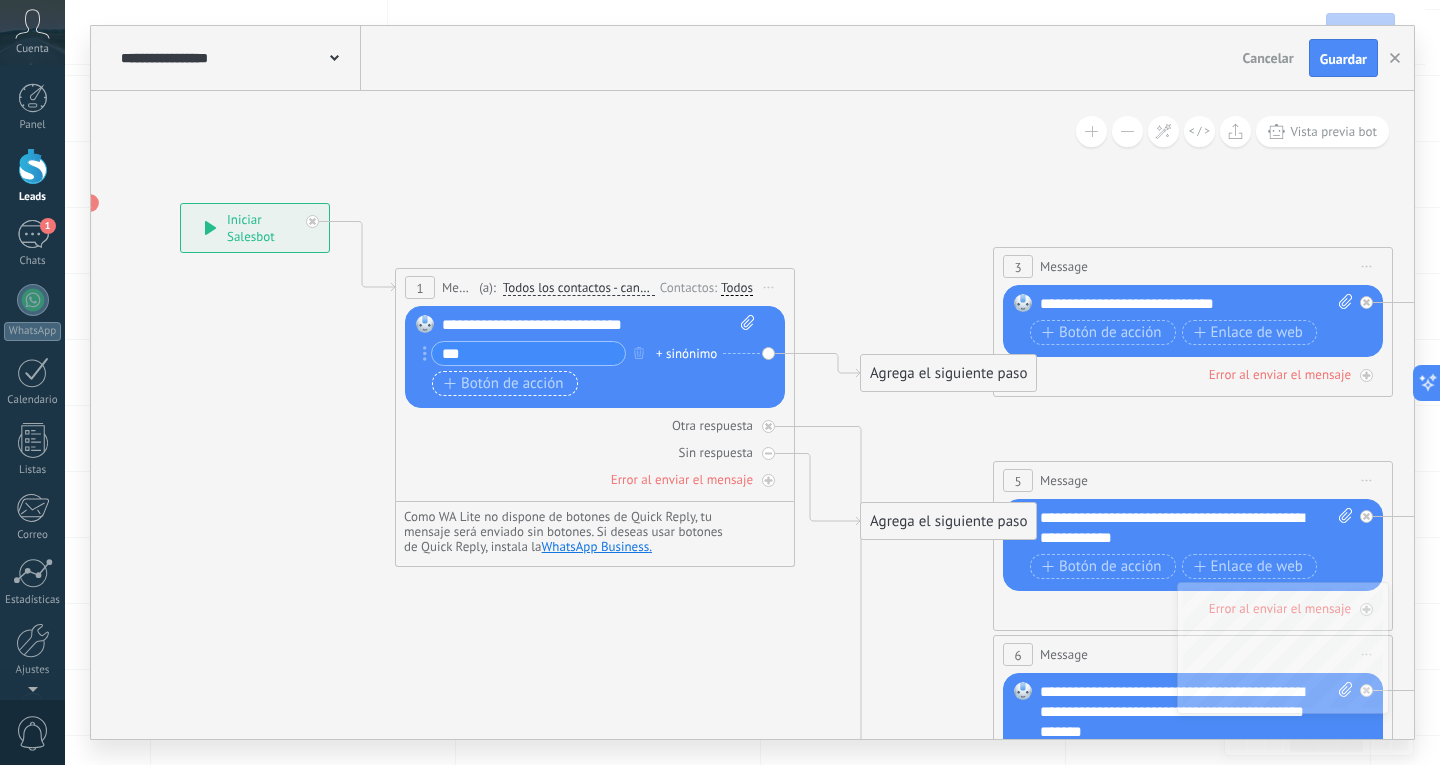 click on "Botón de acción" at bounding box center (504, 384) 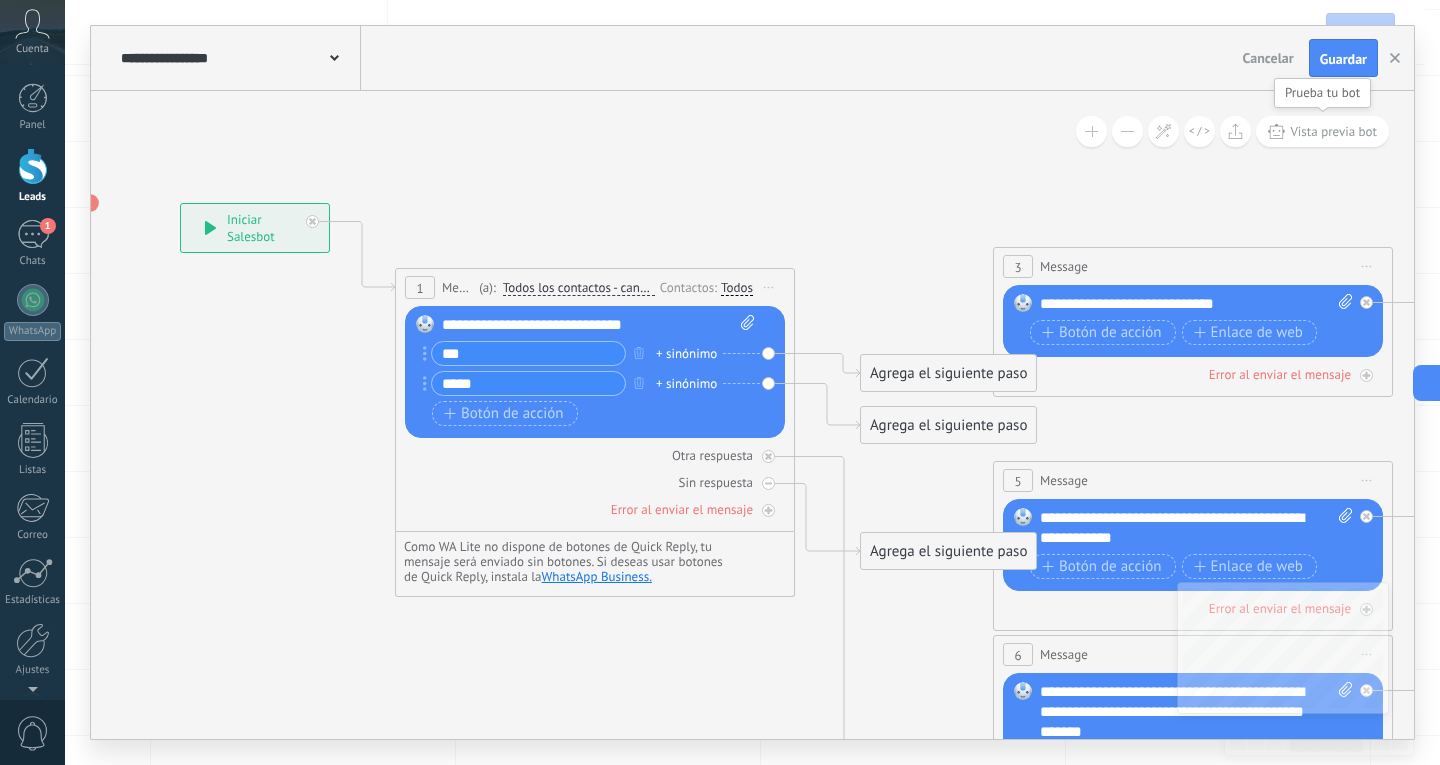 type on "*****" 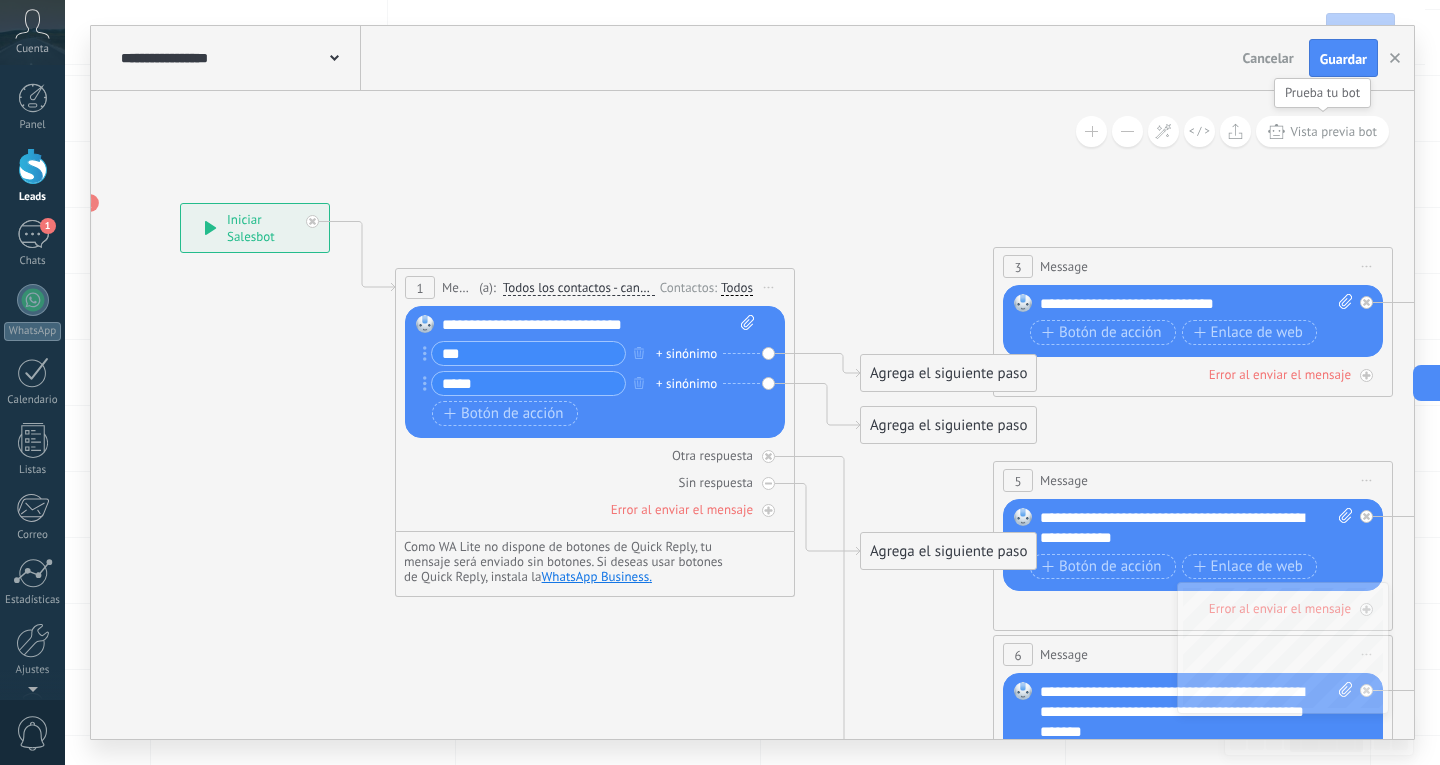 click on "Vista previa bot" at bounding box center (1333, 131) 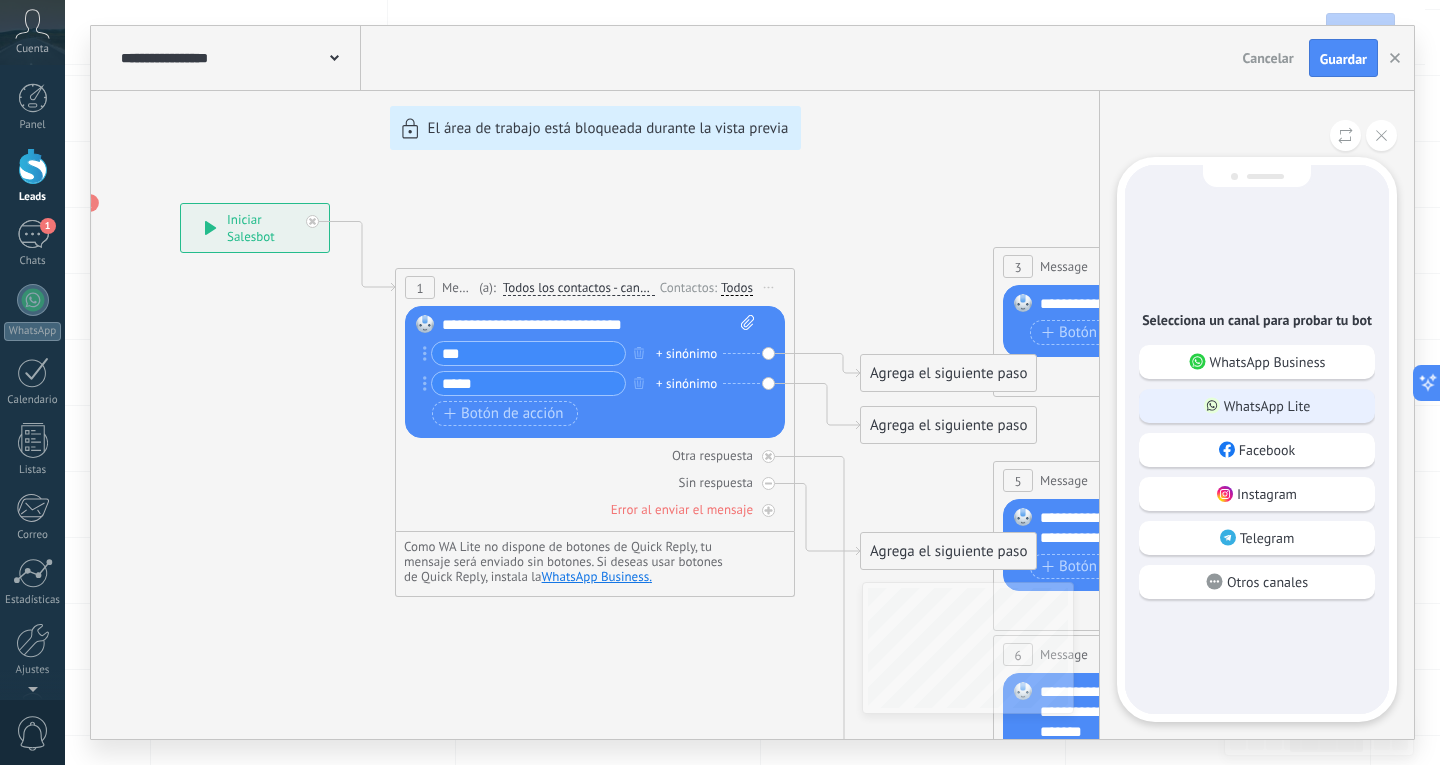 click on "WhatsApp Lite" at bounding box center [1267, 406] 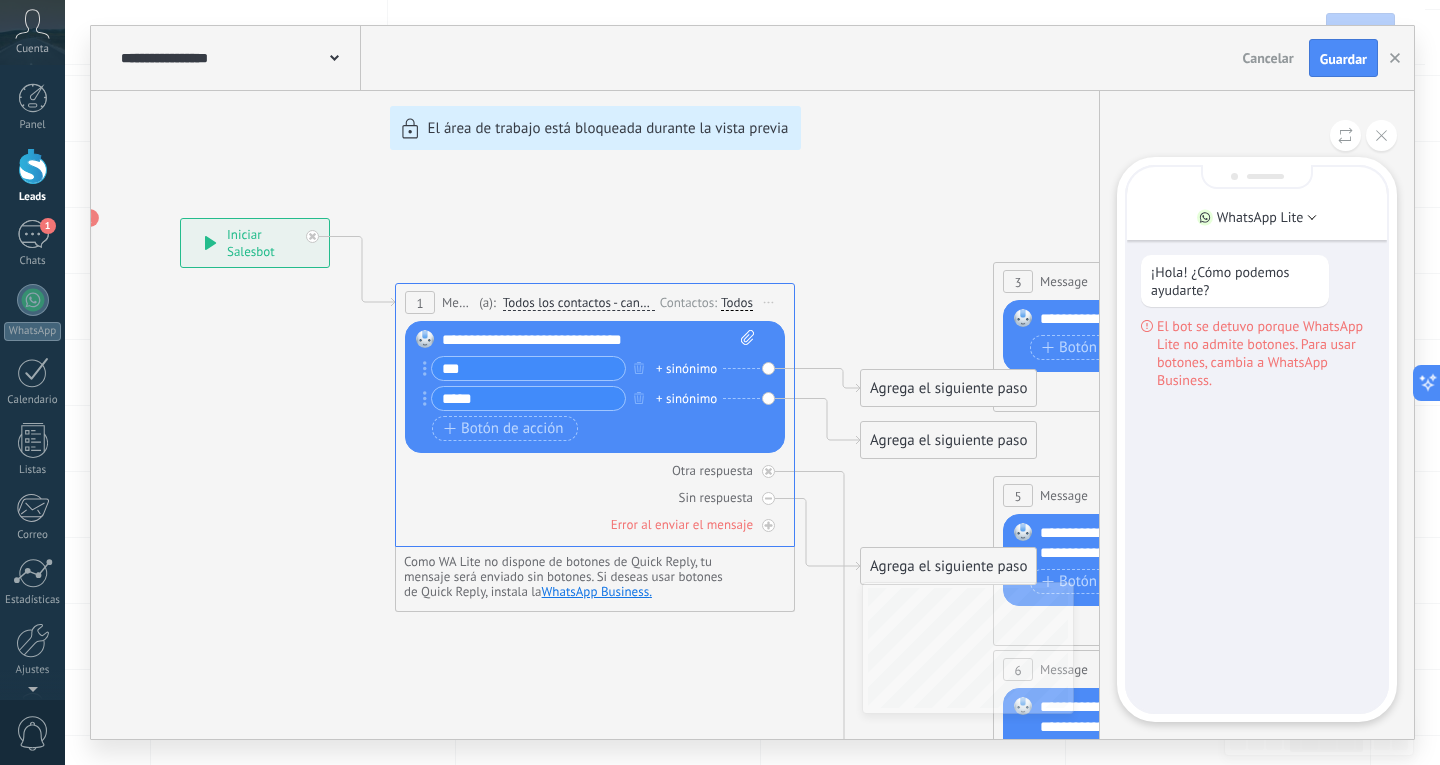 click on "Cancelar" at bounding box center [1268, 58] 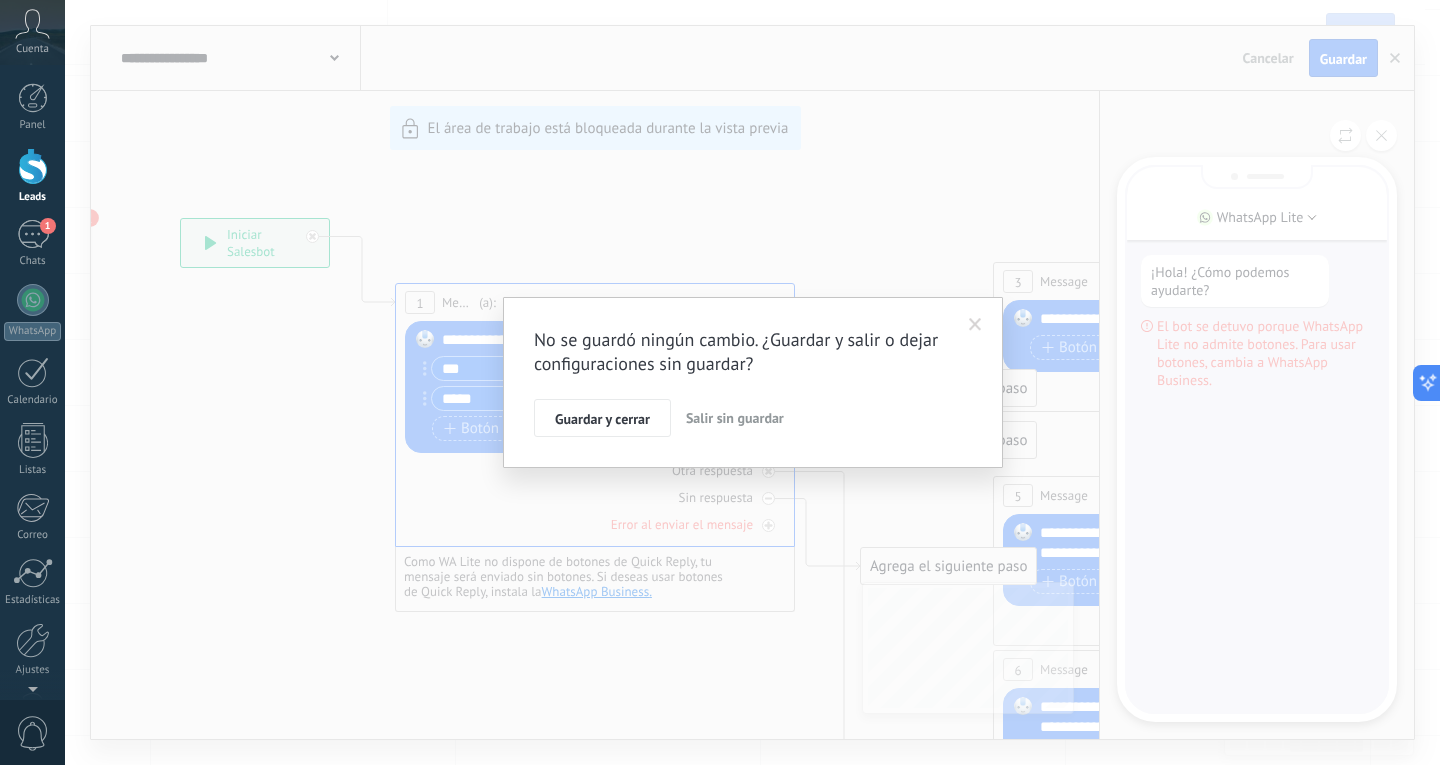click on "Salir sin guardar" at bounding box center [735, 418] 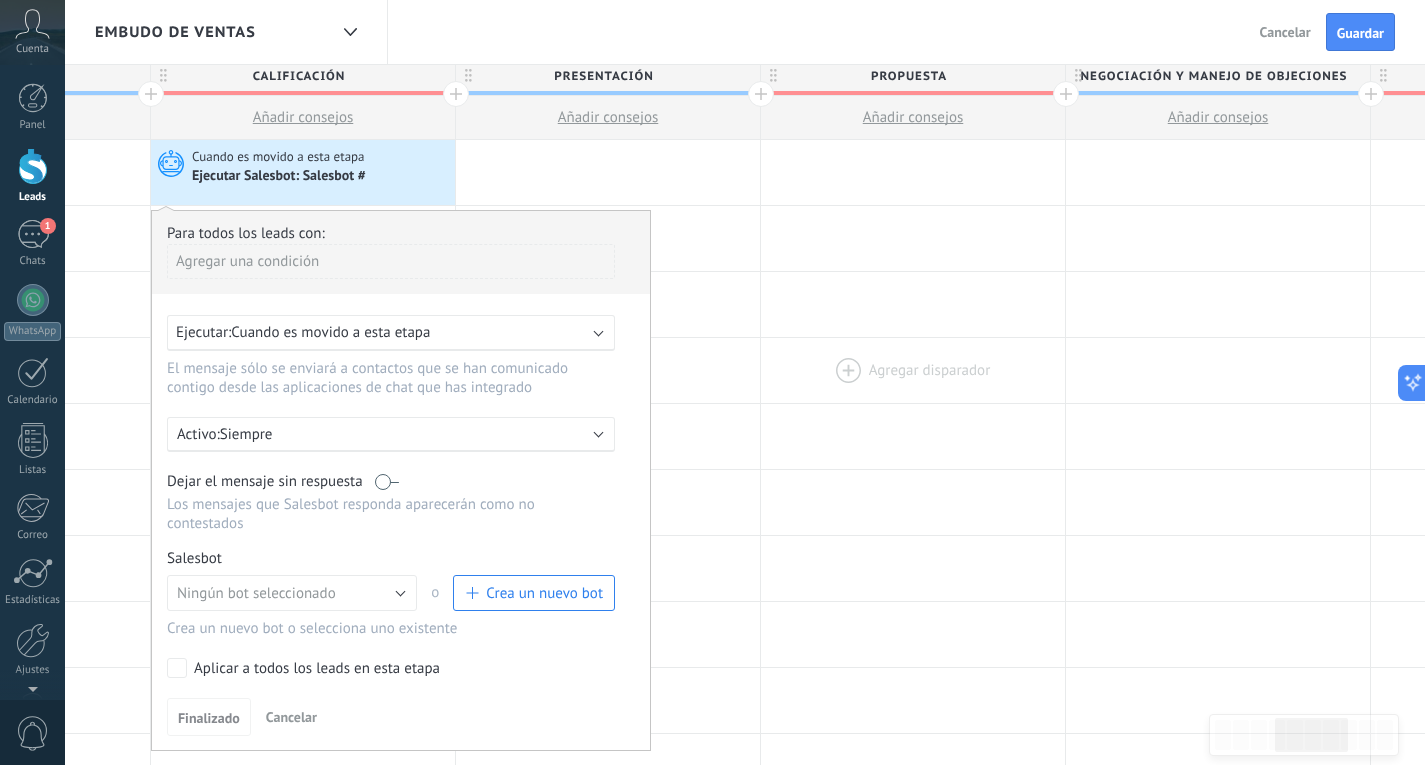 scroll, scrollTop: 0, scrollLeft: 0, axis: both 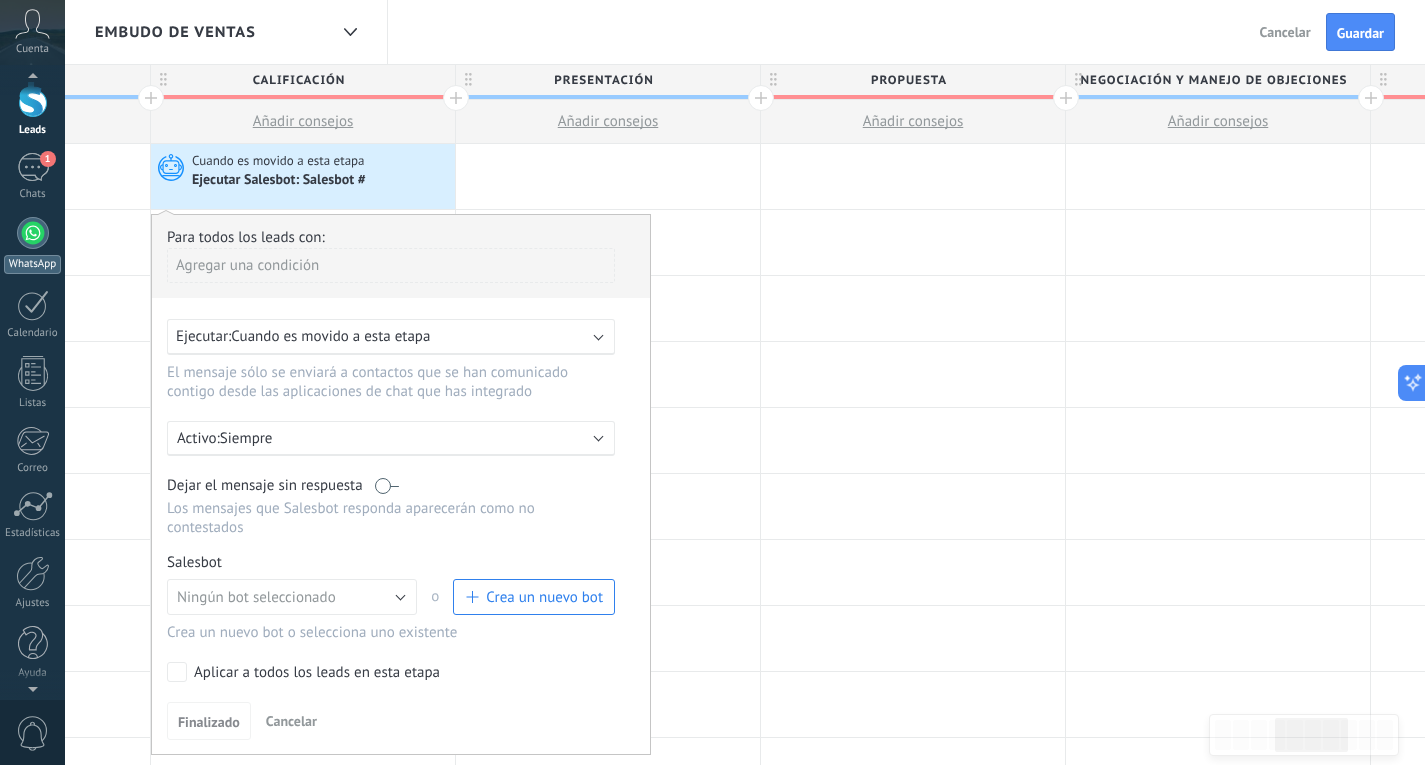 click on "WhatsApp" at bounding box center (32, 245) 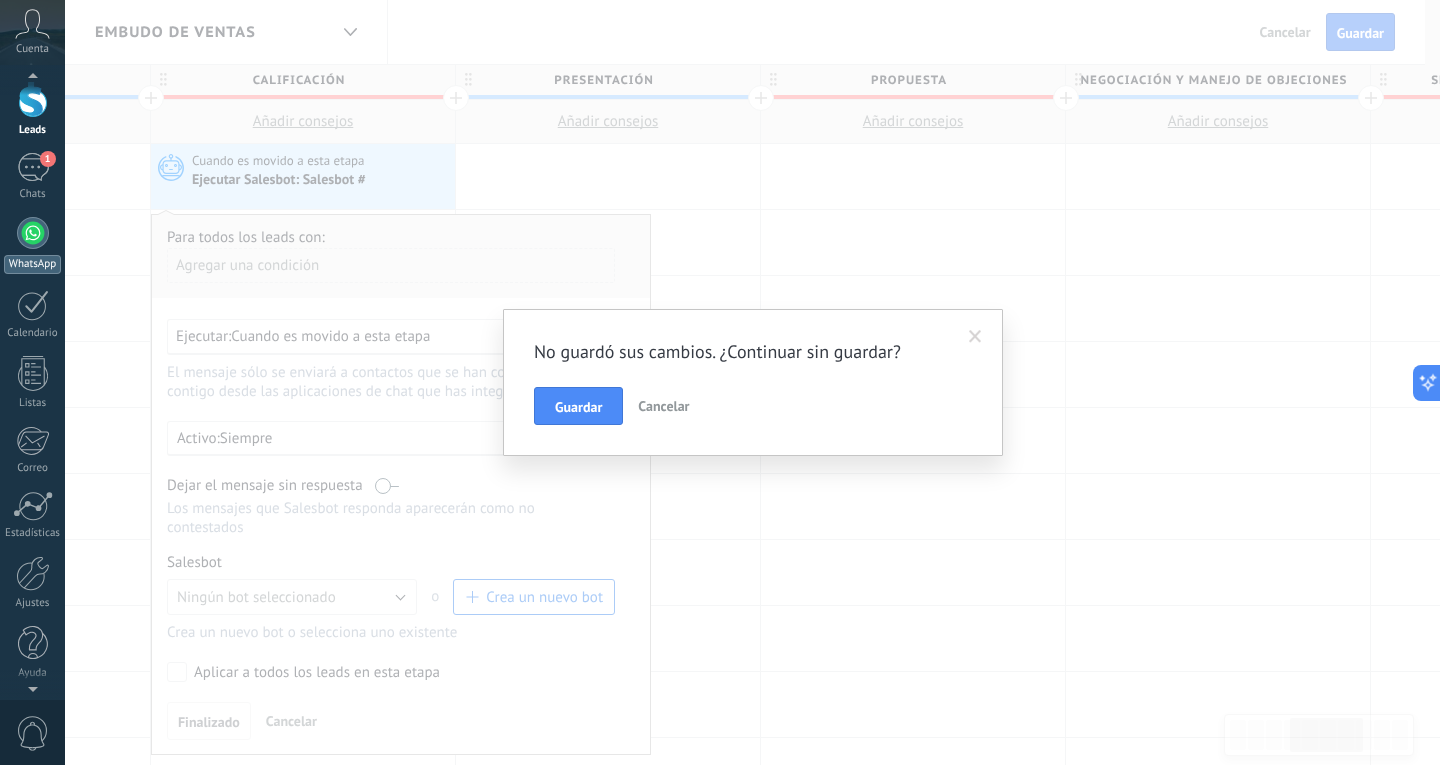 scroll, scrollTop: 0, scrollLeft: 0, axis: both 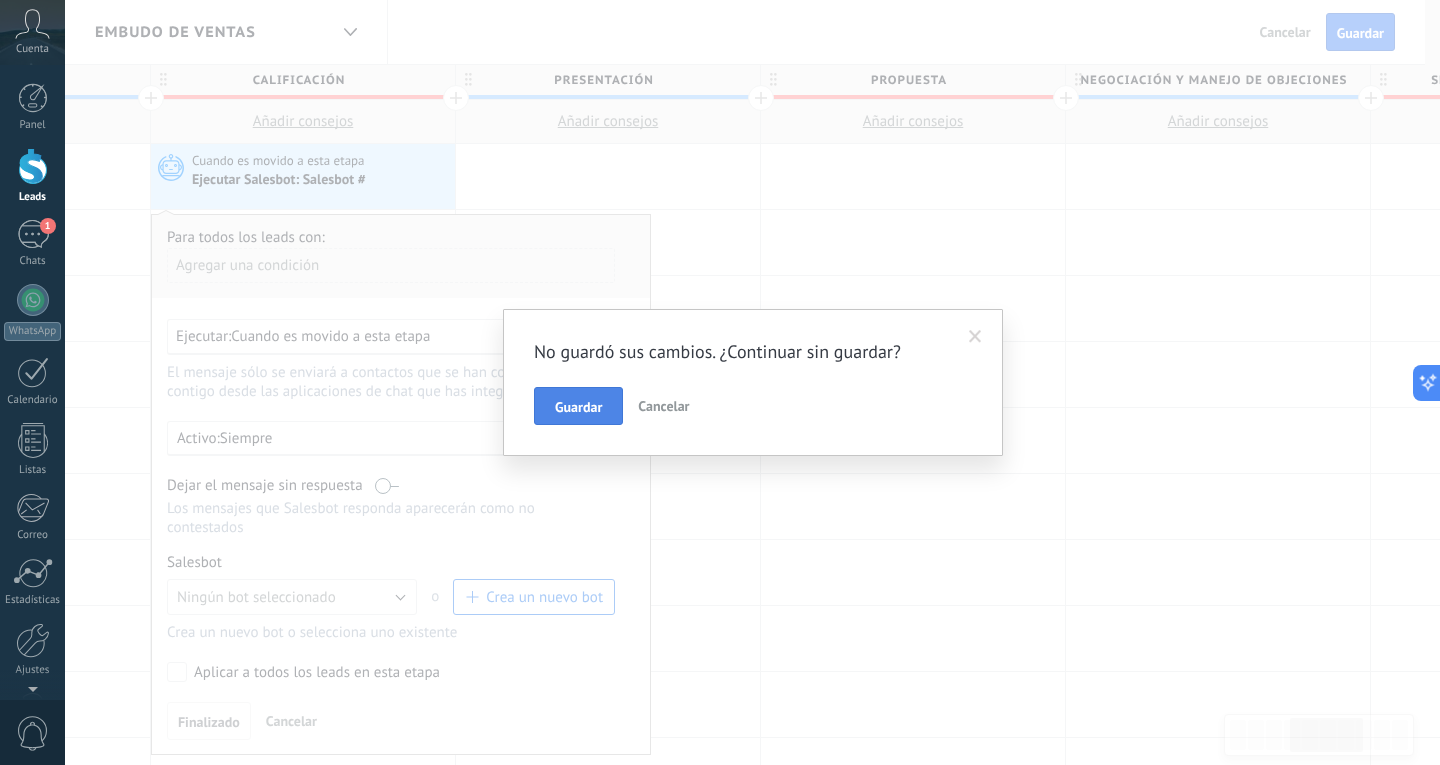 click on "Guardar" at bounding box center [578, 407] 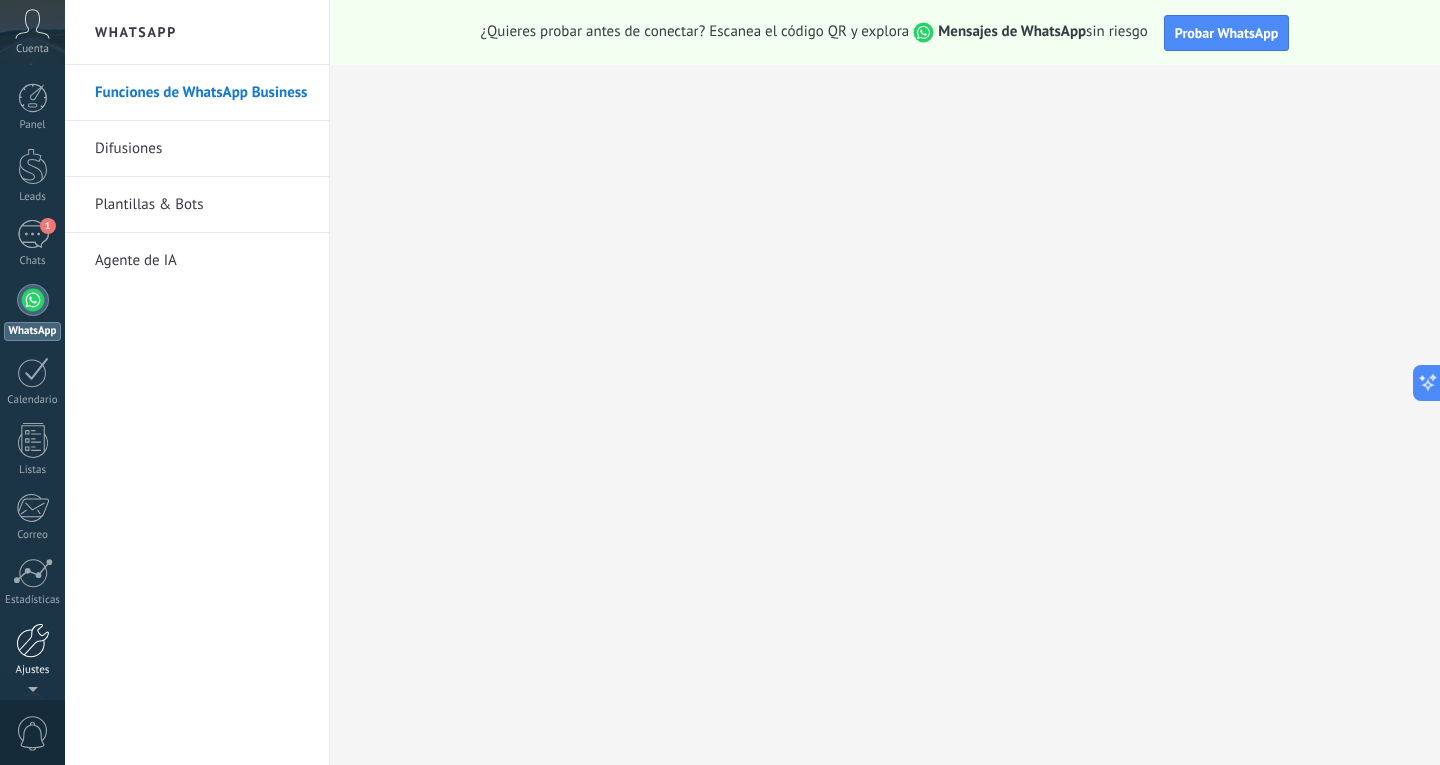 scroll, scrollTop: 0, scrollLeft: 0, axis: both 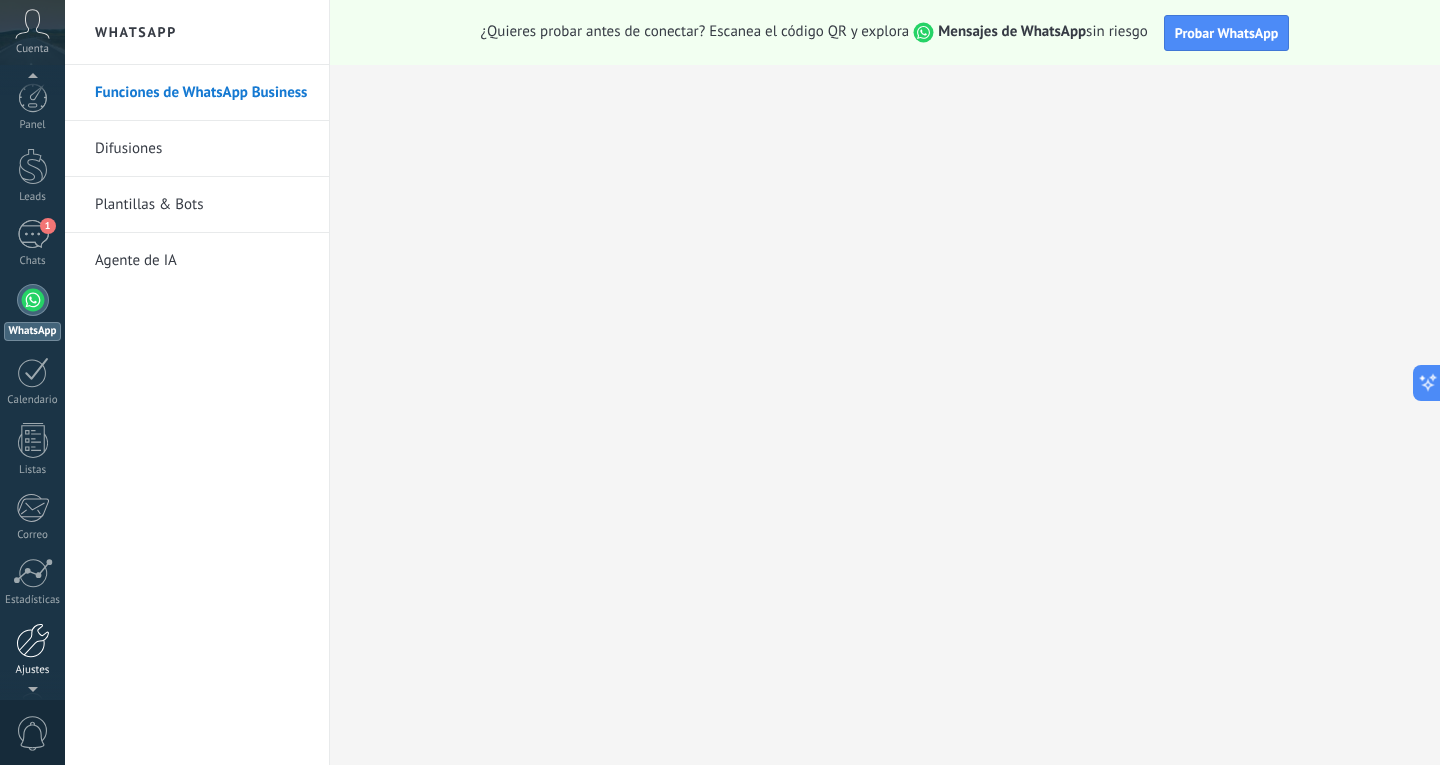 click at bounding box center [33, 640] 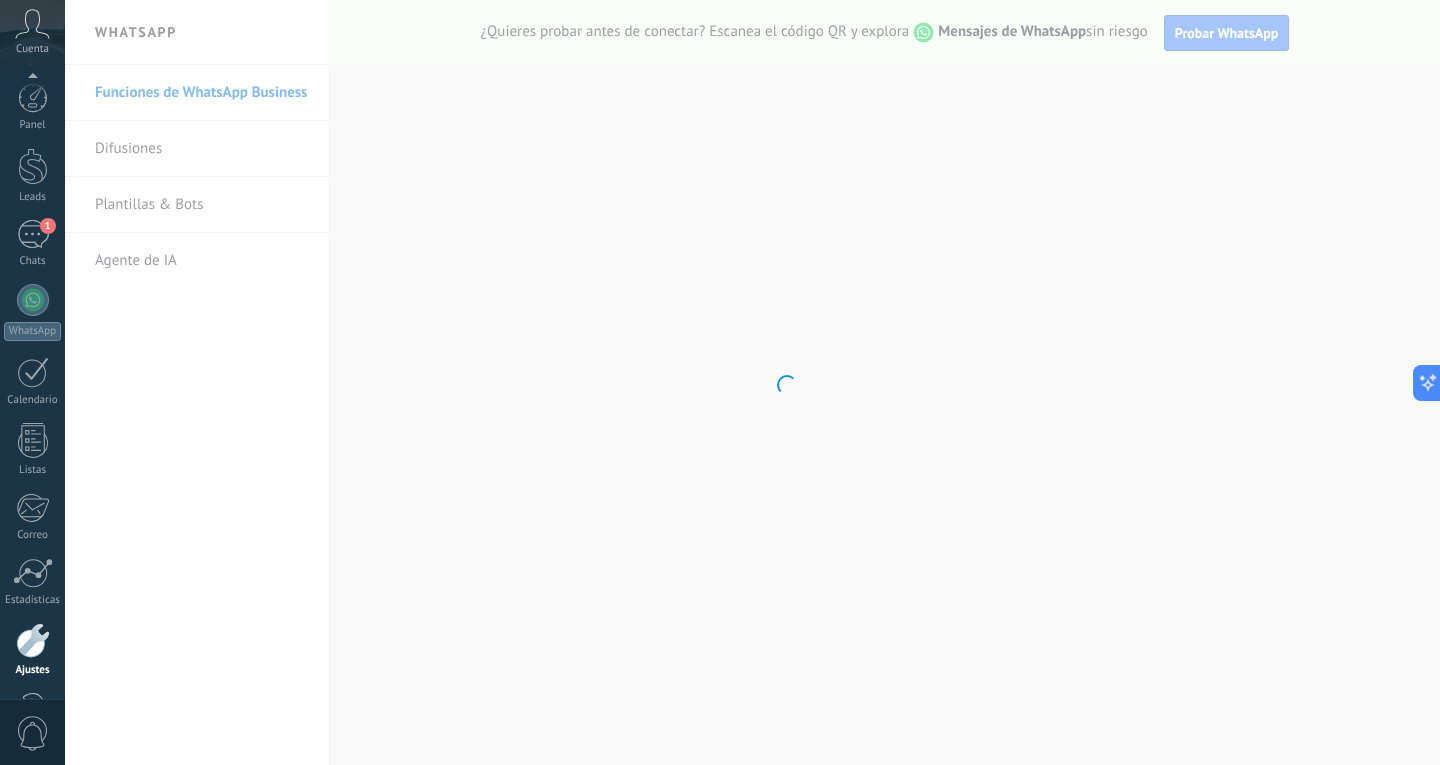 scroll, scrollTop: 67, scrollLeft: 0, axis: vertical 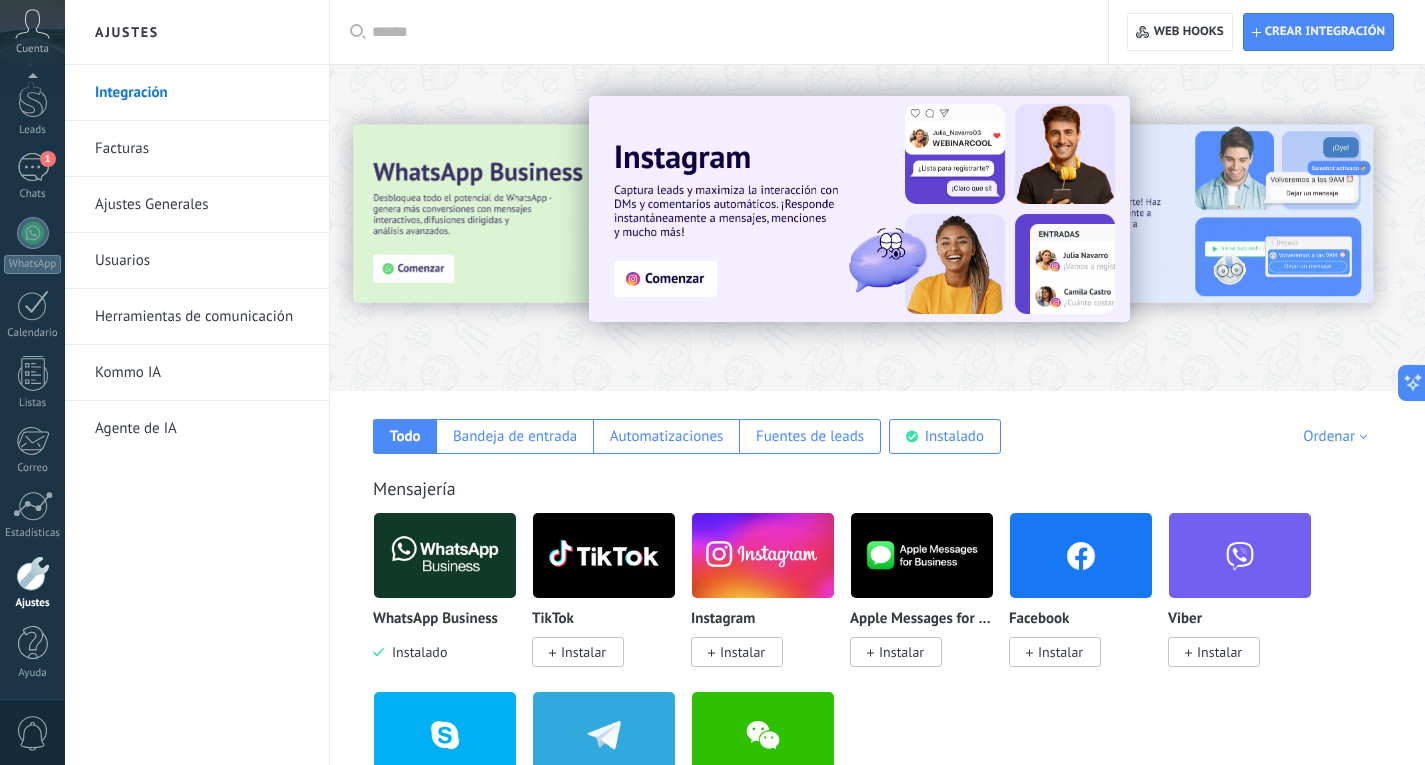 click on "Instalar" at bounding box center [1060, 652] 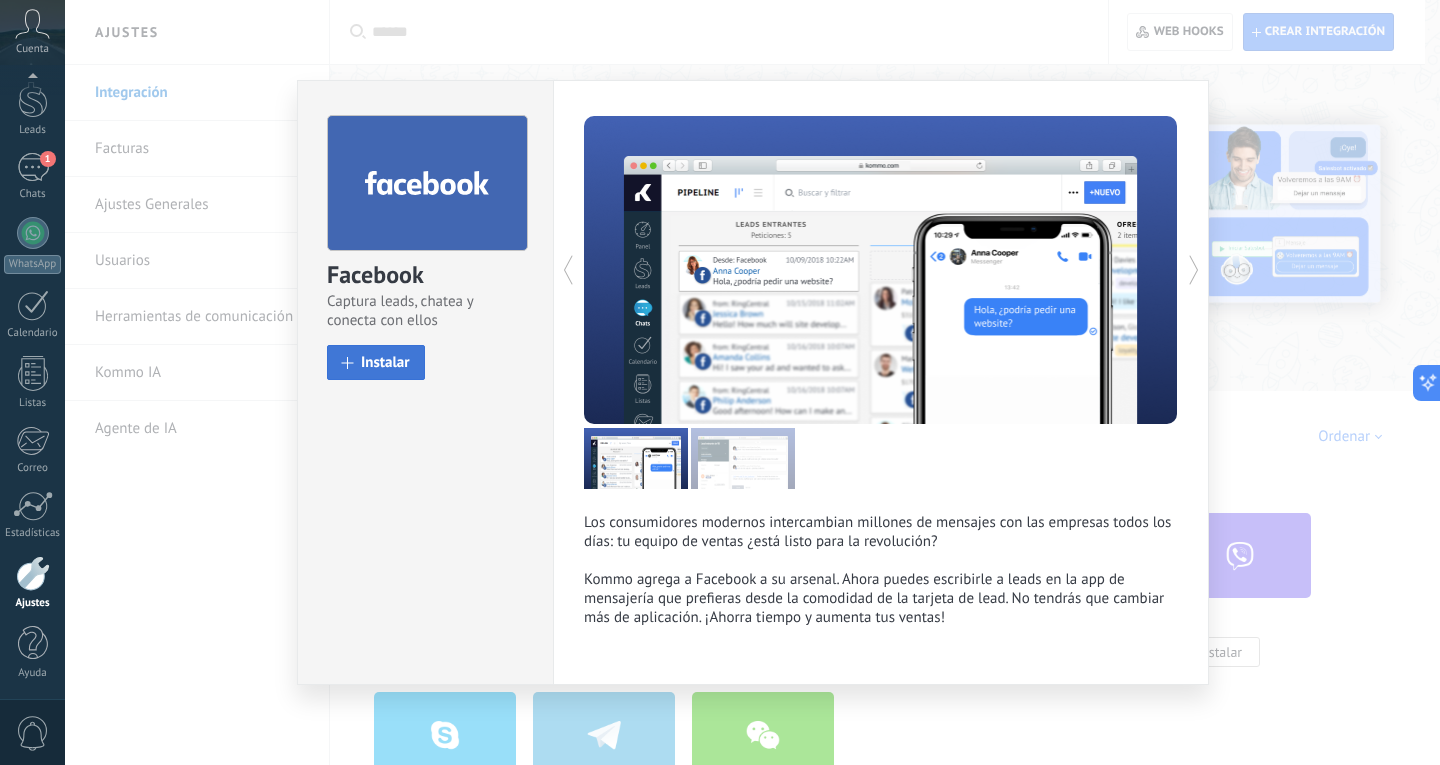 click on "Instalar" at bounding box center (385, 362) 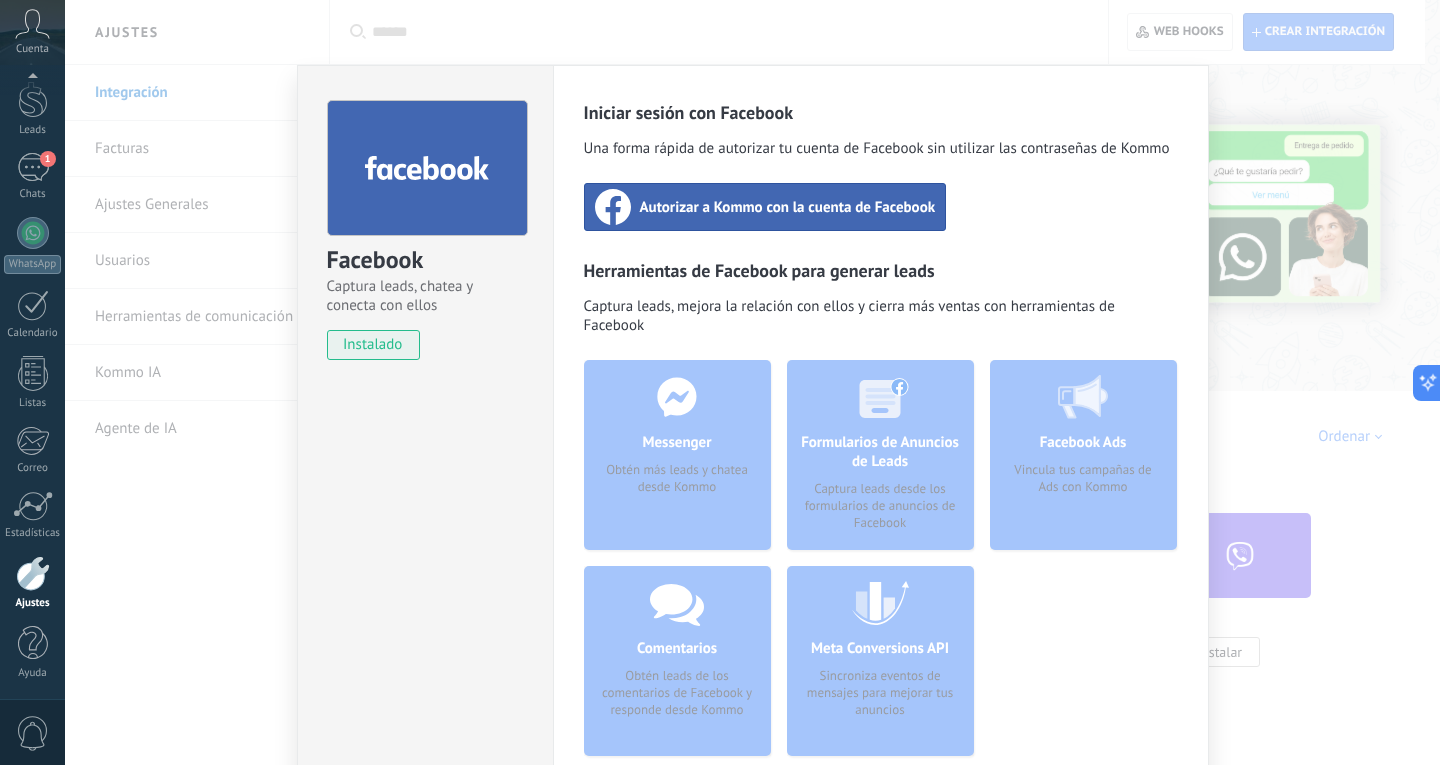 click on "Autorizar a Kommo con la cuenta de Facebook" at bounding box center (765, 207) 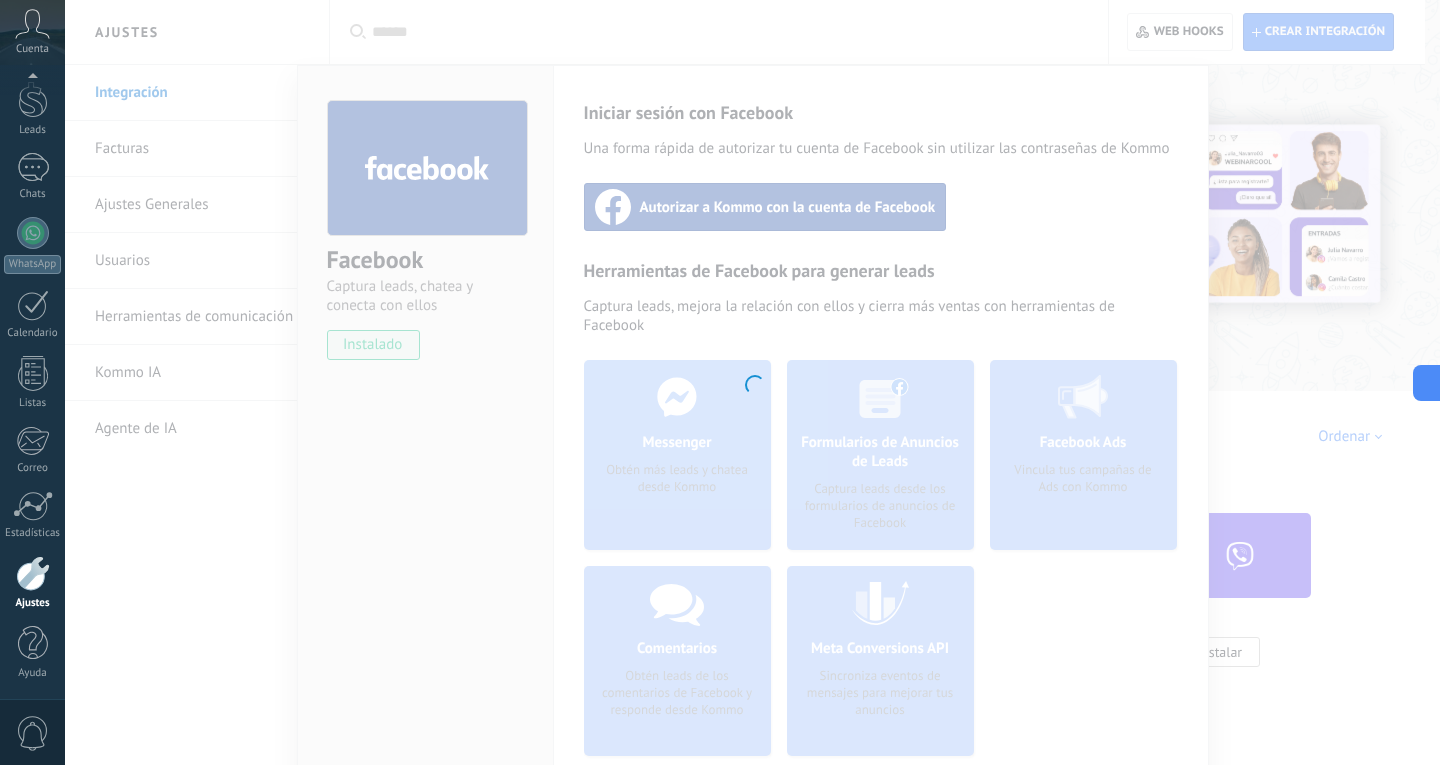 click at bounding box center (752, 382) 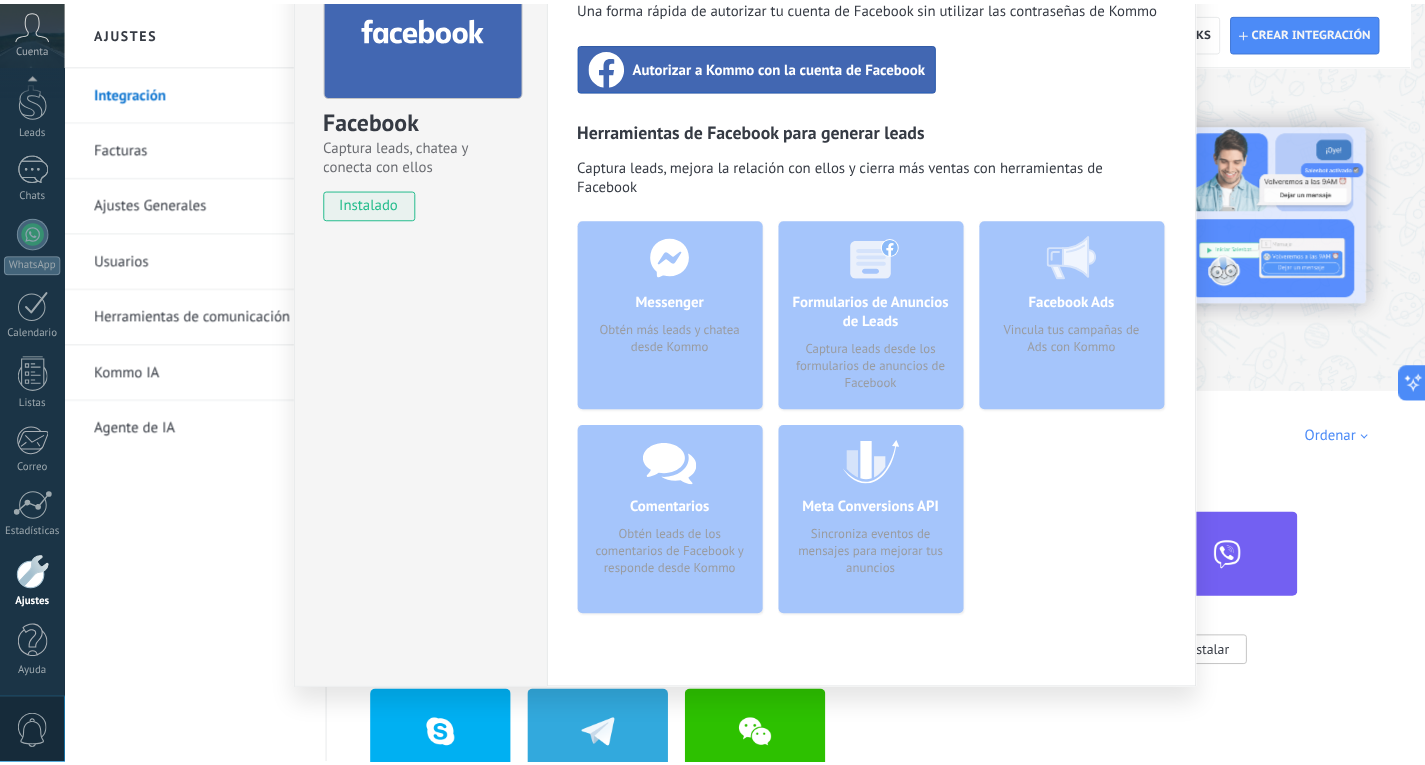 scroll, scrollTop: 0, scrollLeft: 0, axis: both 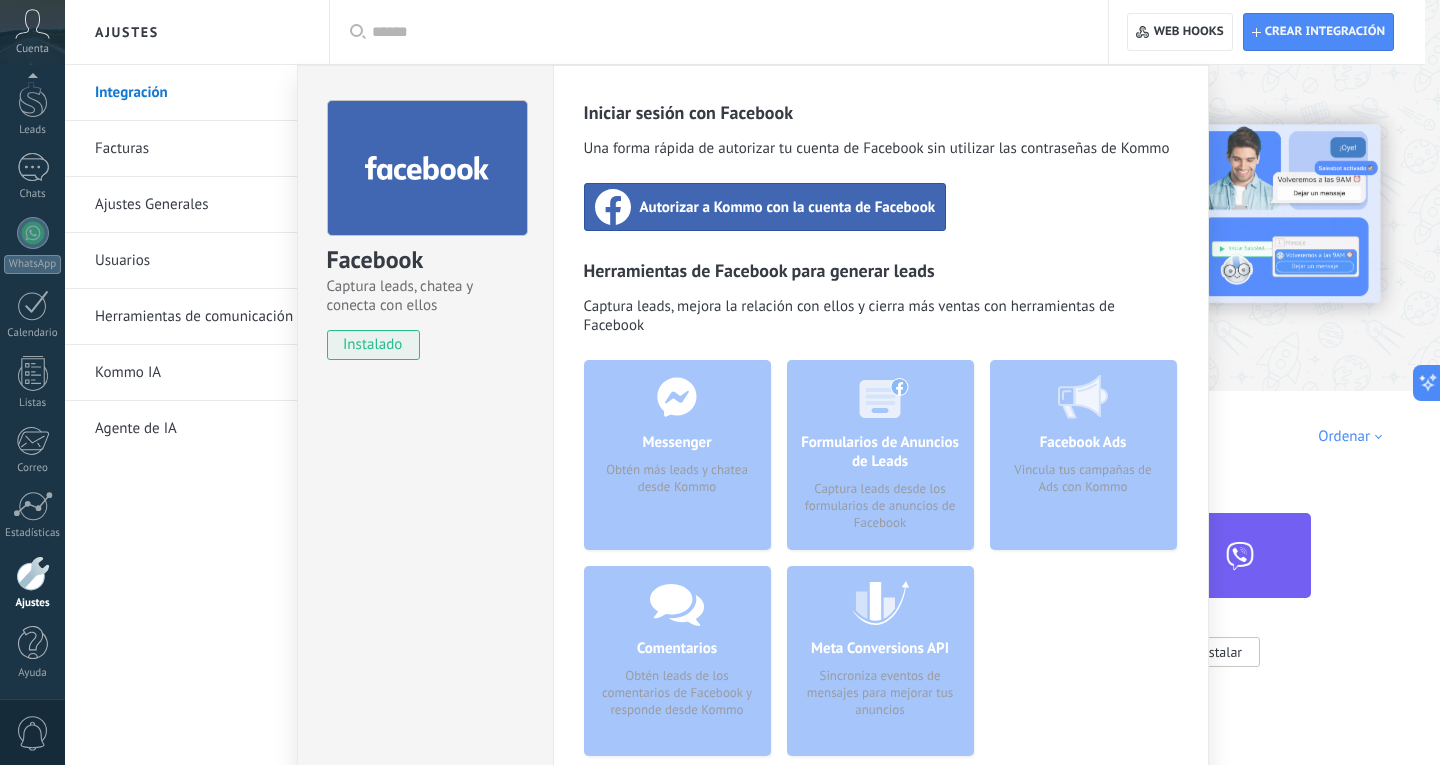 click on "Autorizar a Kommo con la cuenta de Facebook" at bounding box center (765, 207) 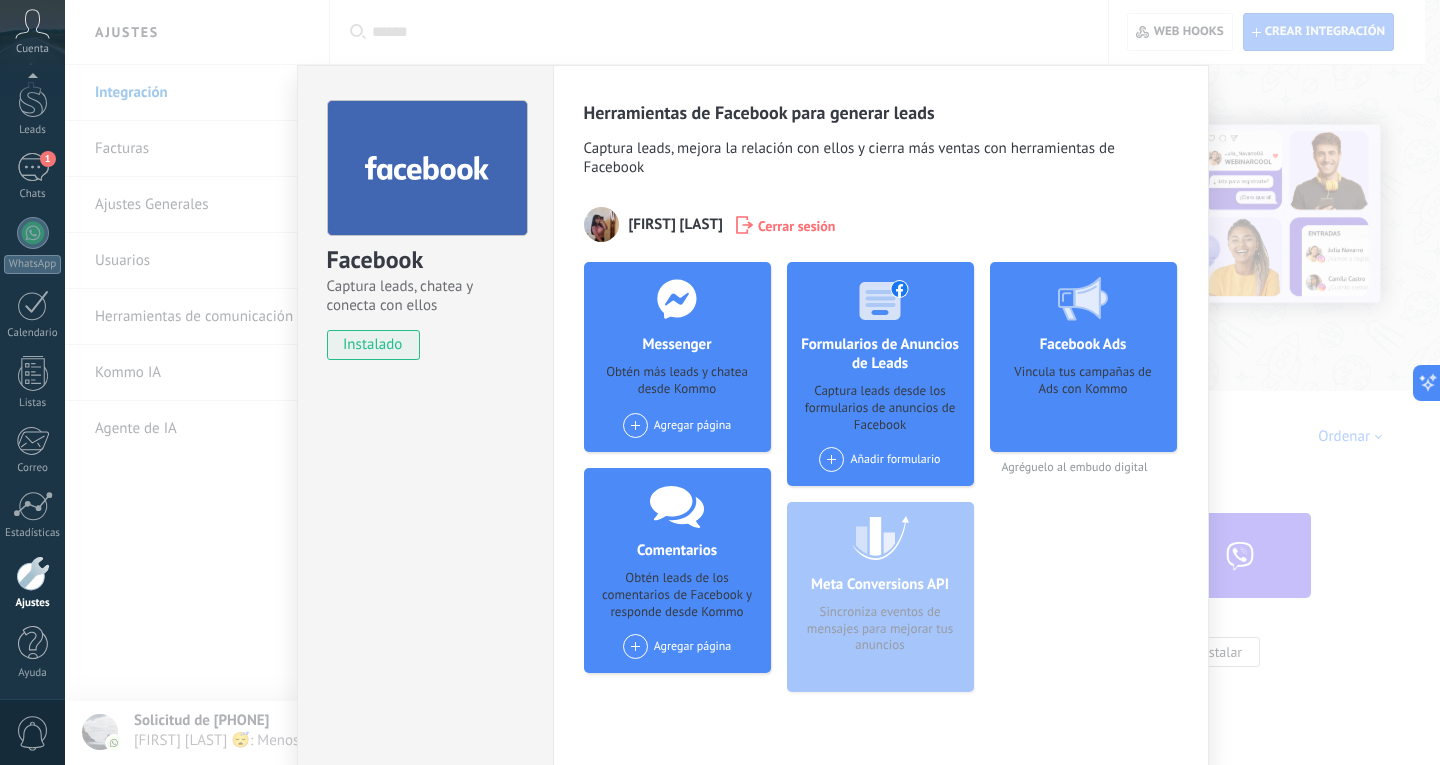 click on "Facebook Captura leads, chatea y conecta con ellos instalado Desinstalar Herramientas de Facebook para generar leads Captura leads, mejora la relación con ellos y cierra más ventas con herramientas de Facebook [FIRST] [LAST] Cerrar sesión Messenger Obtén más leads y chatea desde Kommo Agregar página Comentarios Obtén leads de los comentarios de Facebook y responde desde Kommo Agregar página Formularios de Anuncios de Leads Captura leads desde los formularios de anuncios de Facebook Añadir formulario Meta Conversions API Sincroniza eventos de mensajes para mejorar tus anuncios Facebook Ads Vincula tus campañas de Ads con Kommo Agréguelo al embudo digital más" at bounding box center (752, 382) 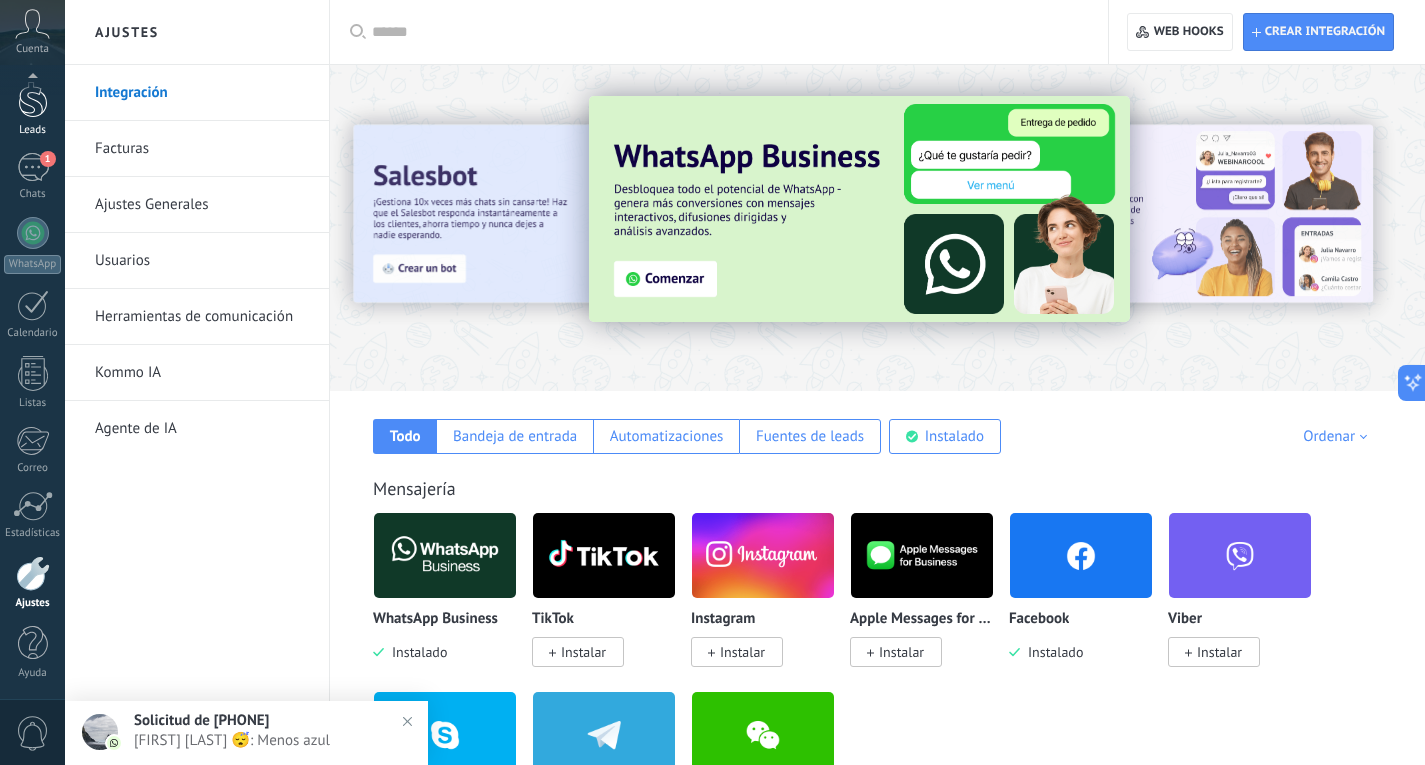 click at bounding box center (33, 99) 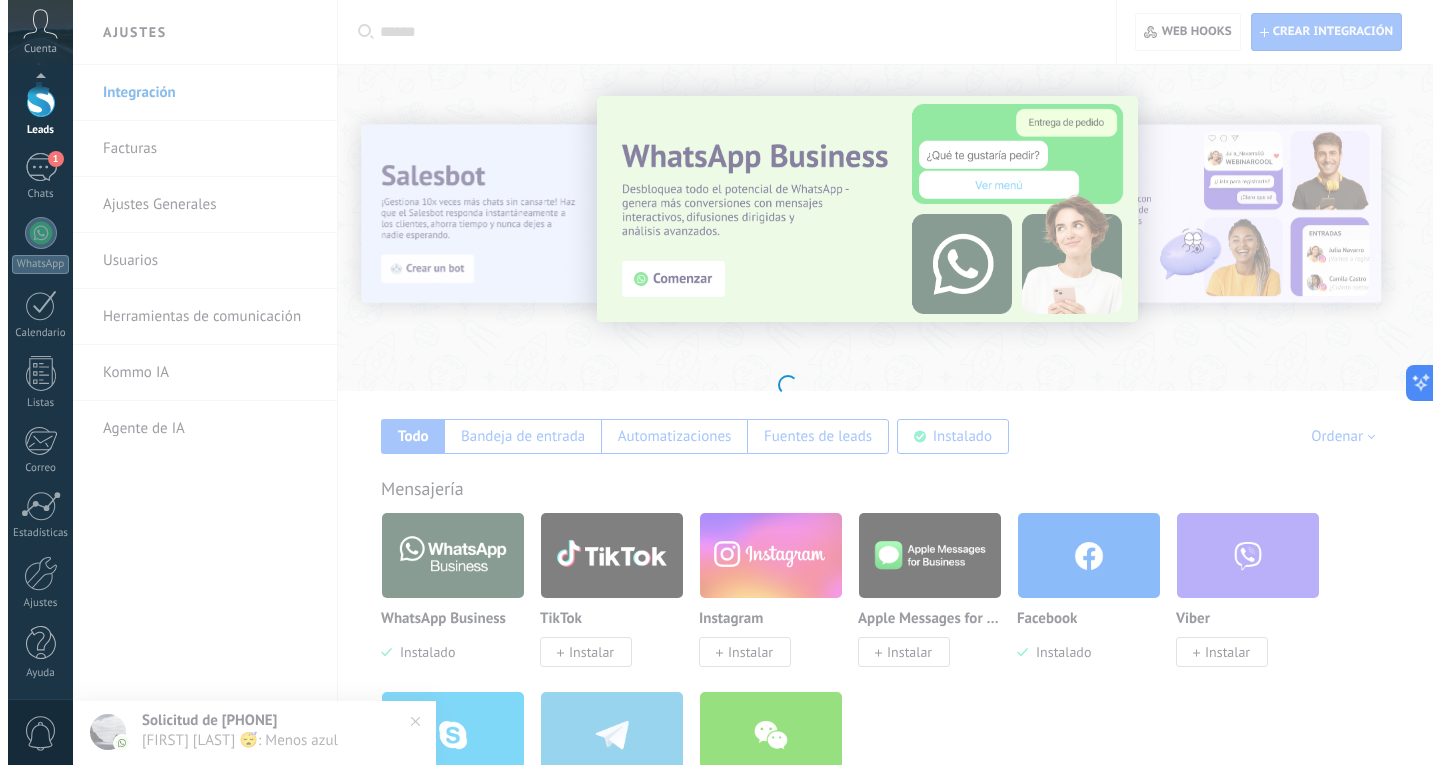 scroll, scrollTop: 0, scrollLeft: 0, axis: both 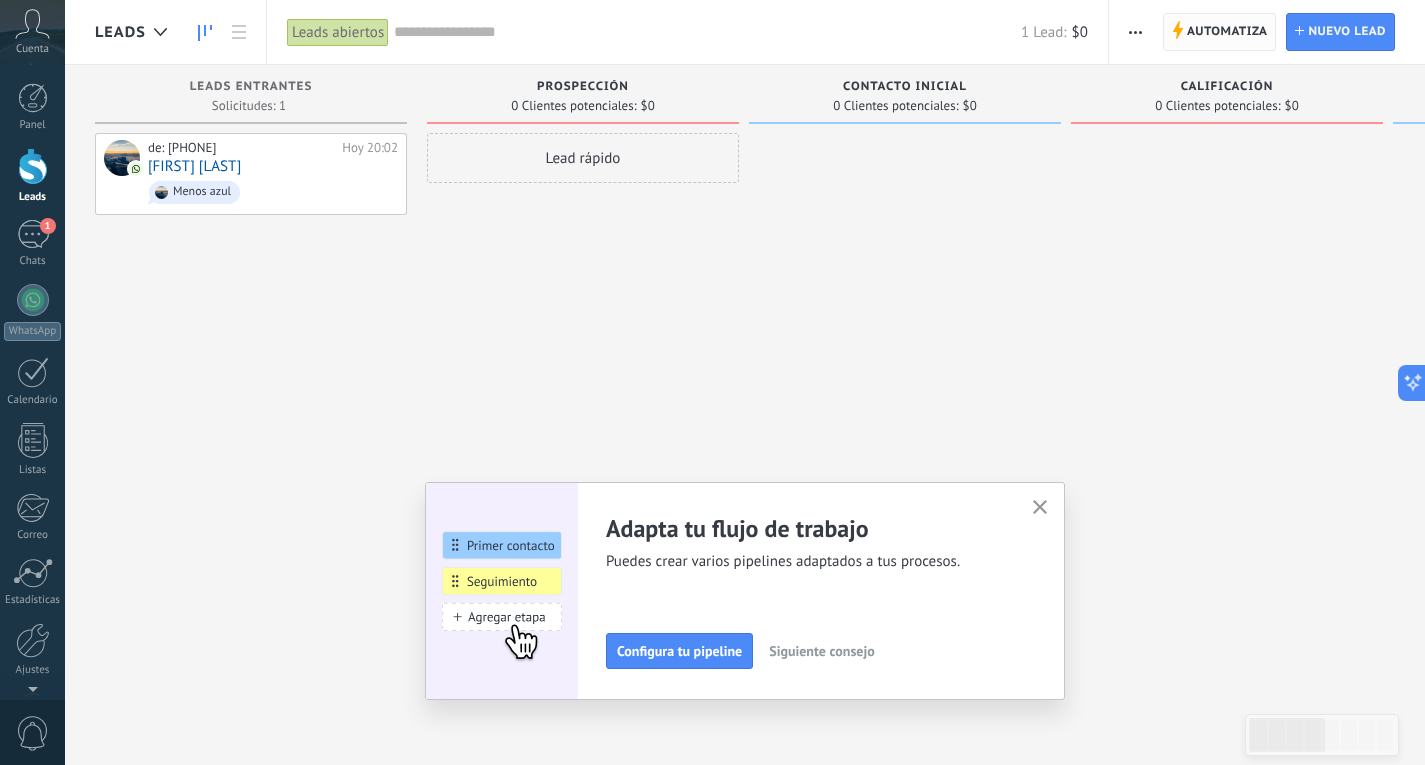 click on "Automatiza" at bounding box center [1227, 32] 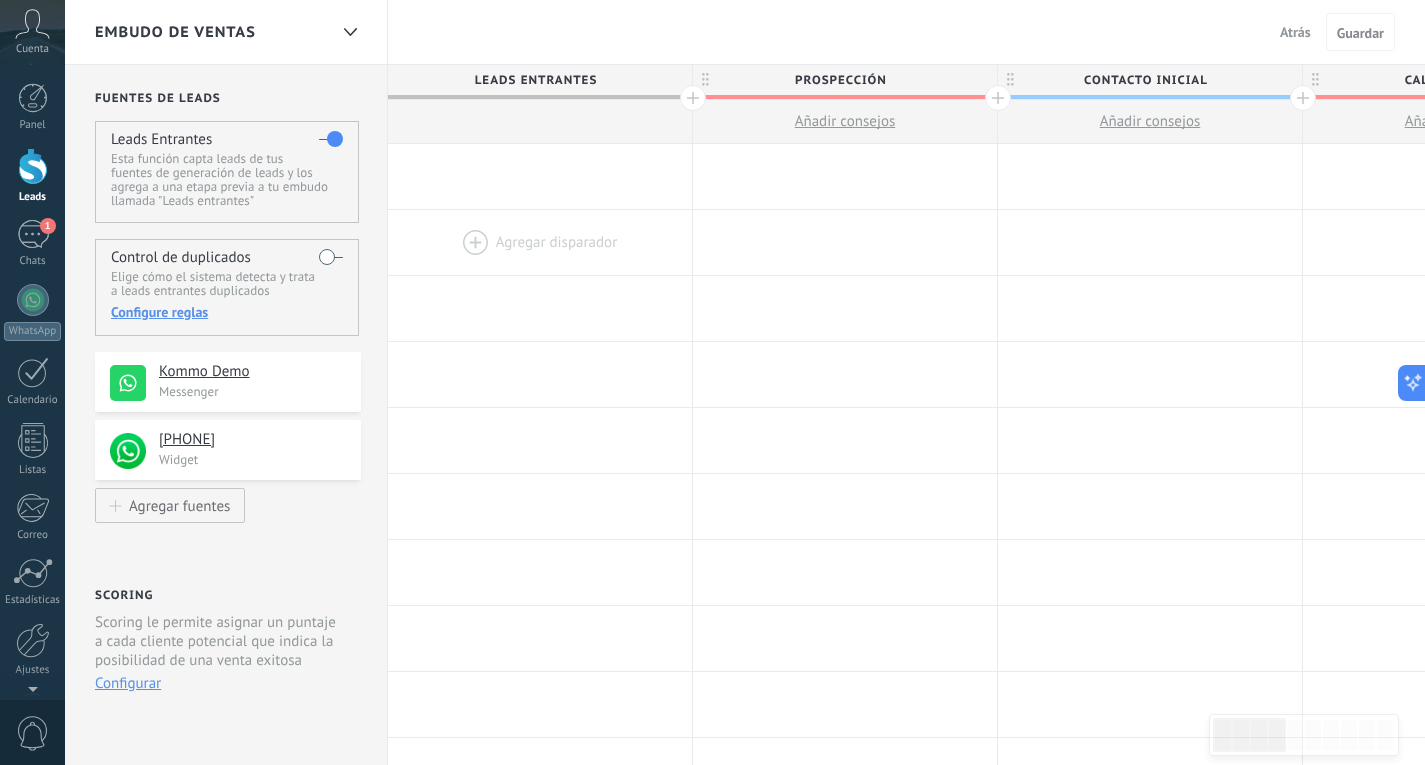 click at bounding box center (540, 242) 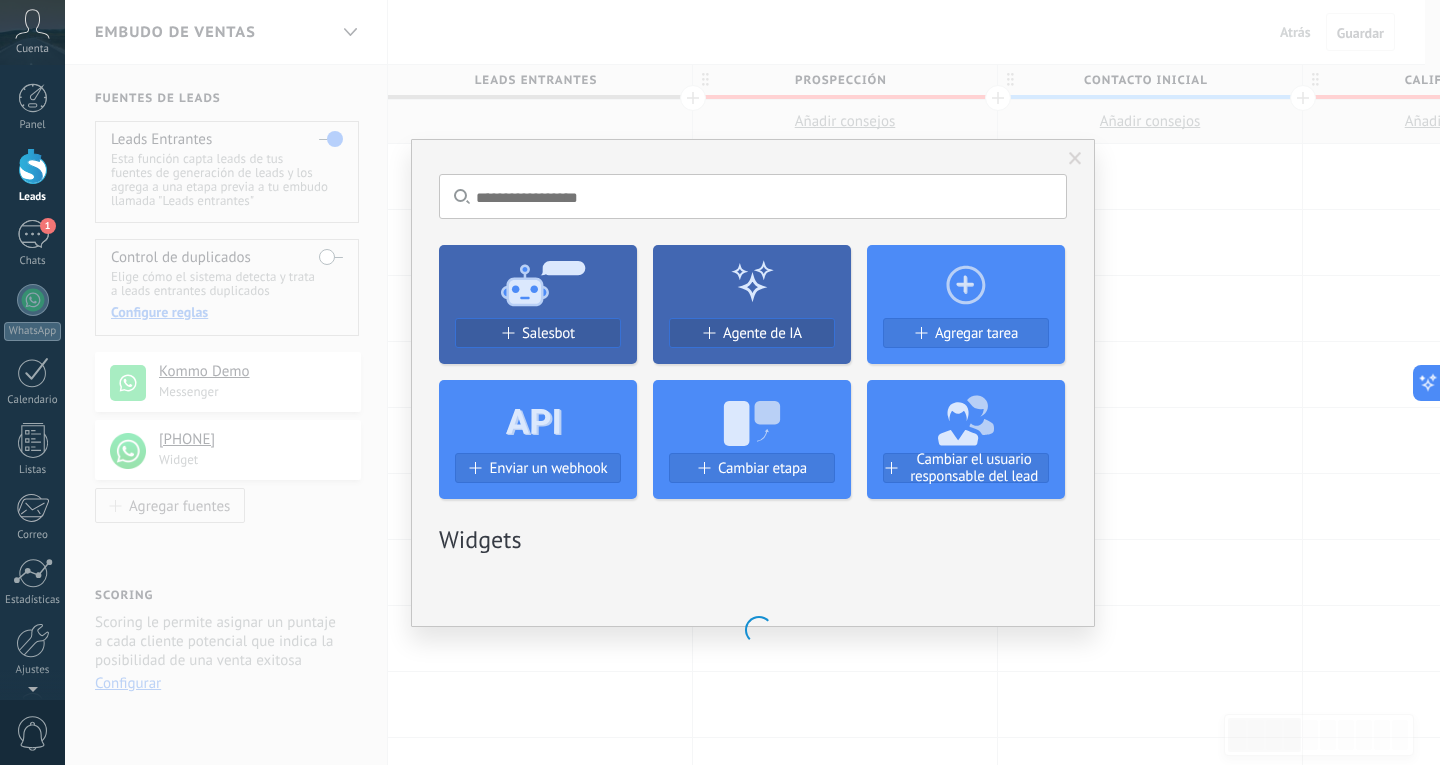 click 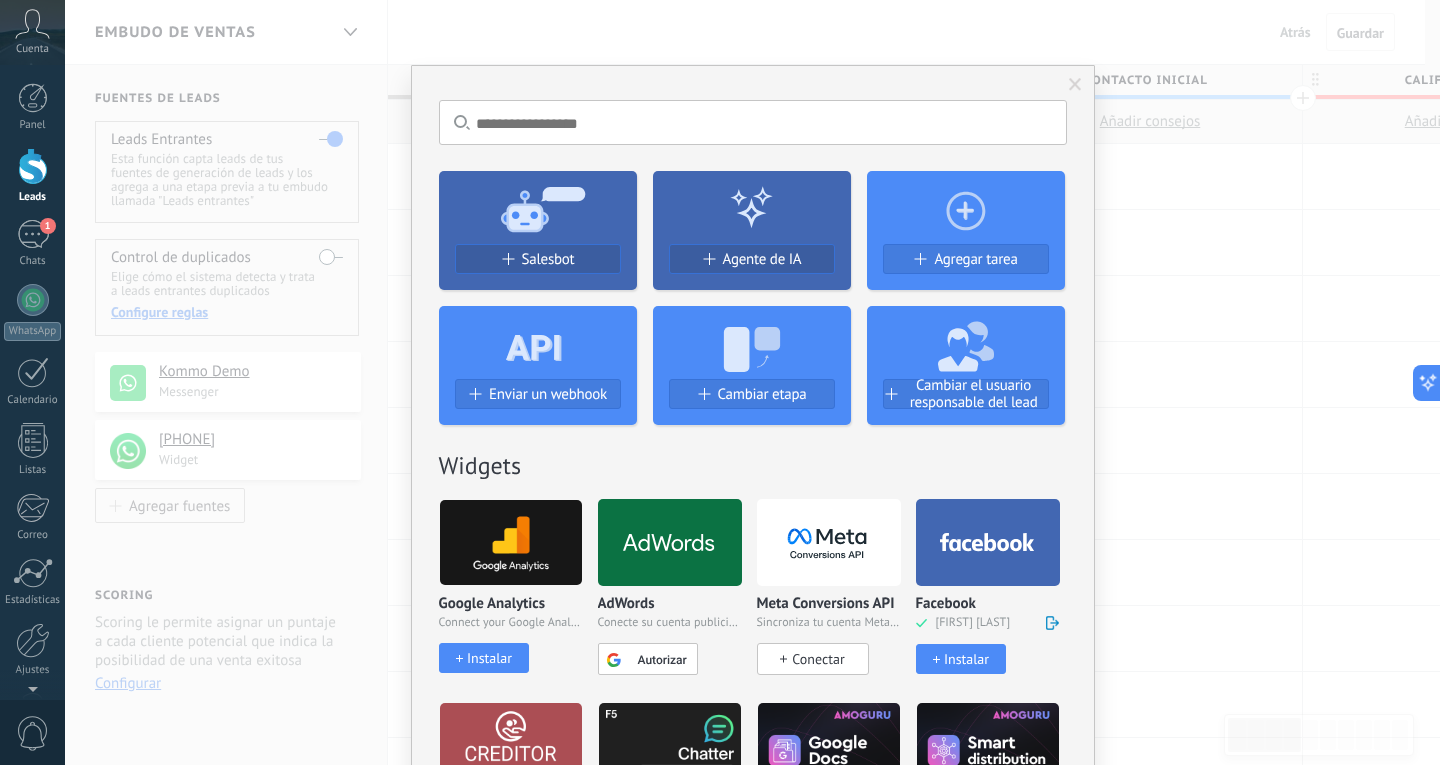 click at bounding box center (1075, 85) 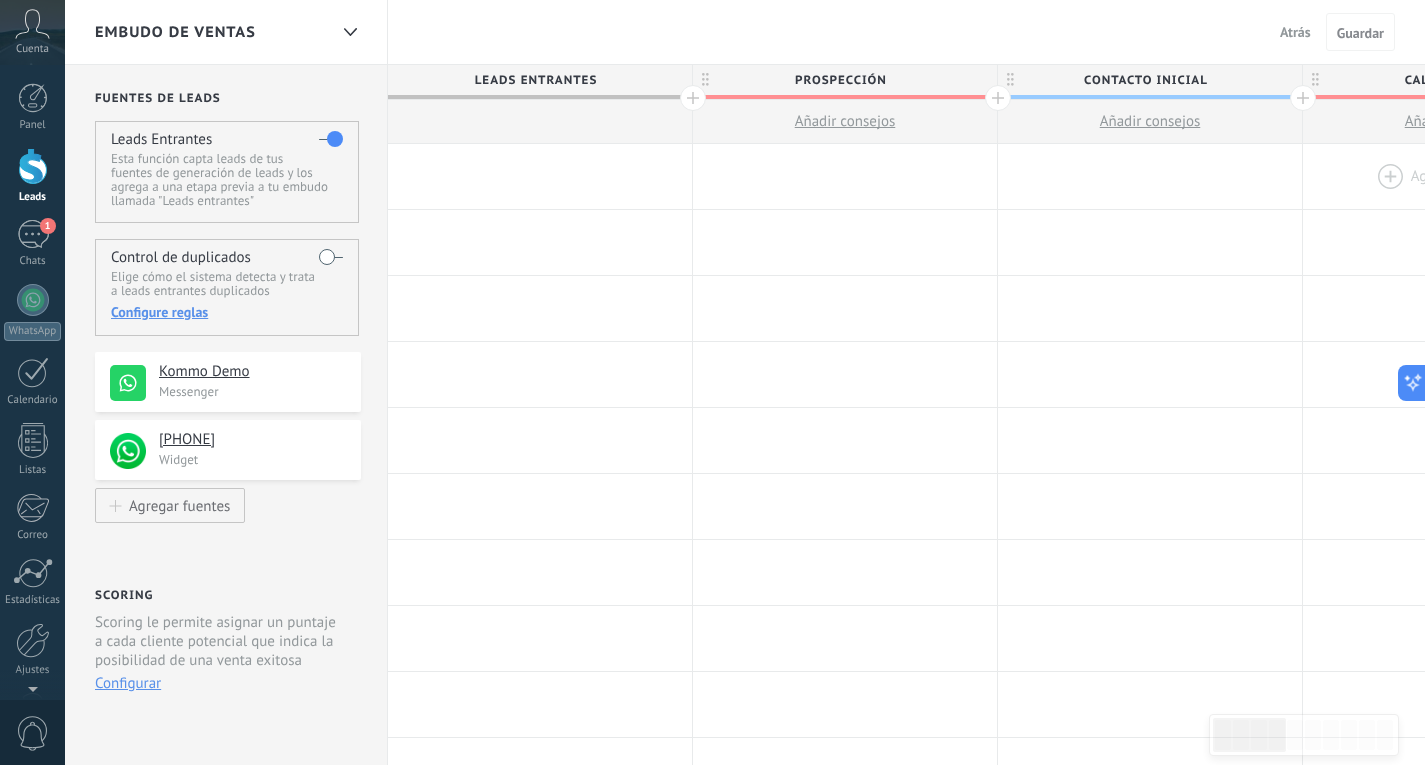 click at bounding box center [1455, 176] 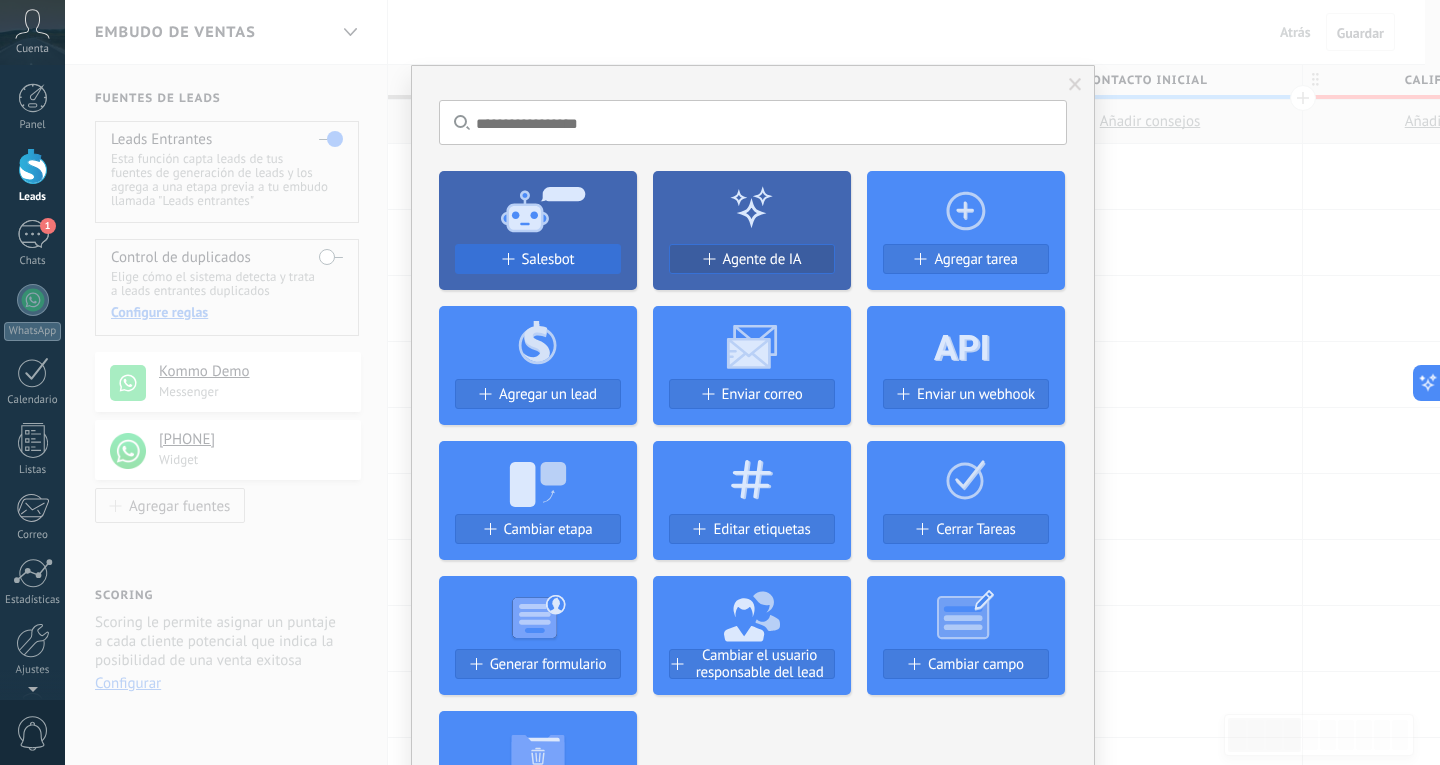 click on "Salesbot" at bounding box center (538, 259) 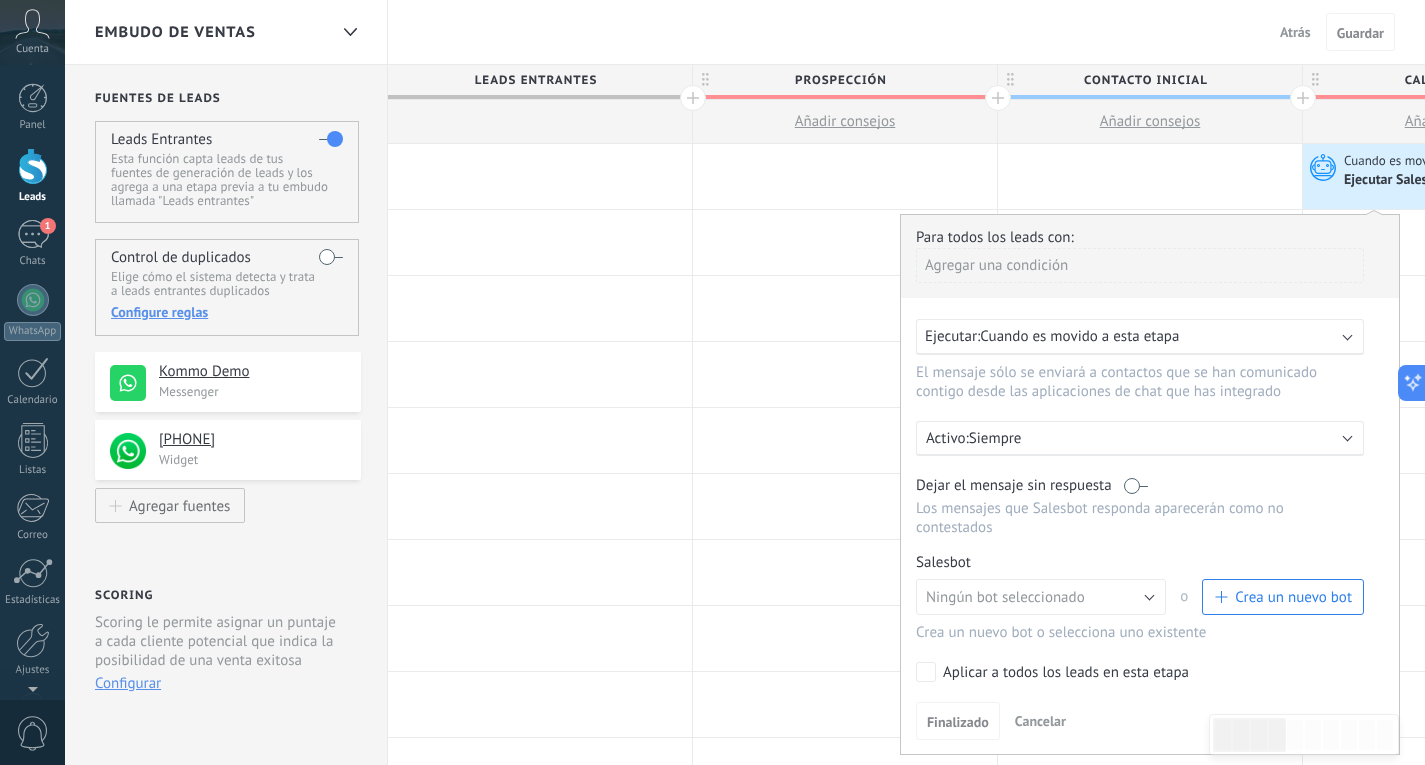 click on "Ejecutar:  Cuando es movido a esta etapa" at bounding box center (1132, 336) 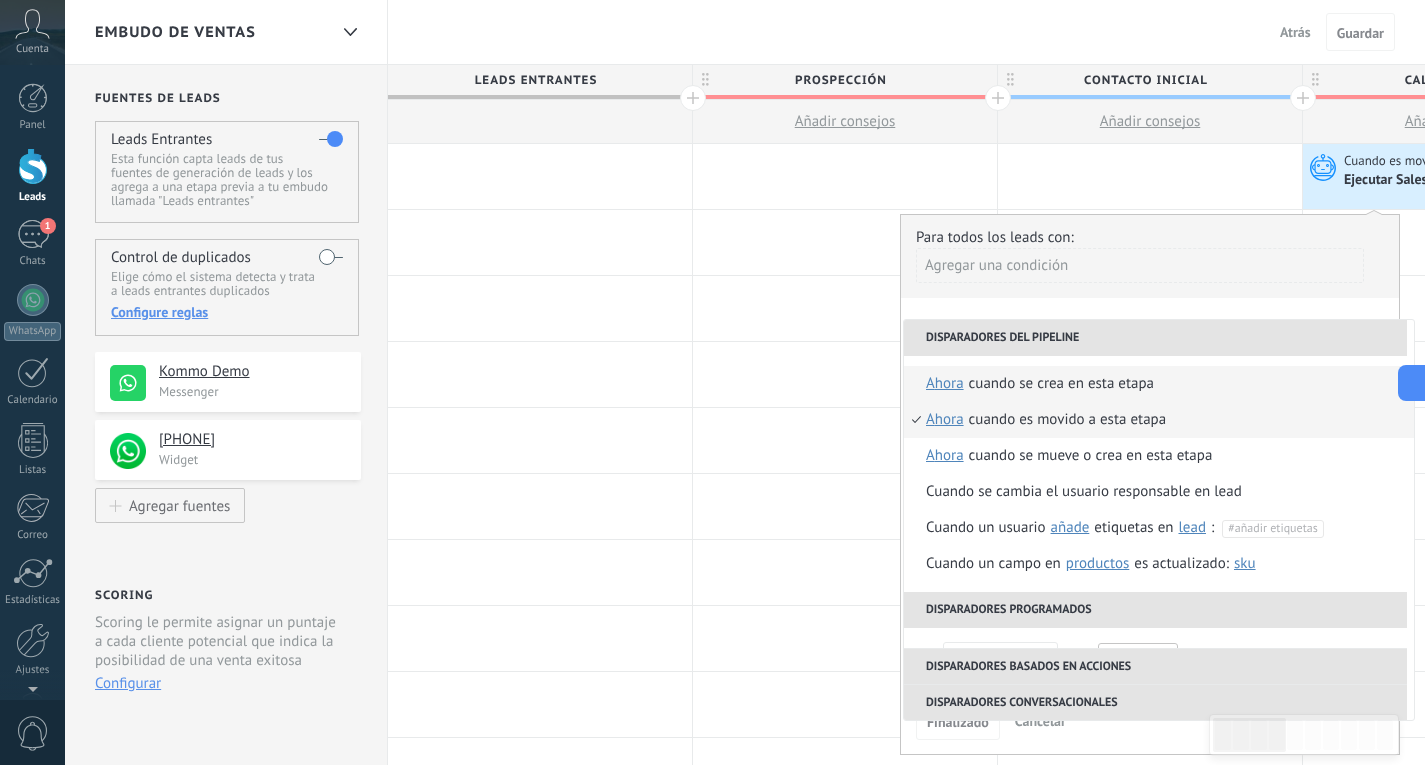 click on "Cuando se crea en esta etapa" at bounding box center [1061, 384] 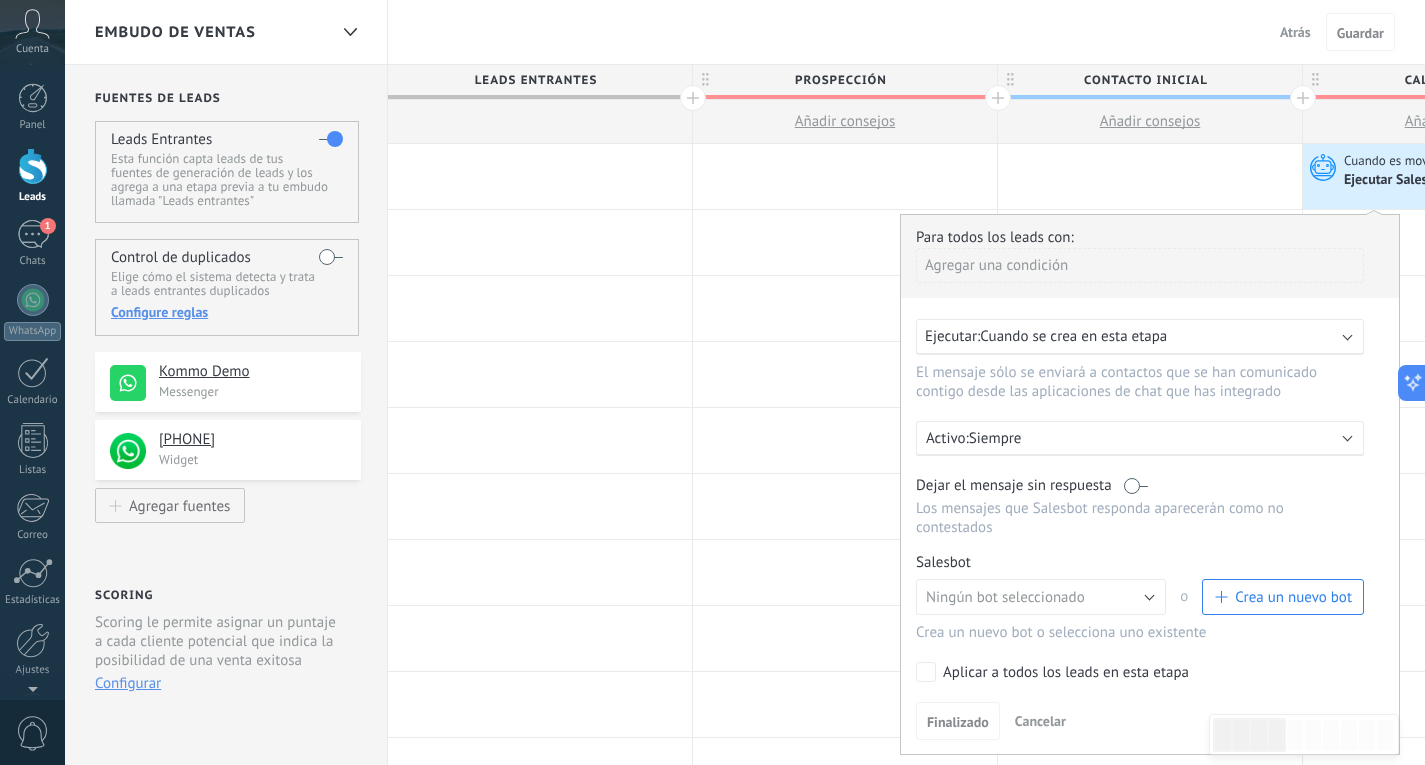 click on "Siempre" at bounding box center (1144, 438) 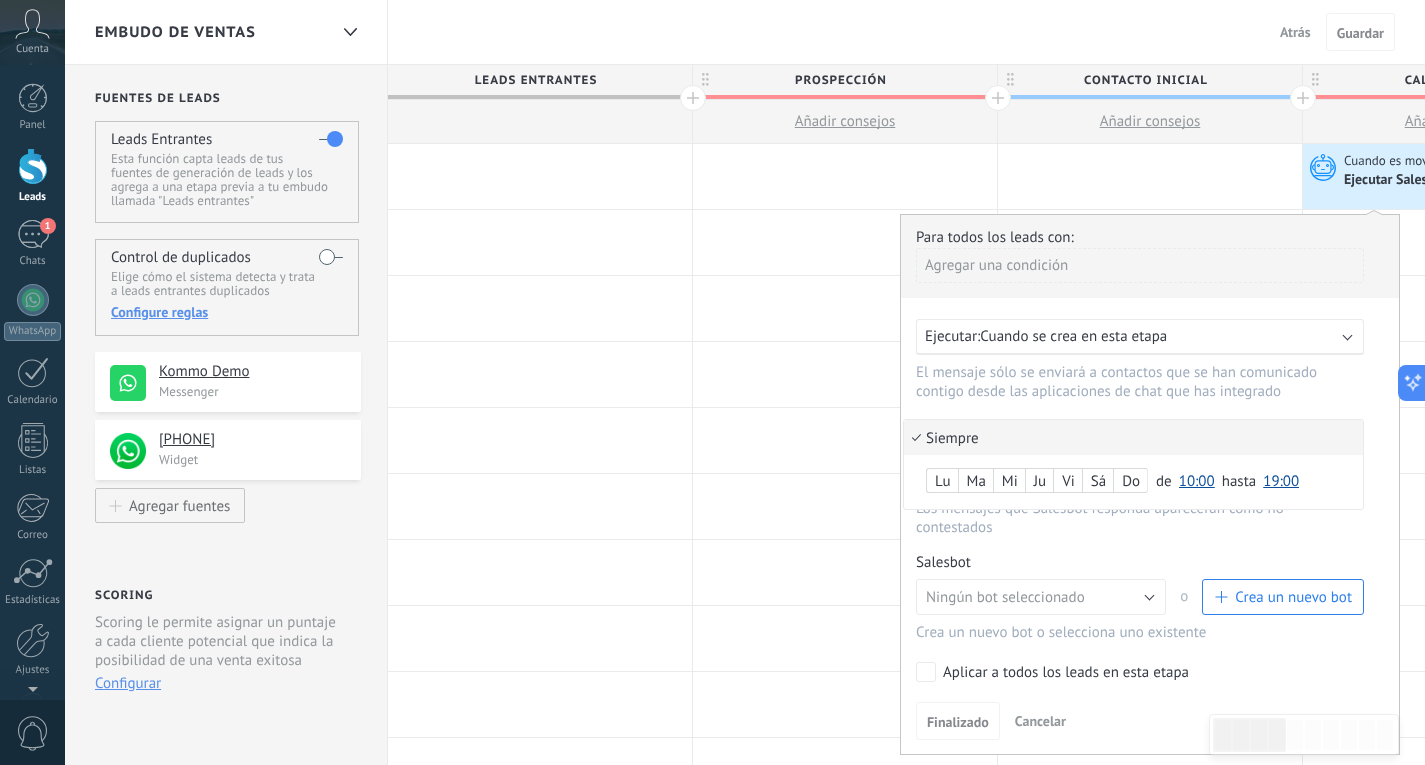 click at bounding box center (1150, 484) 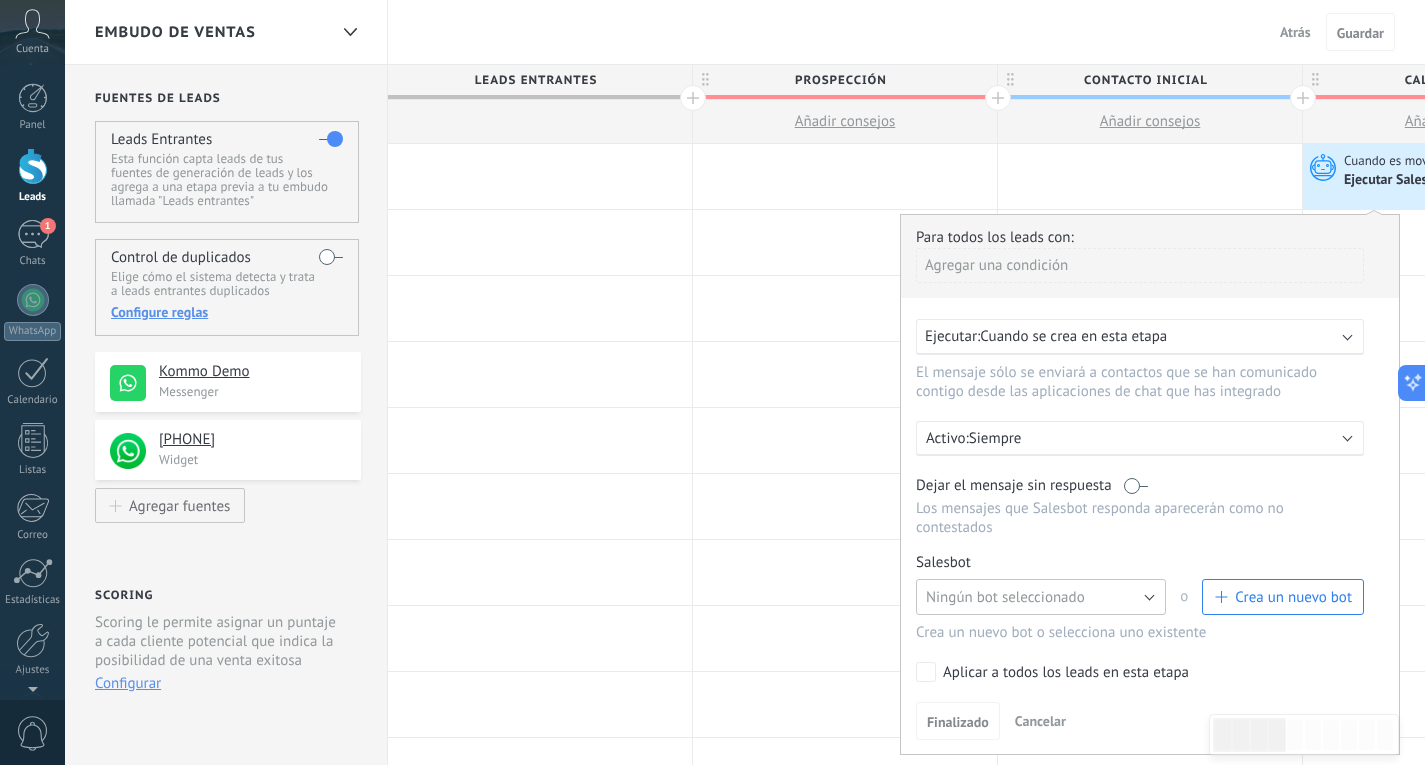 click on "Ningún bot seleccionado" at bounding box center [1041, 597] 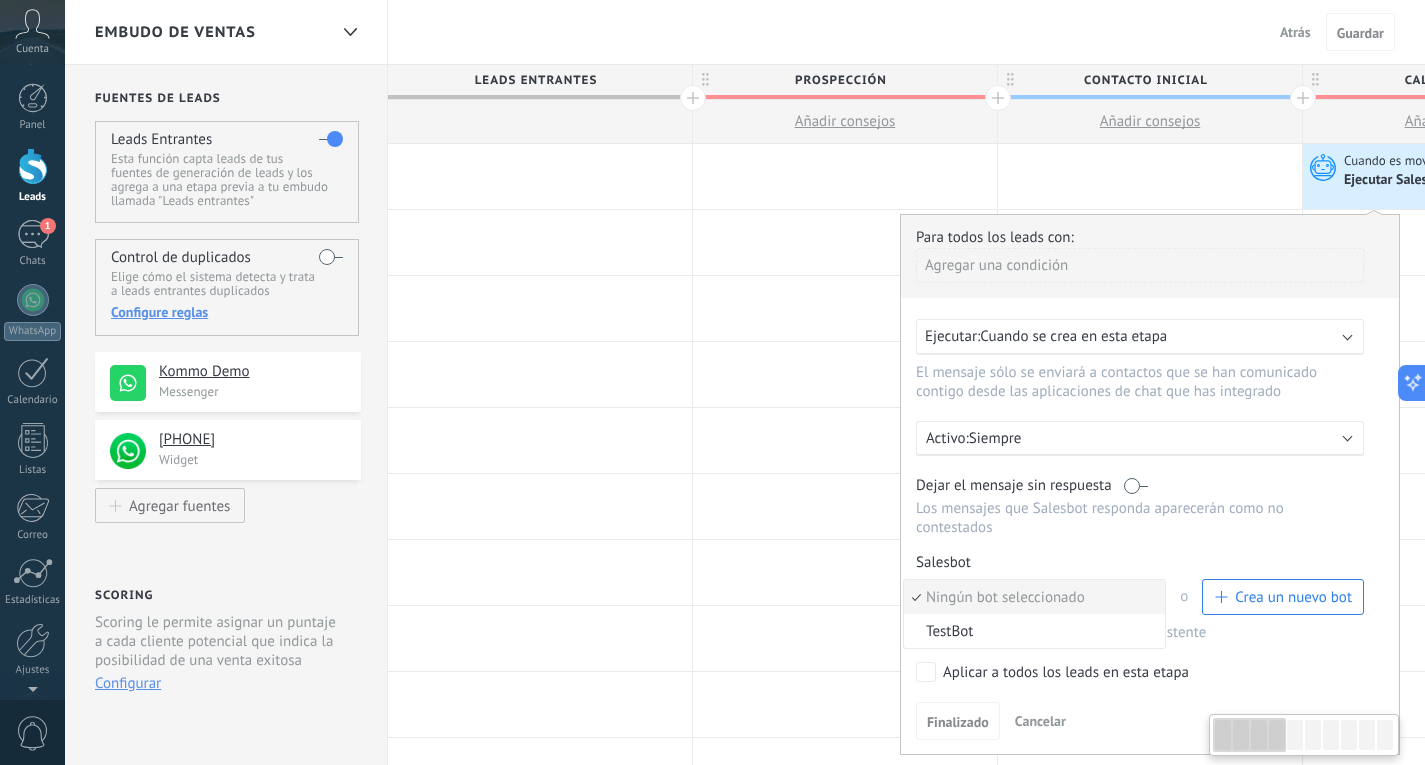 click on "Crea un nuevo bot" at bounding box center (1293, 597) 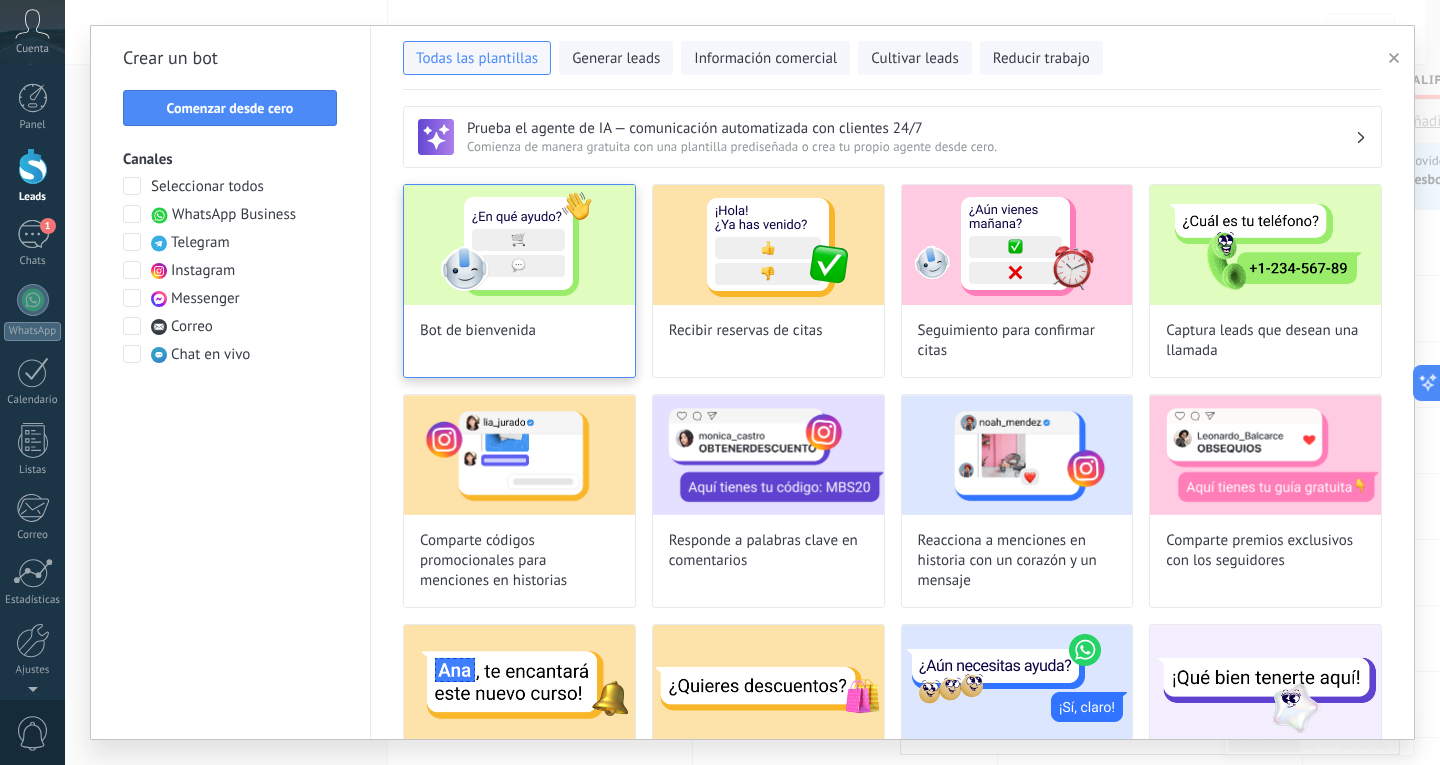 click at bounding box center [519, 245] 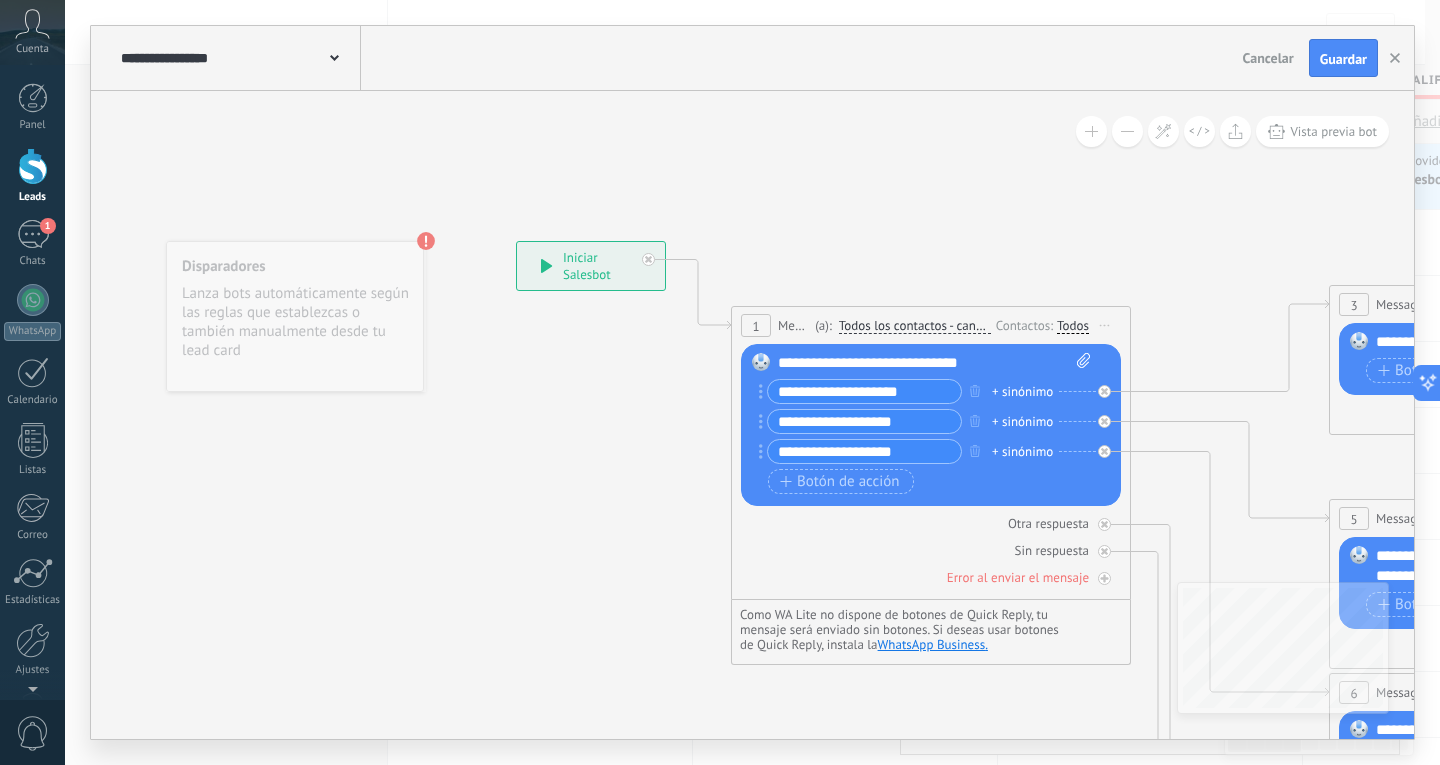 click on "**********" at bounding box center [934, 363] 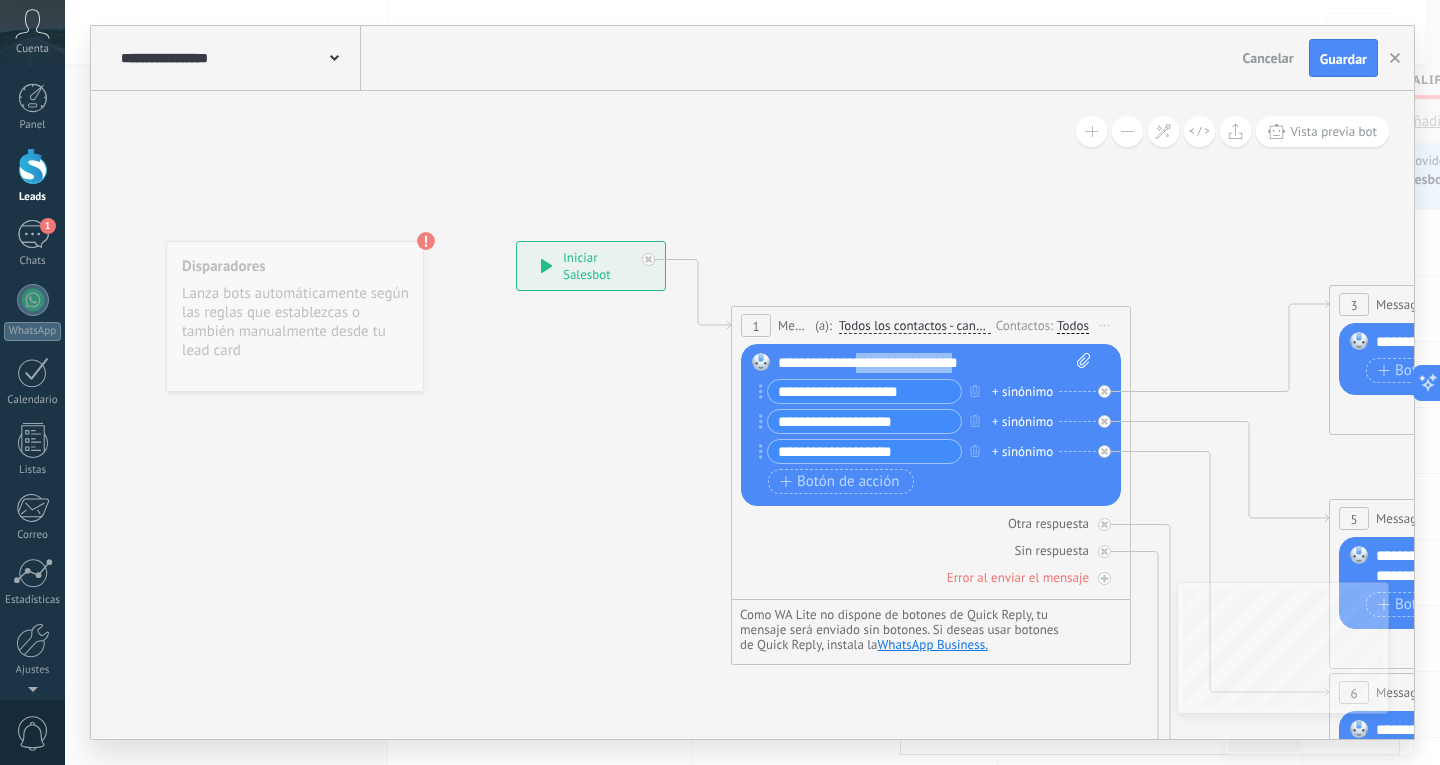 drag, startPoint x: 989, startPoint y: 363, endPoint x: 868, endPoint y: 352, distance: 121.49897 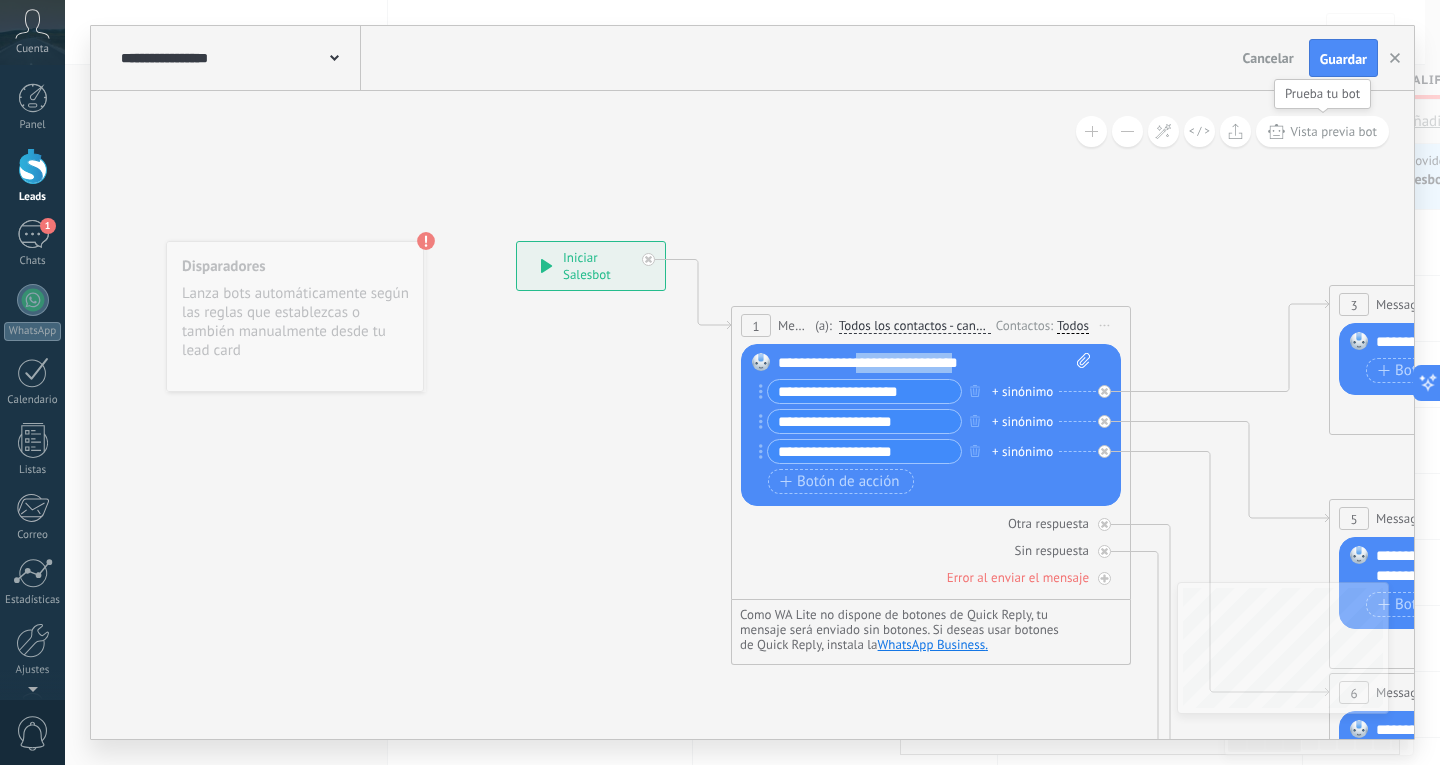 click on "Vista previa bot" at bounding box center (1322, 131) 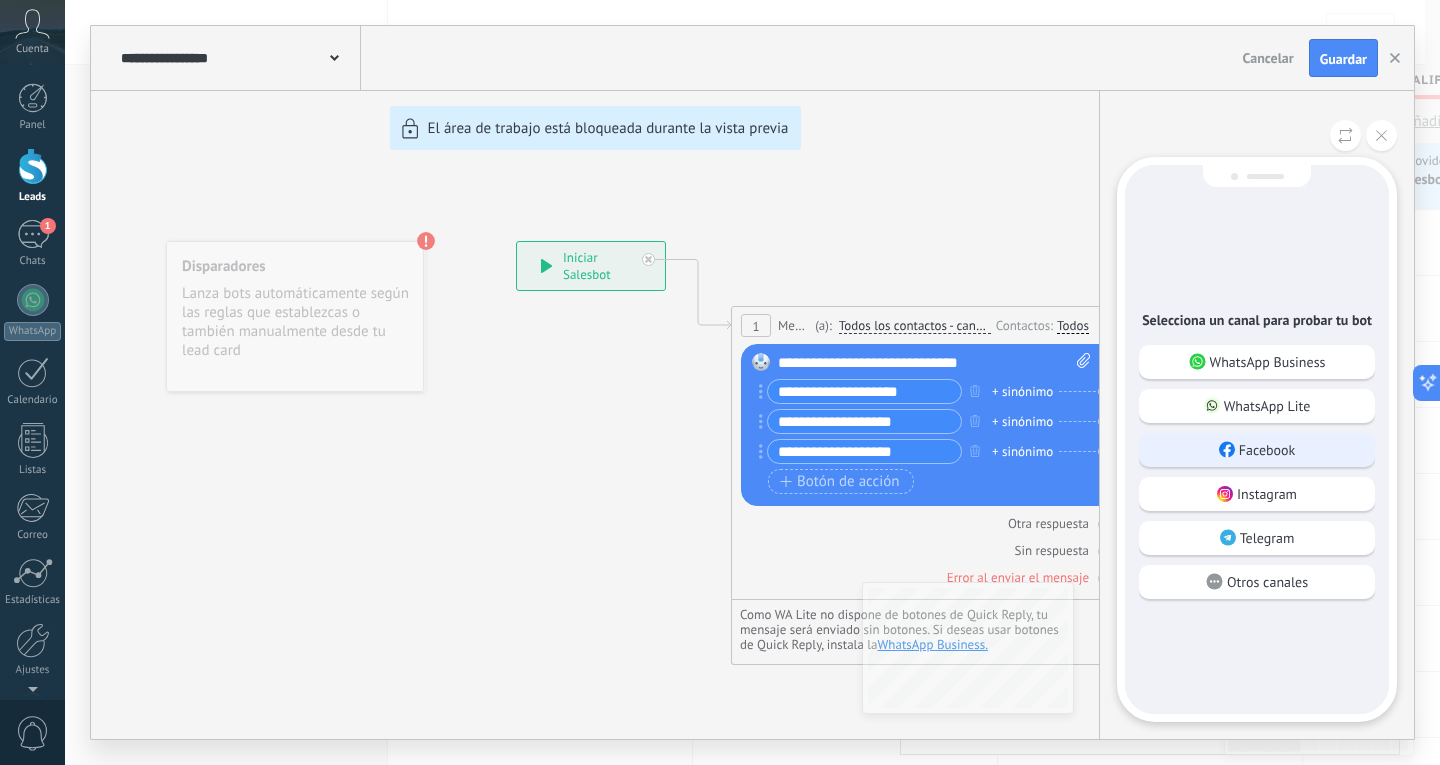 click on "Facebook" at bounding box center [1267, 450] 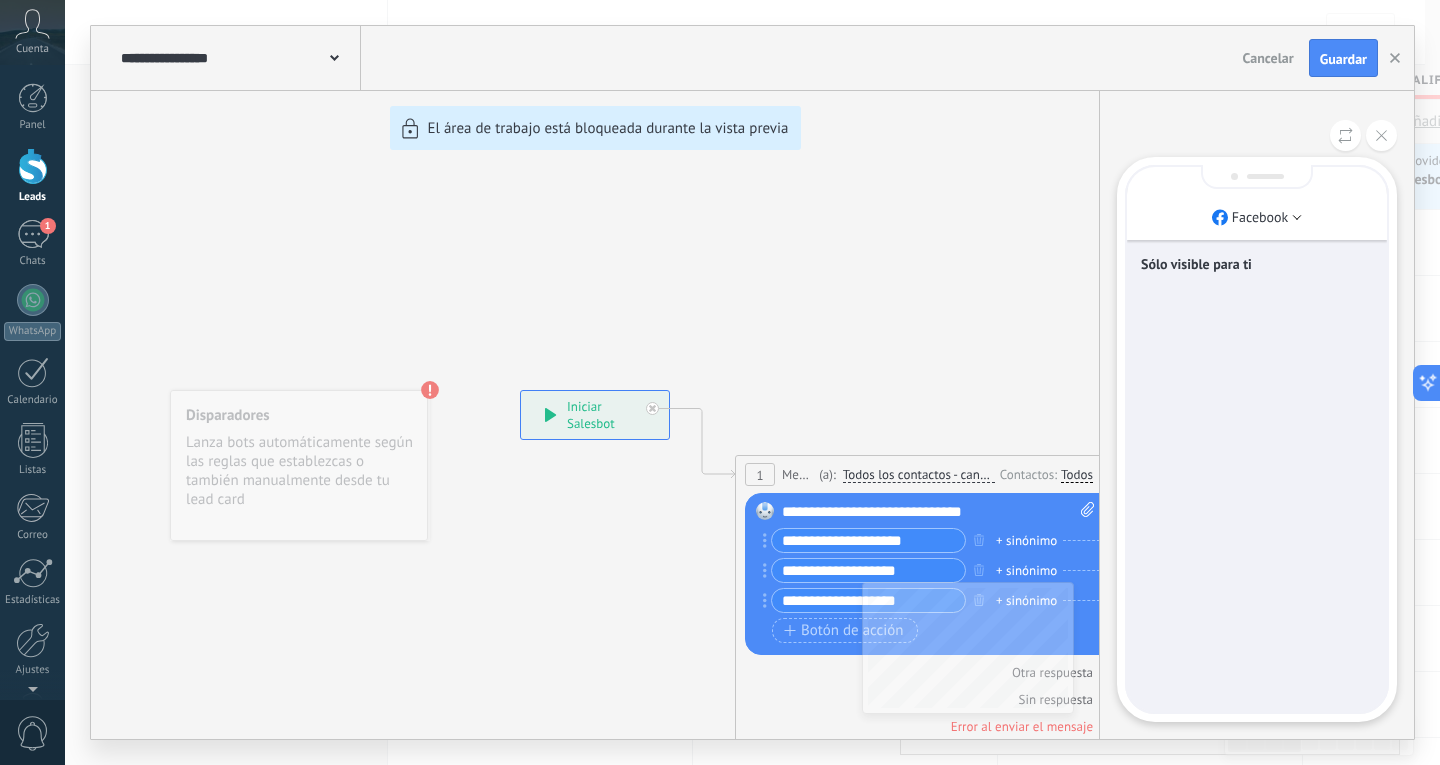click on "**********" at bounding box center (752, 382) 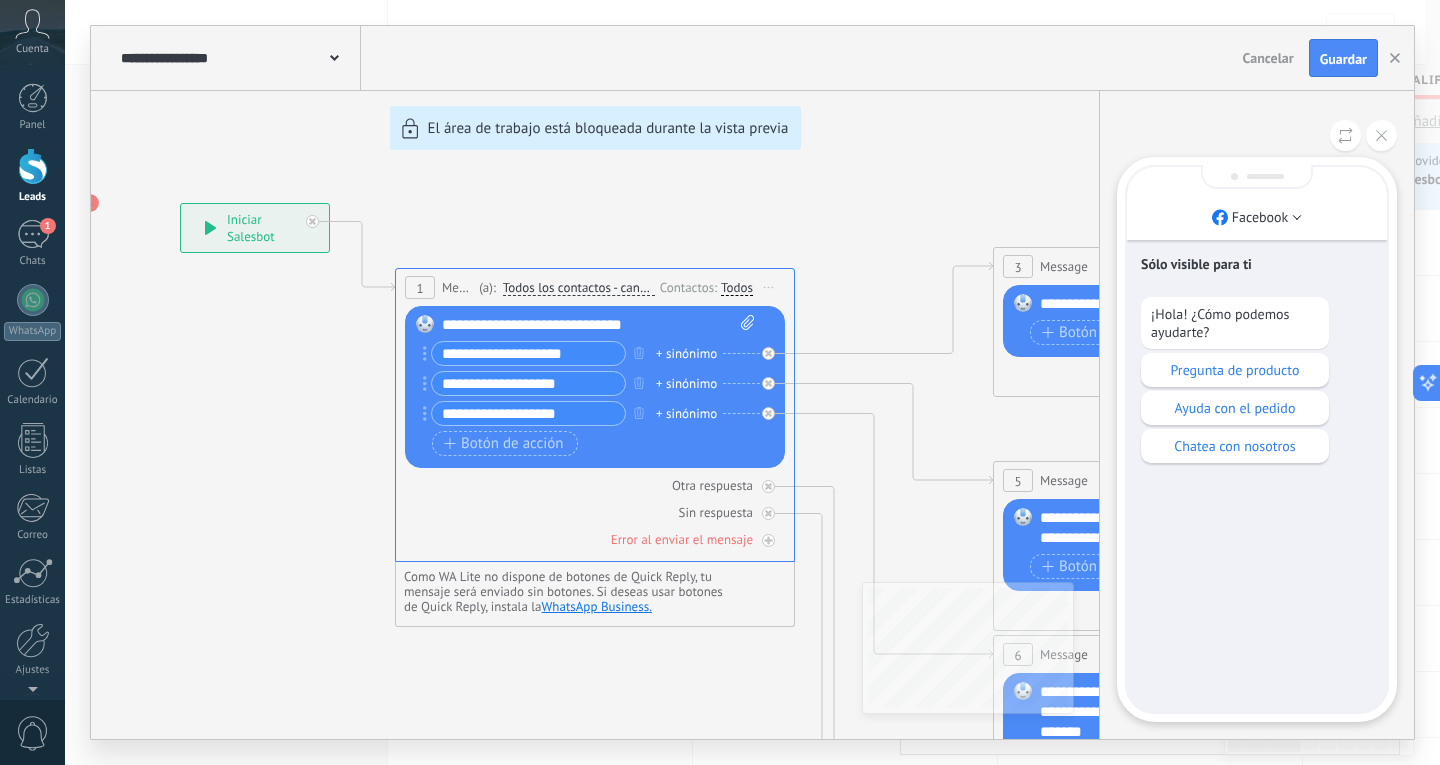 click on "**********" at bounding box center (752, 382) 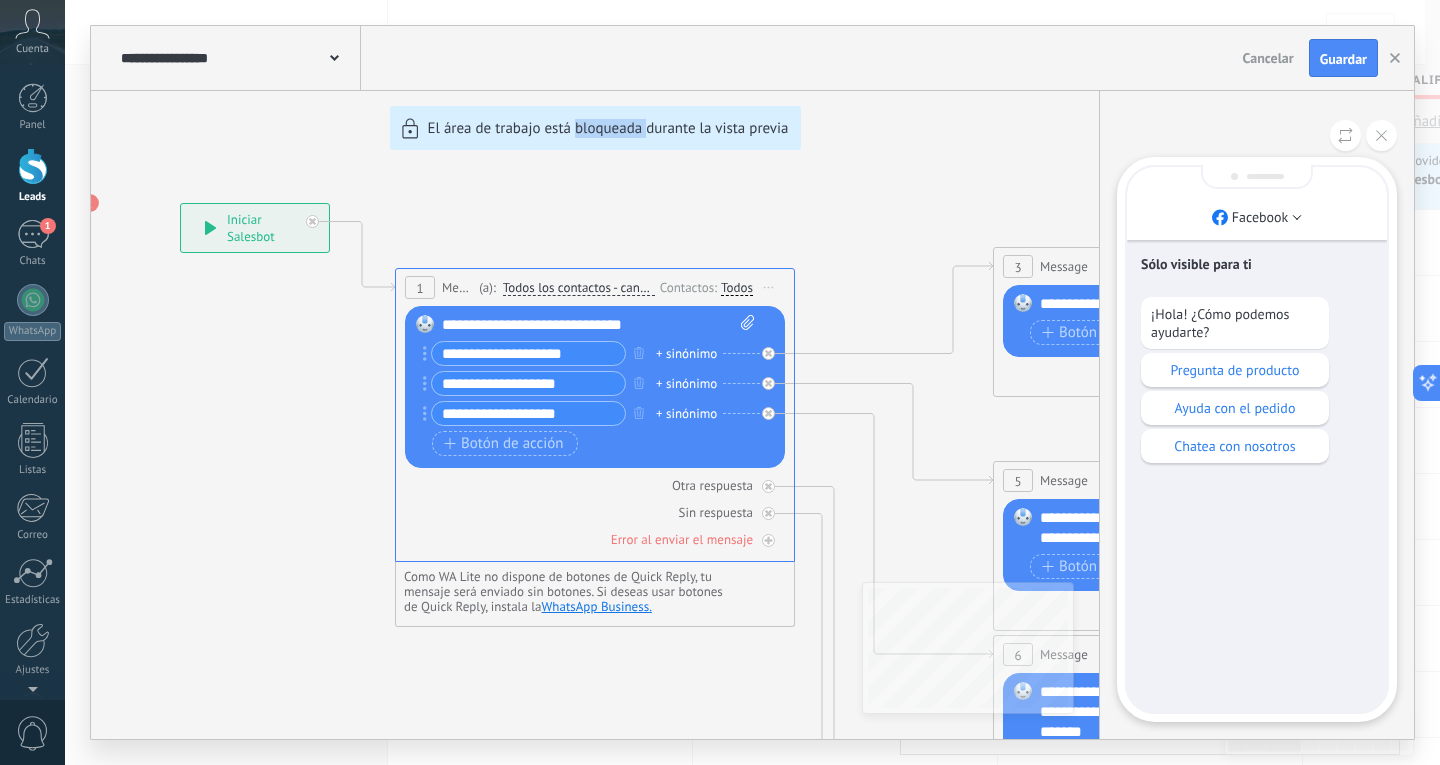click on "**********" at bounding box center (752, 382) 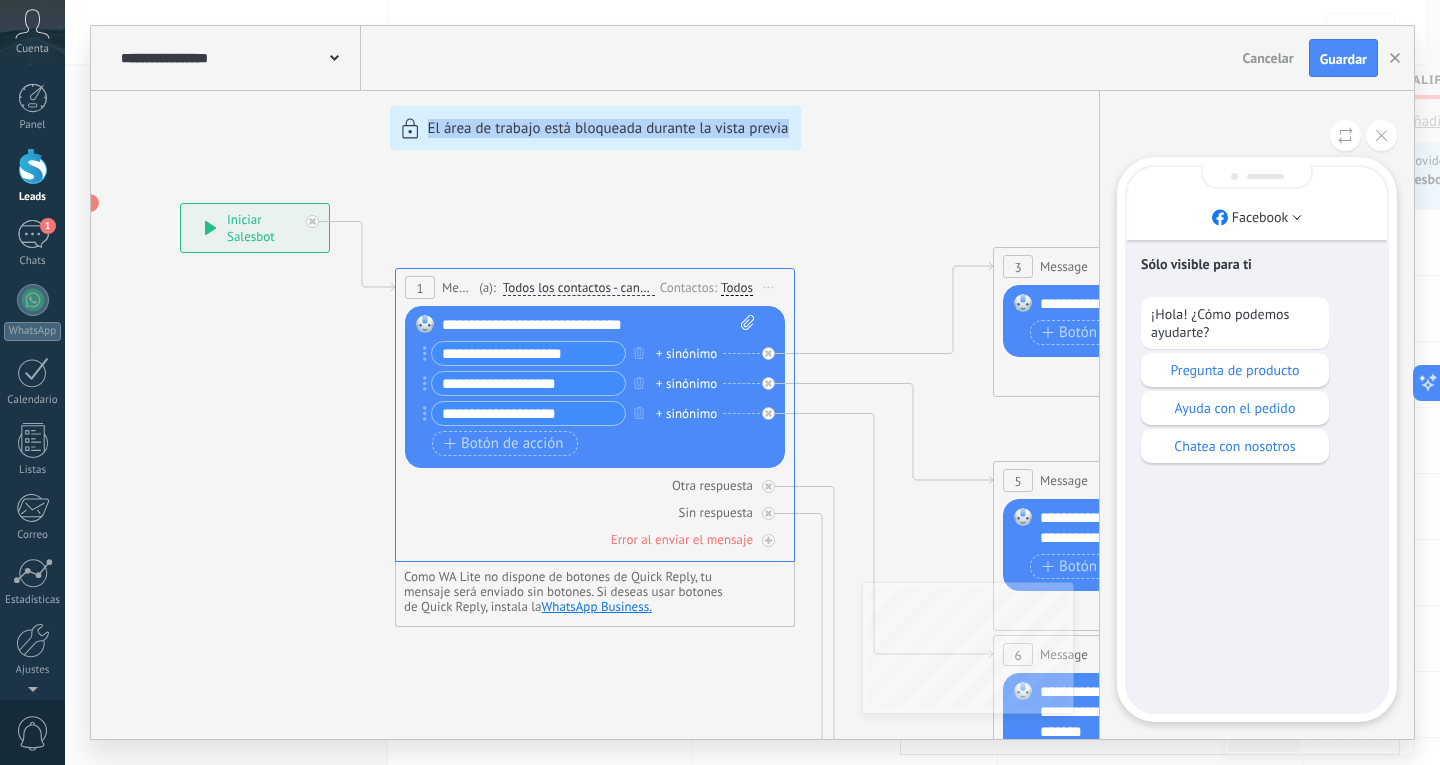 click on "**********" at bounding box center (752, 382) 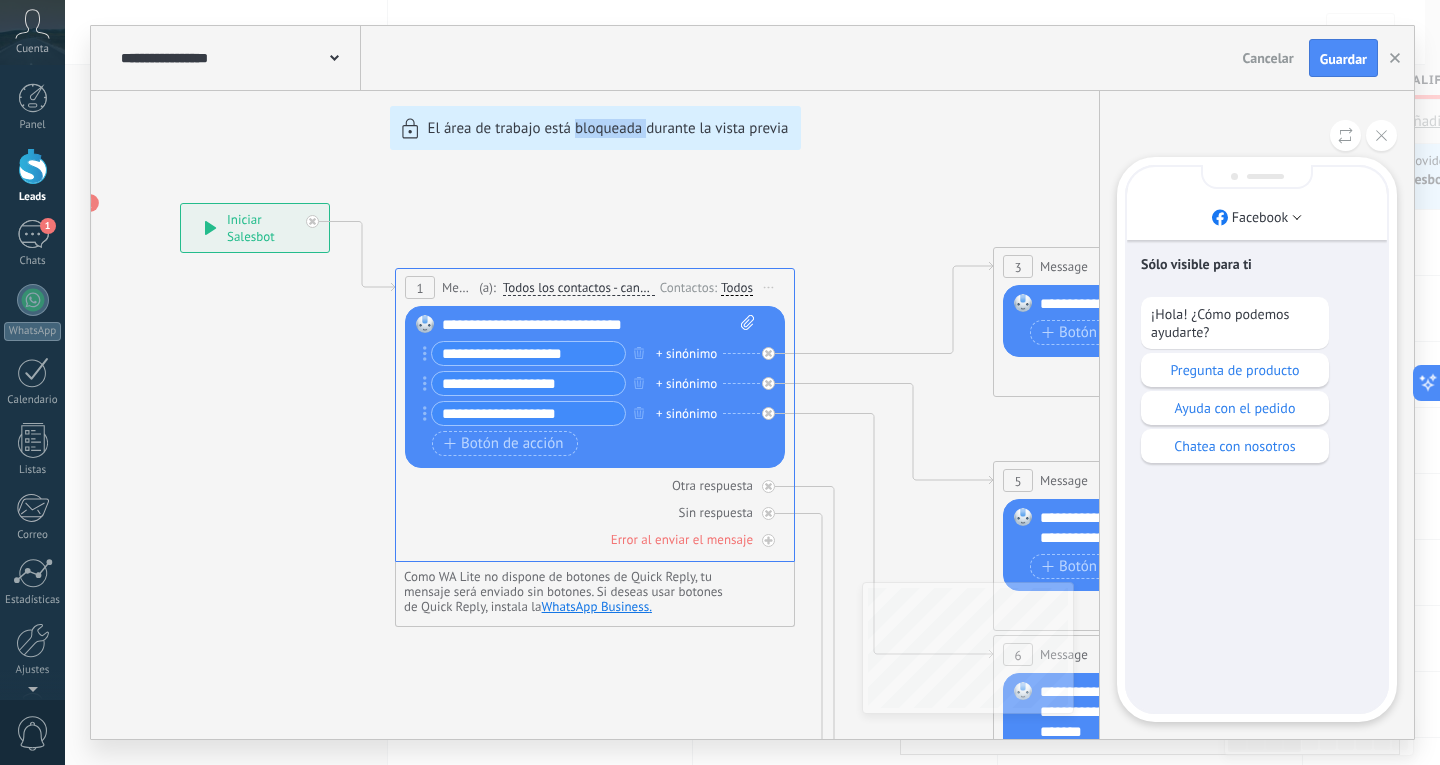 click on "**********" at bounding box center (752, 382) 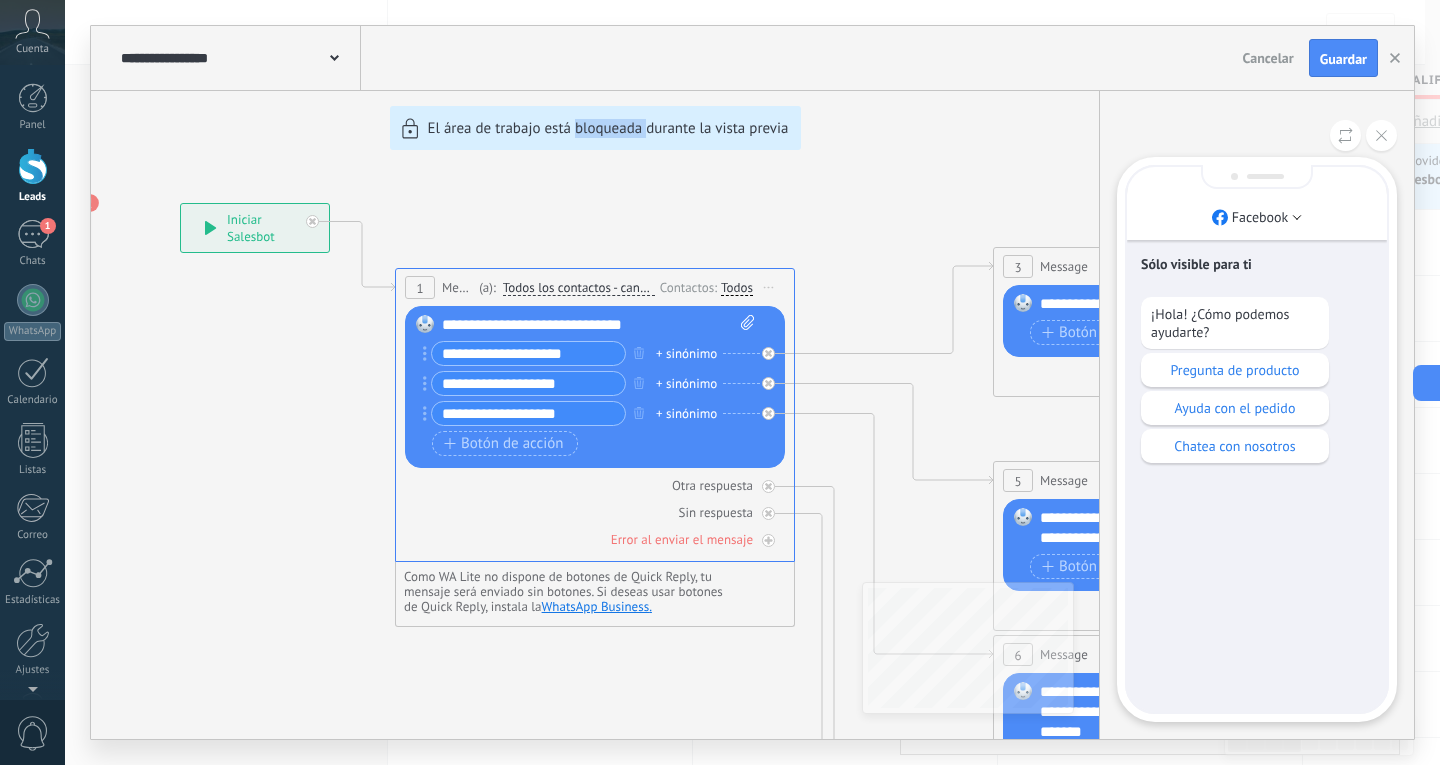 click on "**********" at bounding box center [752, 382] 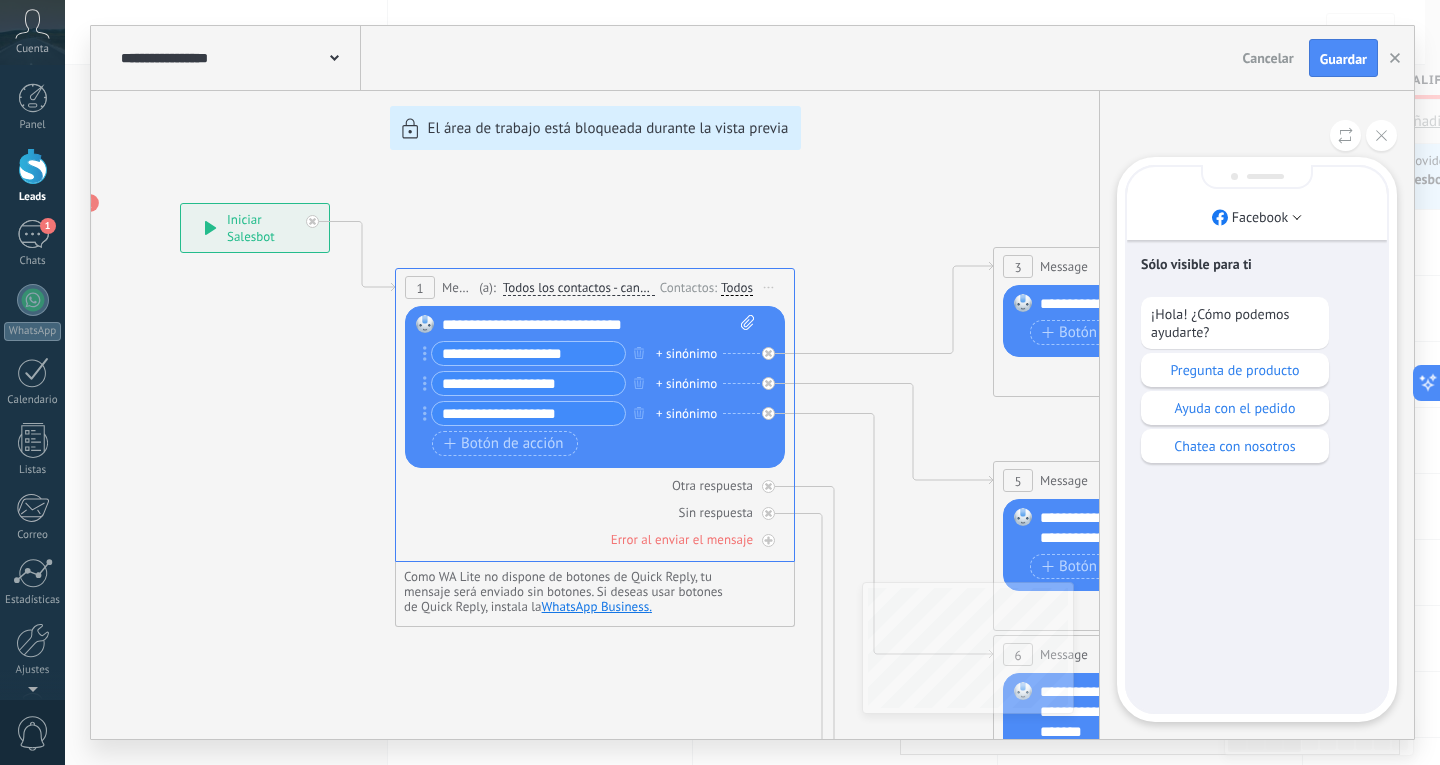 click on "**********" at bounding box center (752, 382) 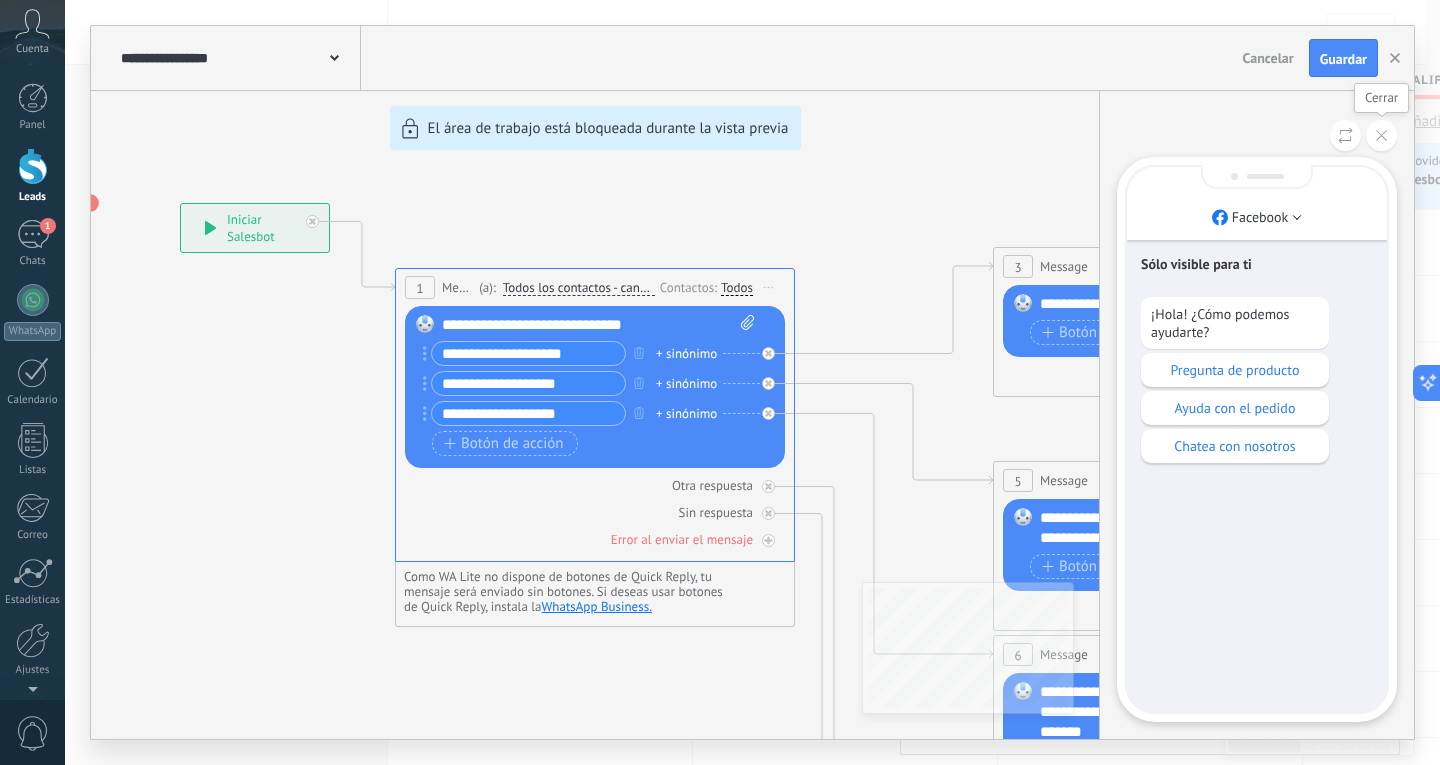 click at bounding box center (1381, 135) 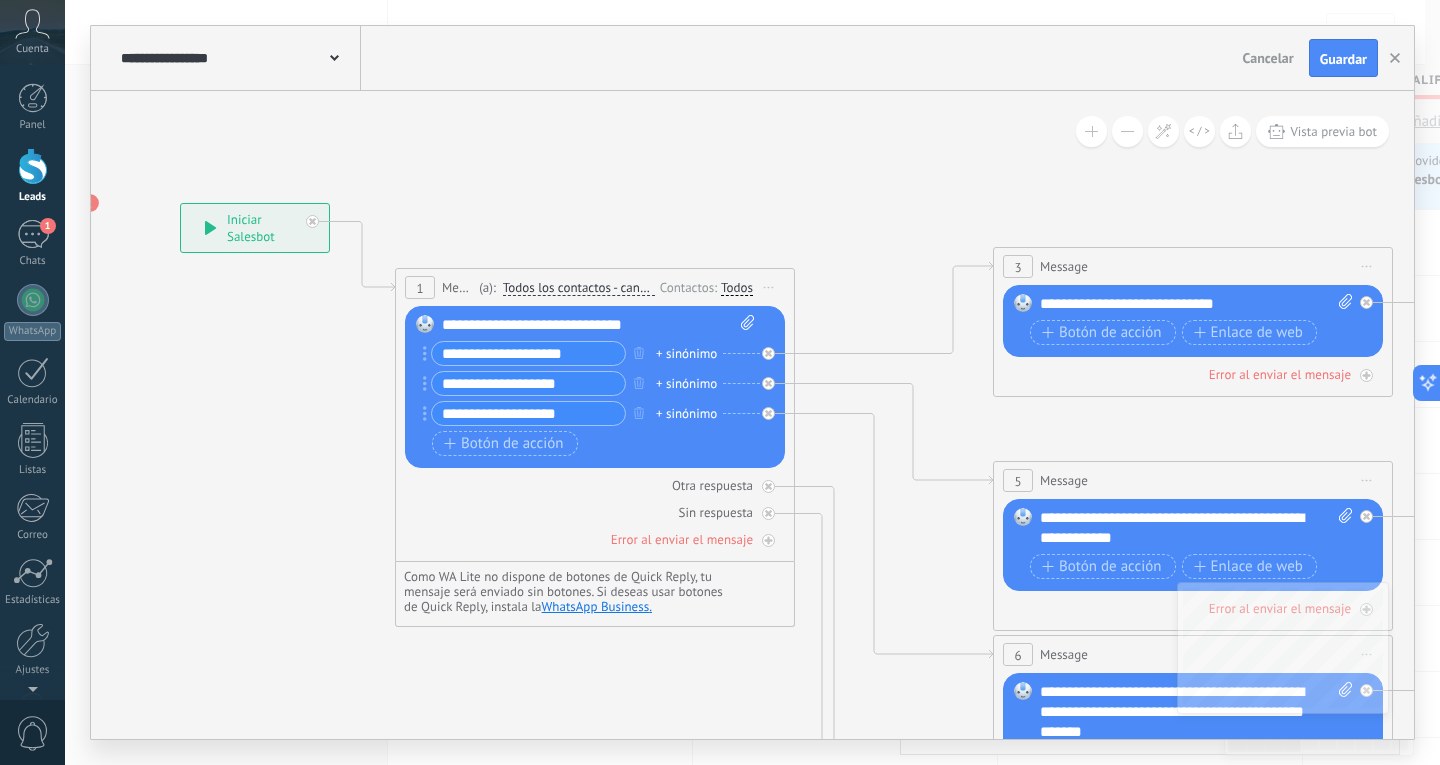 click on "**********" at bounding box center [598, 325] 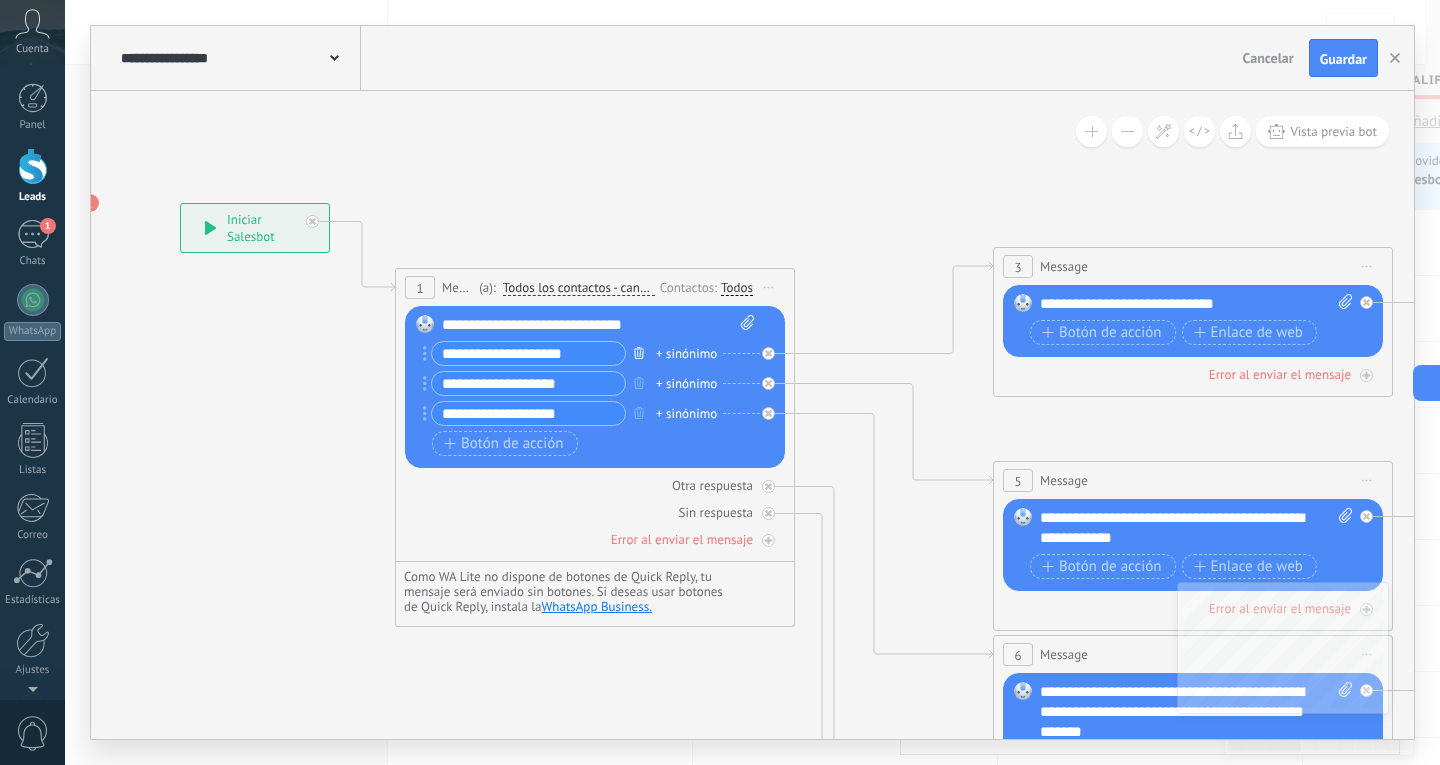 click at bounding box center [639, 352] 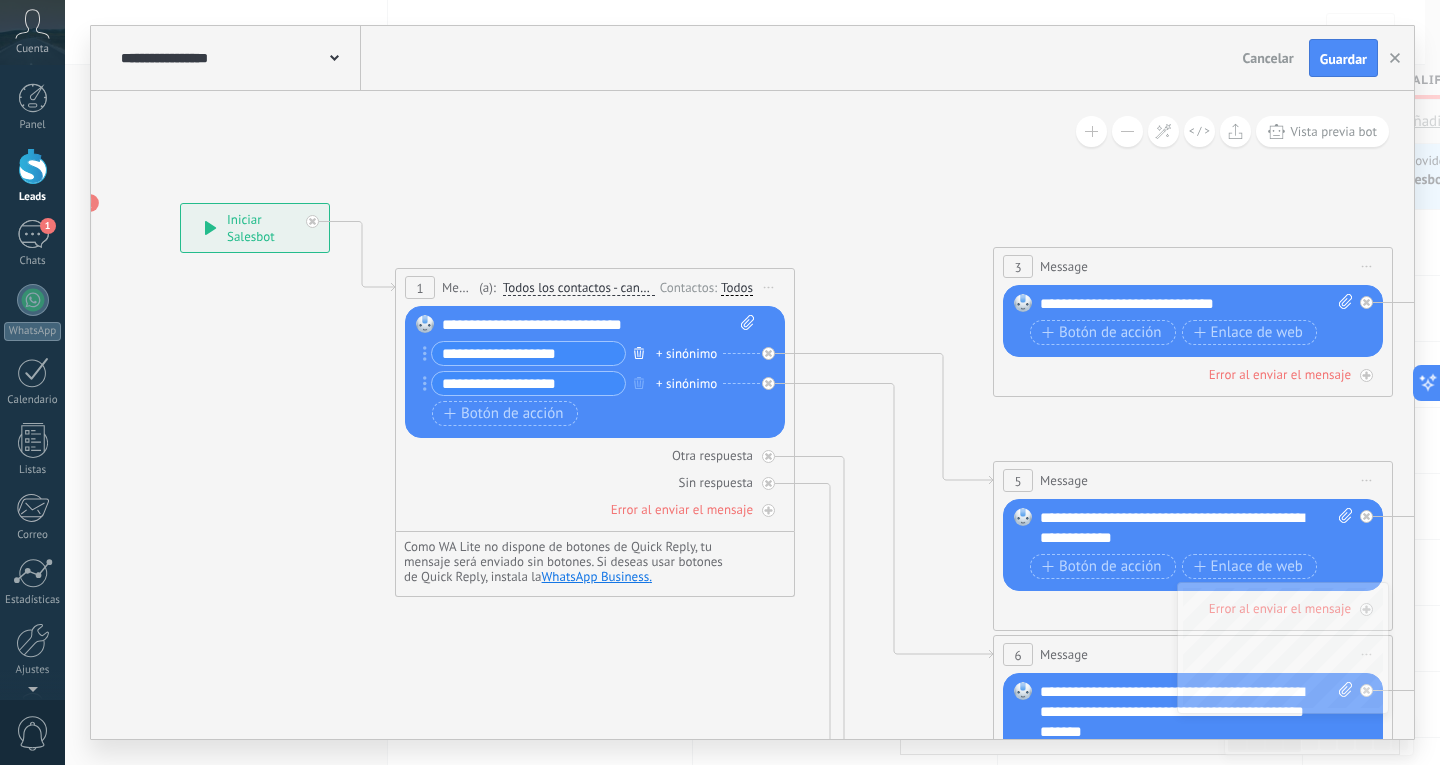 click at bounding box center [639, 352] 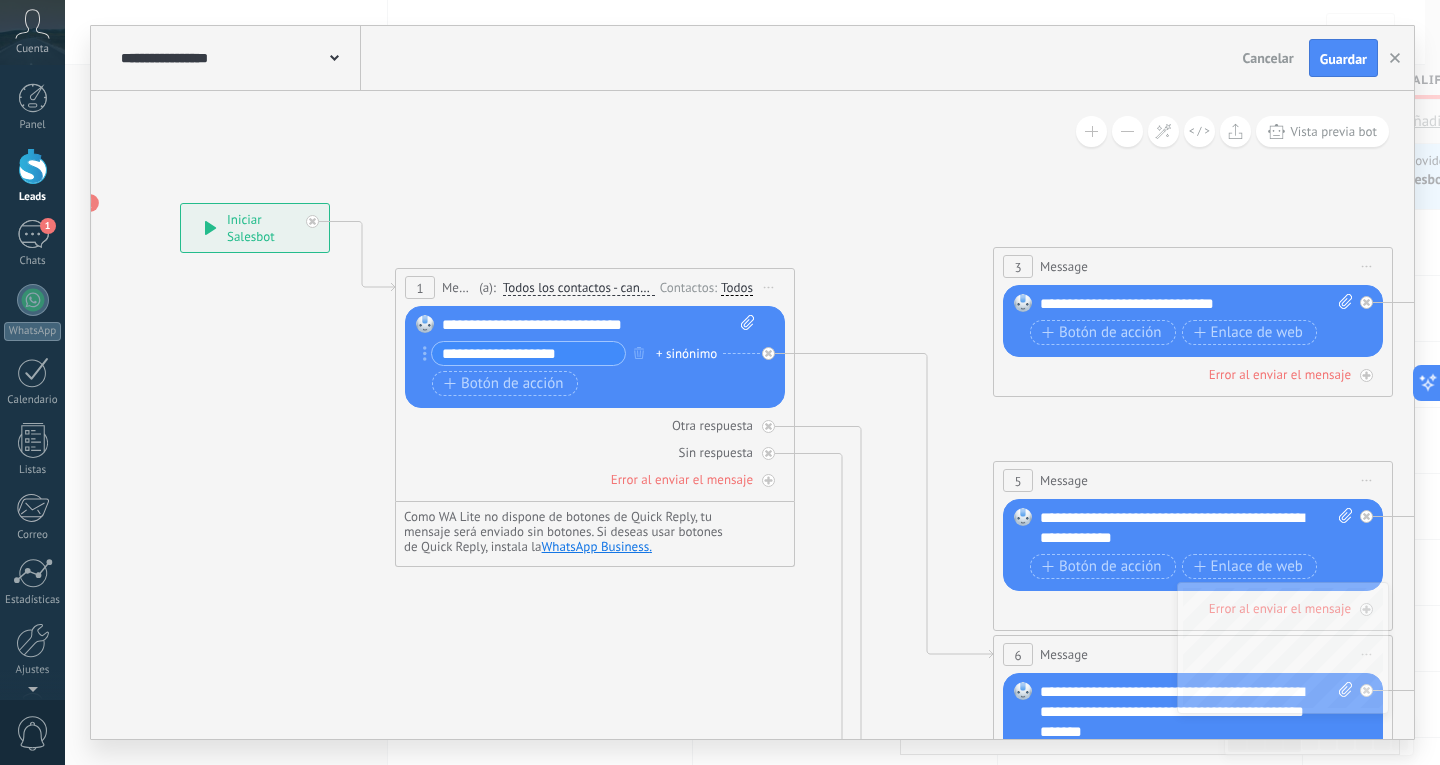 click on "**********" at bounding box center [528, 353] 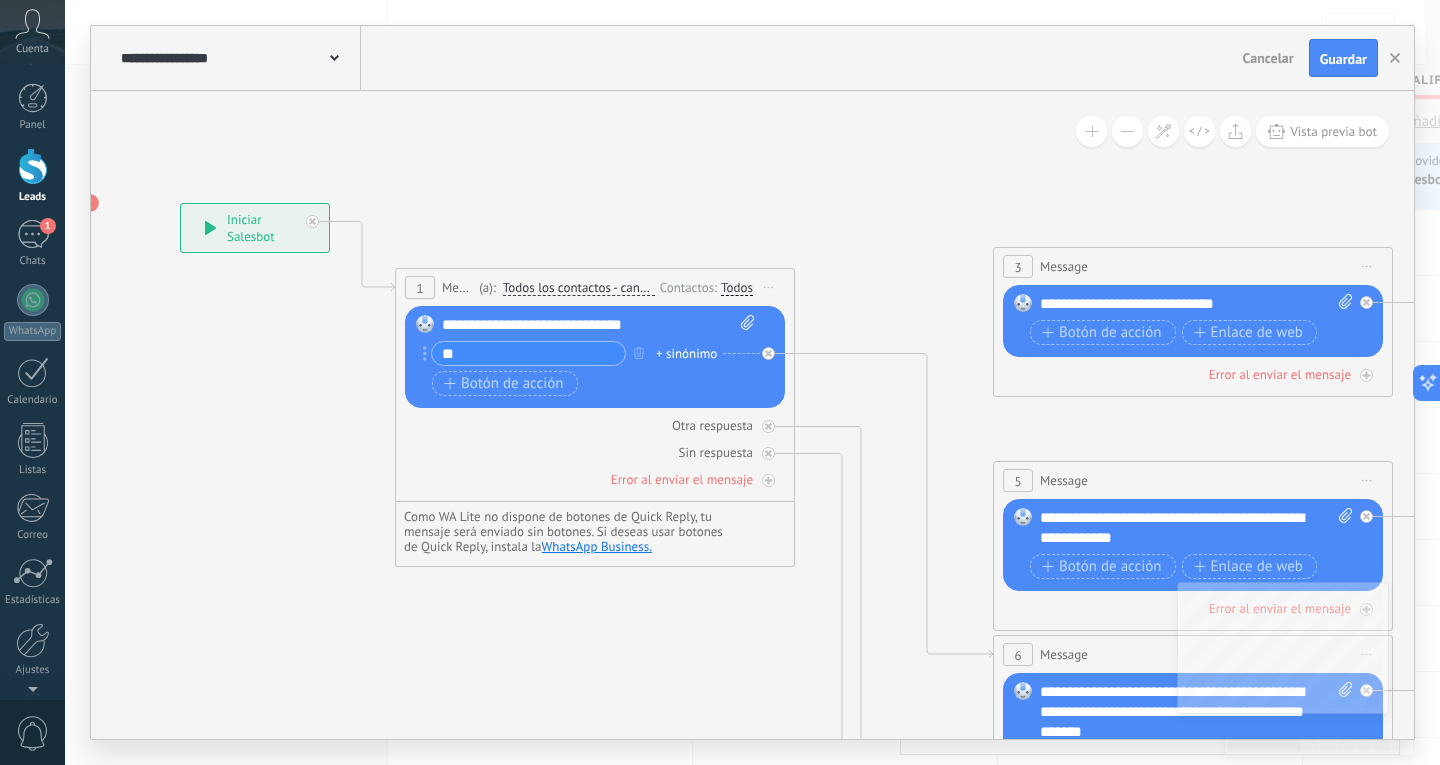 type on "*" 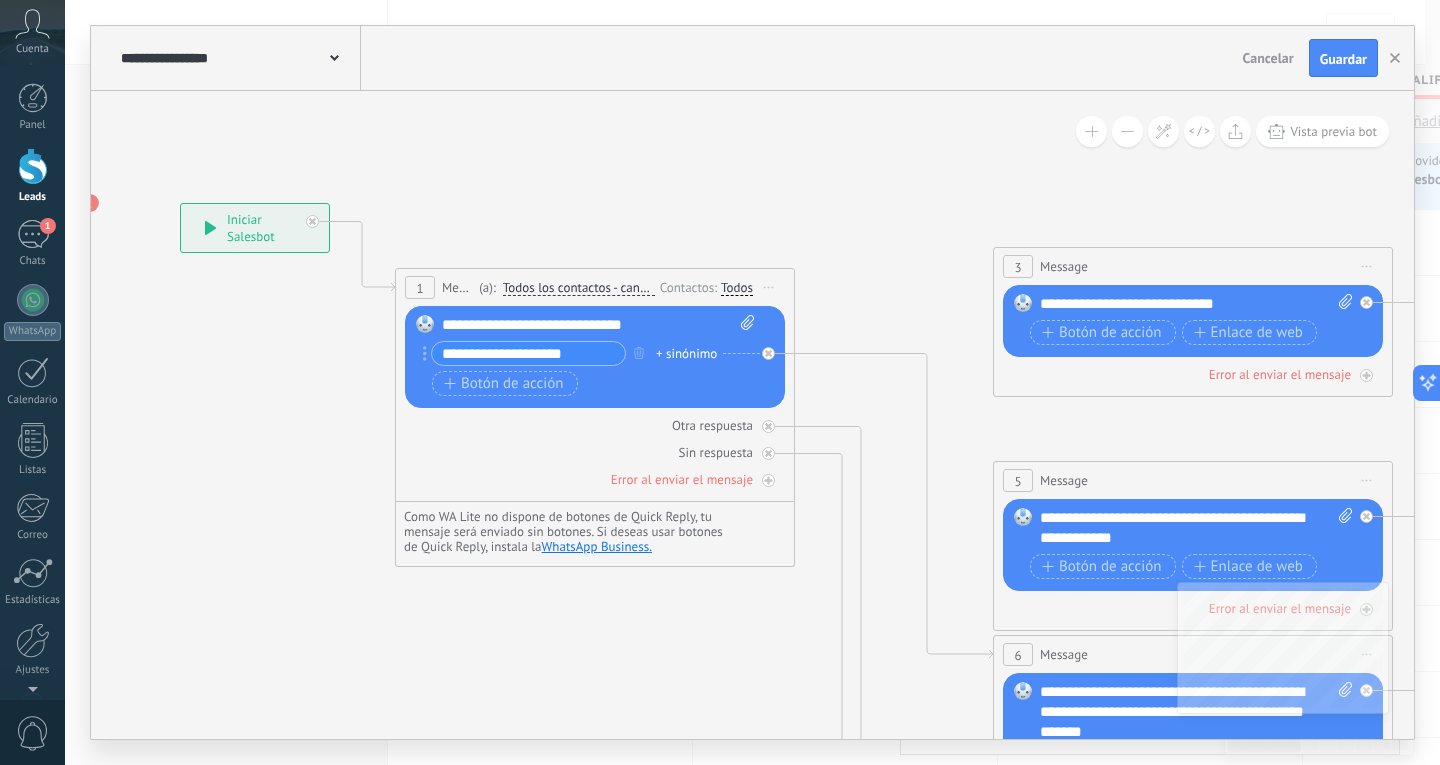 click on "**********" at bounding box center [528, 353] 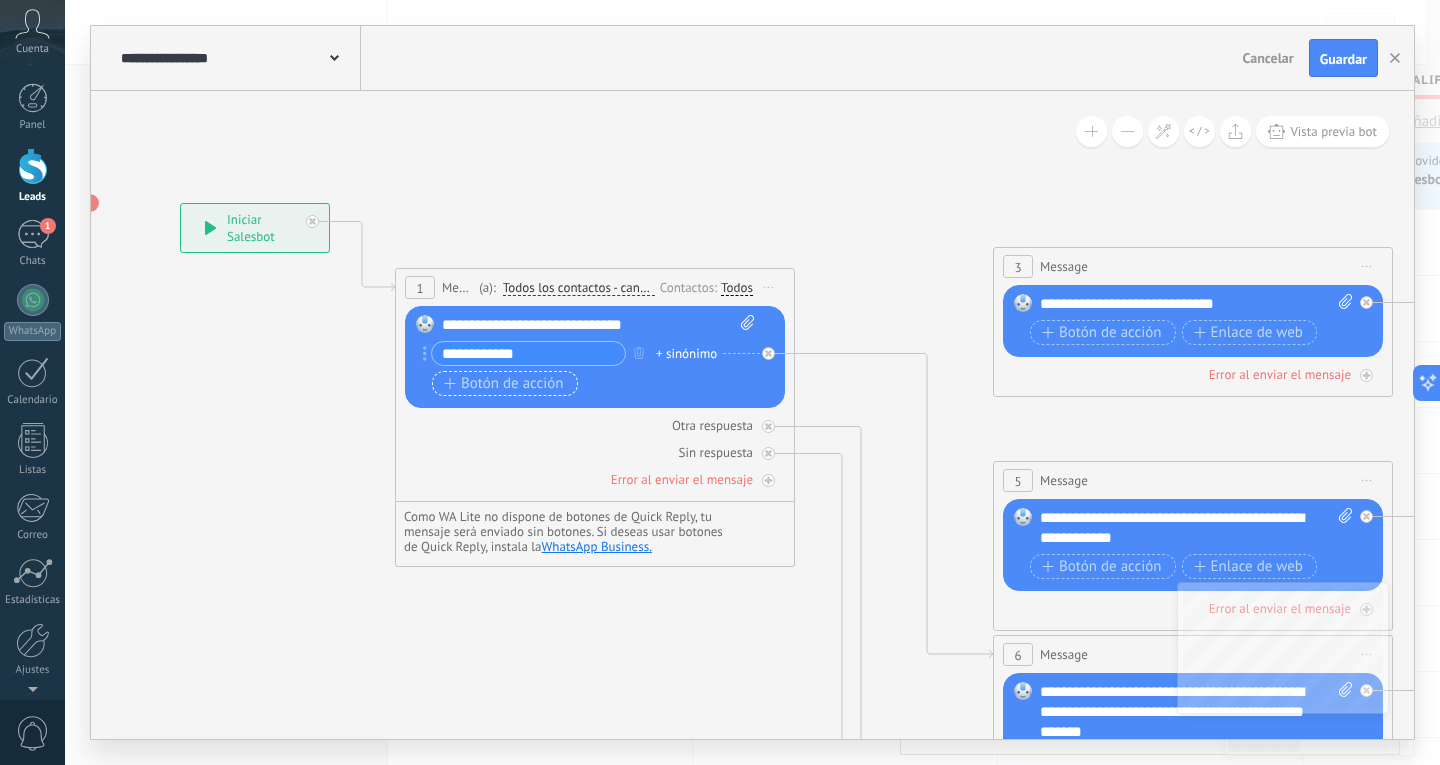 type on "**********" 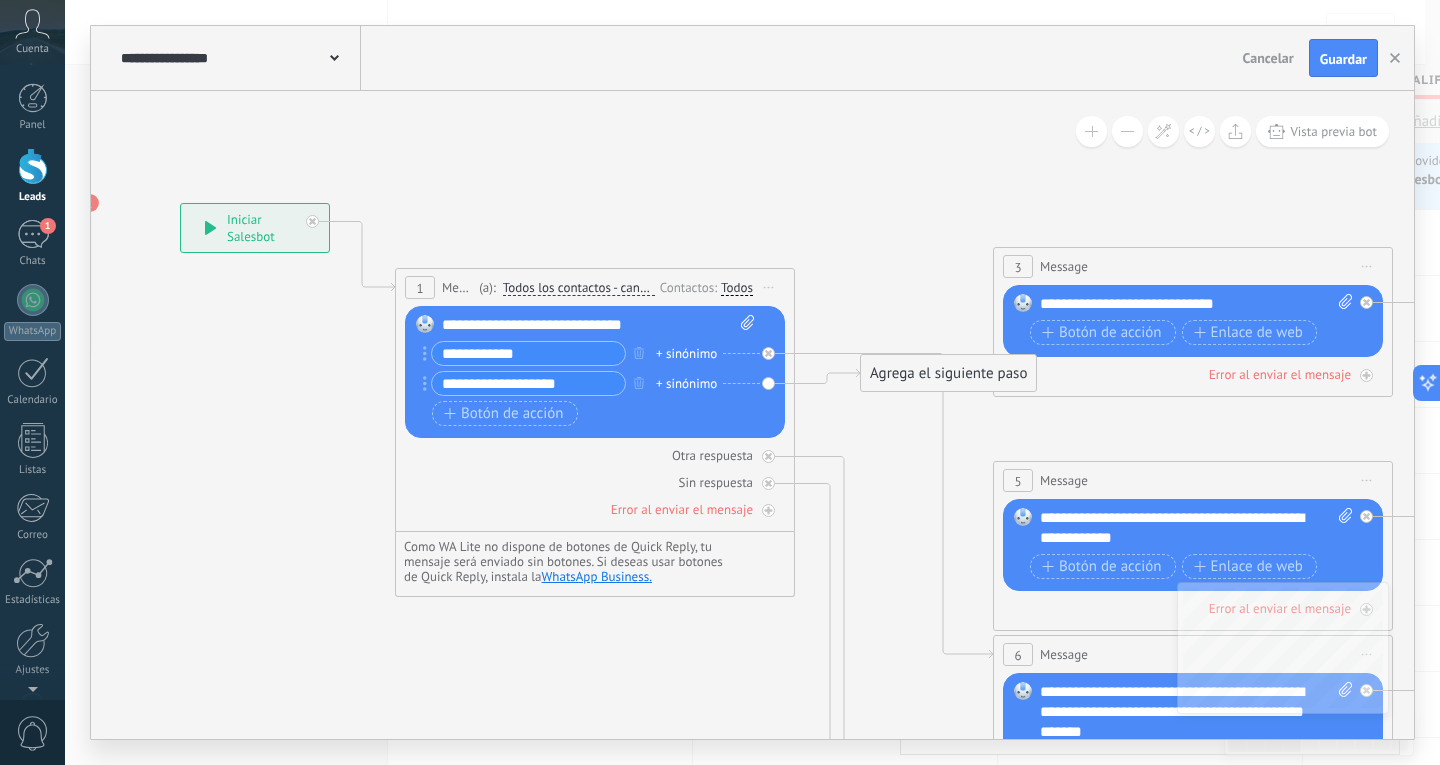 click on "**********" at bounding box center (528, 383) 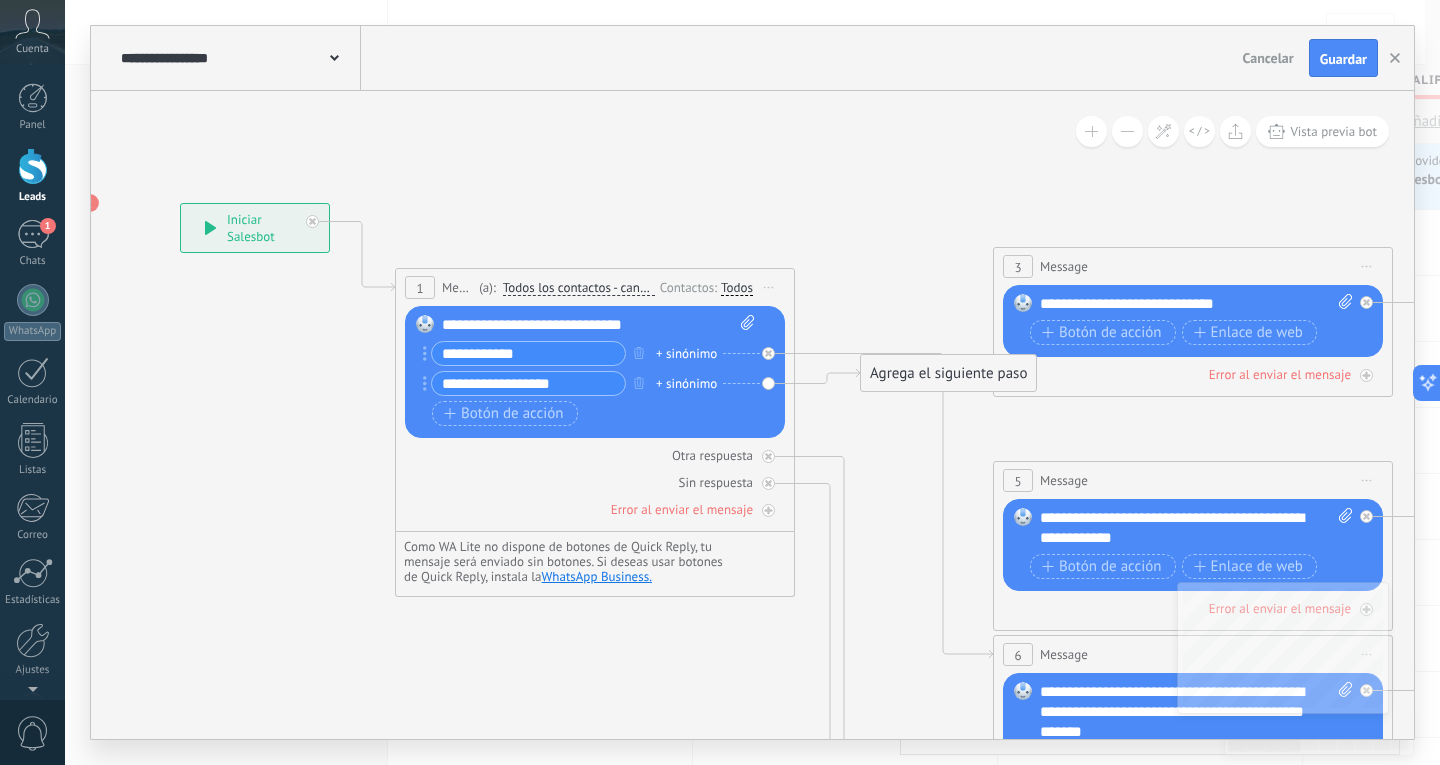 click on "**********" at bounding box center [528, 383] 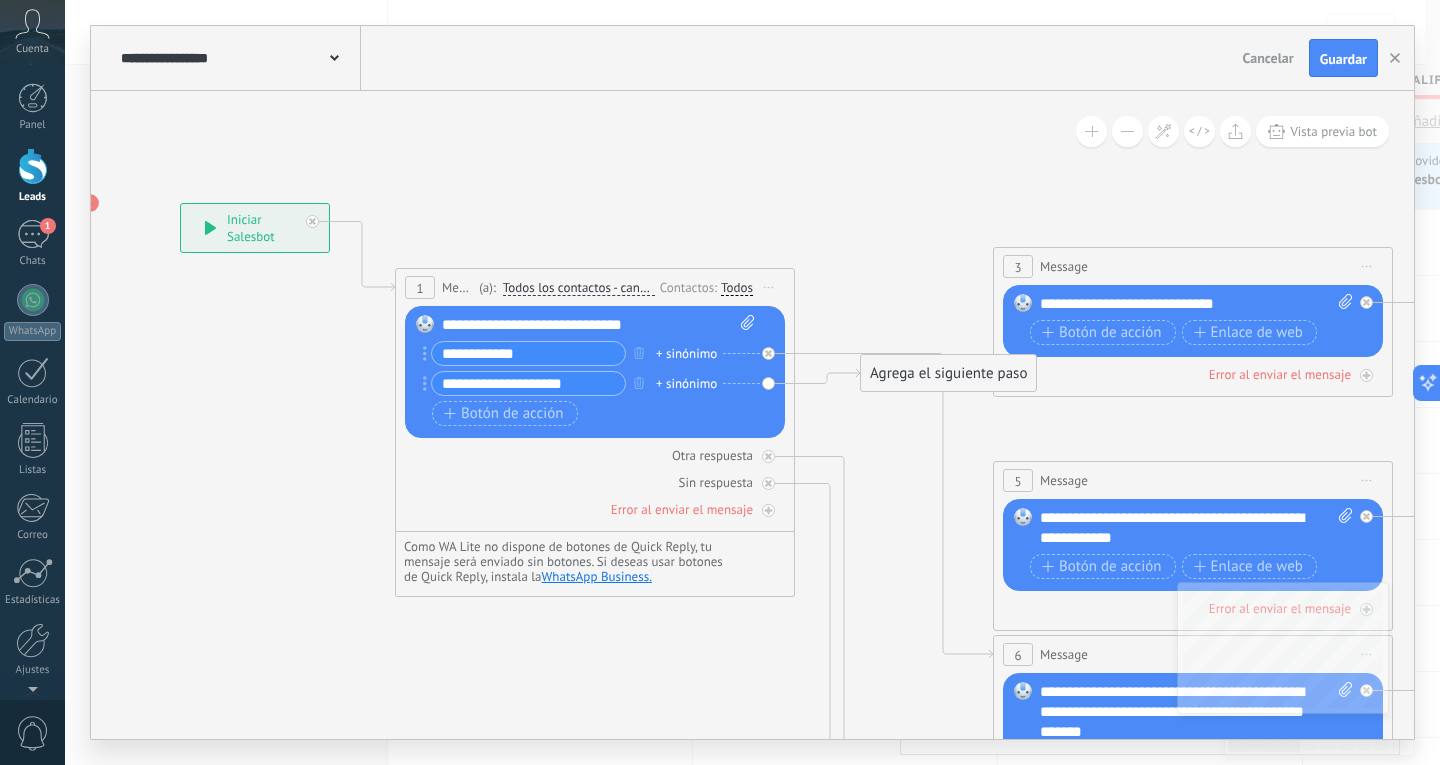 click on "**********" at bounding box center (528, 383) 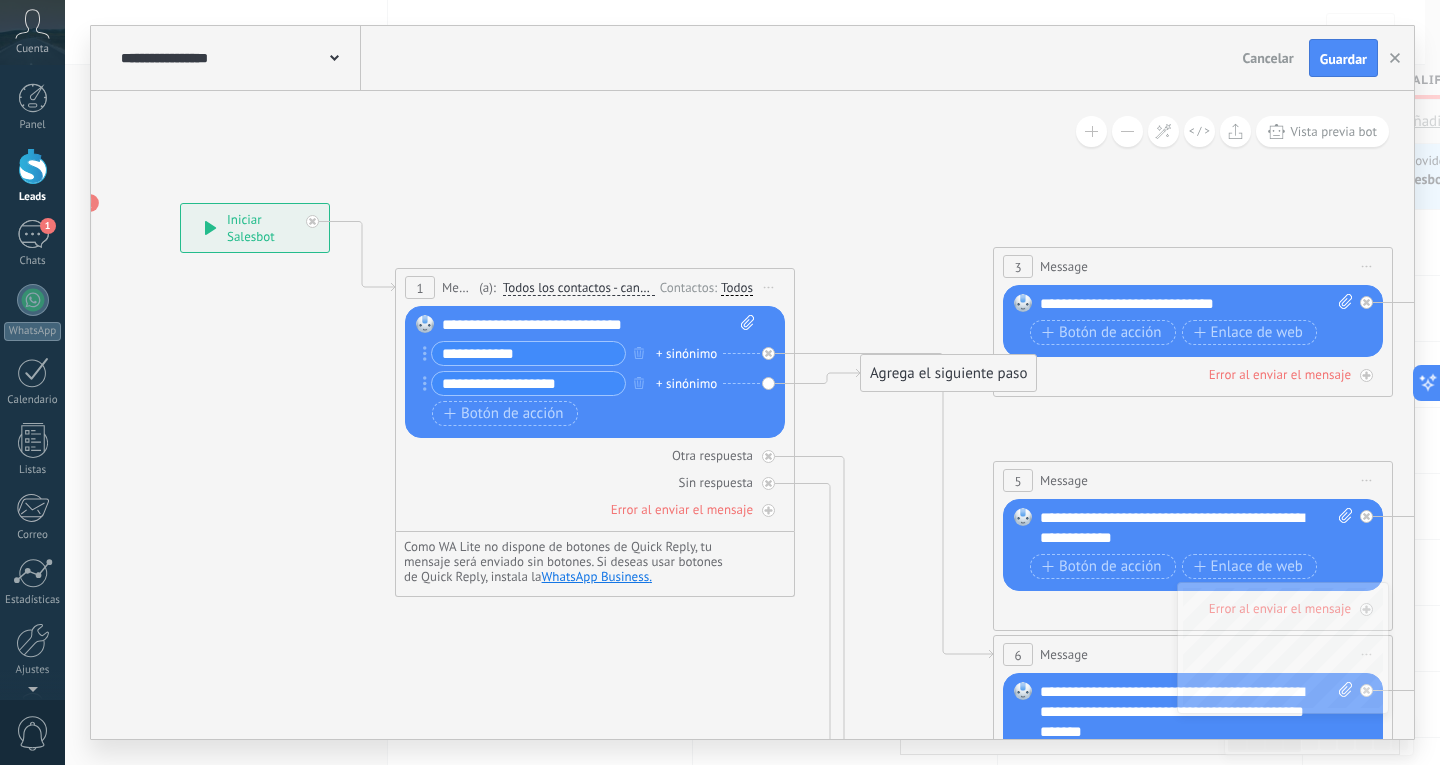 click on "+ sinónimo" at bounding box center [686, 354] 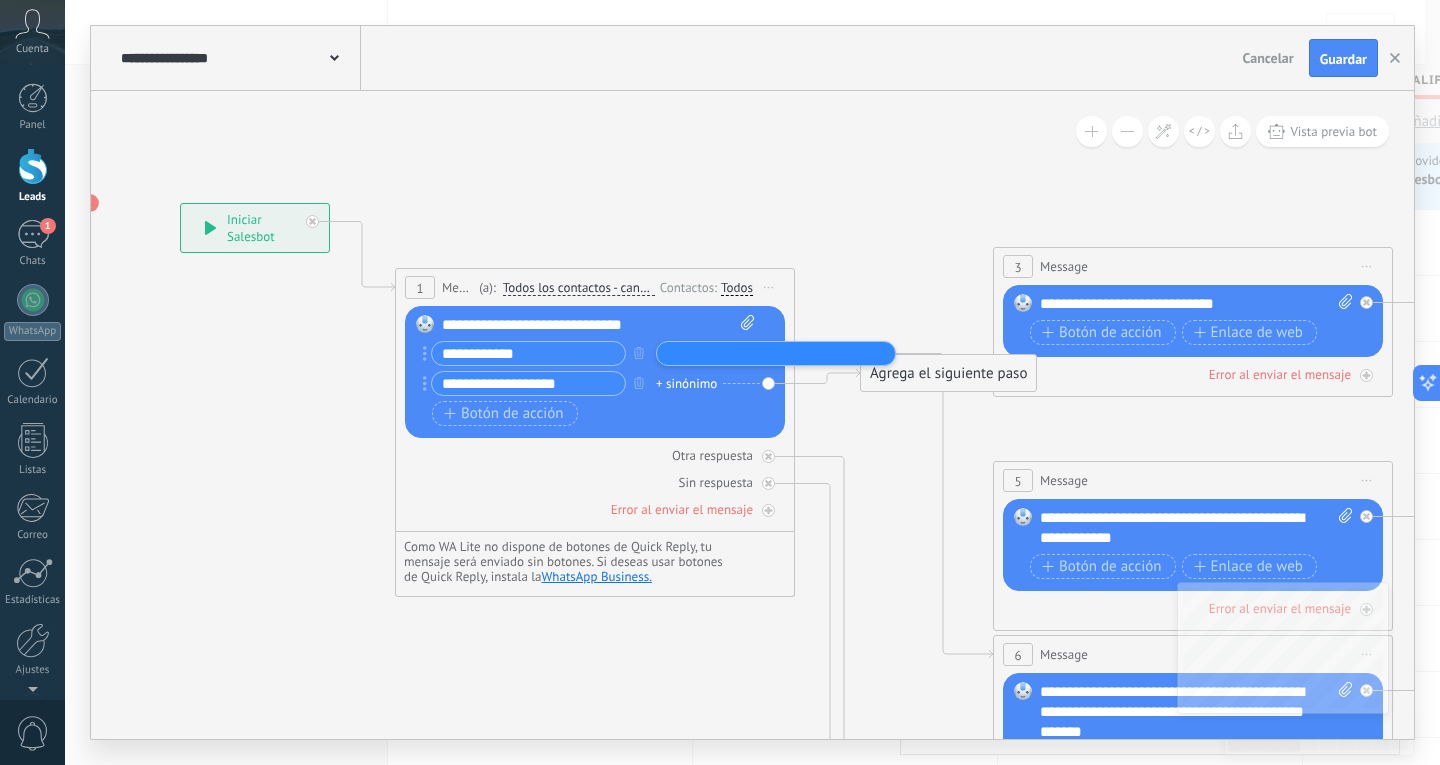 click on "**********" at bounding box center (528, 383) 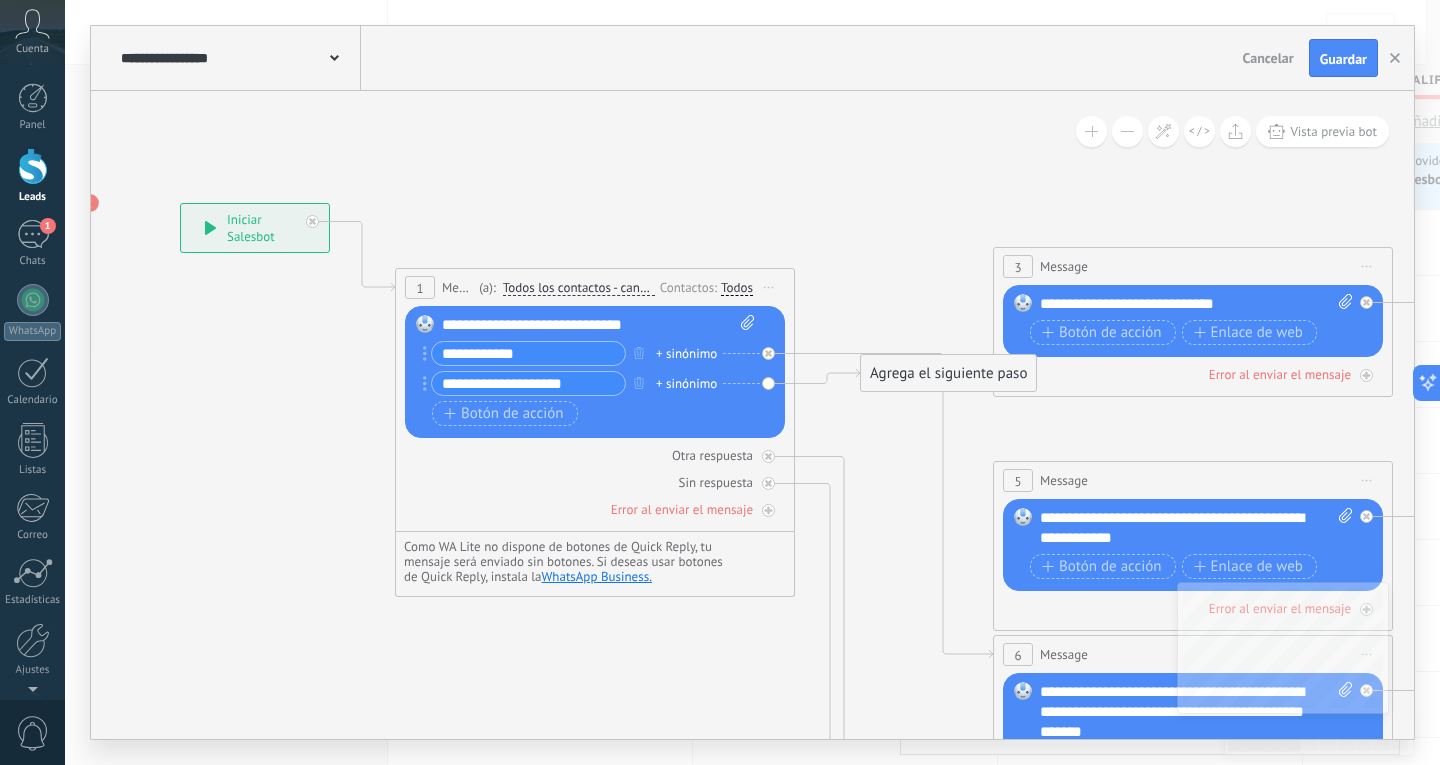 type on "**********" 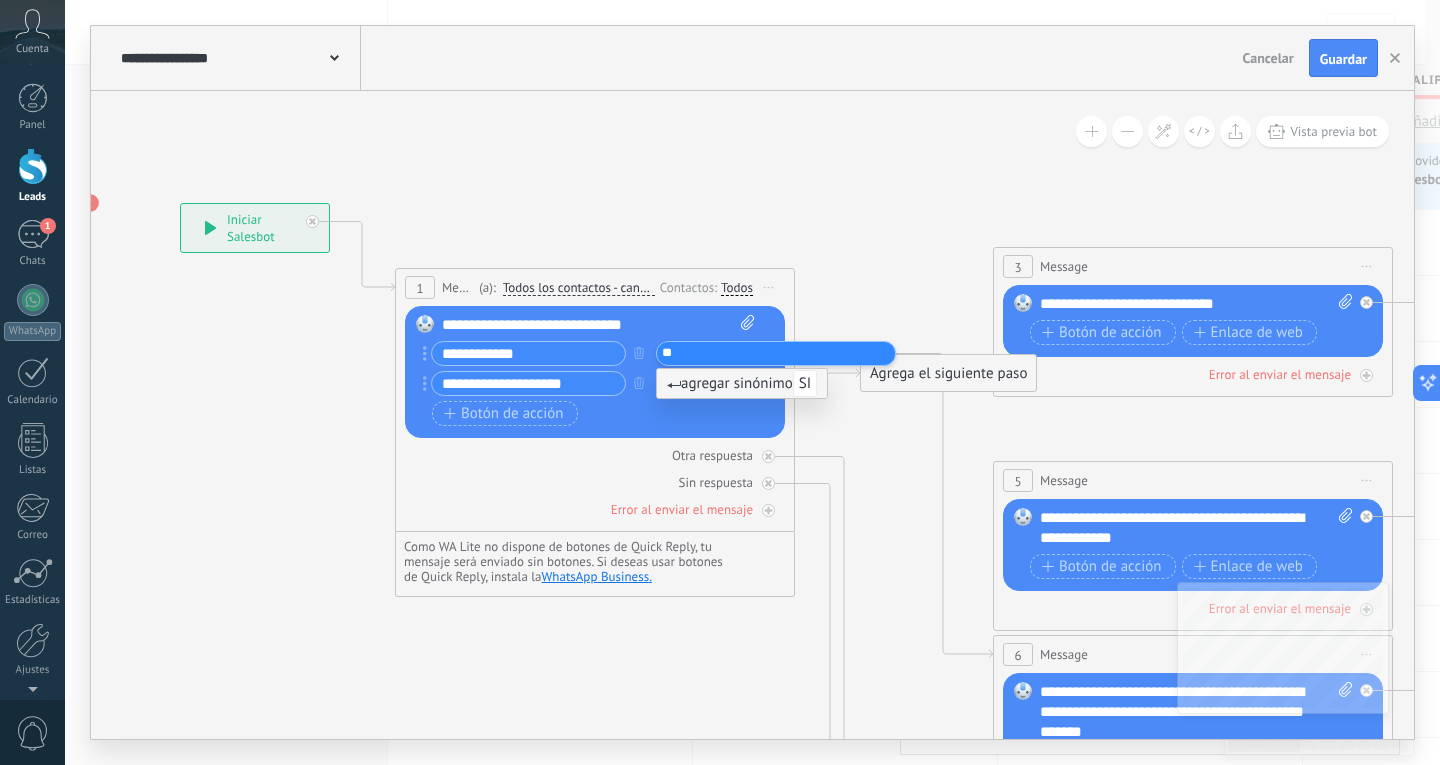 type on "**" 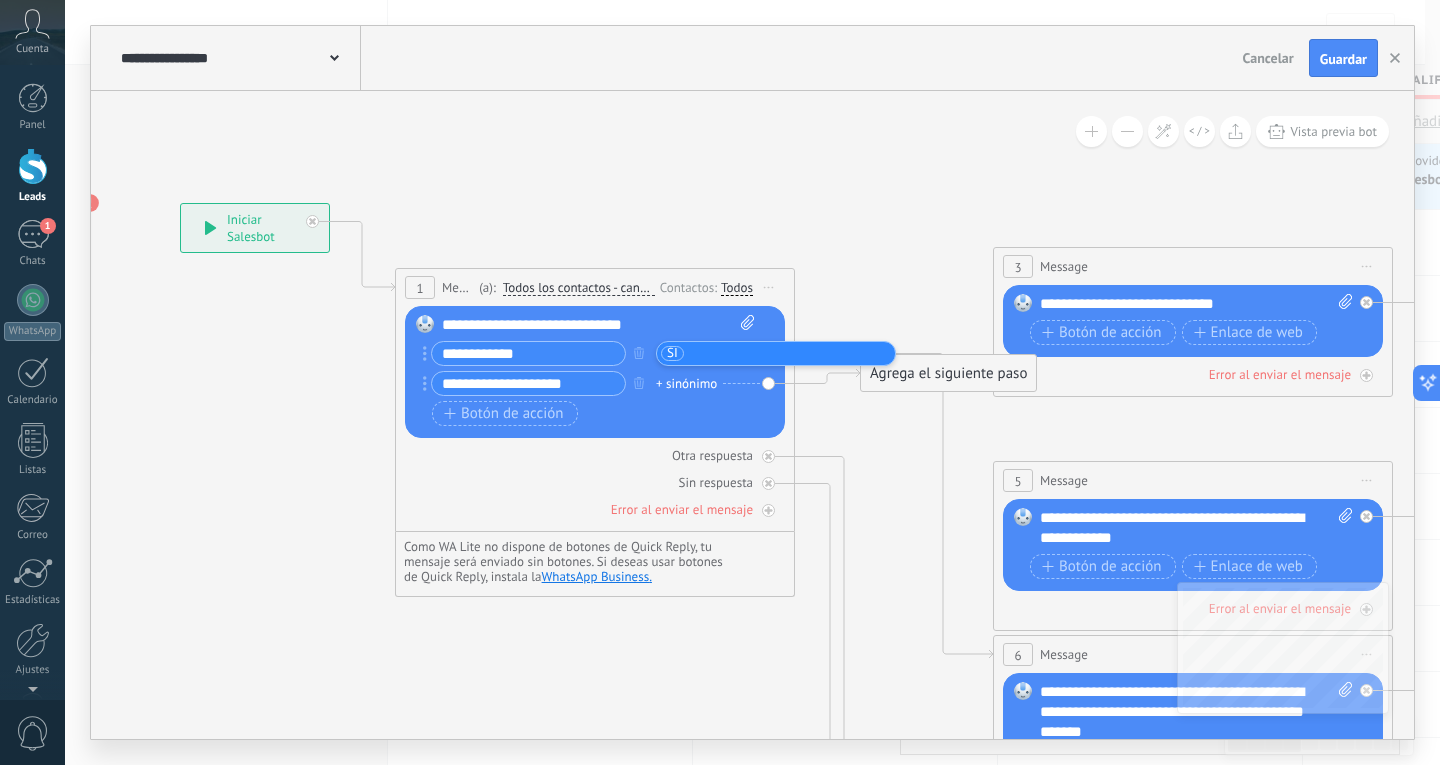 click on "+ sinónimo" at bounding box center [686, 384] 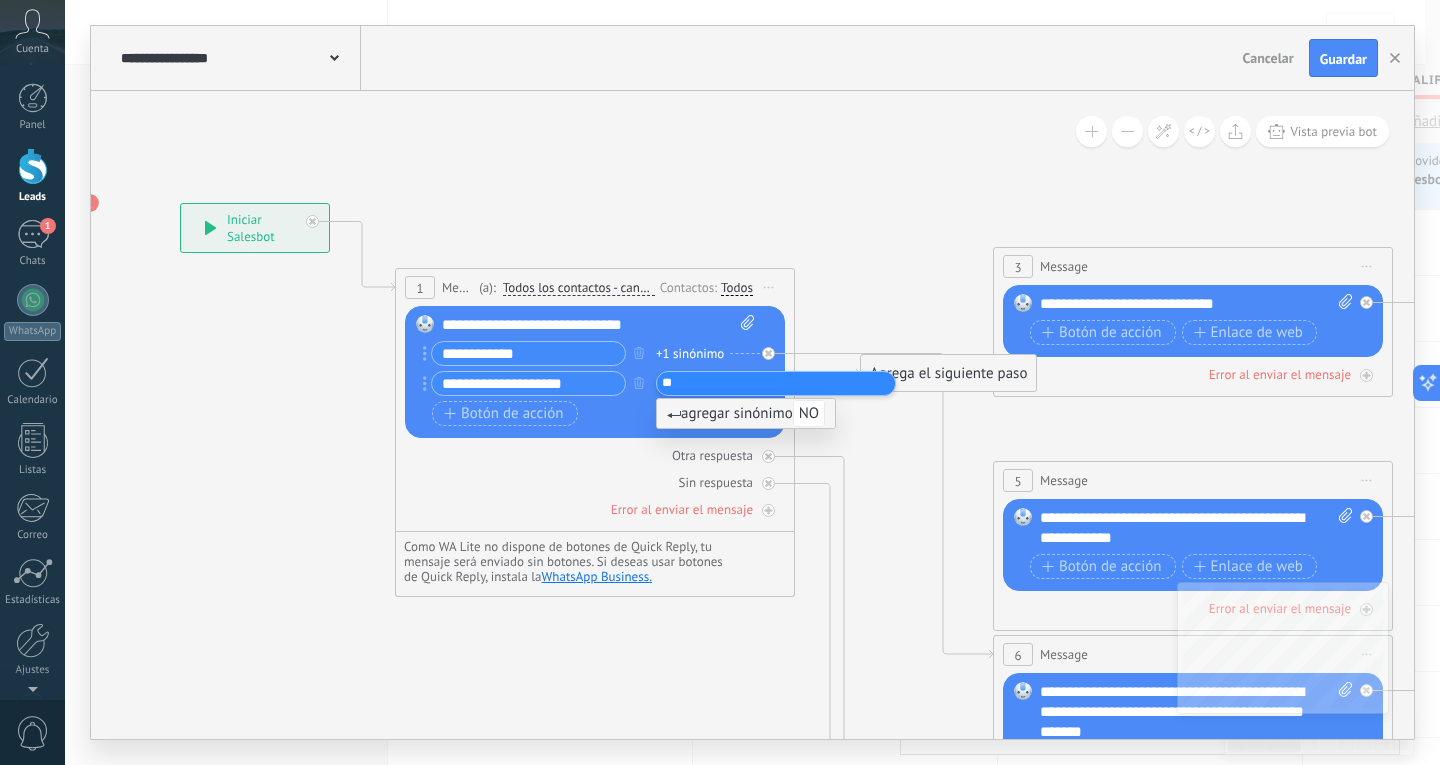 type on "**" 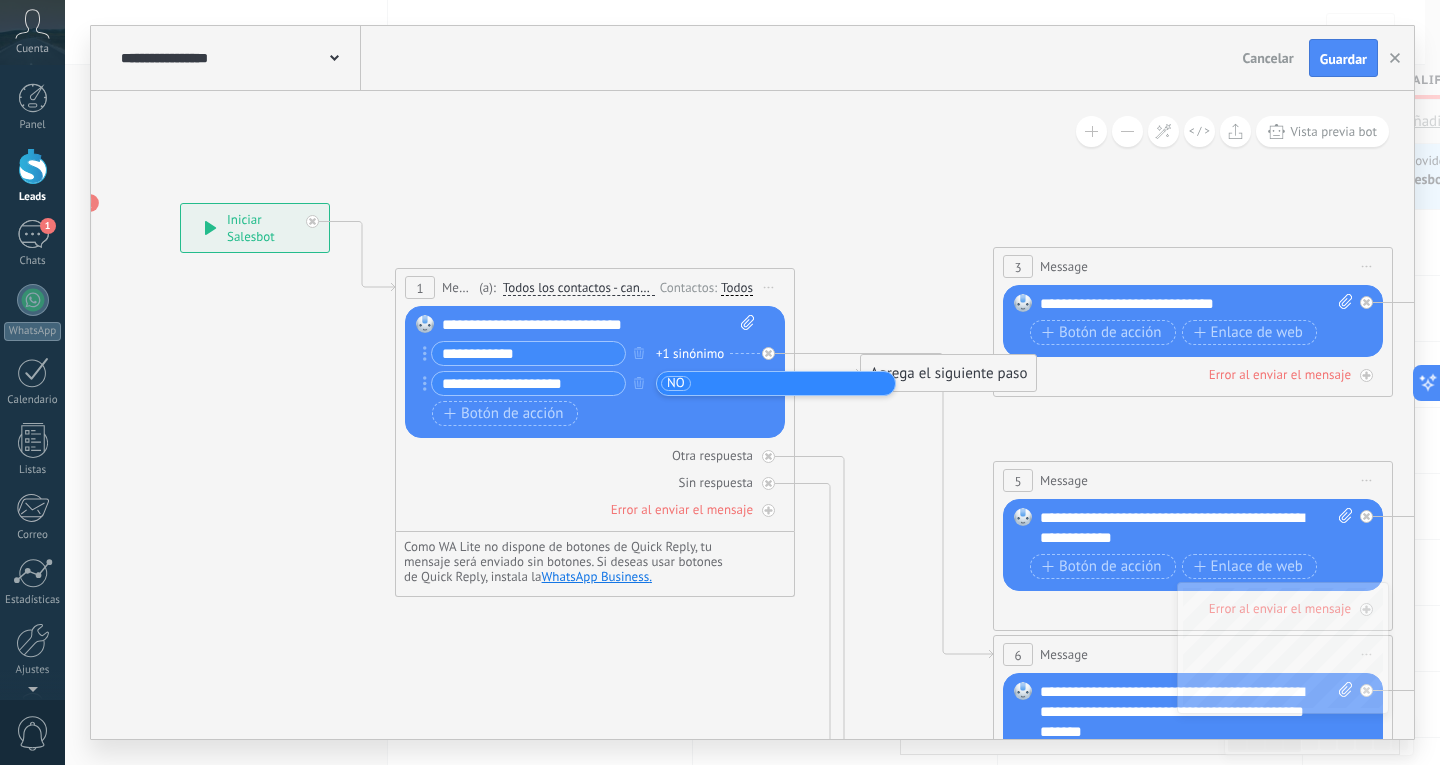 click on "Botón de acción
Enlace de web" at bounding box center [593, 413] 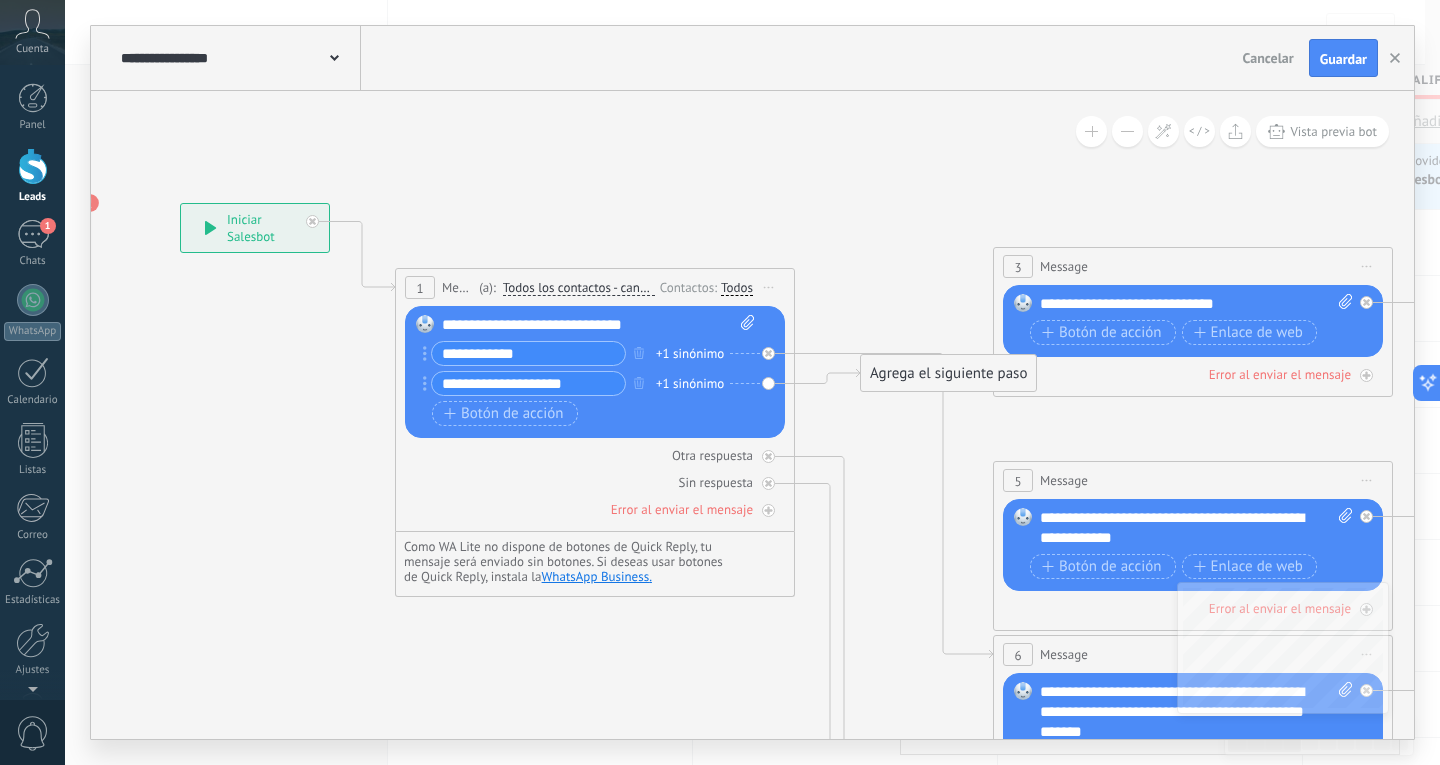 click on "Agrega el siguiente paso" at bounding box center (948, 373) 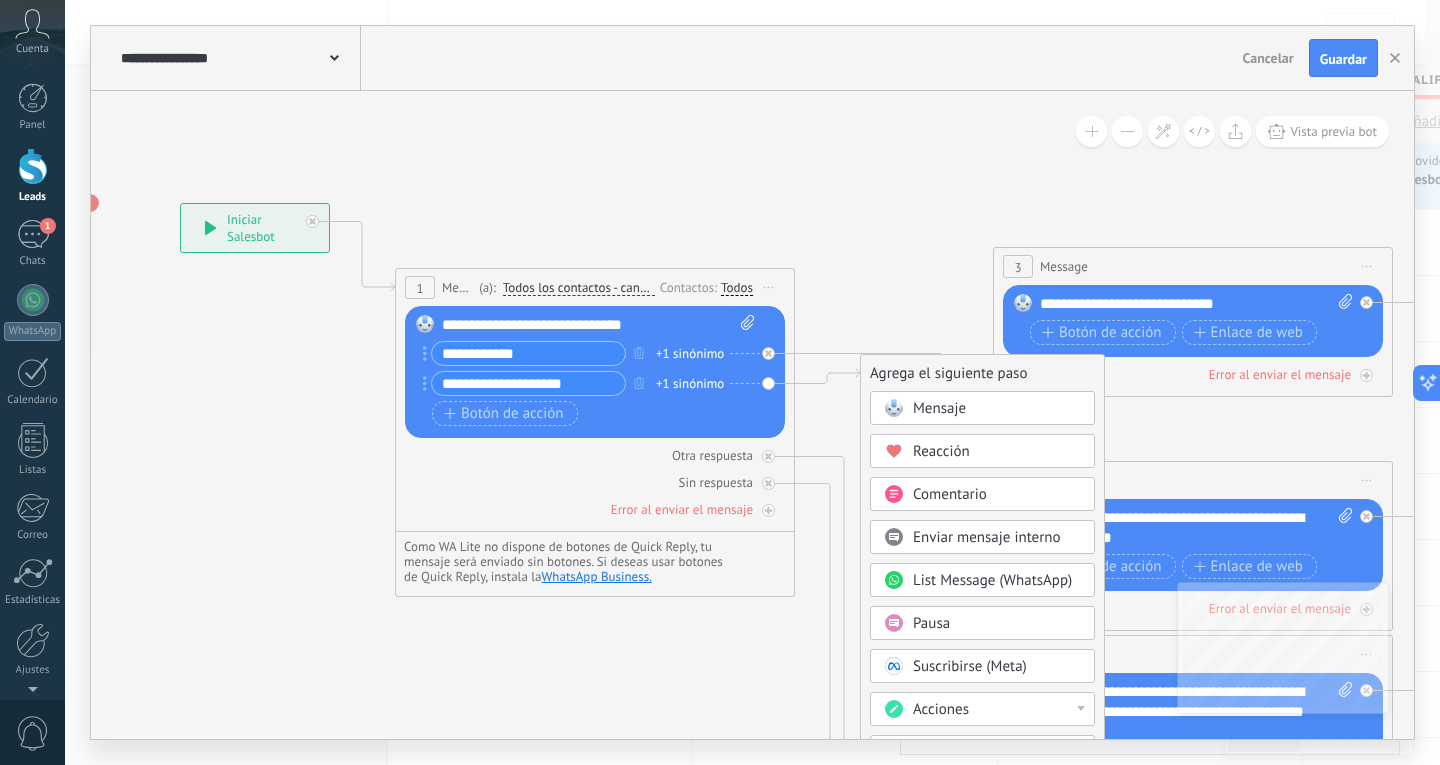 click on "**********" at bounding box center (584, 353) 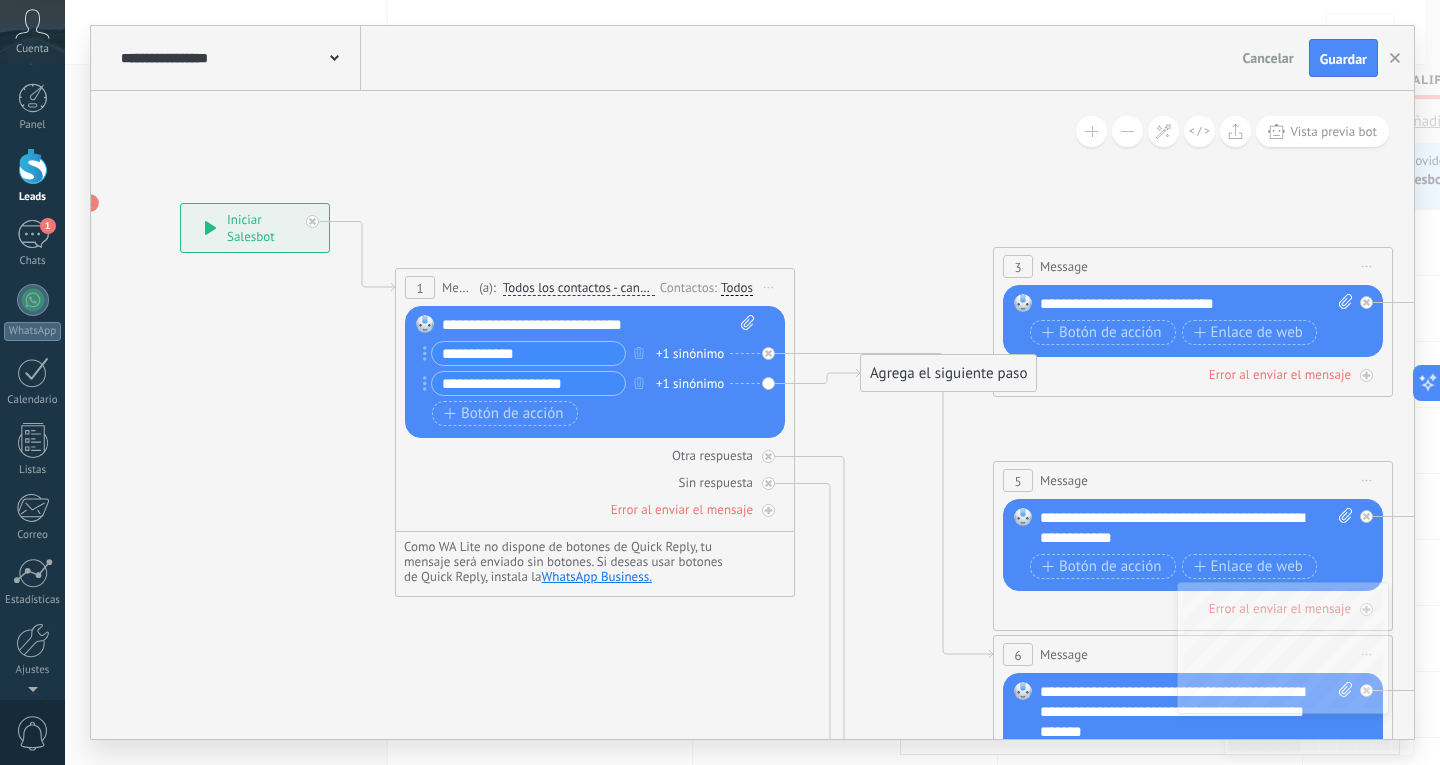 click on "**********" at bounding box center [584, 353] 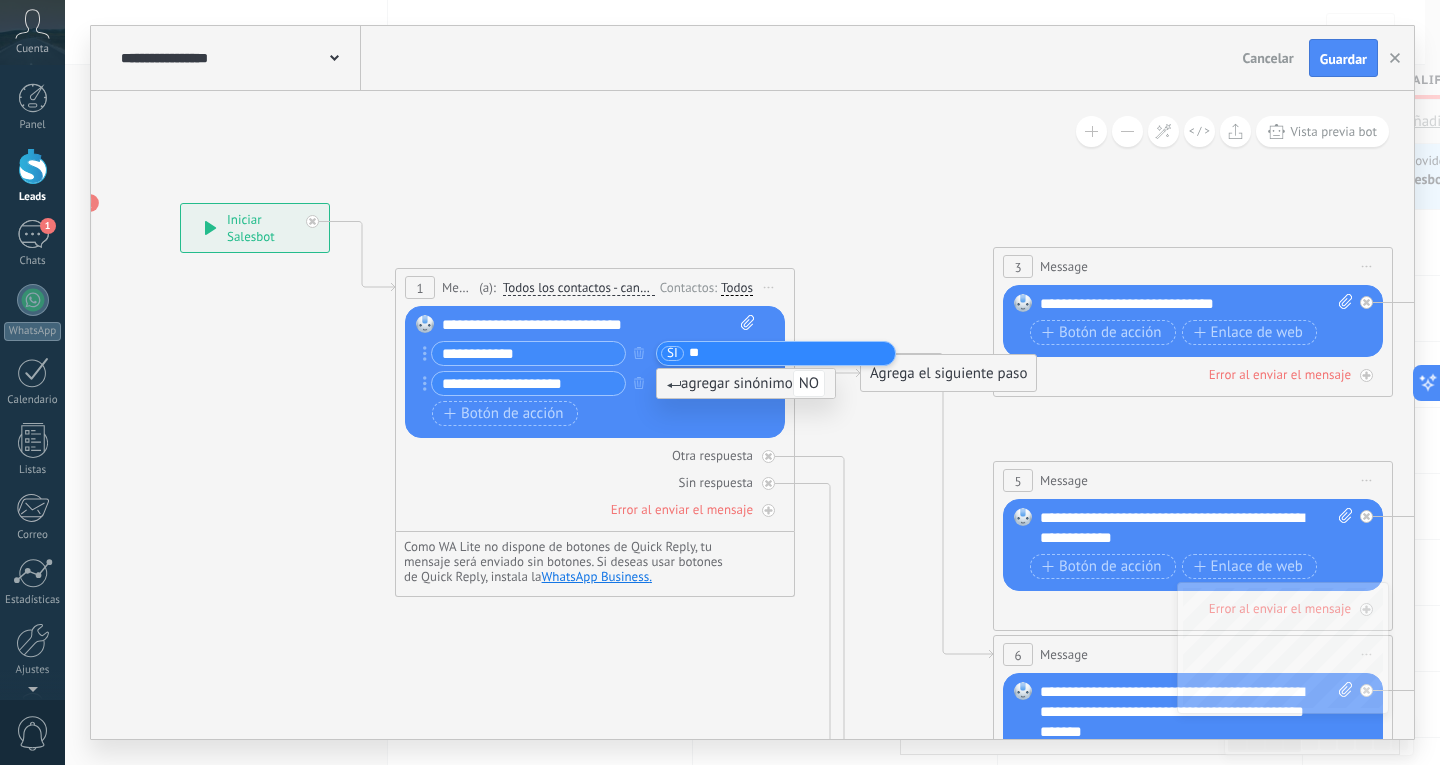 type on "**" 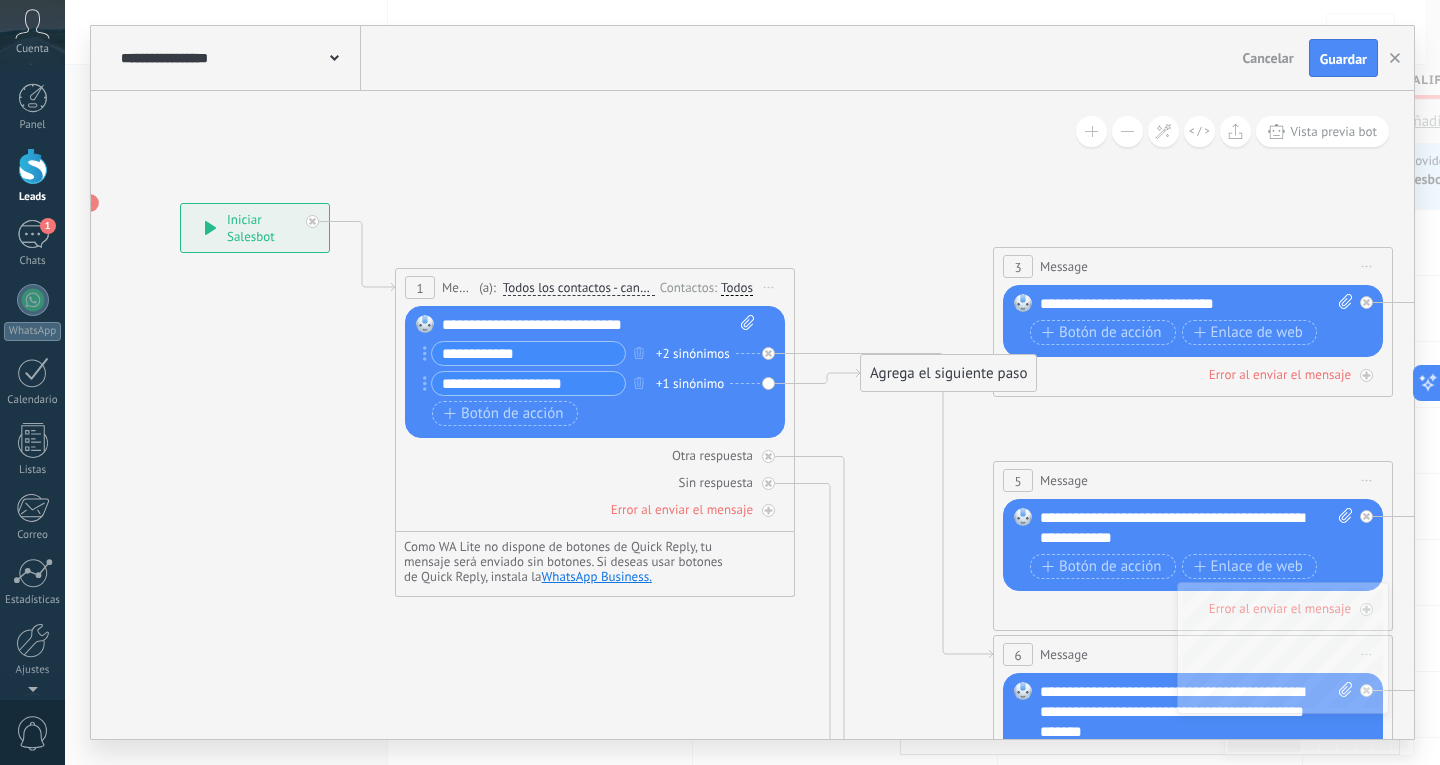 click on "+1 sinónimo" at bounding box center (690, 384) 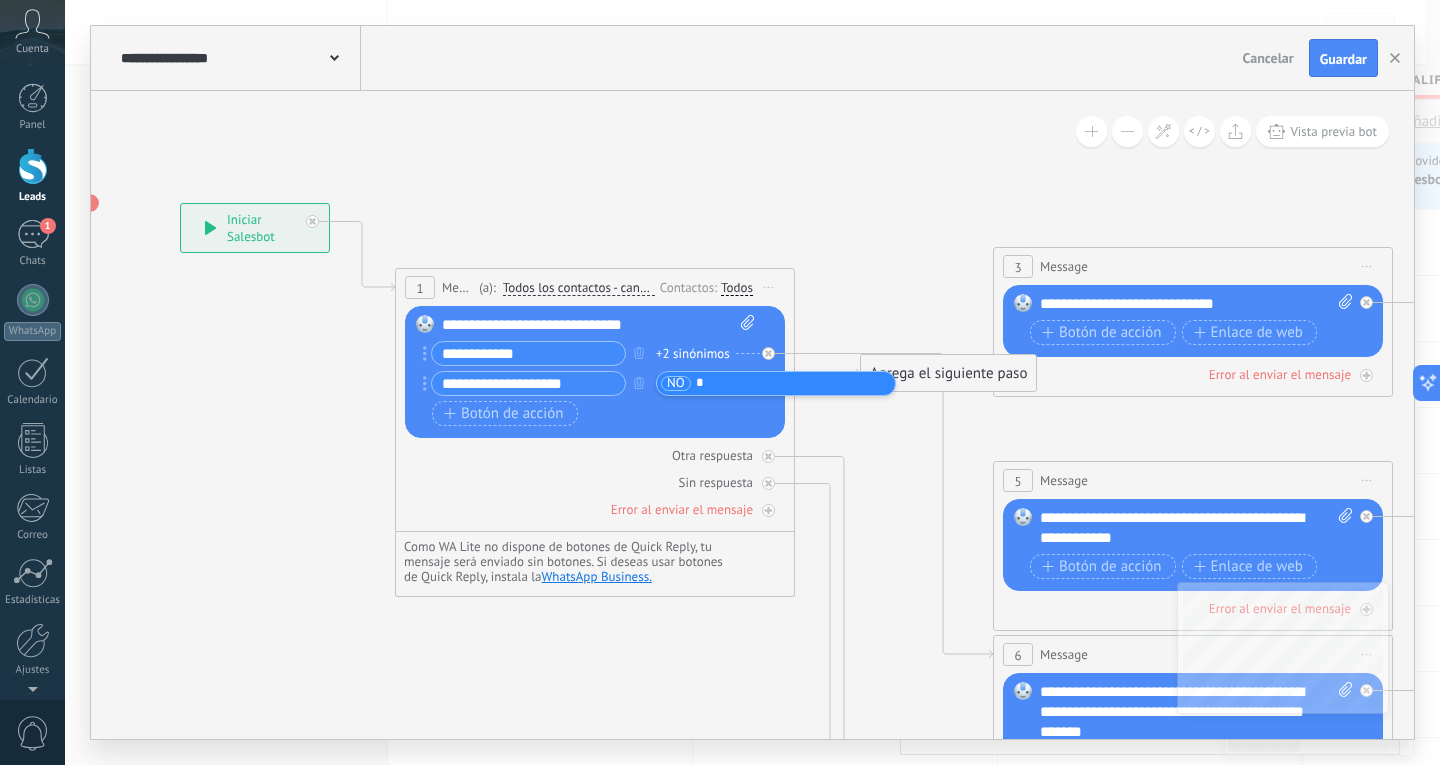 type on "**" 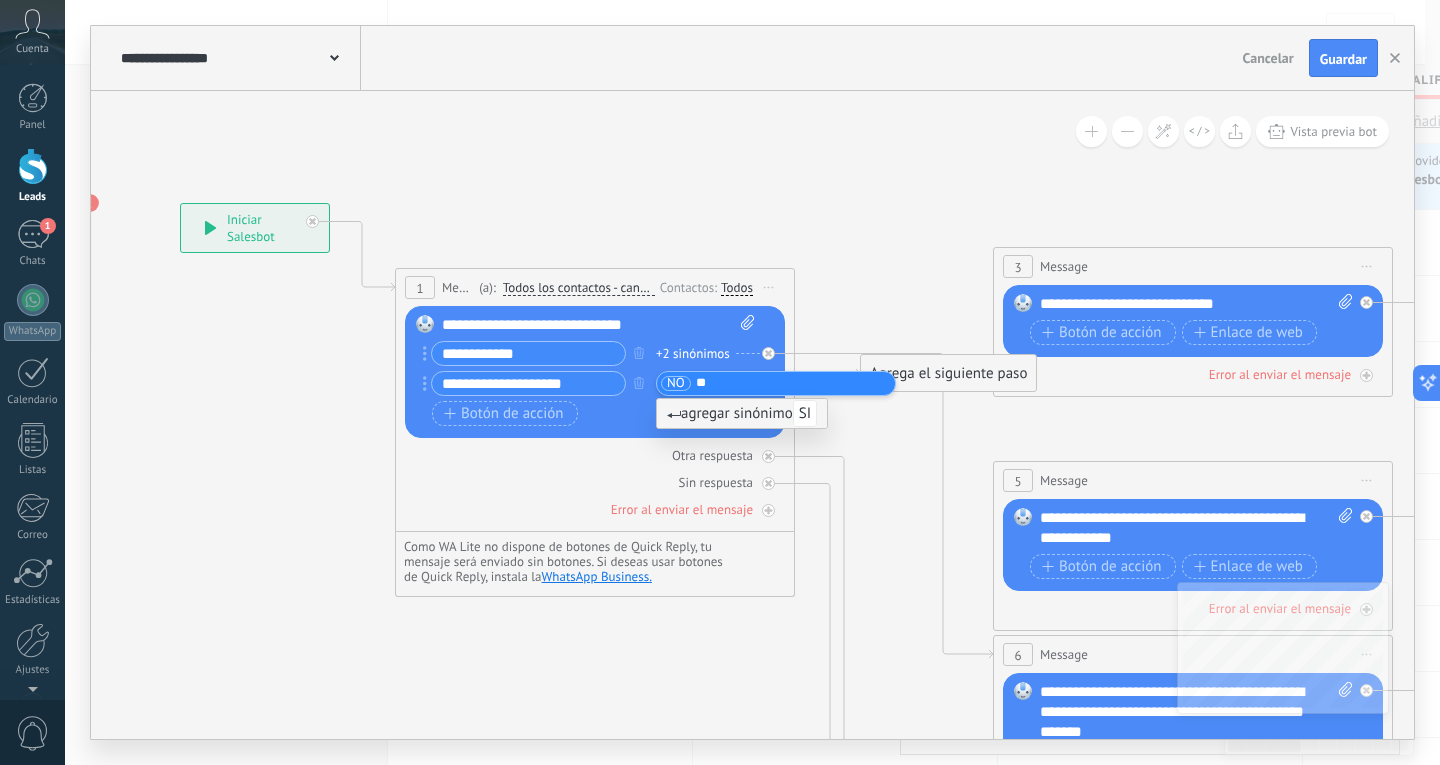 type 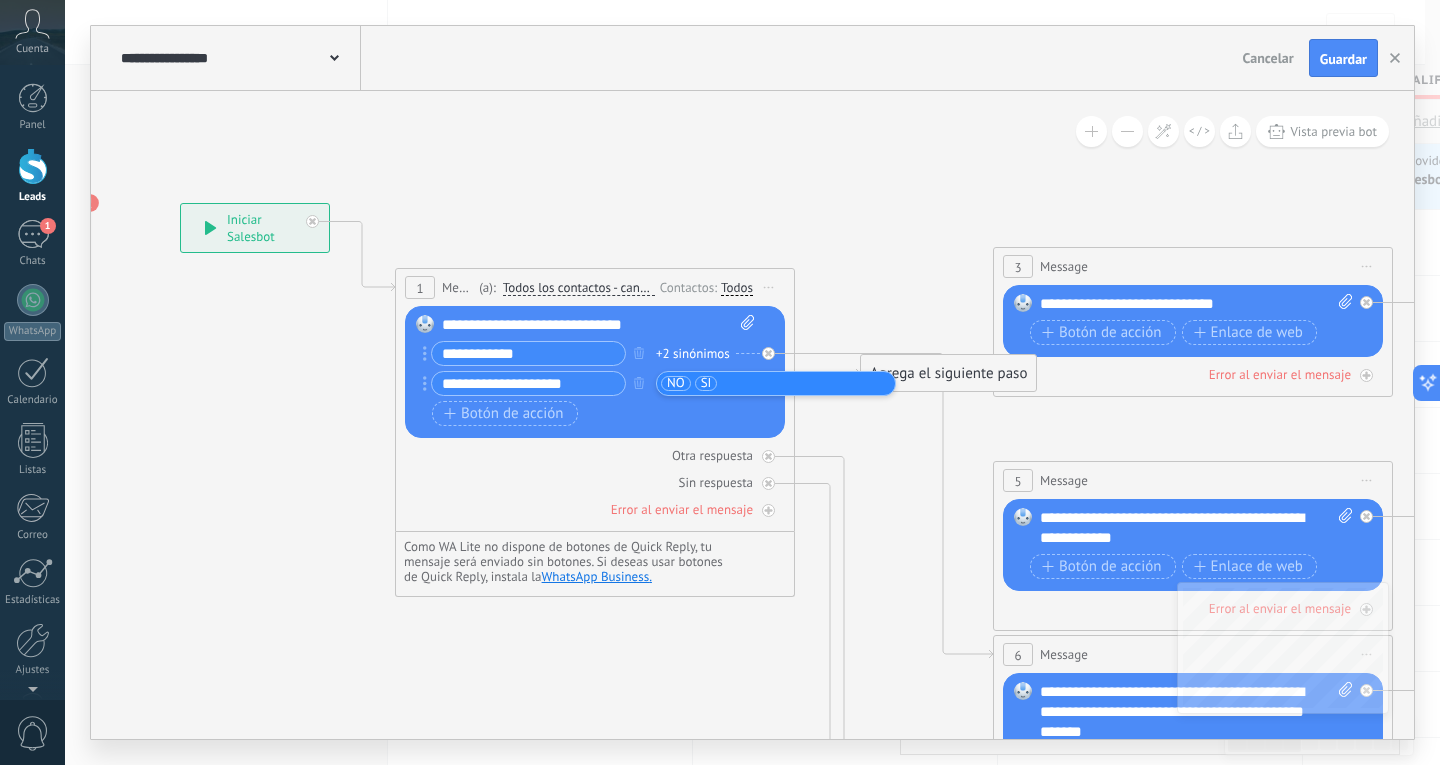 click on "Botón de acción
Enlace de web" at bounding box center [593, 413] 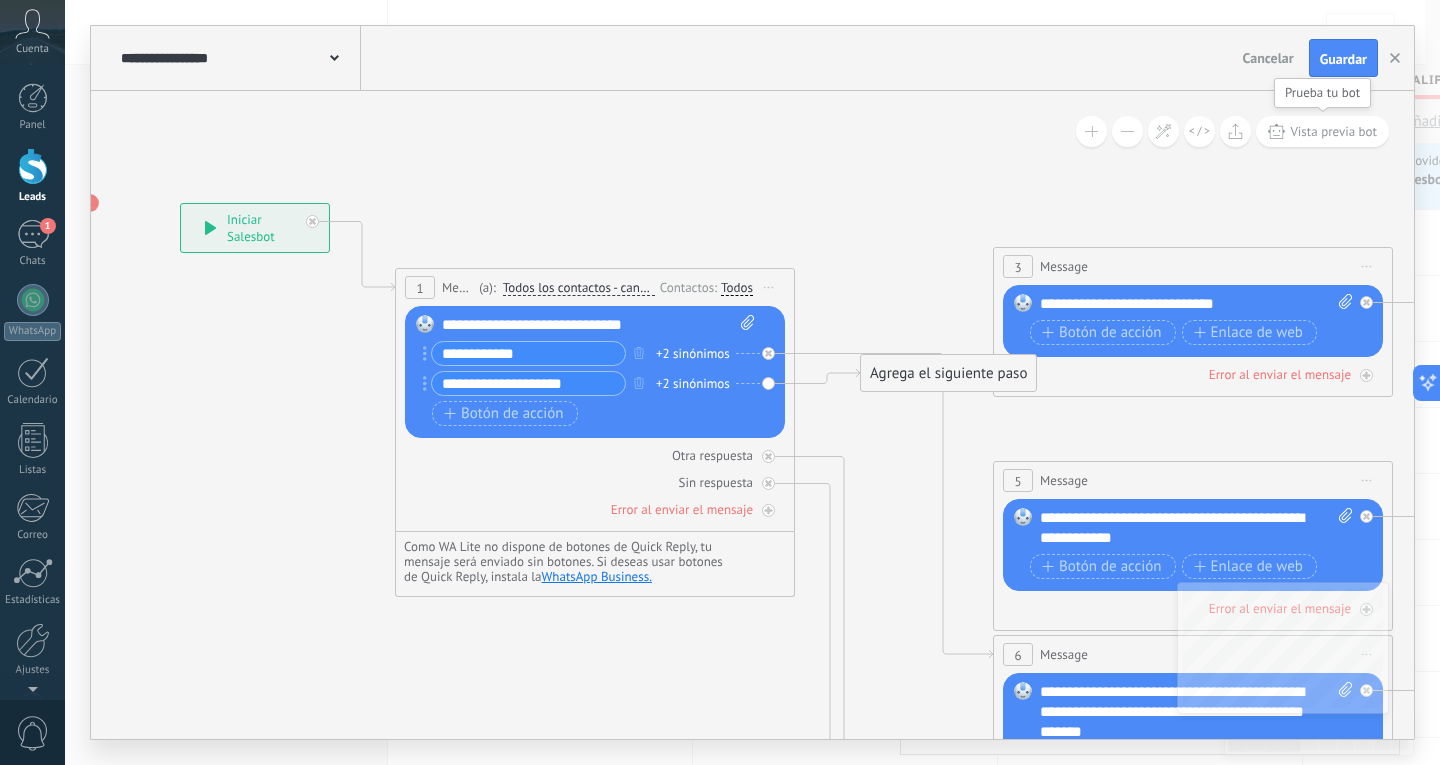 click on "Vista previa bot" at bounding box center (1333, 131) 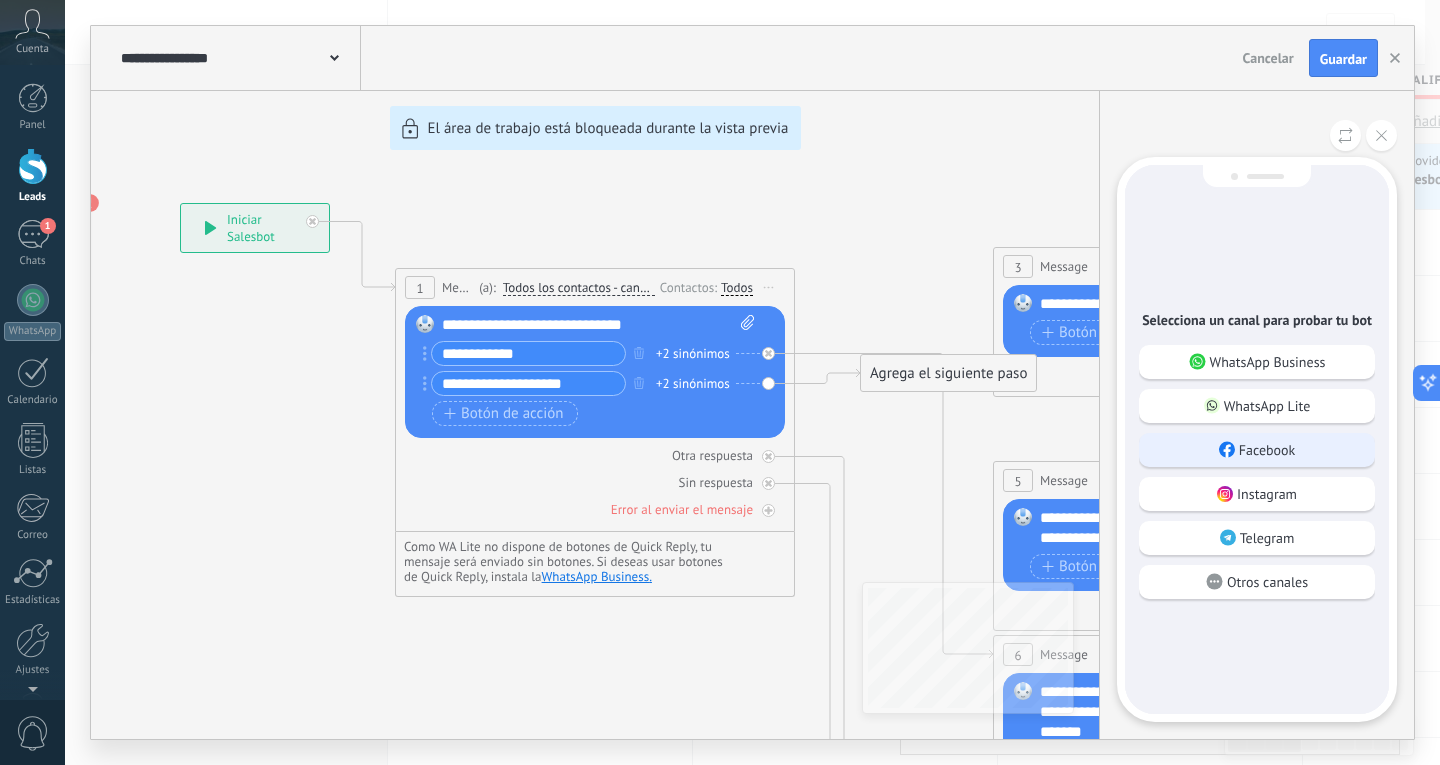click on "Facebook" at bounding box center [1257, 450] 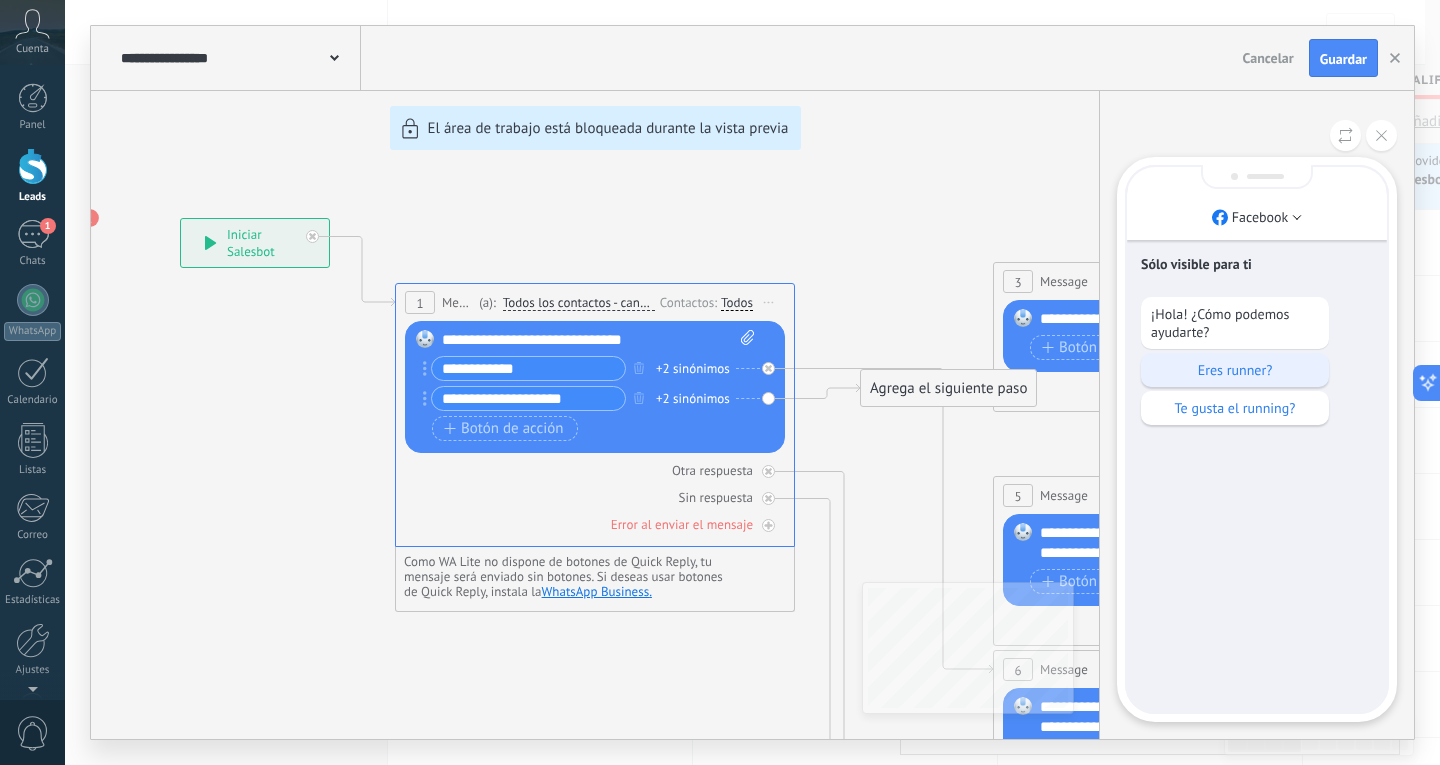 click on "Eres runner?" at bounding box center [1235, 370] 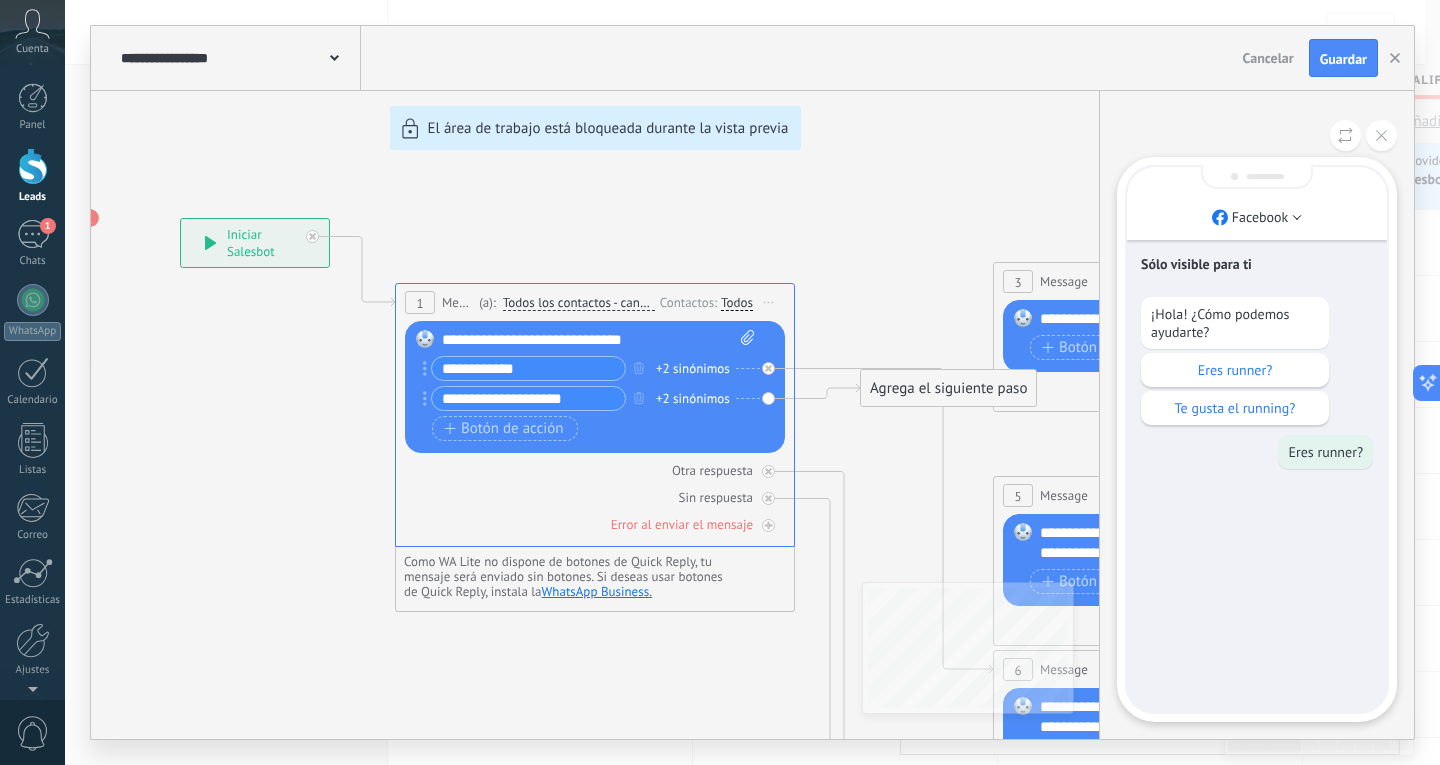 click on "Eres runner?" at bounding box center (1325, 452) 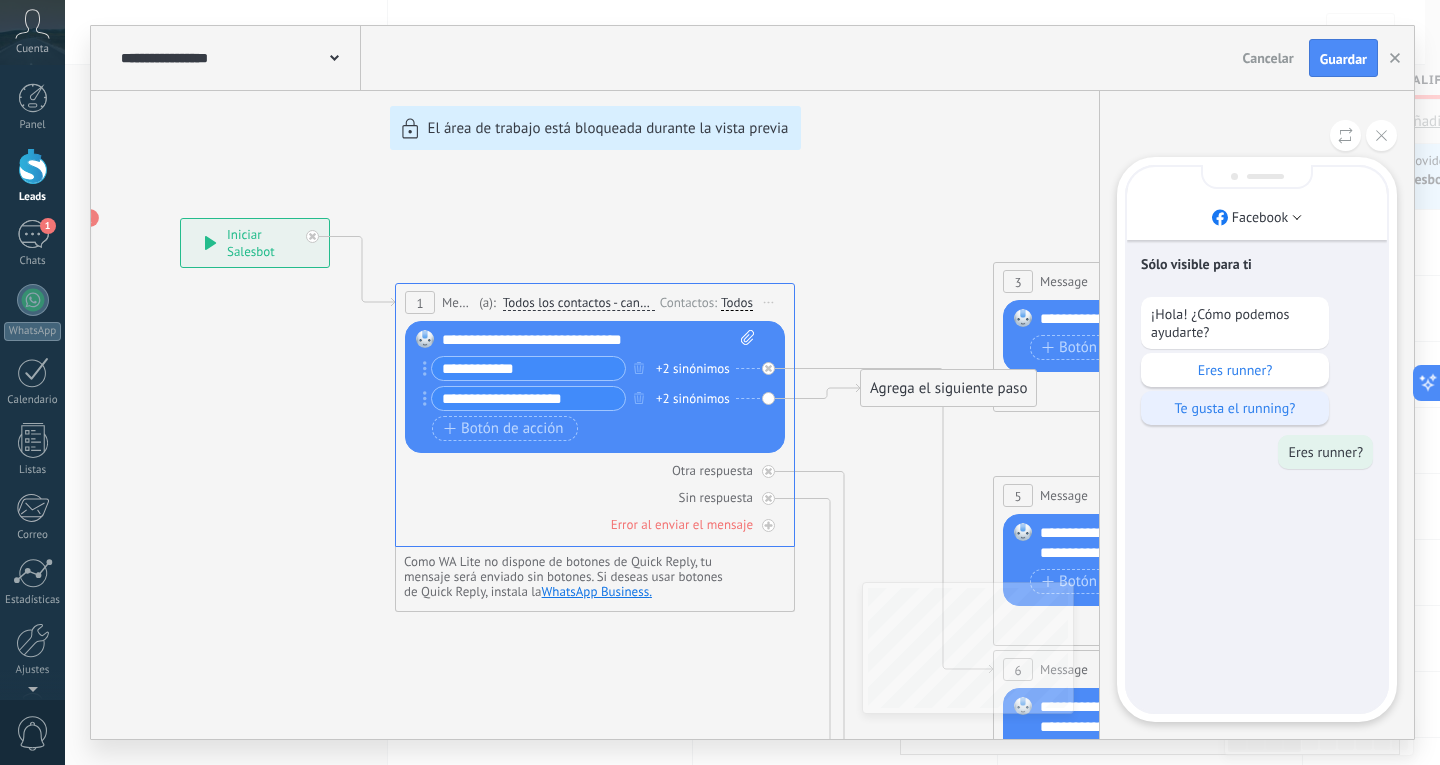 click on "Te gusta el running?" at bounding box center (1235, 408) 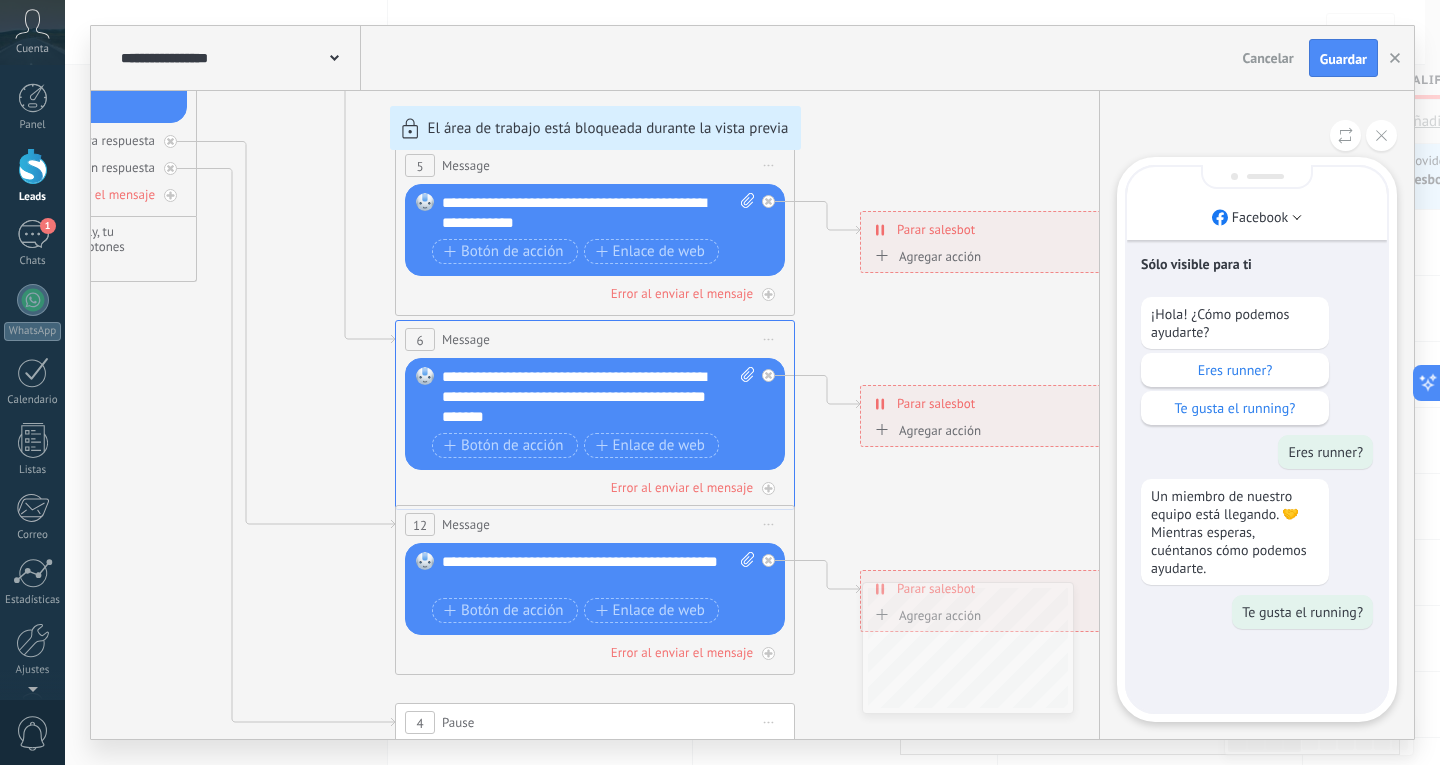 click on "Un miembro de nuestro equipo está llegando. 🤝 Mientras esperas, cuéntanos cómo podemos ayudarte." at bounding box center (1235, 532) 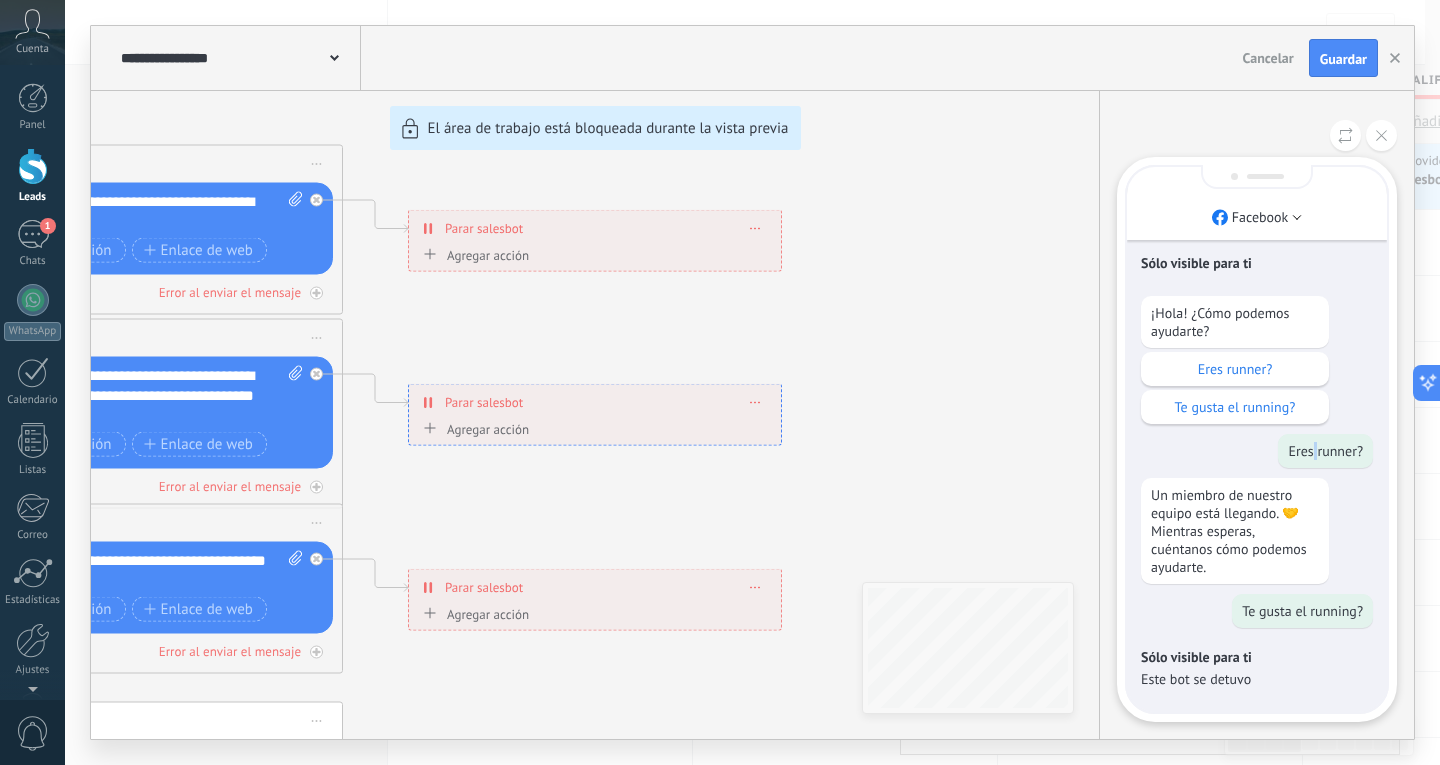 click on "Eres runner?" at bounding box center (1325, 451) 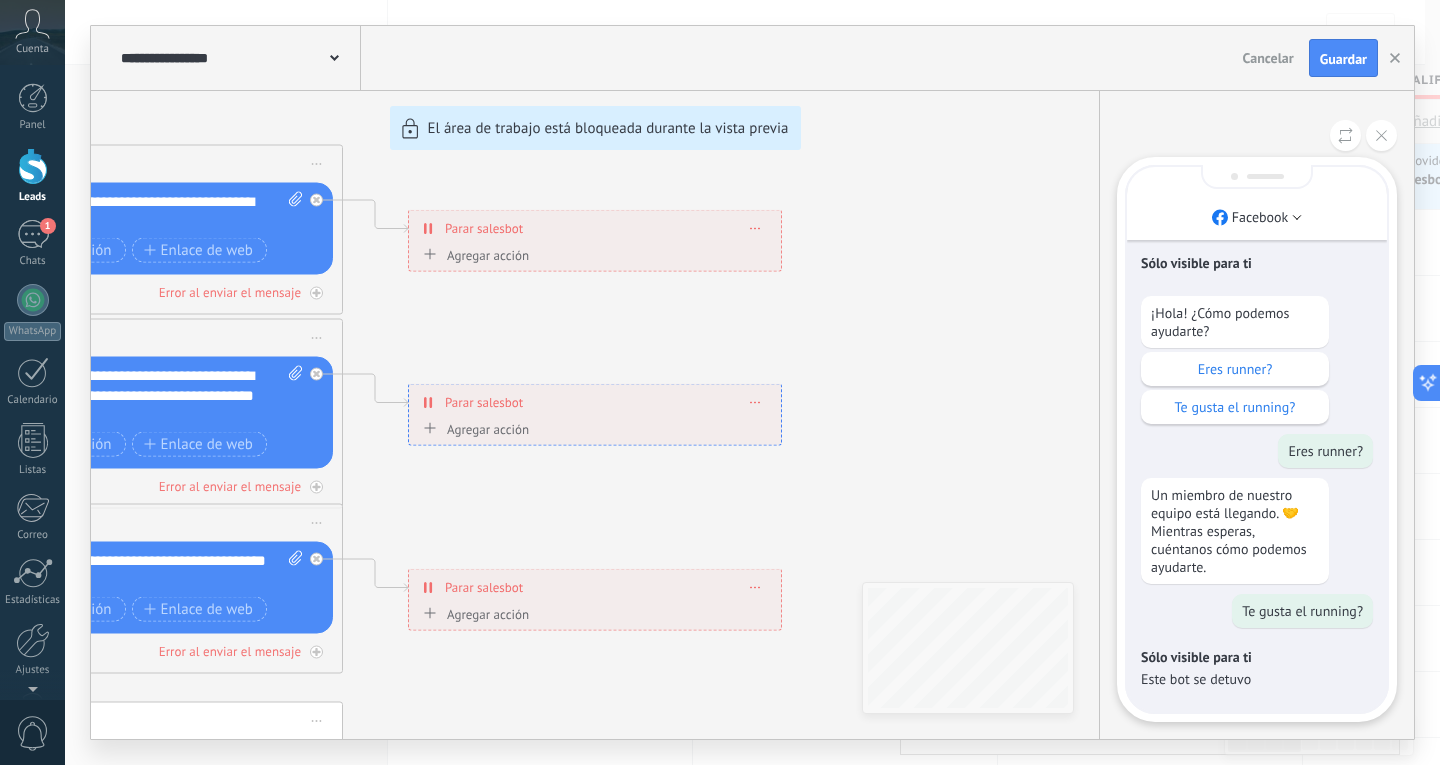 click on "Eres runner?" at bounding box center [1325, 451] 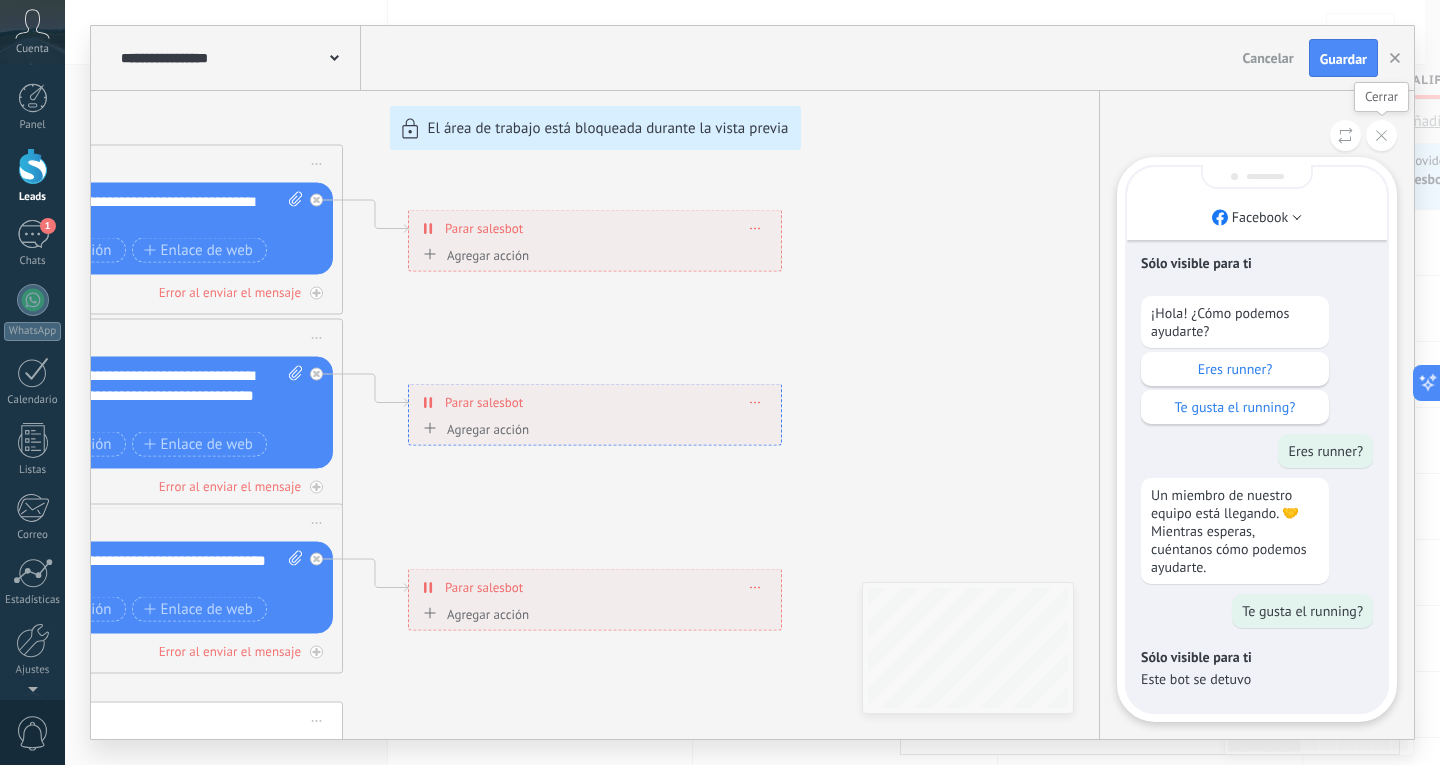 click at bounding box center [1381, 135] 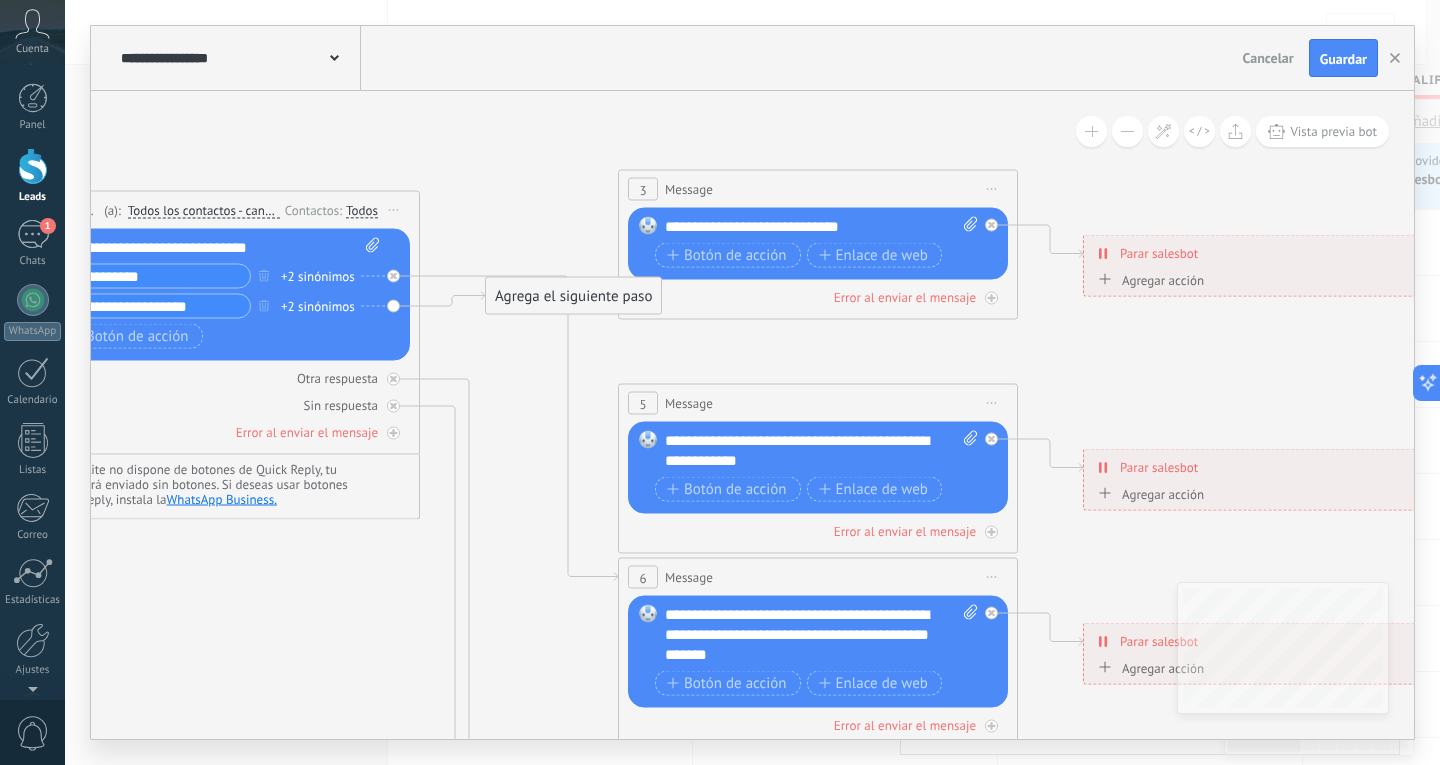 drag, startPoint x: 378, startPoint y: 167, endPoint x: 1060, endPoint y: 400, distance: 720.7031 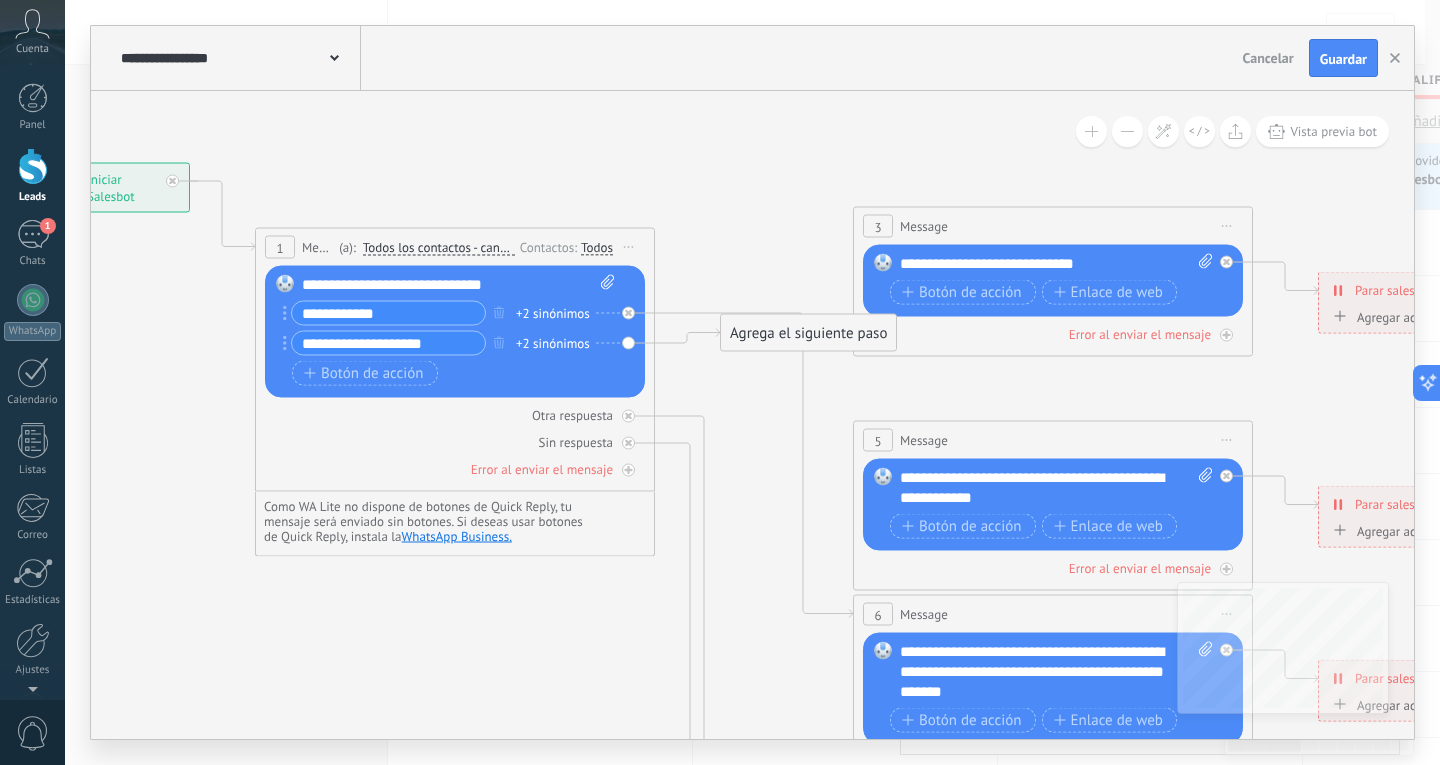 drag, startPoint x: 434, startPoint y: 193, endPoint x: 666, endPoint y: 233, distance: 235.42302 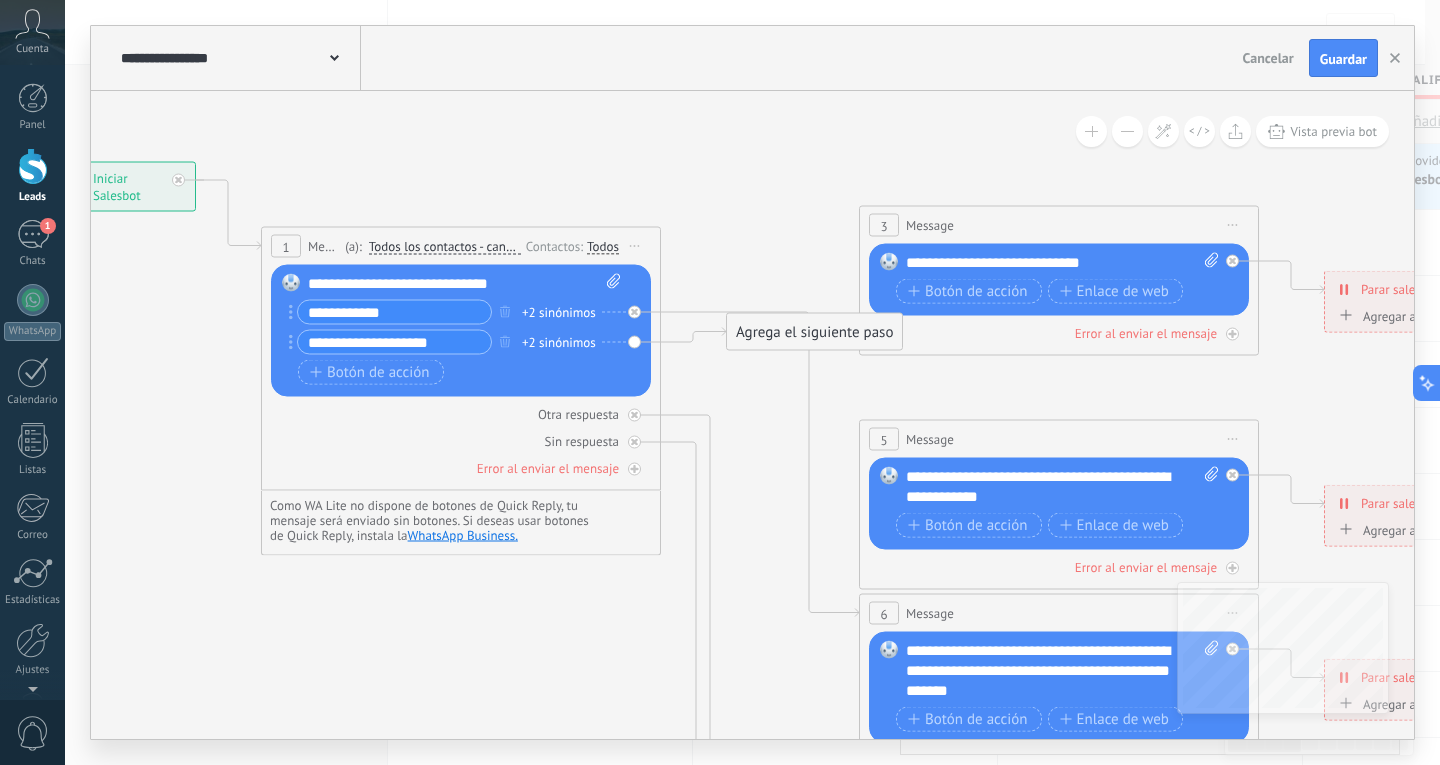 click on "Reemplazar
Quitar
Convertir a mensaje de voz
Arrastre la imagen aquí para adjuntarla.
Añadir imagen
Subir
Arrastrar y soltar
Archivo no encontrado
Escribe tu mensaje..." at bounding box center [461, 331] 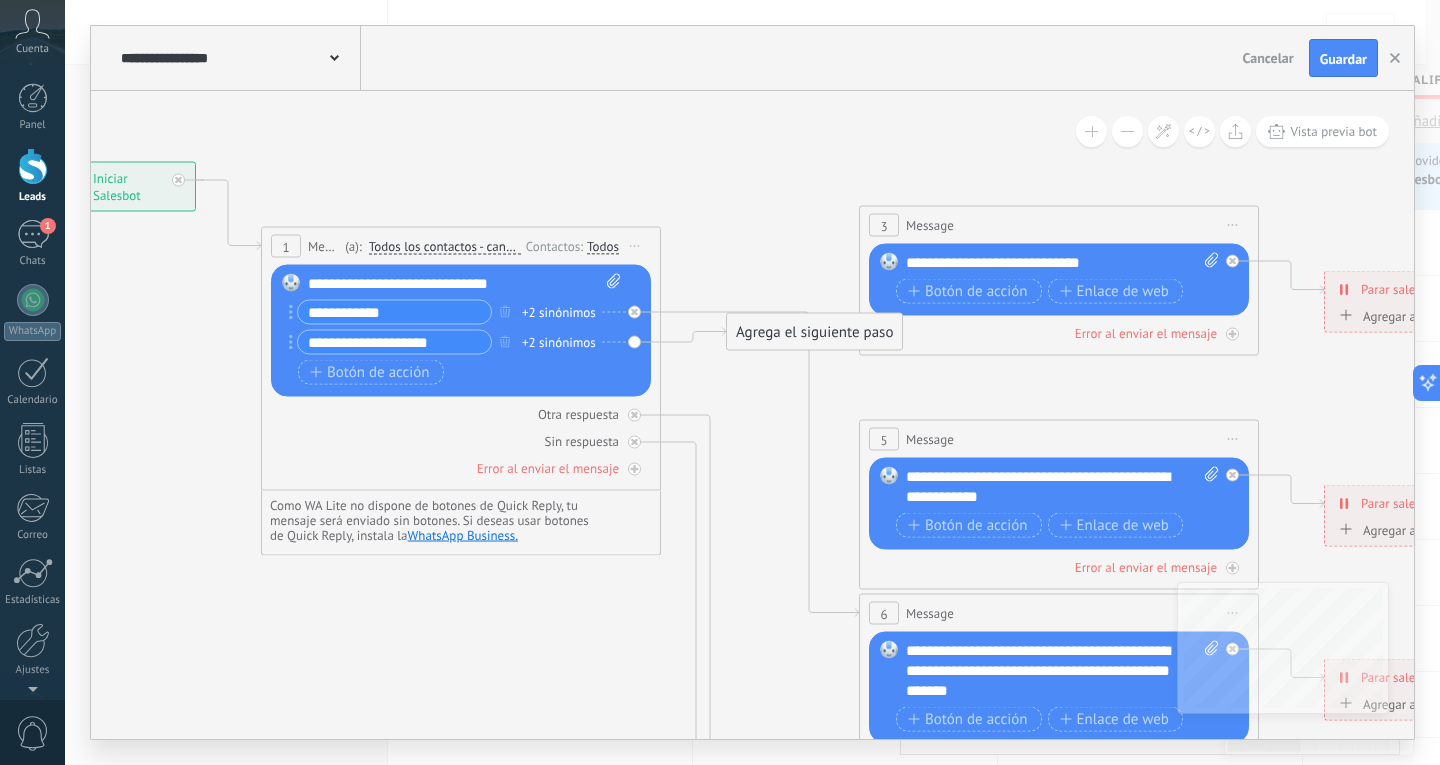 click on "+2  sinónimos" at bounding box center [559, 312] 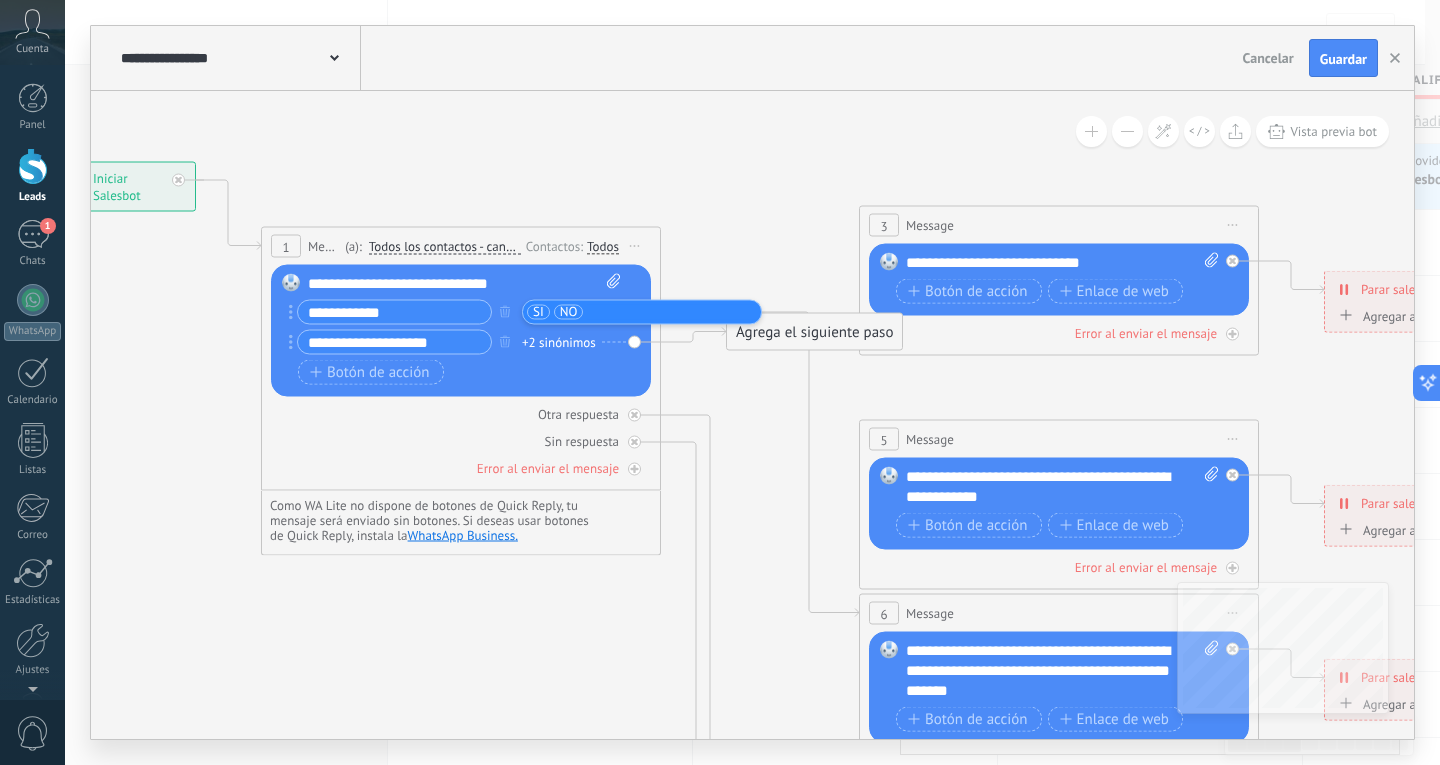 click on "Reemplazar
Quitar
Convertir a mensaje de voz
Arrastre la imagen aquí para adjuntarla.
Añadir imagen
Subir
Arrastrar y soltar
Archivo no encontrado
Escribe tu mensaje..." at bounding box center (461, 331) 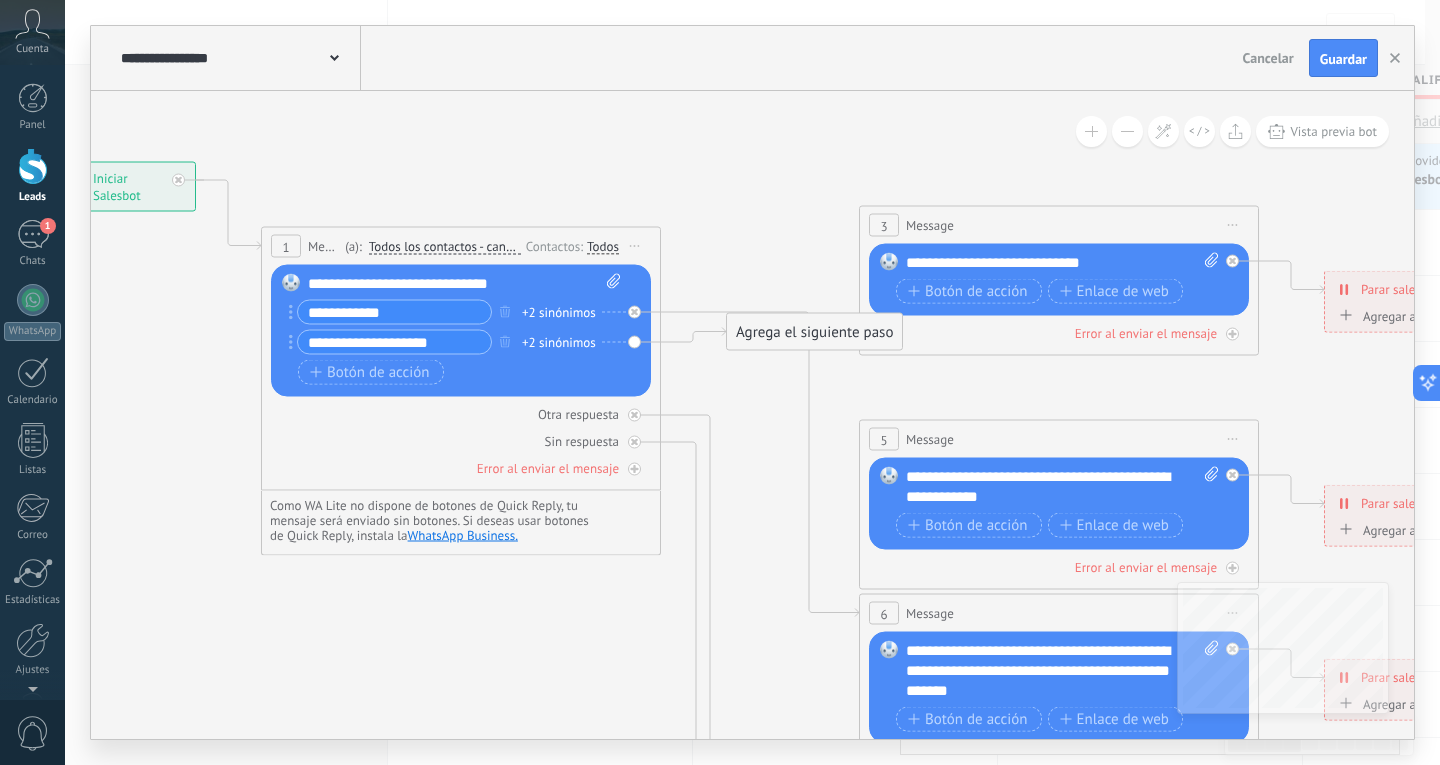 click on "Agrega el siguiente paso" at bounding box center [814, 332] 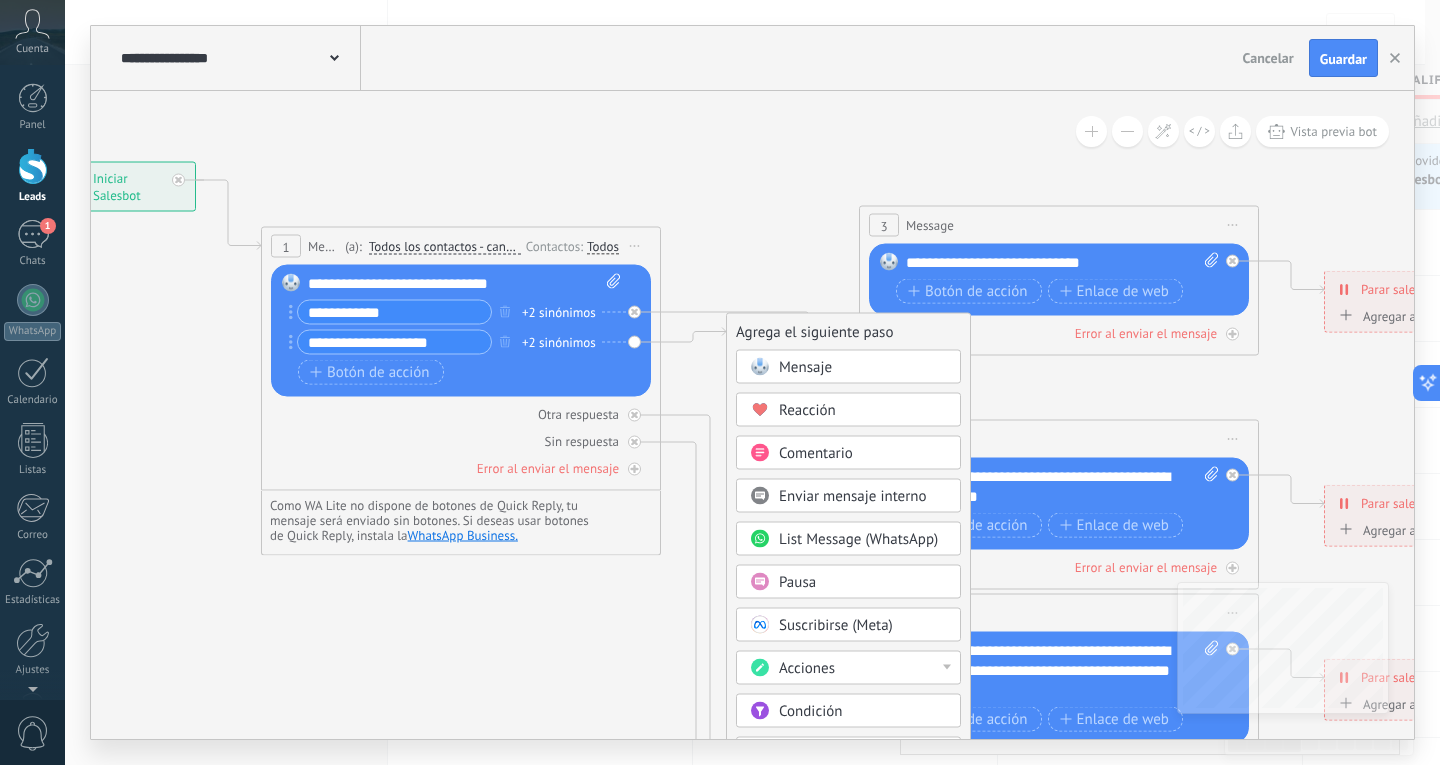 click on "Mensaje" at bounding box center [805, 367] 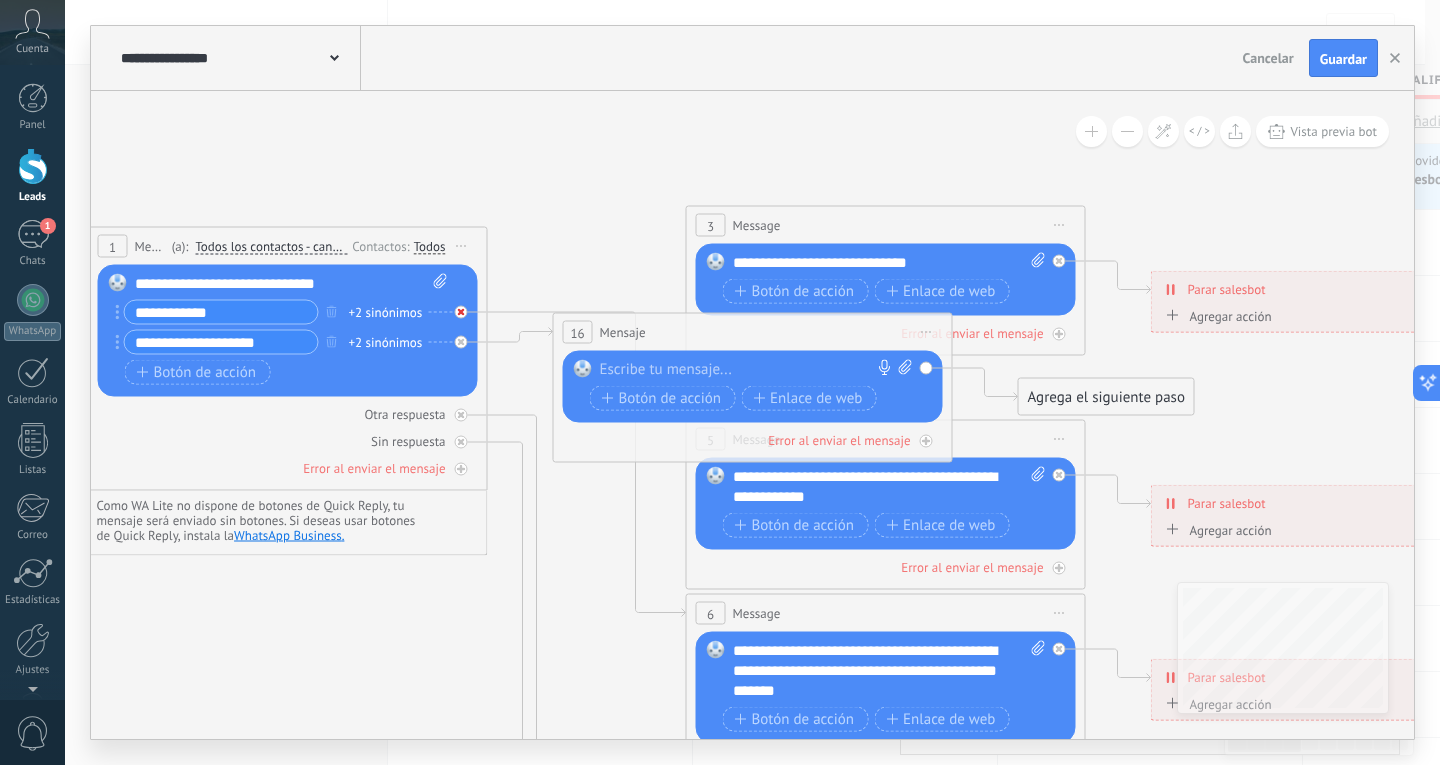 click at bounding box center (461, 312) 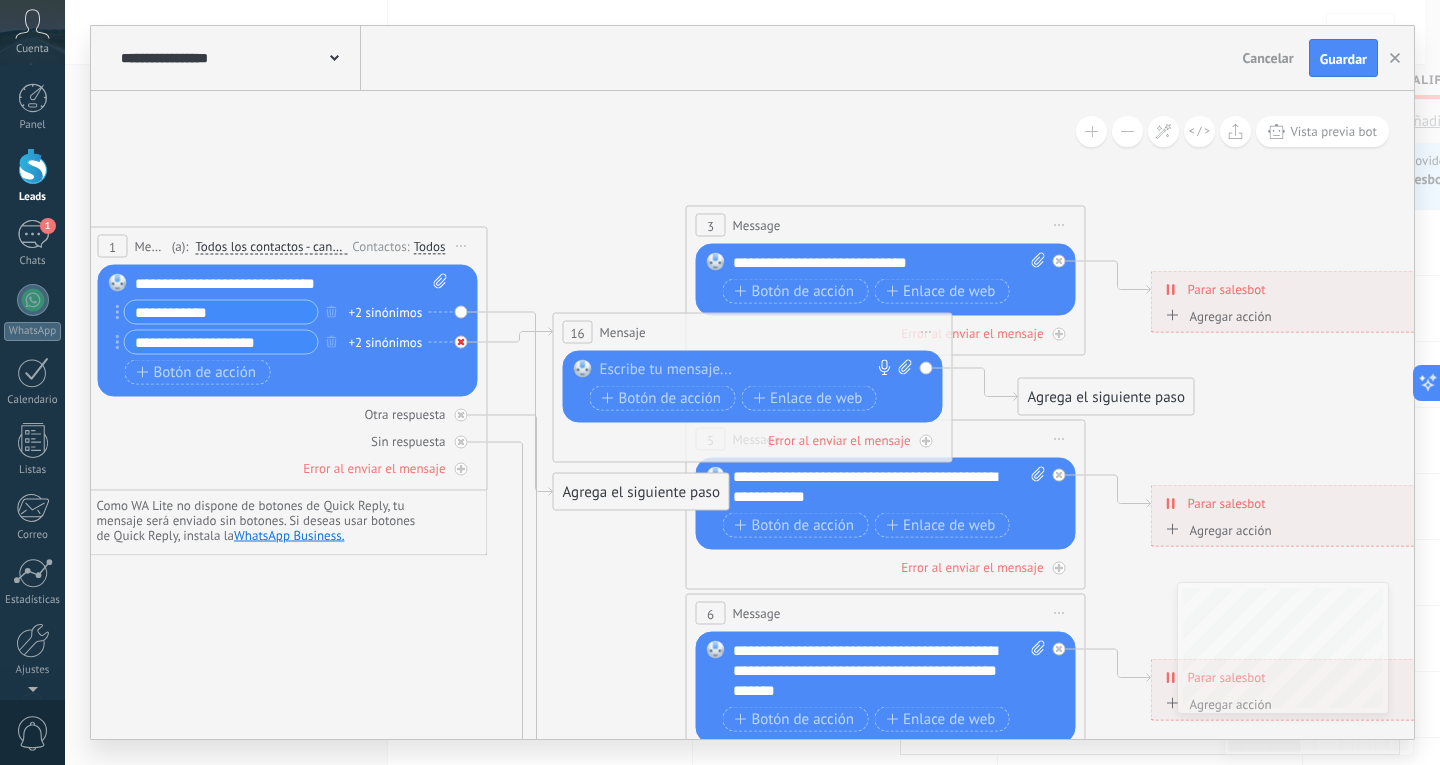 click 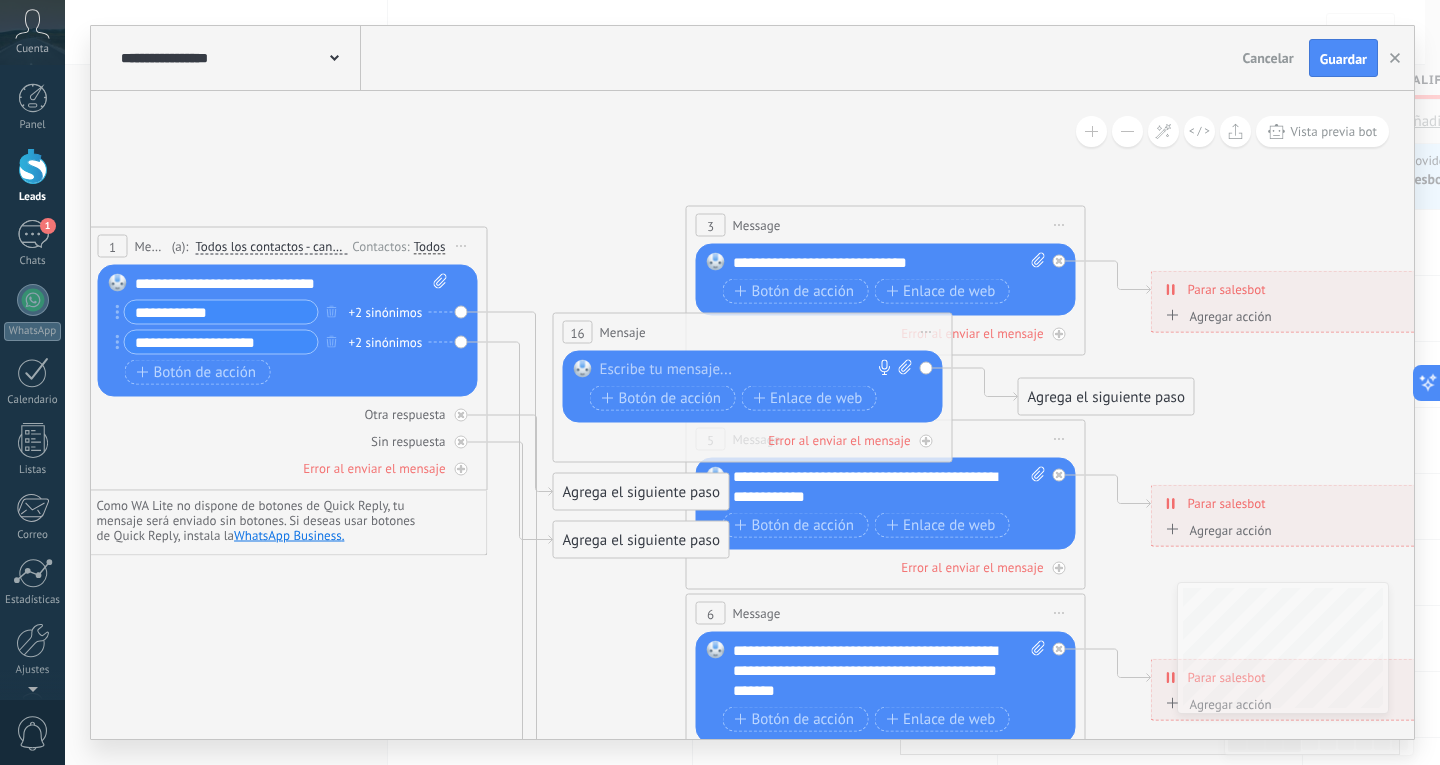click on "+2  sinónimos" at bounding box center [386, 312] 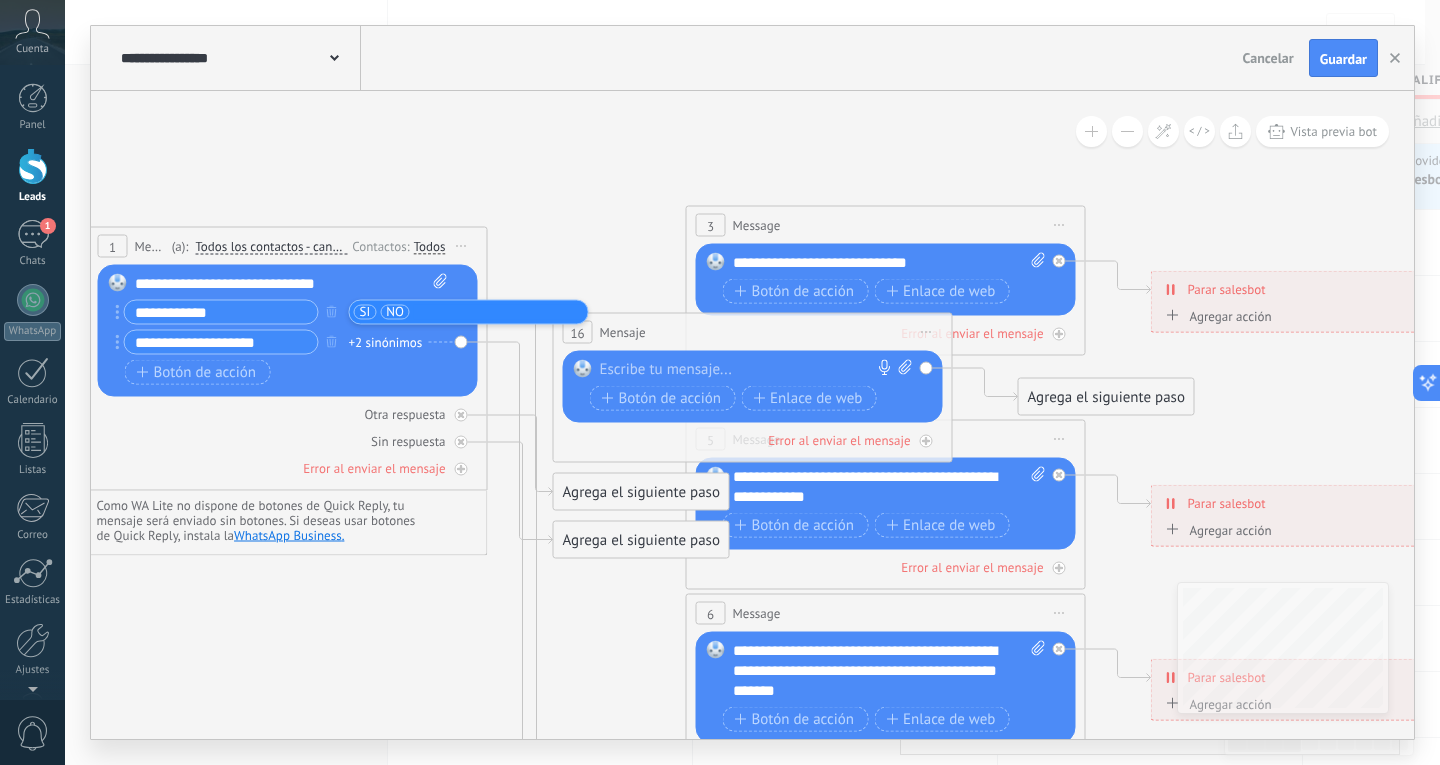 click 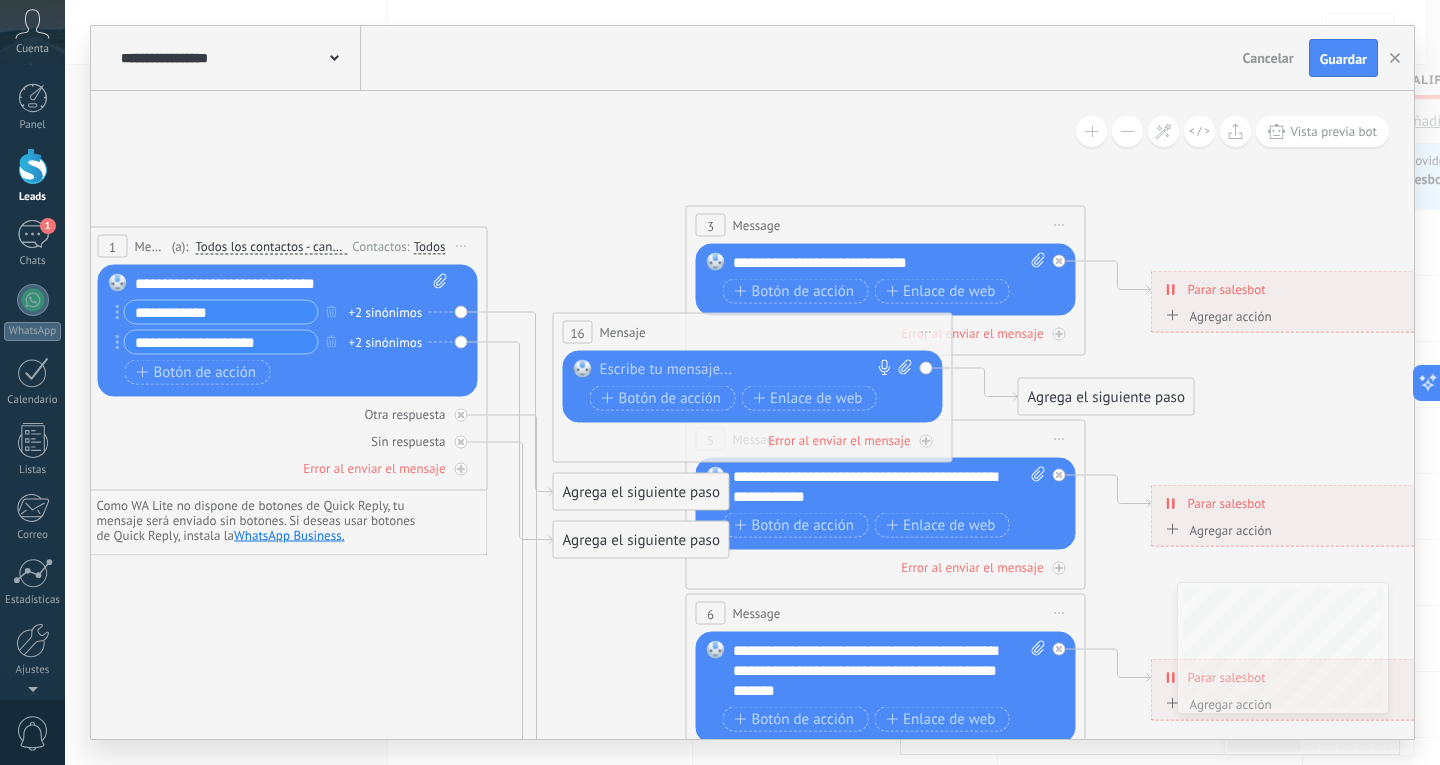 click on "1
Message
*******
(a):
Todos los contactos - canales seleccionados
Todos los contactos - canales seleccionados
Todos los contactos - canal primario
Contacto principal - canales seleccionados
Contacto principal - canal primario
Todos los contactos - canales seleccionados
Todos los contactos - canales seleccionados
Todos los contactos - canal primario
Contacto principal - canales seleccionados" at bounding box center (288, 359) 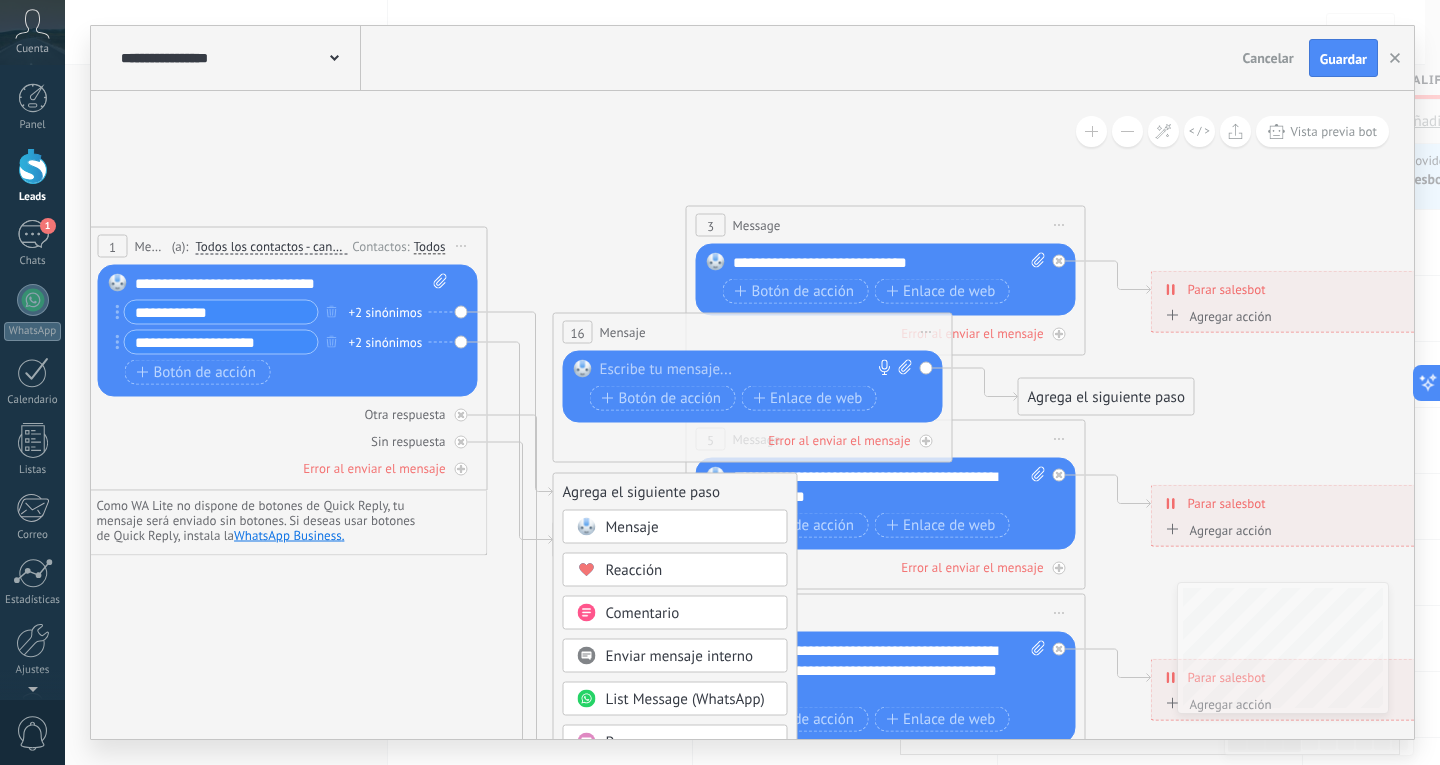 click on "Mensaje" at bounding box center (632, 527) 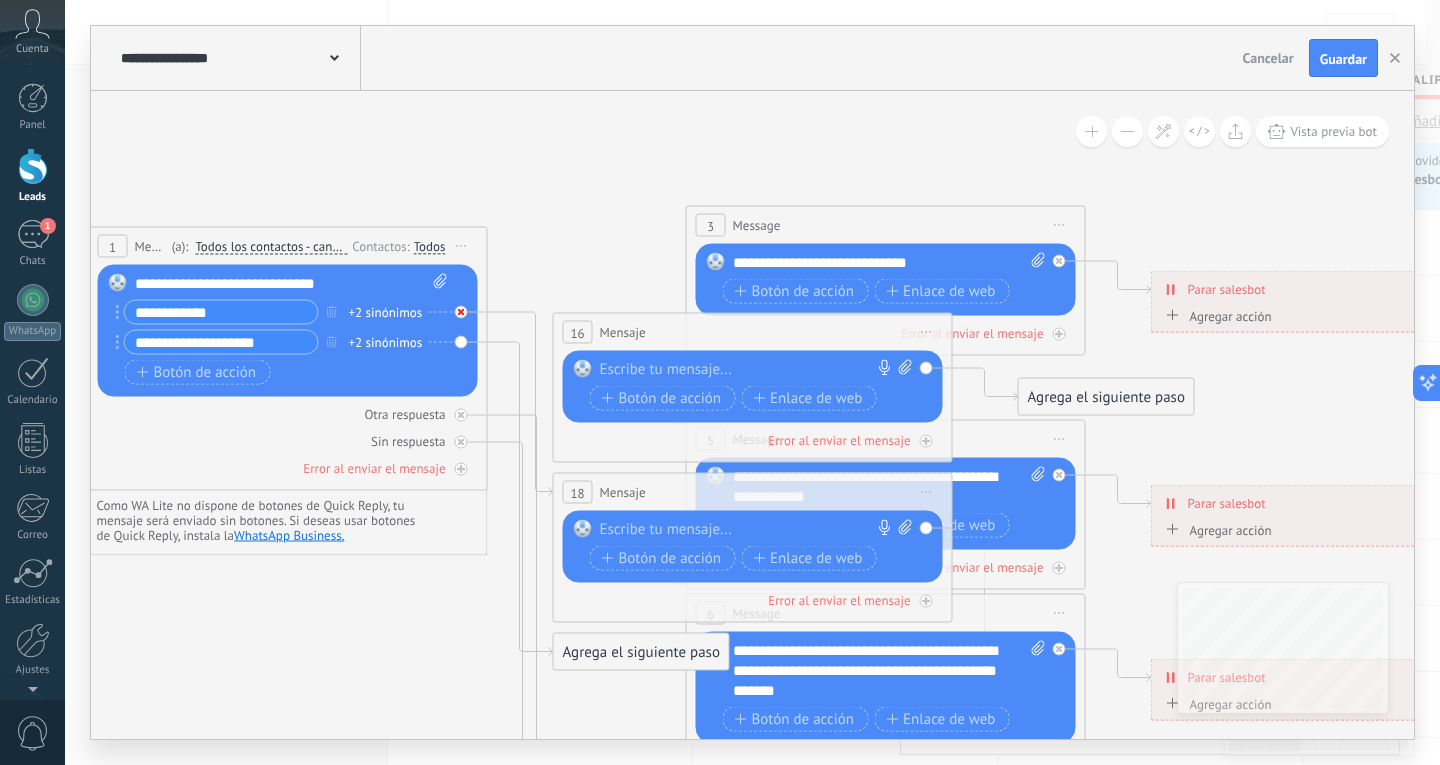 click 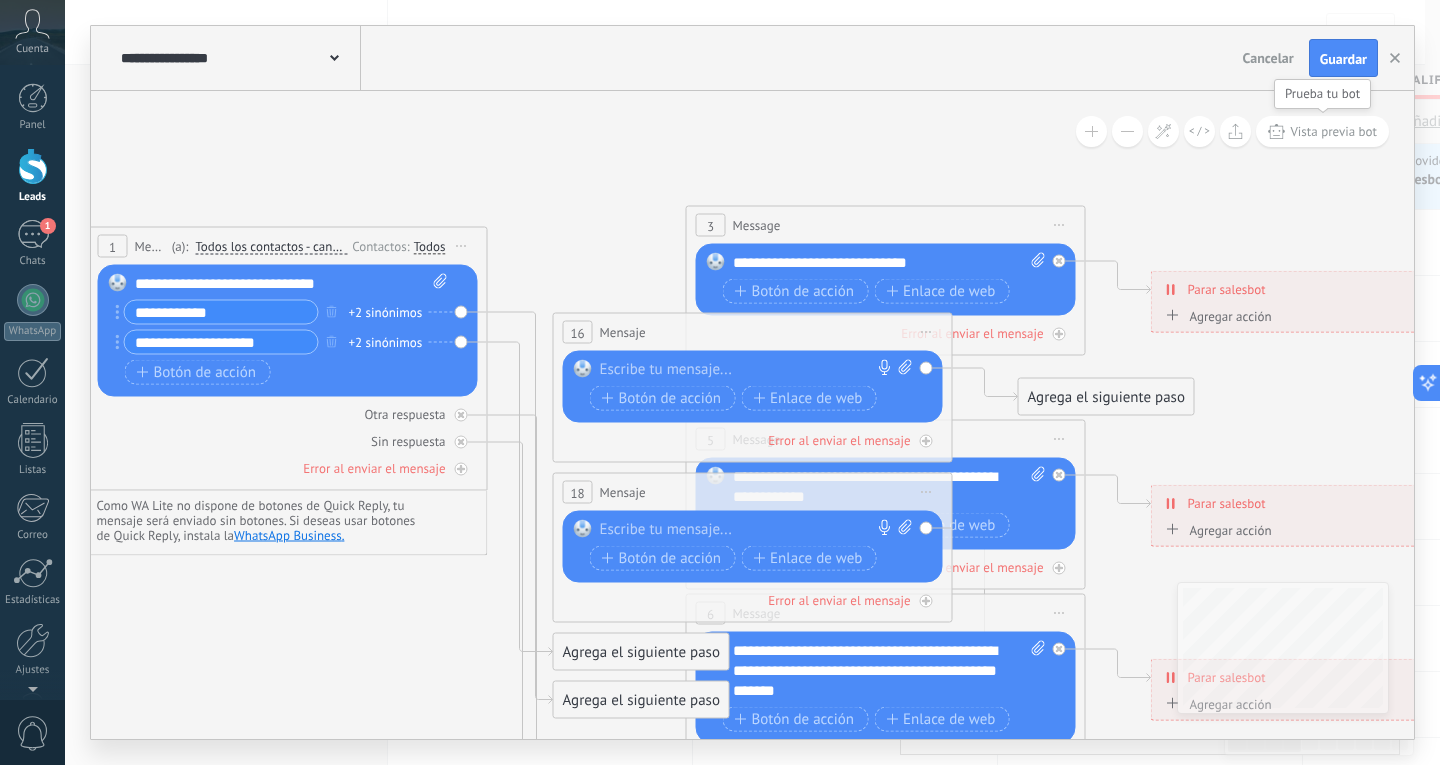 click on "Vista previa bot" at bounding box center [1333, 131] 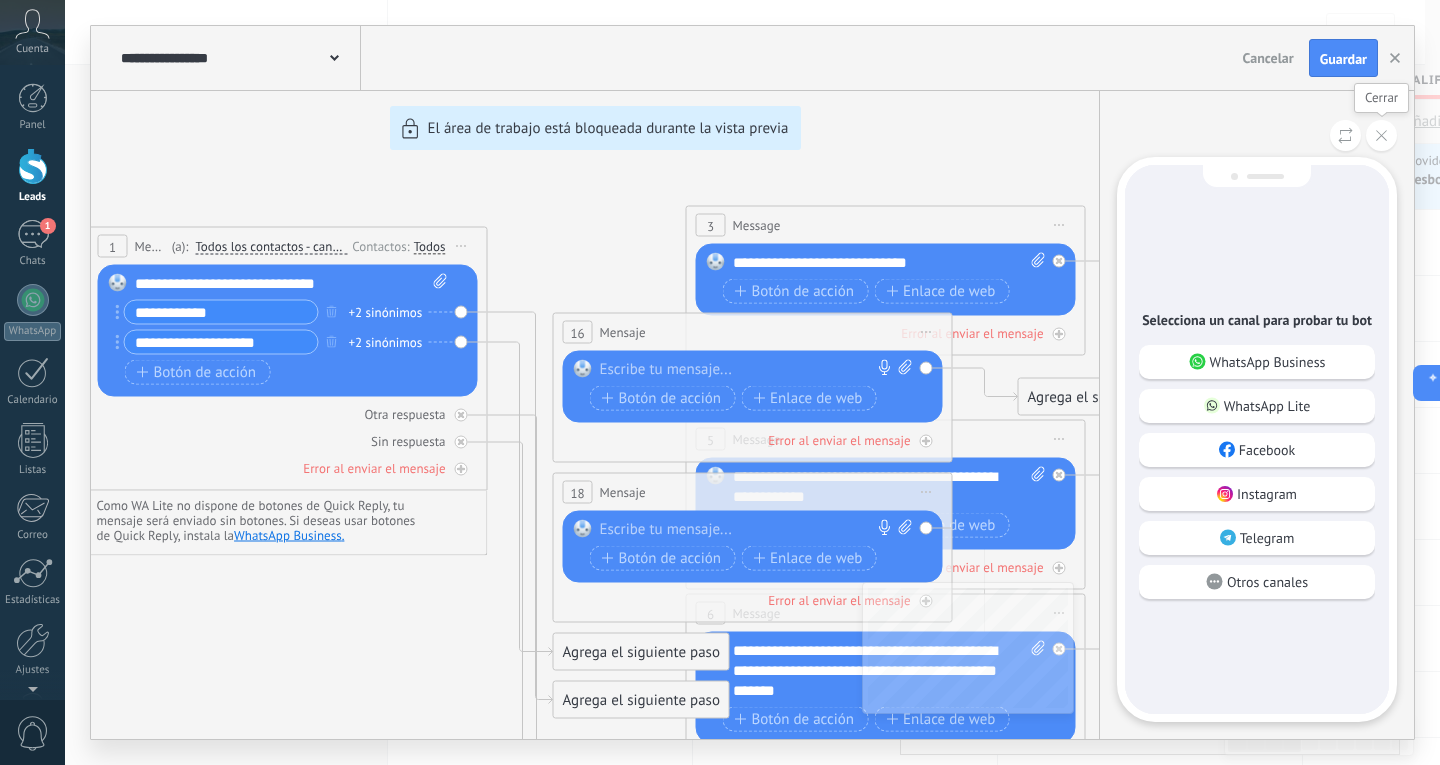 click at bounding box center (1381, 135) 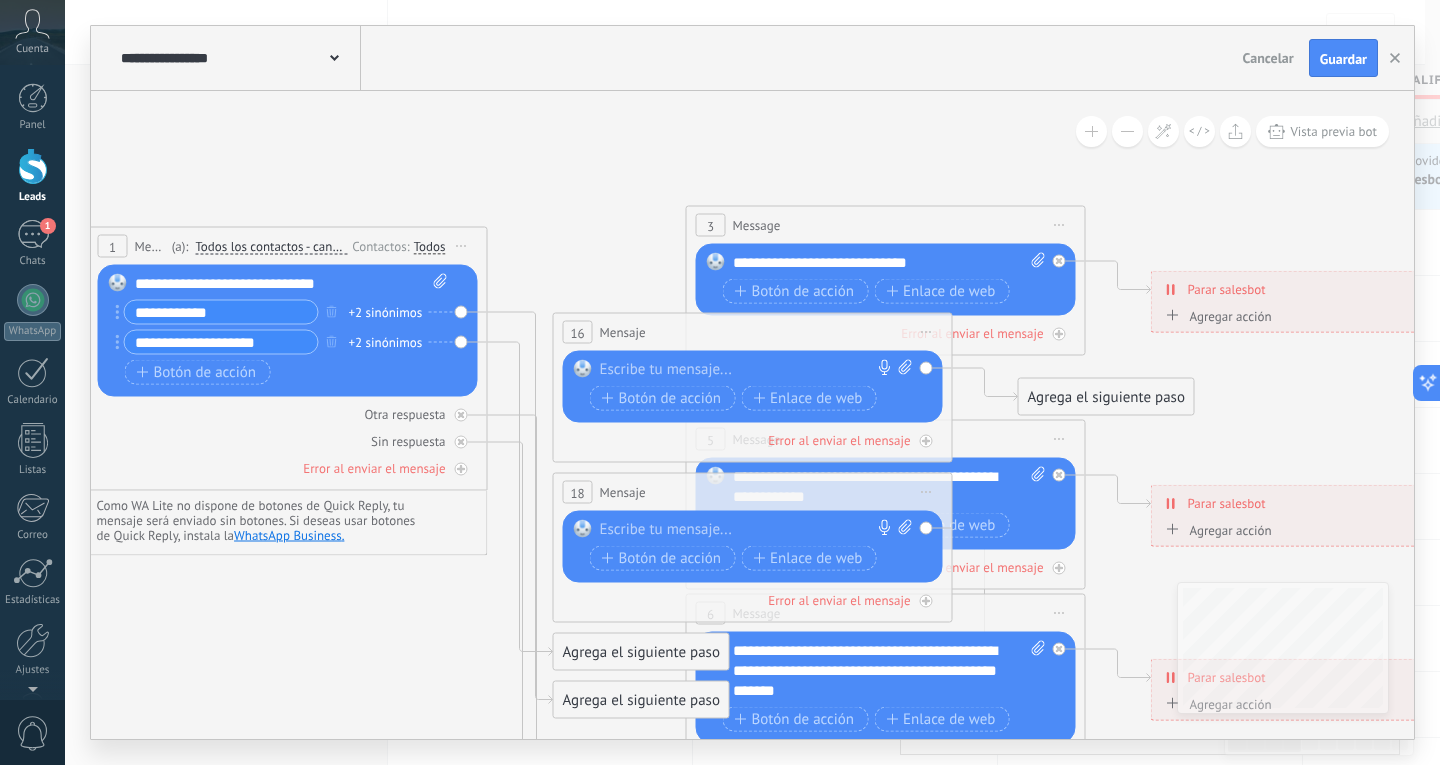 click on "**********" at bounding box center (291, 284) 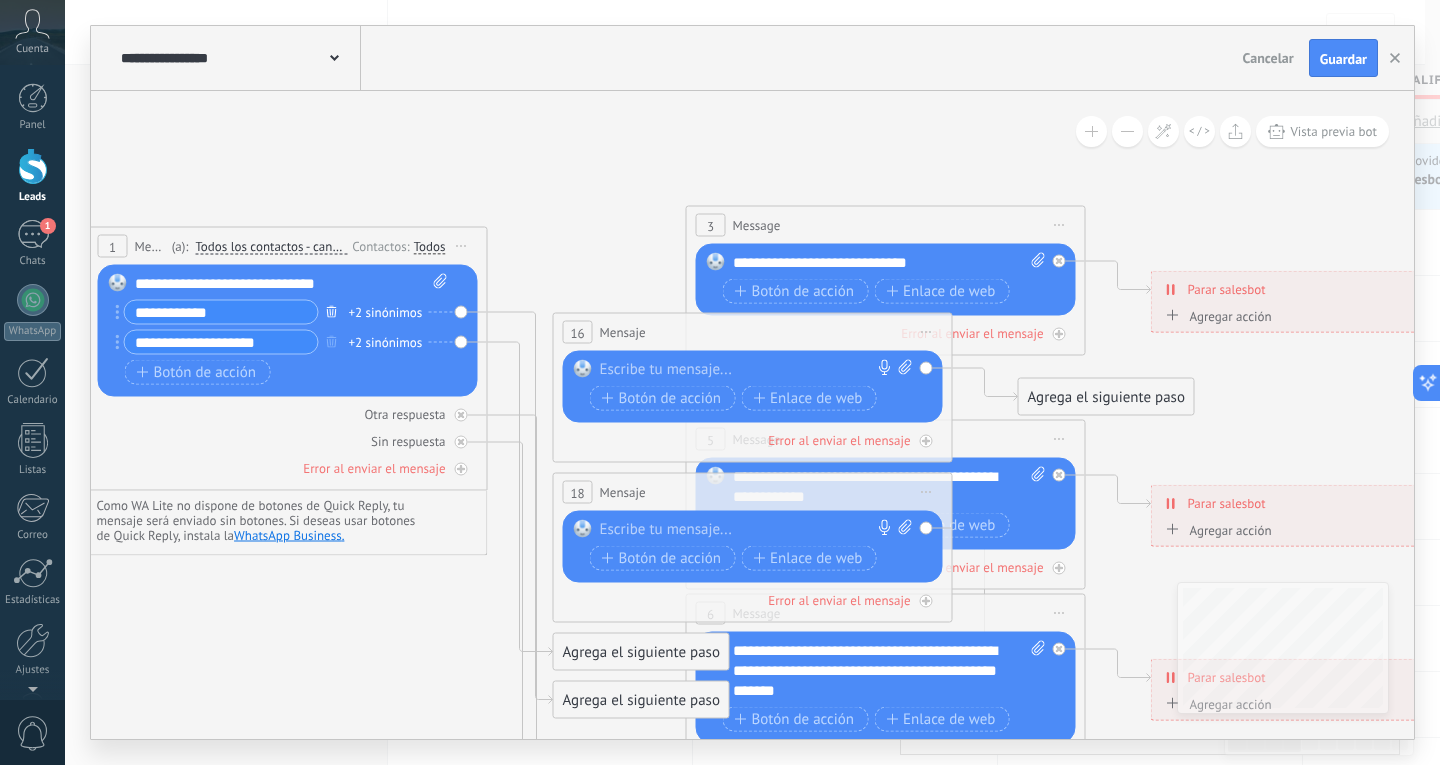 click at bounding box center [332, 311] 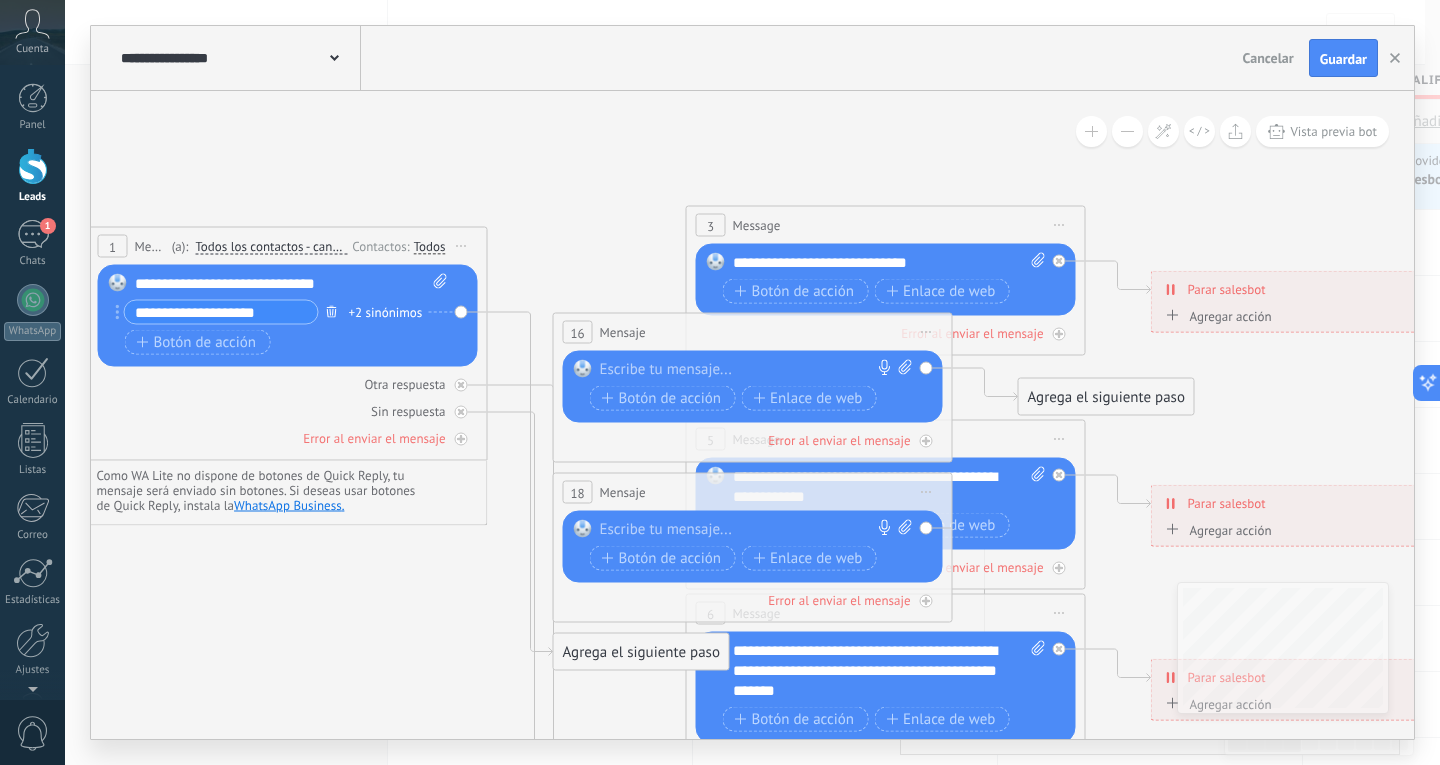 click 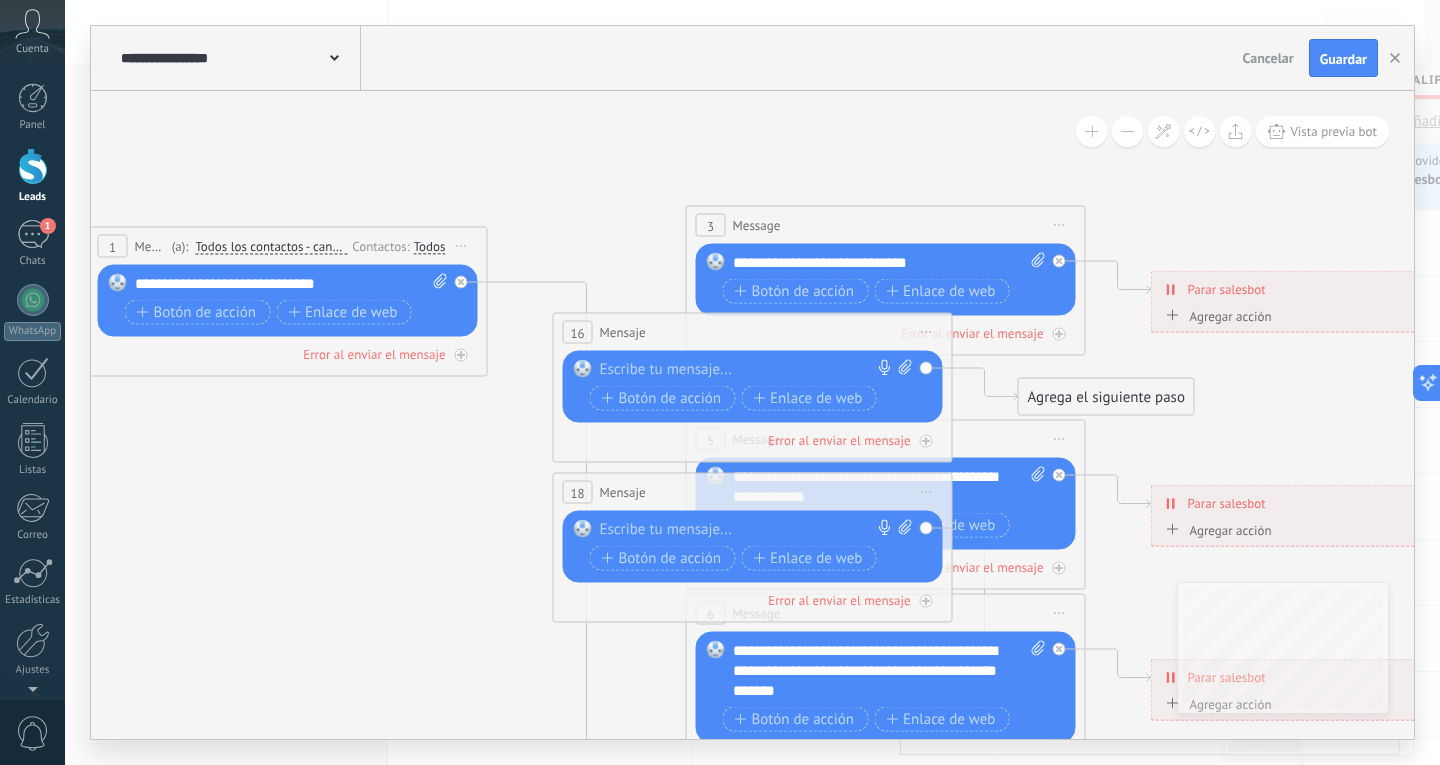 click at bounding box center [748, 370] 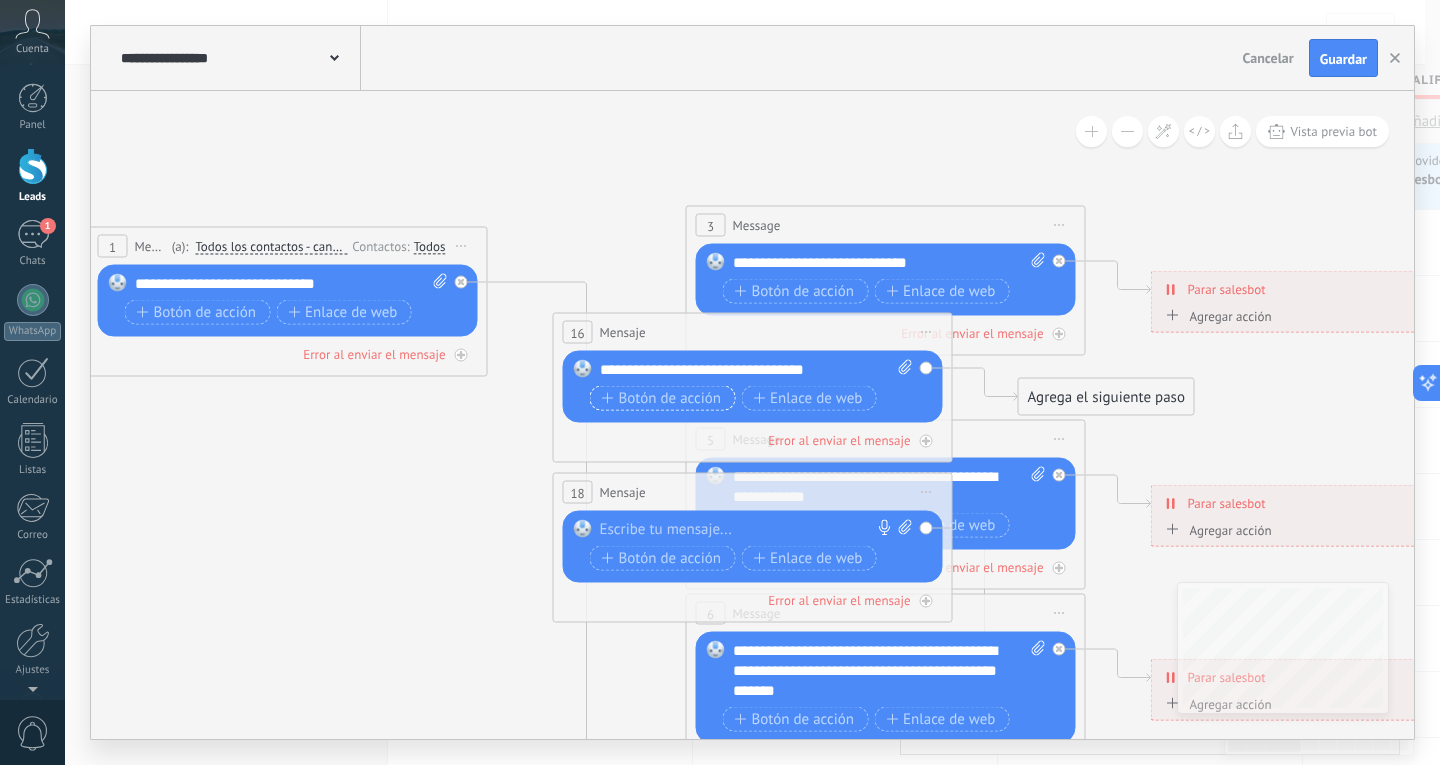 click on "Botón de acción" at bounding box center [662, 398] 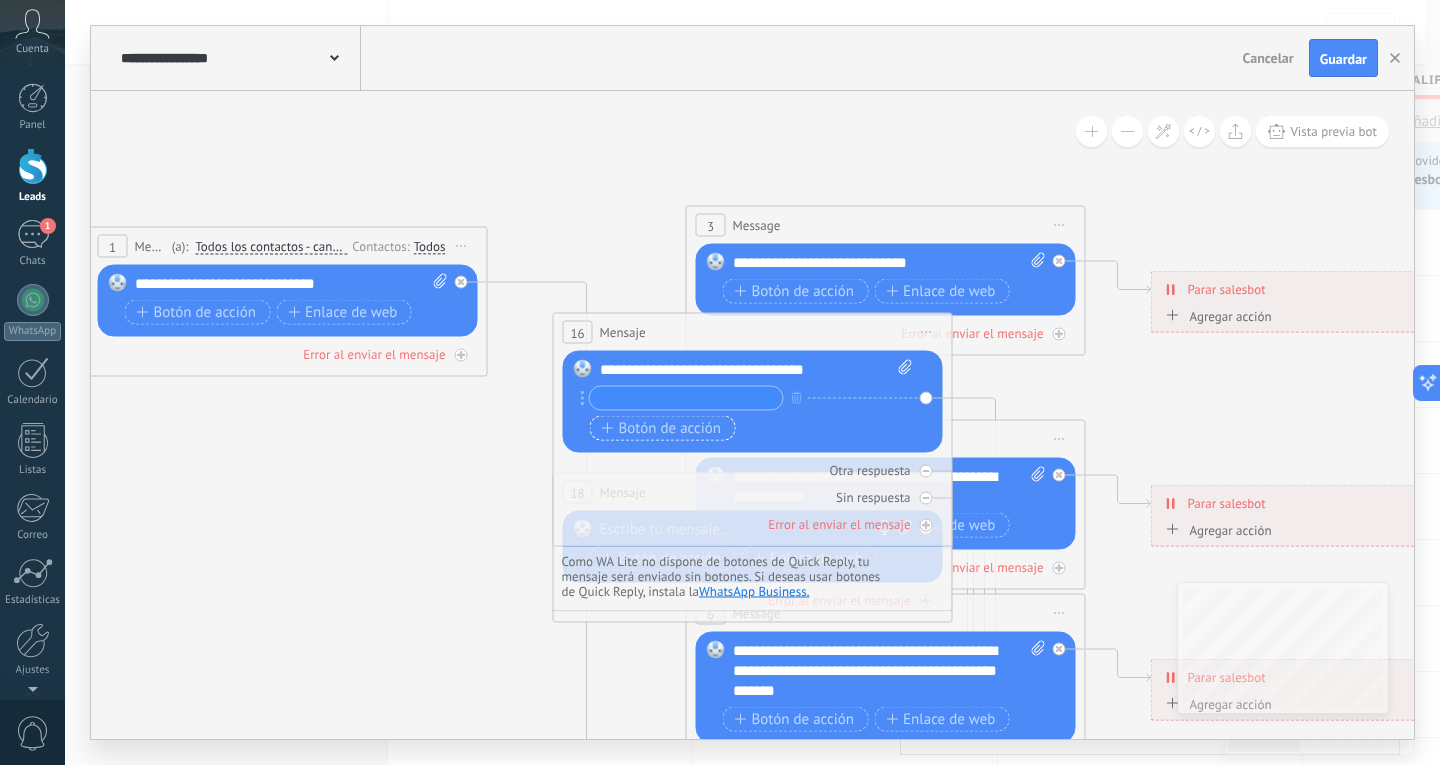 click on "Botón de acción" at bounding box center [662, 428] 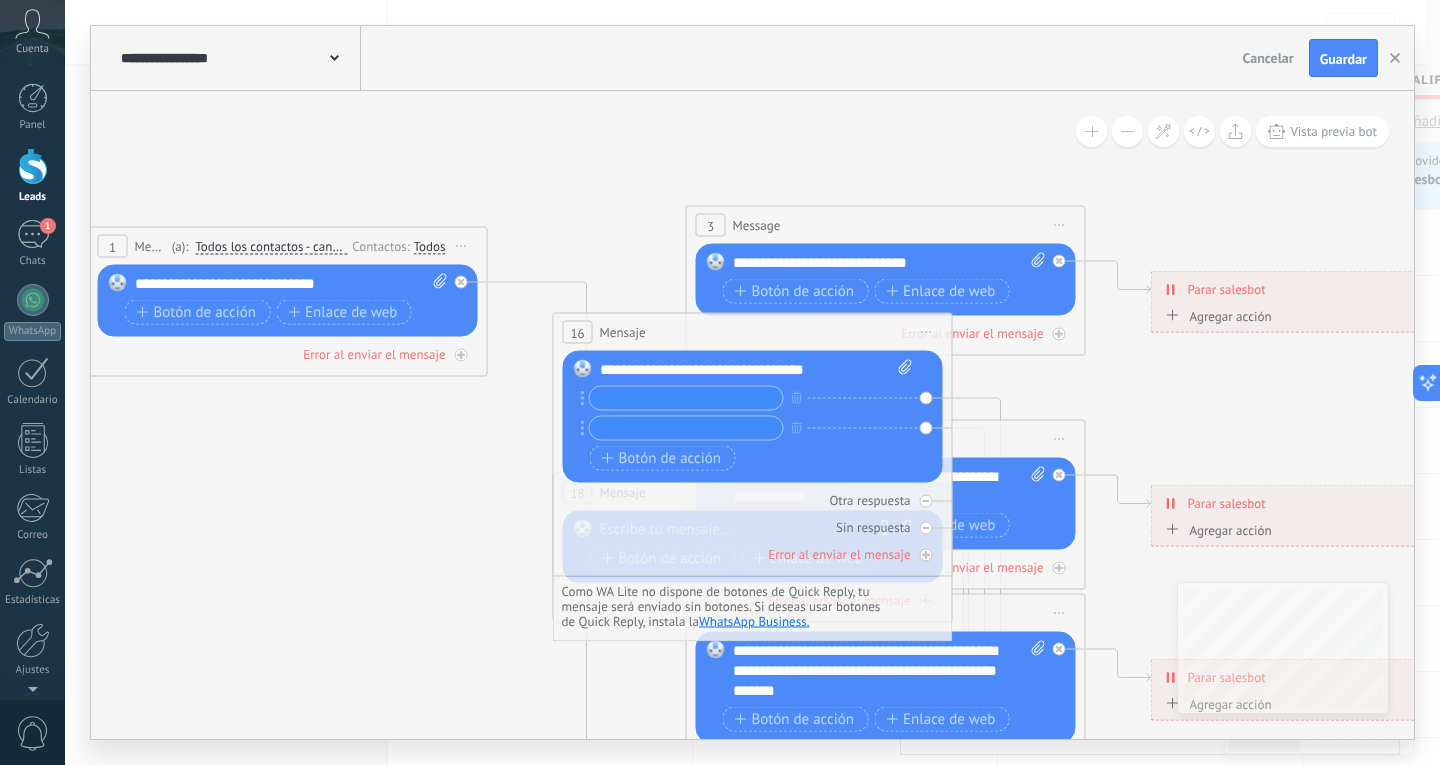 click at bounding box center [686, 398] 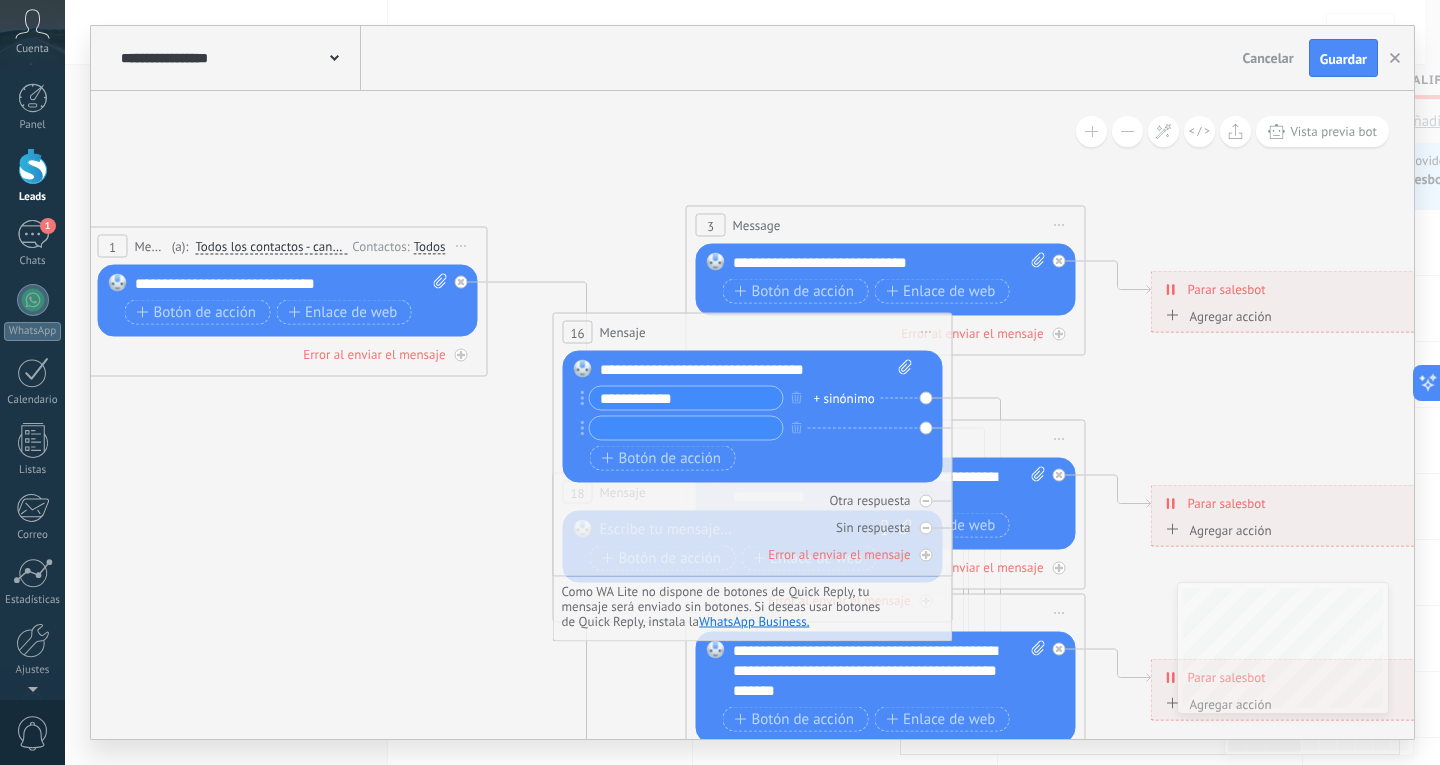 click on "**********" at bounding box center (686, 398) 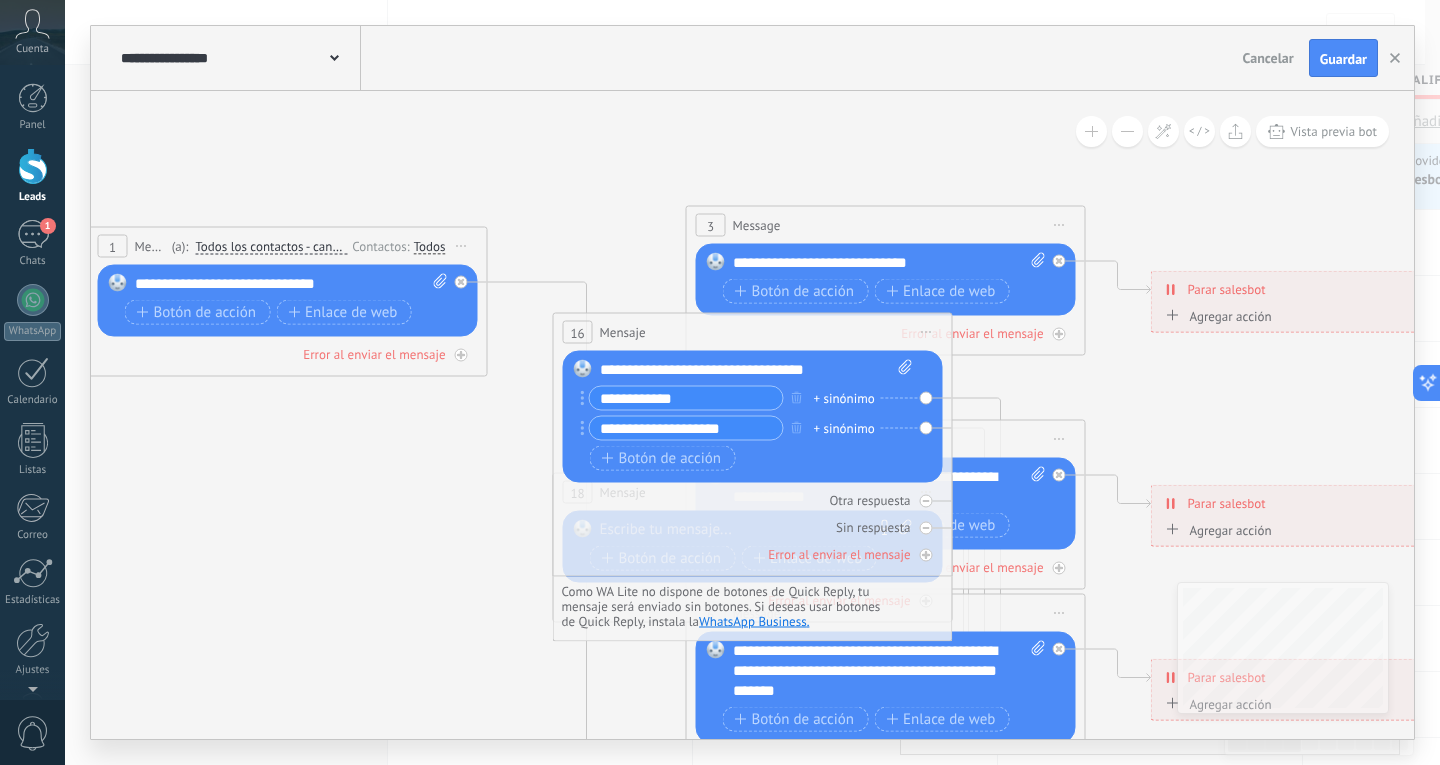 type on "**********" 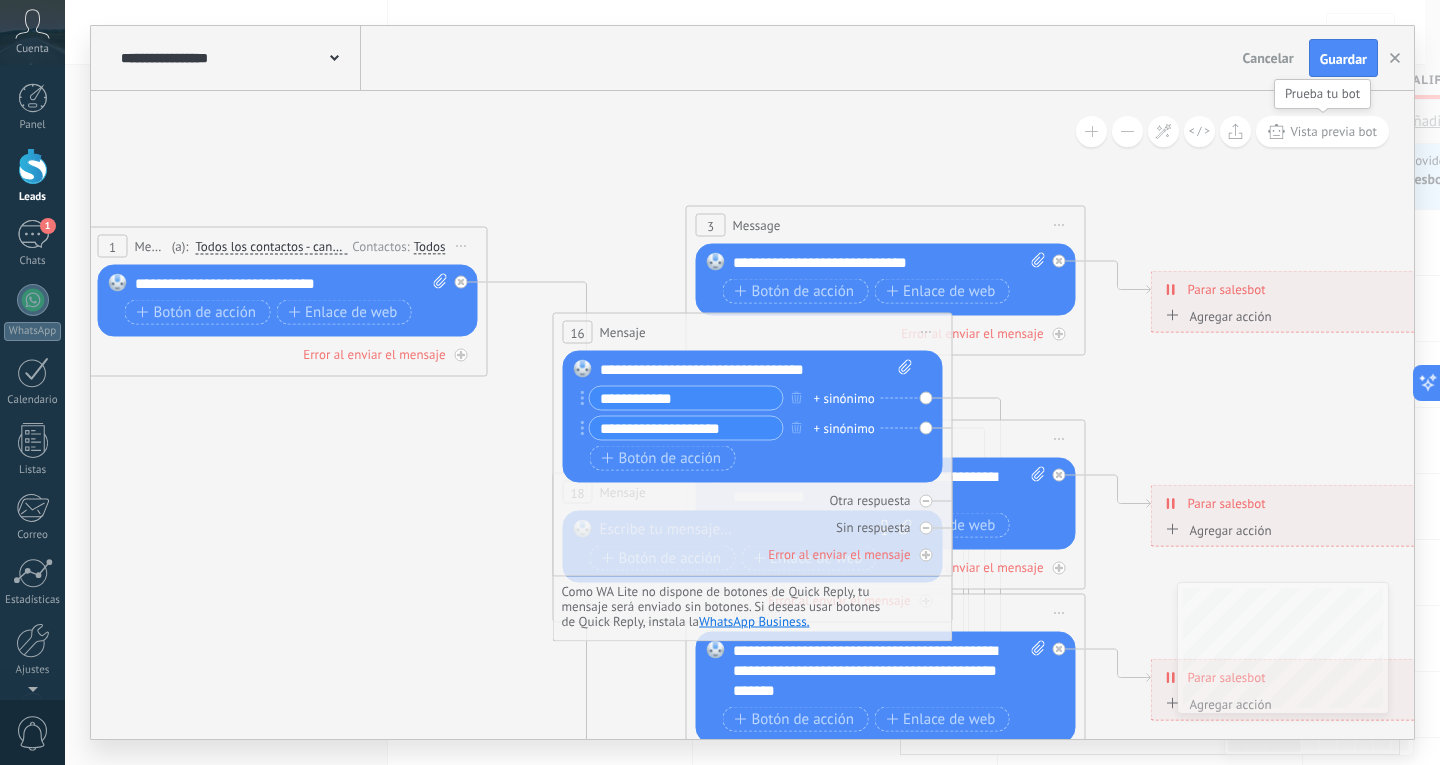 click on "Vista previa bot" at bounding box center (1333, 131) 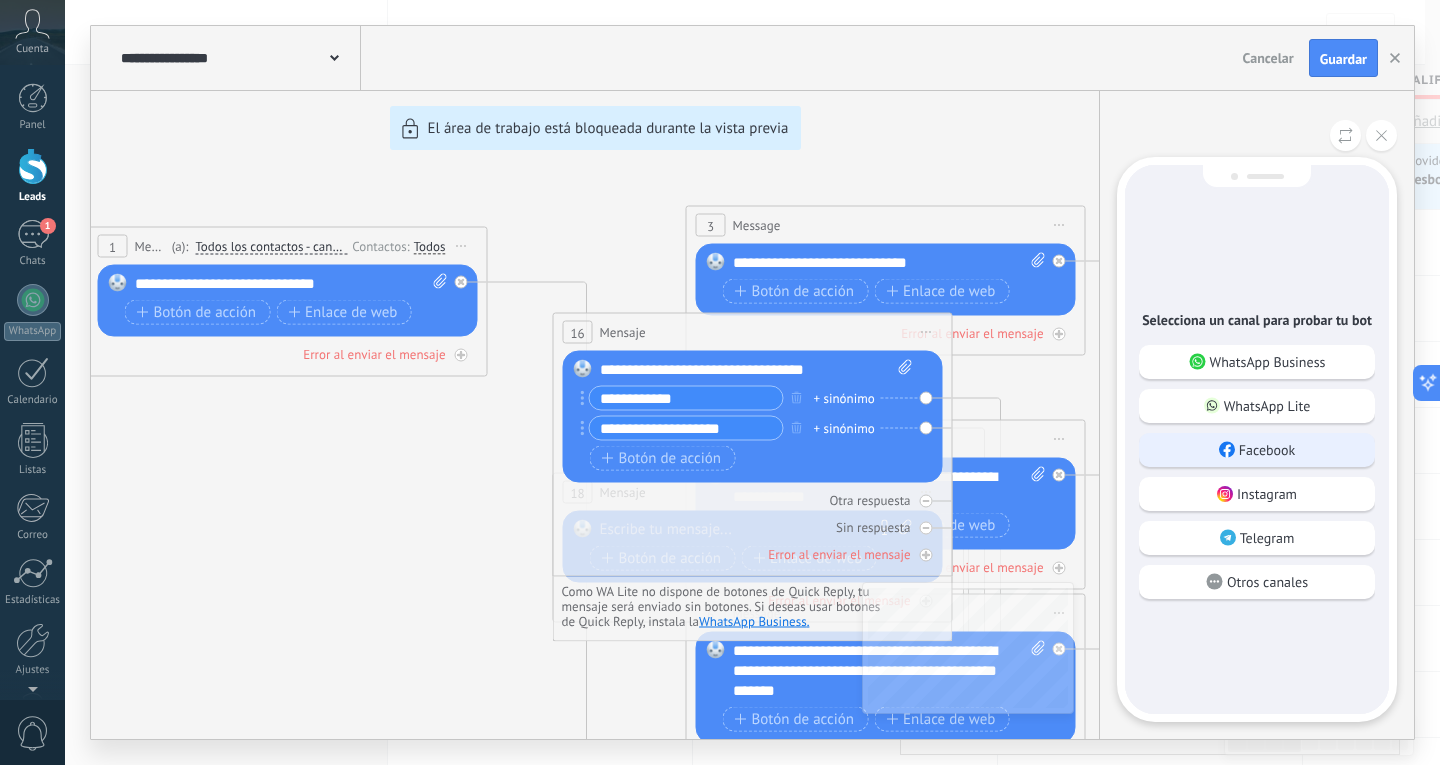 click on "Facebook" at bounding box center [1257, 450] 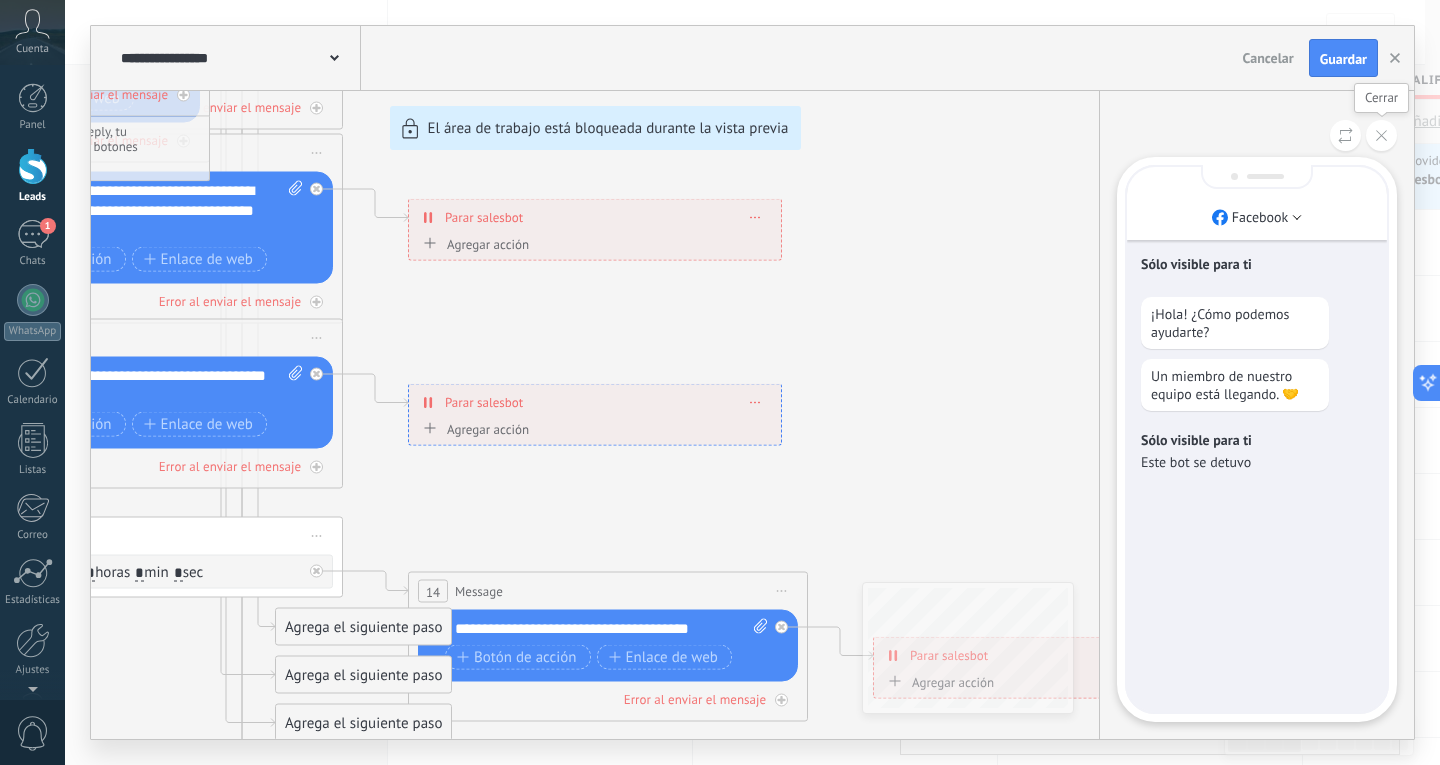 click at bounding box center [1381, 135] 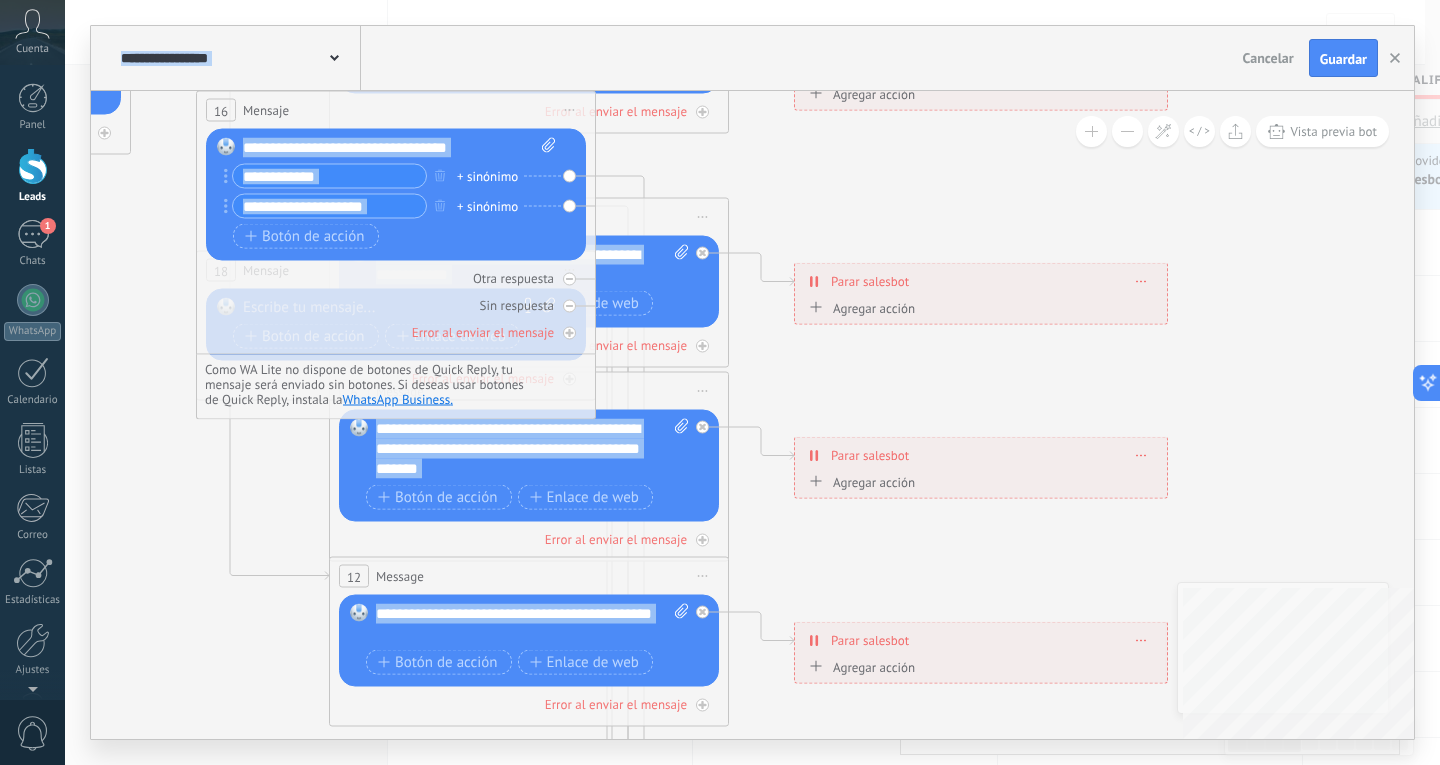 click on "**********" at bounding box center [752, 415] 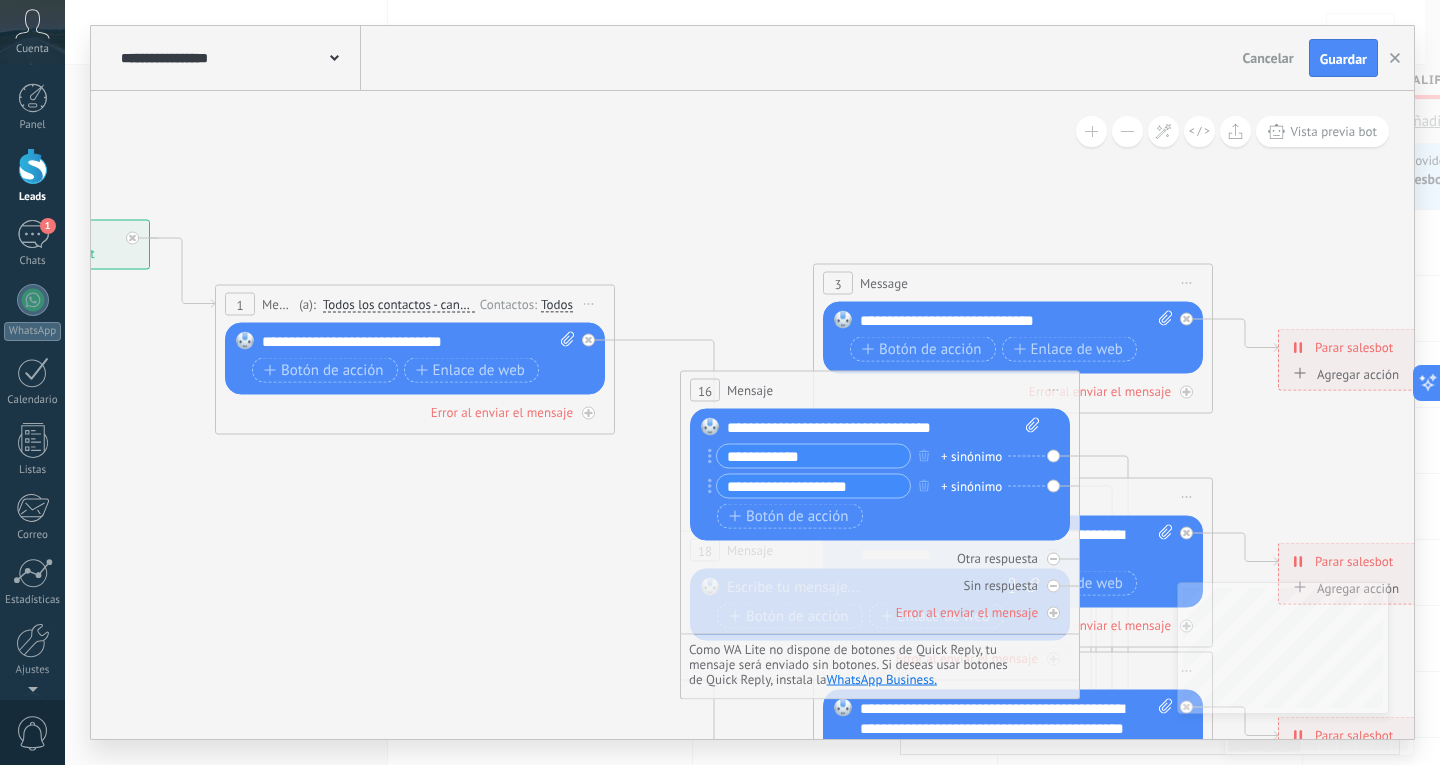drag, startPoint x: 147, startPoint y: 400, endPoint x: 613, endPoint y: 673, distance: 540.0787 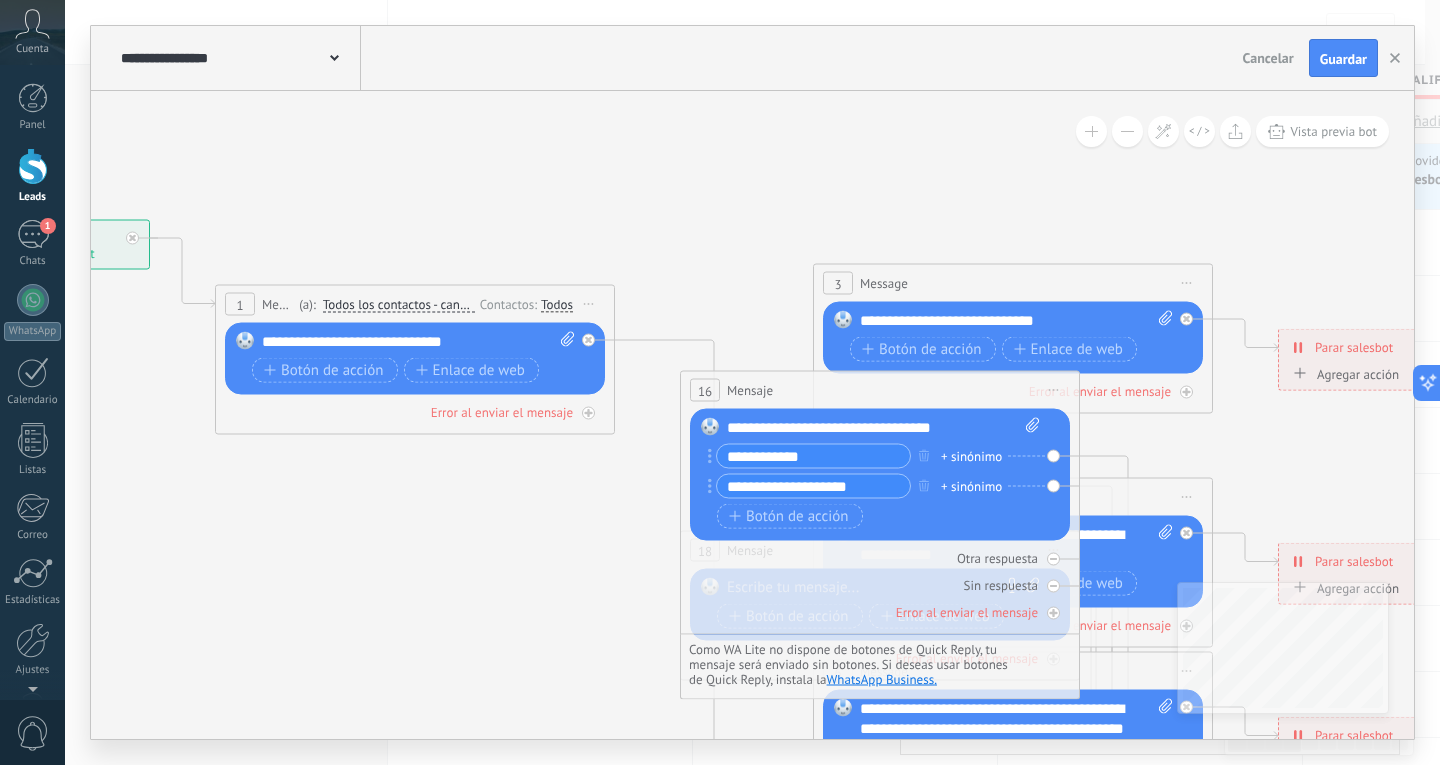 click 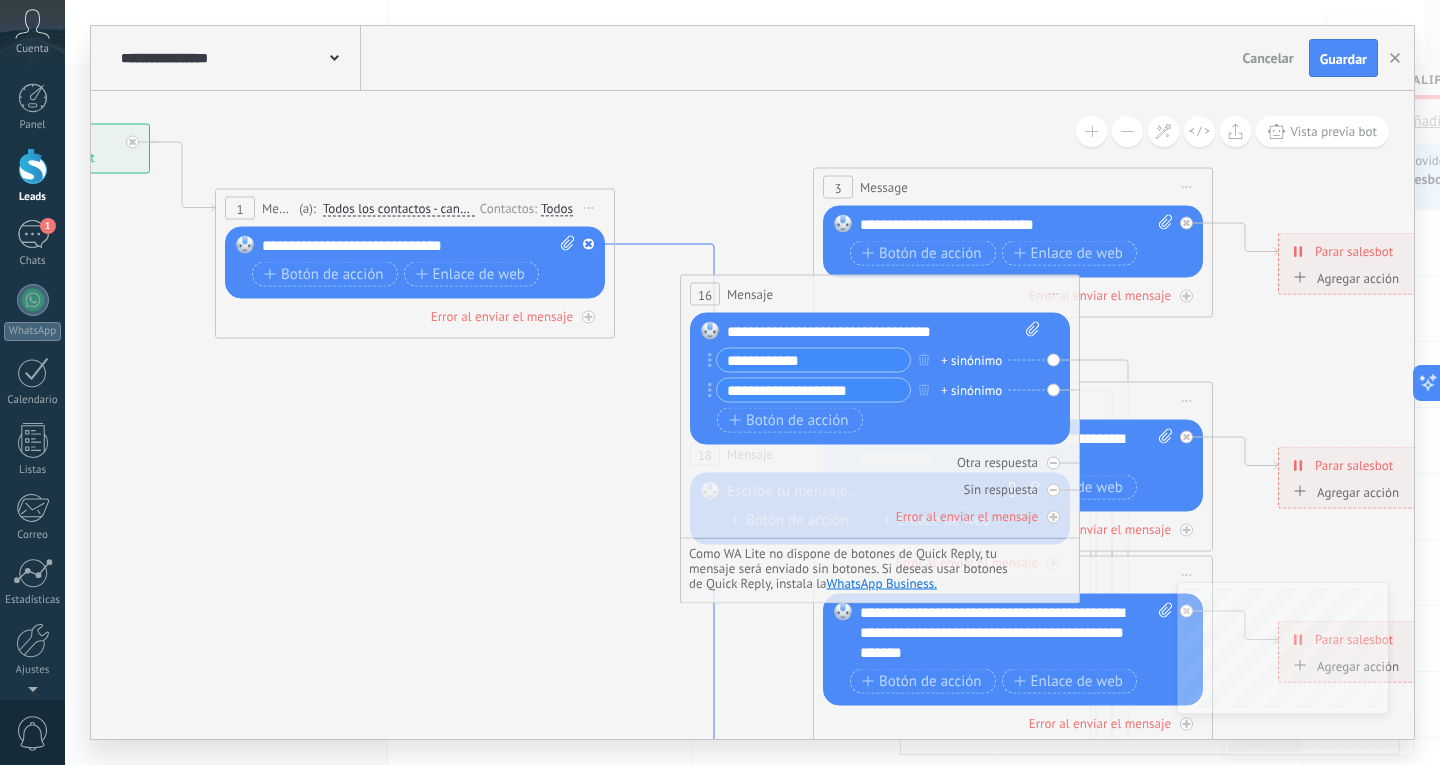 click 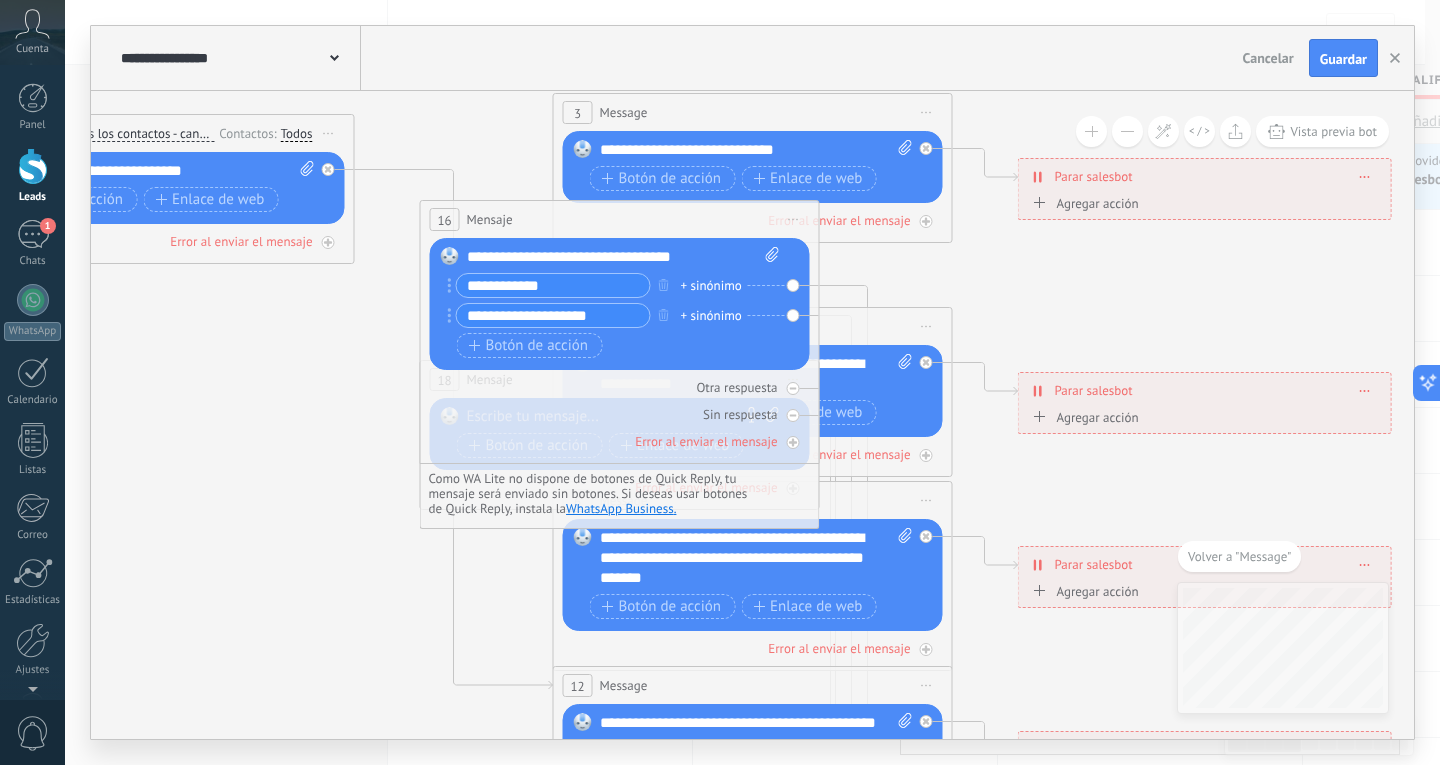 click on "16" at bounding box center [444, 220] 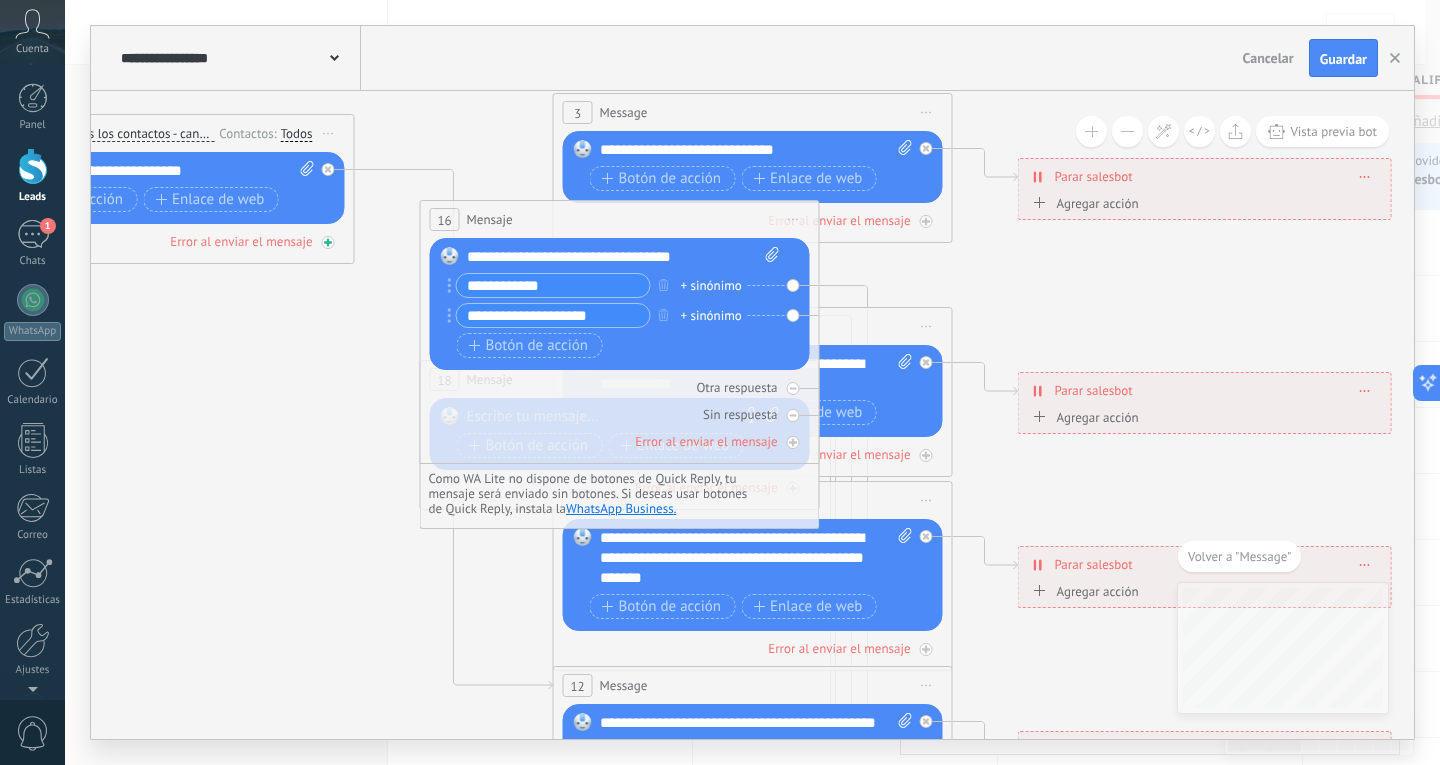 click at bounding box center [328, 242] 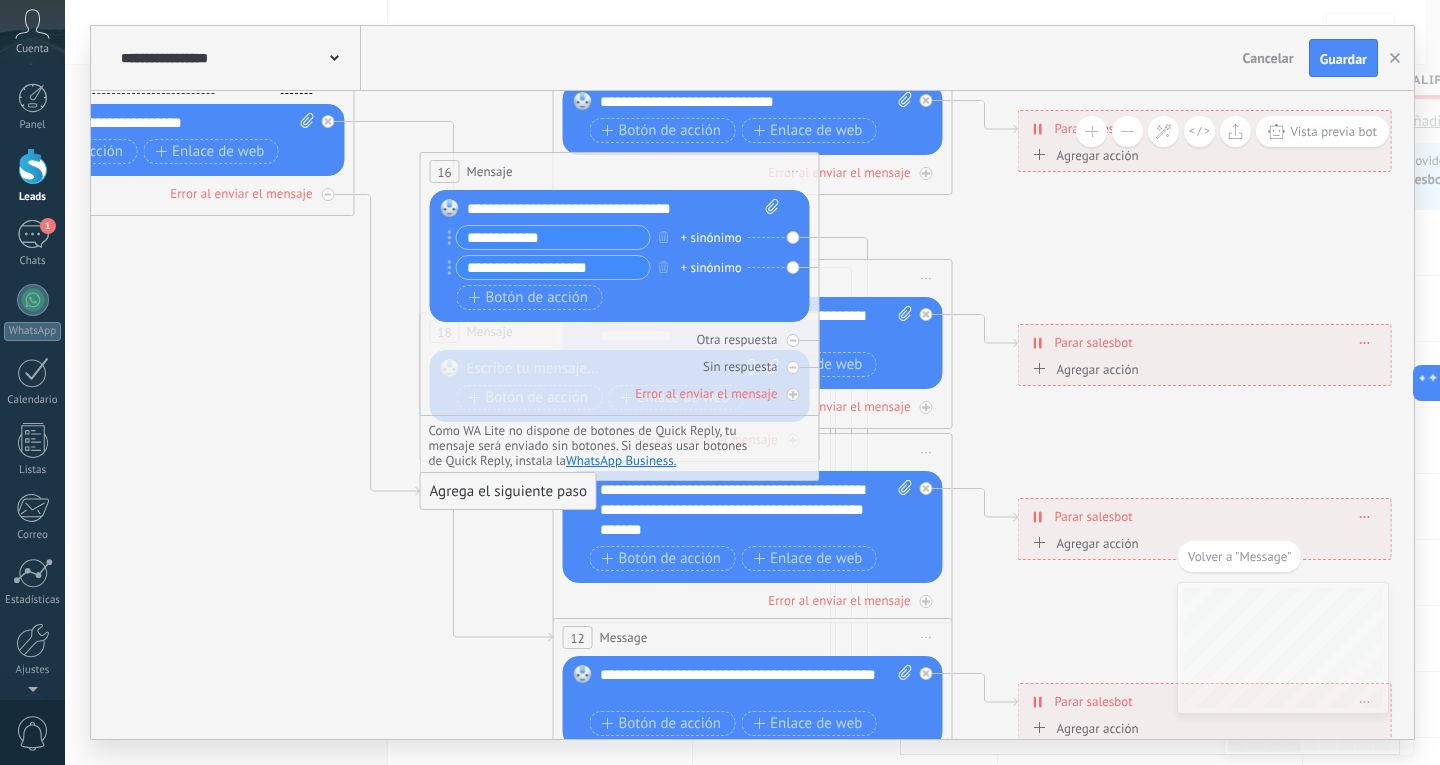 click 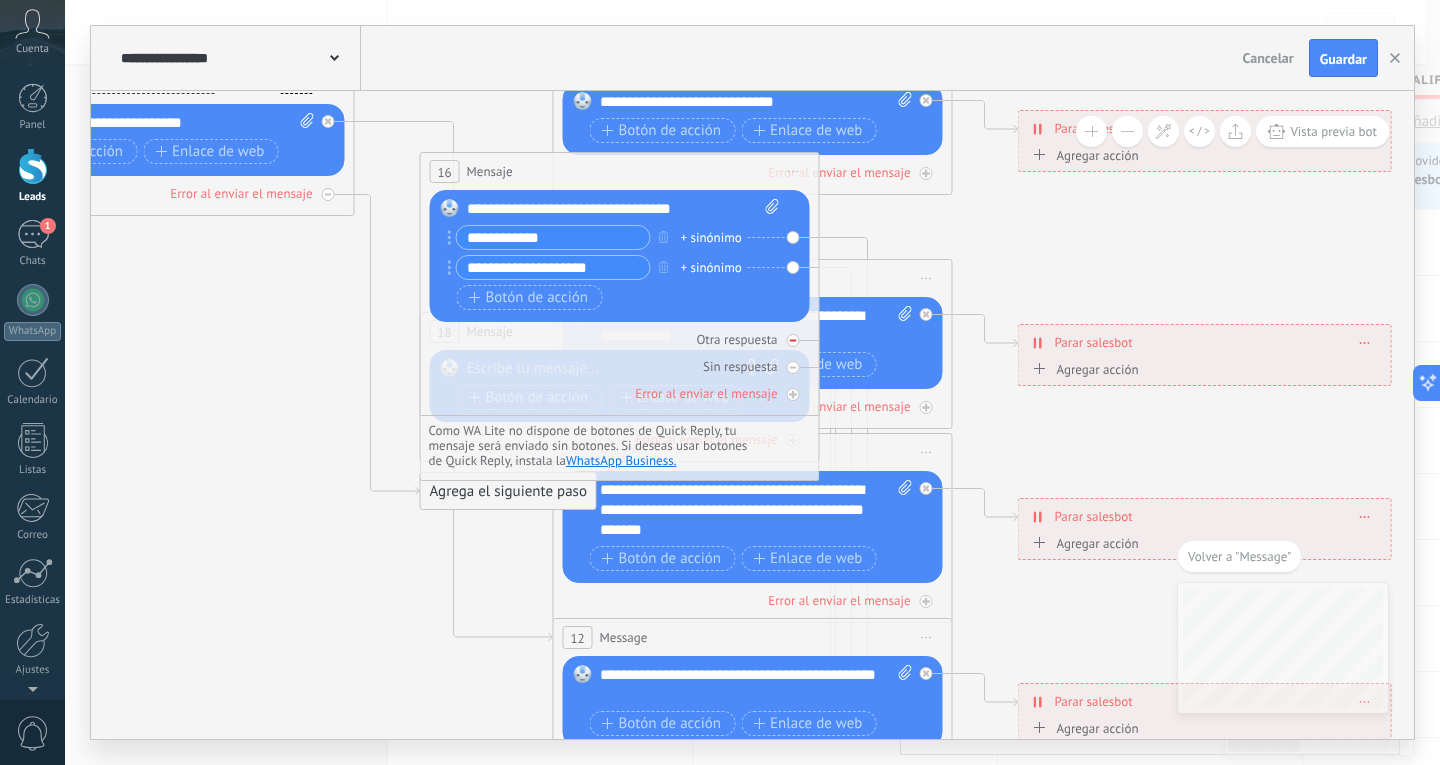 click on "Otra respuesta" at bounding box center (620, 339) 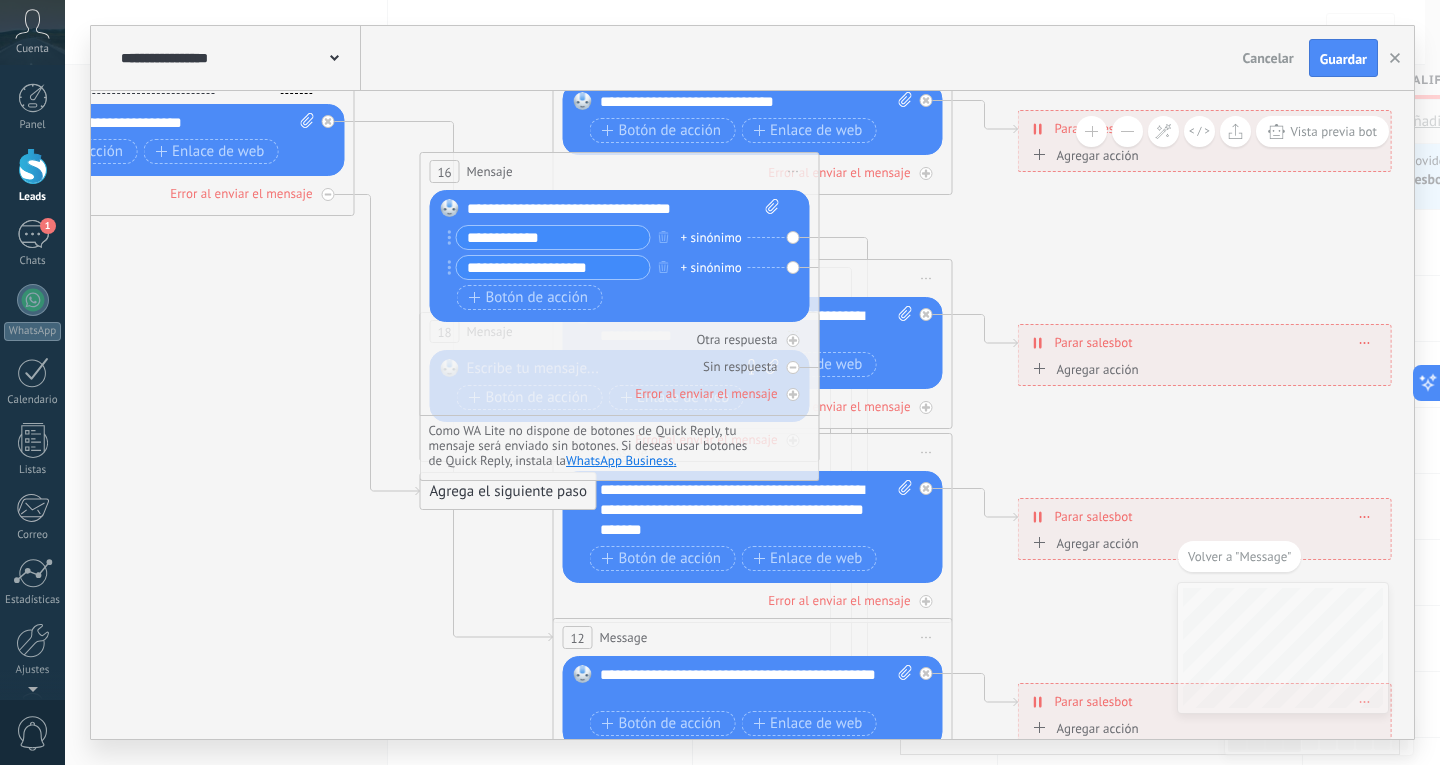 click 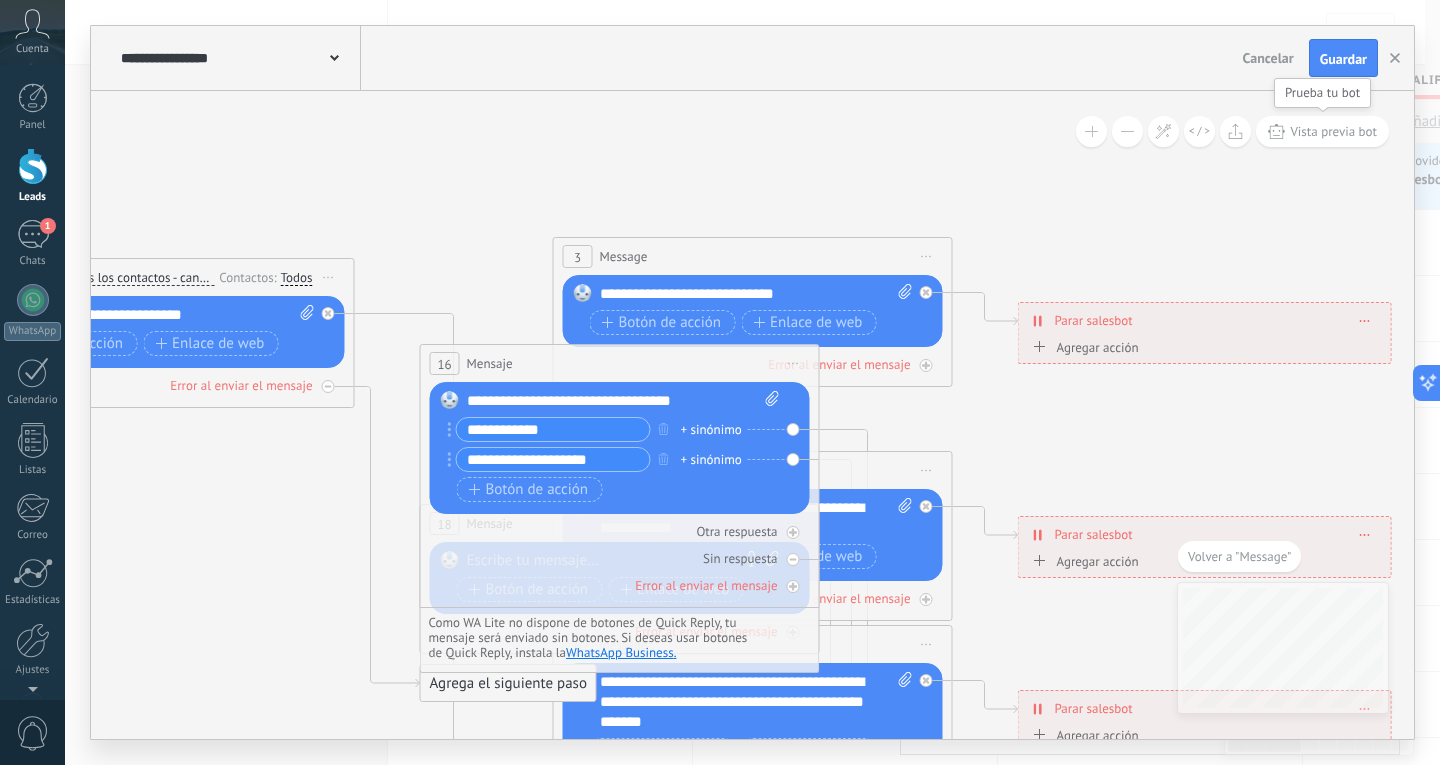 click on "Vista previa bot" at bounding box center (1322, 131) 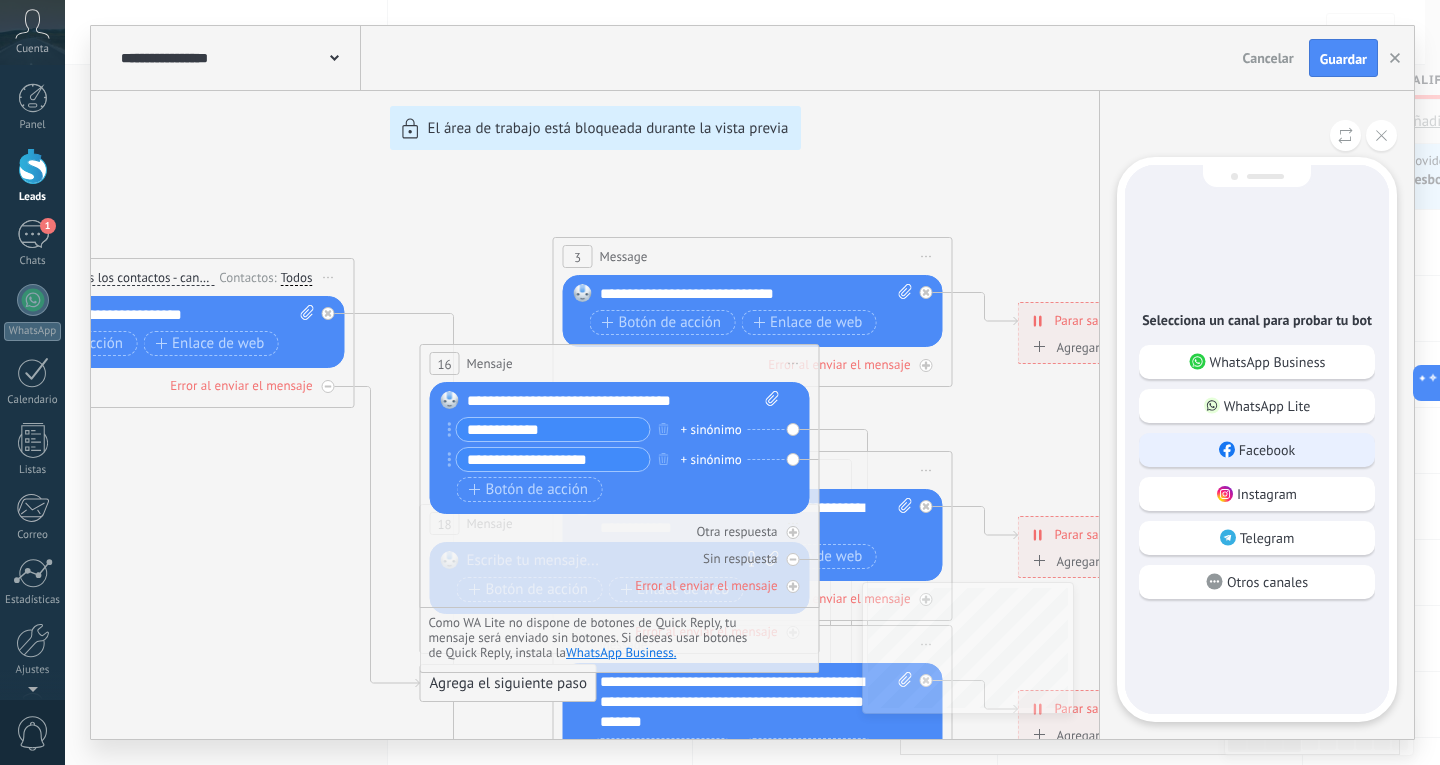 click on "Facebook" at bounding box center [1257, 450] 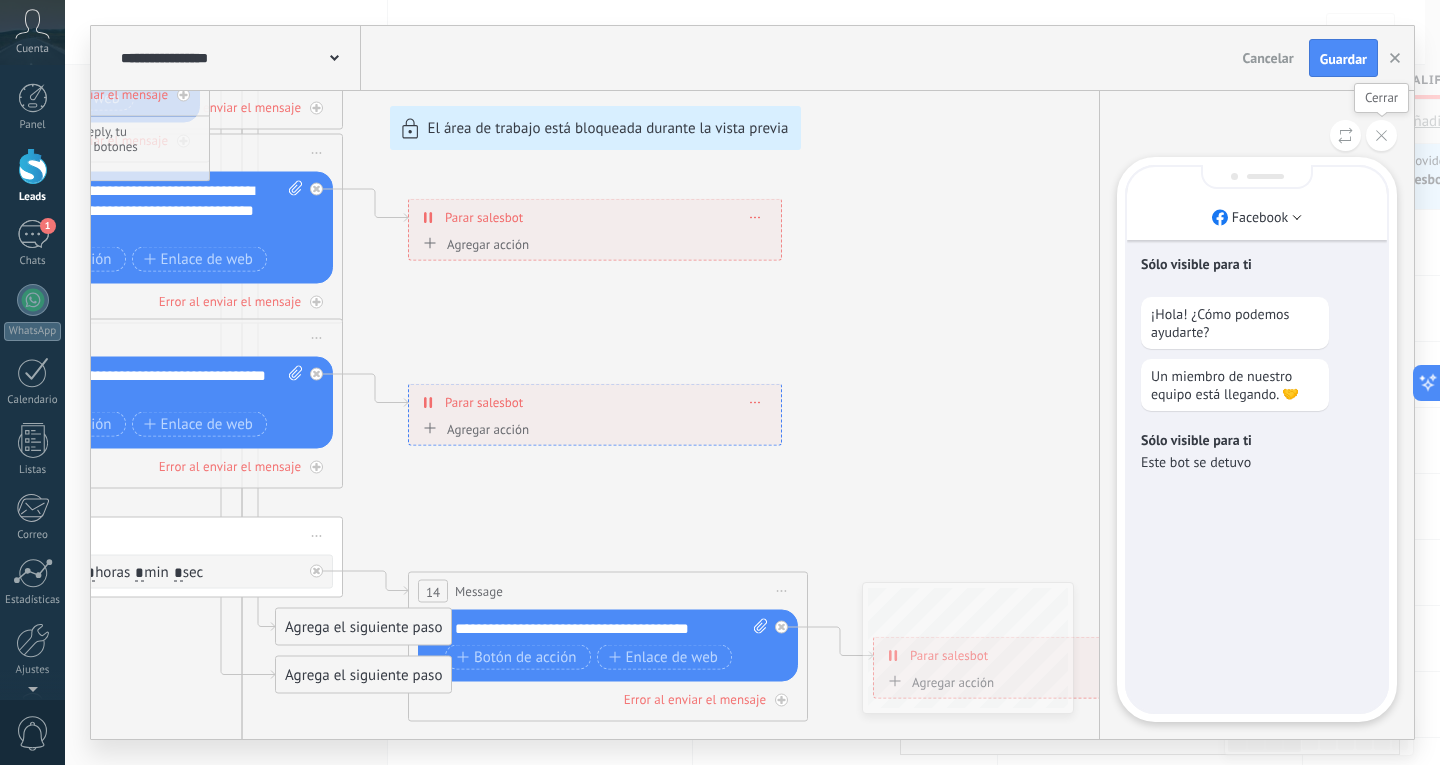 click at bounding box center [1381, 135] 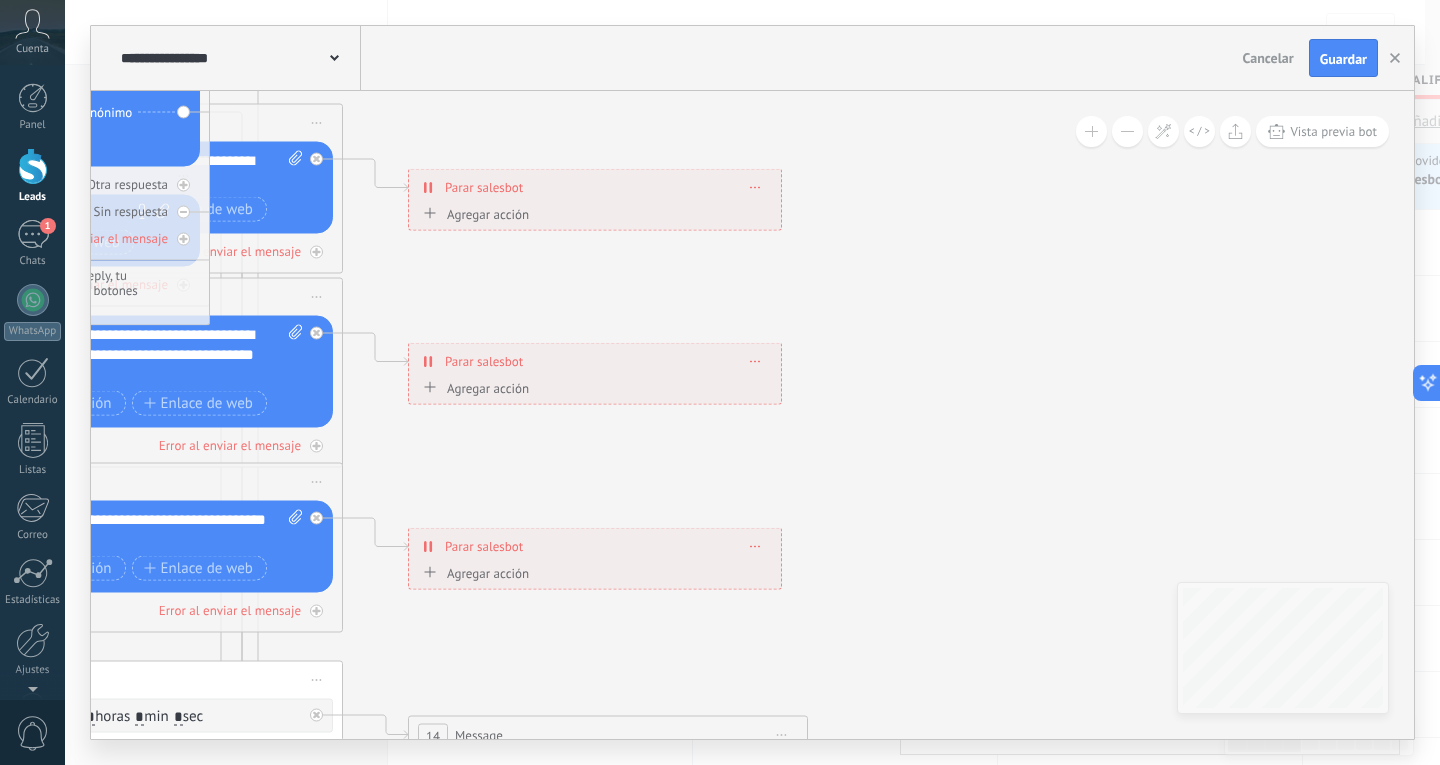 scroll, scrollTop: 0, scrollLeft: 0, axis: both 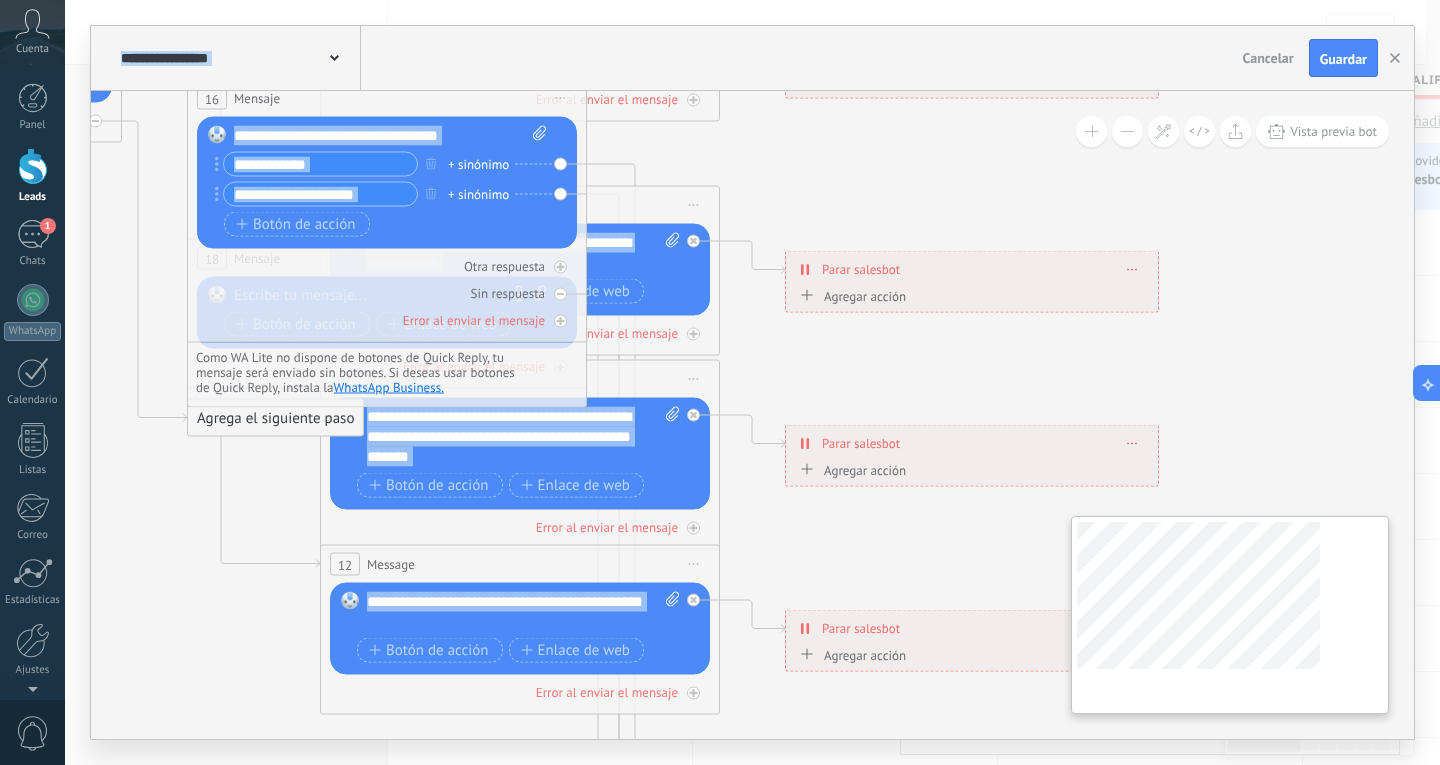 click on "**********" at bounding box center (752, 415) 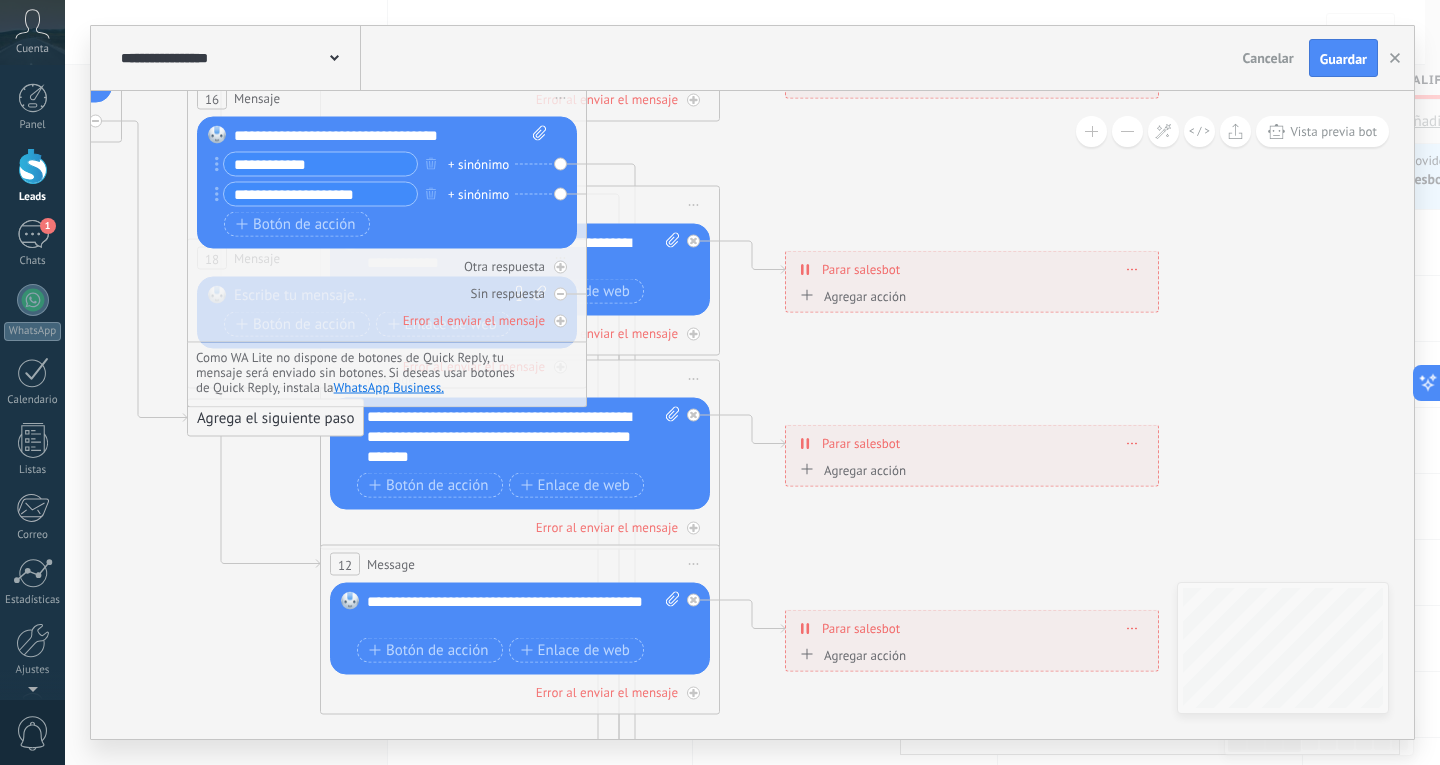 click 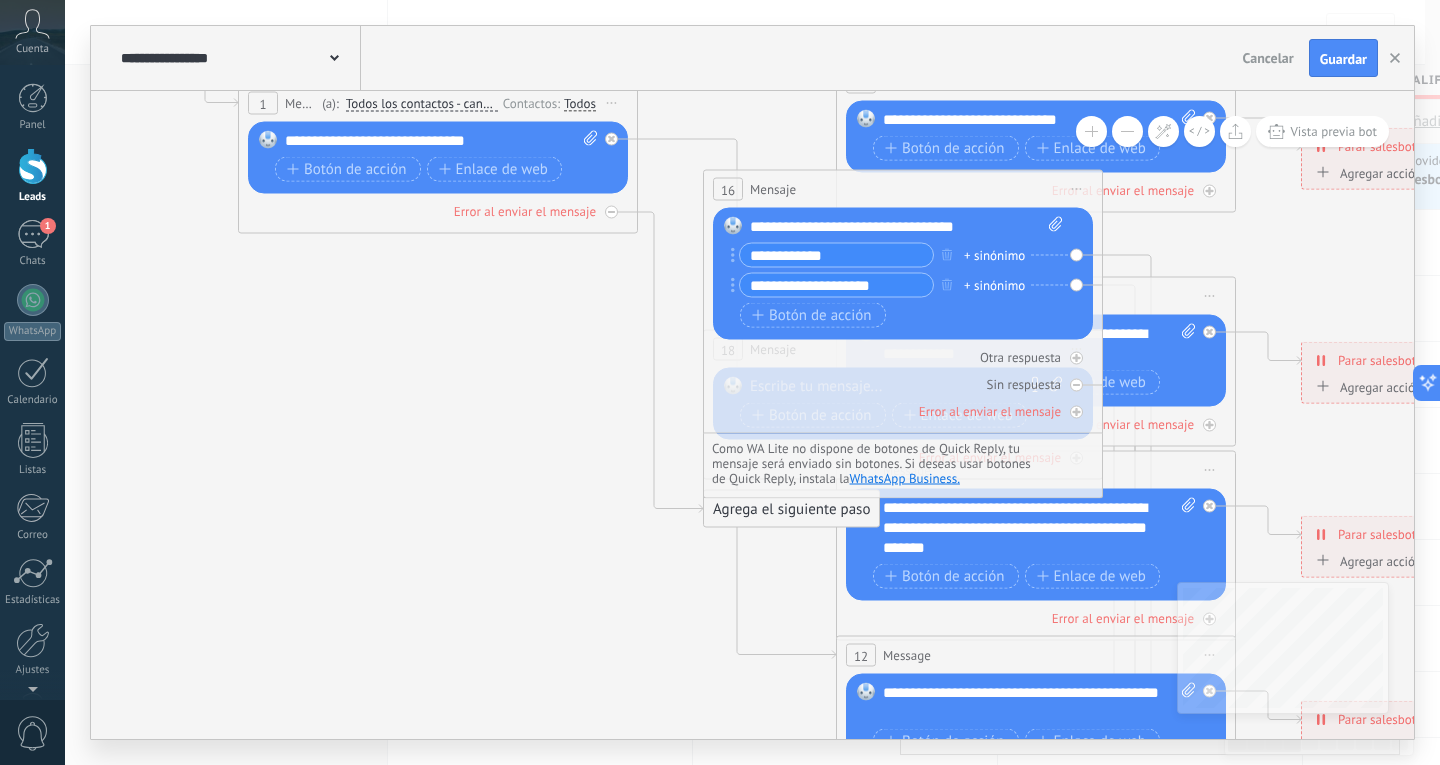 drag, startPoint x: 189, startPoint y: 505, endPoint x: 722, endPoint y: 611, distance: 543.4381 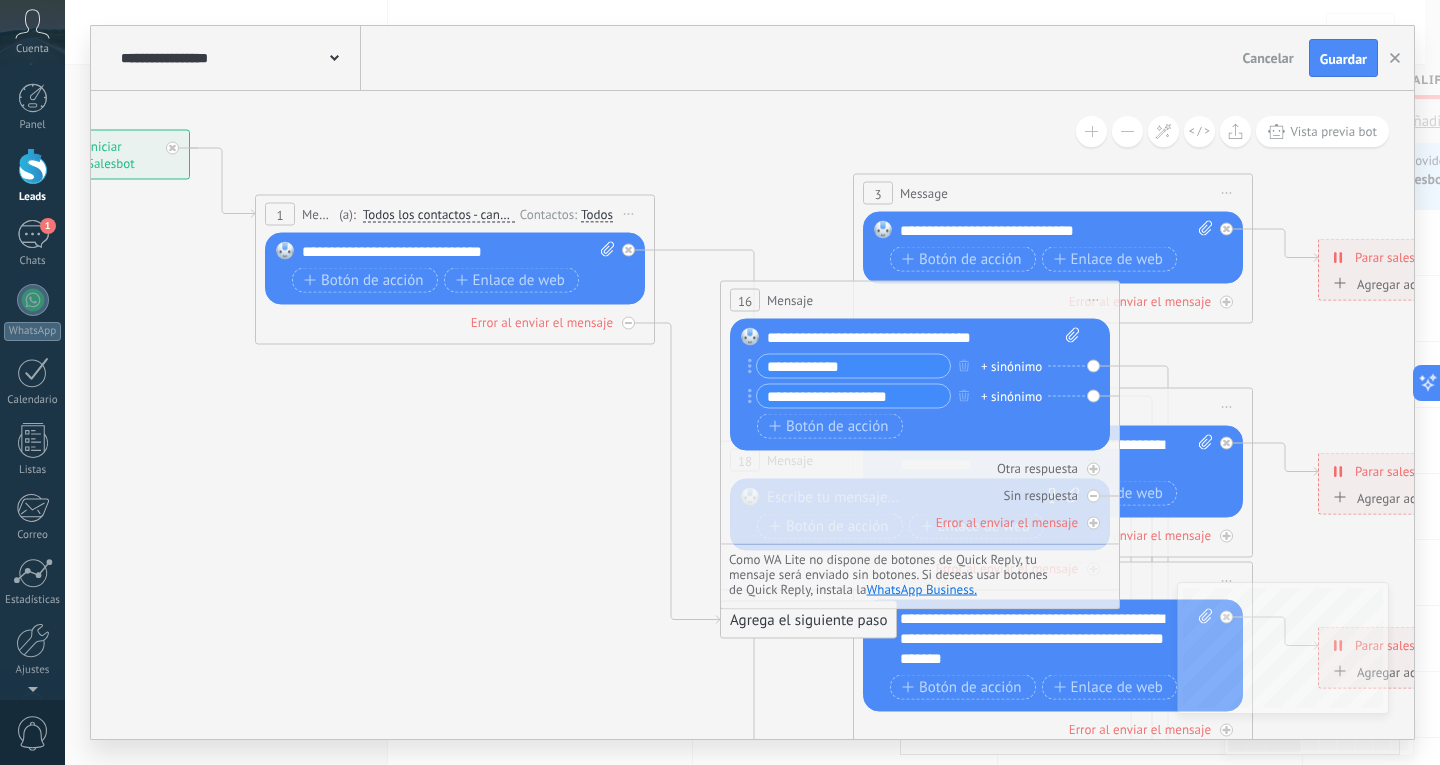 click 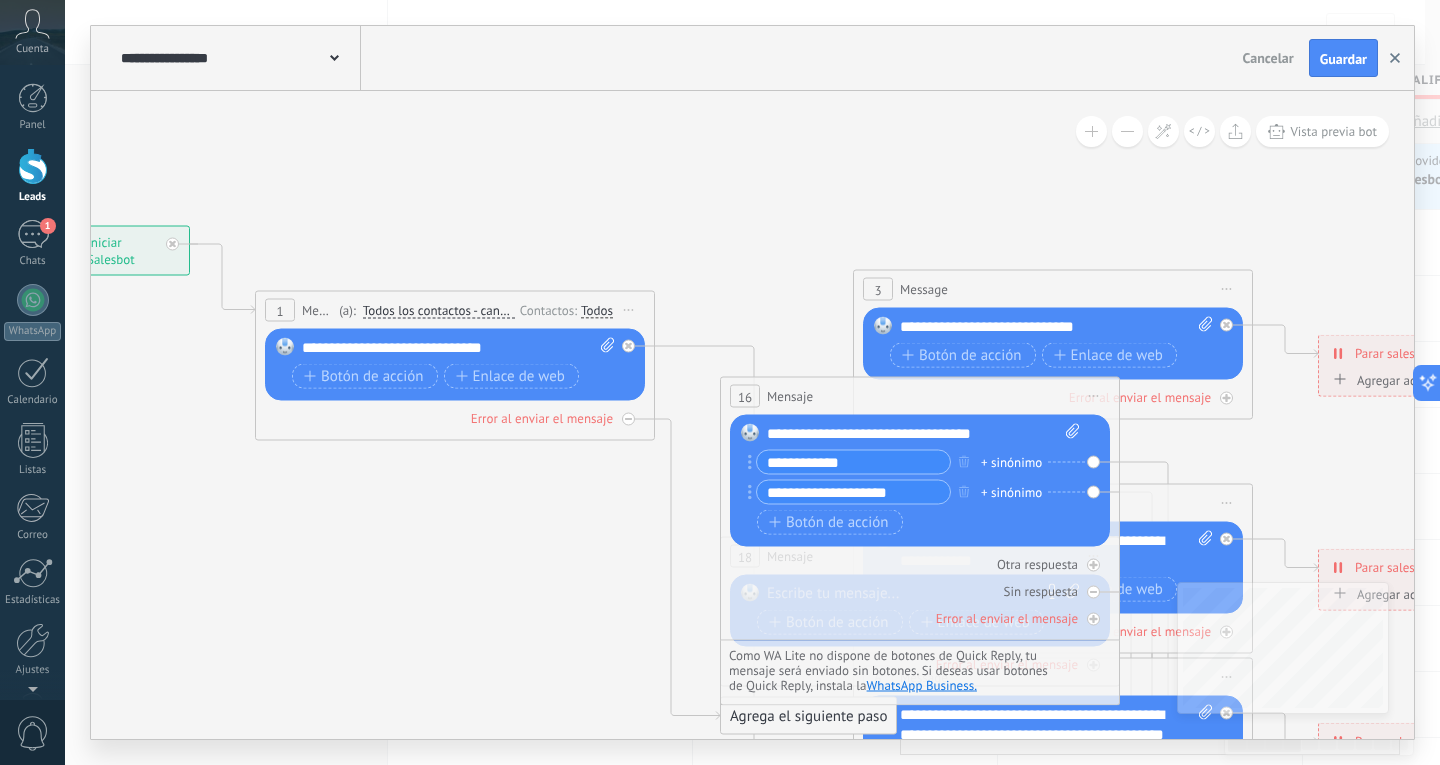 click 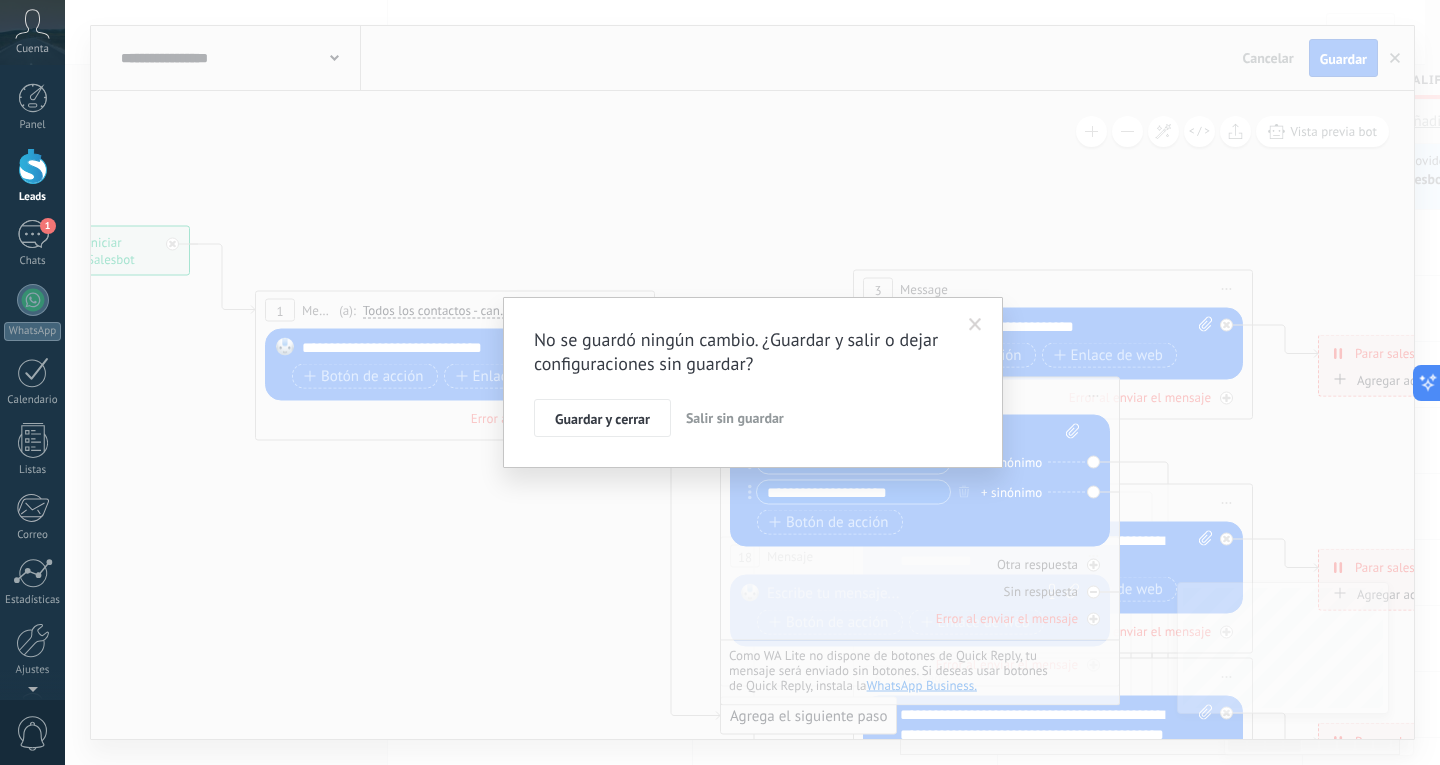click on "Guardar y cerrar" at bounding box center [602, 418] 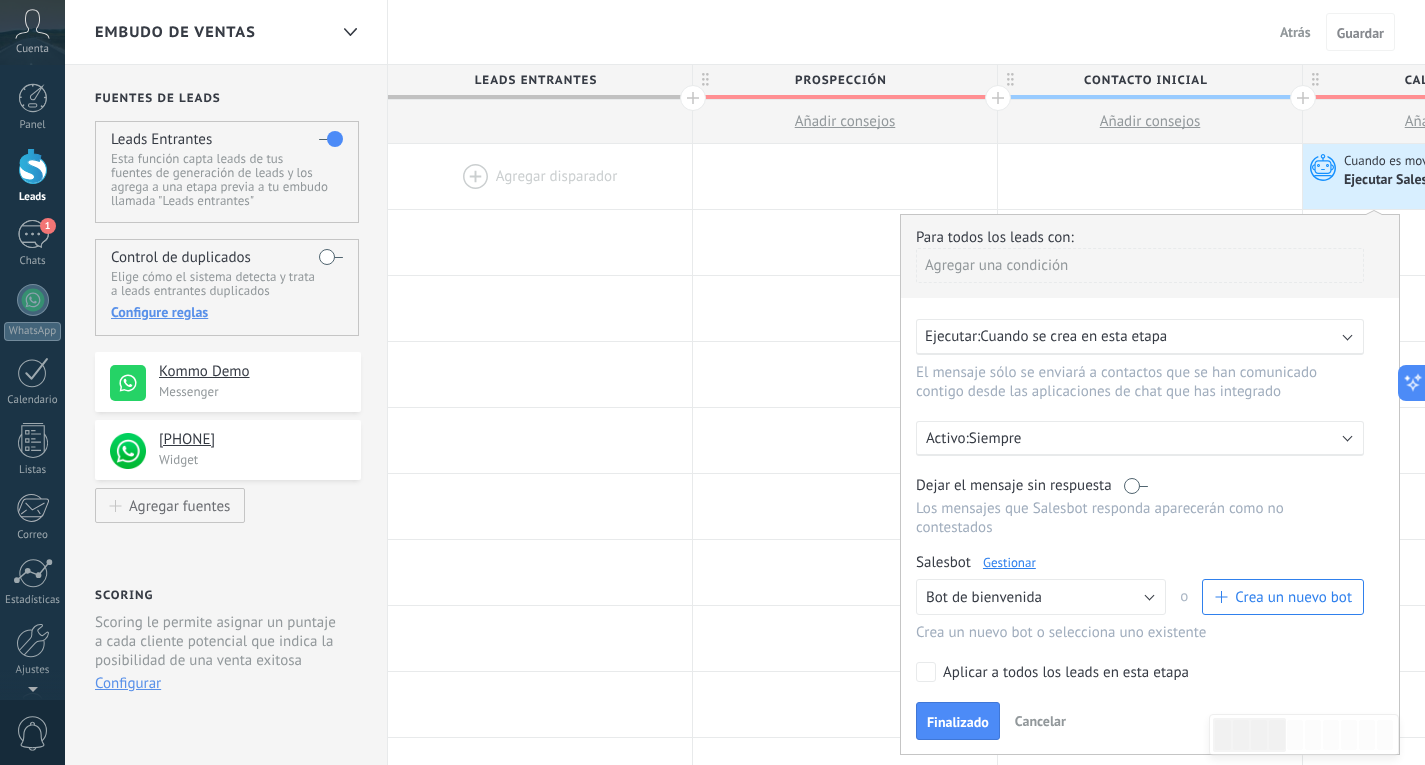 click on "Embudo de ventas Atrás Cancelar Guardar" at bounding box center [745, 32] 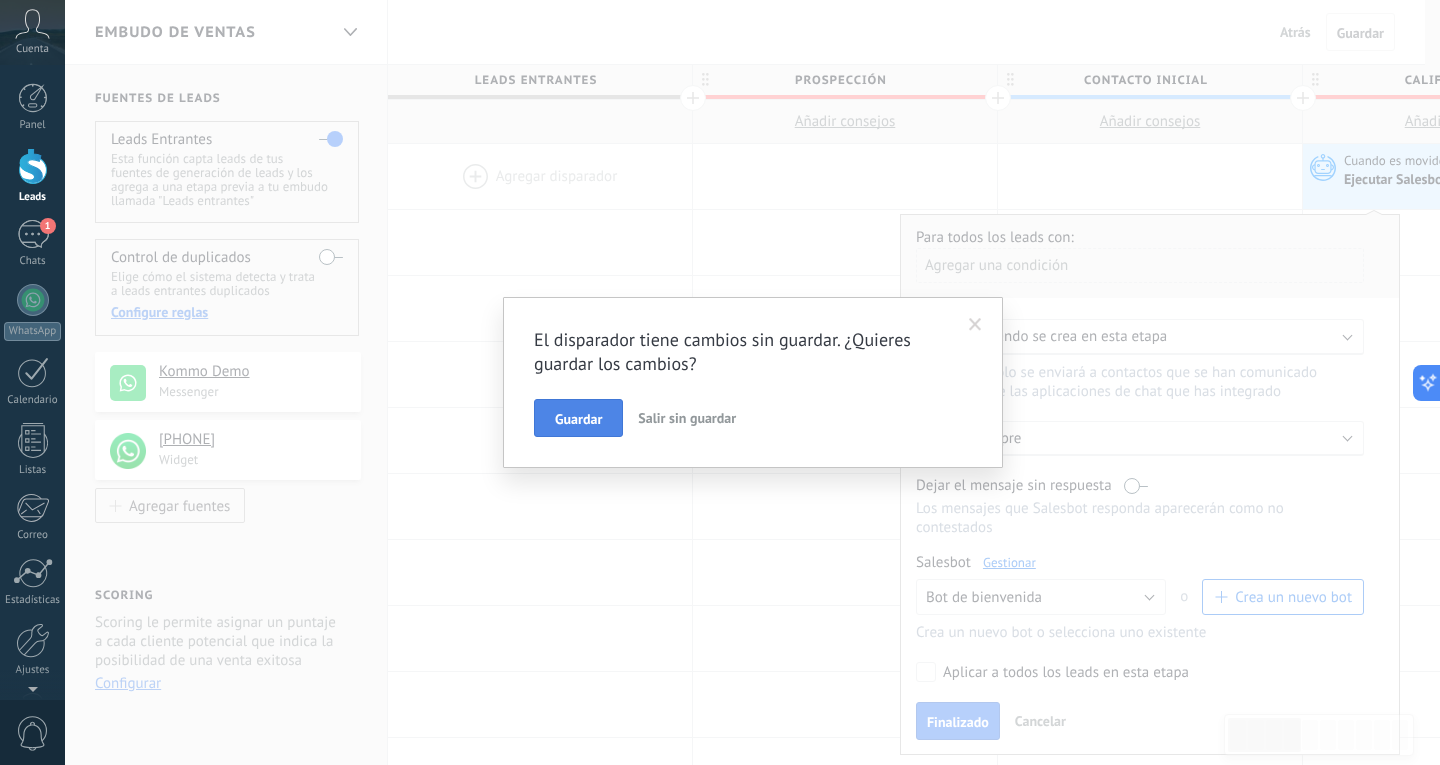 click on "Guardar" at bounding box center (578, 418) 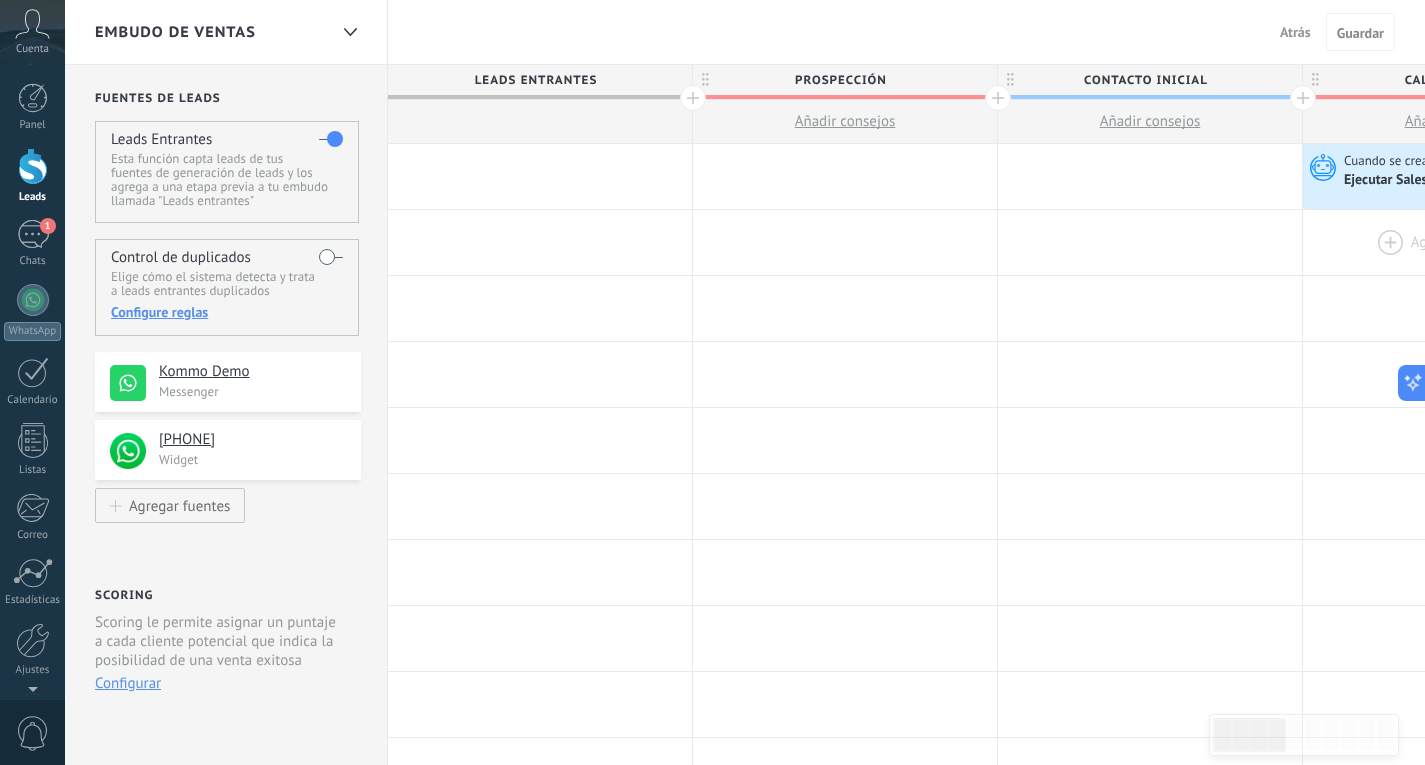 click at bounding box center [1455, 242] 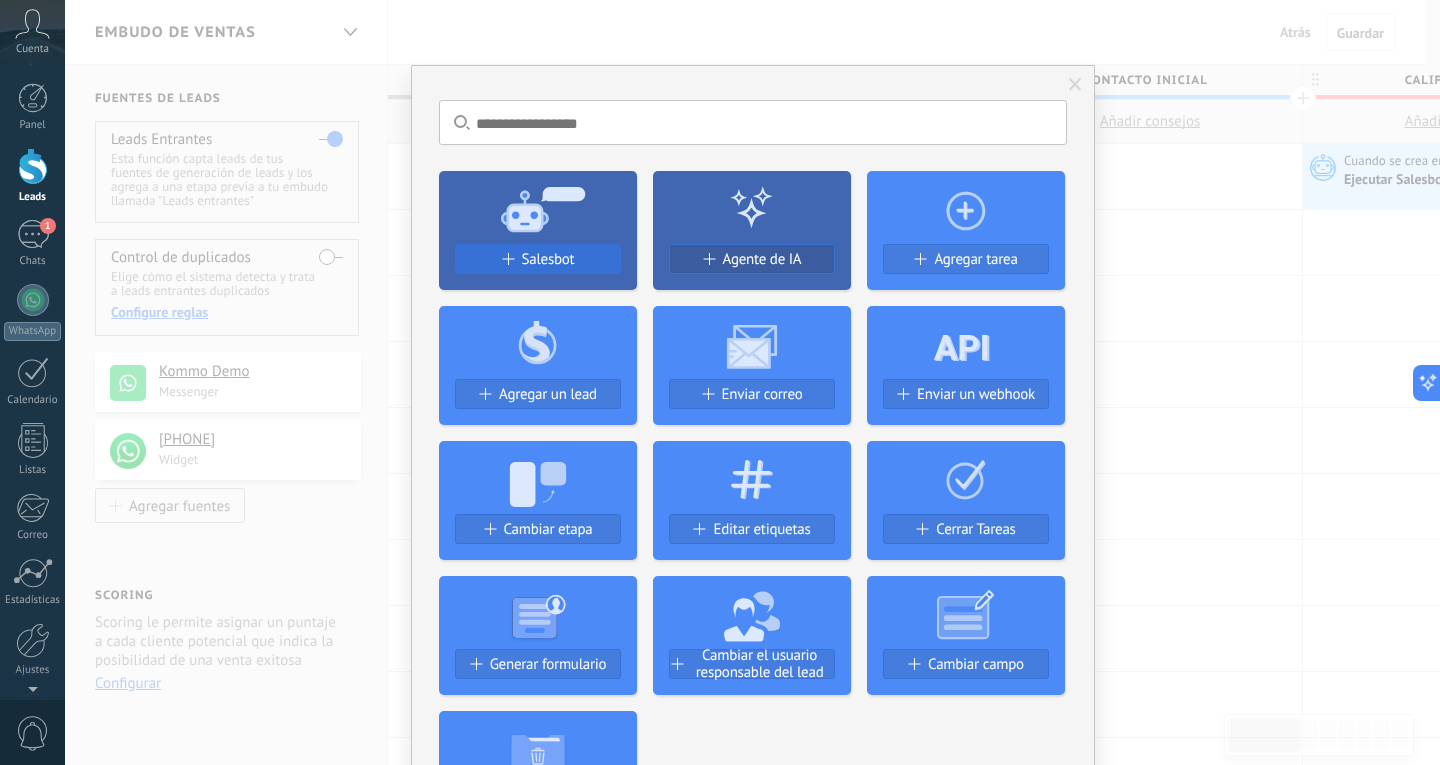click on "Salesbot" at bounding box center (548, 259) 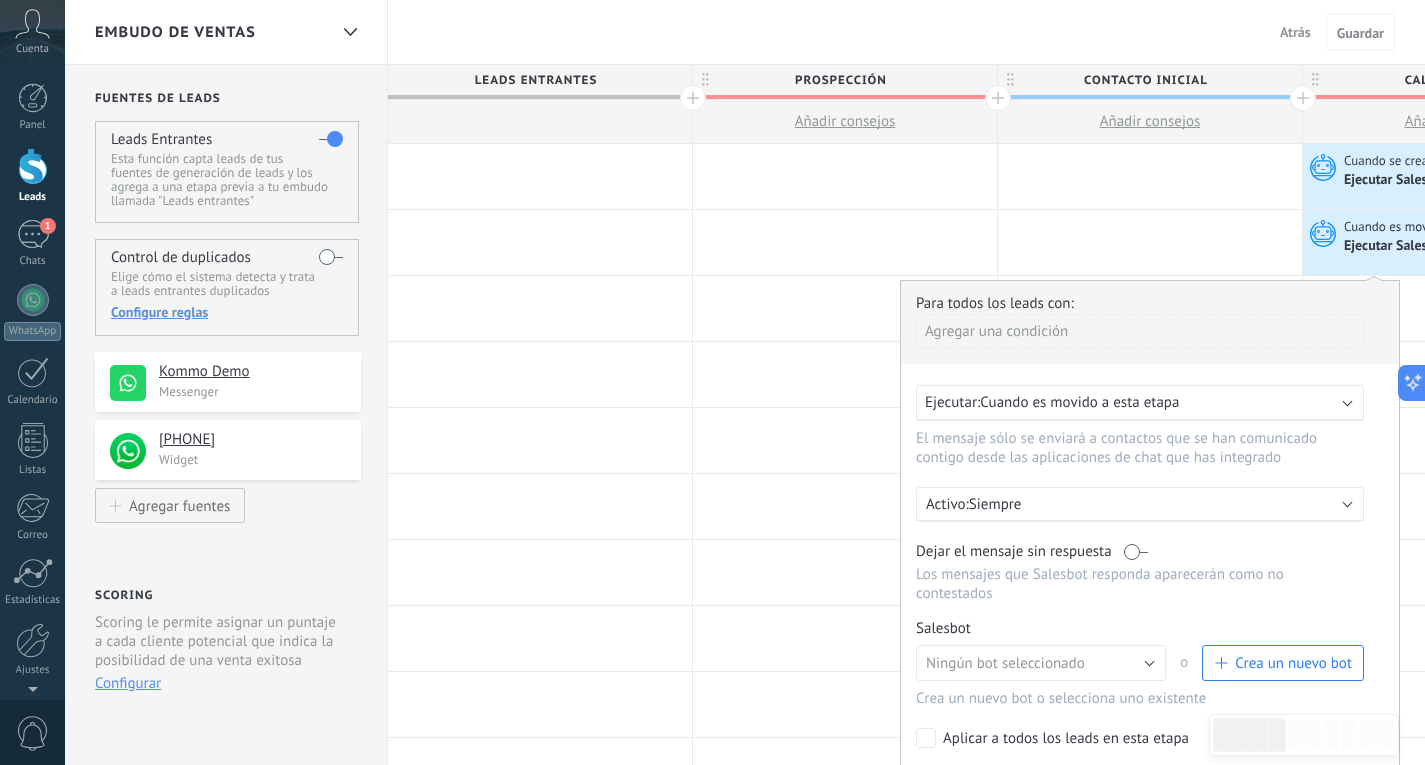 scroll, scrollTop: 100, scrollLeft: 0, axis: vertical 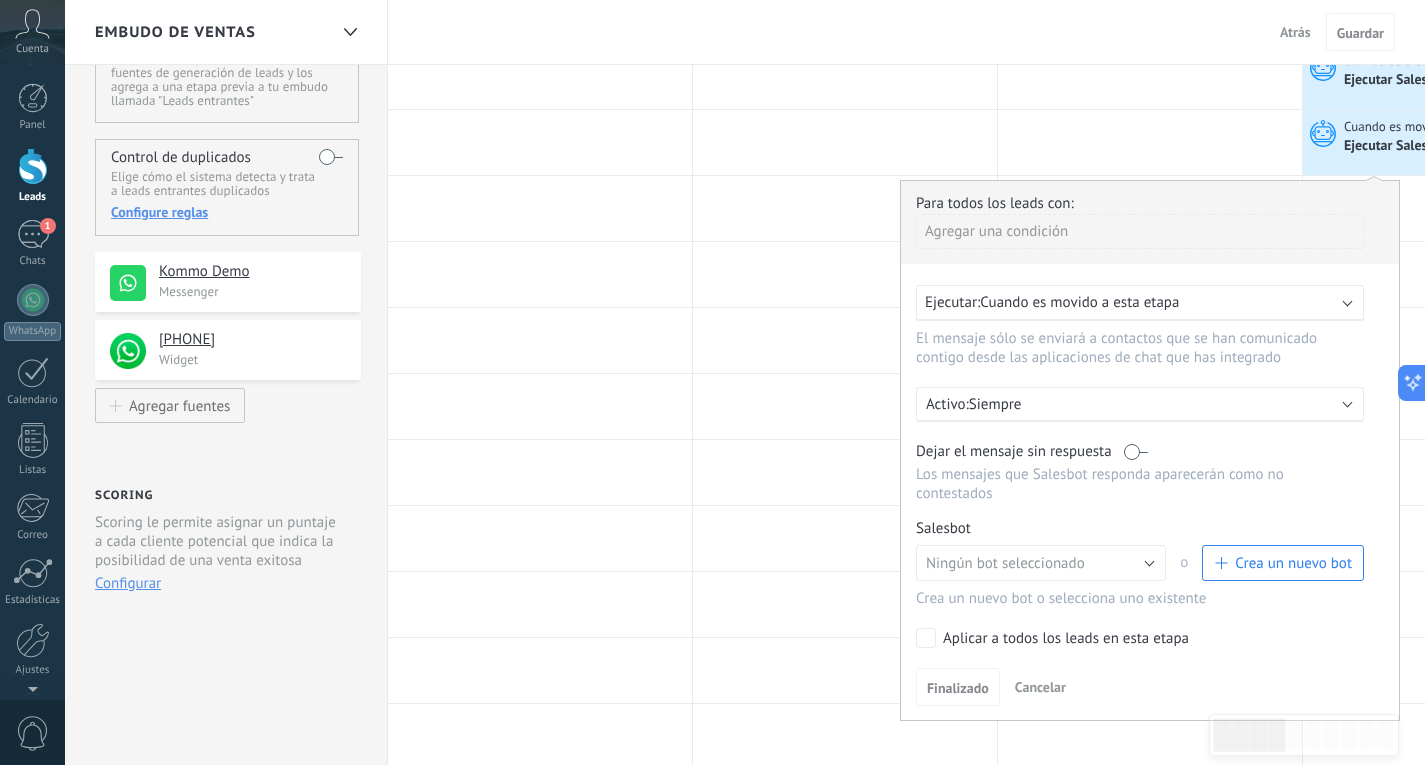 click on "Siempre" at bounding box center (1144, 404) 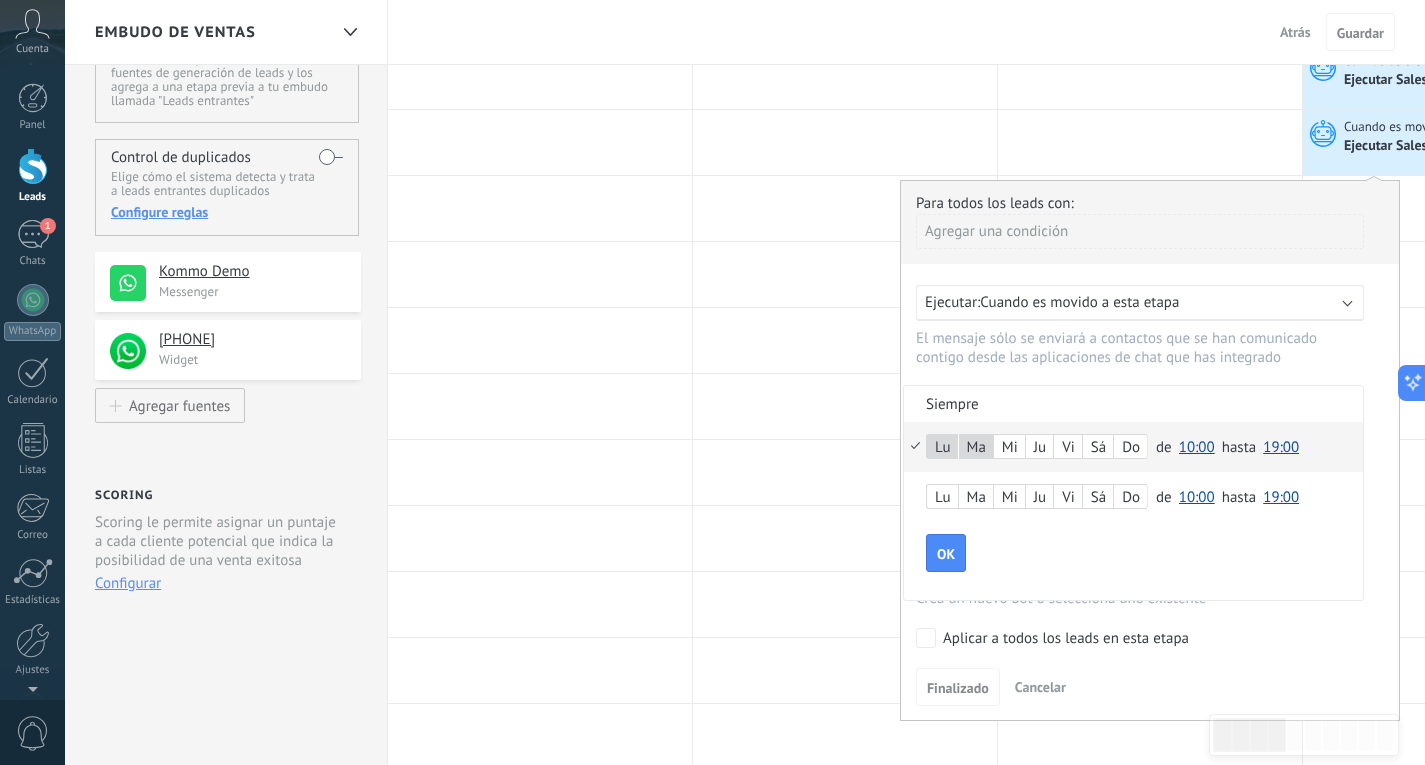 click on "Mi" at bounding box center [1009, 448] 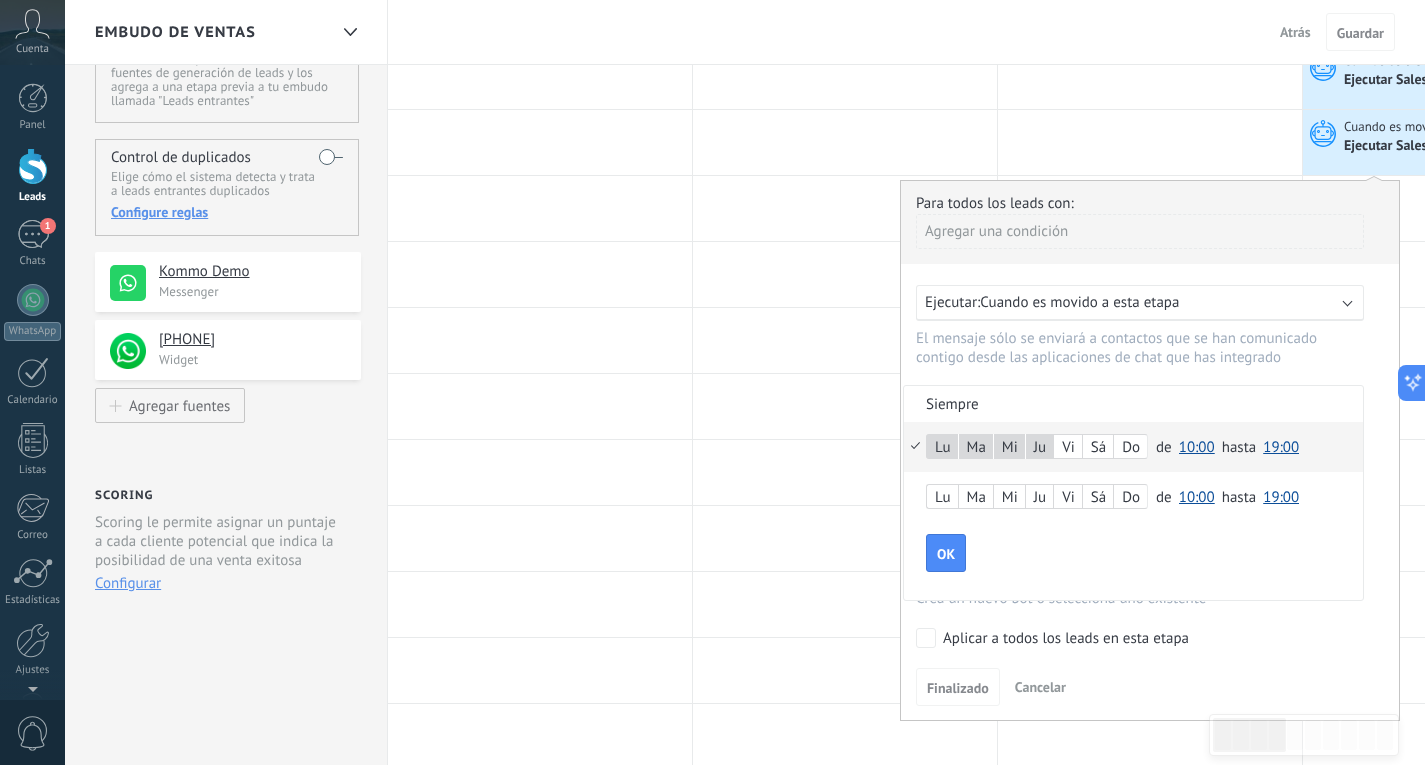 click on "Vi" at bounding box center [1068, 448] 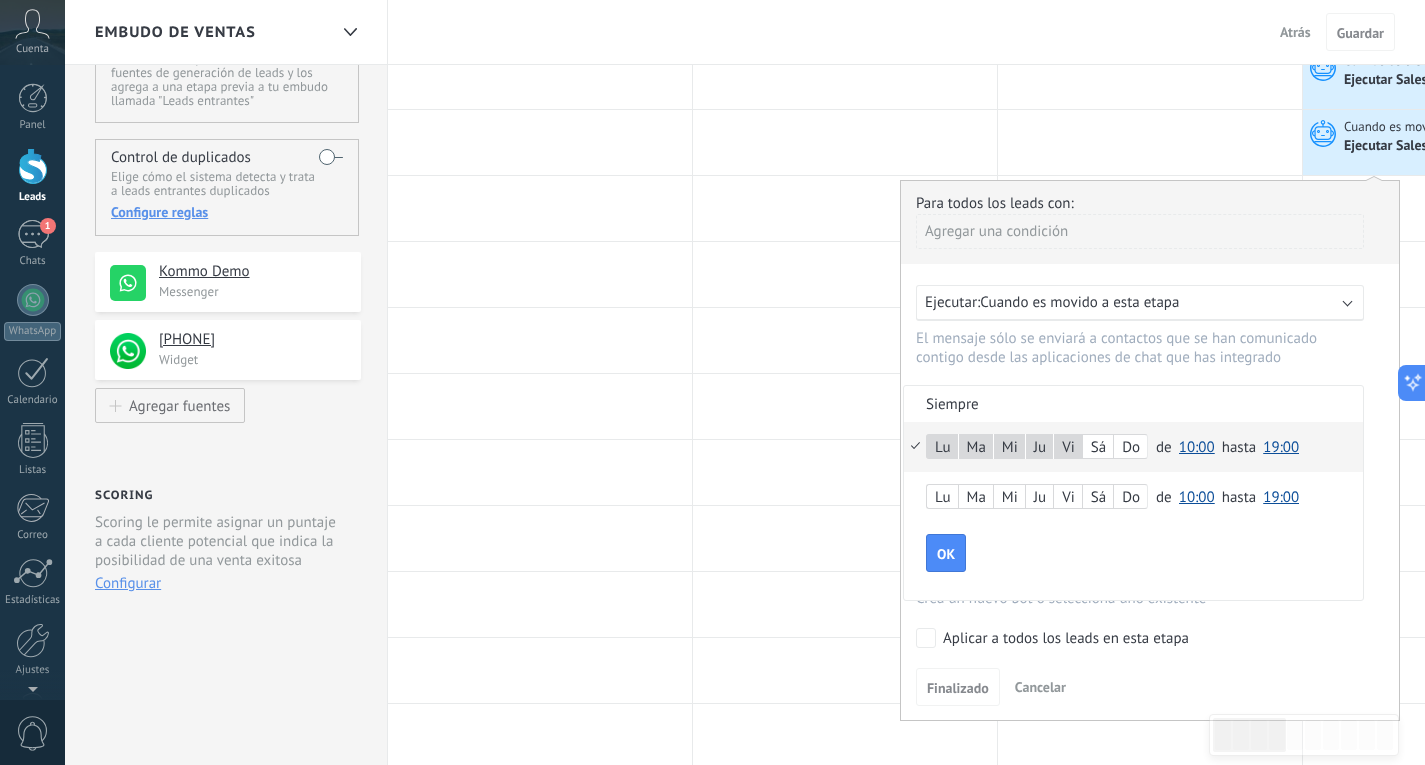 click on "10:00" at bounding box center [1197, 447] 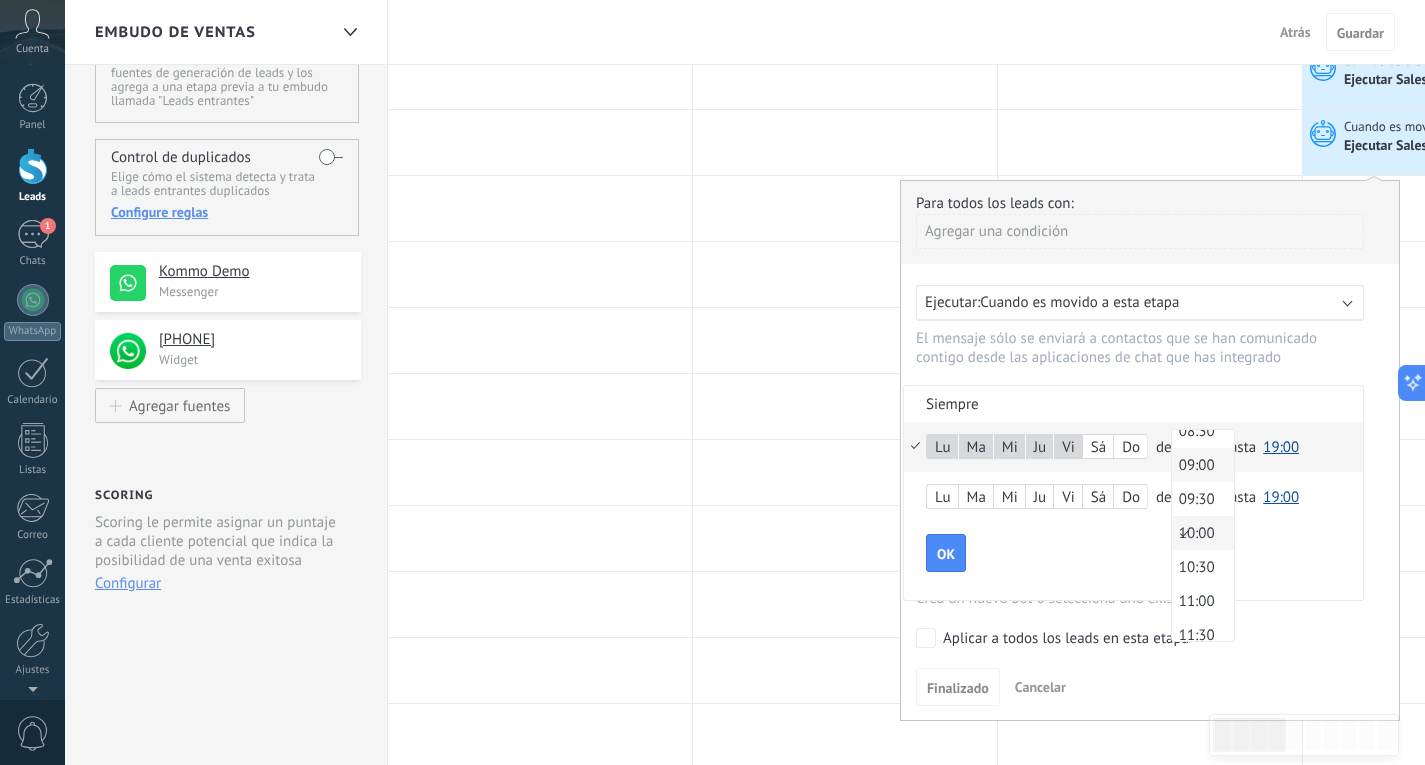 click on "09:00" at bounding box center (1200, 465) 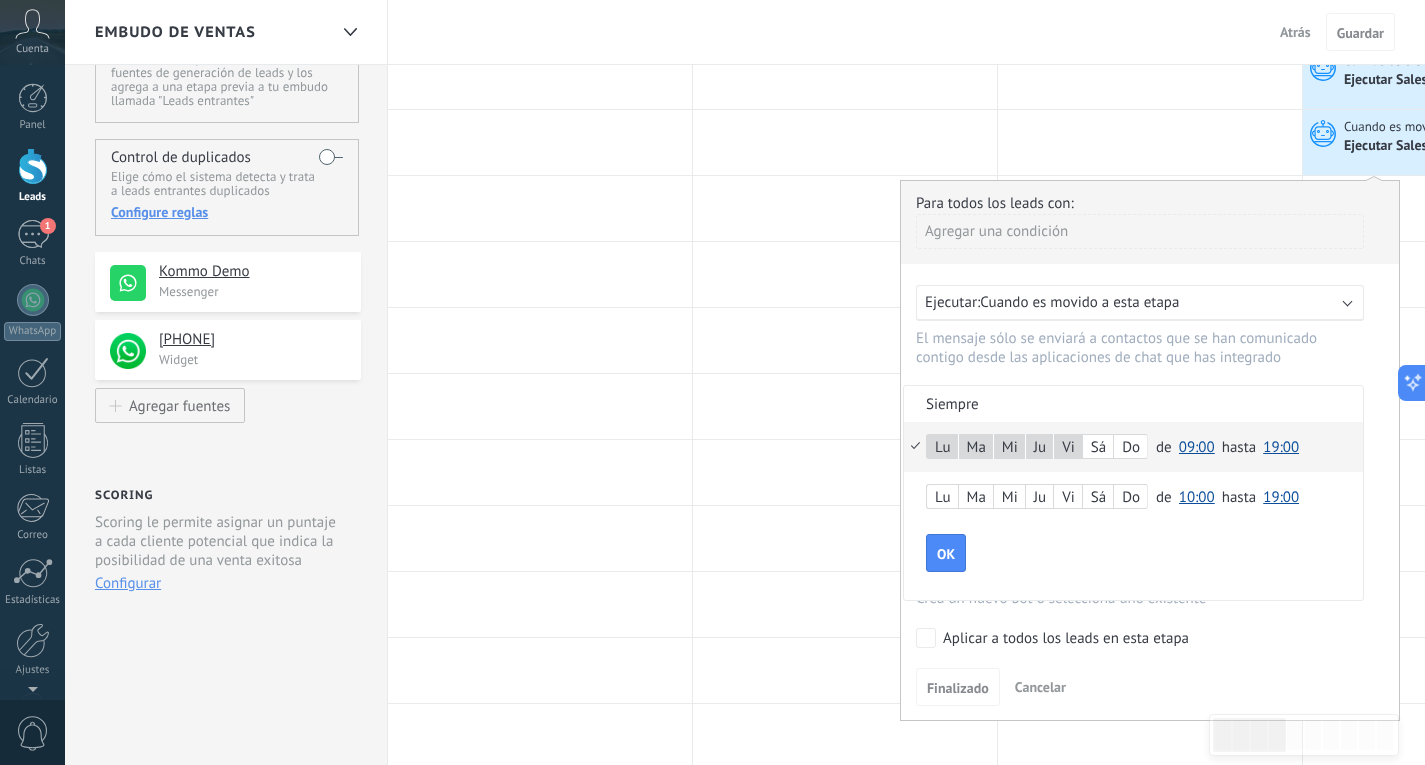 click on "19:00" at bounding box center (1281, 447) 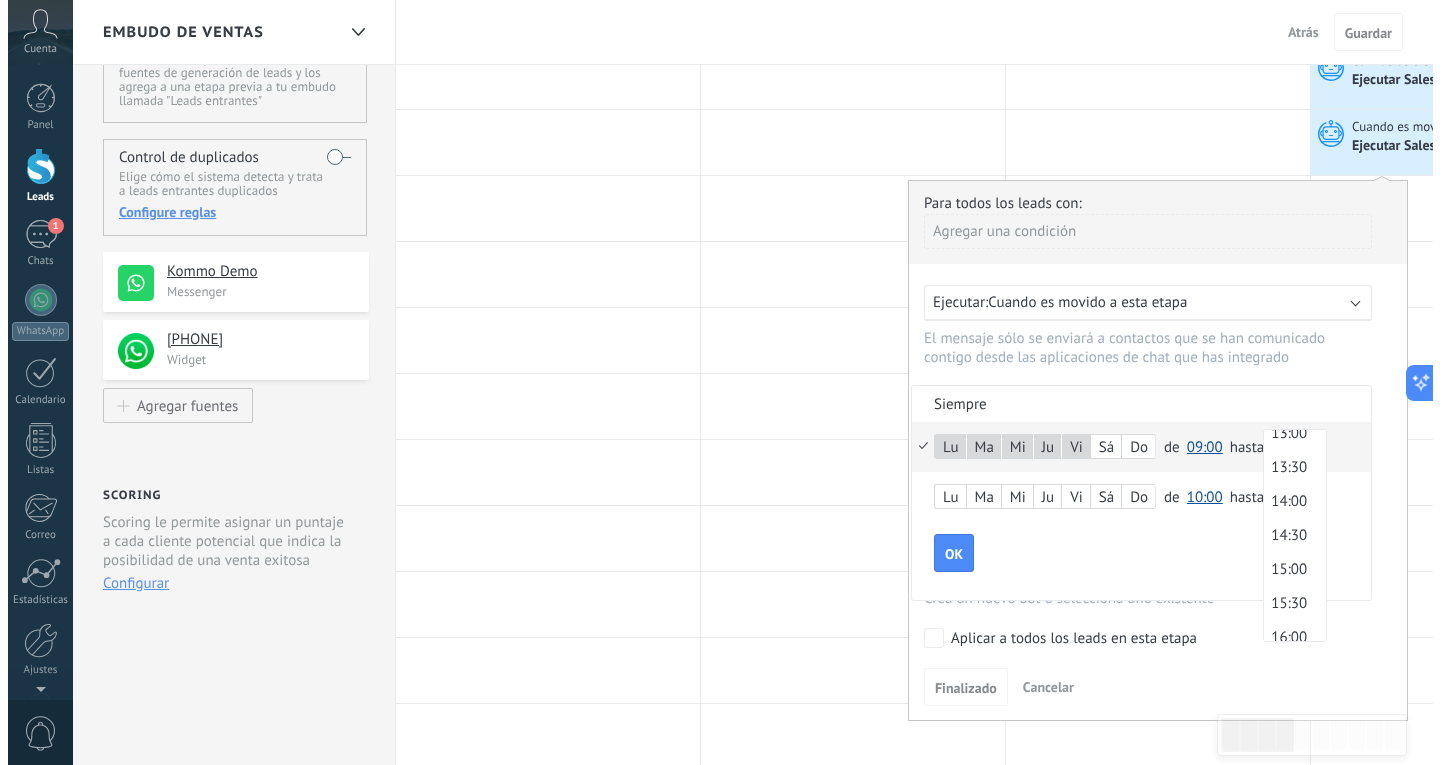 scroll, scrollTop: 906, scrollLeft: 0, axis: vertical 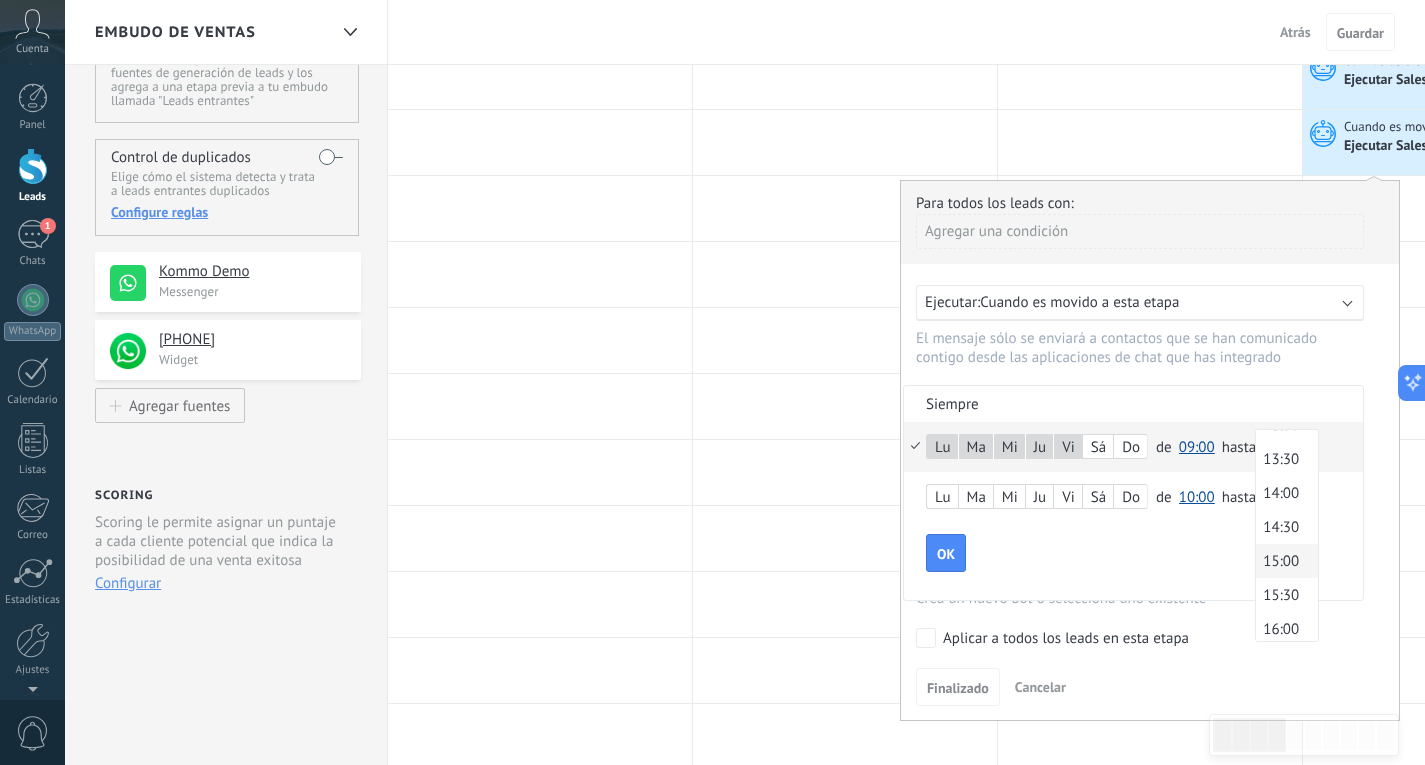 click on "15:00" at bounding box center (1284, 561) 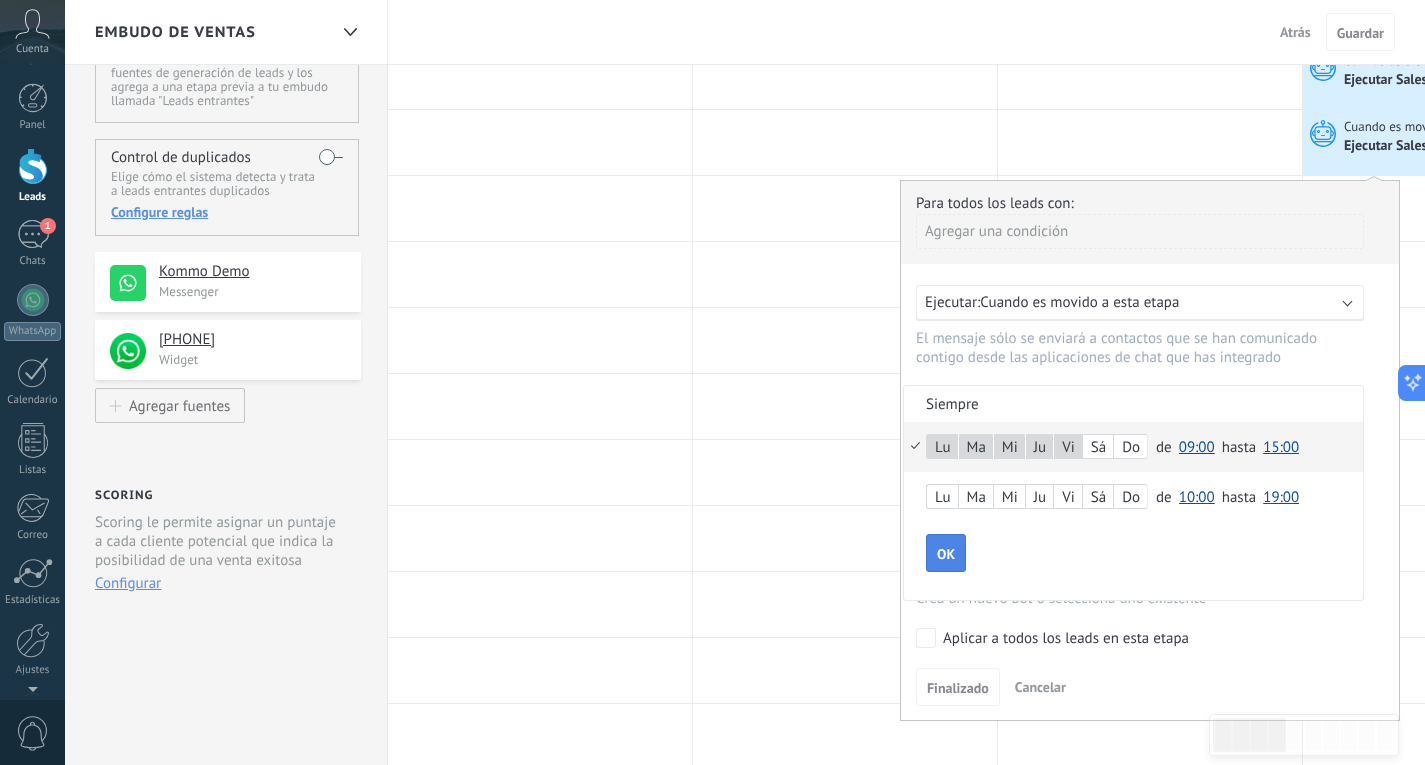 click on "OK" at bounding box center (946, 553) 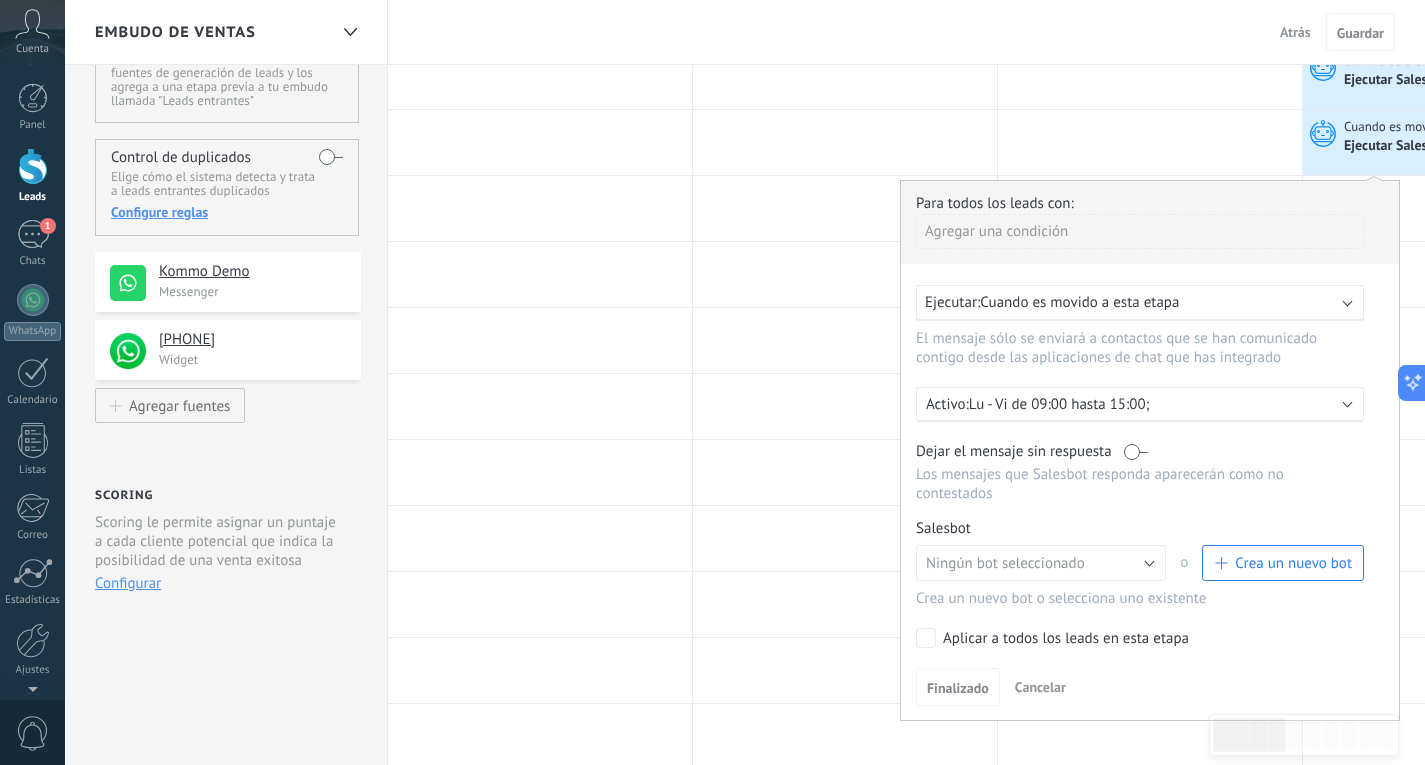 click on "Crea un nuevo bot" at bounding box center (1293, 563) 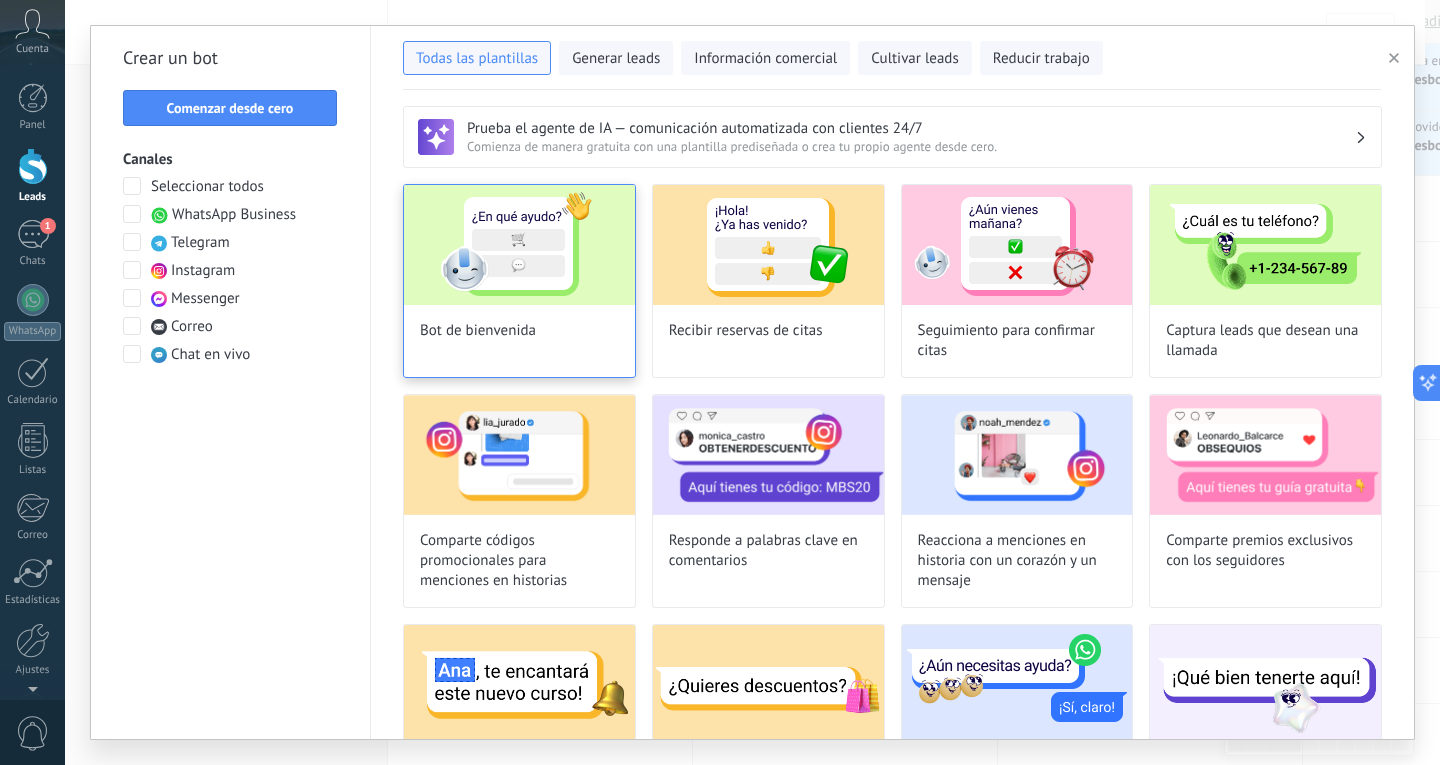 click at bounding box center (519, 245) 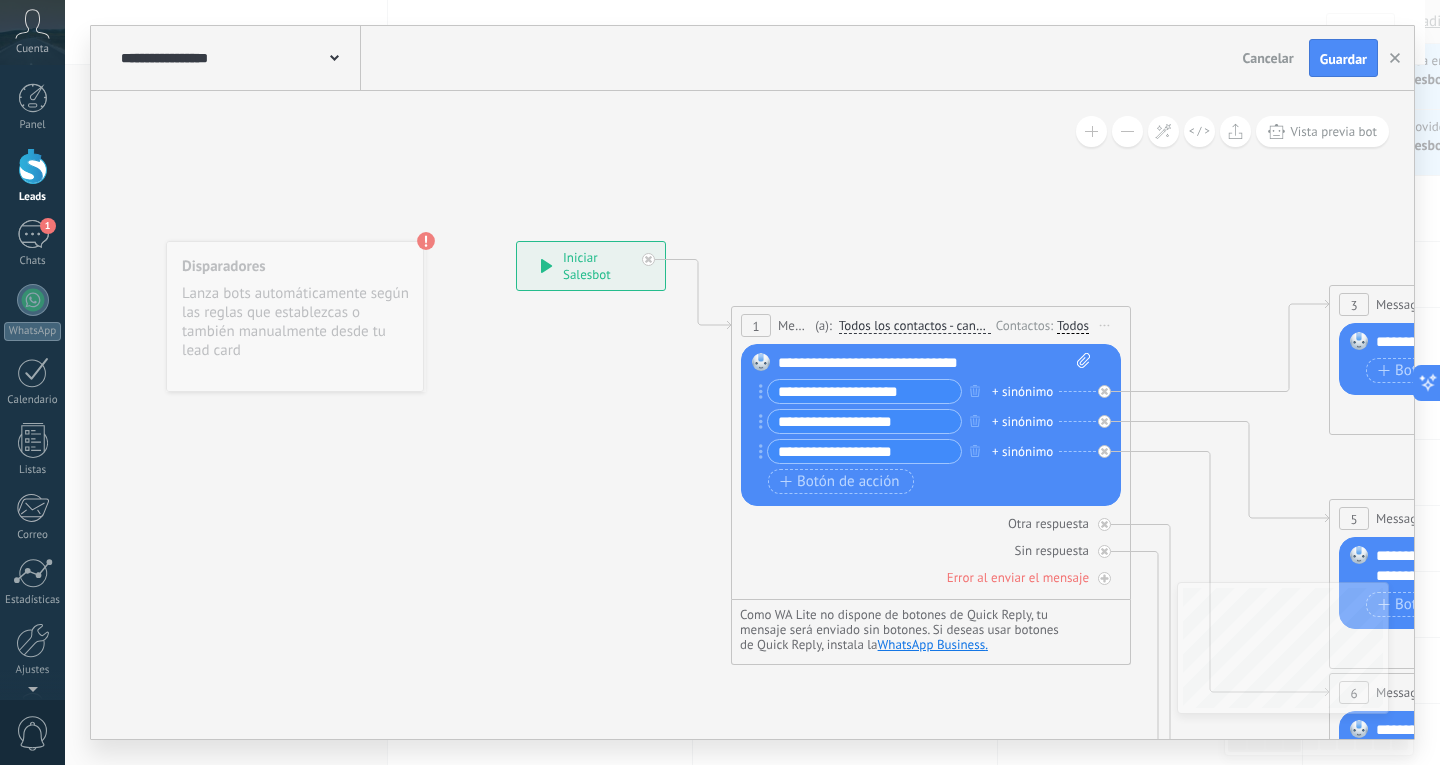 click on "**********" at bounding box center (934, 363) 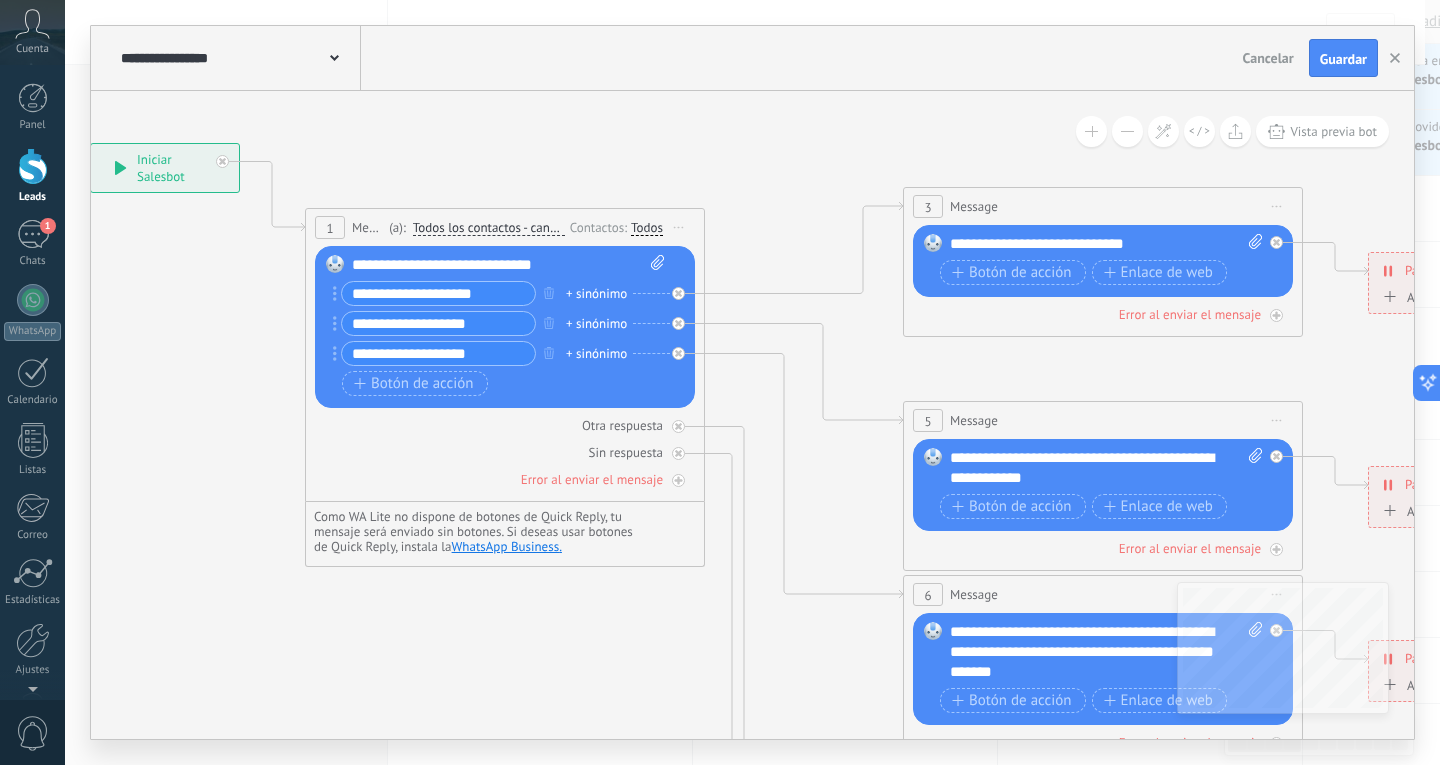 drag, startPoint x: 540, startPoint y: 513, endPoint x: 114, endPoint y: 415, distance: 437.12698 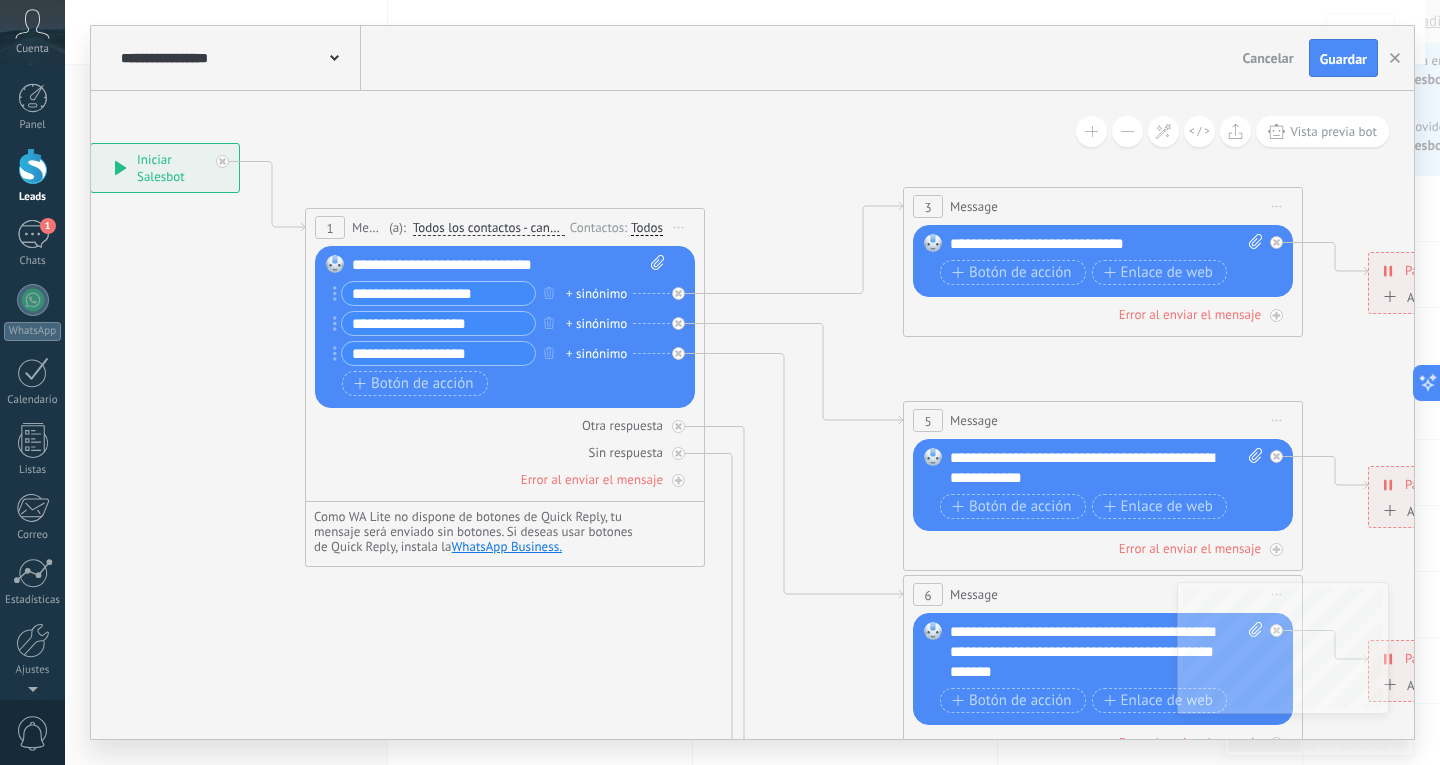 click 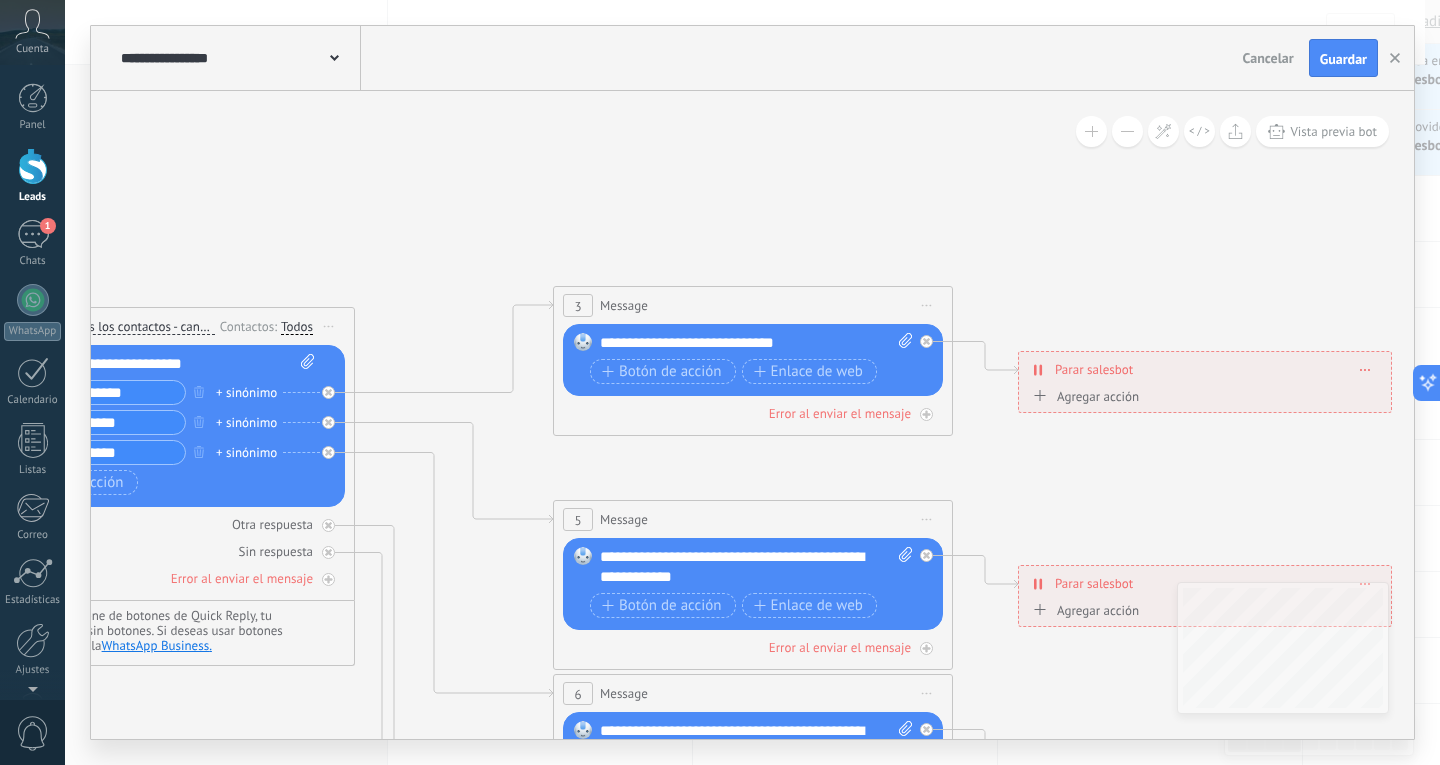 drag, startPoint x: 749, startPoint y: 150, endPoint x: 399, endPoint y: 249, distance: 363.73206 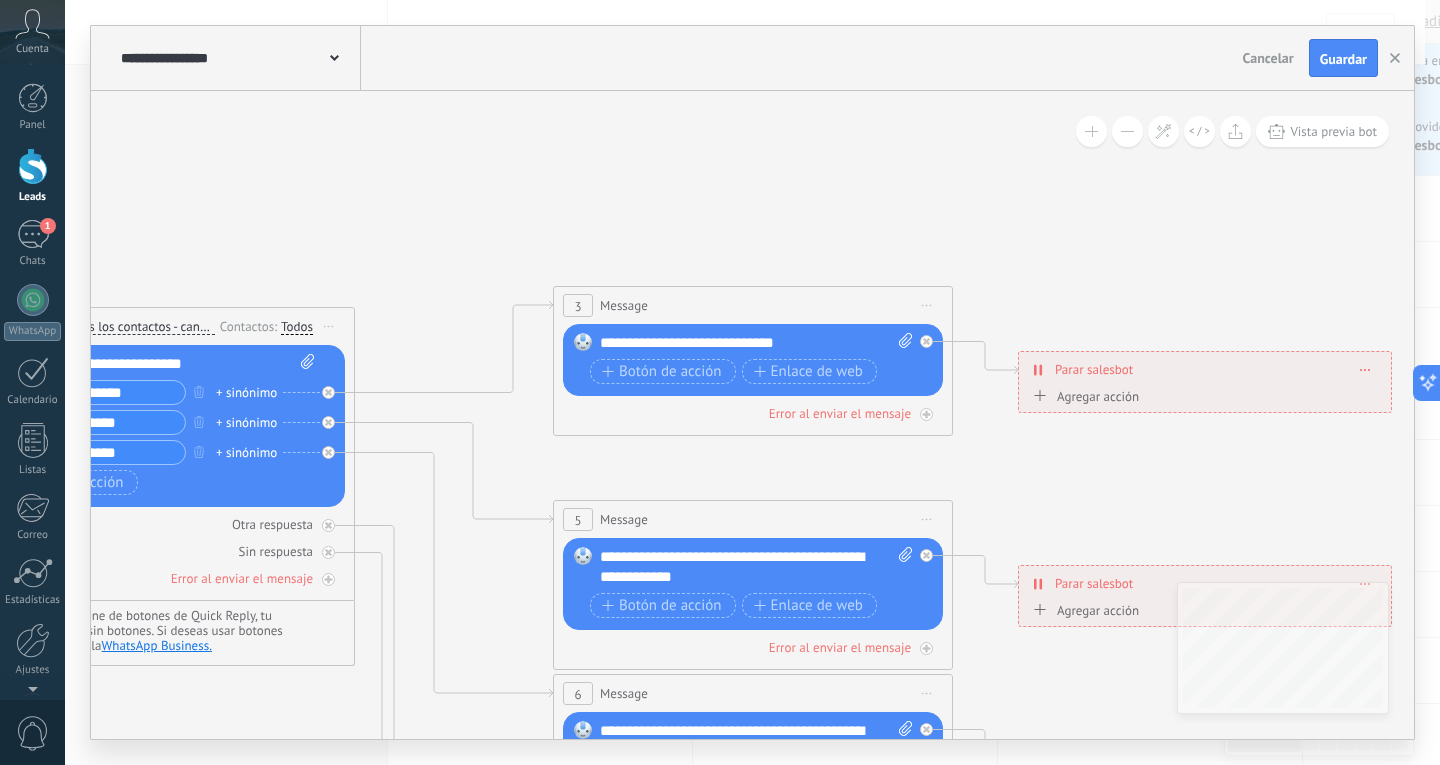 click 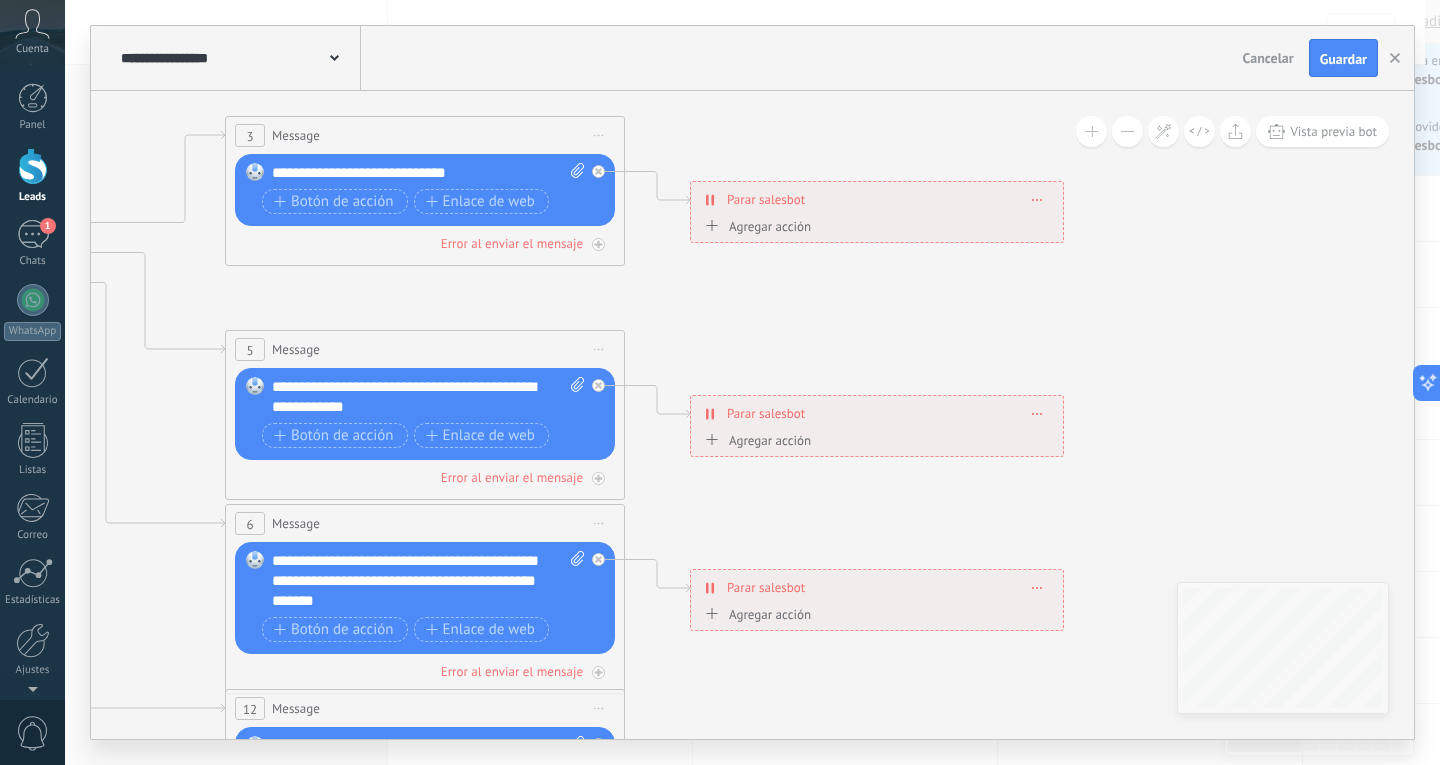 drag, startPoint x: 1140, startPoint y: 318, endPoint x: 817, endPoint y: 149, distance: 364.5408 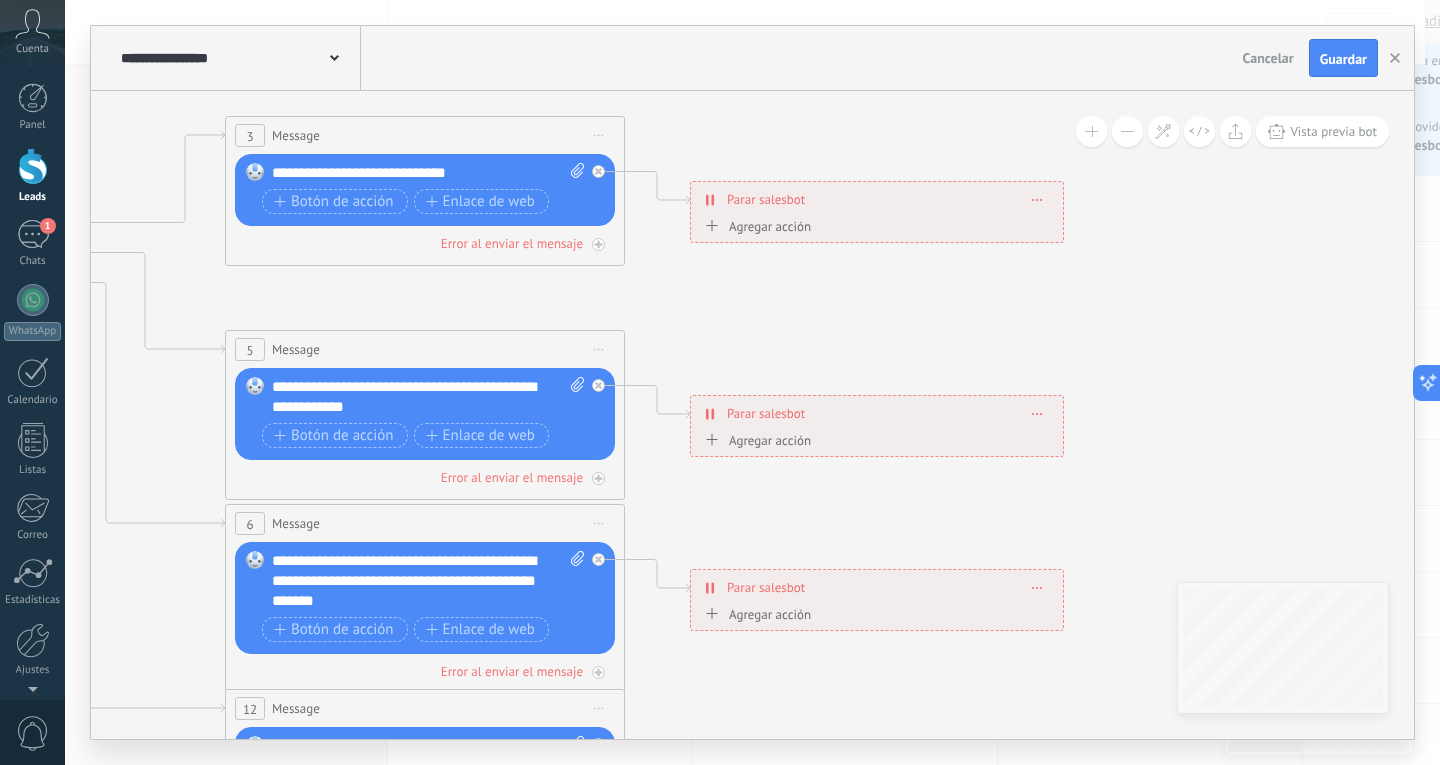 click 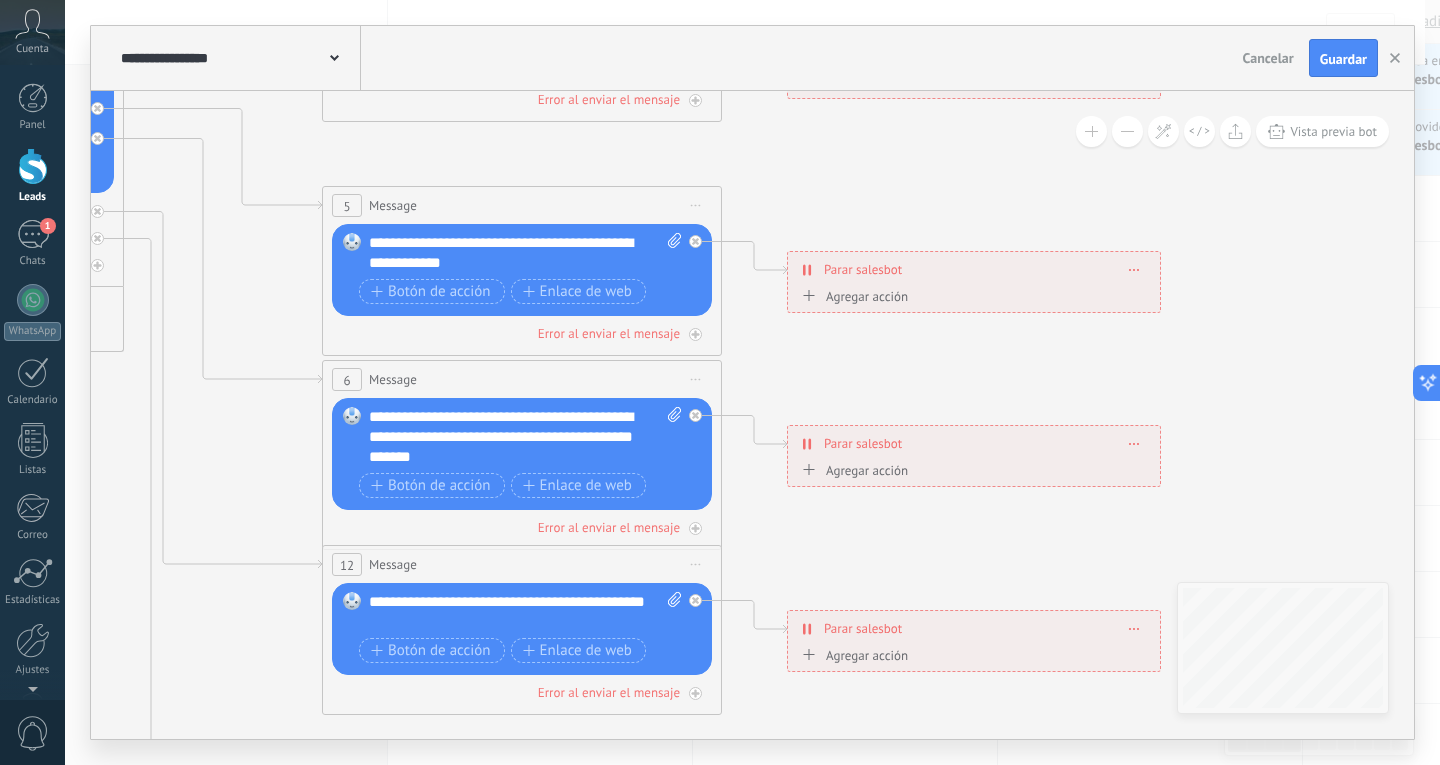 drag, startPoint x: 1133, startPoint y: 338, endPoint x: 1230, endPoint y: 194, distance: 173.62315 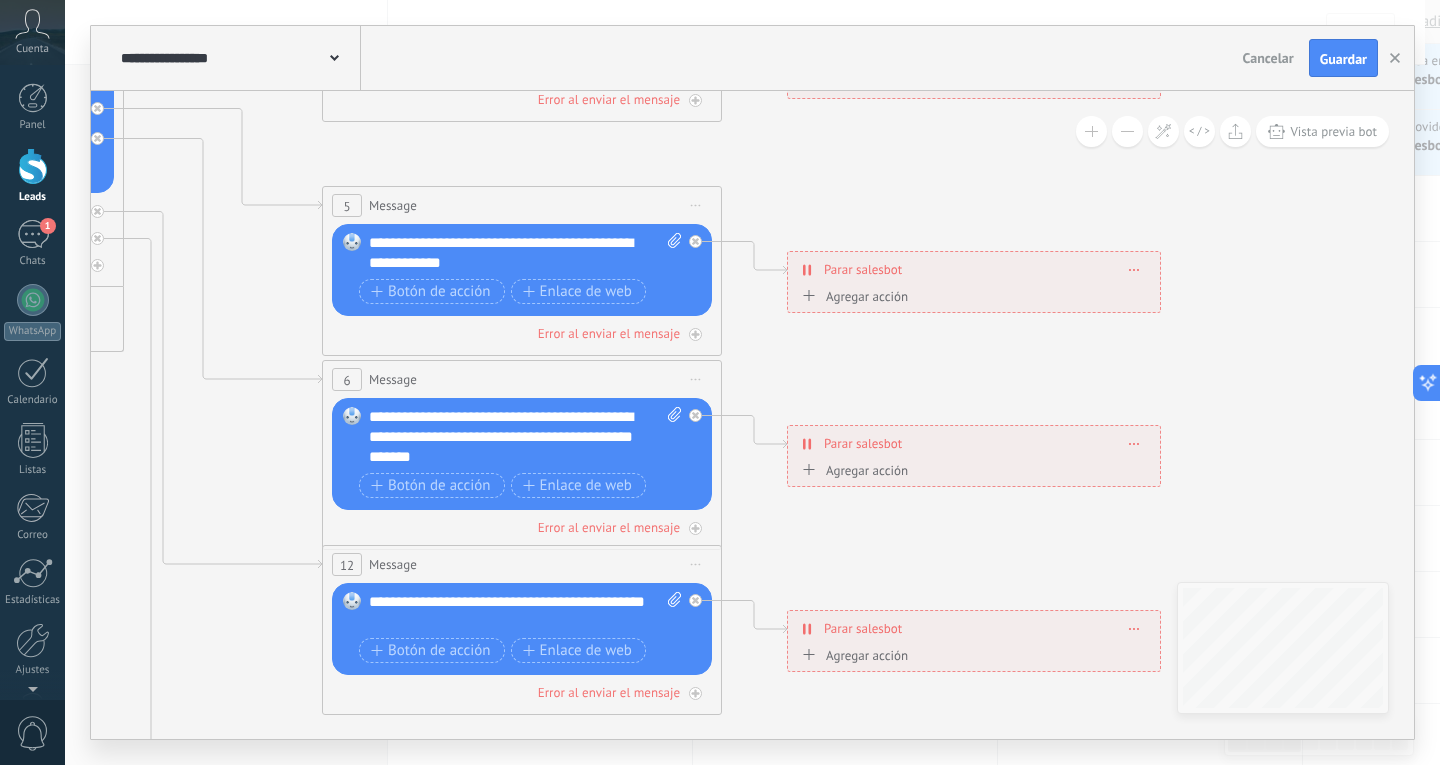 click 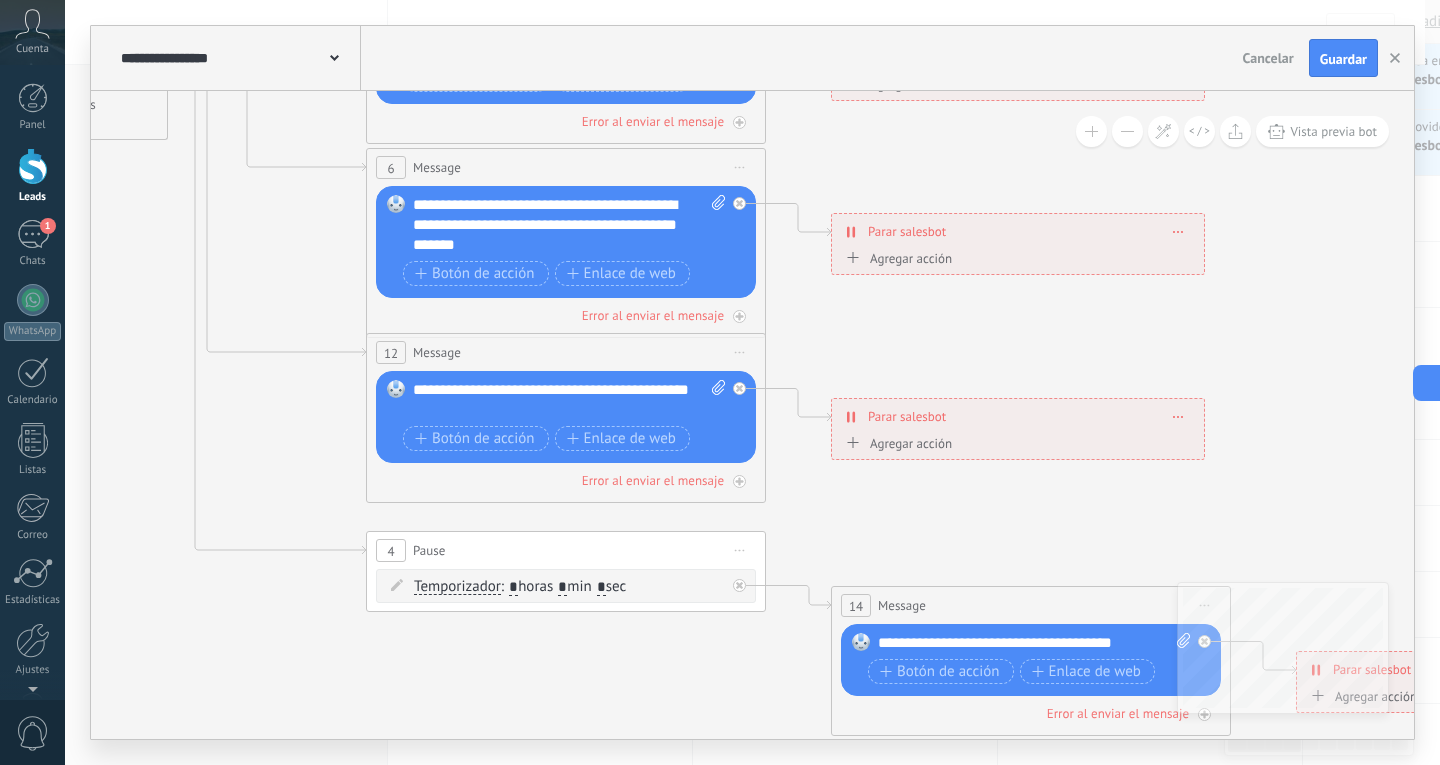 drag, startPoint x: 993, startPoint y: 586, endPoint x: 1057, endPoint y: 269, distance: 323.39606 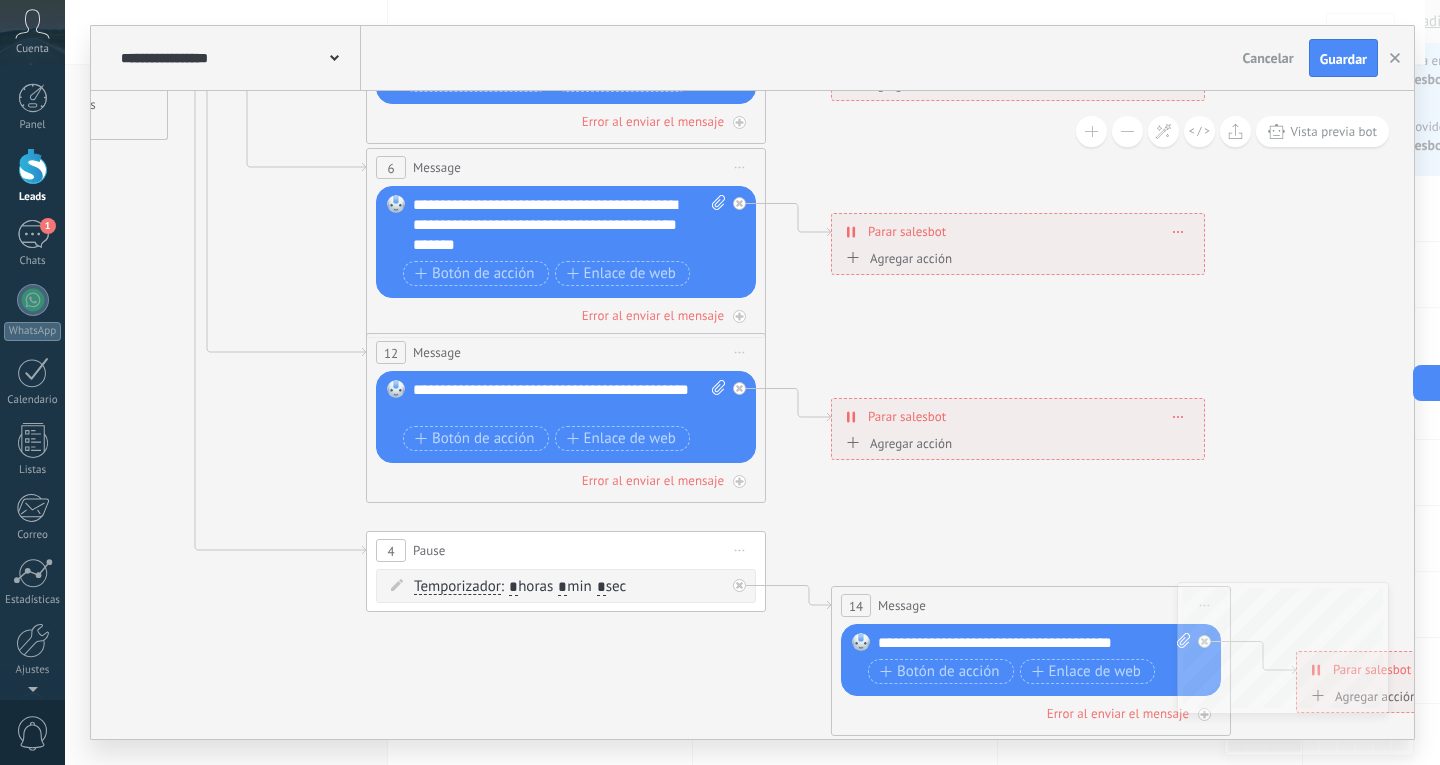 click 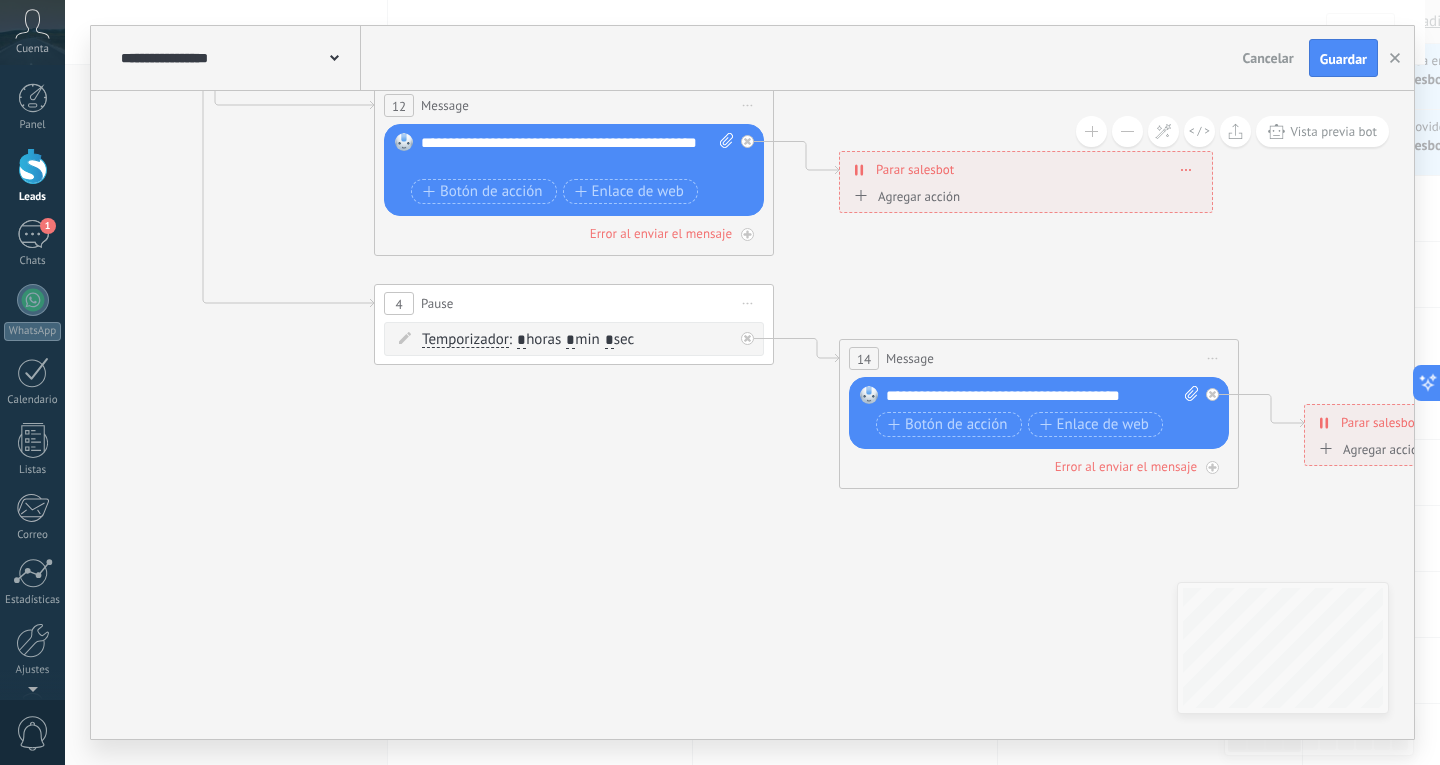 drag, startPoint x: 913, startPoint y: 428, endPoint x: 900, endPoint y: 276, distance: 152.5549 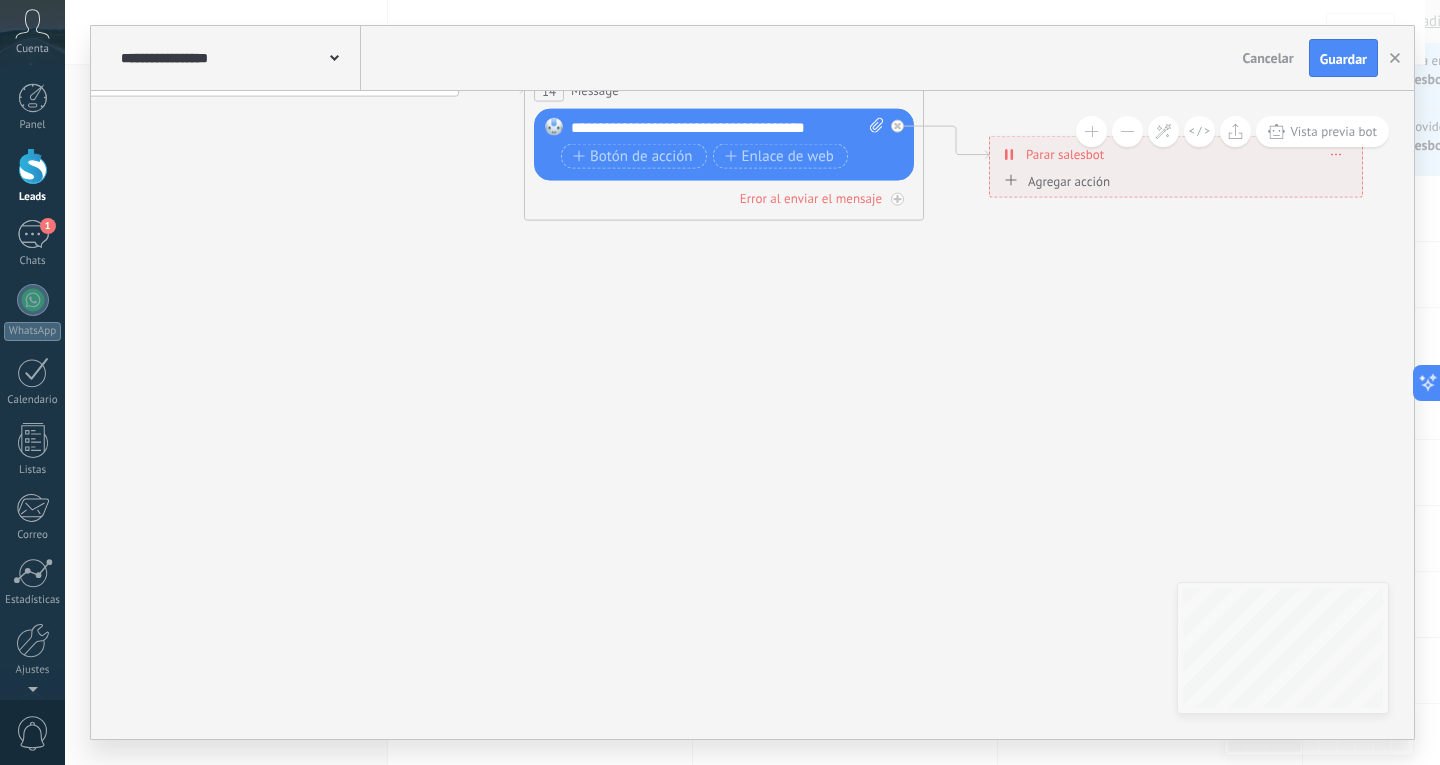 drag, startPoint x: 630, startPoint y: 495, endPoint x: 333, endPoint y: 192, distance: 424.28528 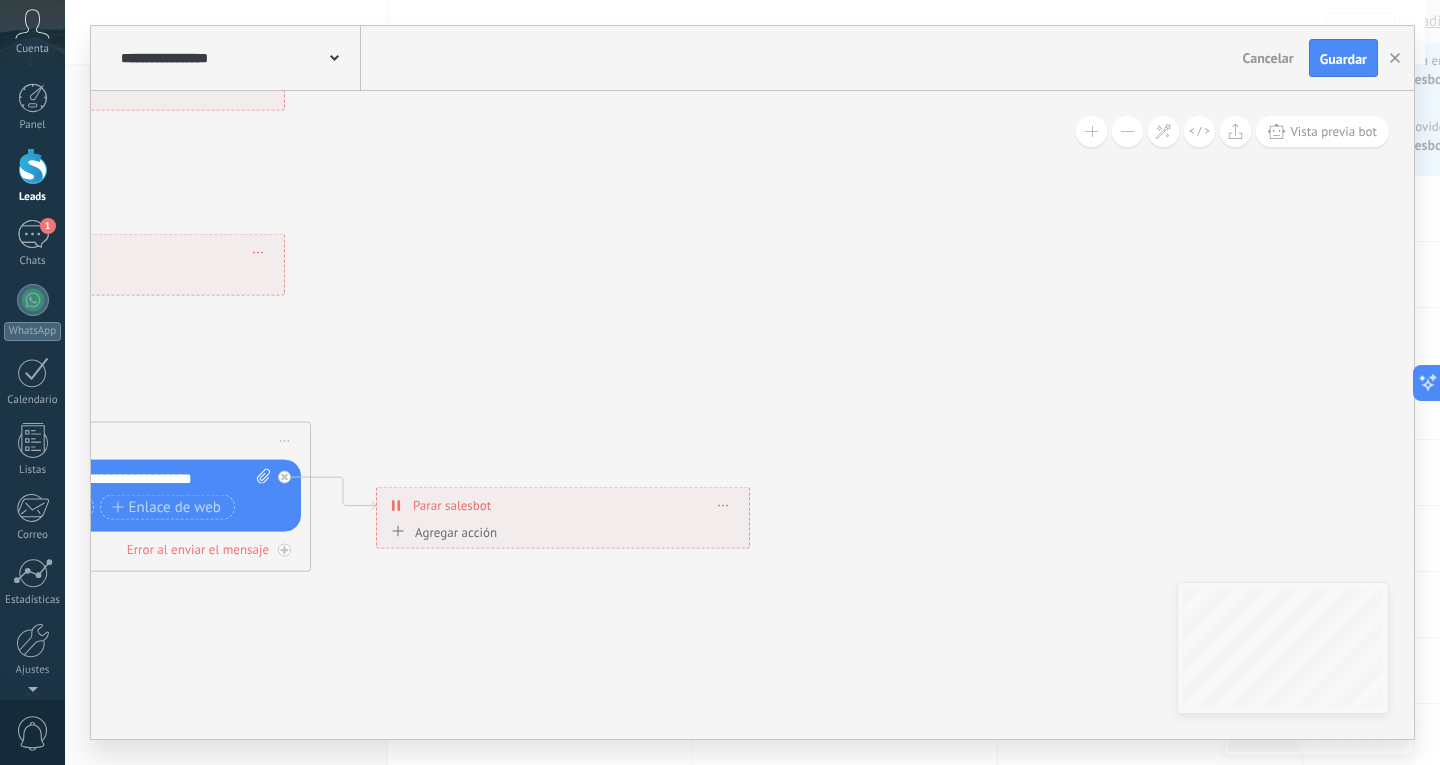 drag, startPoint x: 1310, startPoint y: 238, endPoint x: 670, endPoint y: 600, distance: 735.285 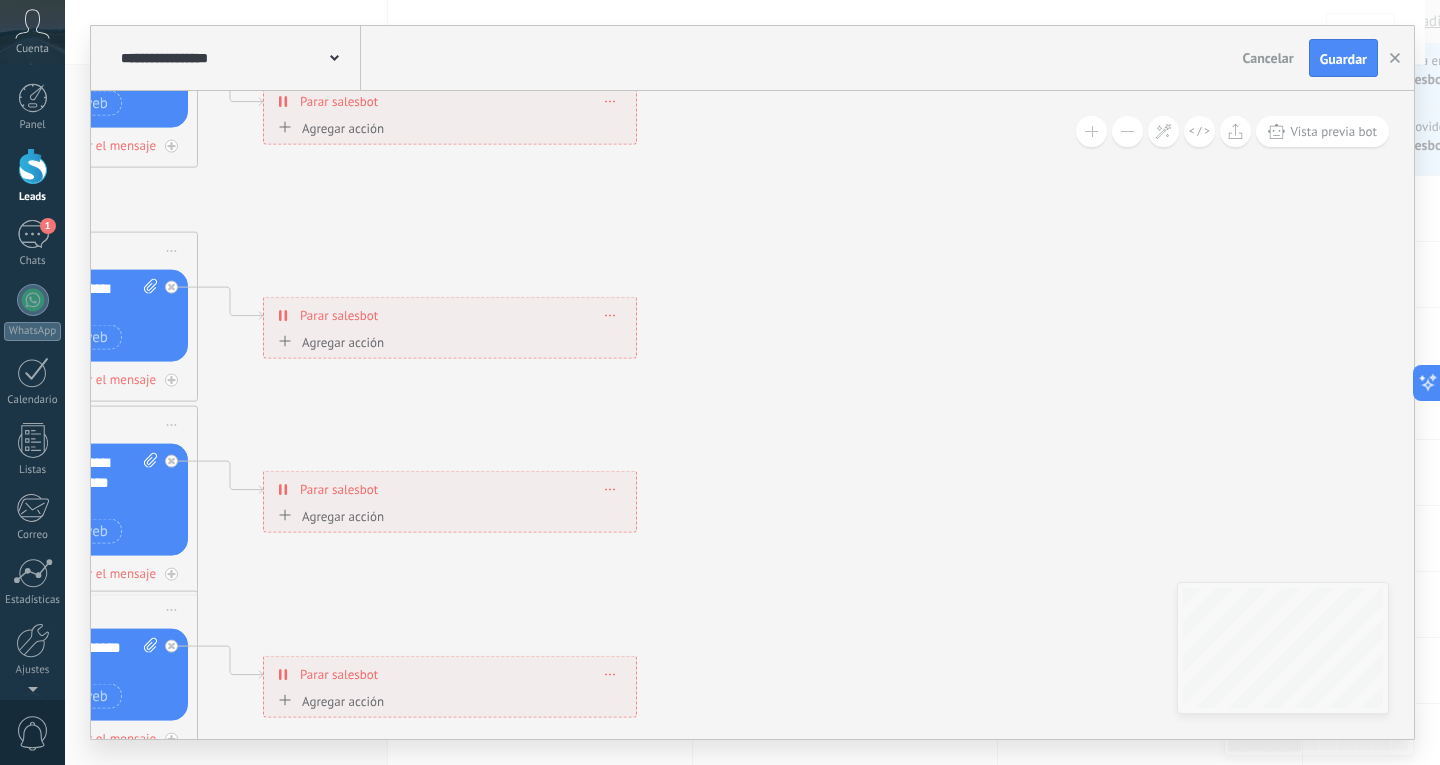 drag, startPoint x: 817, startPoint y: 418, endPoint x: 1193, endPoint y: 812, distance: 544.621 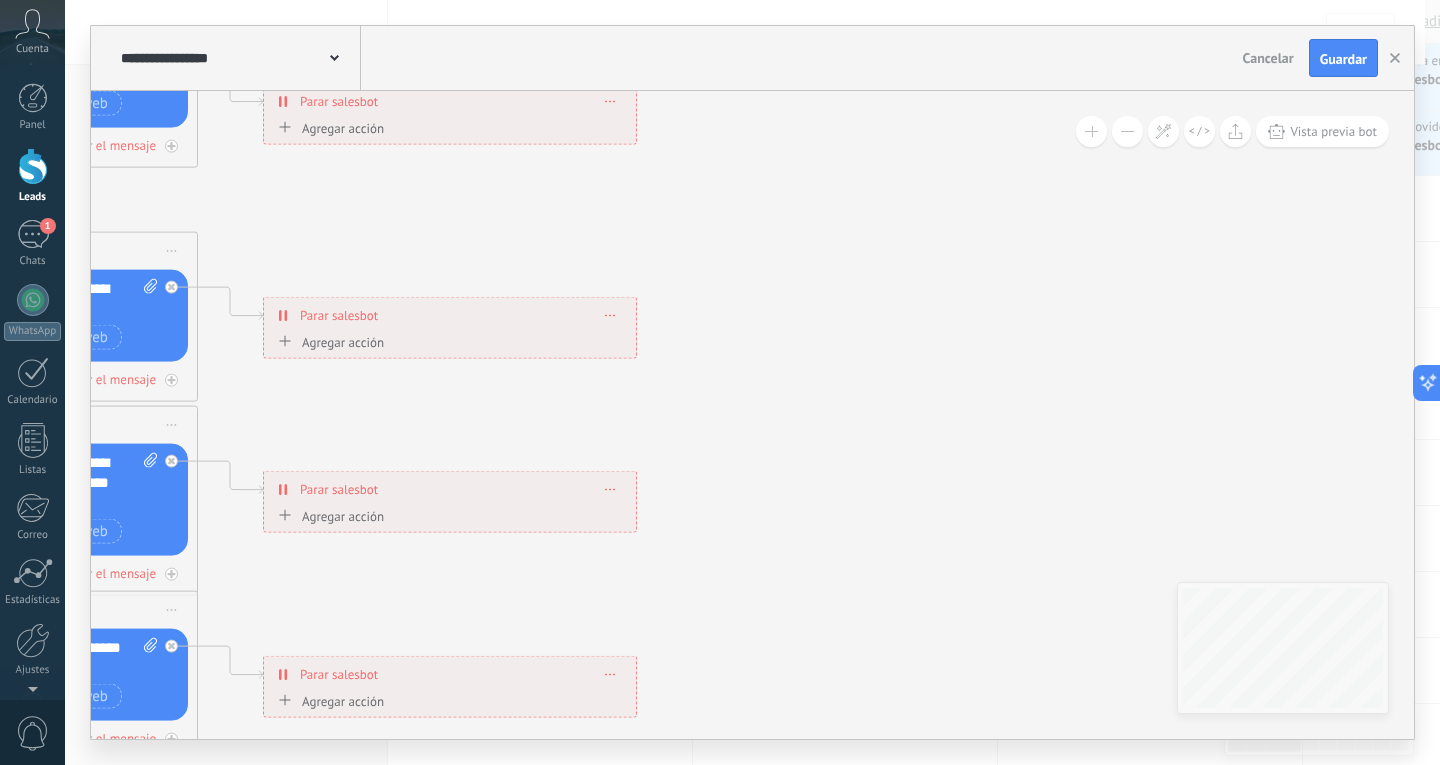 click on ".abccls-1,.abccls-2{fill-rule:evenodd}.abccls-2{fill:#fff} .abfcls-1{fill:none}.abfcls-2{fill:#fff} .abncls-1{isolation:isolate}.abncls-2{opacity:.06}.abncls-2,.abncls-3,.abncls-6{mix-blend-mode:multiply}.abncls-3{opacity:.15}.abncls-4,.abncls-8{fill:#fff}.abncls-5{fill:url(#abnlinear-gradient)}.abncls-6{opacity:.04}.abncls-7{fill:url(#abnlinear-gradient-2)}.abncls-8{fill-rule:evenodd} .abqst0{fill:#ffa200} .abwcls-1{fill:#252525} .cls-1{isolation:isolate} .acicls-1{fill:none} .aclcls-1{fill:#232323} .acnst0{display:none} .addcls-1,.addcls-2{fill:none;stroke-miterlimit:10}.addcls-1{stroke:#dfe0e5}.addcls-2{stroke:#a1a7ab} .adecls-1,.adecls-2{fill:none;stroke-miterlimit:10}.adecls-1{stroke:#dfe0e5}.adecls-2{stroke:#a1a7ab} .adqcls-1{fill:#8591a5;fill-rule:evenodd} .aeccls-1{fill:#5c9f37} .aeecls-1{fill:#f86161} .aejcls-1{fill:#8591a5;fill-rule:evenodd} .aekcls-1{fill-rule:evenodd} .aelcls-1{fill-rule:evenodd;fill:currentColor} .aemcls-1{fill-rule:evenodd;fill:currentColor} .aercls-2{fill:#24bc8c}" at bounding box center [720, 282] 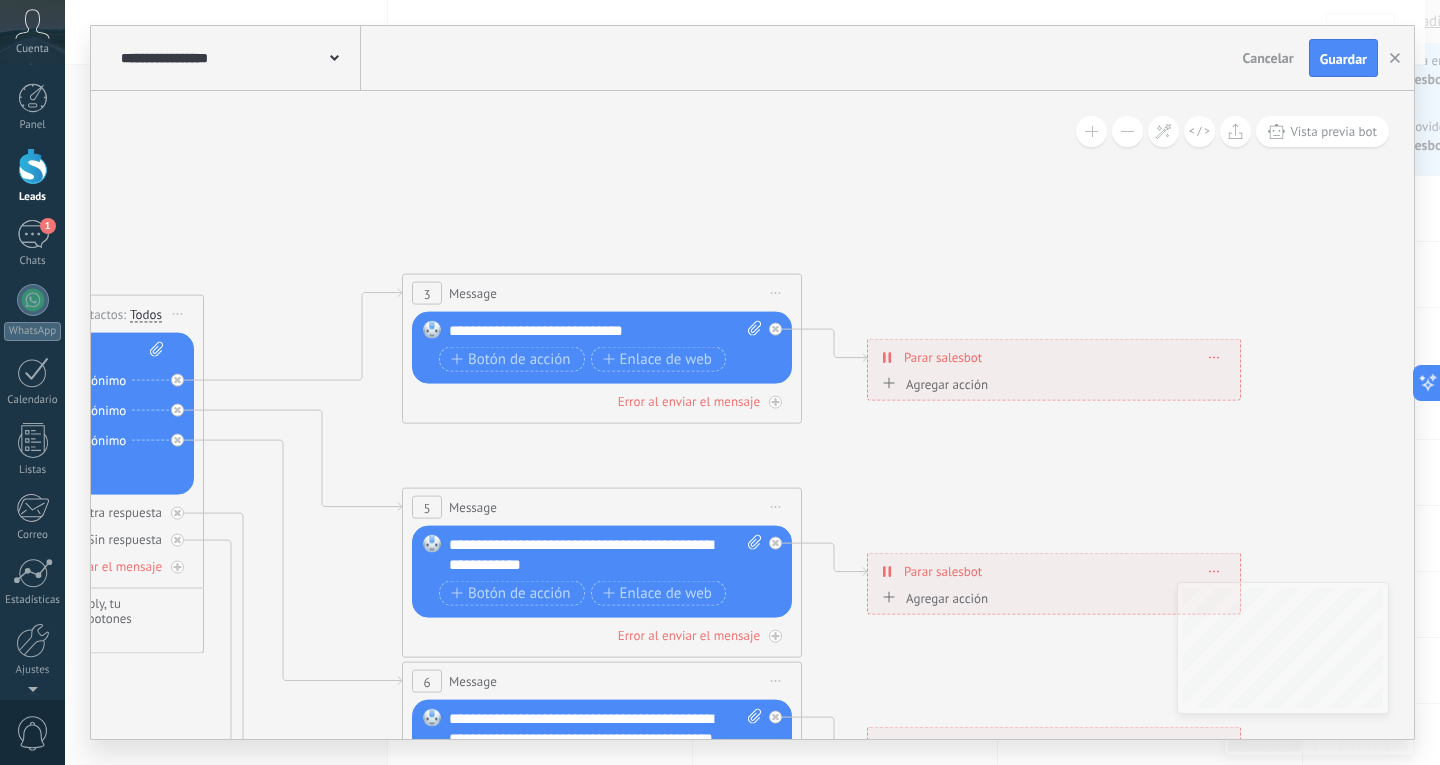 drag, startPoint x: 835, startPoint y: 307, endPoint x: 1439, endPoint y: 569, distance: 658.3768 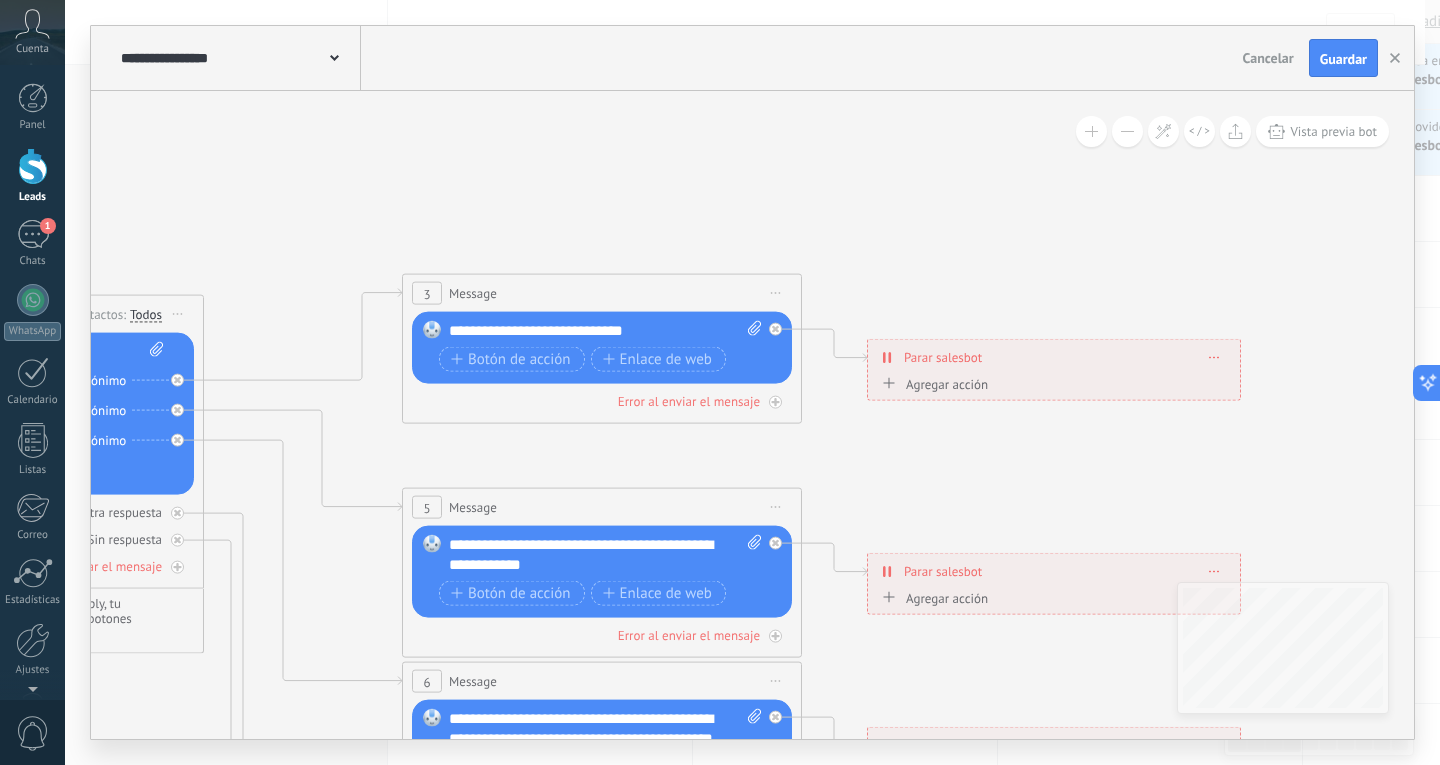 click on "**********" at bounding box center [752, 382] 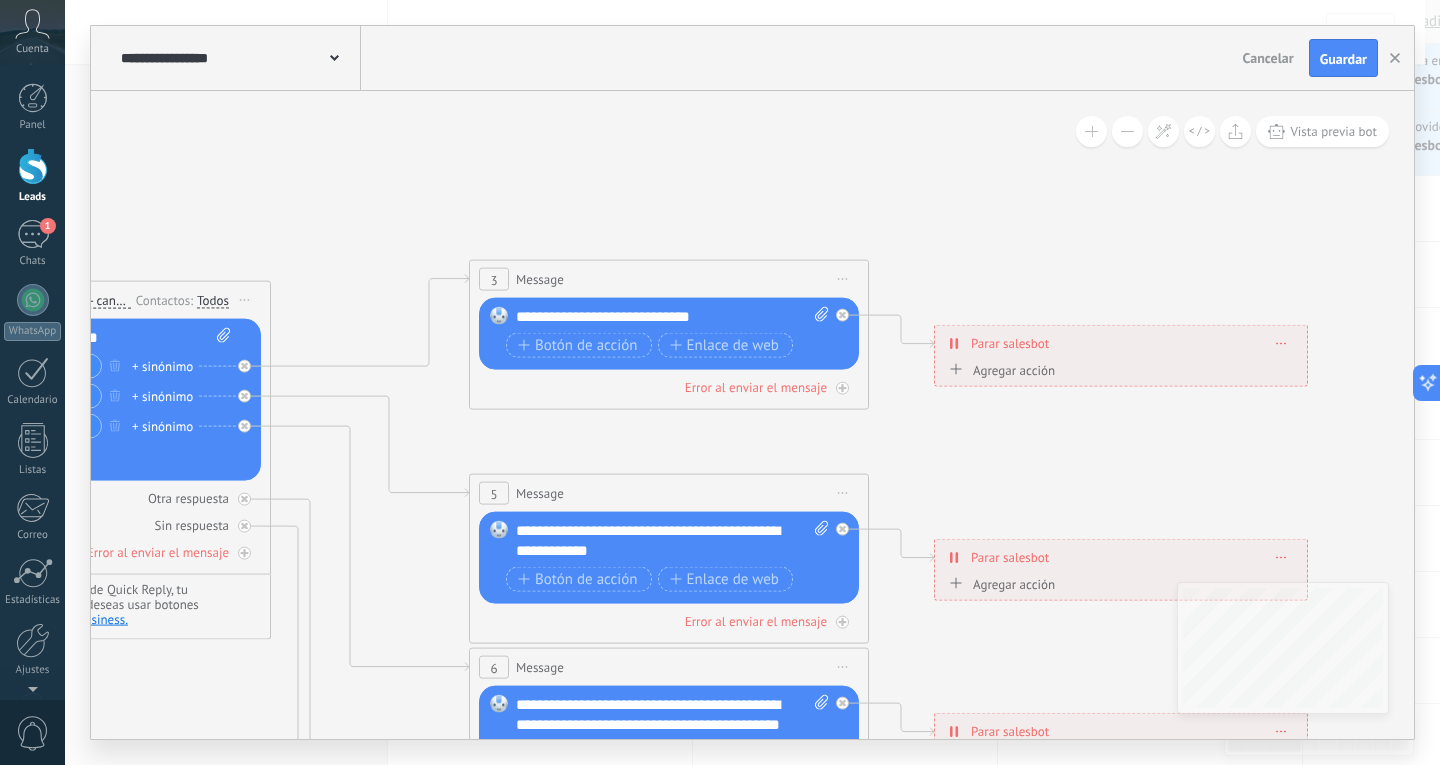 drag, startPoint x: 619, startPoint y: 185, endPoint x: 748, endPoint y: 163, distance: 130.86252 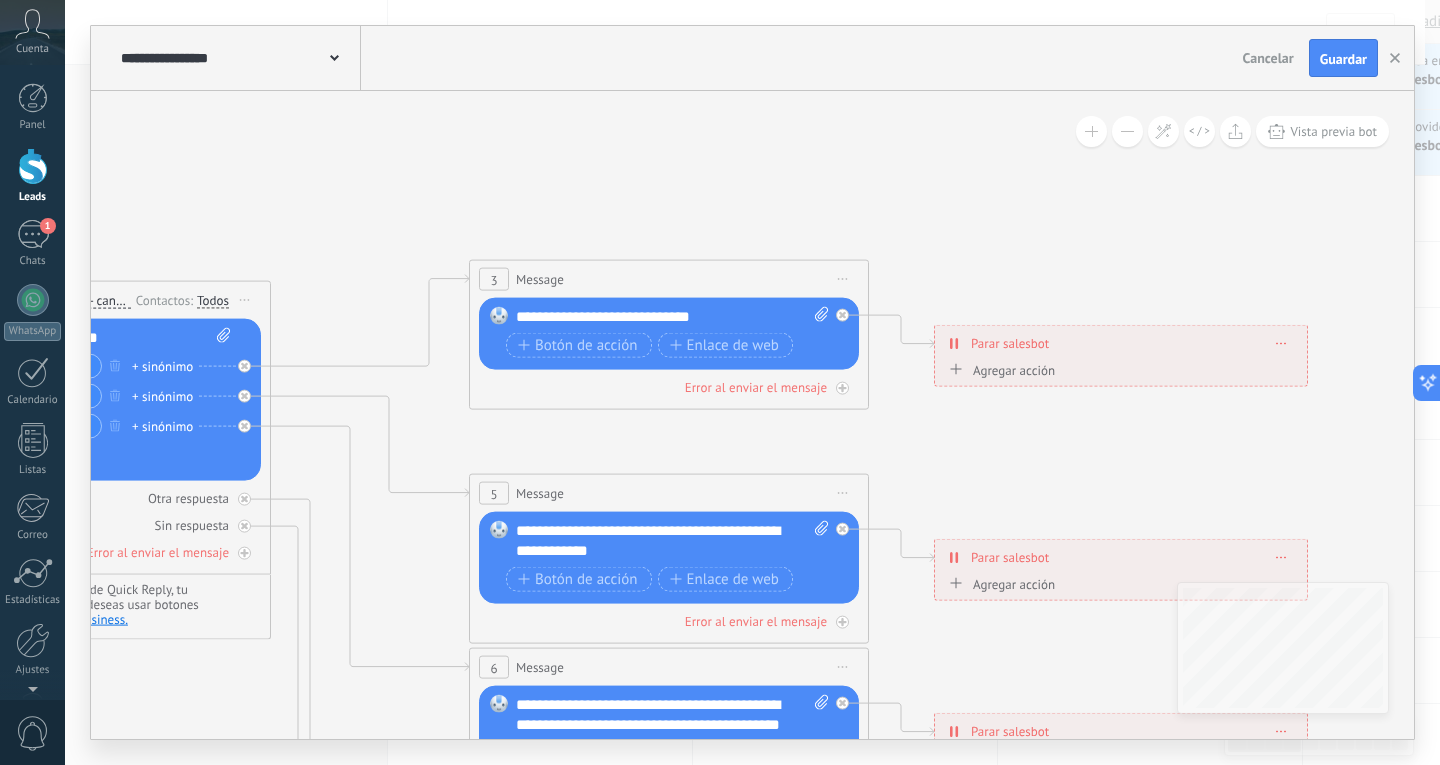 click 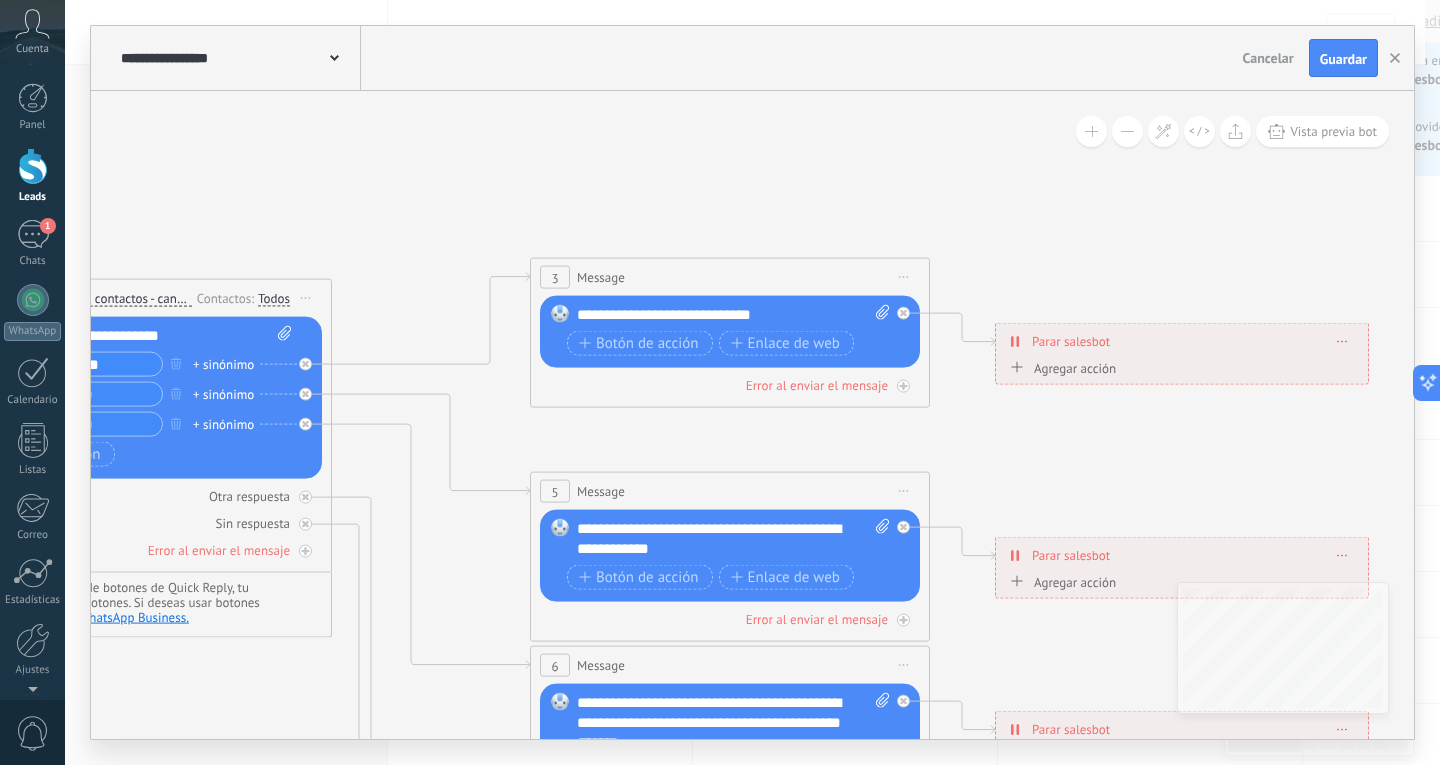 click on "**********" at bounding box center [733, 315] 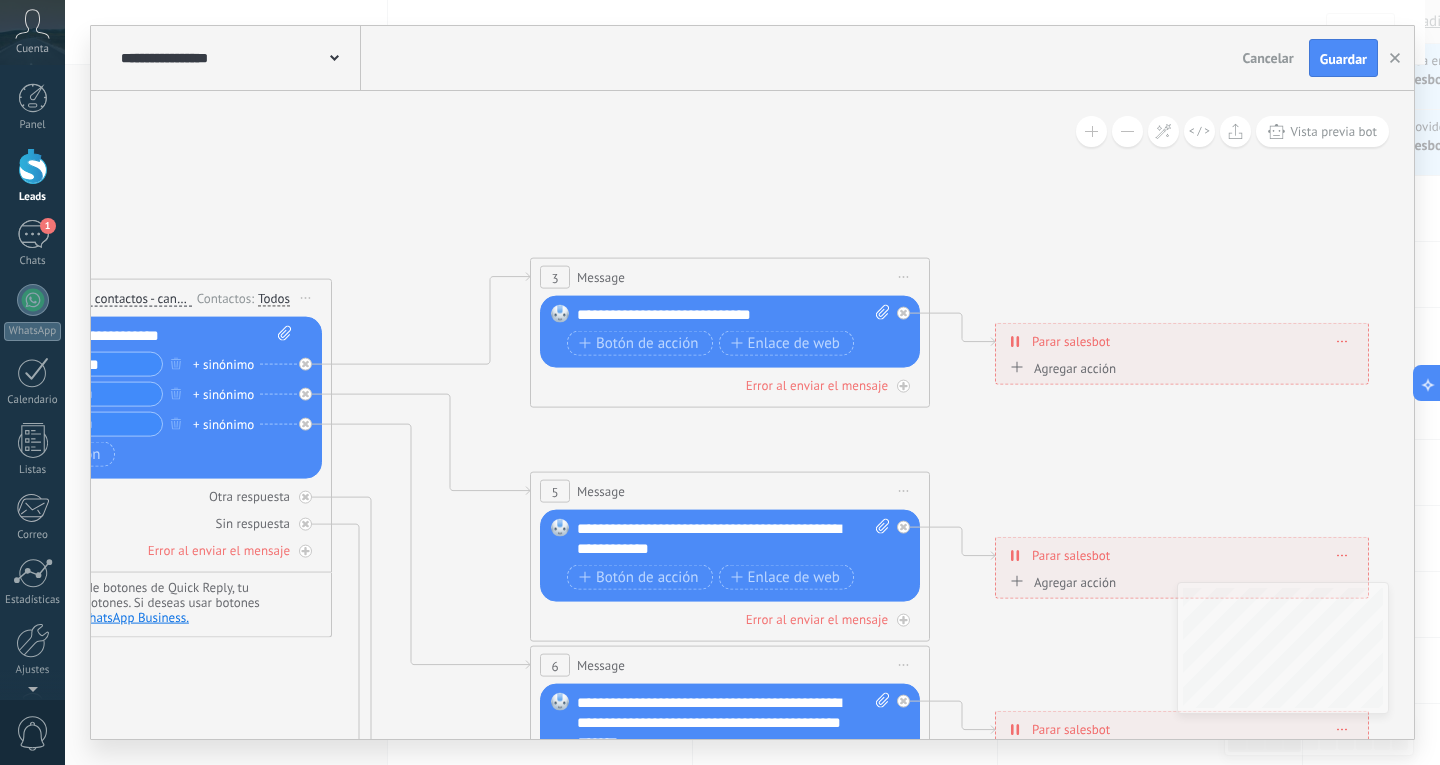 click on "**********" at bounding box center [733, 315] 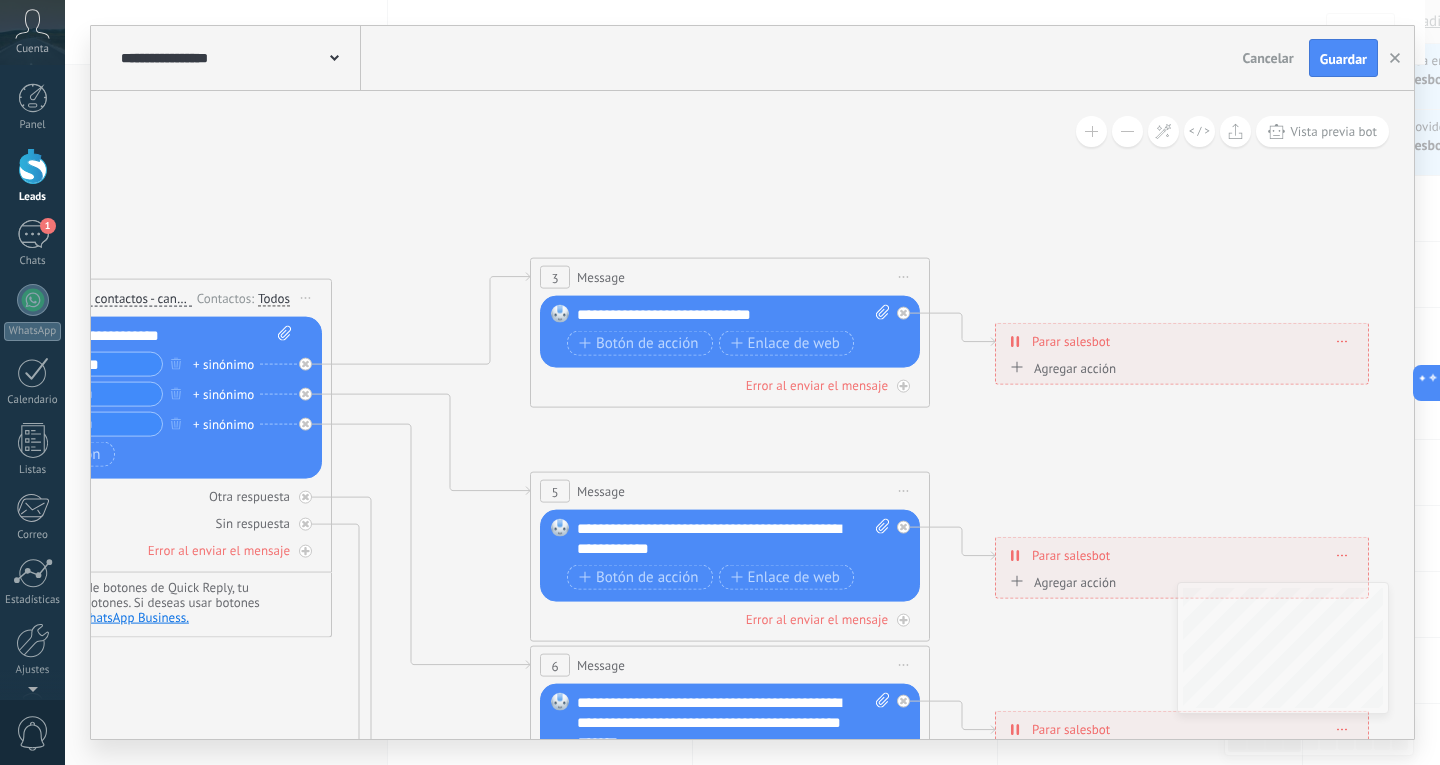 type 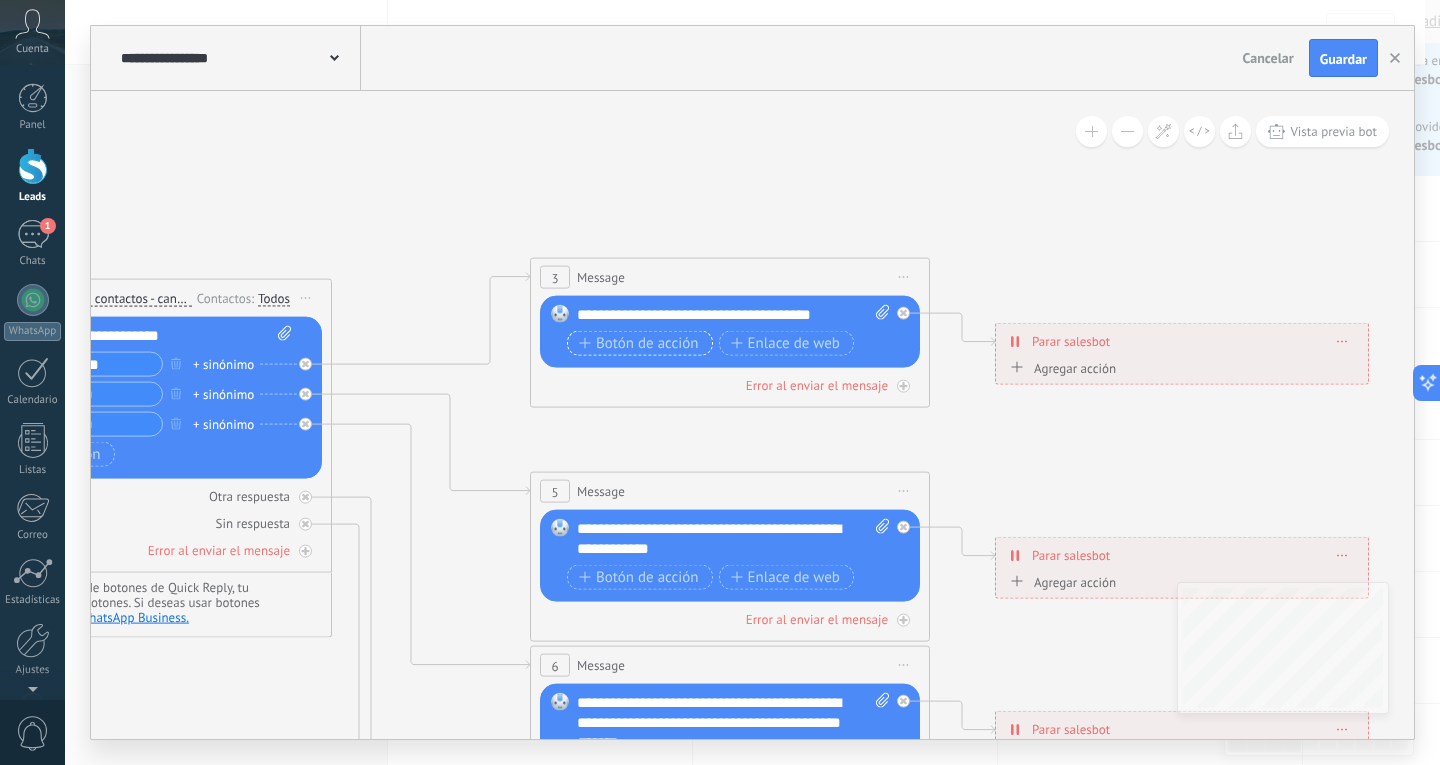 click on "Botón de acción" at bounding box center (639, 343) 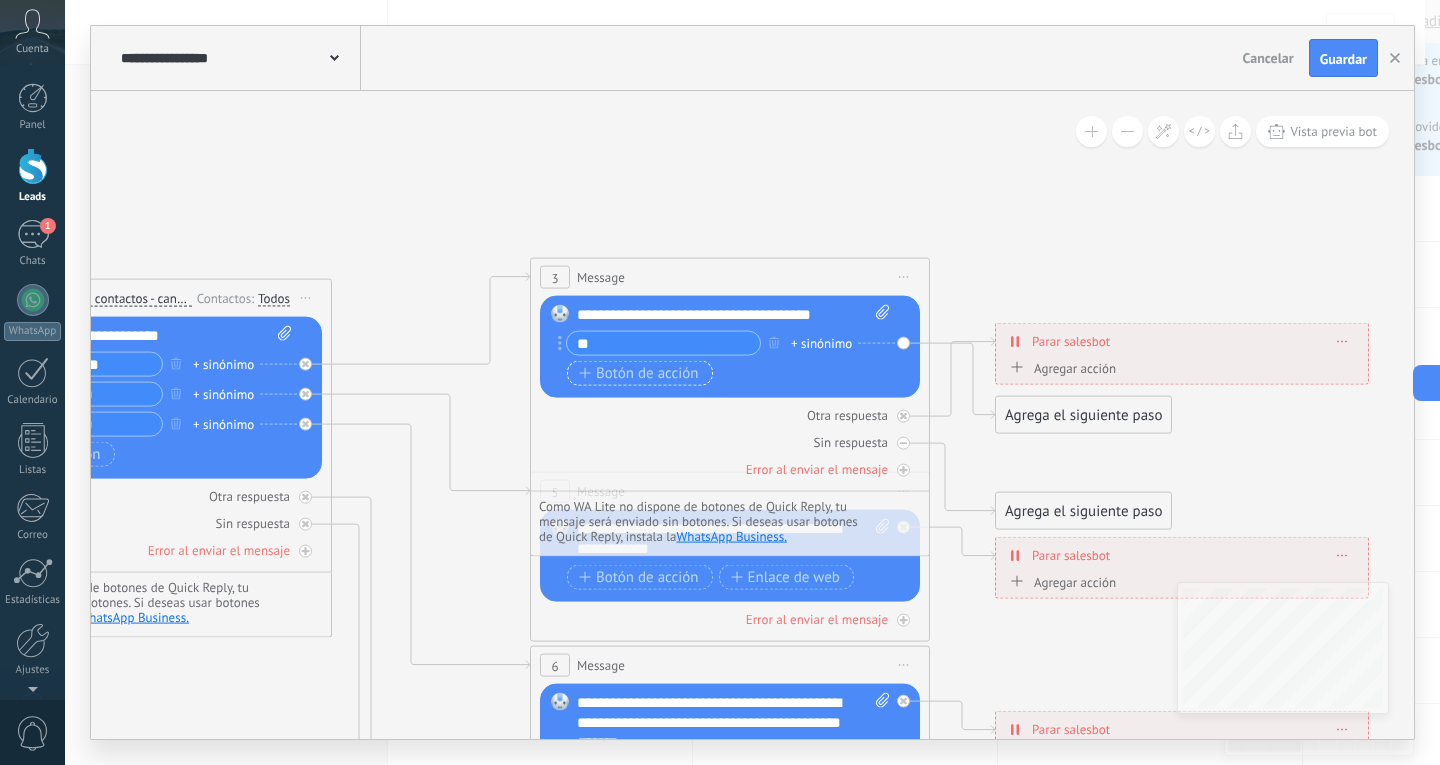 type on "**" 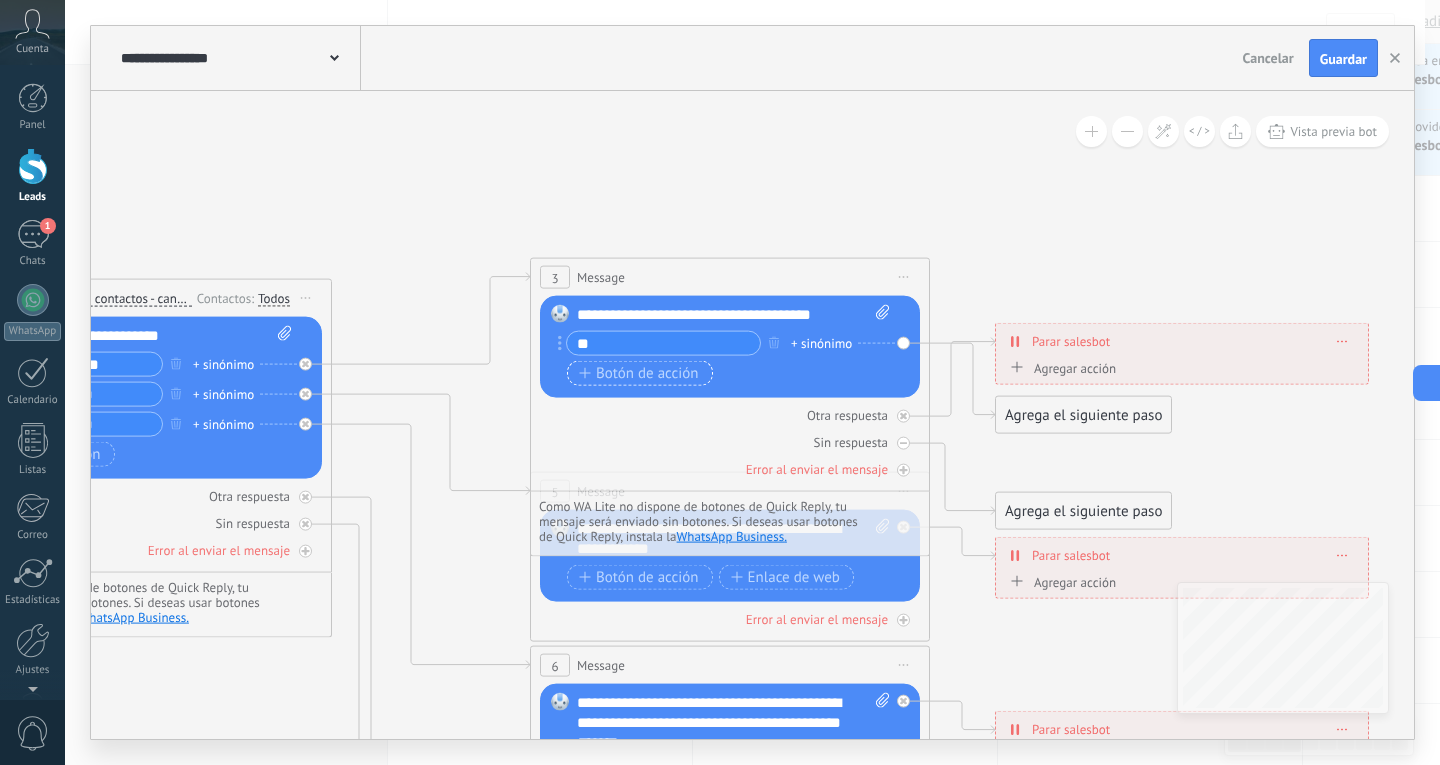 click on "Botón de acción" at bounding box center [639, 373] 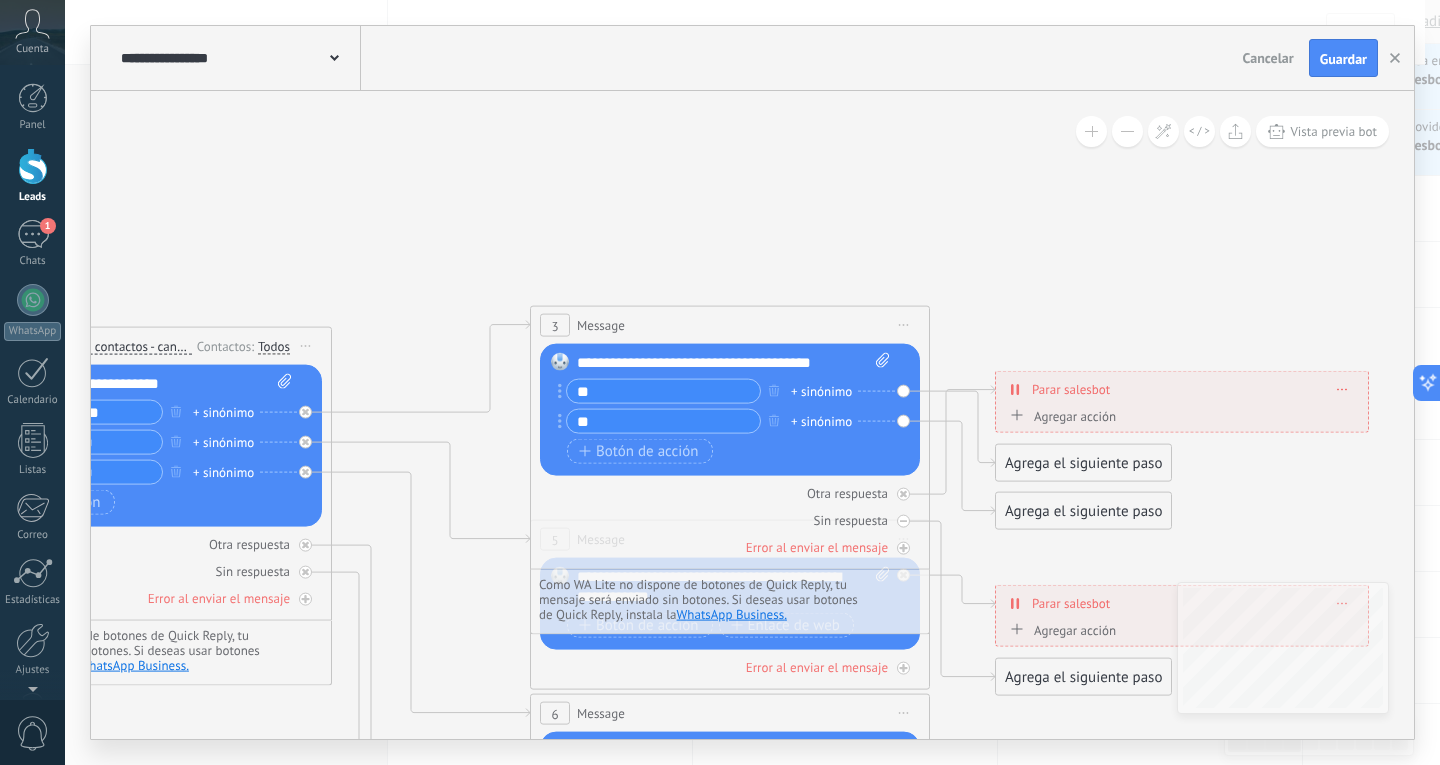 type on "**" 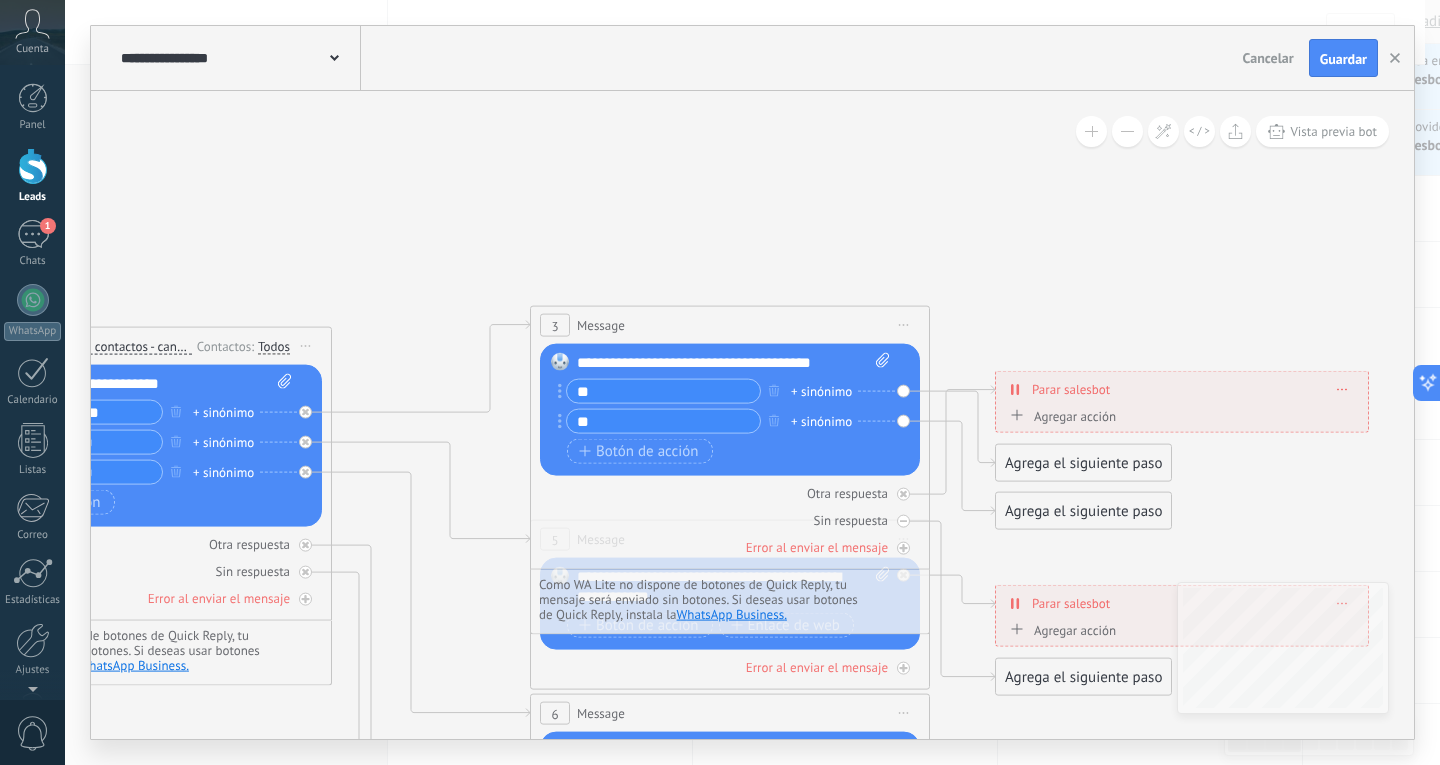 click on "Agrega el siguiente paso" at bounding box center [1083, 463] 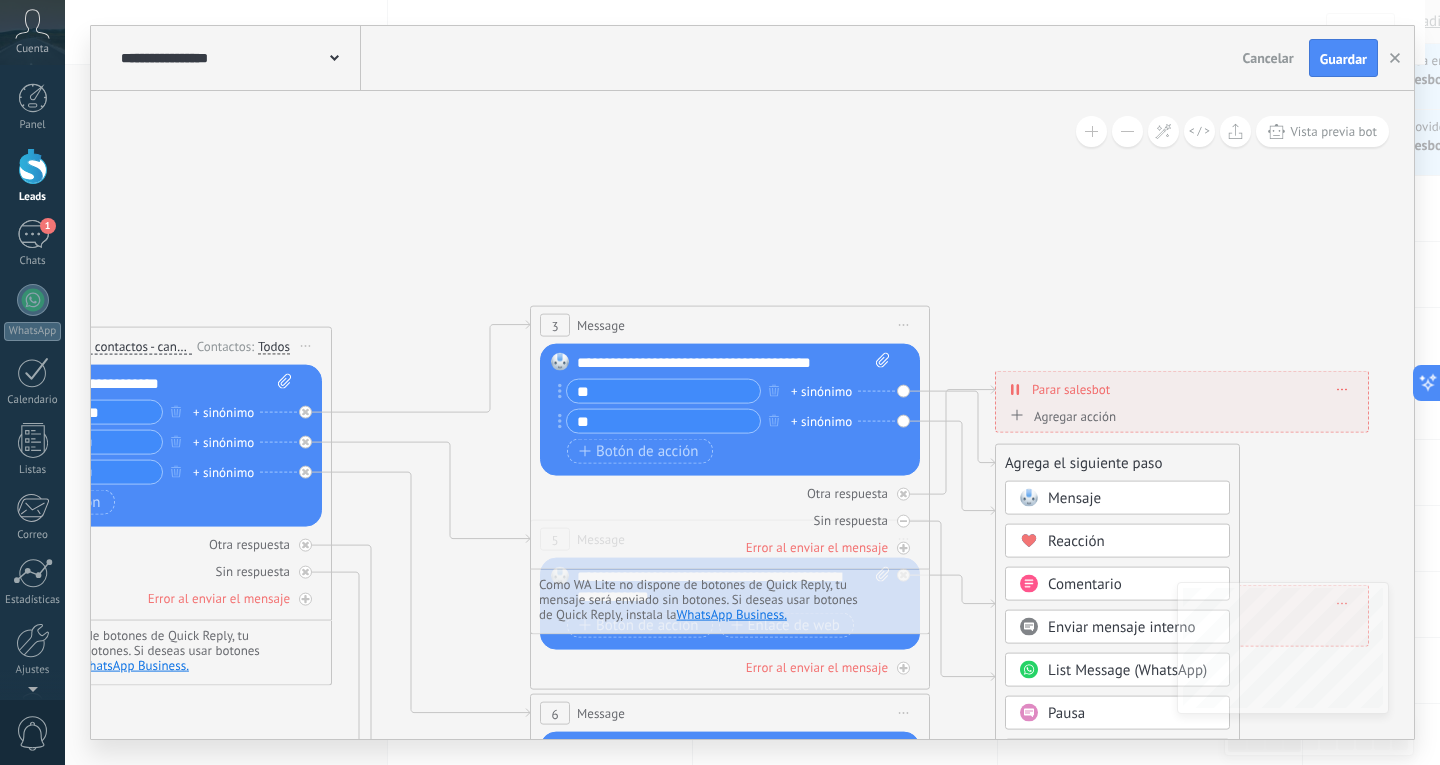 click on "Mensaje" at bounding box center [1117, 498] 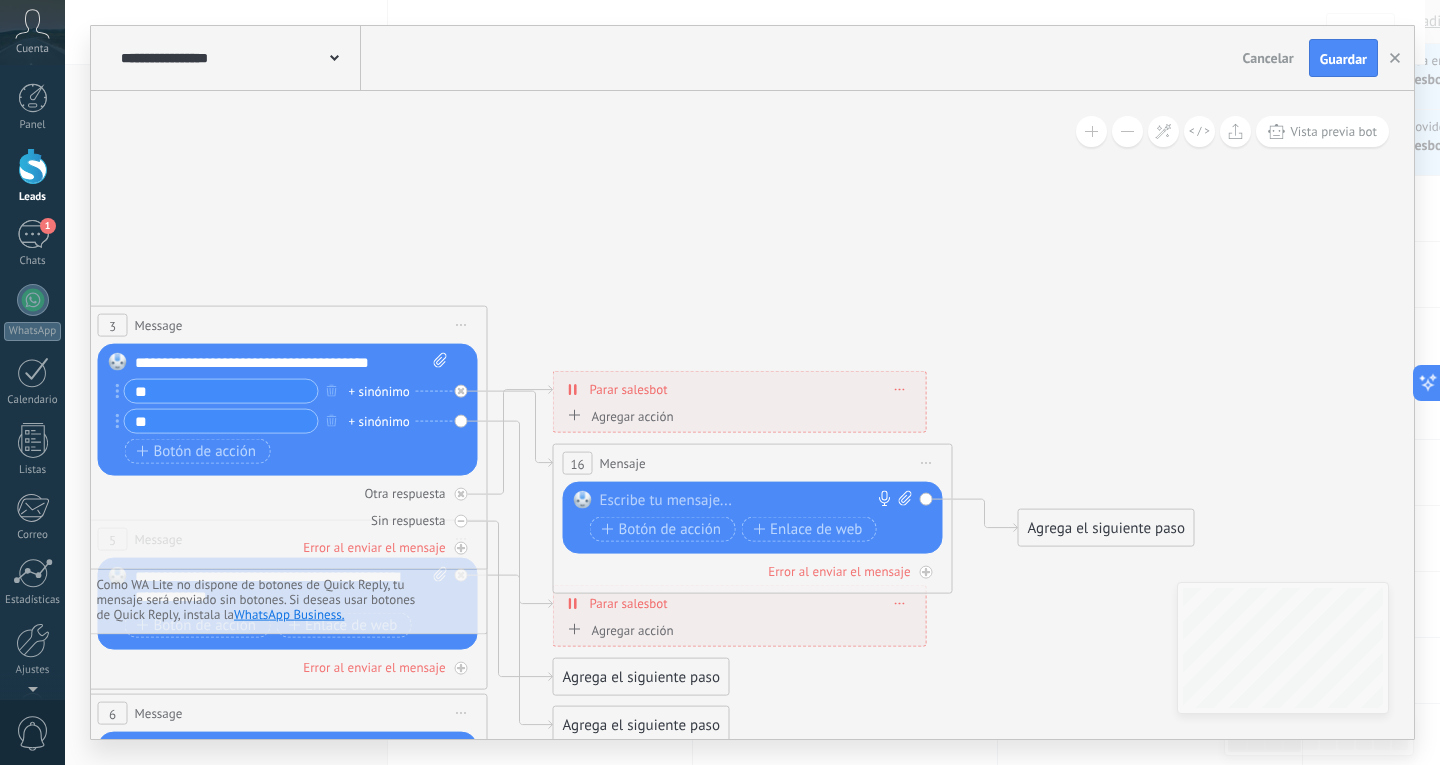 click at bounding box center [748, 501] 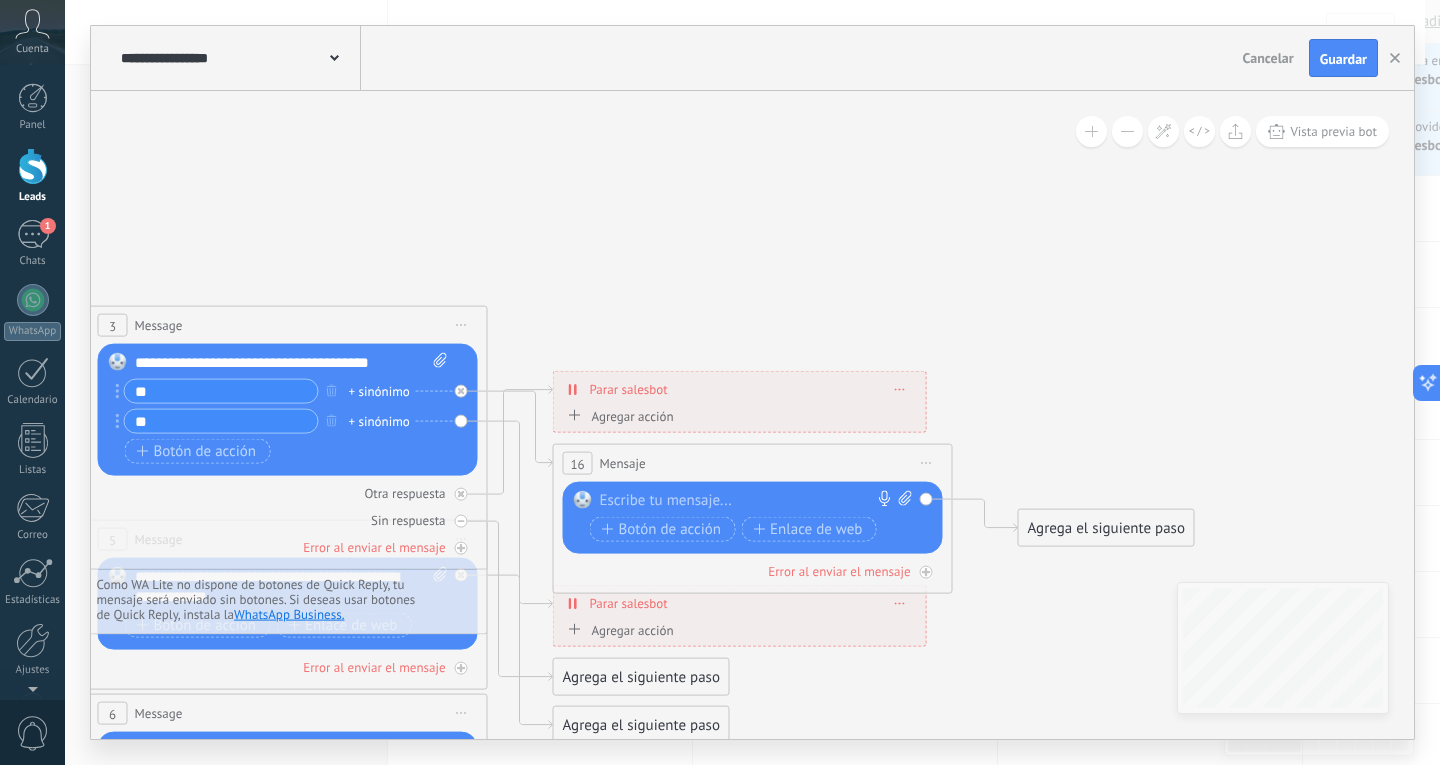 click at bounding box center [748, 501] 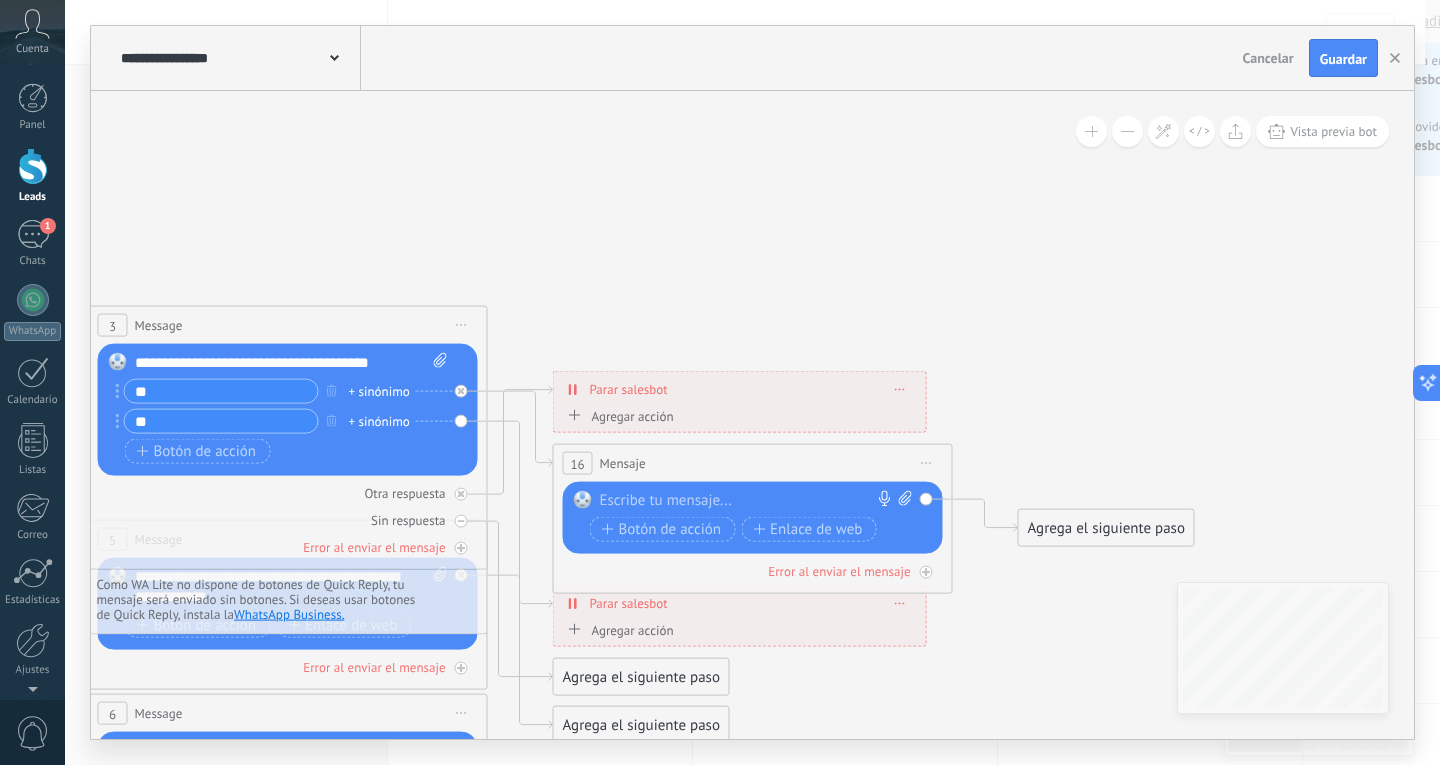 paste 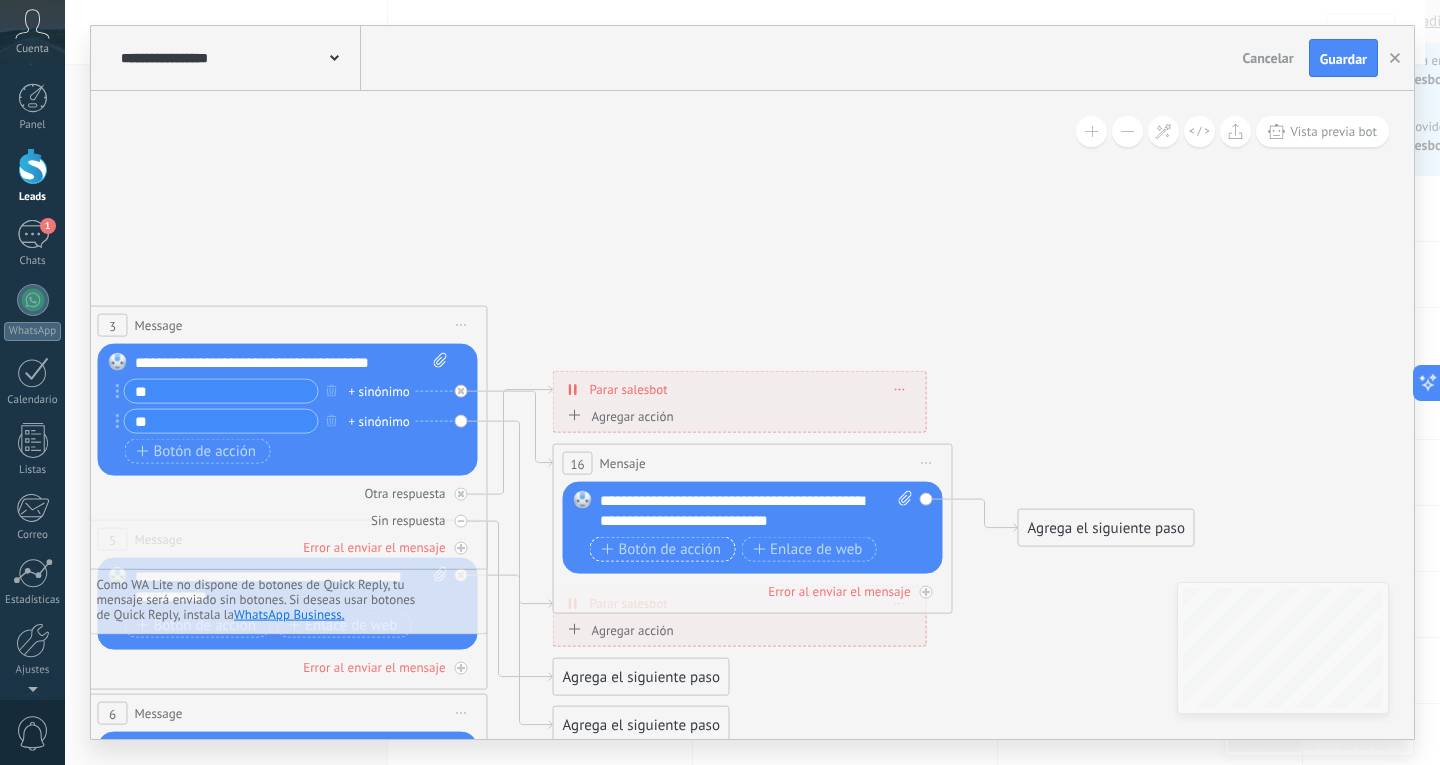 click on "Botón de acción" at bounding box center [662, 549] 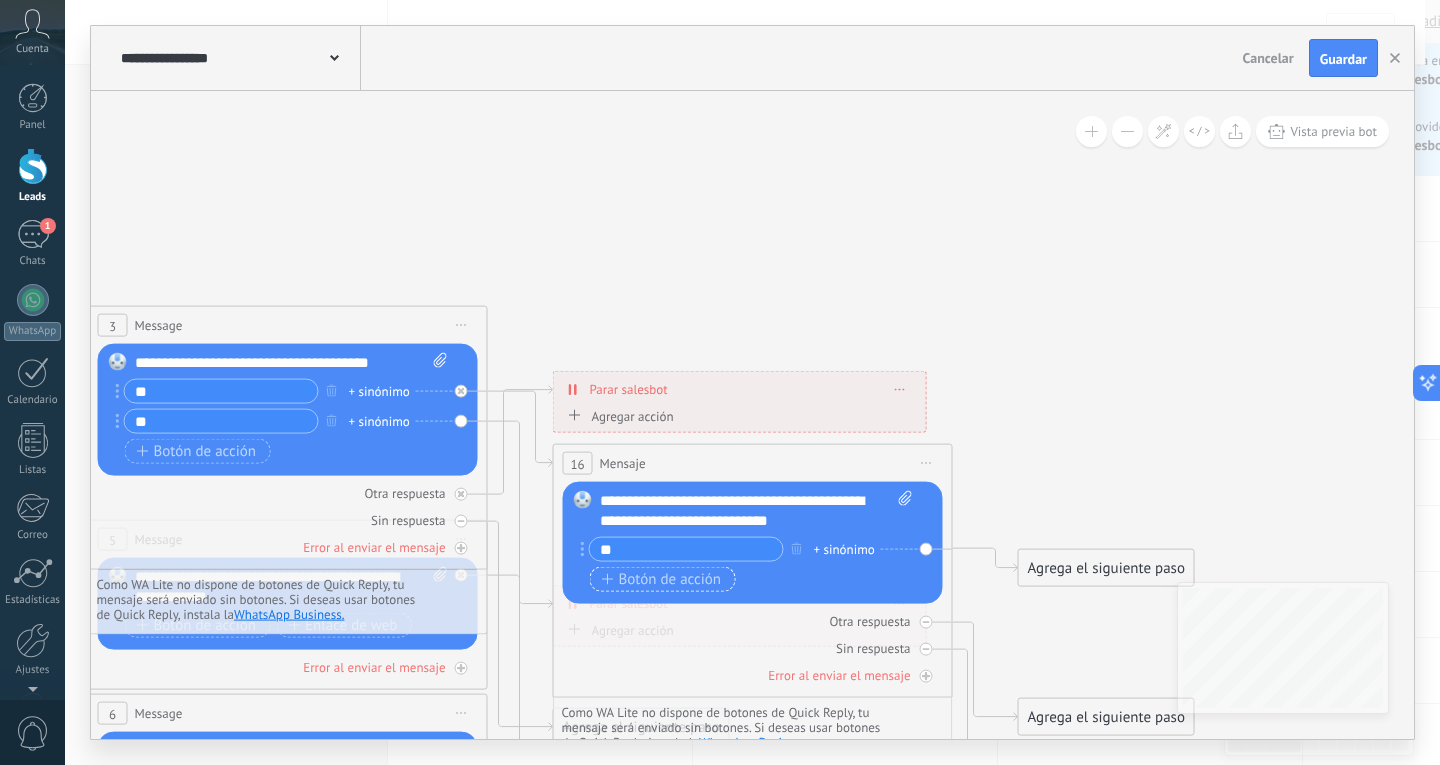 type on "**" 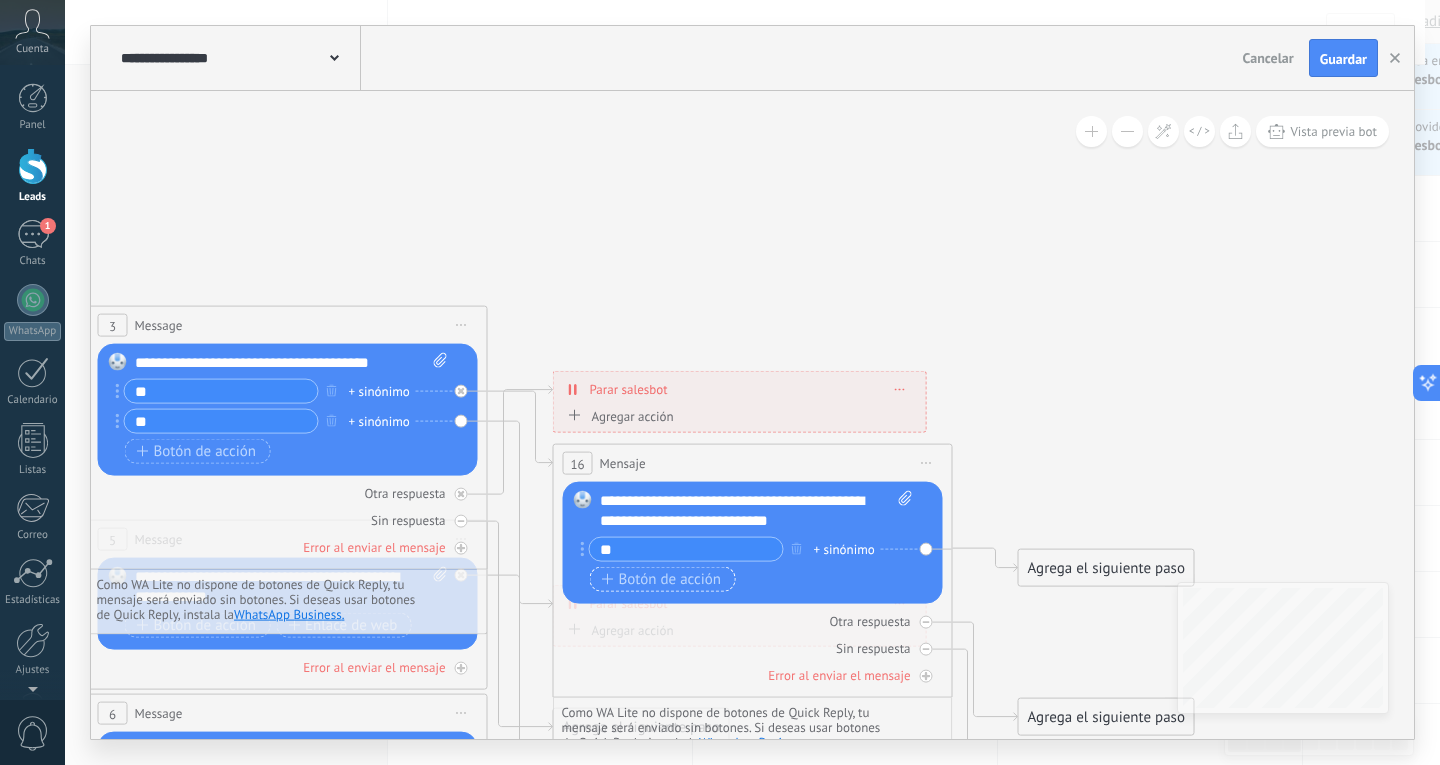 click on "Botón de acción" at bounding box center (662, 579) 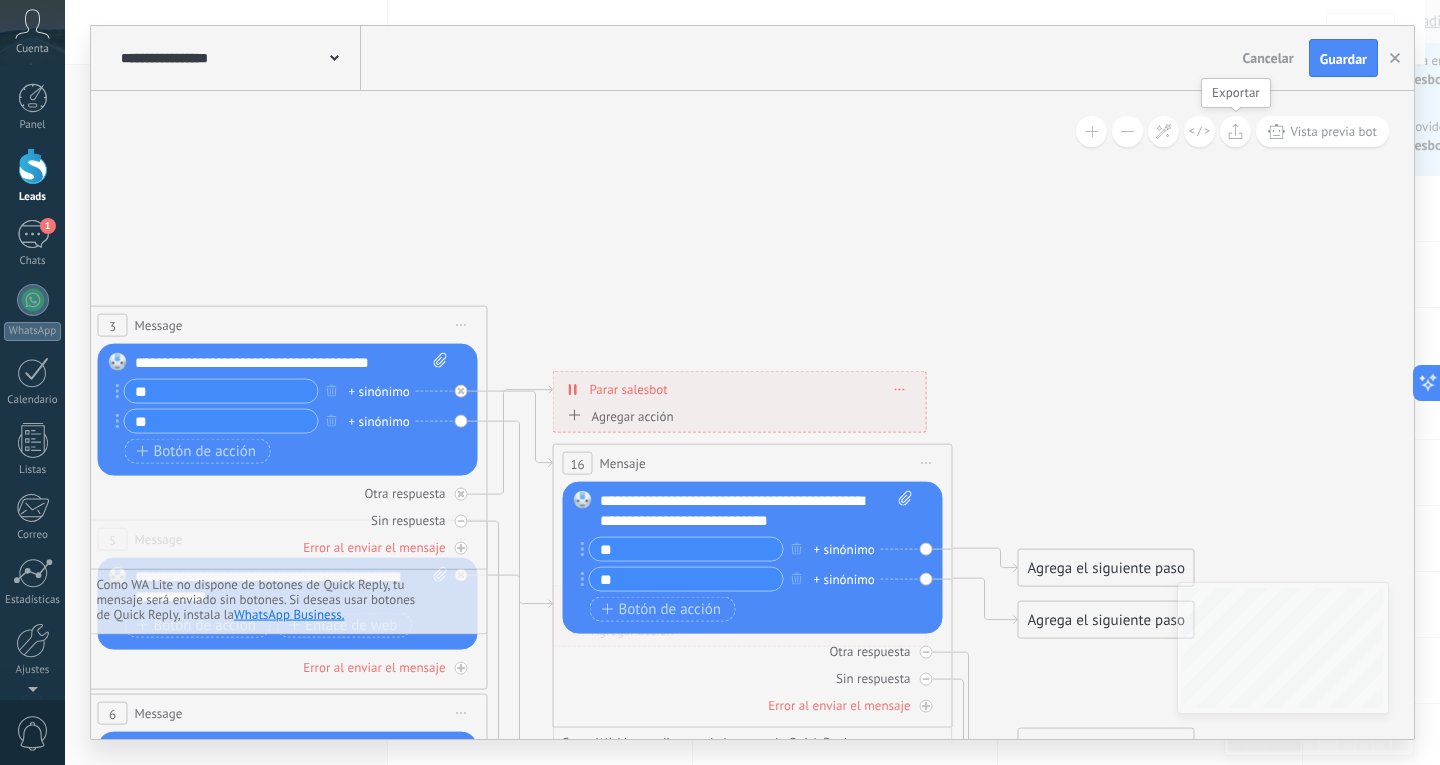 type on "**" 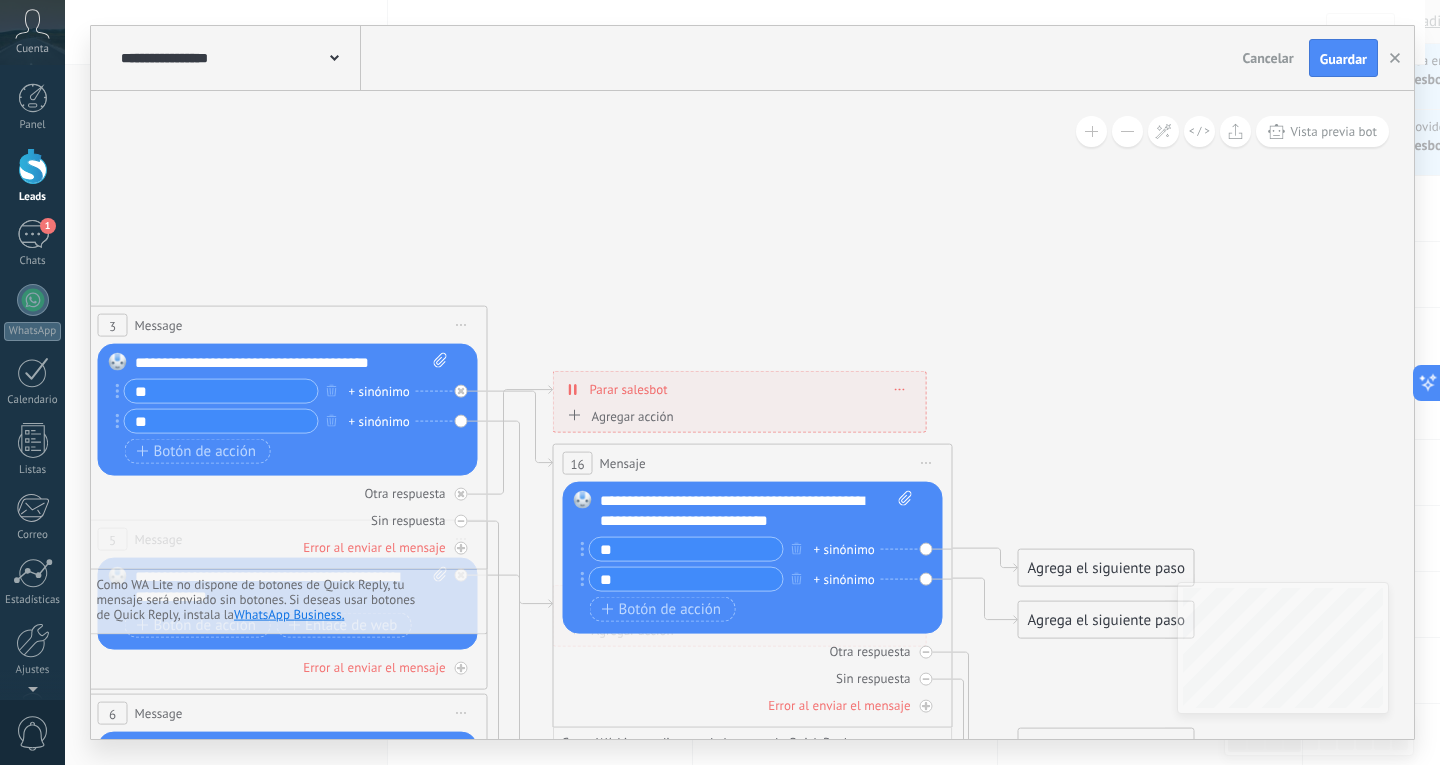 click 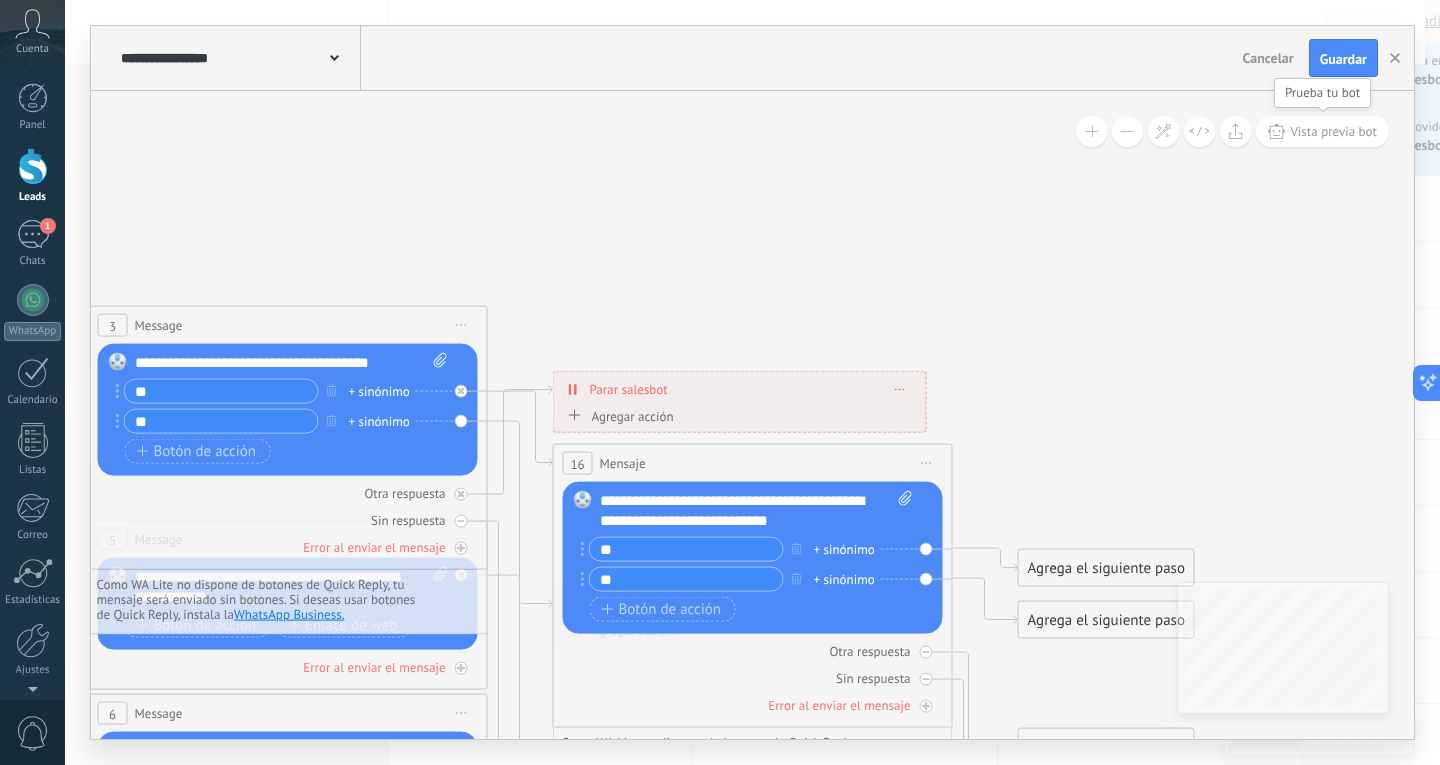 click on "Vista previa bot" at bounding box center (1322, 131) 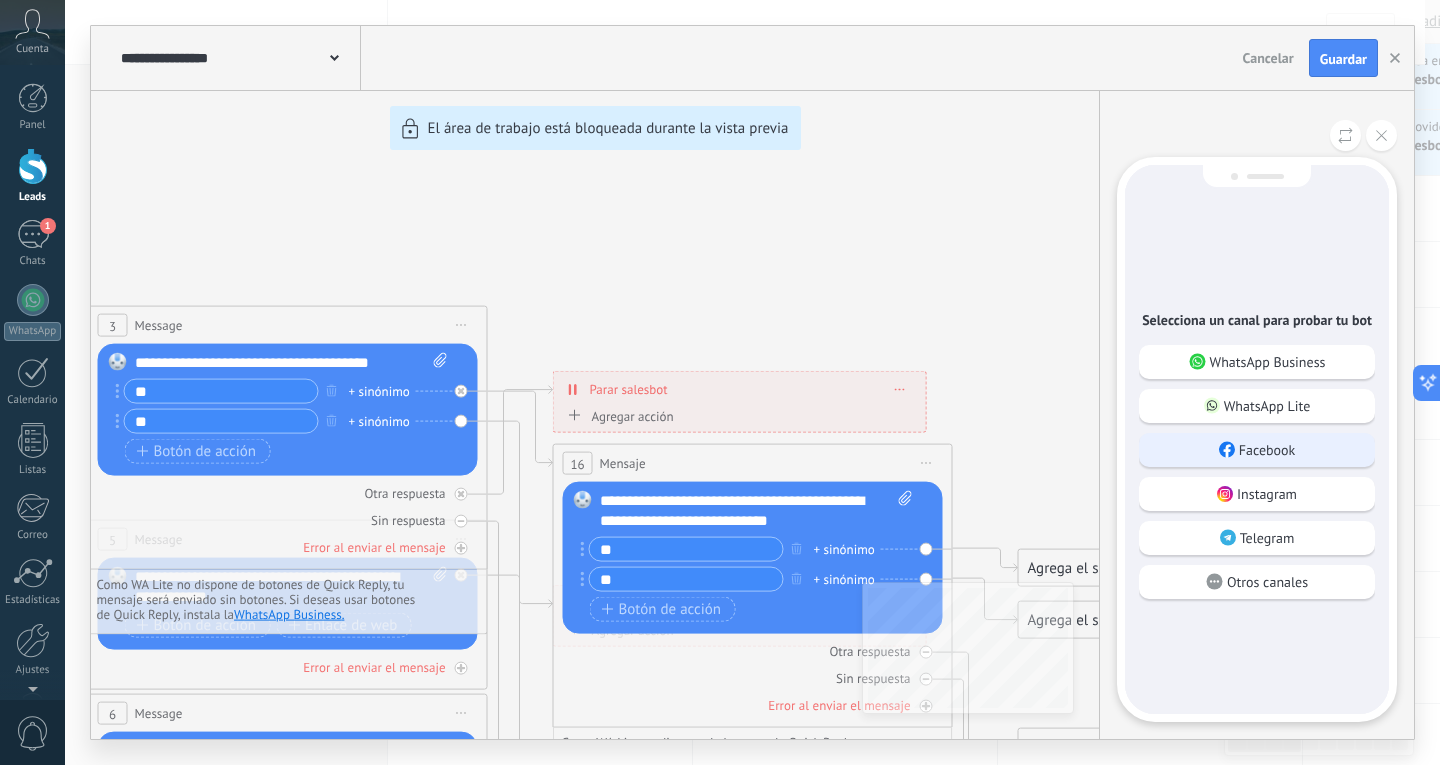 click on "Facebook" at bounding box center [1267, 450] 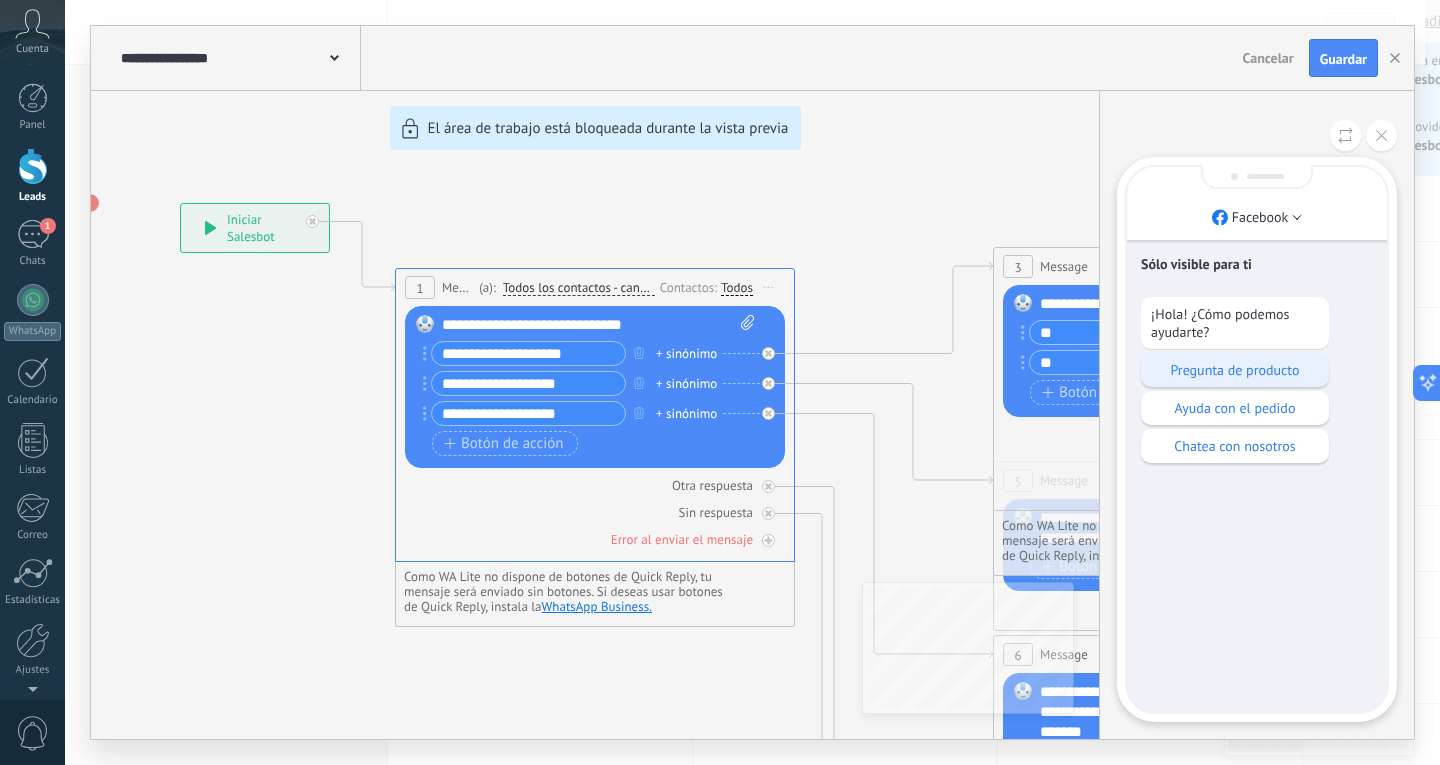 click on "Pregunta de producto" at bounding box center [1235, 370] 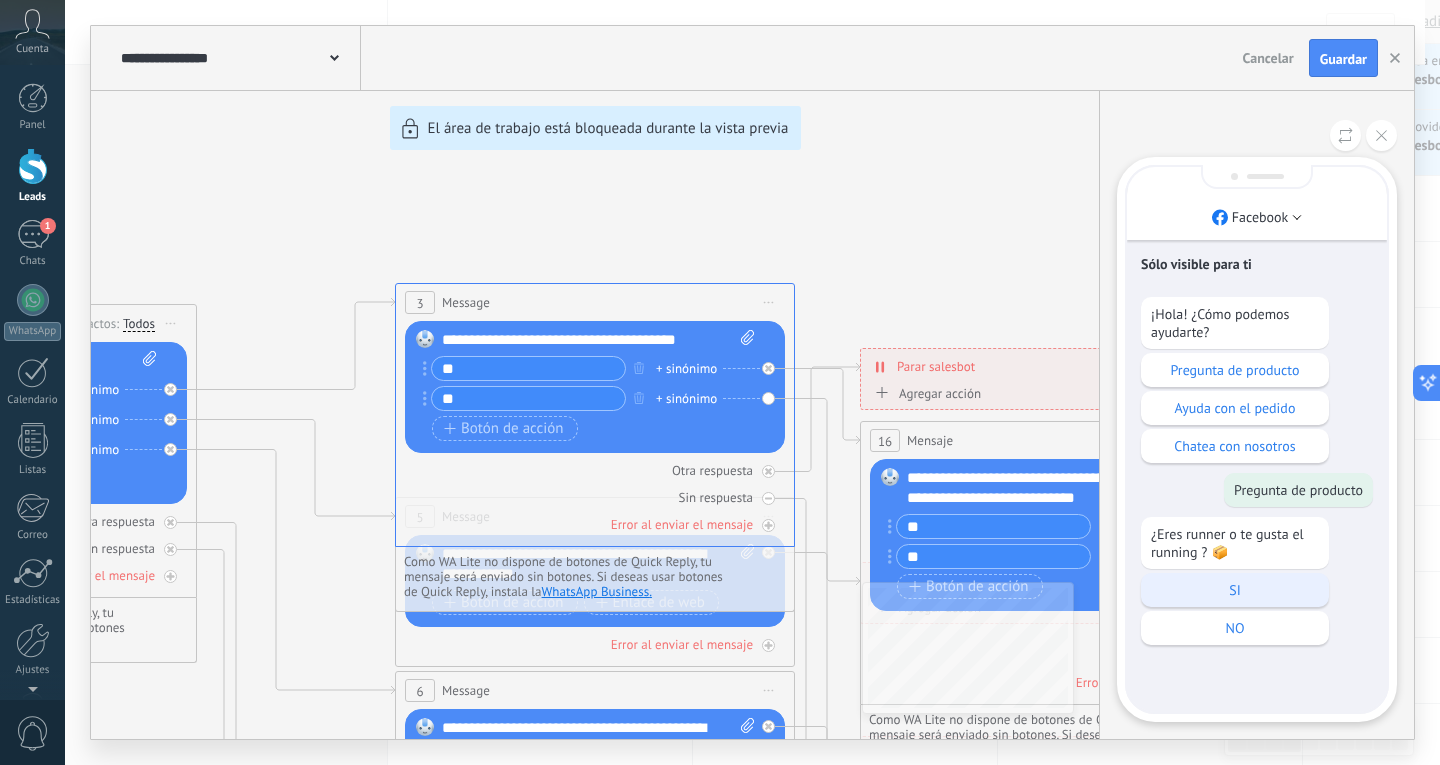 click on "SI" at bounding box center [1235, 590] 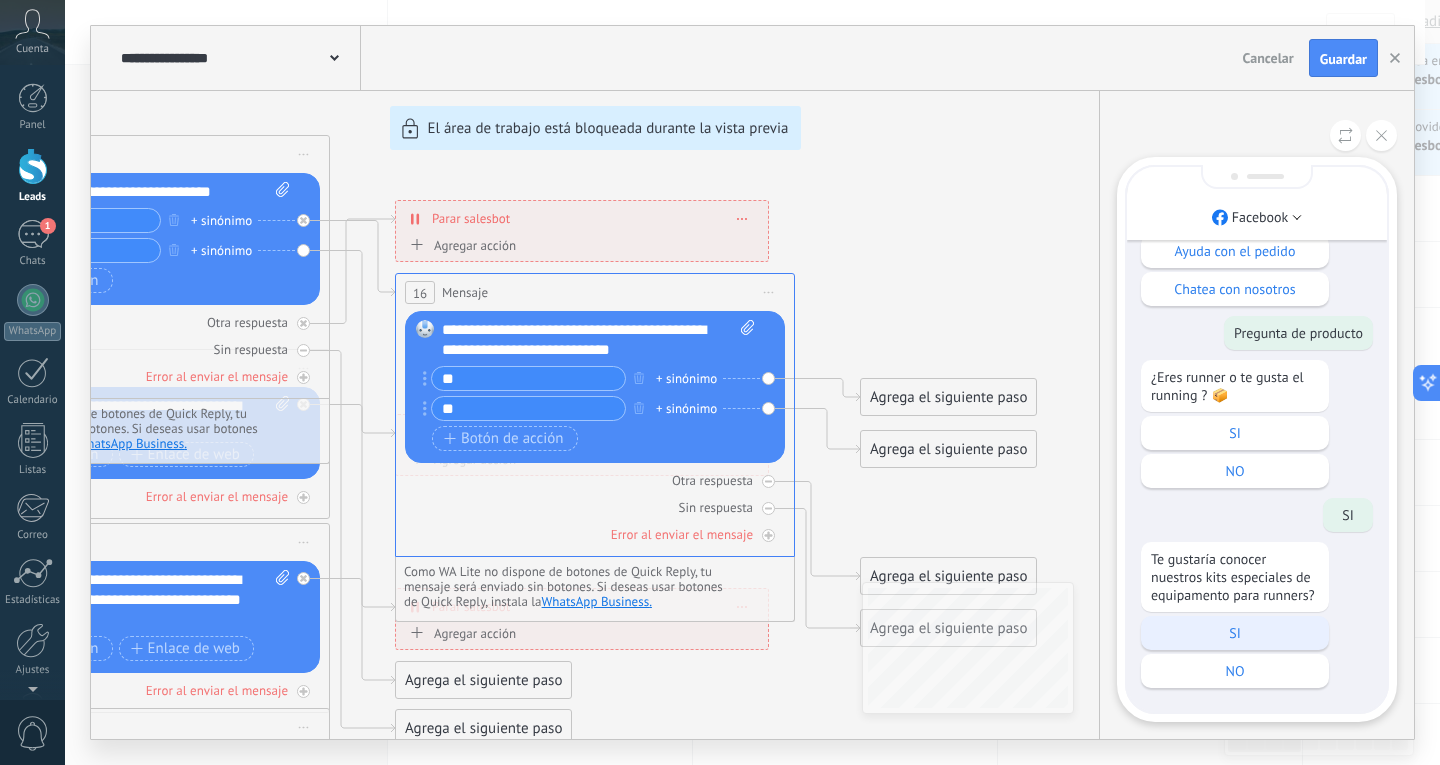 click on "SI" at bounding box center (1235, 633) 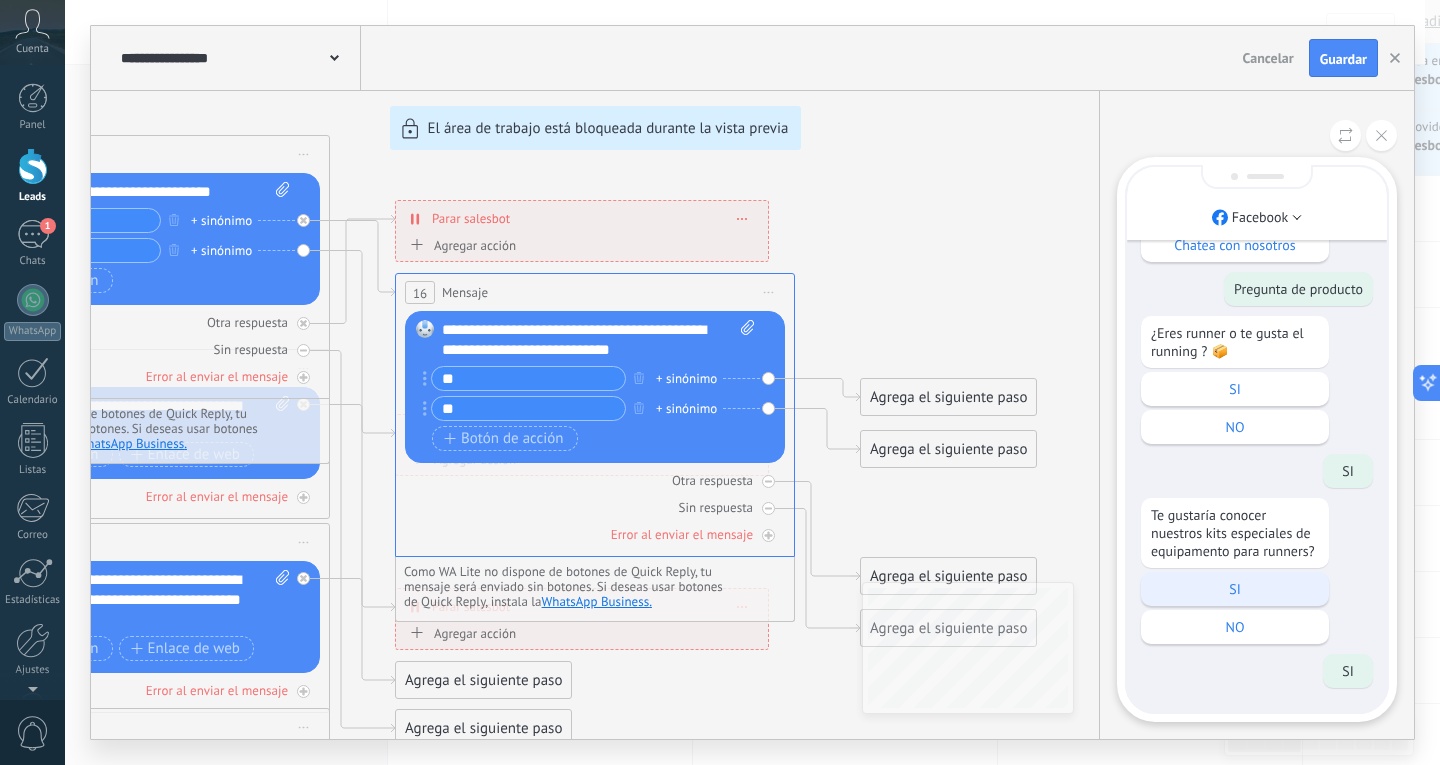 click on "SI" at bounding box center (1235, 589) 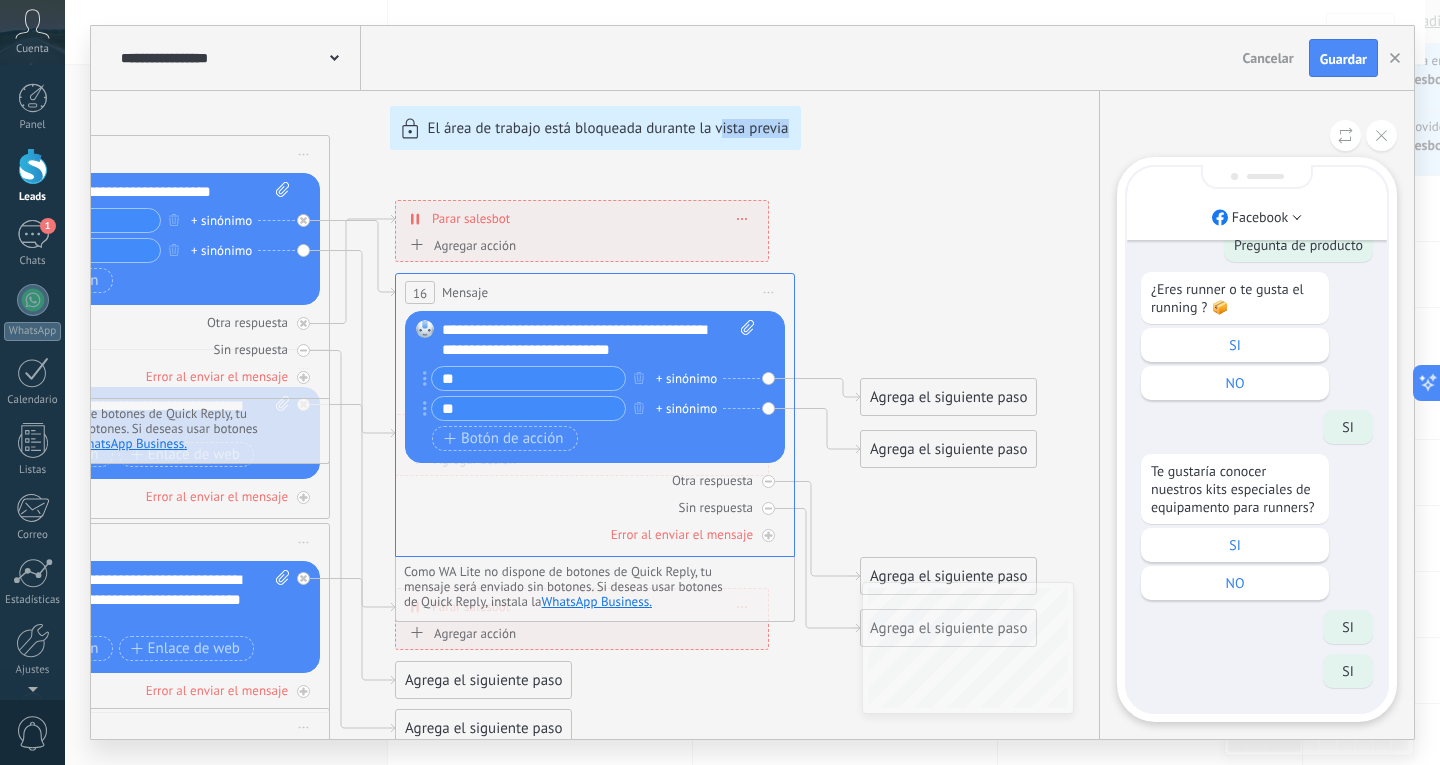 drag, startPoint x: 719, startPoint y: 668, endPoint x: 953, endPoint y: 651, distance: 234.61671 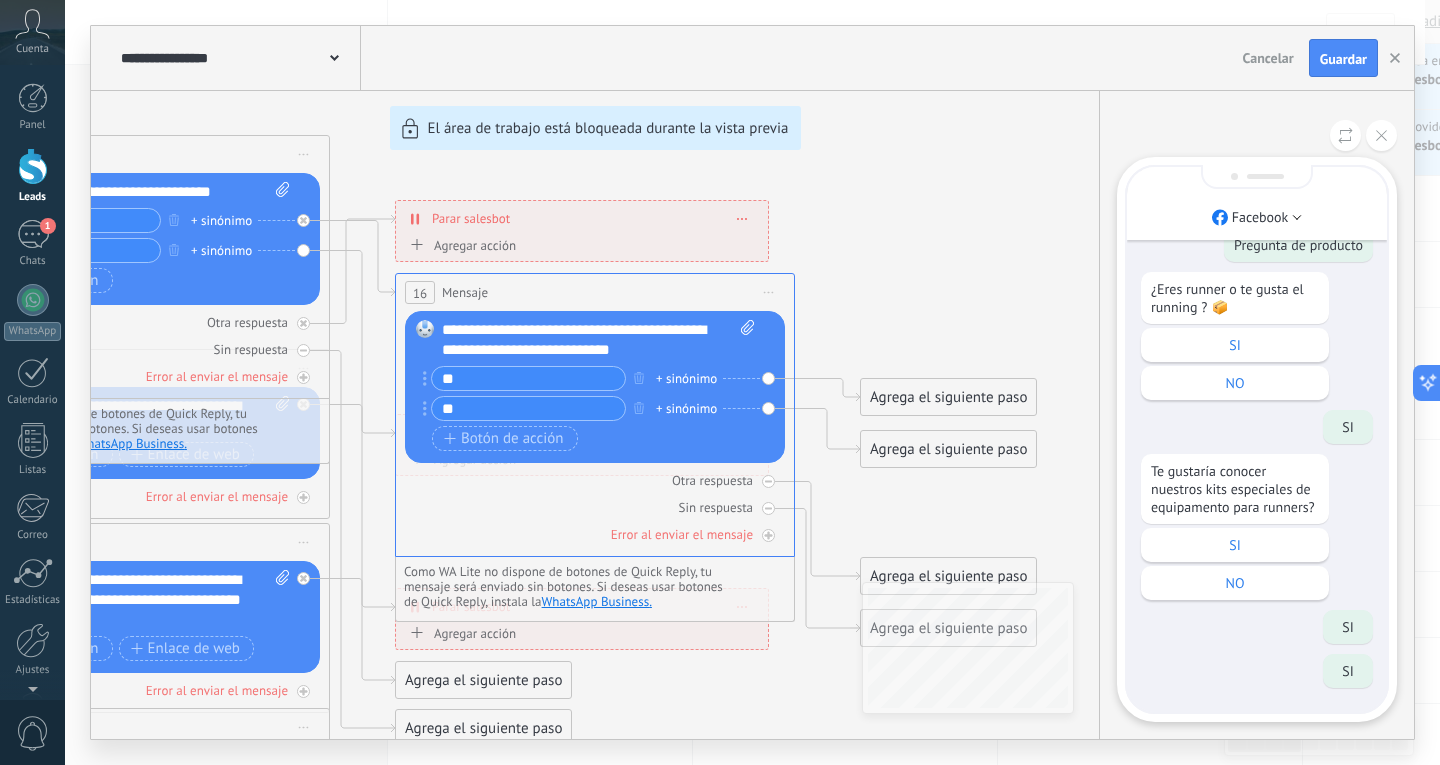 click on "**********" at bounding box center [752, 382] 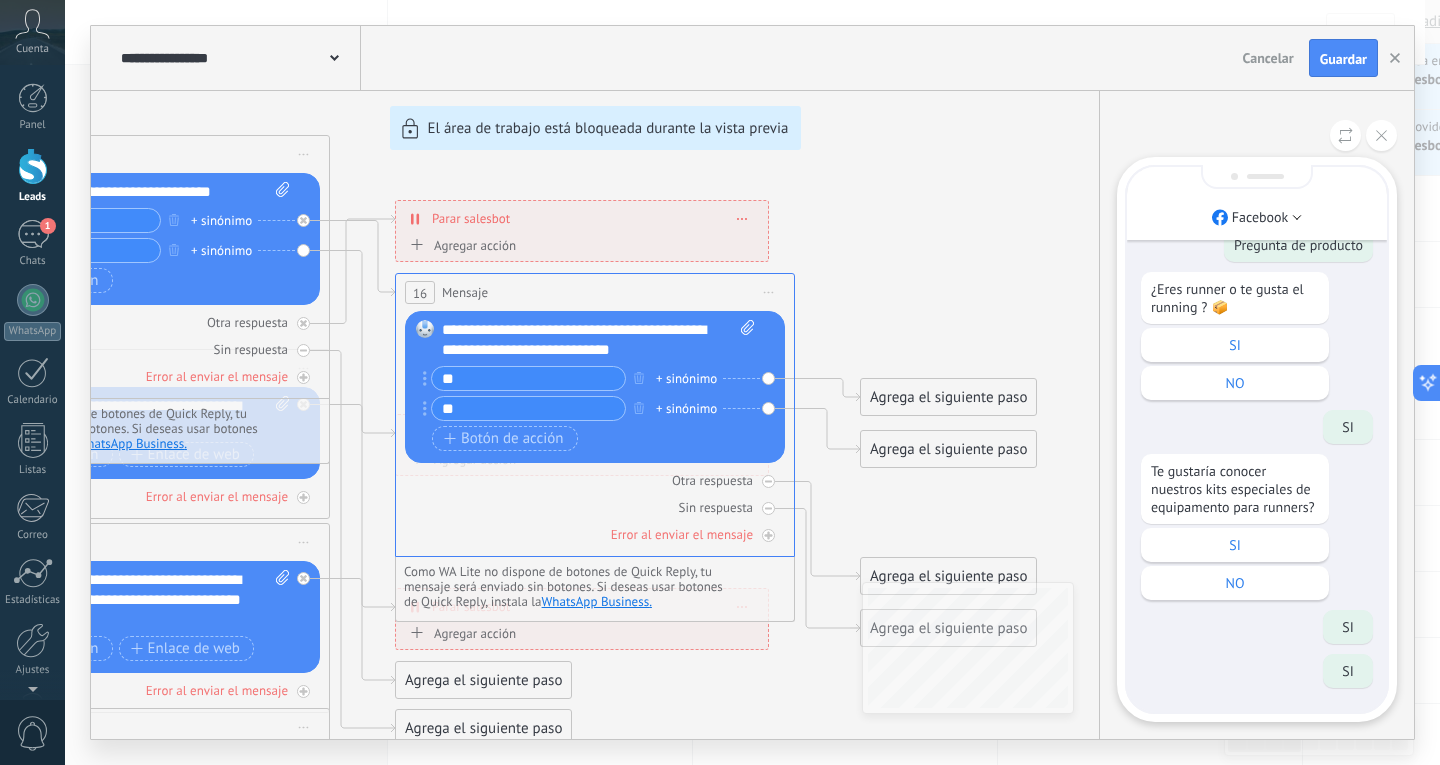 drag, startPoint x: 912, startPoint y: 246, endPoint x: 1092, endPoint y: 258, distance: 180.39955 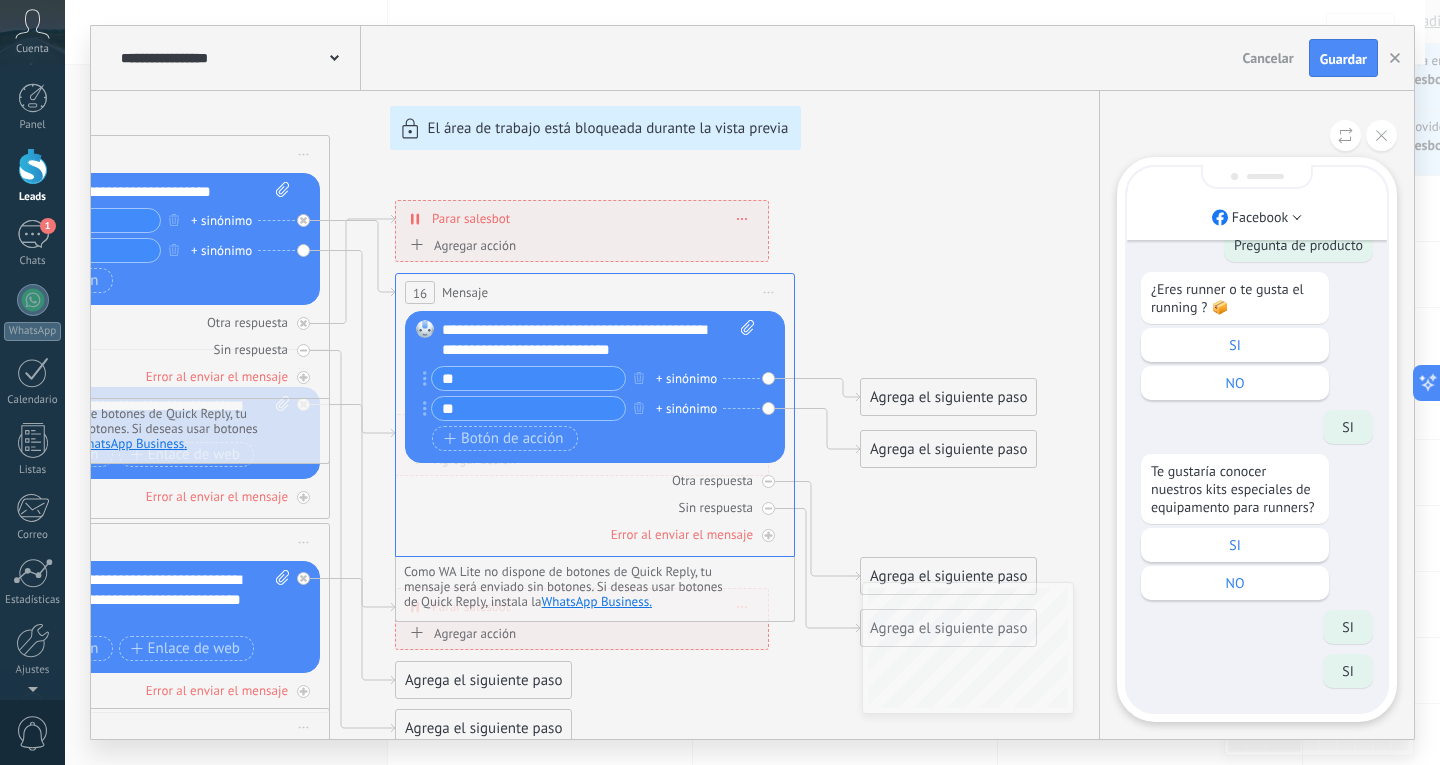 click on "**********" at bounding box center [752, 382] 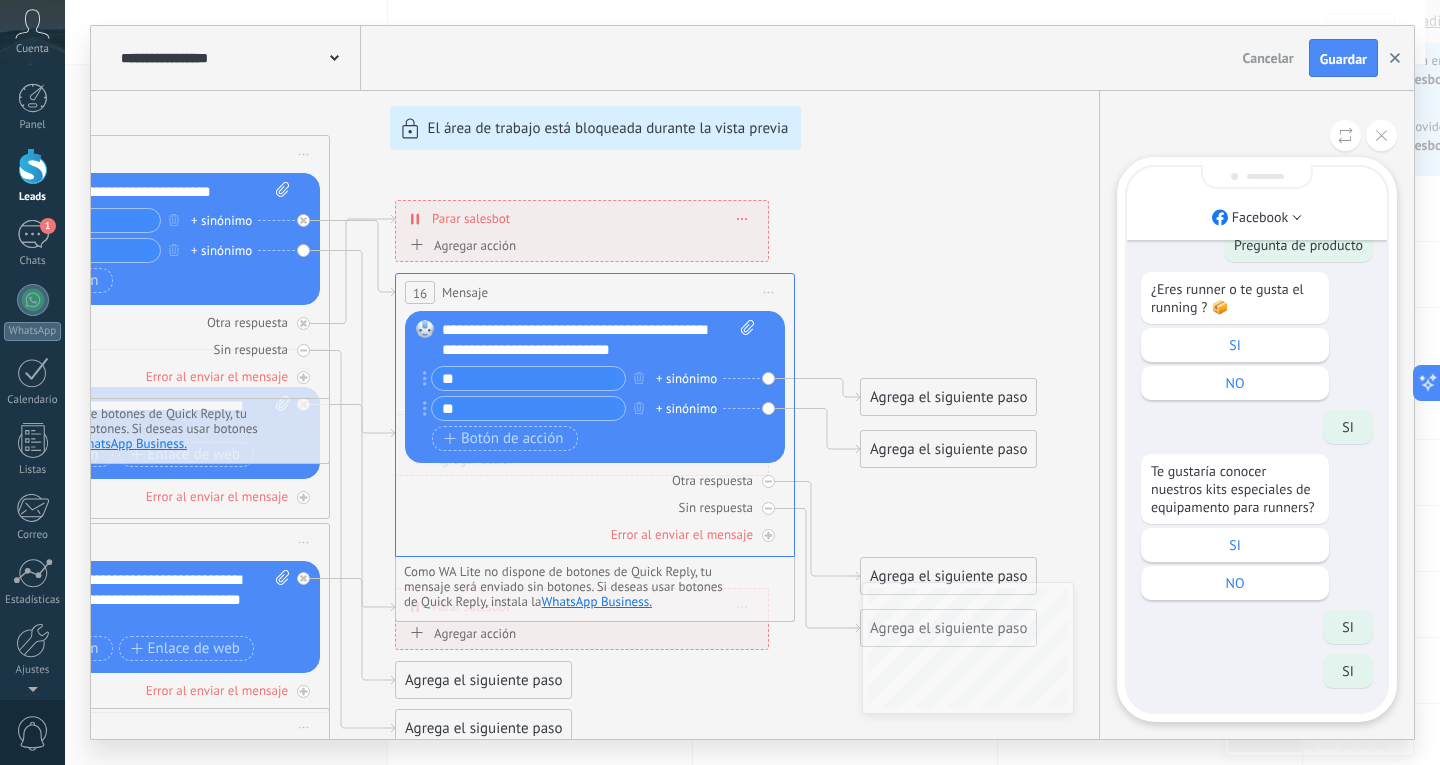 click 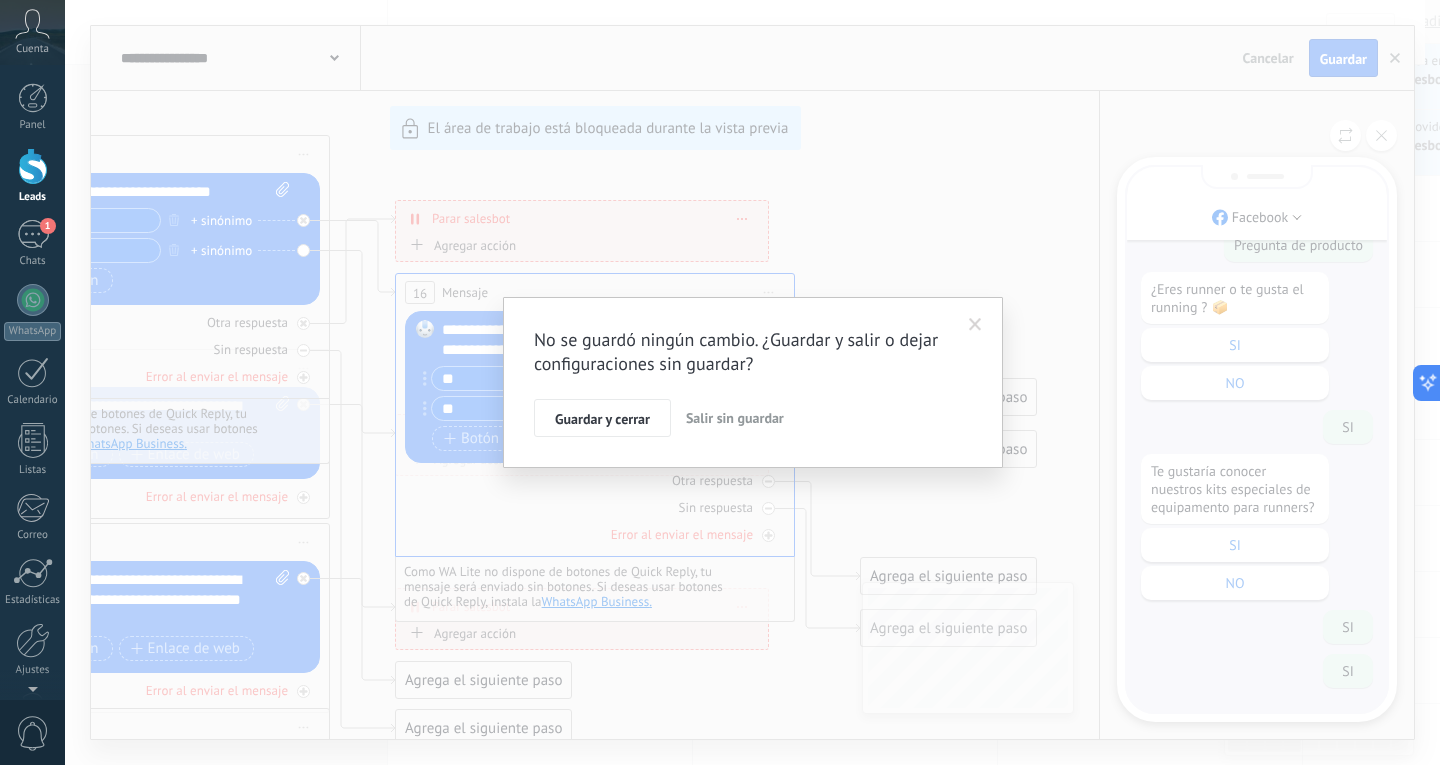 click at bounding box center (975, 325) 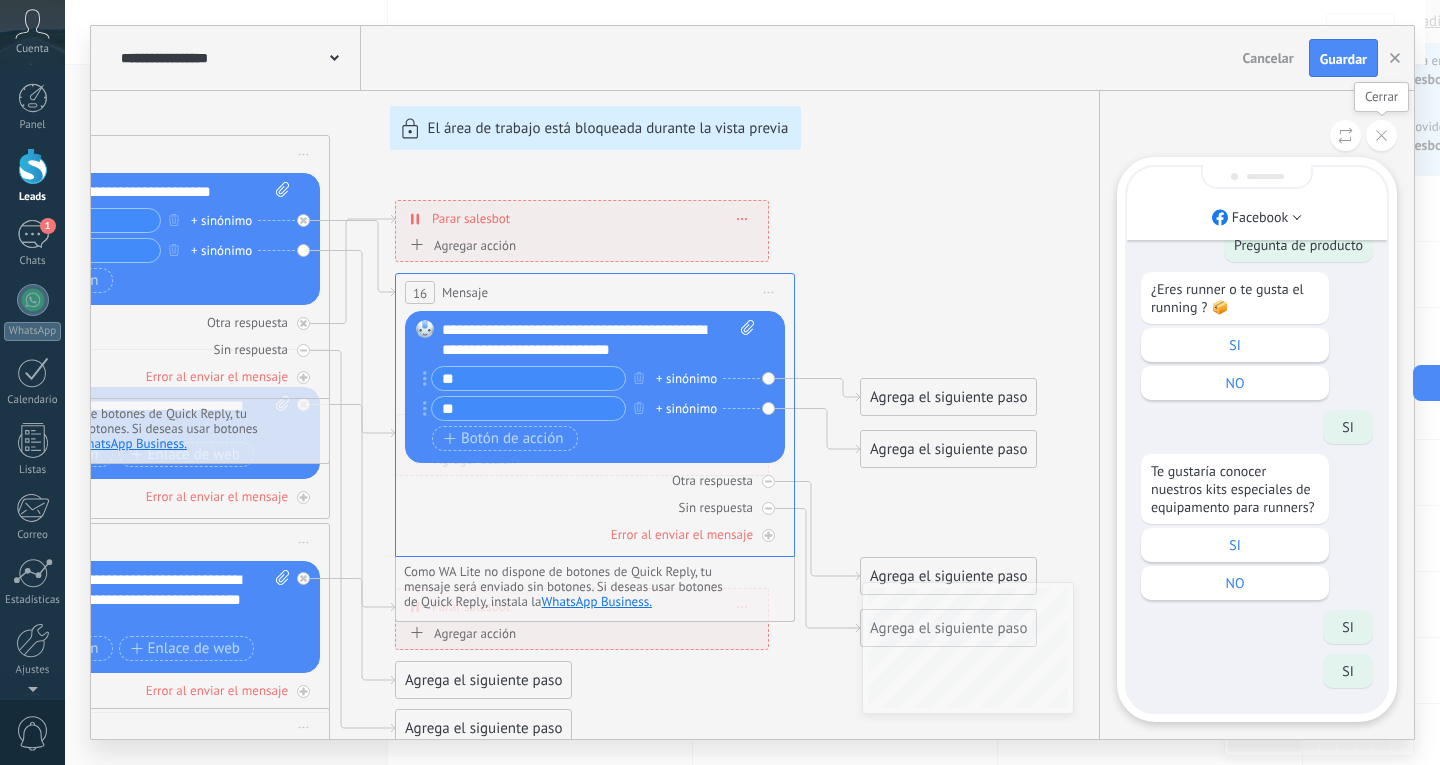 click at bounding box center [1381, 135] 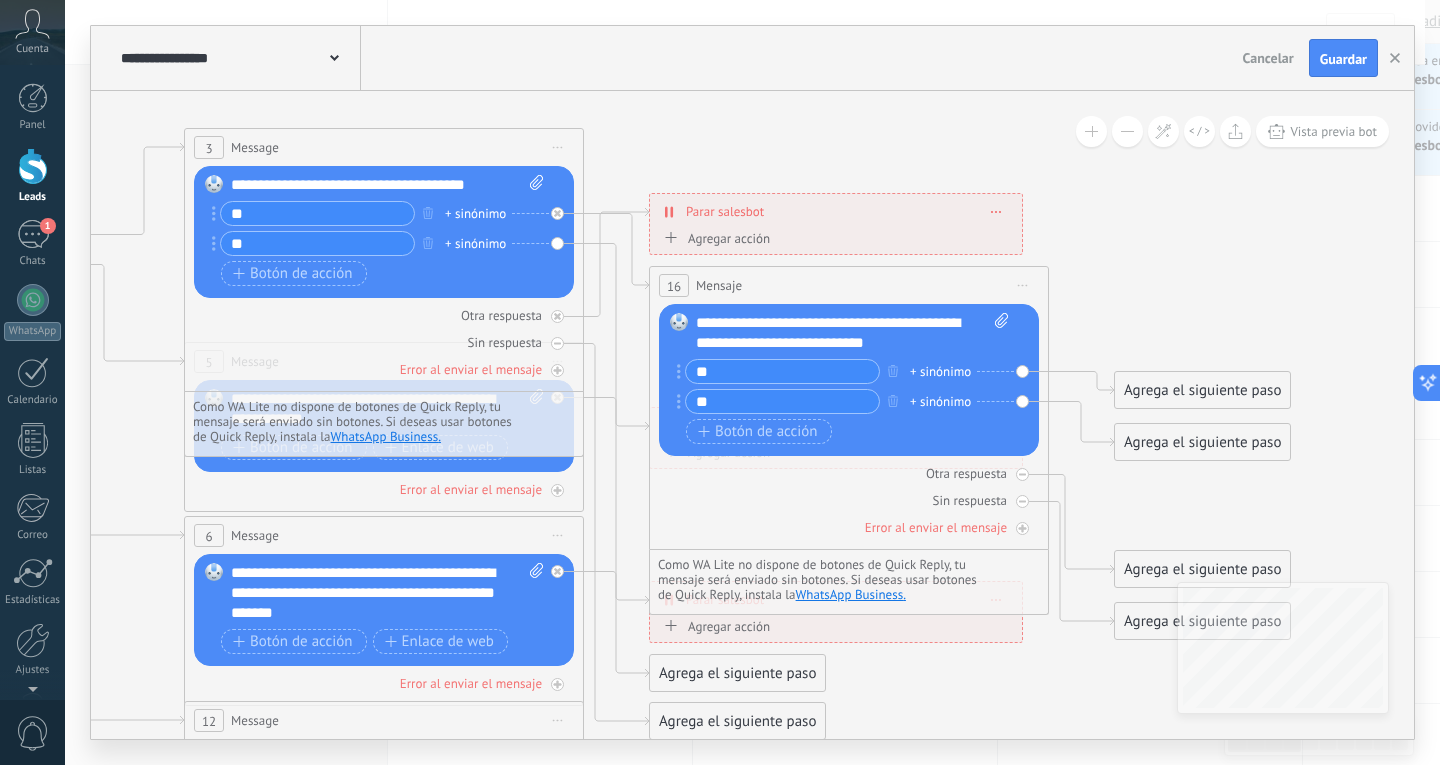 drag, startPoint x: 610, startPoint y: 122, endPoint x: 1069, endPoint y: 116, distance: 459.0392 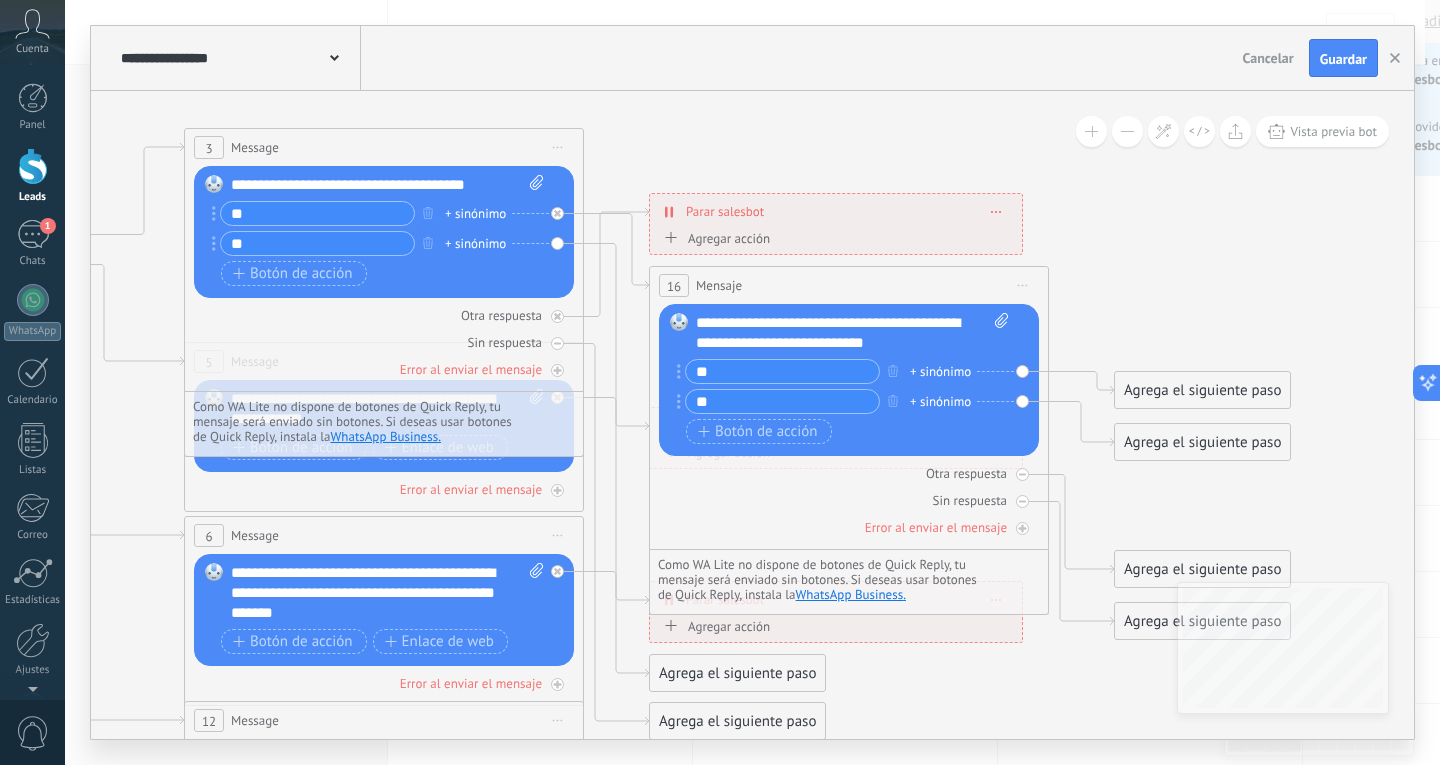 click 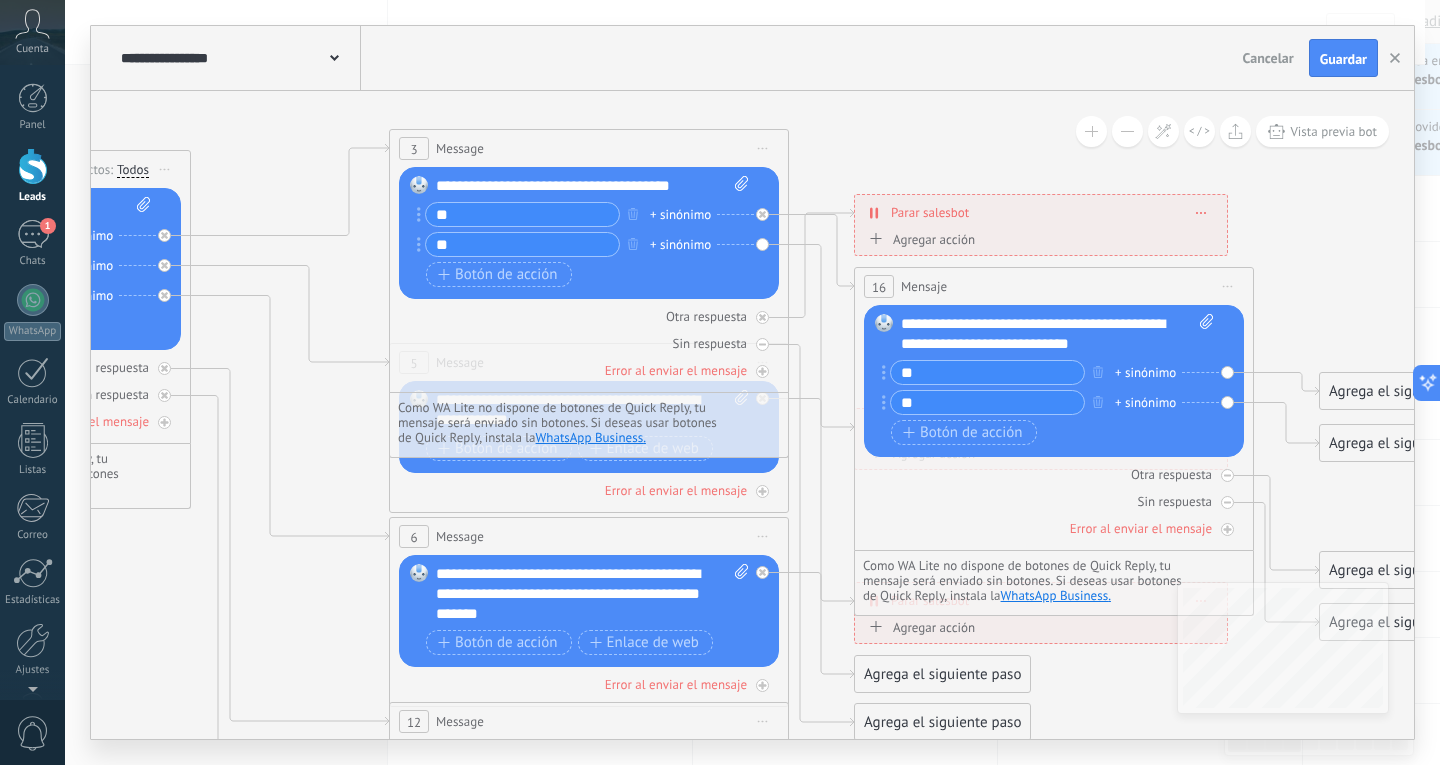 click on "Agrega el siguiente paso" at bounding box center (1407, 391) 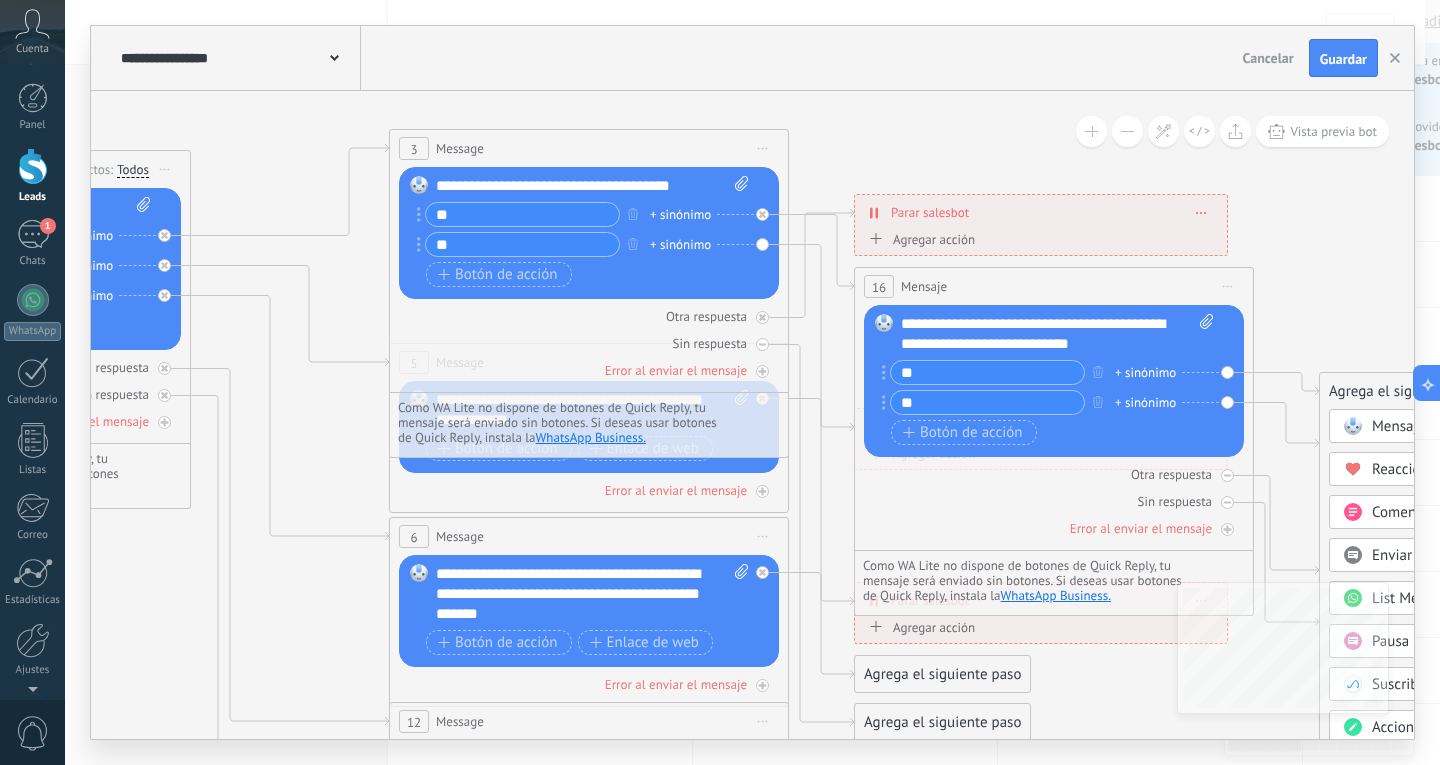 click on "Mensaje" at bounding box center [1441, 426] 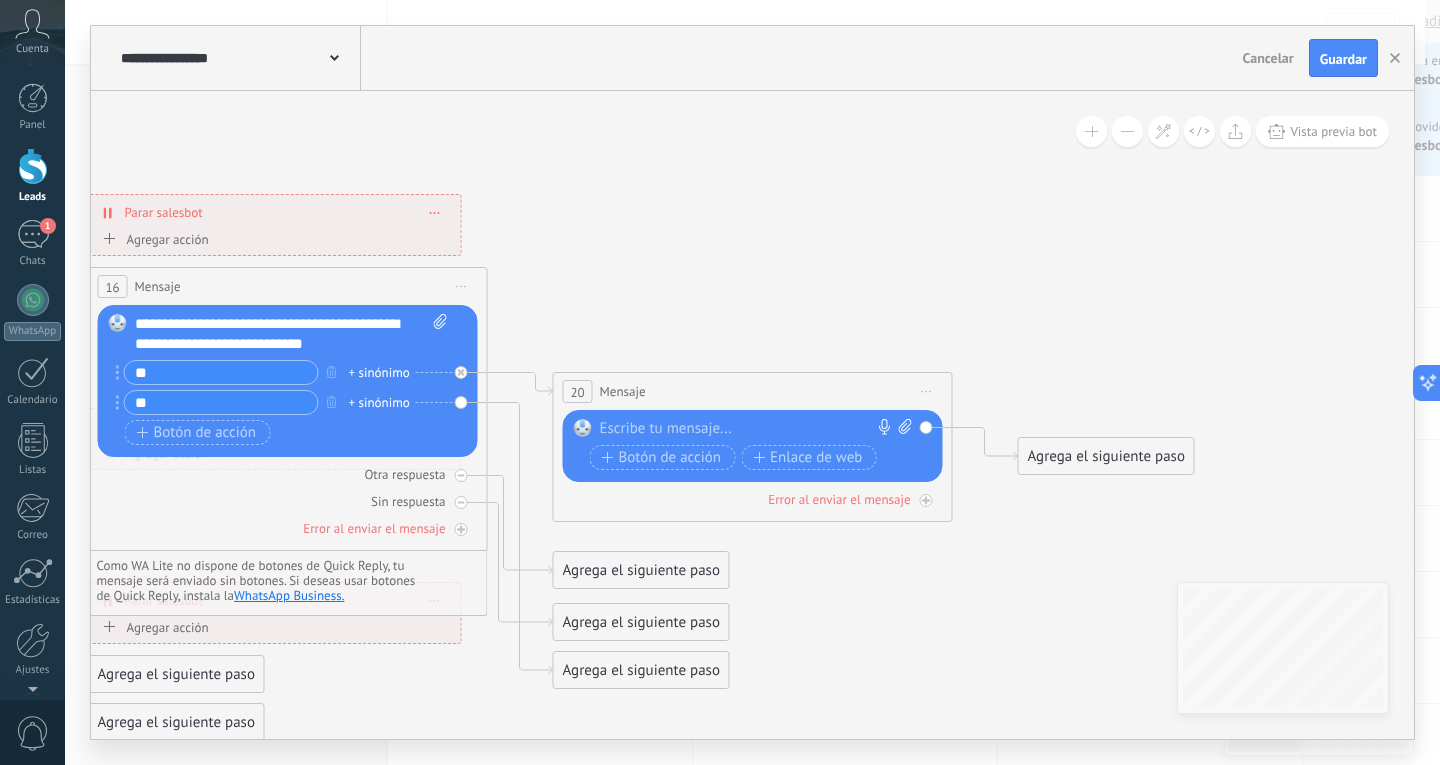 click at bounding box center (748, 429) 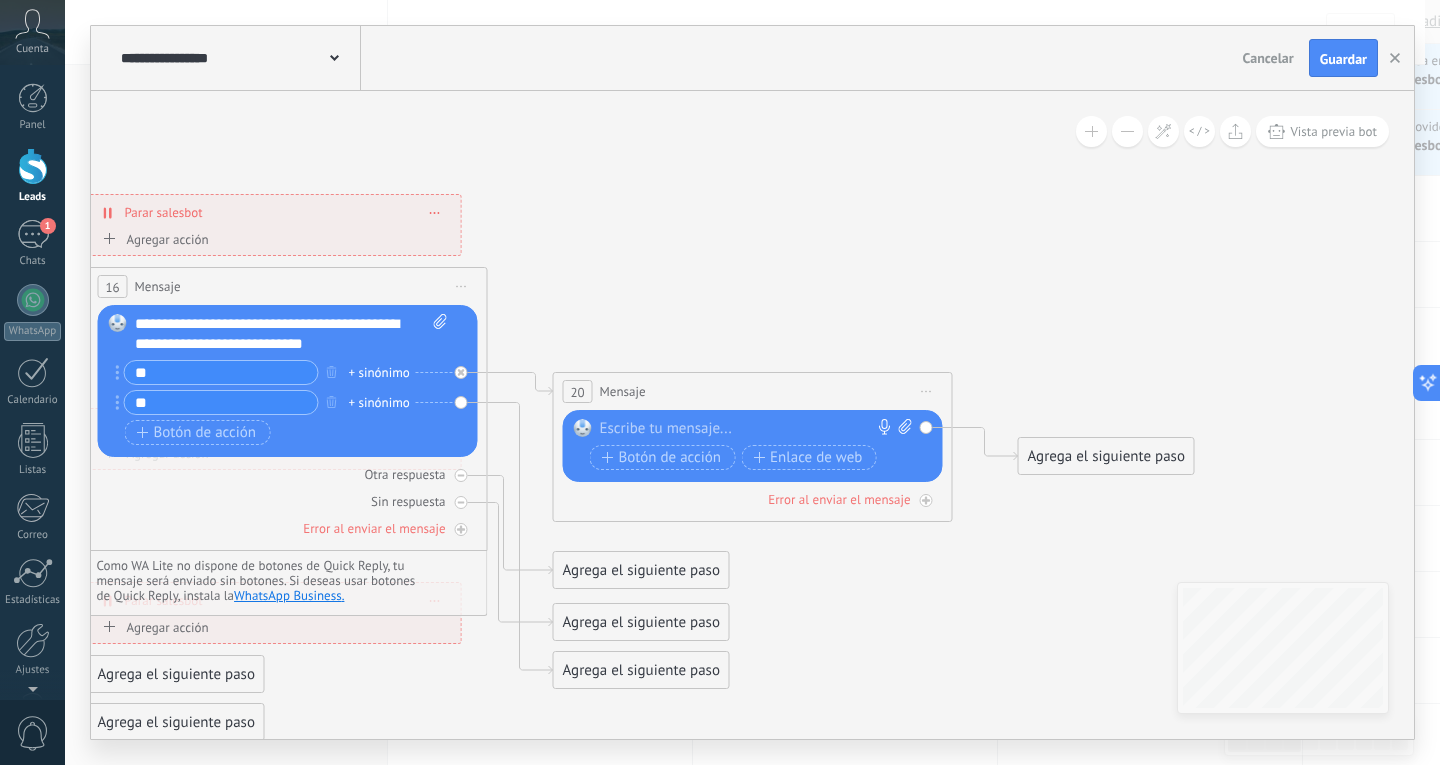 paste 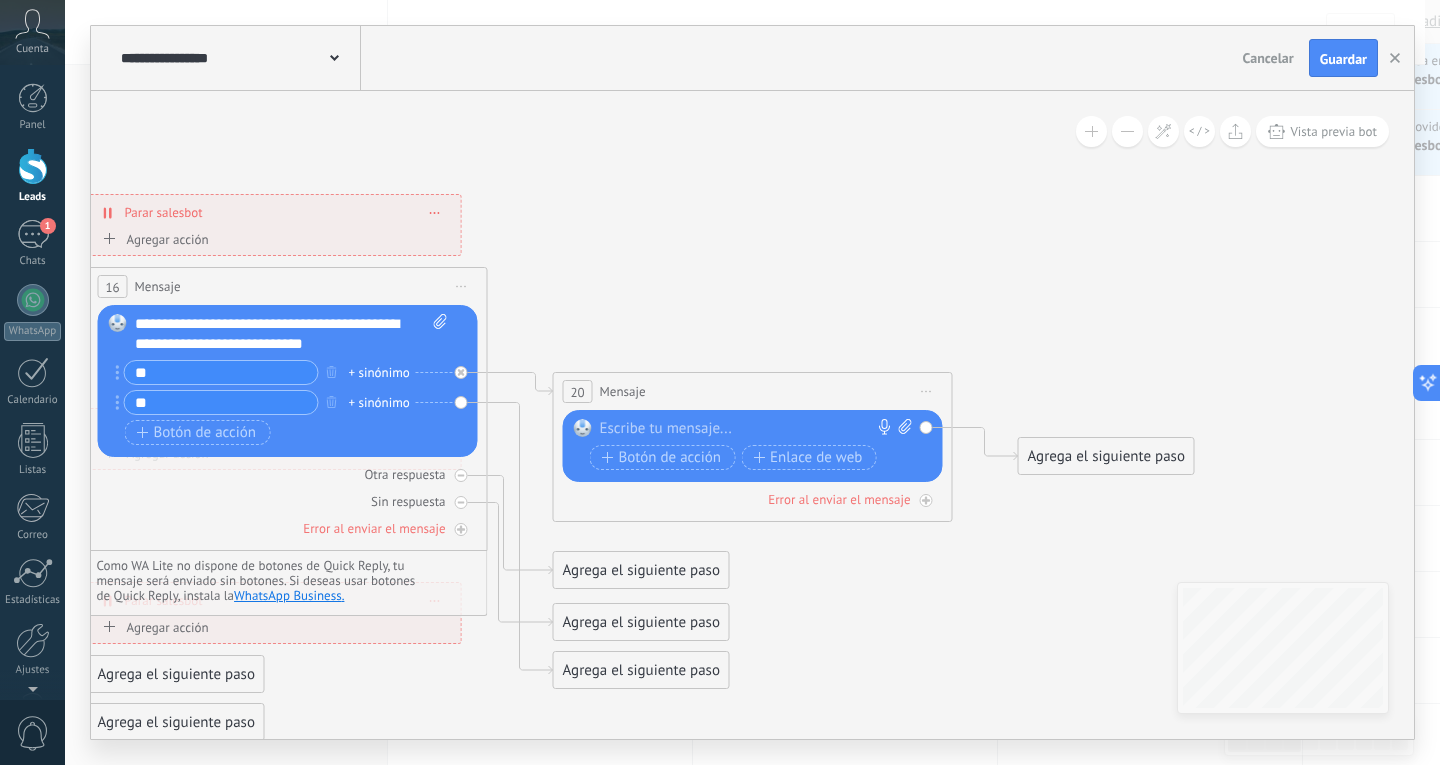 type 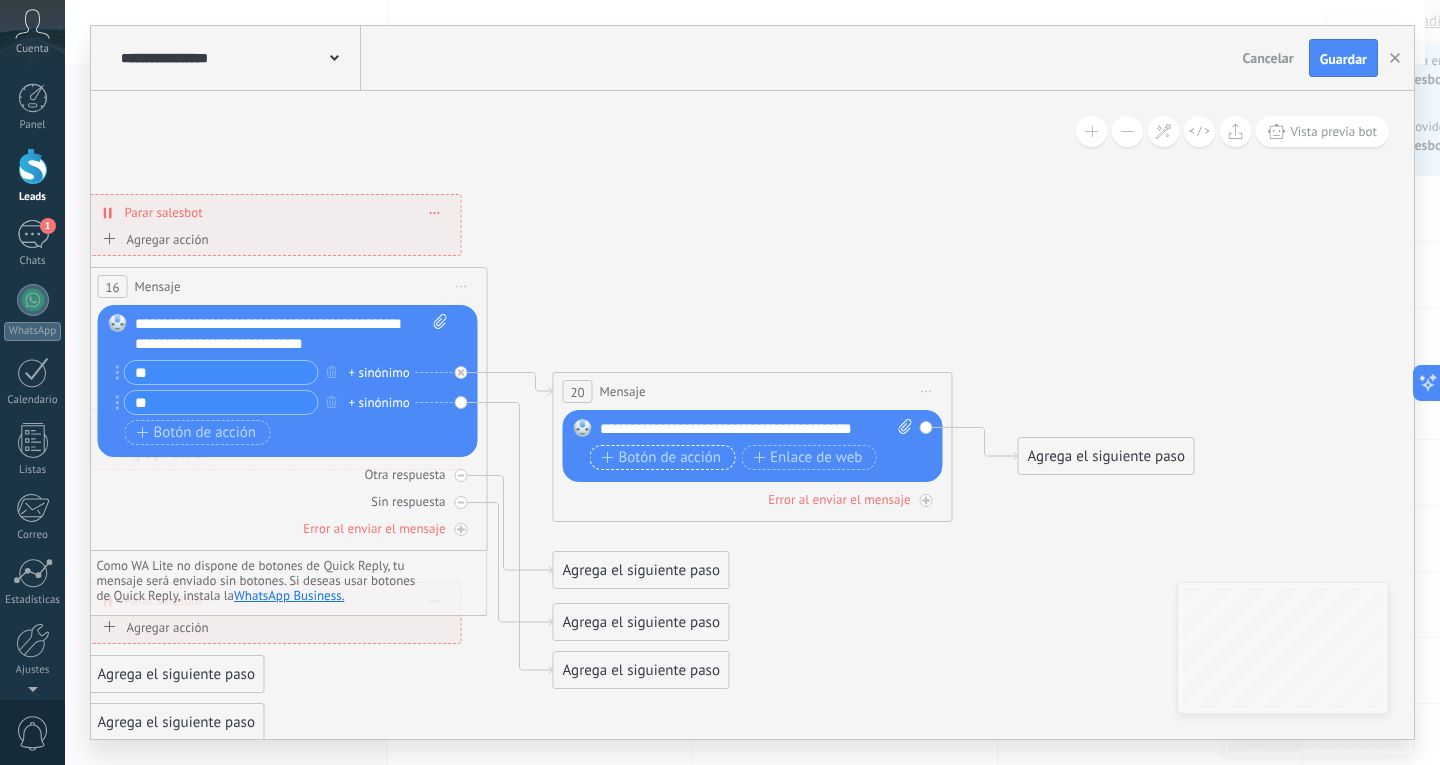 click on "Botón de acción" at bounding box center (662, 458) 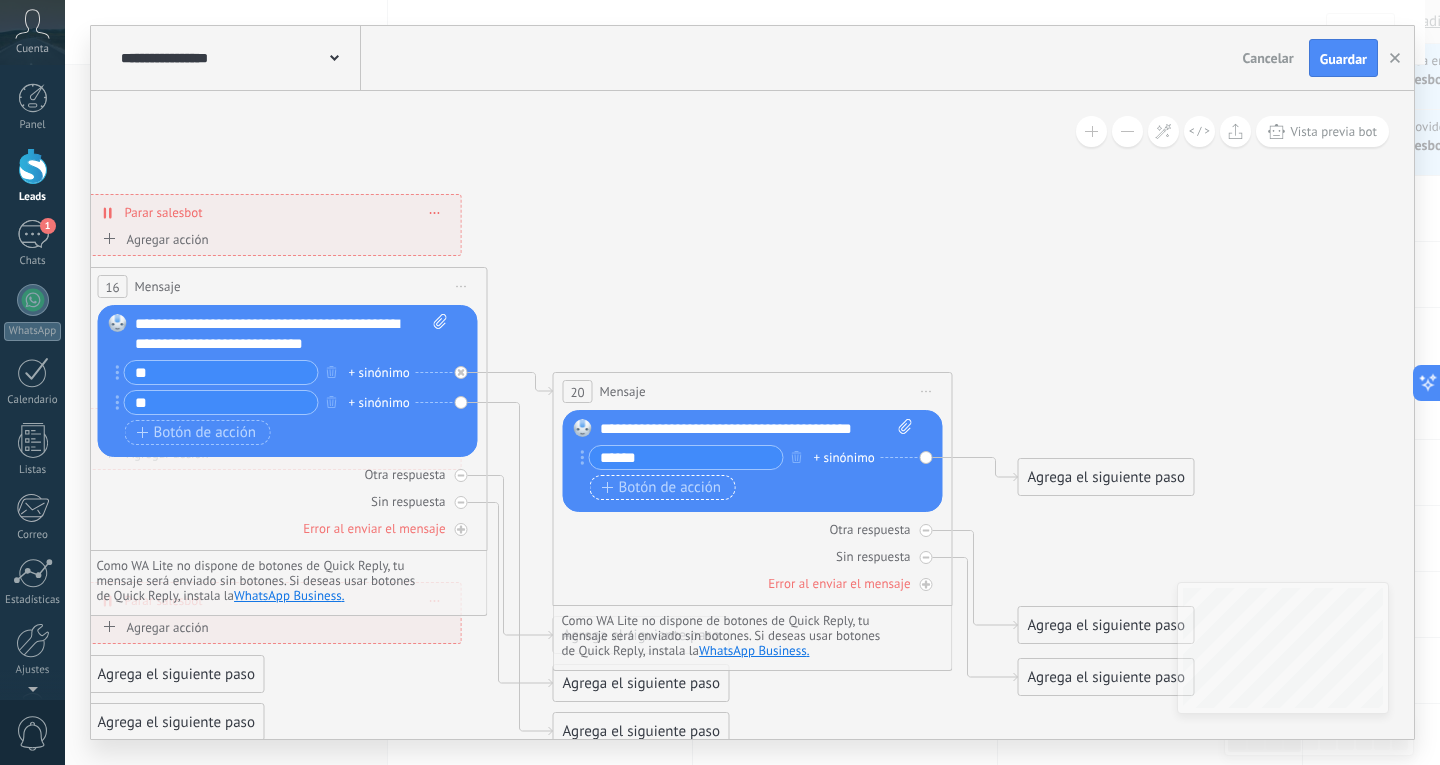 type on "******" 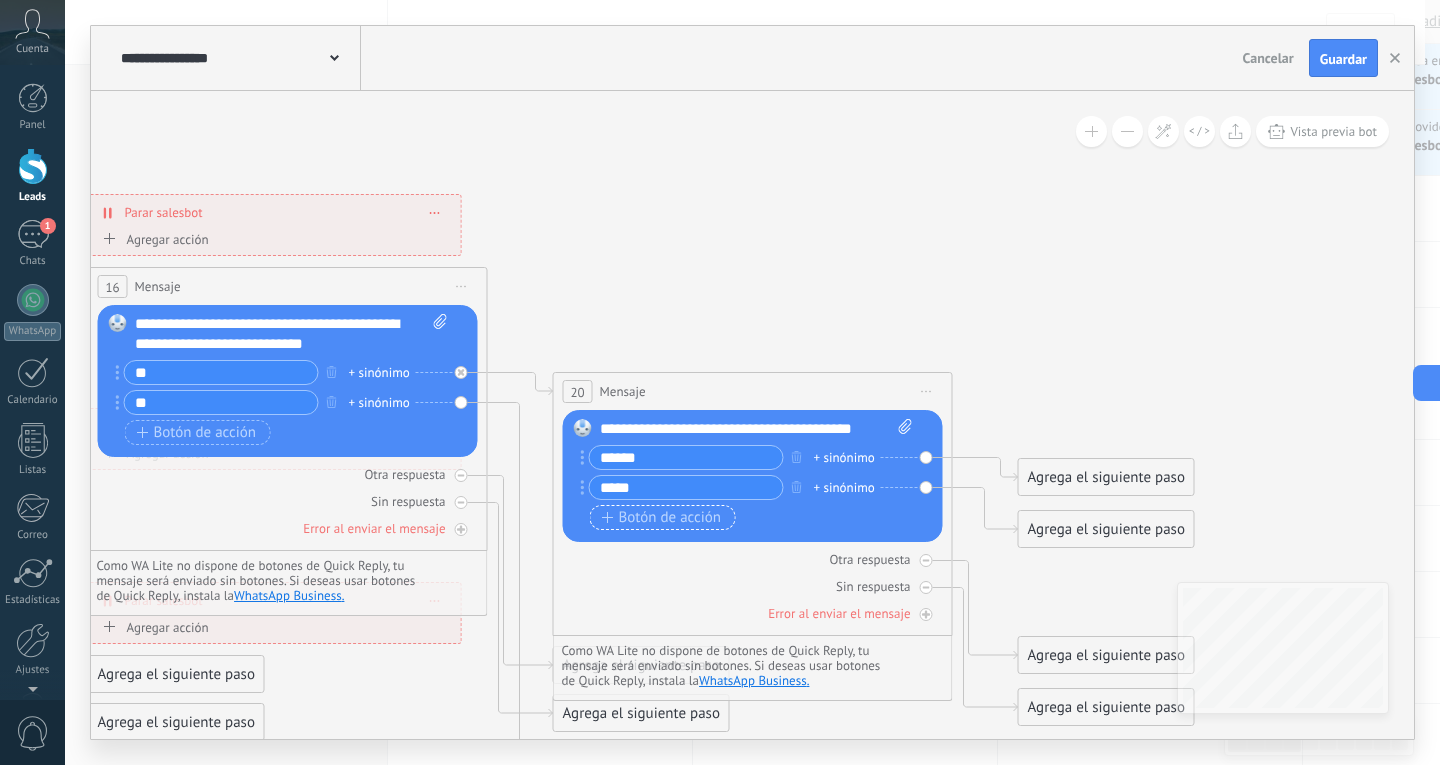 type on "*****" 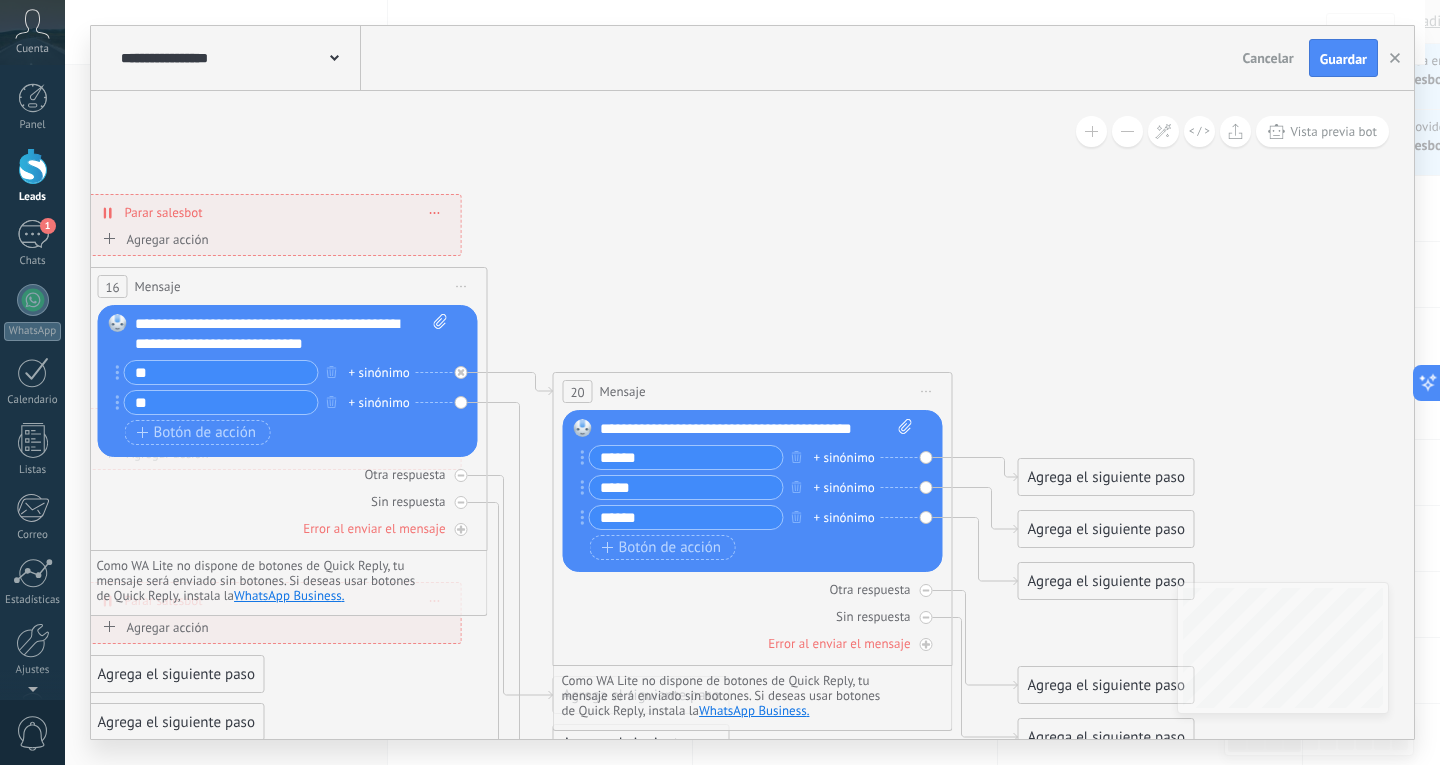type on "******" 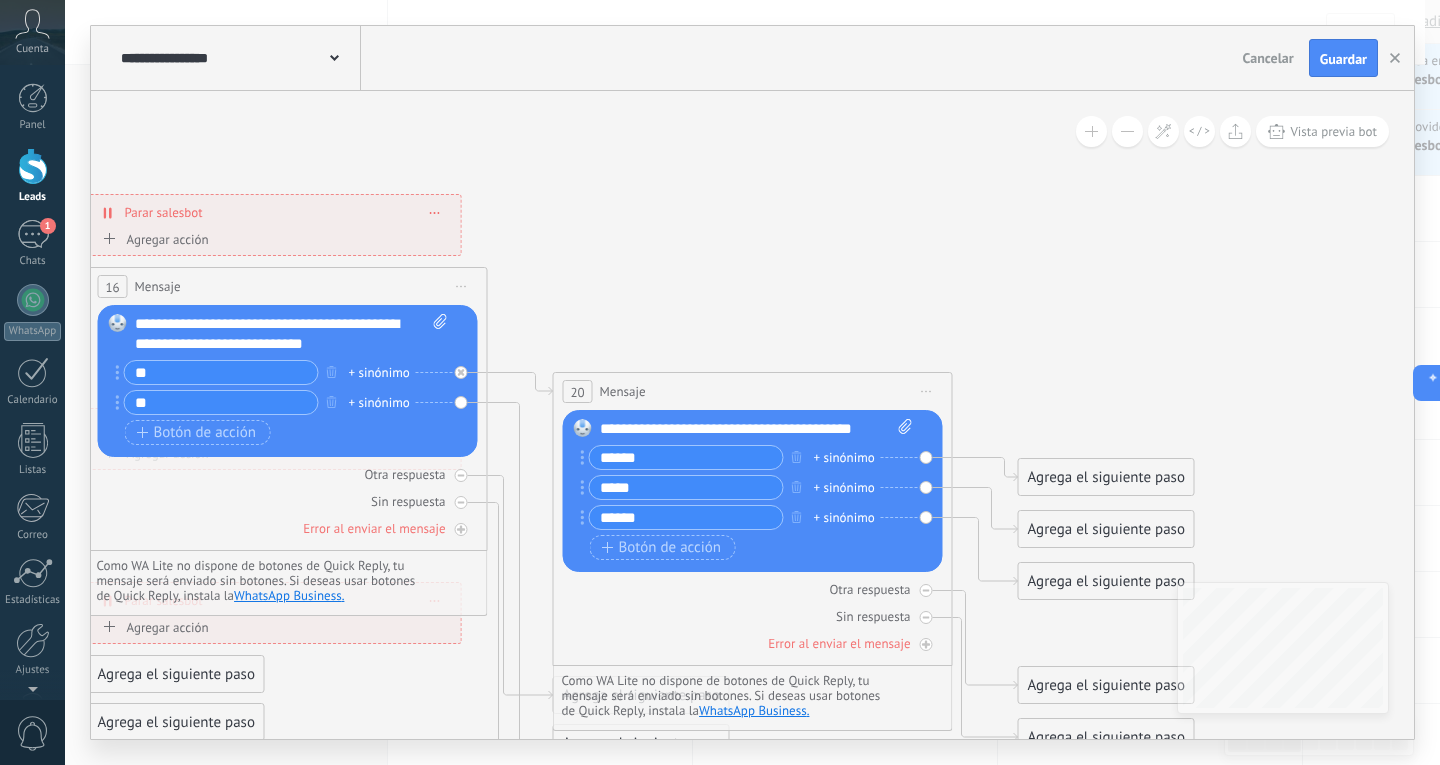 click on "**" at bounding box center [221, 402] 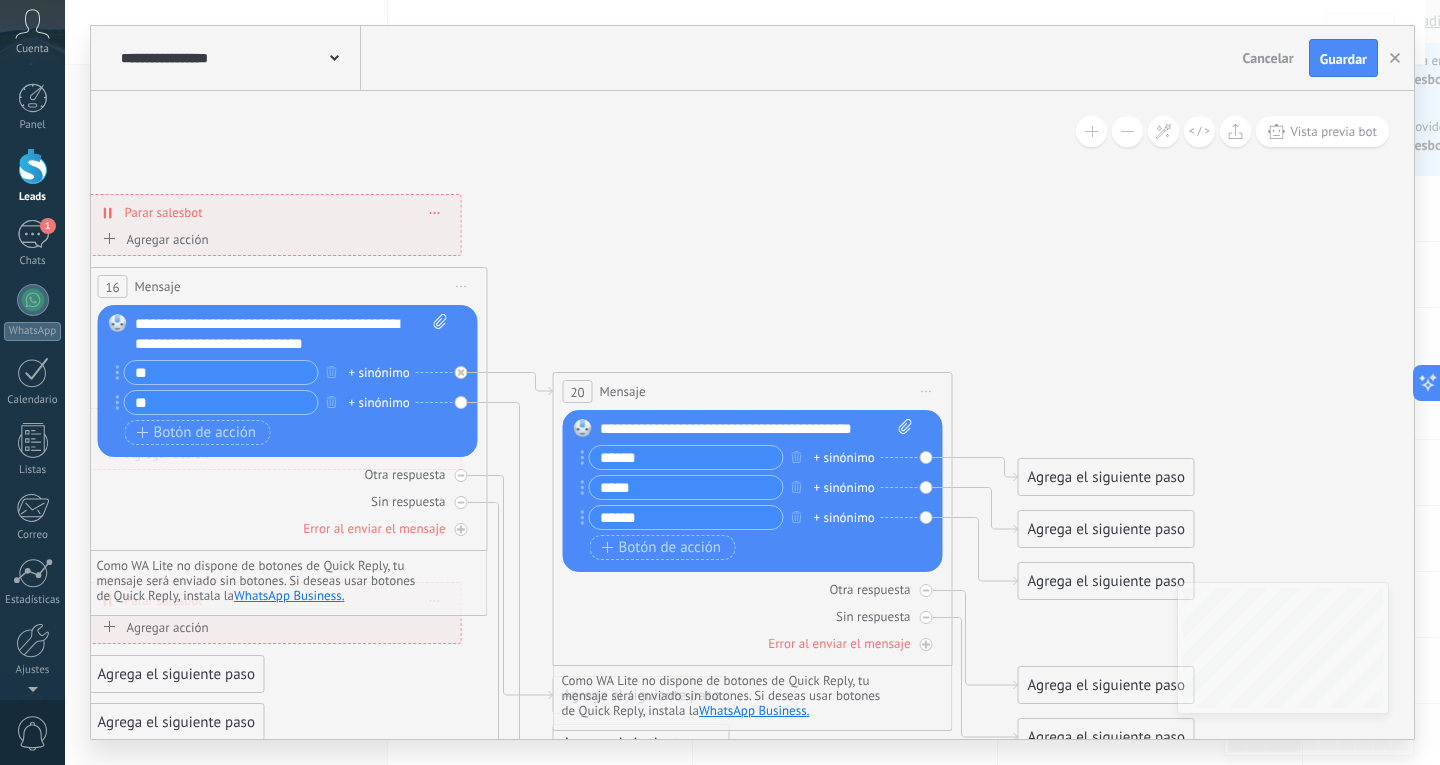 click on "Reemplazar
Quitar
Convertir a mensaje de voz
Arrastre la imagen aquí para adjuntarla.
Añadir imagen
Subir
Arrastrar y soltar
Archivo no encontrado
Escribe tu mensaje..." at bounding box center (288, 381) 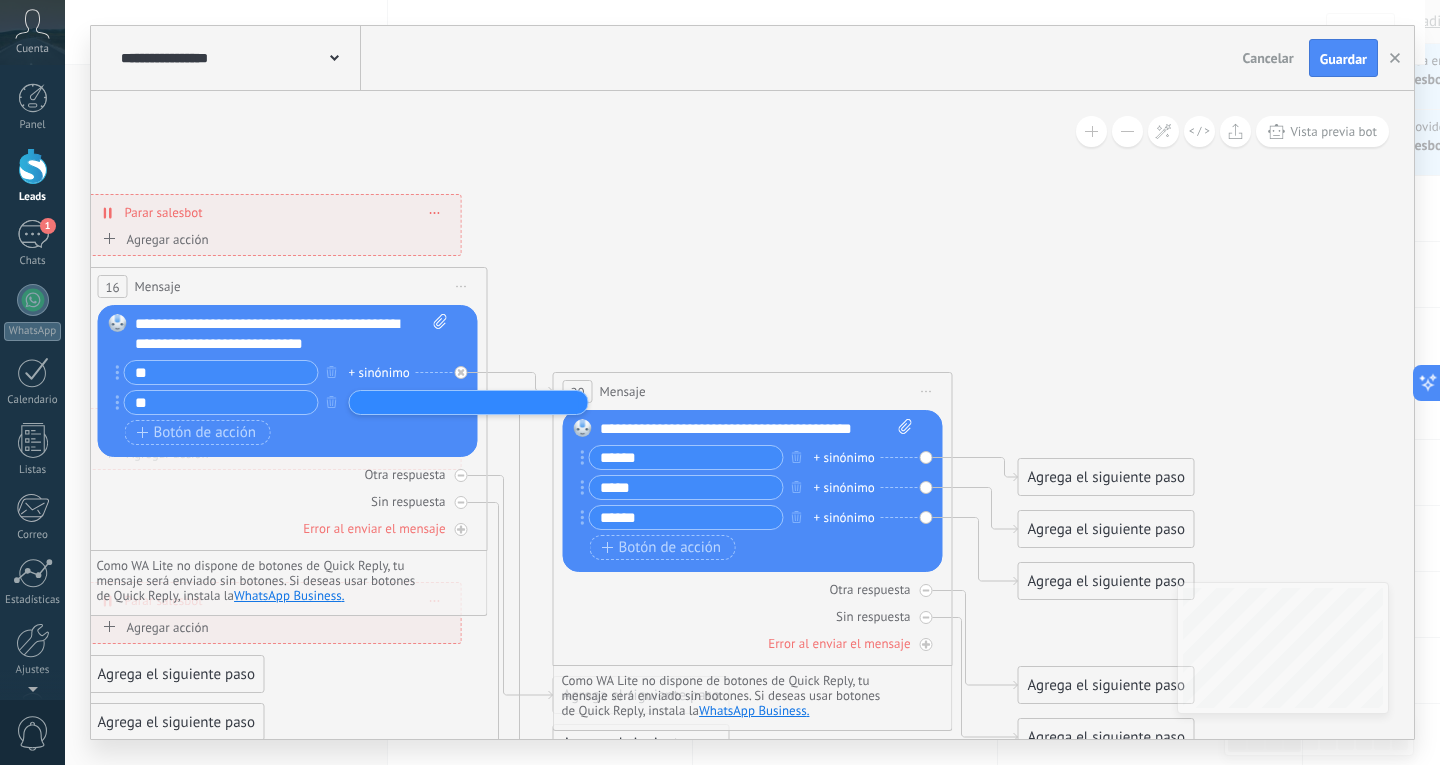 click on "Botón de acción
Enlace de web" at bounding box center (286, 432) 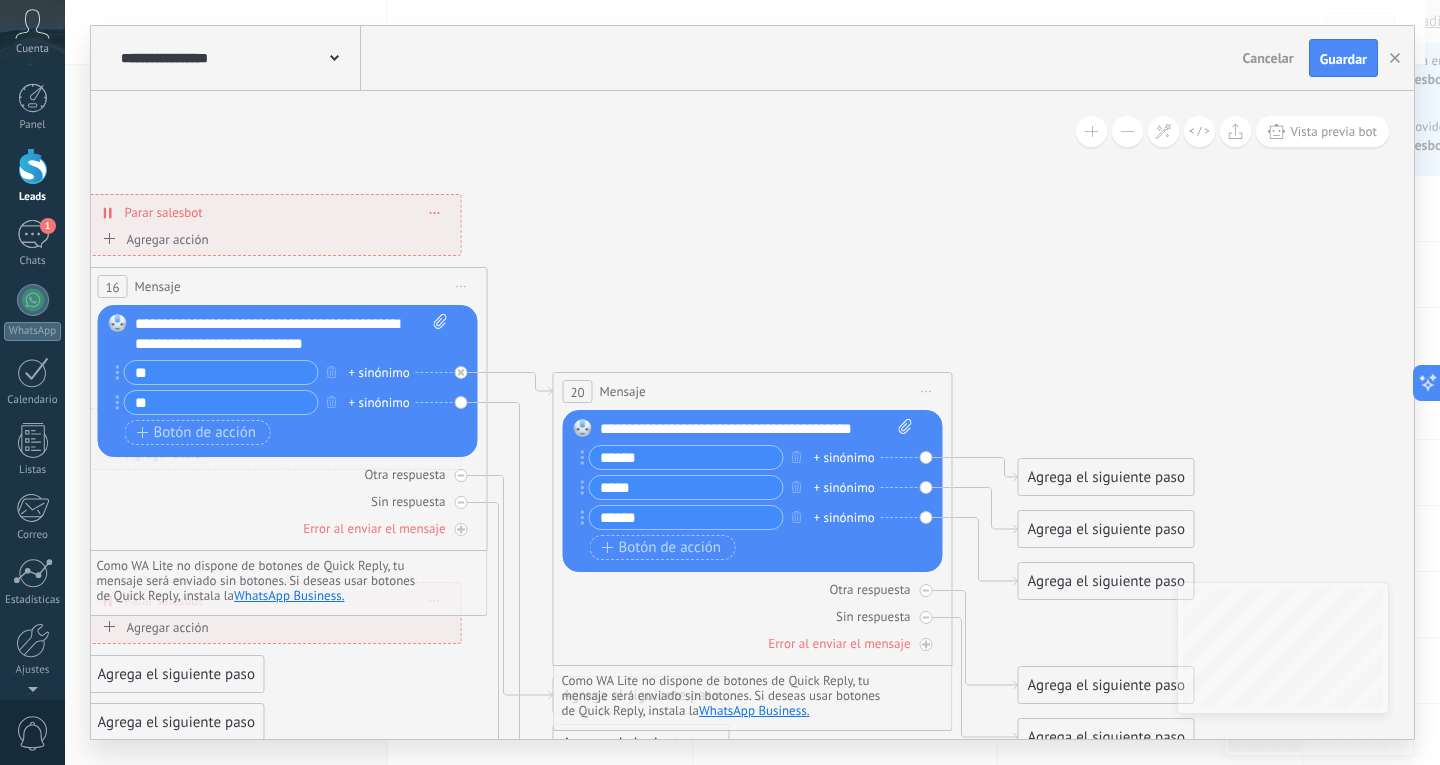 click on "**" at bounding box center (221, 402) 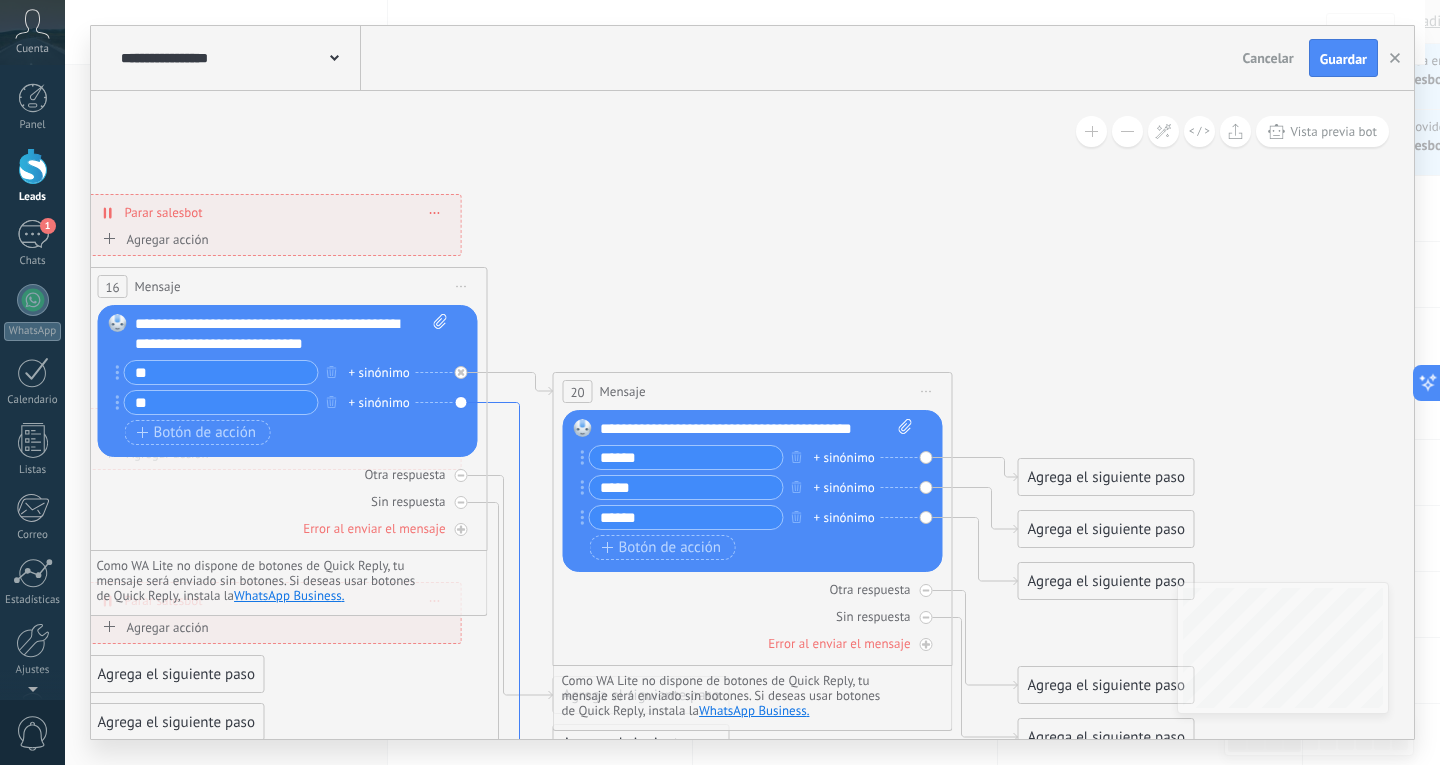click 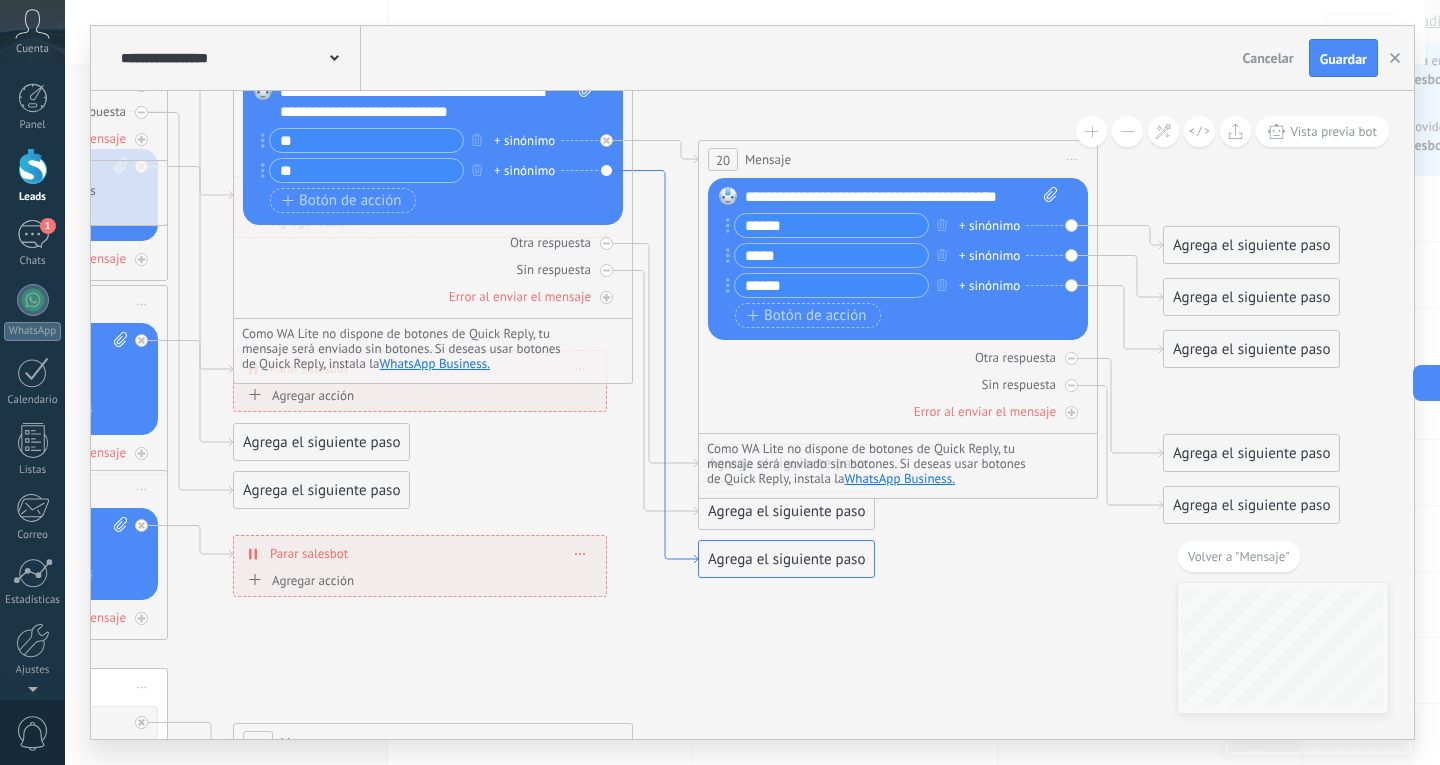 click 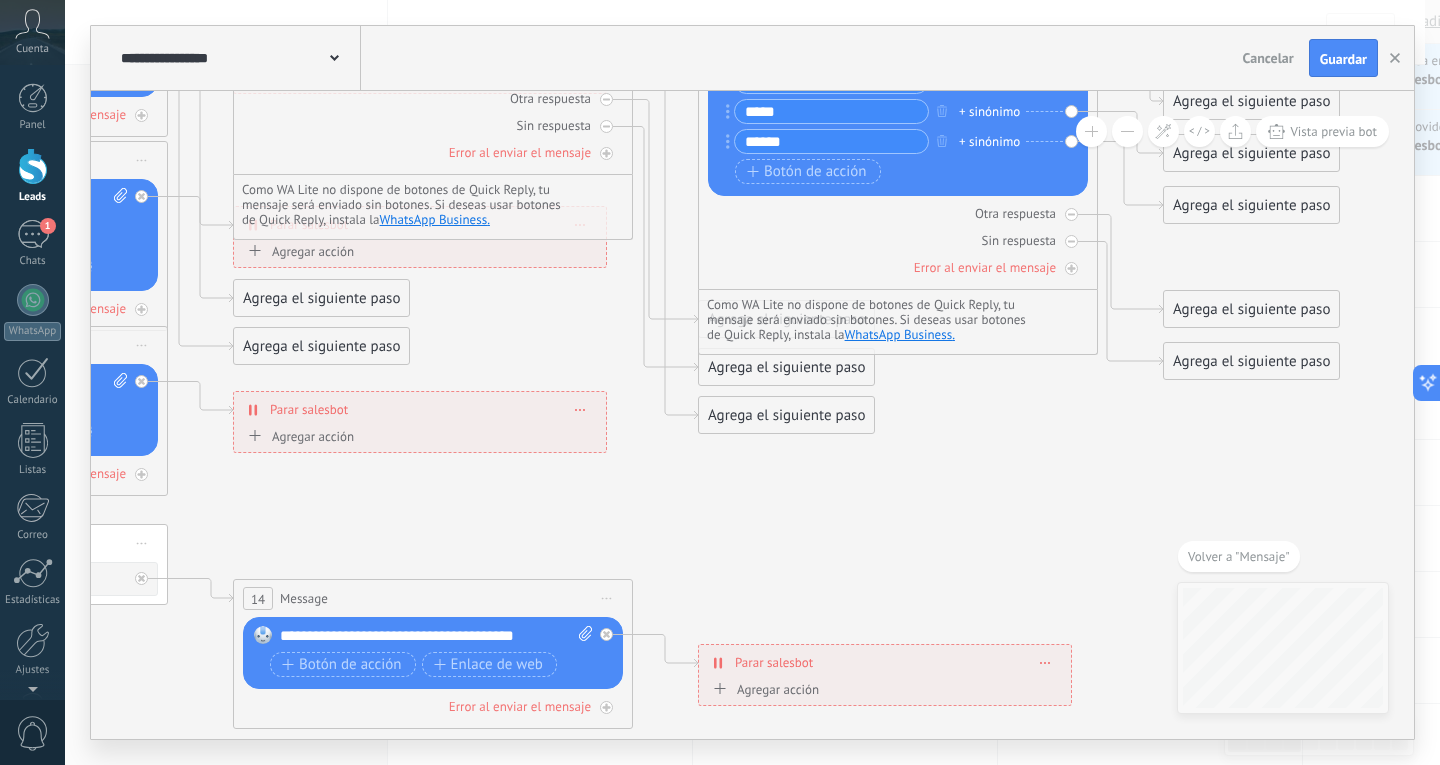 click on "Agrega el siguiente paso" at bounding box center (786, 415) 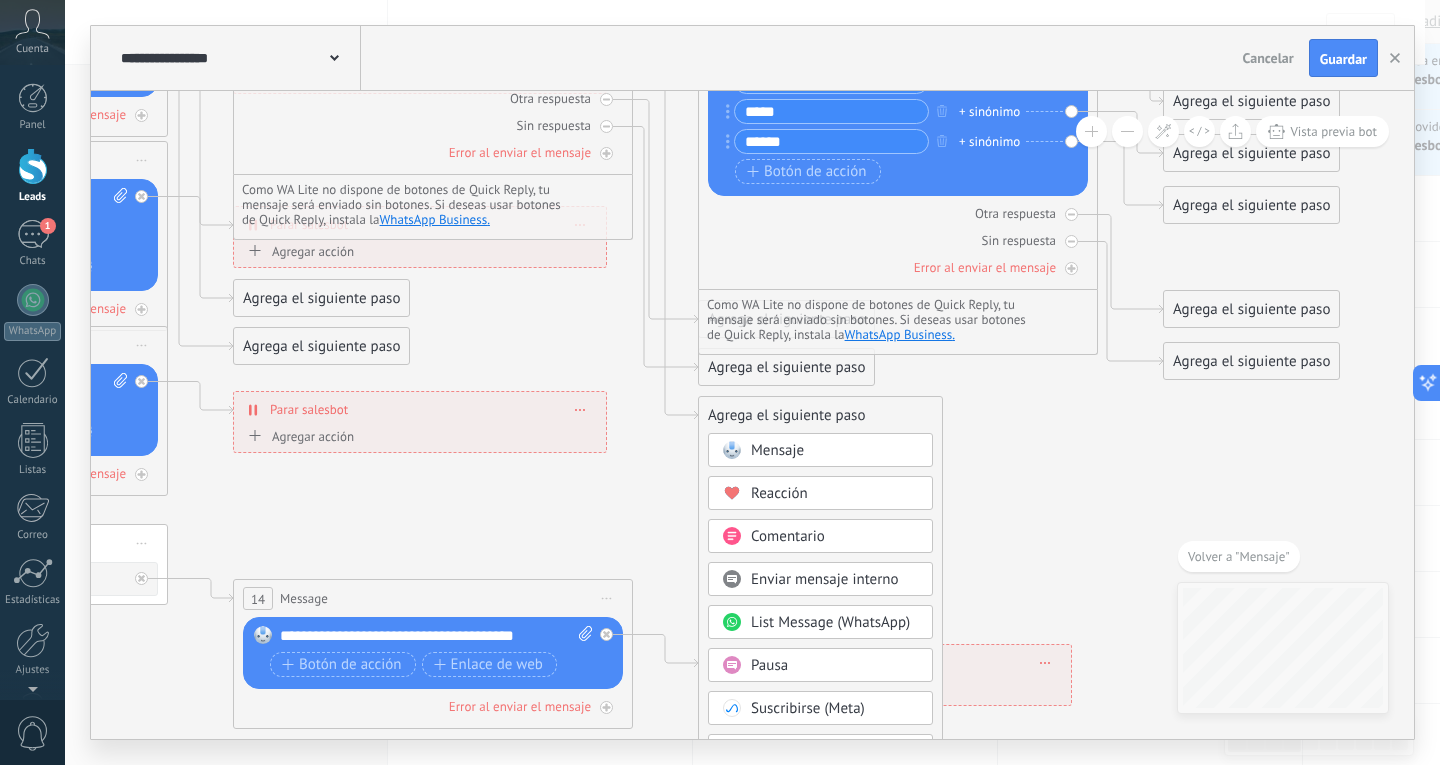 click on "Mensaje" at bounding box center (777, 450) 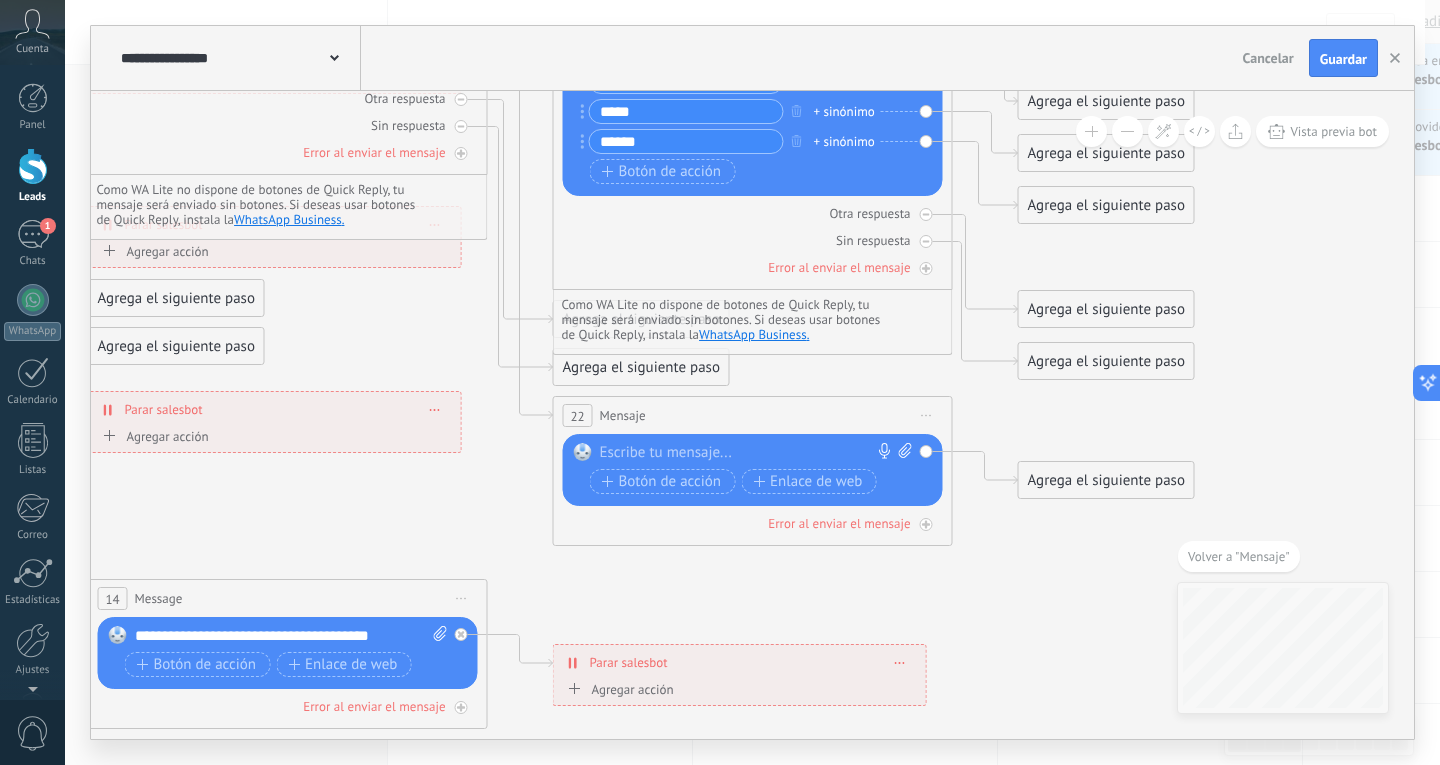 click at bounding box center (748, 453) 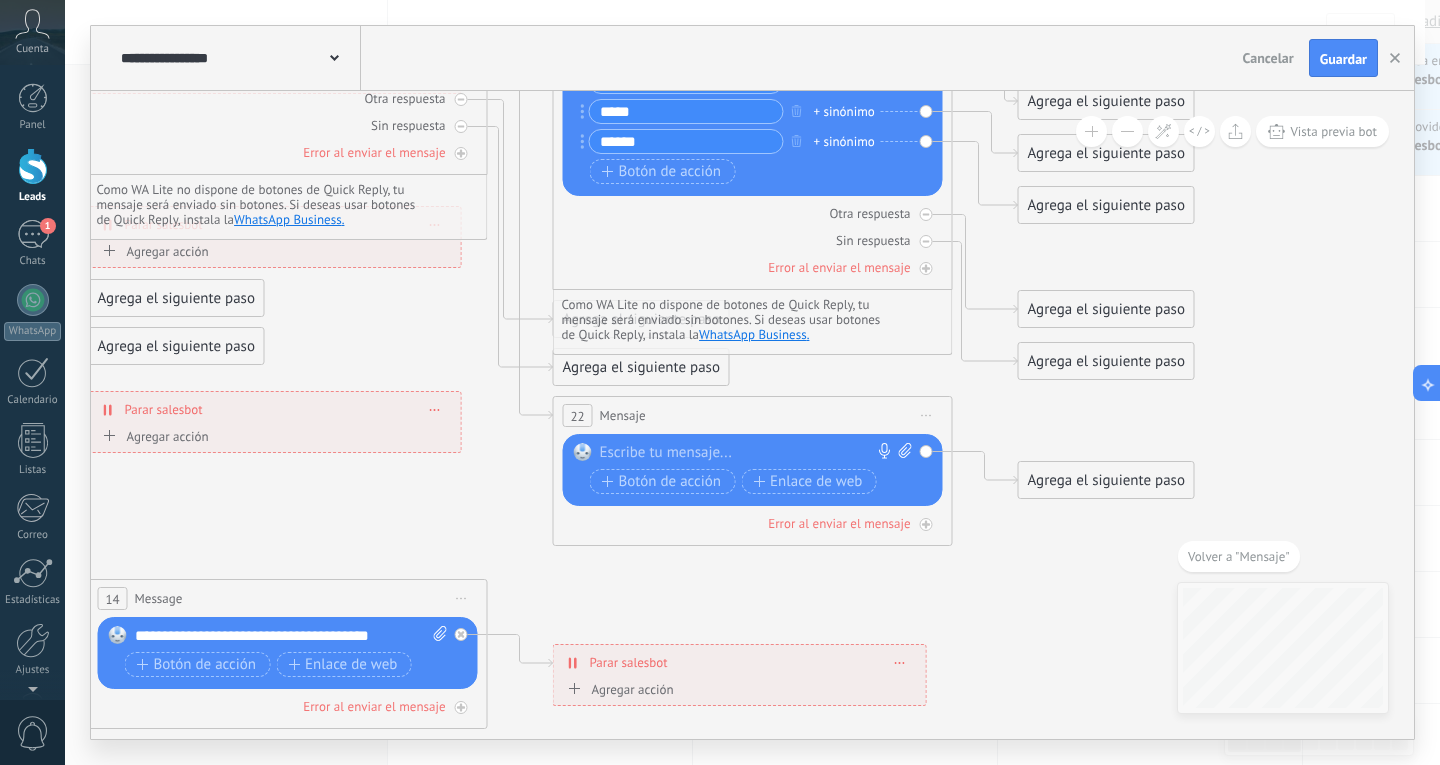 paste 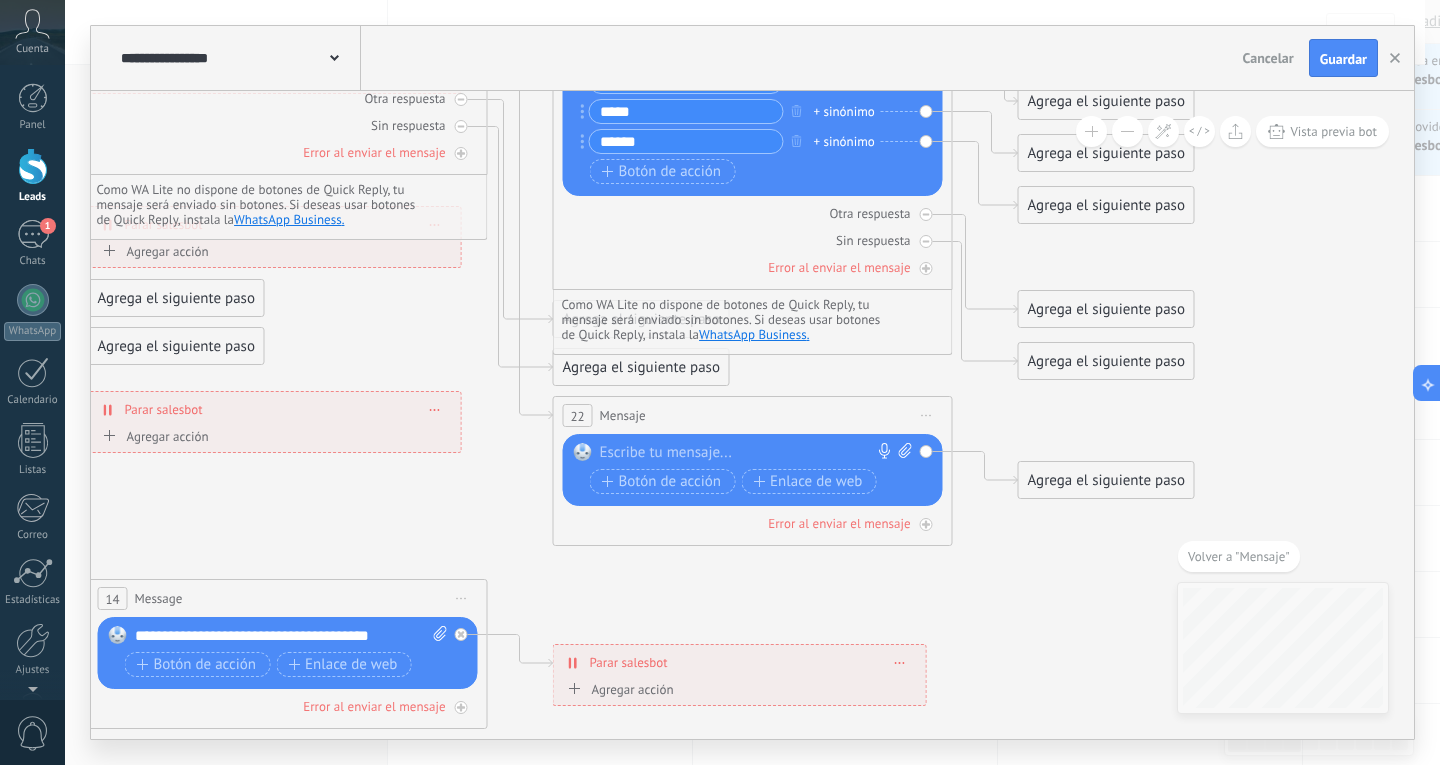 type 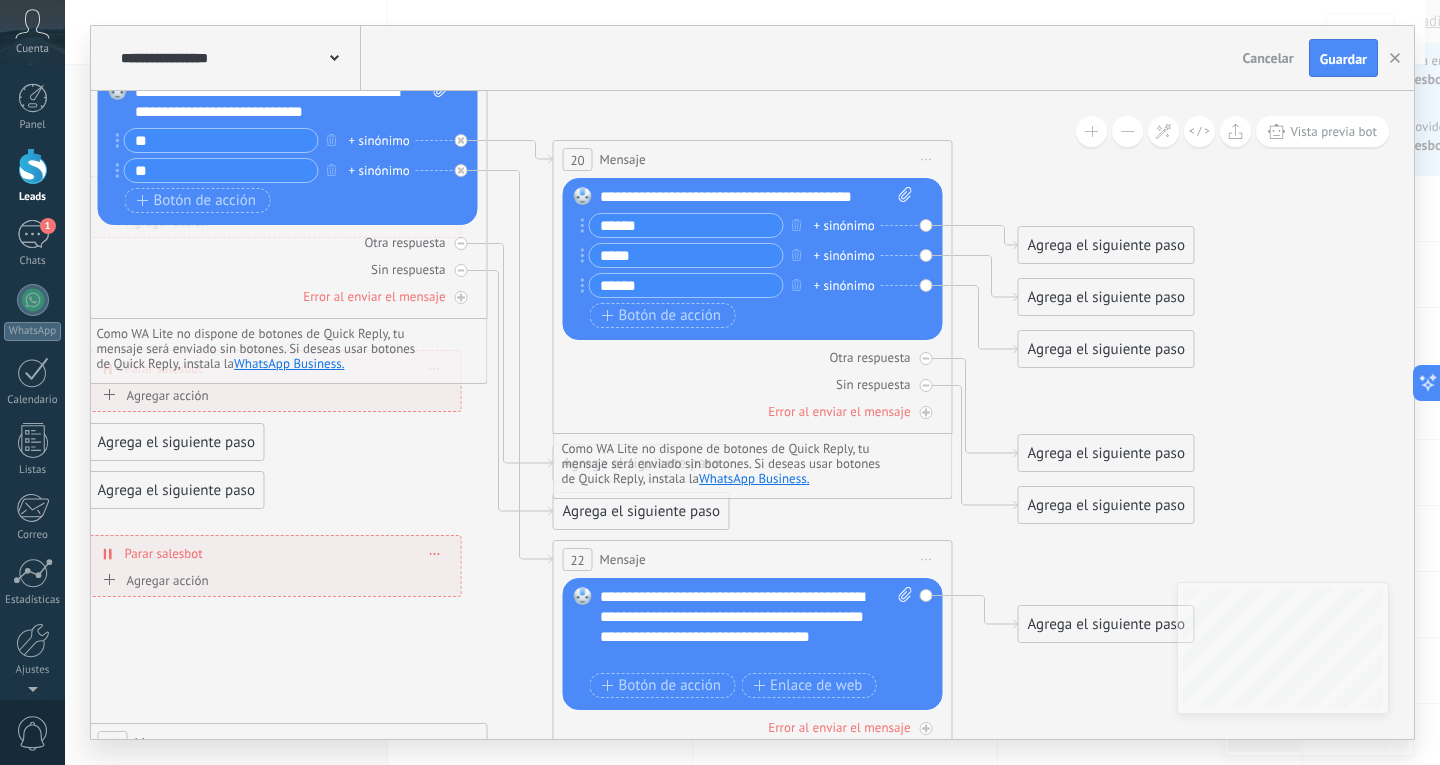 click on "Agrega el siguiente paso" at bounding box center [1106, 245] 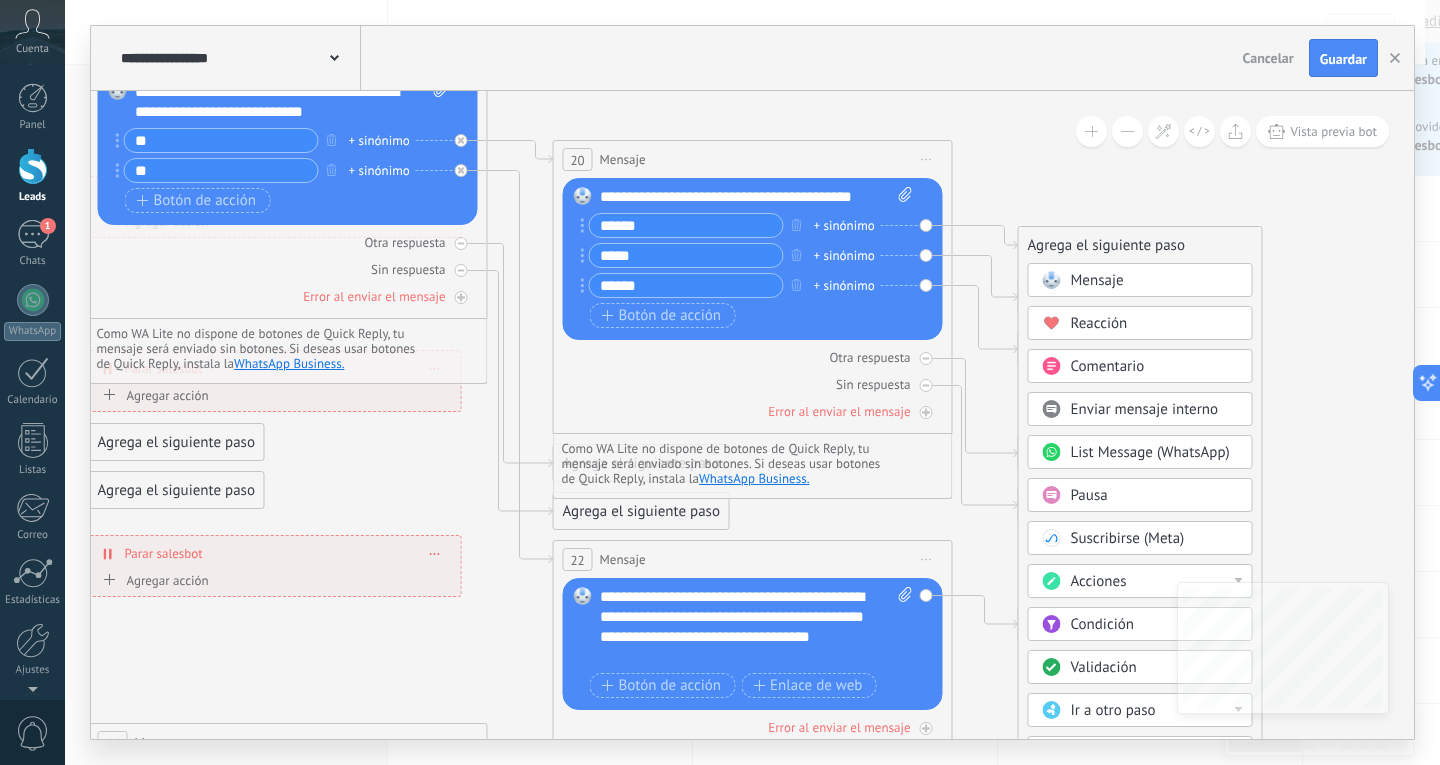 click on "Mensaje" at bounding box center [1097, 280] 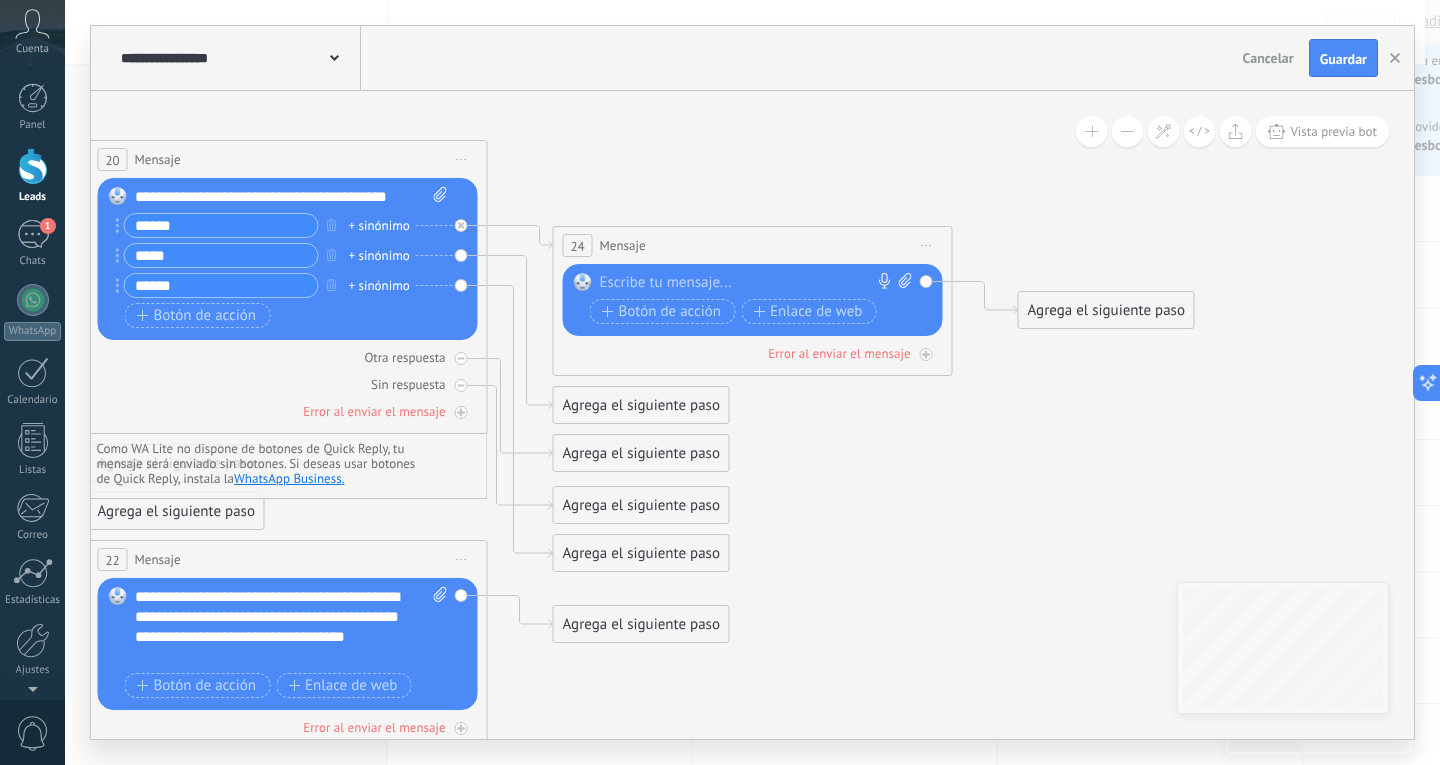 click at bounding box center [748, 283] 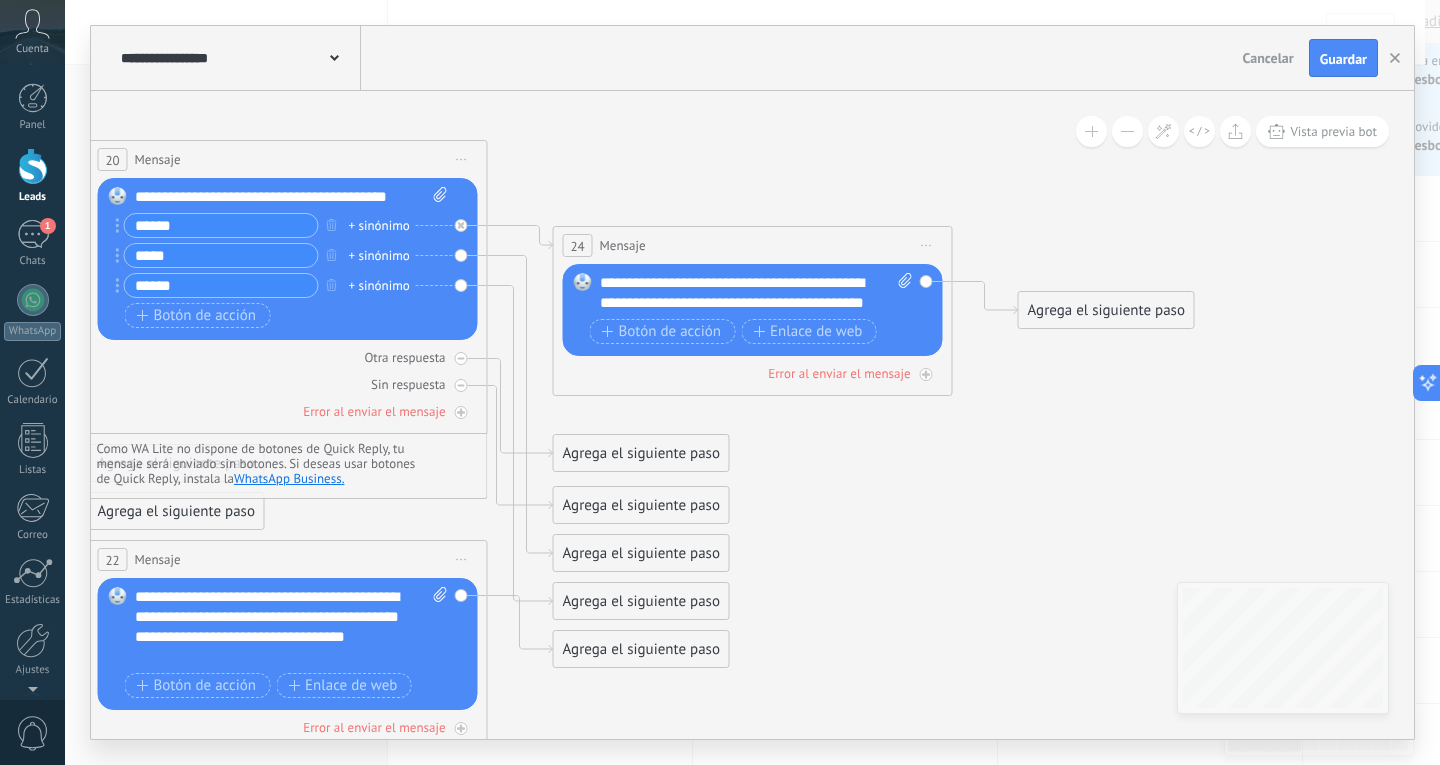 click on "Reemplazar
Quitar
Convertir a mensaje de voz
Arrastre la imagen aquí para adjuntarla.
Añadir imagen
Subir
Arrastrar y soltar
Archivo no encontrado
Escribe tu mensaje..." at bounding box center (288, 259) 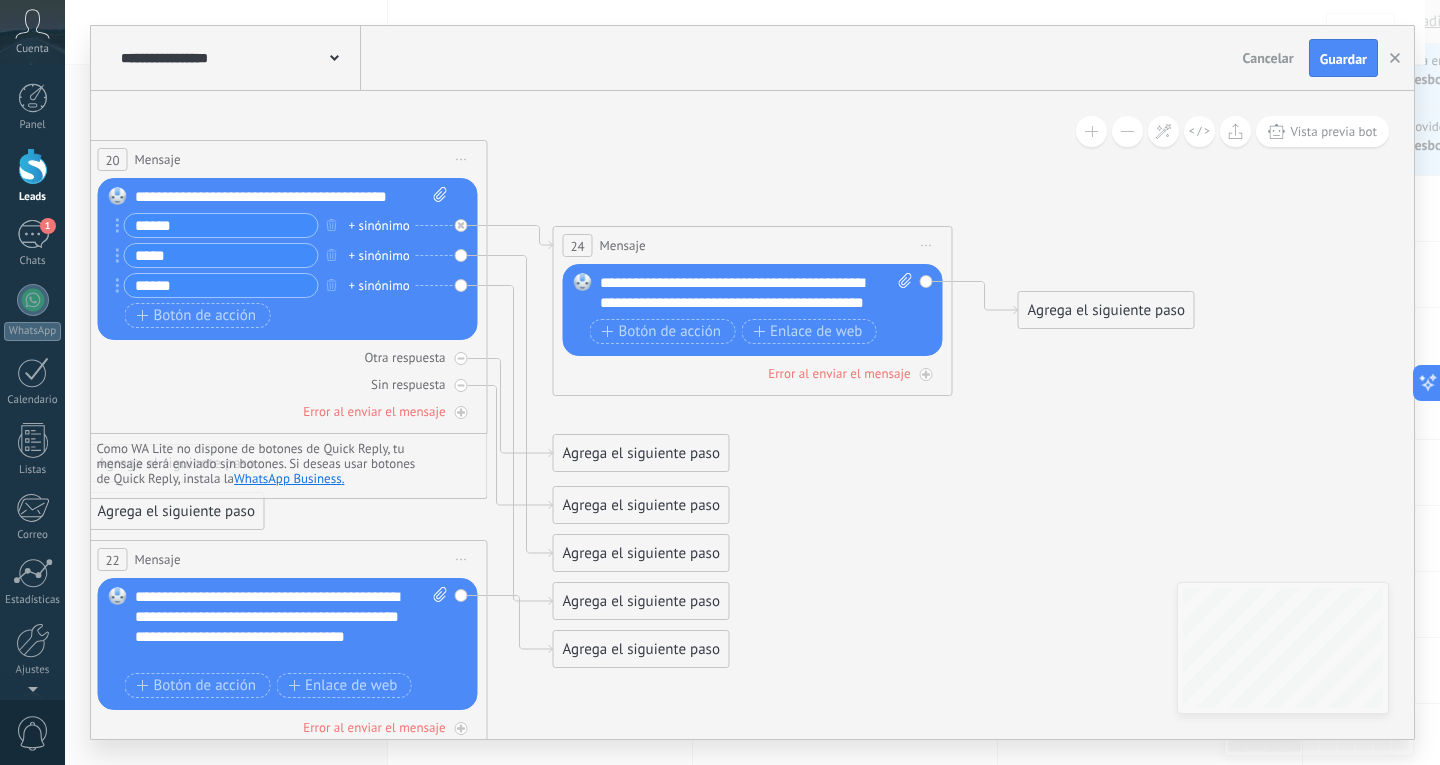 click on "Reemplazar
Quitar
Convertir a mensaje de voz
Arrastre la imagen aquí para adjuntarla.
Añadir imagen
Subir
Arrastrar y soltar
Archivo no encontrado
Escribe tu mensaje..." at bounding box center [288, 259] 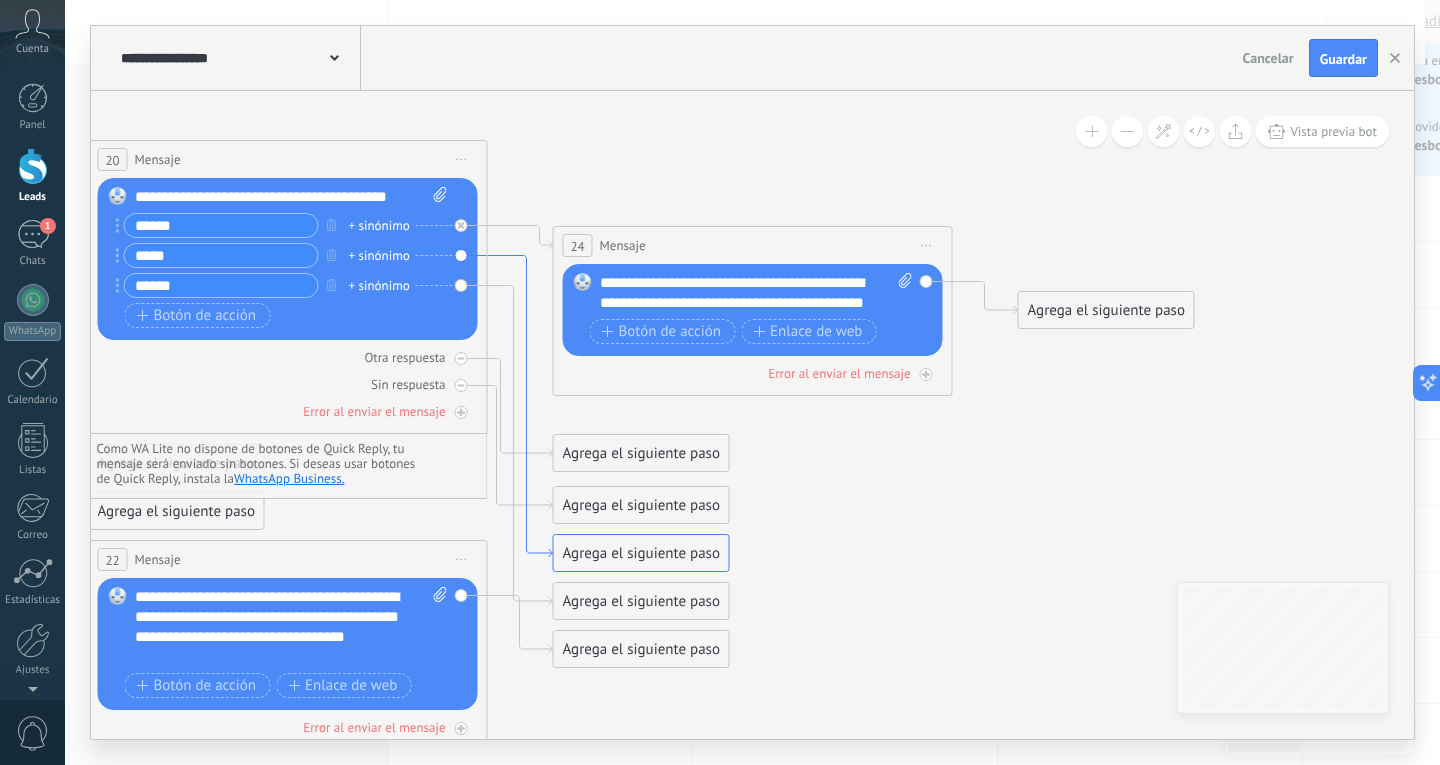 click 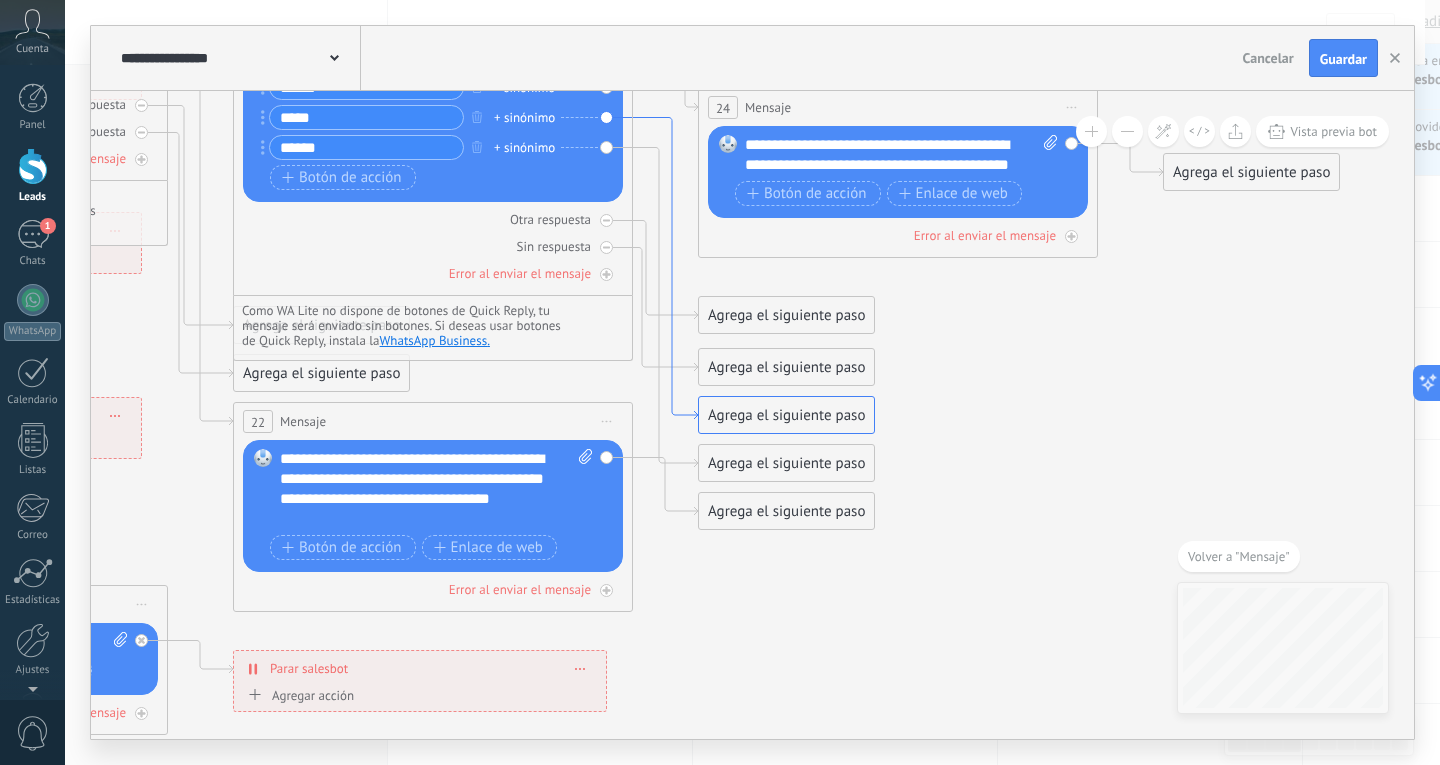 click 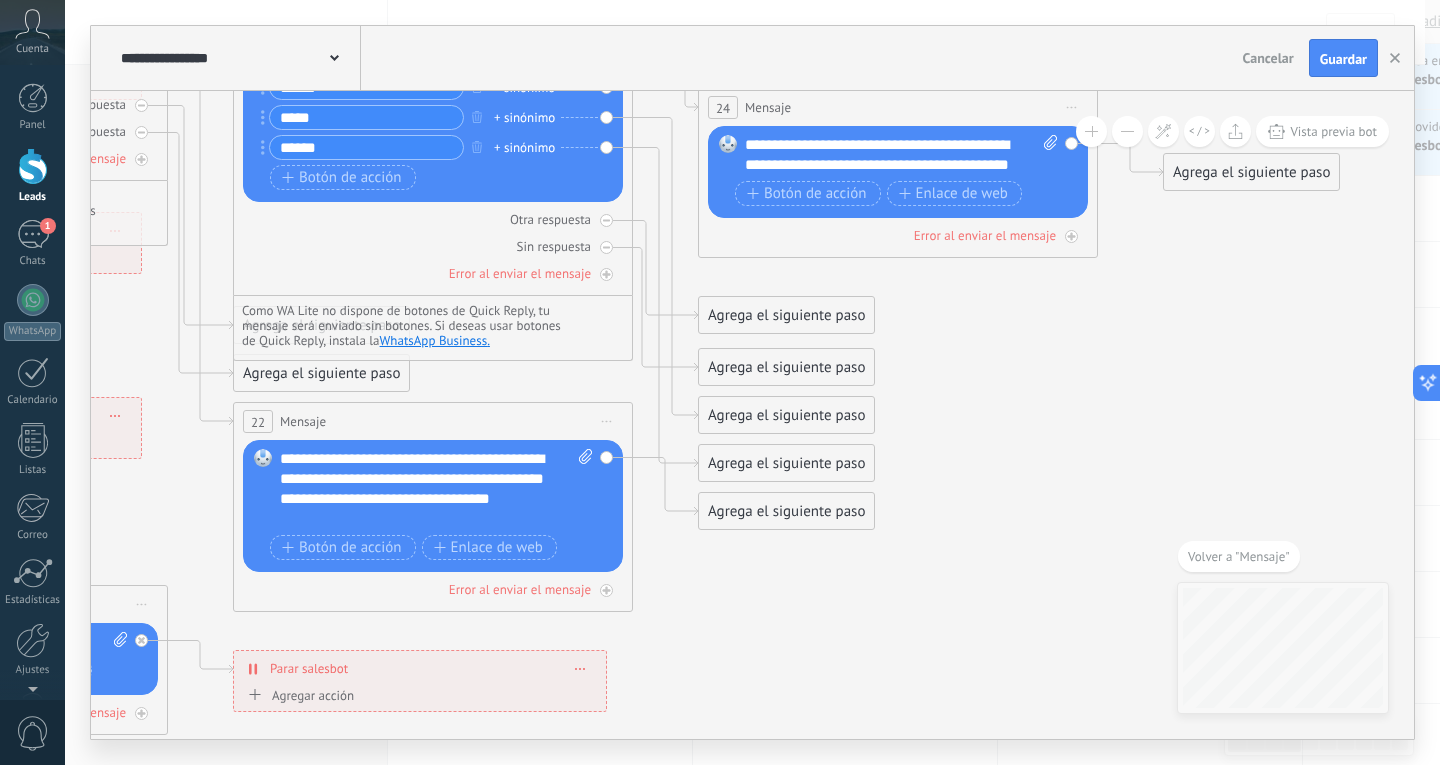 click on "Agrega el siguiente paso" at bounding box center (786, 415) 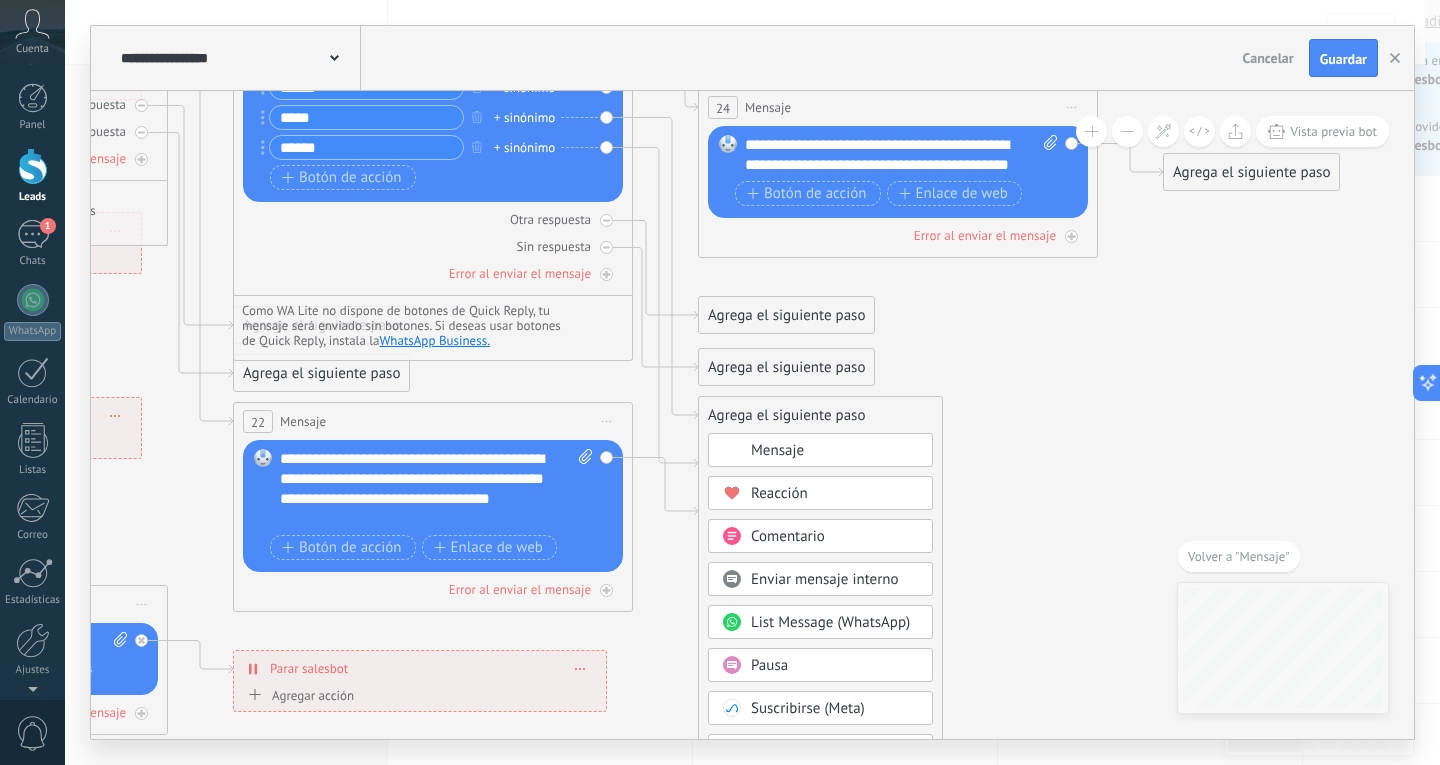 click on "Agrega el siguiente paso" at bounding box center (820, 415) 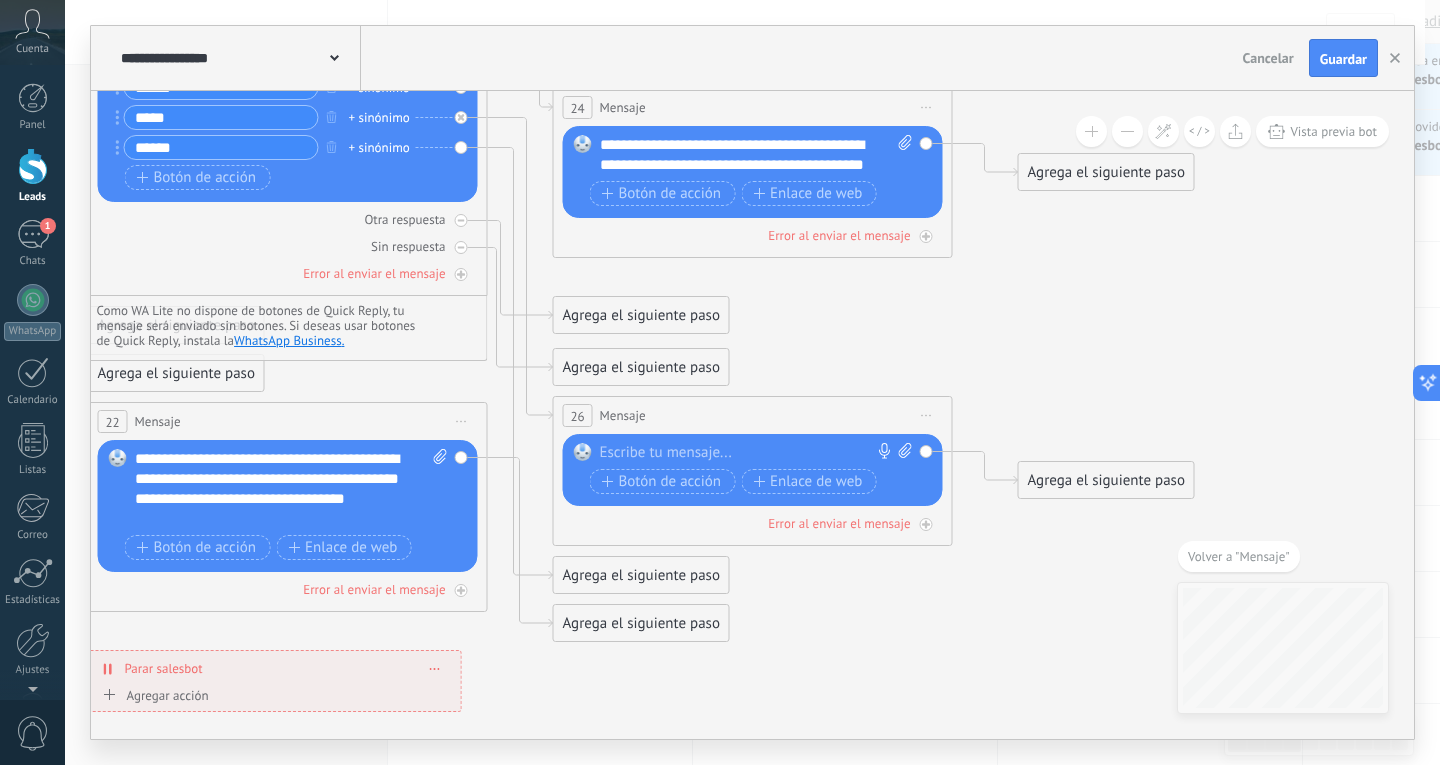 click at bounding box center (748, 453) 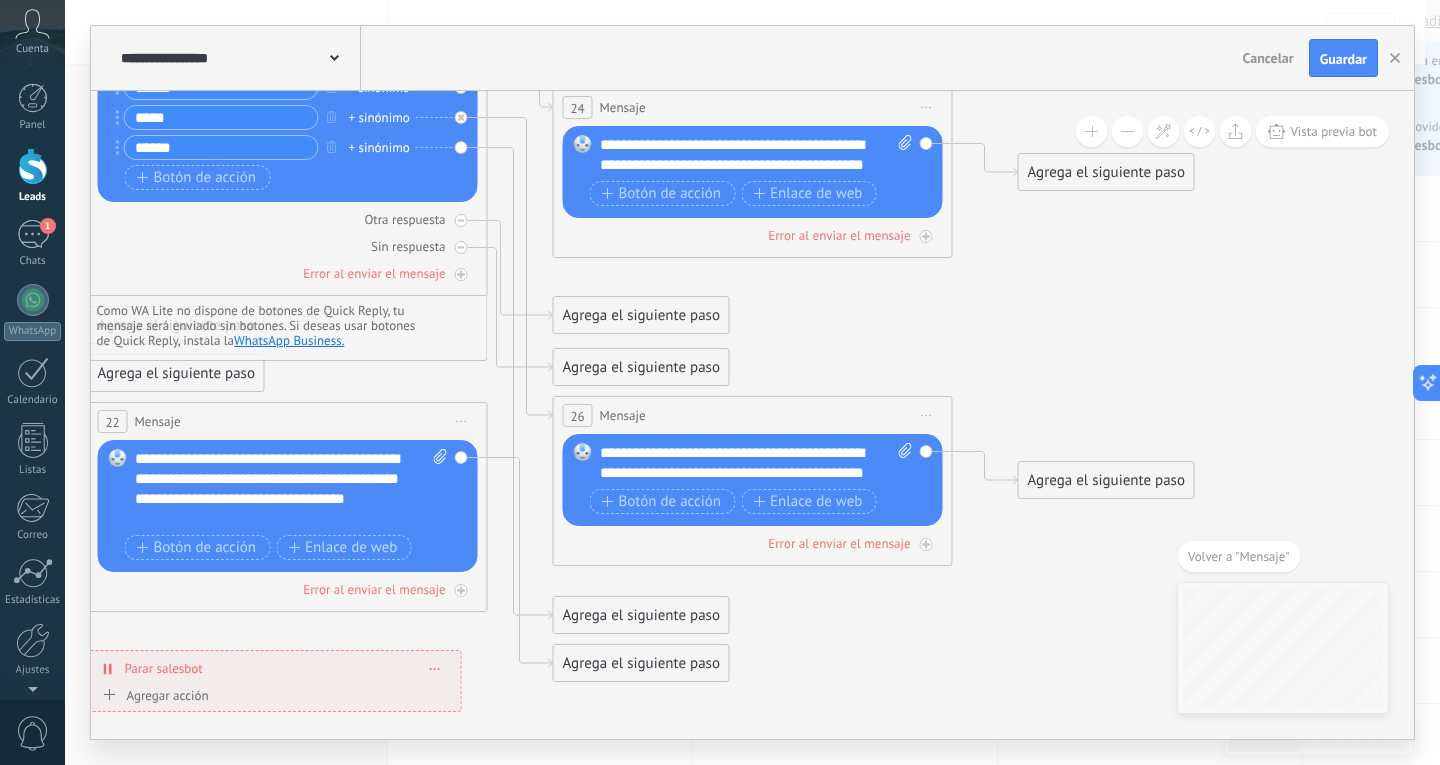 click on "Reemplazar
Quitar
Convertir a mensaje de voz
Arrastre la imagen aquí para adjuntarla.
Añadir imagen
Subir
Arrastrar y soltar
Archivo no encontrado
Escribe tu mensaje..." at bounding box center [288, 121] 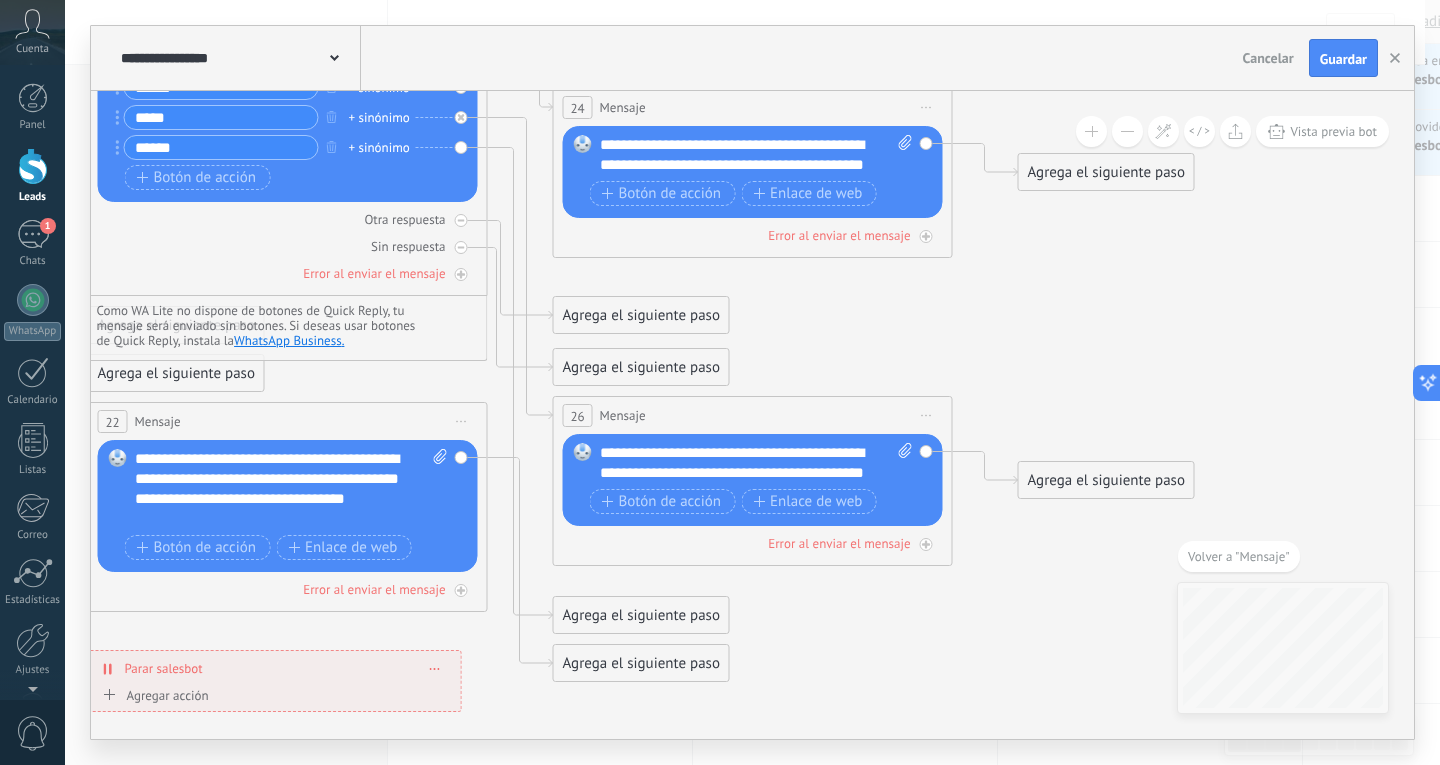click on "Reemplazar
Quitar
Convertir a mensaje de voz
Arrastre la imagen aquí para adjuntarla.
Añadir imagen
Subir
Arrastrar y soltar
Archivo no encontrado
Escribe tu mensaje..." at bounding box center (288, 121) 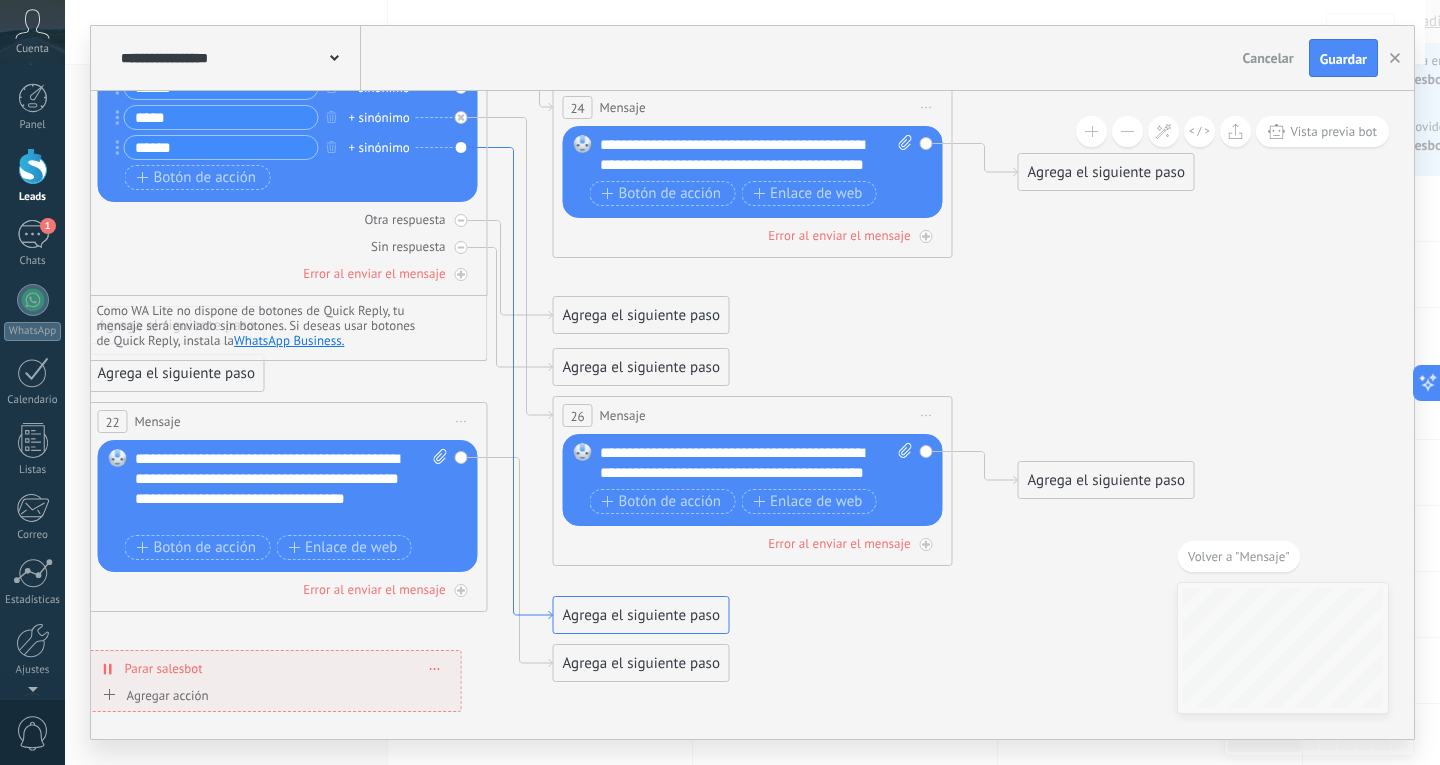 click 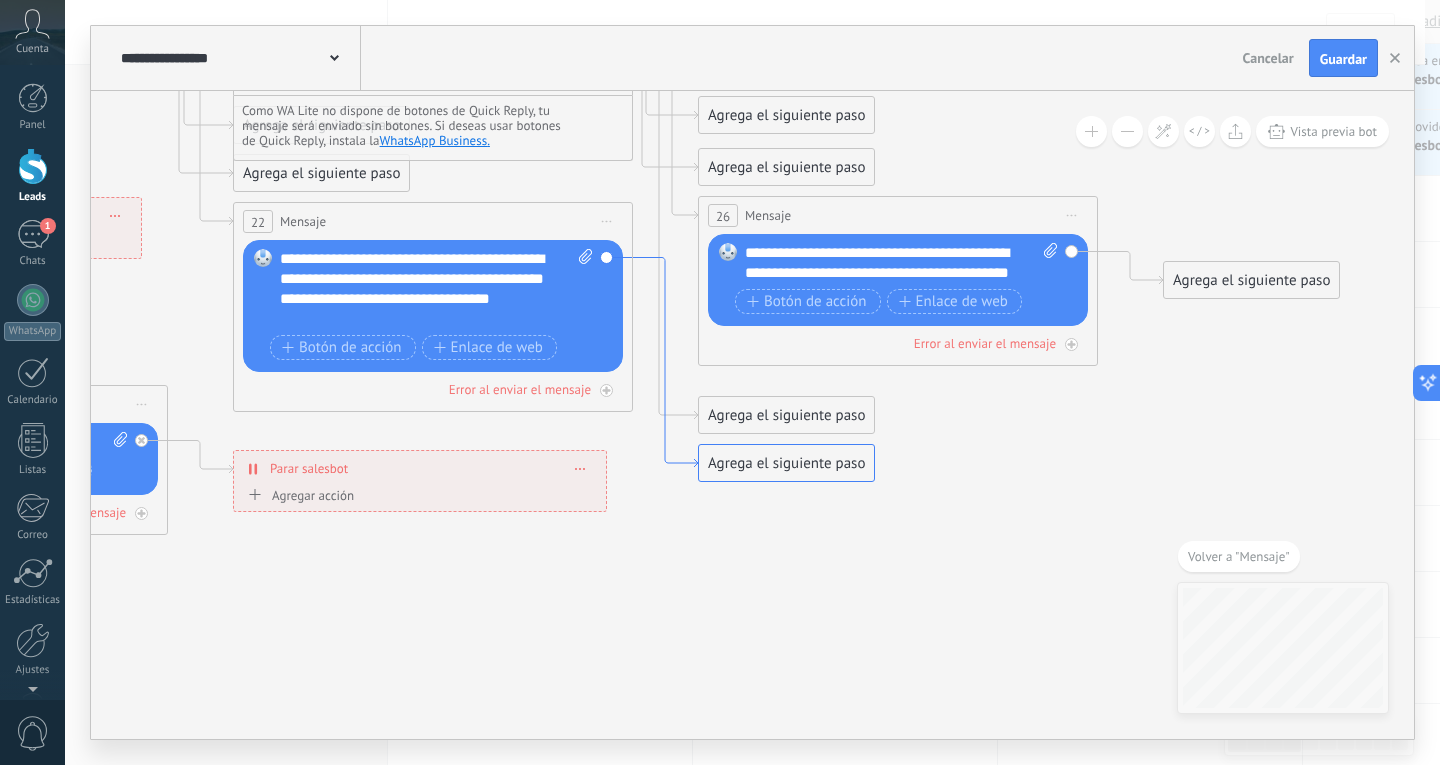 click 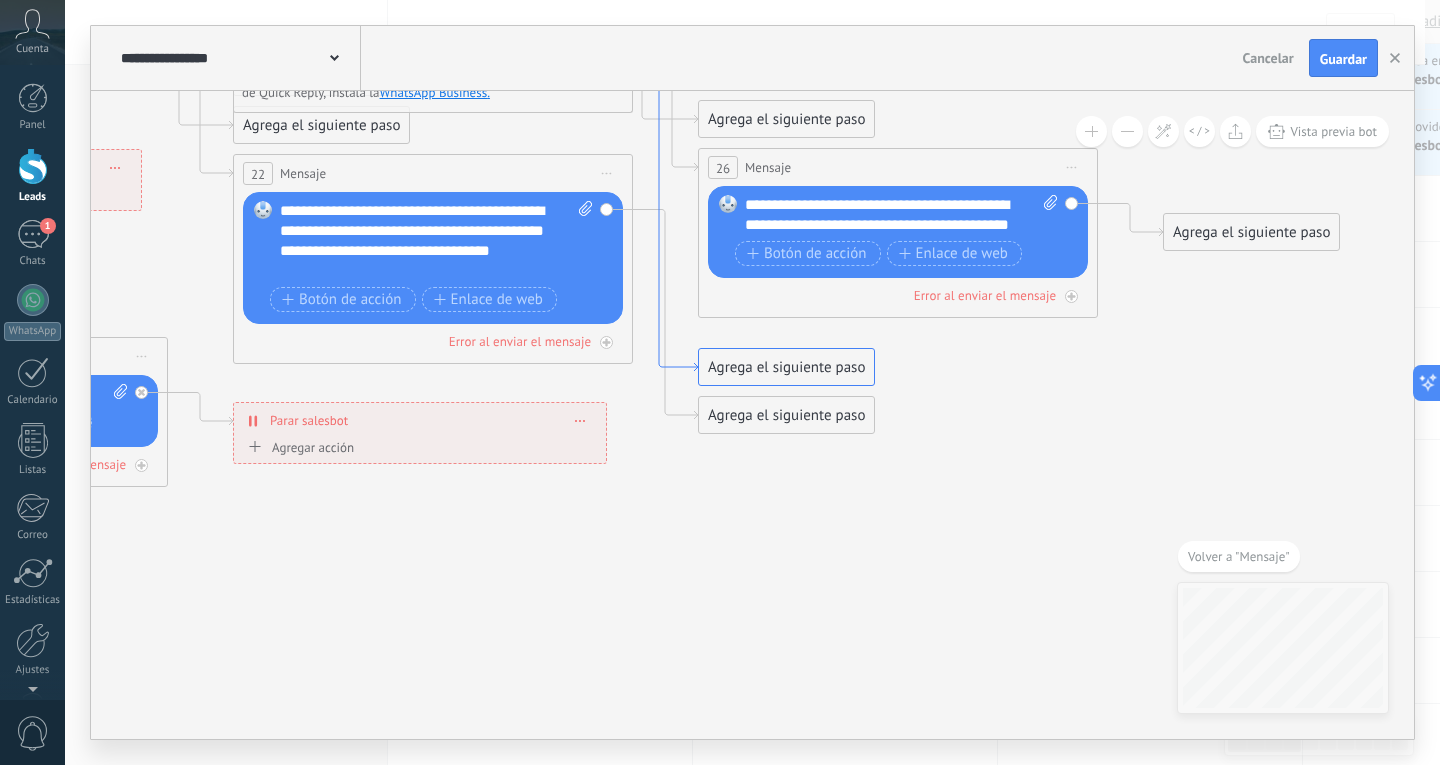 click 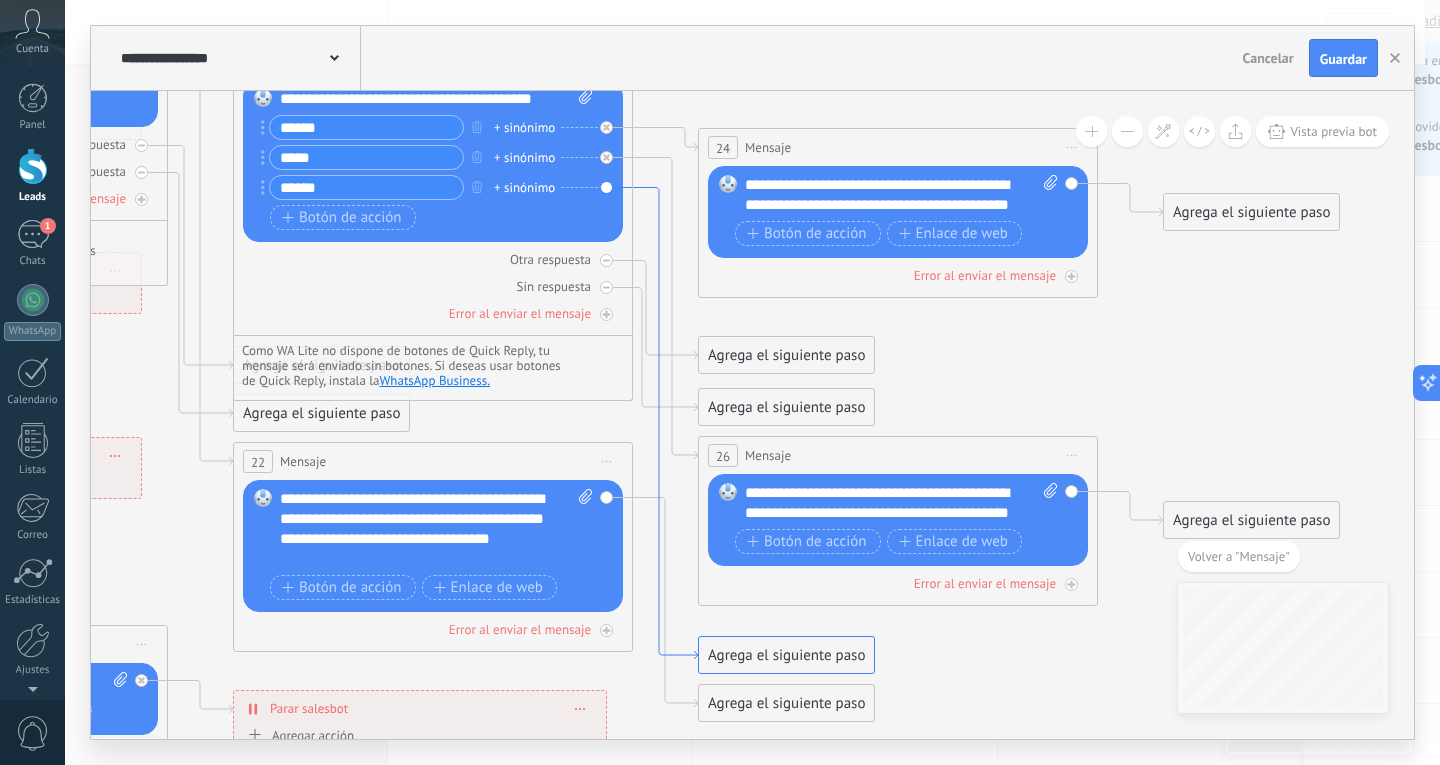 click 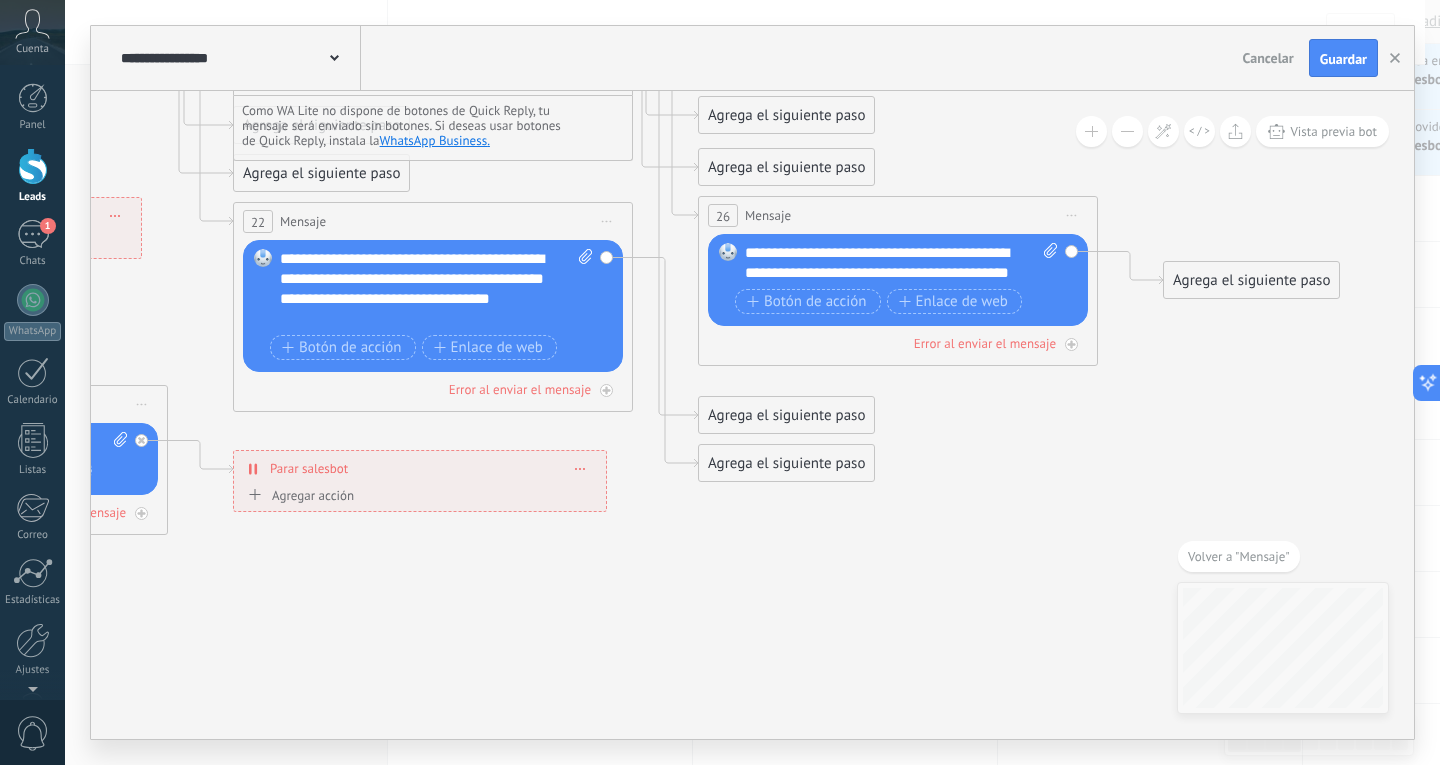 click on "Agrega el siguiente paso" at bounding box center (786, 415) 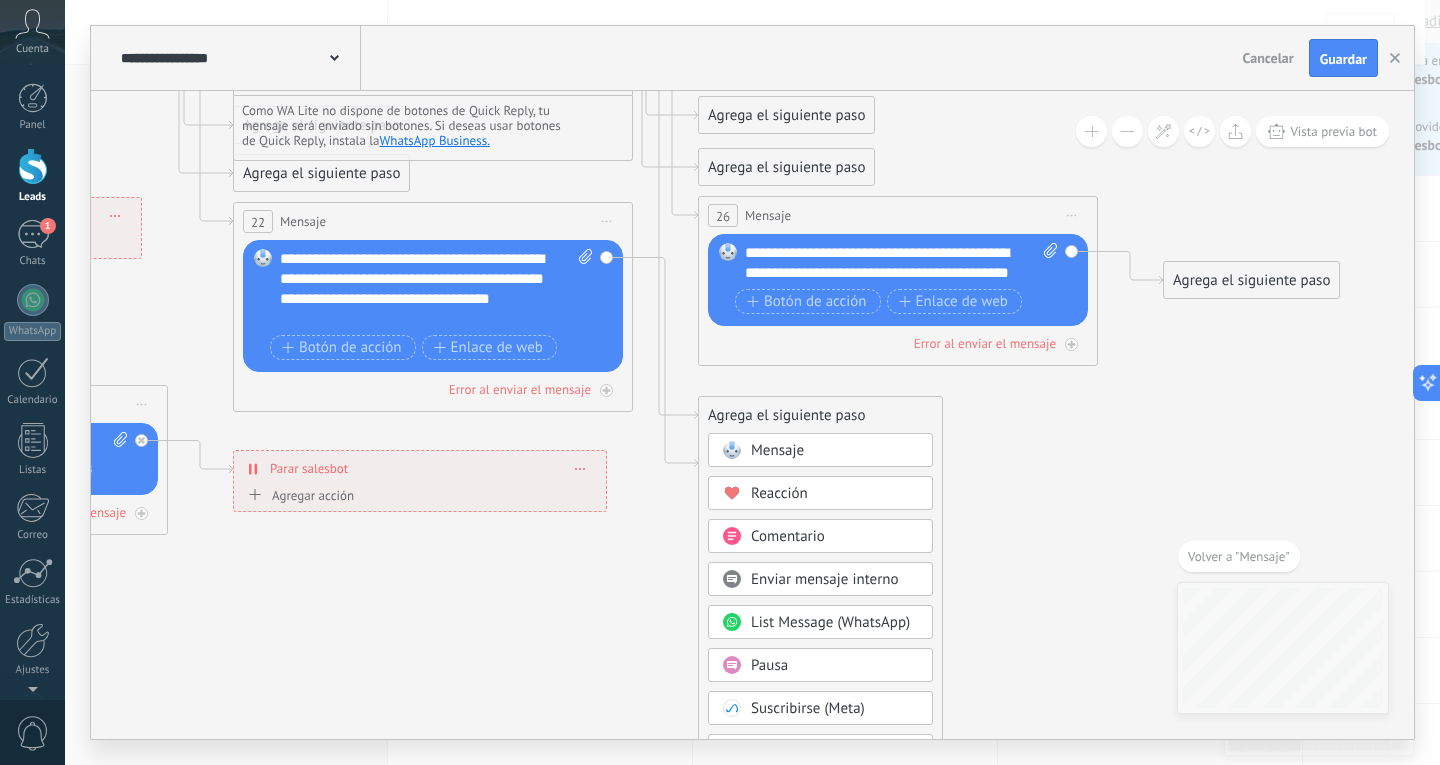 click on "Mensaje" at bounding box center [777, 450] 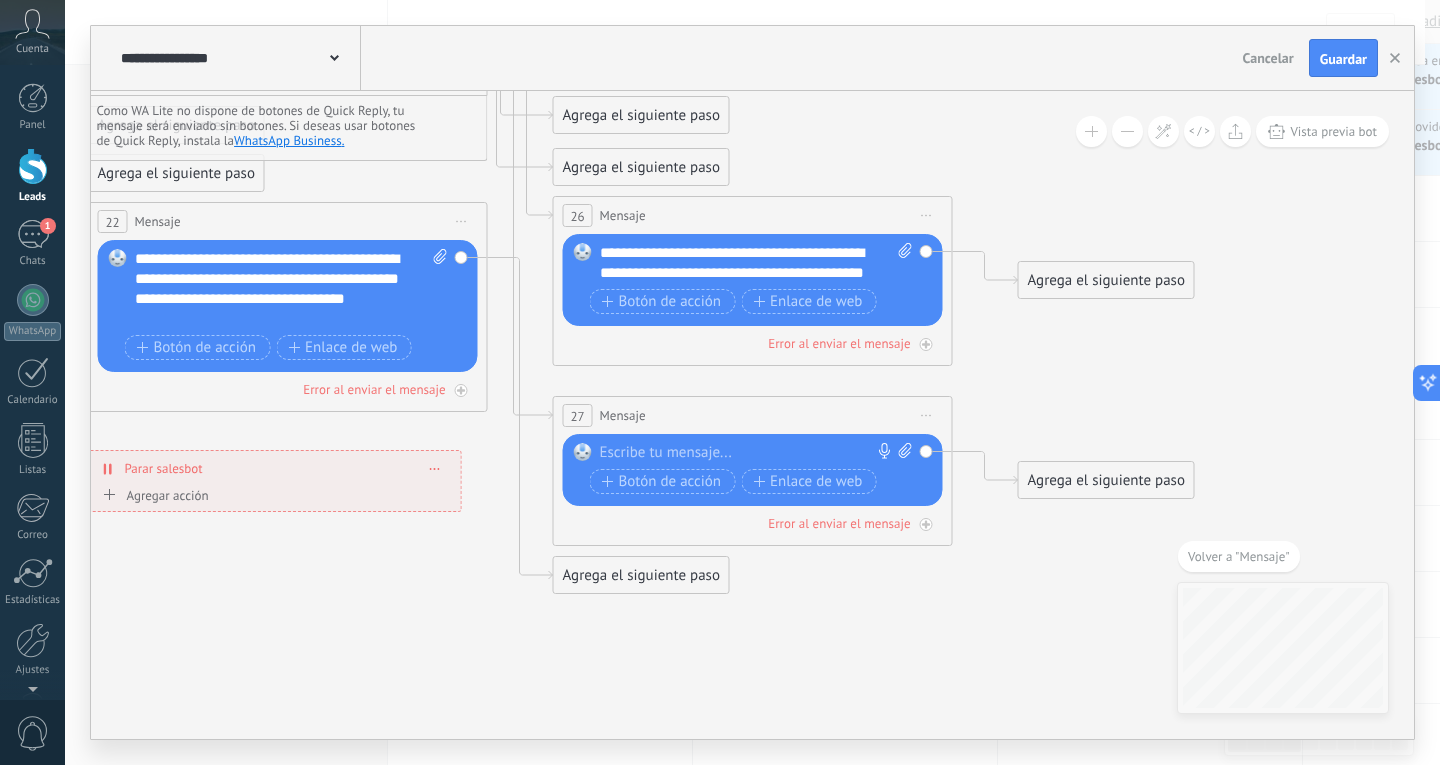 click at bounding box center [748, 453] 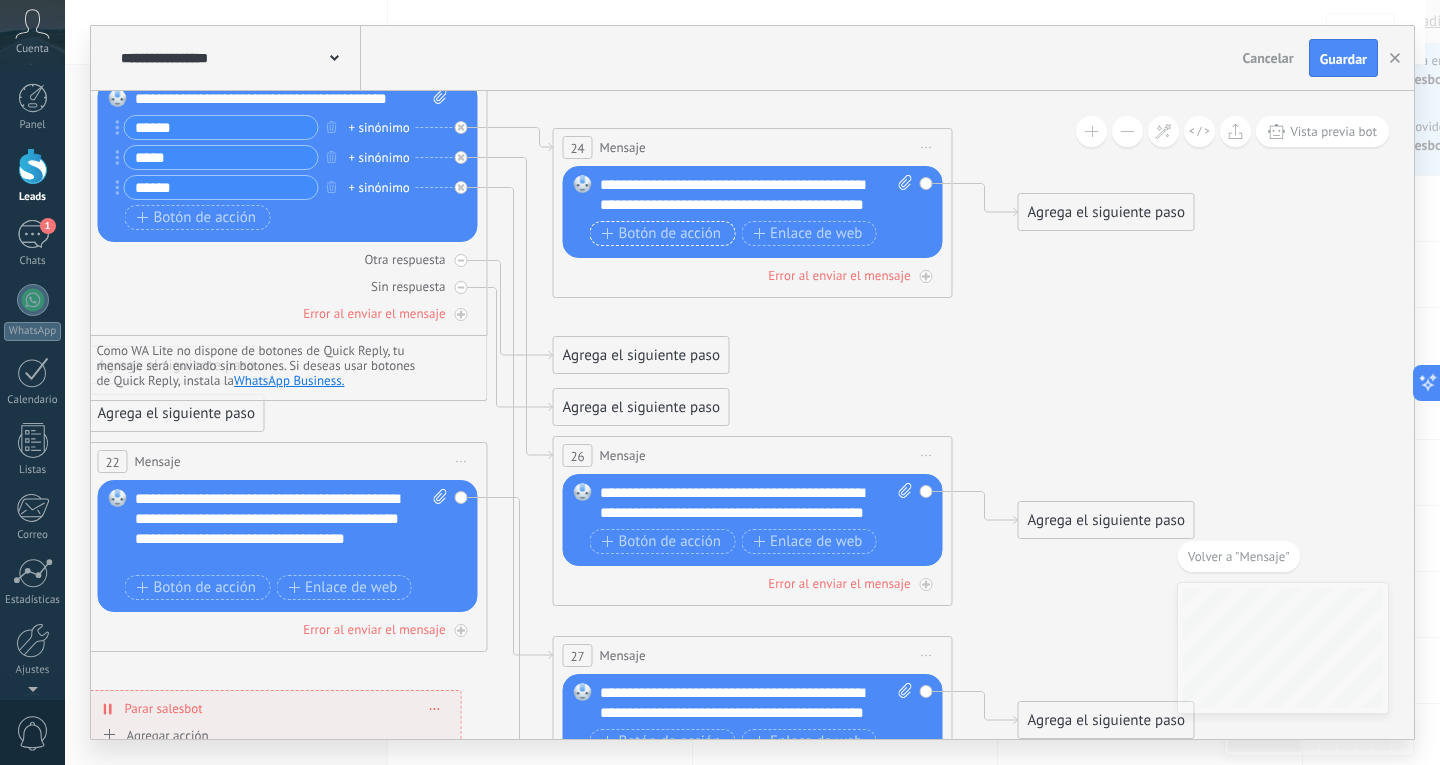 click on "Botón de acción" at bounding box center (662, 234) 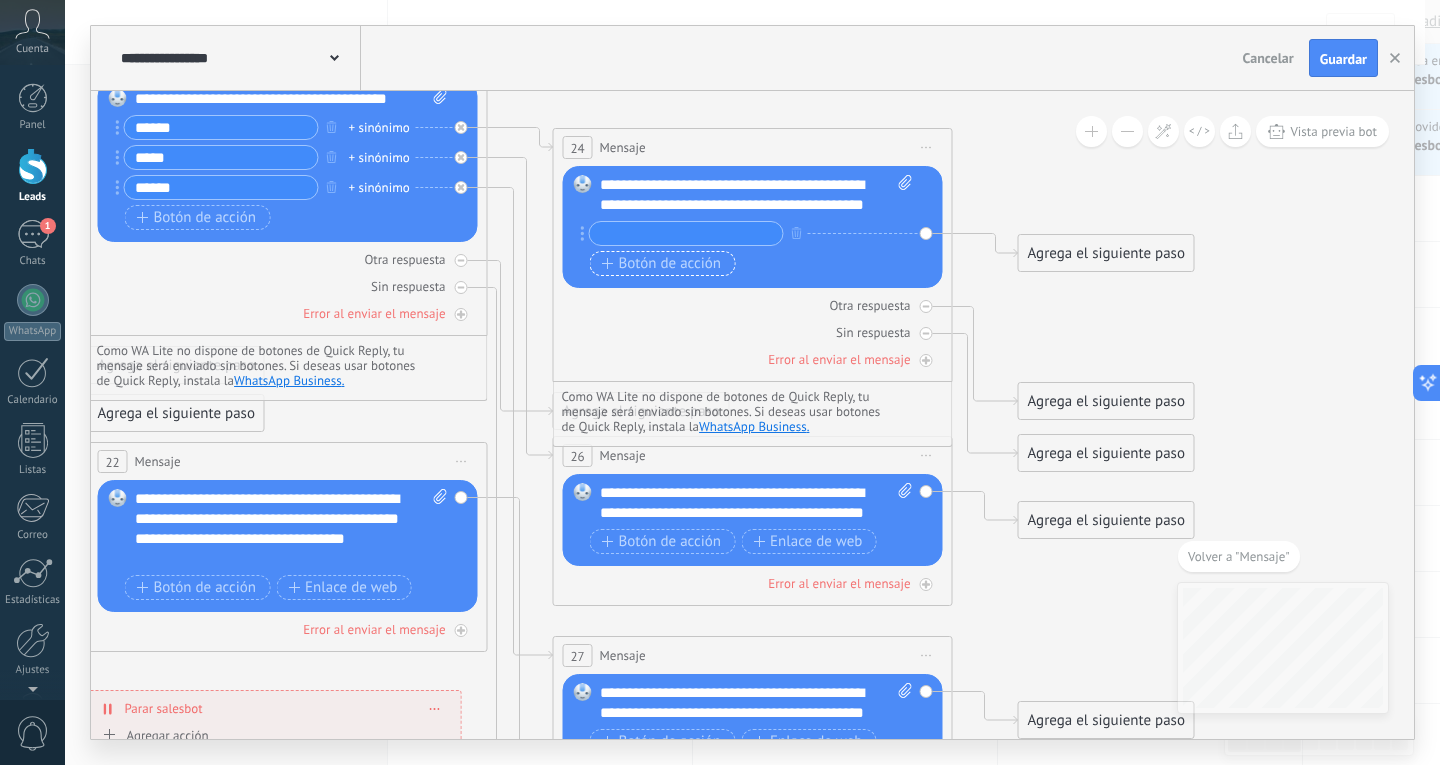 click on "Botón de acción" at bounding box center [662, 264] 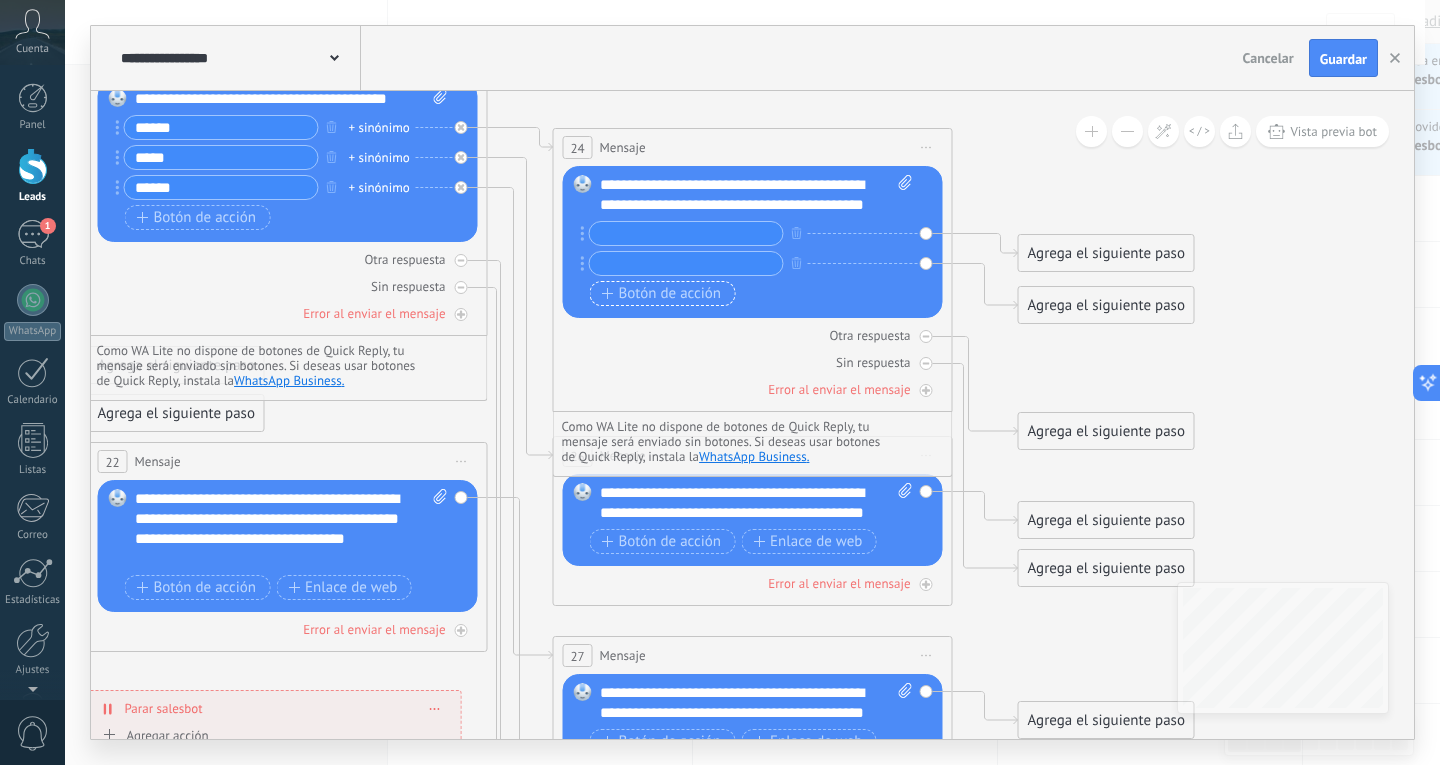 click on "Botón de acción" at bounding box center (662, 294) 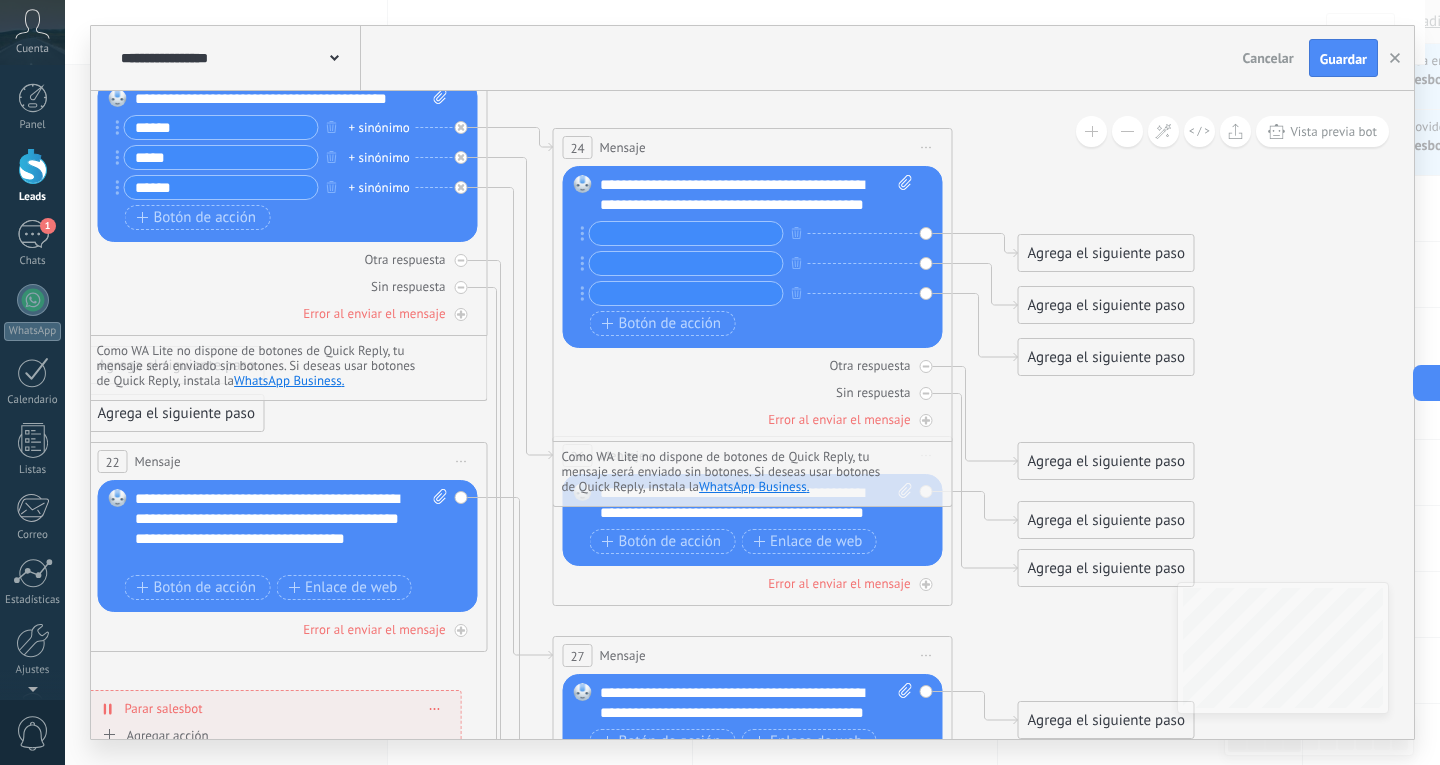 click at bounding box center (686, 233) 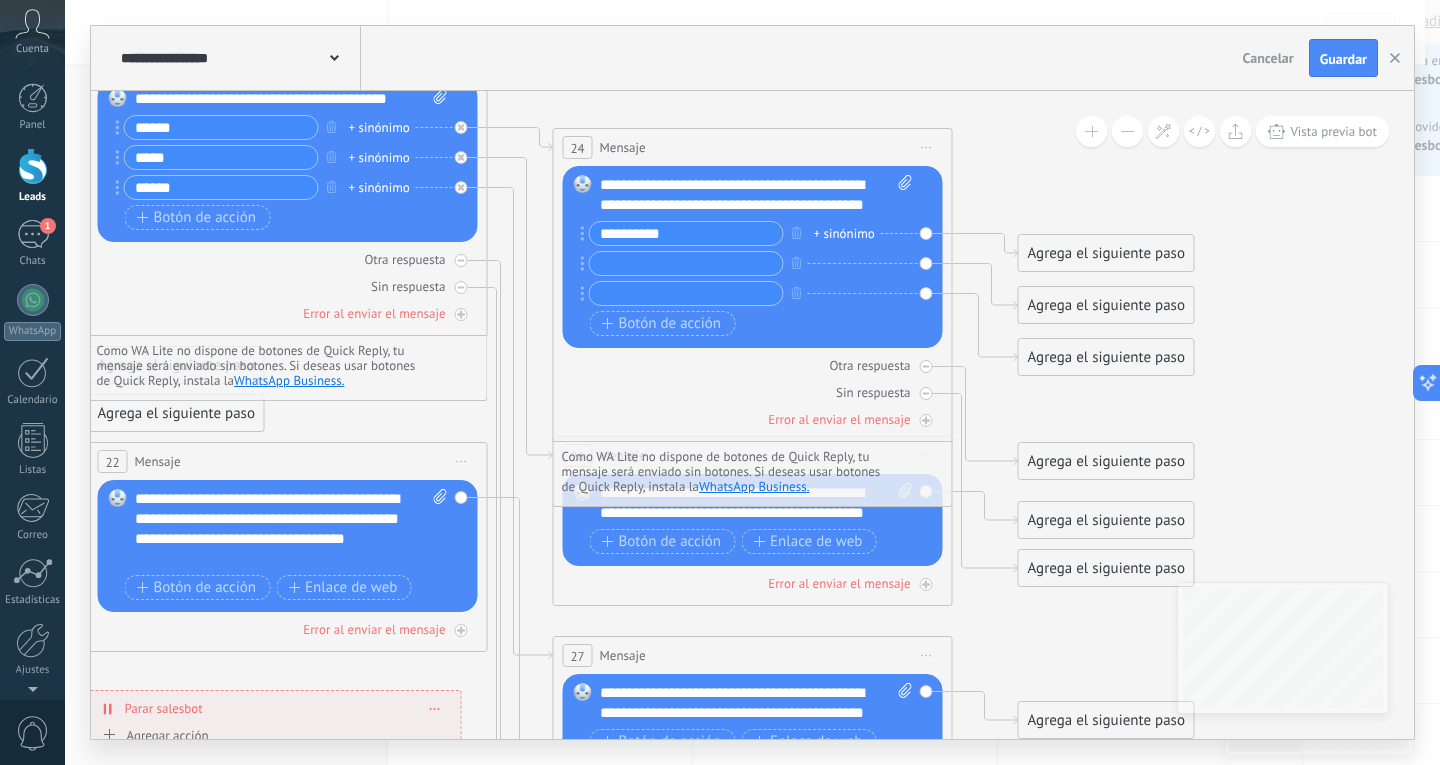 type on "**********" 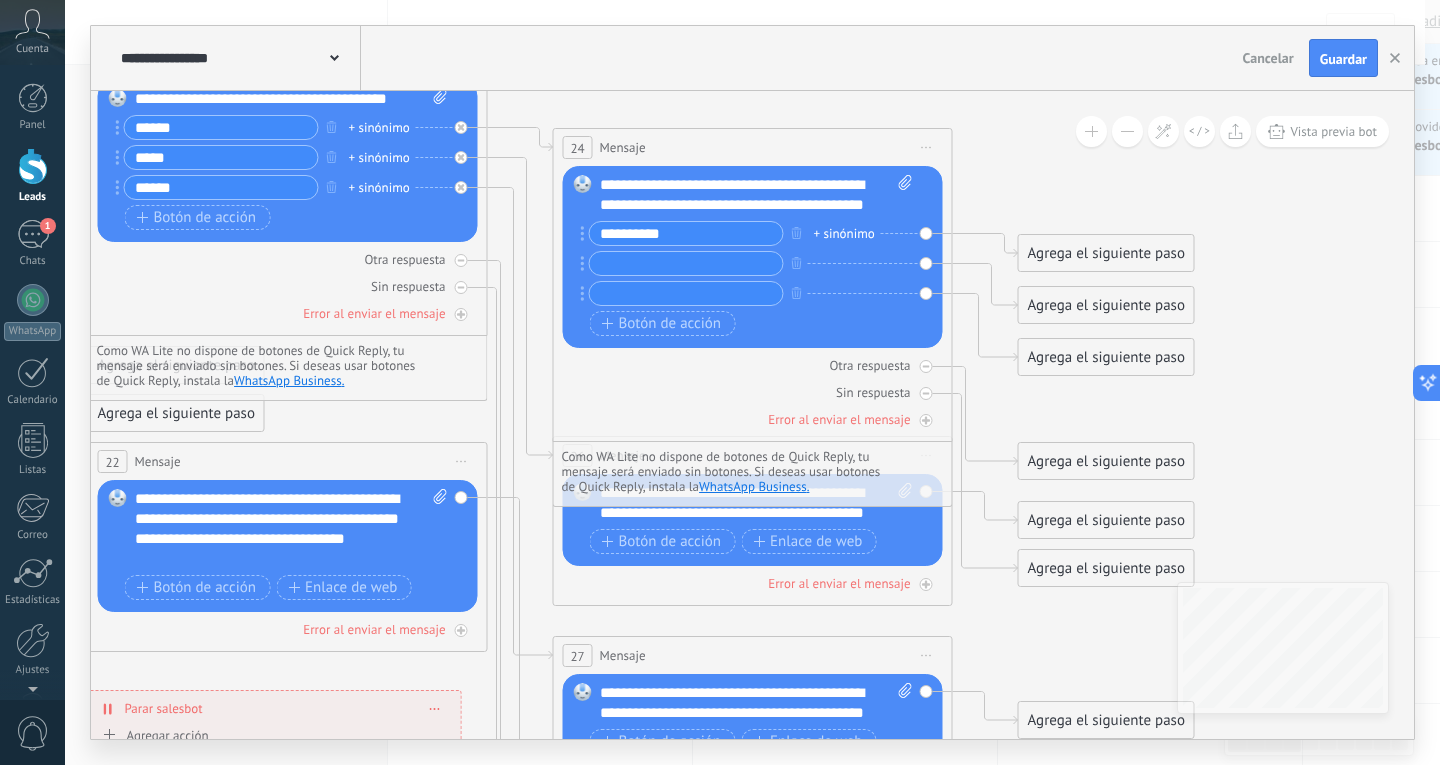click at bounding box center (686, 263) 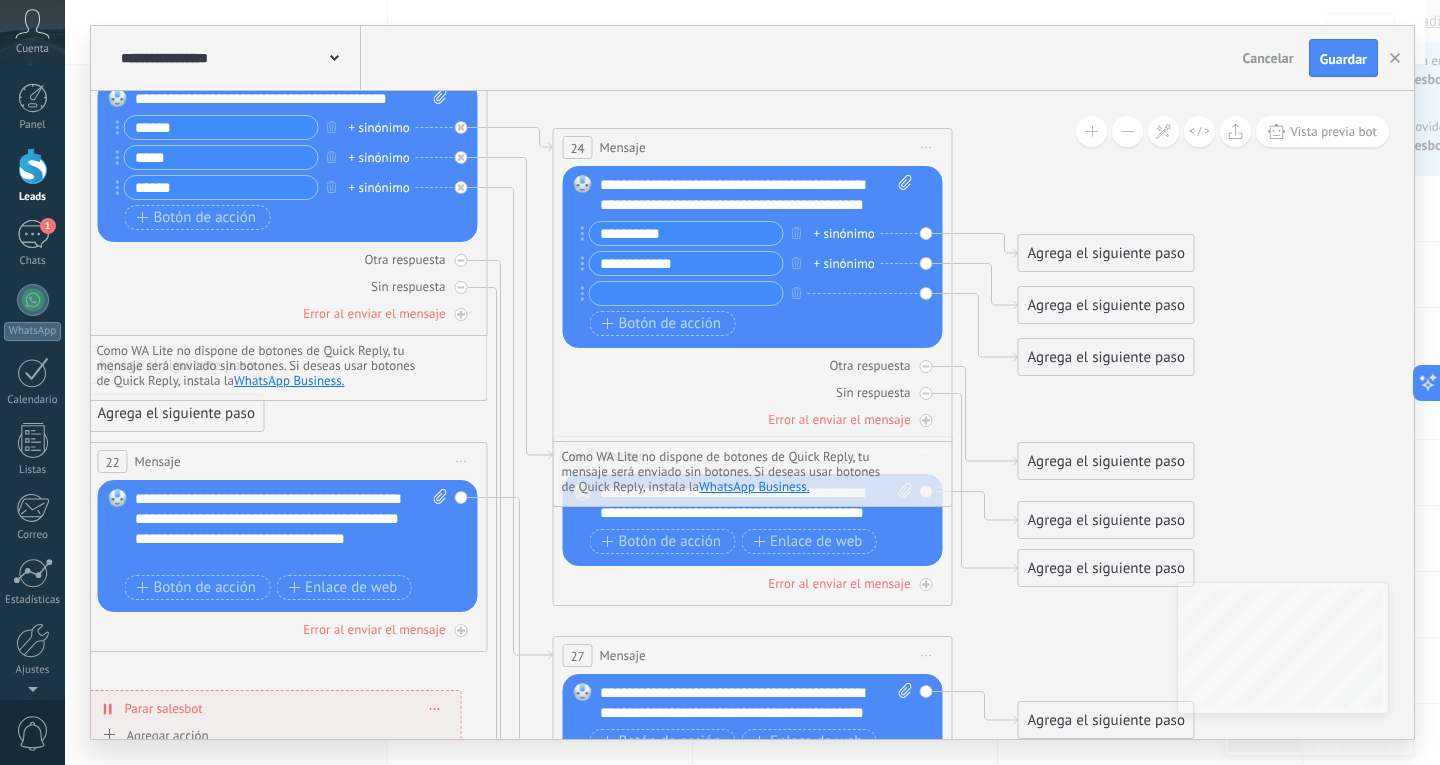 type on "**********" 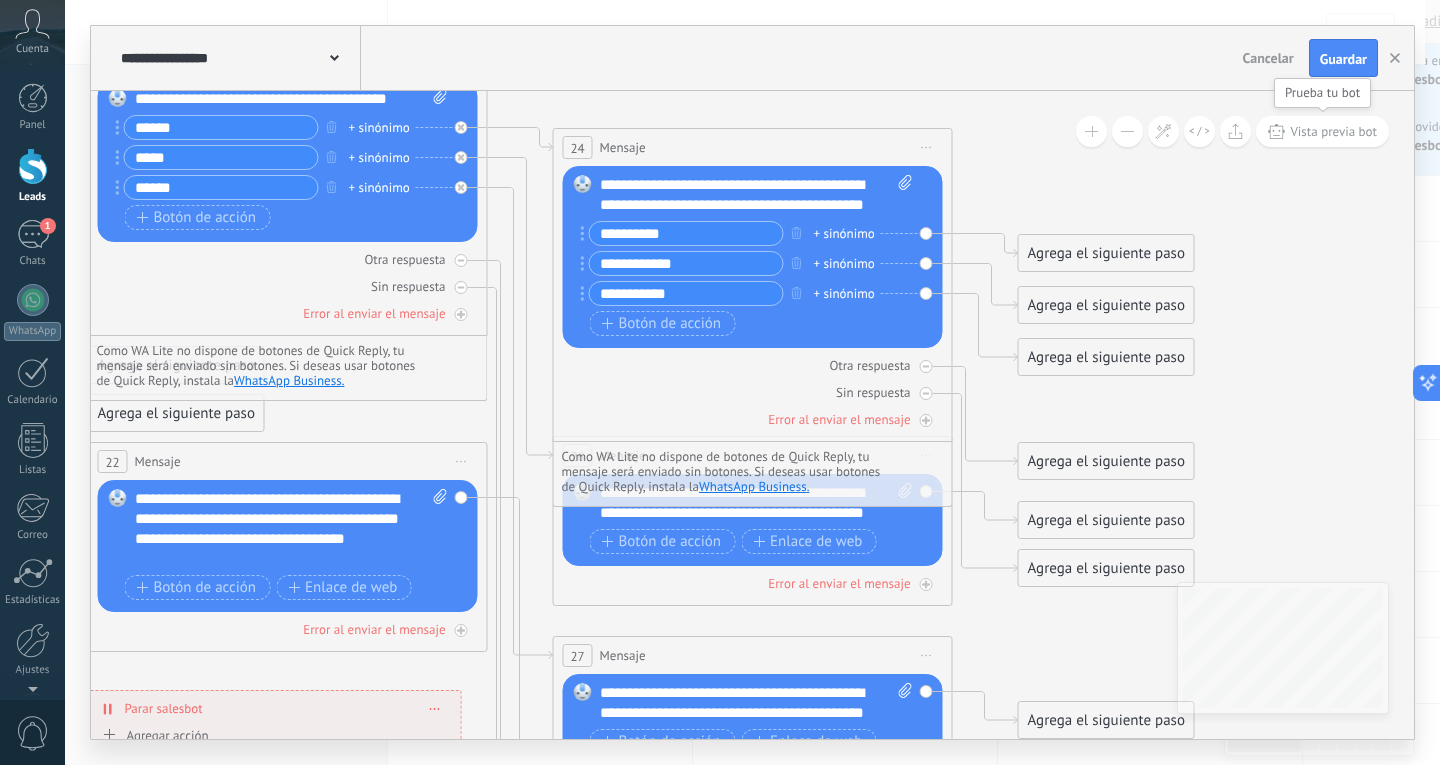 type on "**********" 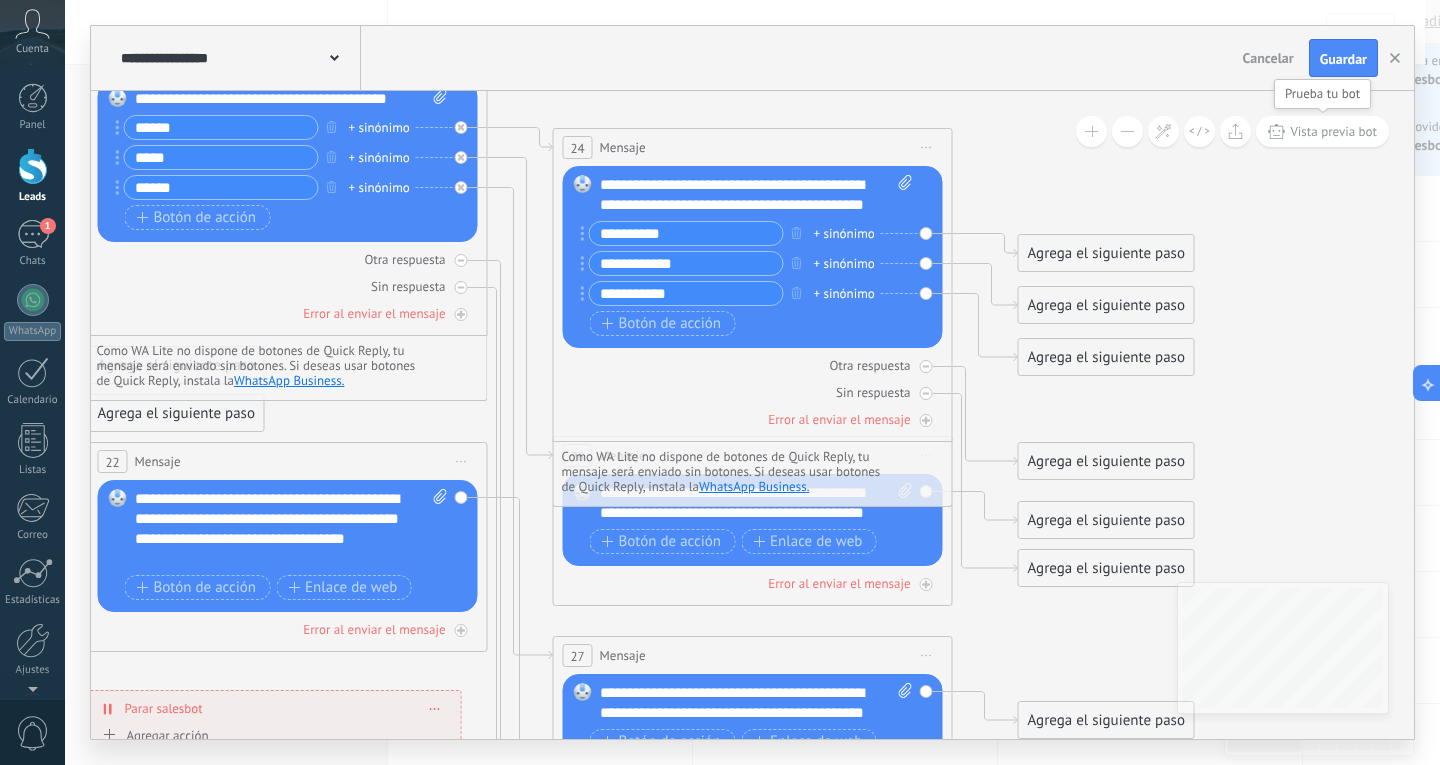 click on "Vista previa bot" at bounding box center [1322, 131] 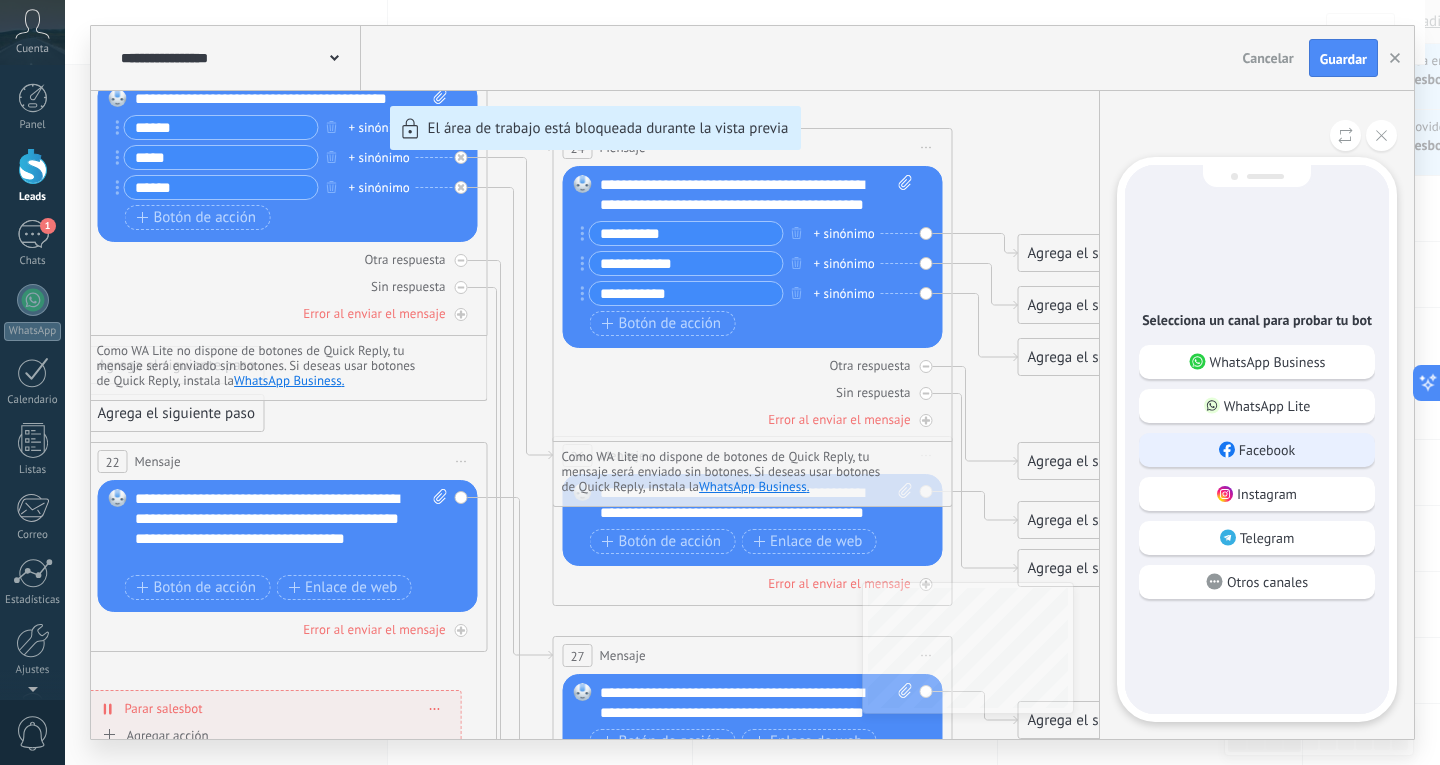 click on "Facebook" at bounding box center [1257, 450] 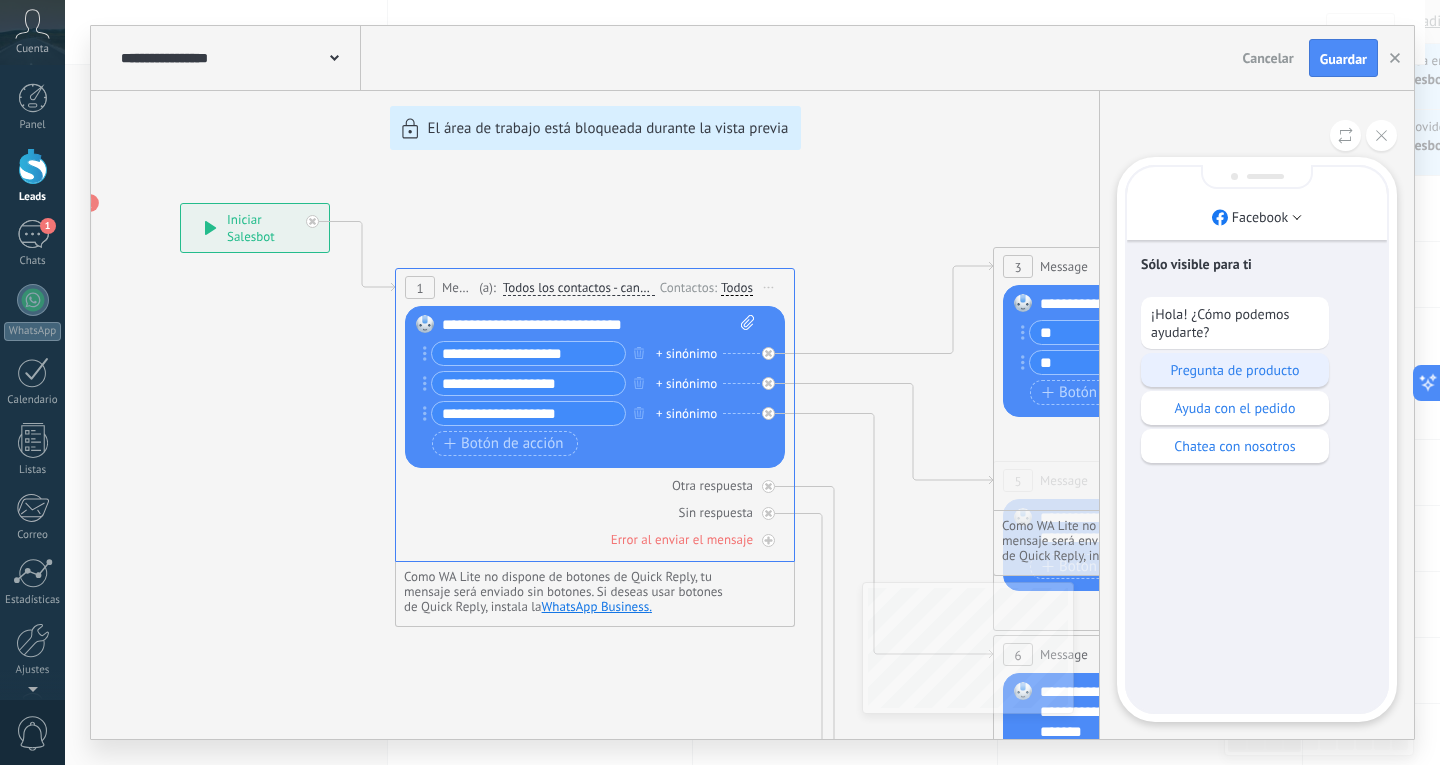 click on "Pregunta de producto" at bounding box center (1235, 370) 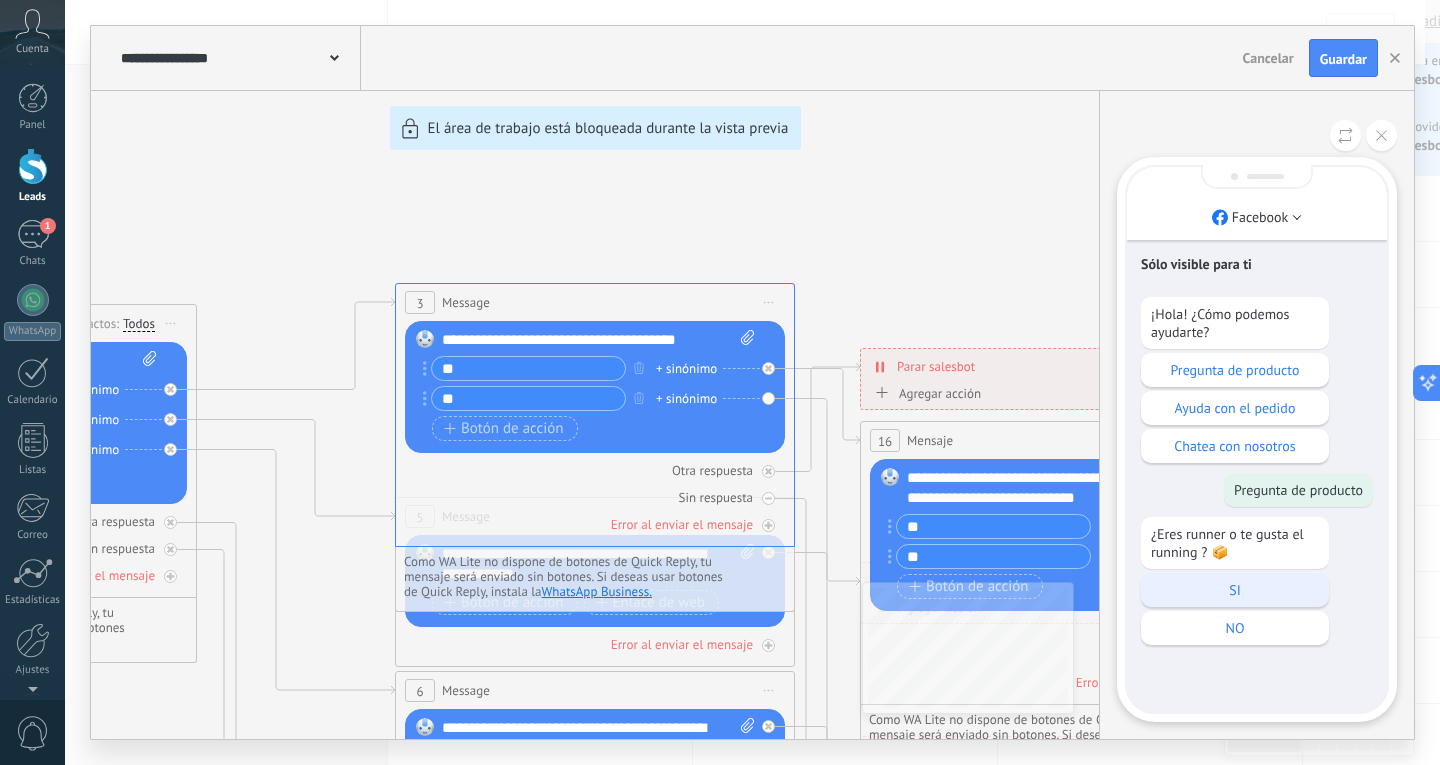 click on "SI" at bounding box center (1235, 590) 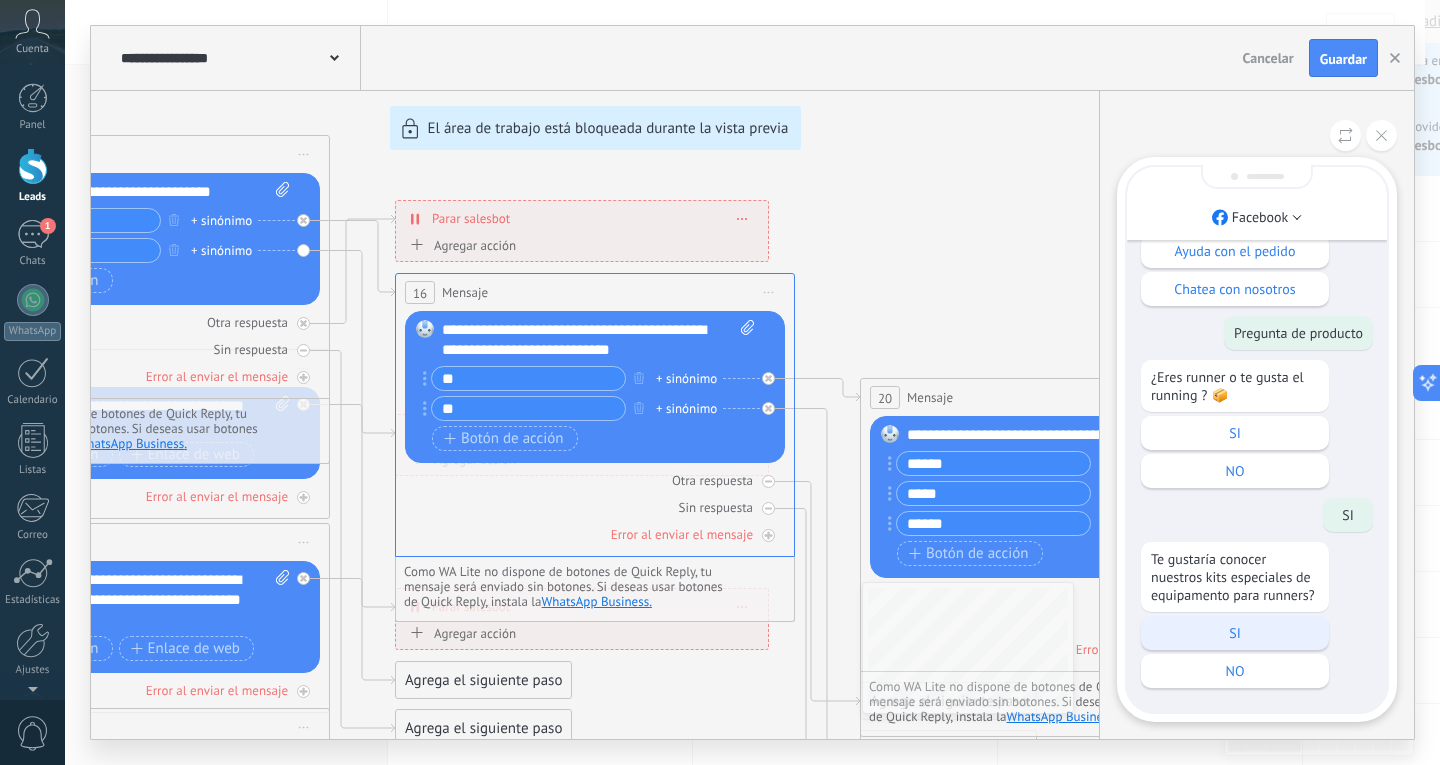 click on "SI" at bounding box center [1235, 633] 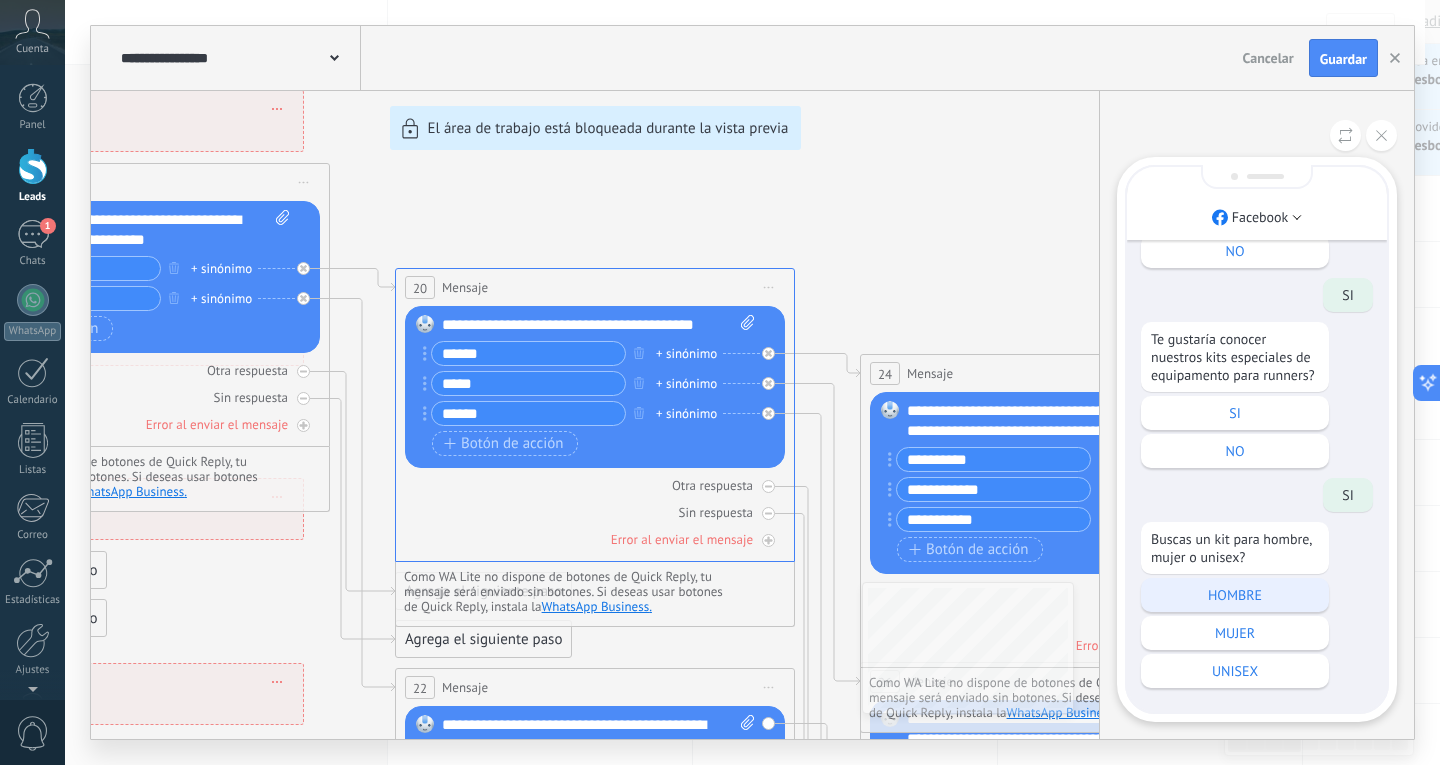 click on "HOMBRE" at bounding box center [1235, 595] 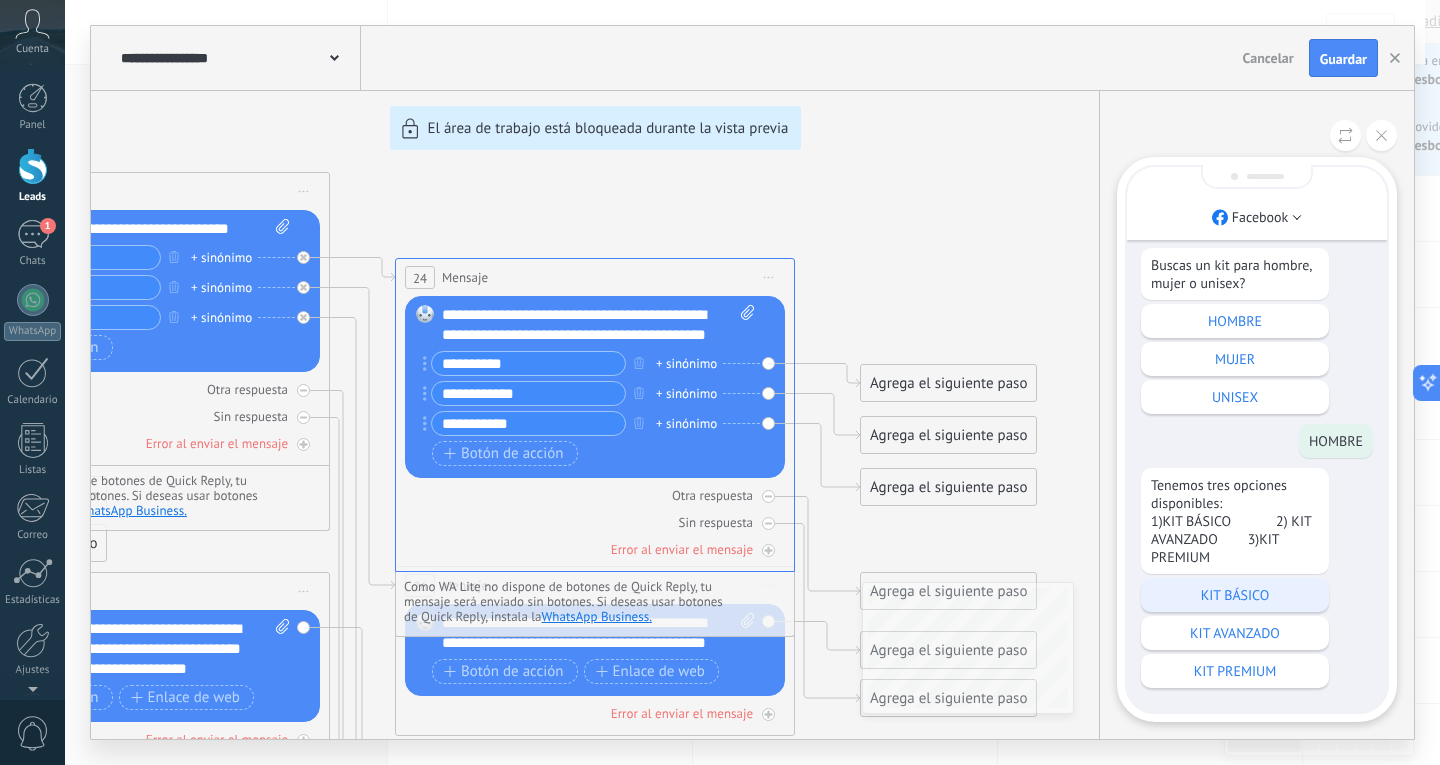 click on "KIT BÁSICO" at bounding box center [1235, 595] 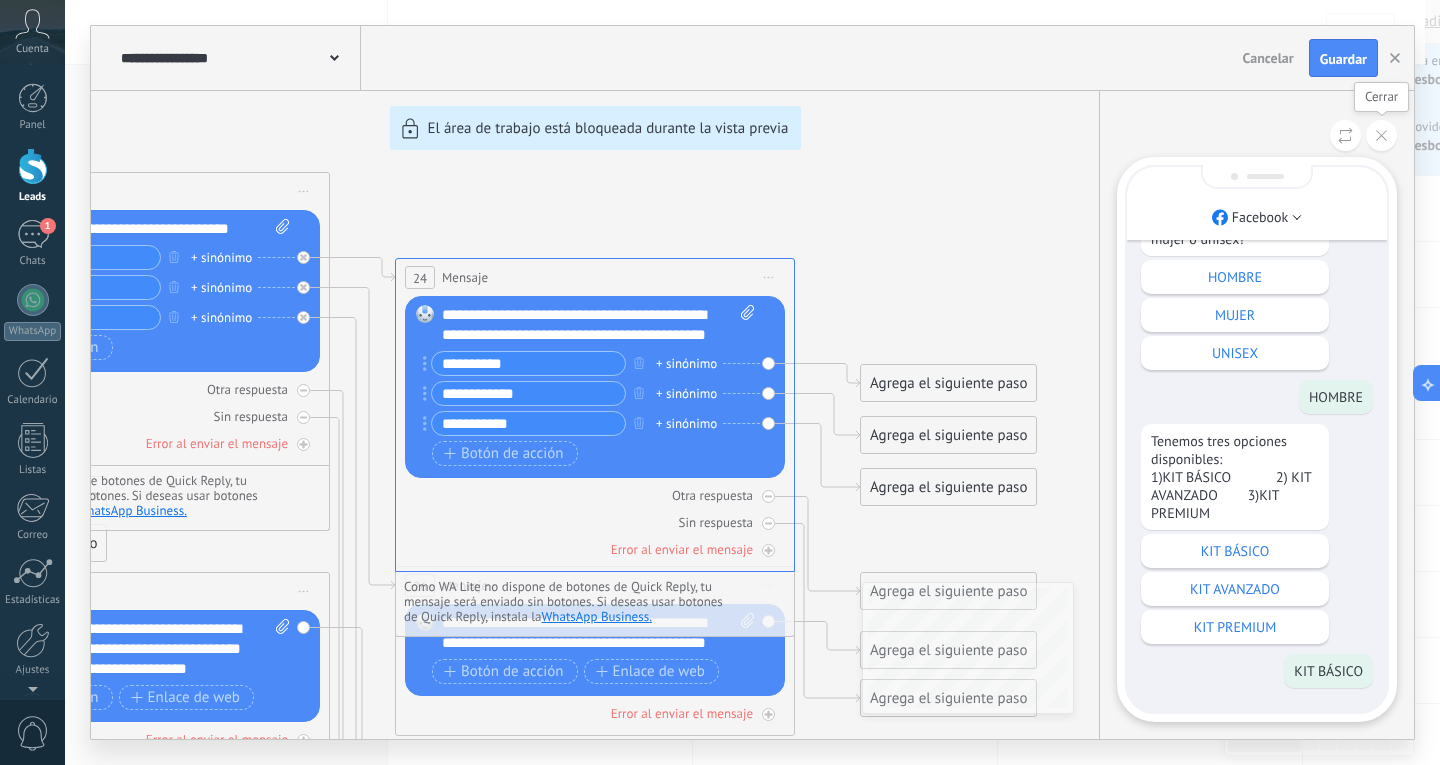click 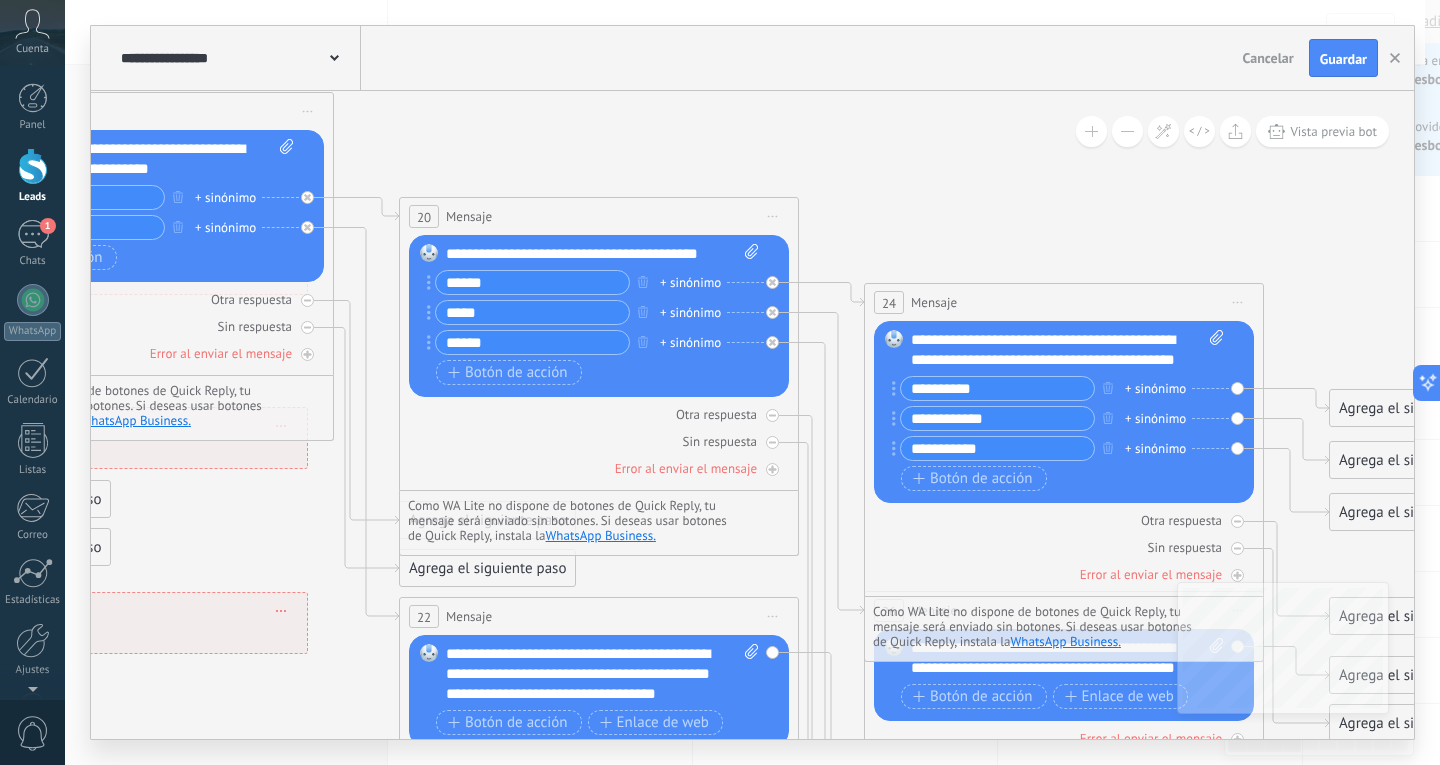 drag, startPoint x: 970, startPoint y: 281, endPoint x: 1439, endPoint y: 306, distance: 469.66583 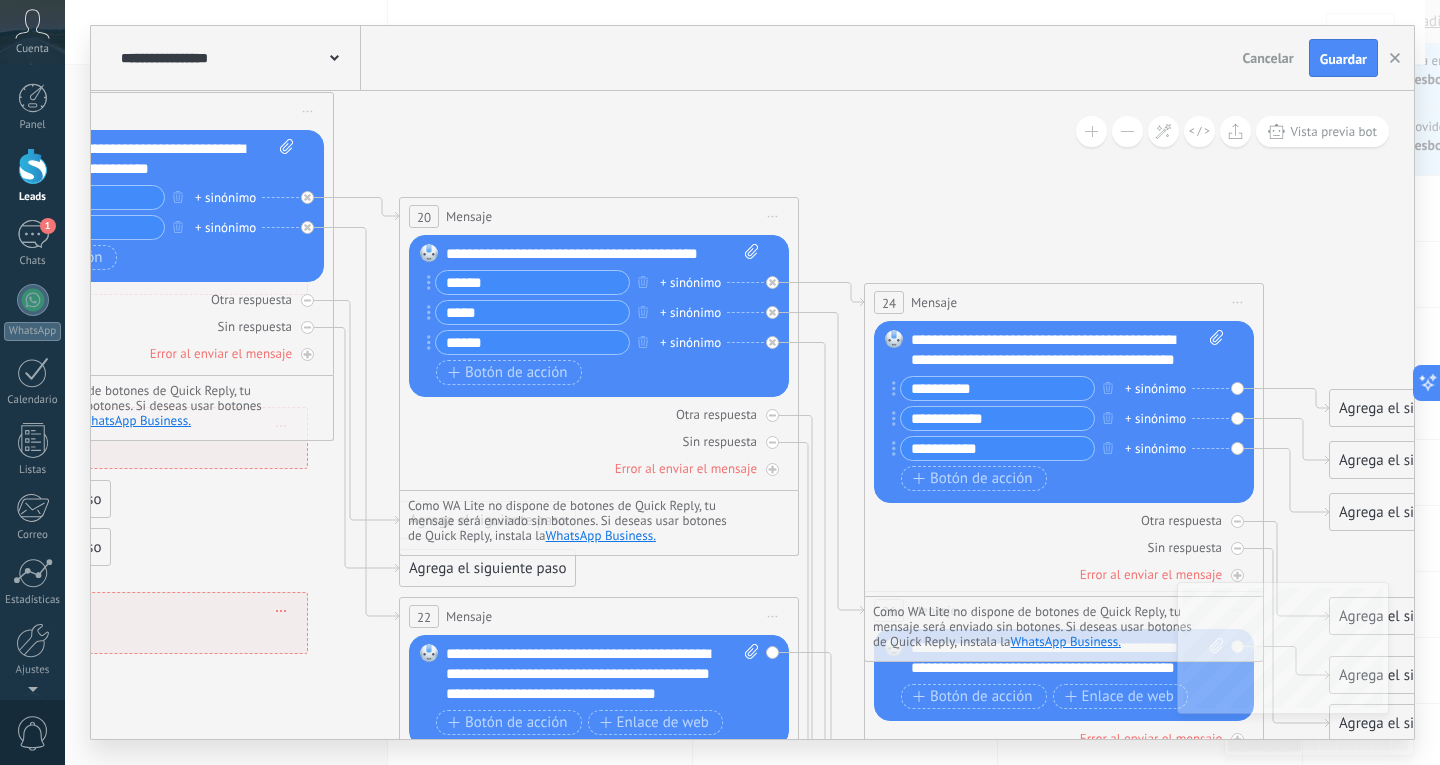 click on "**********" at bounding box center [752, 382] 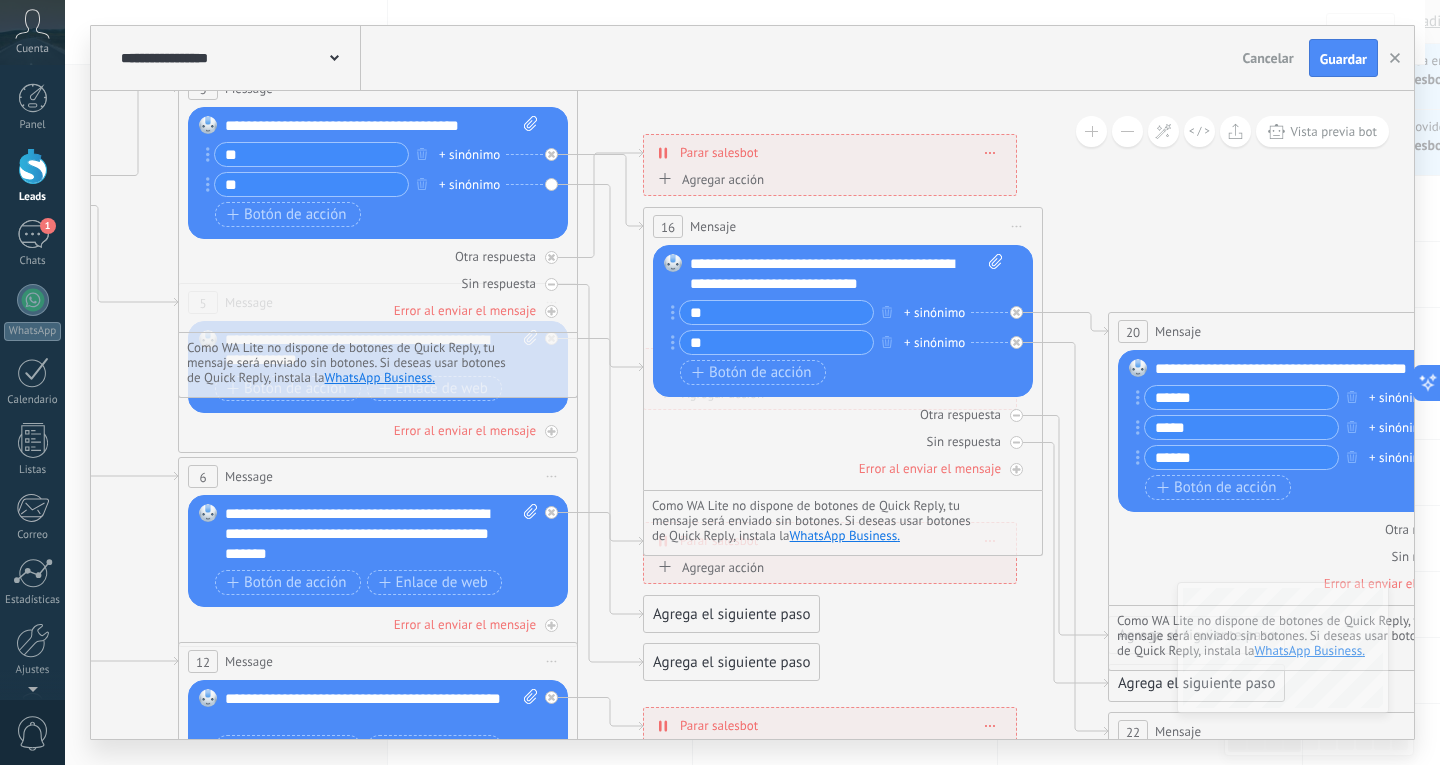 drag, startPoint x: 583, startPoint y: 140, endPoint x: 1292, endPoint y: 255, distance: 718.266 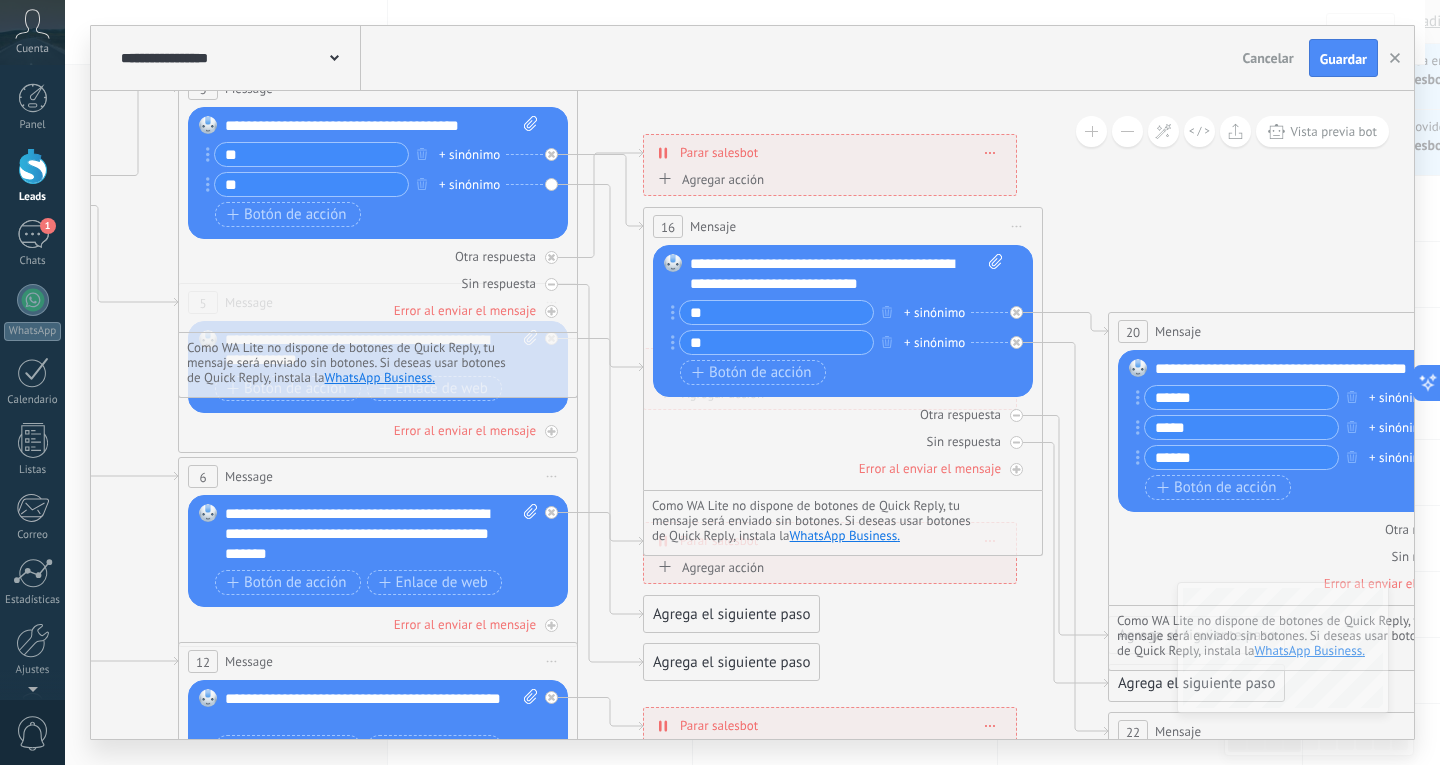 click 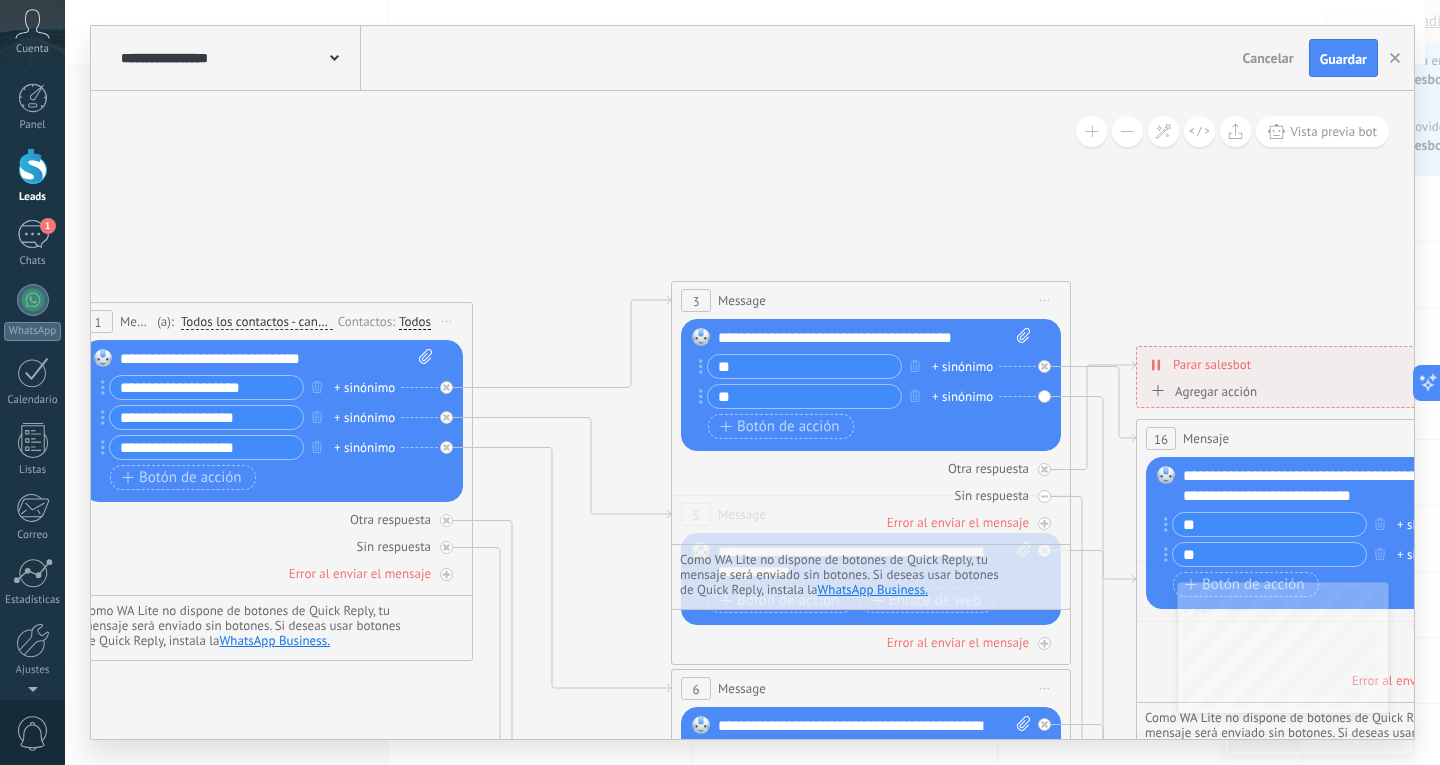 drag, startPoint x: 609, startPoint y: 119, endPoint x: 1134, endPoint y: 348, distance: 572.77045 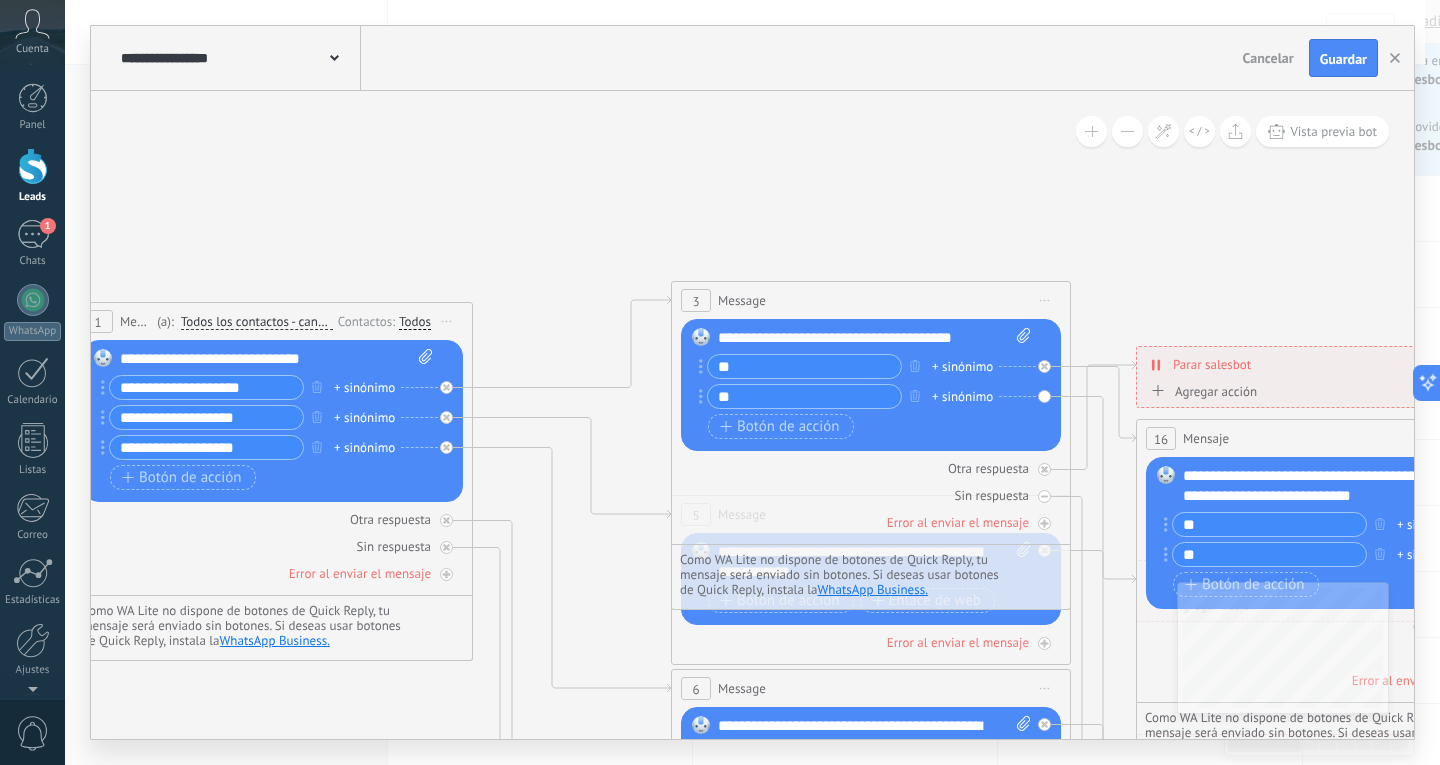 click 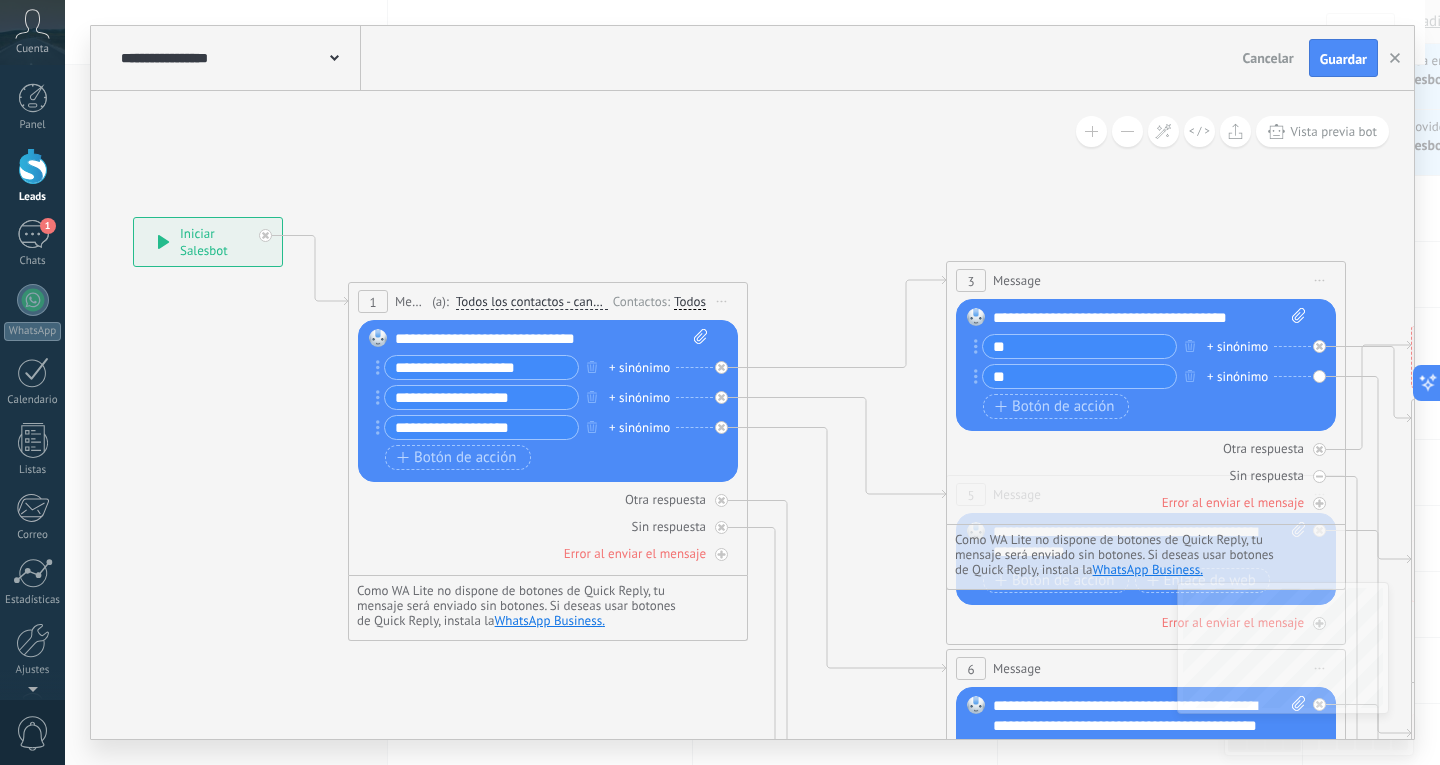 drag, startPoint x: 468, startPoint y: 204, endPoint x: 747, endPoint y: 158, distance: 282.7667 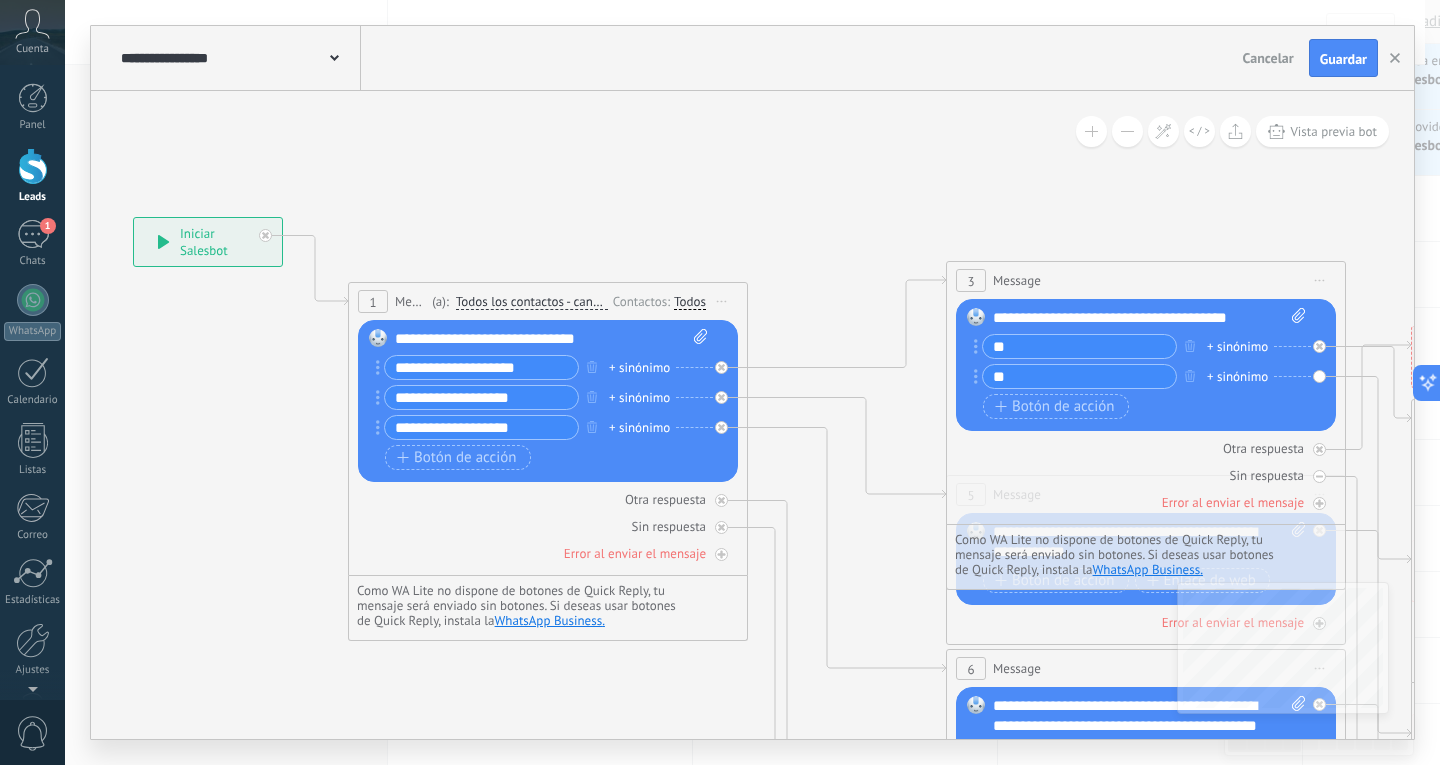 click 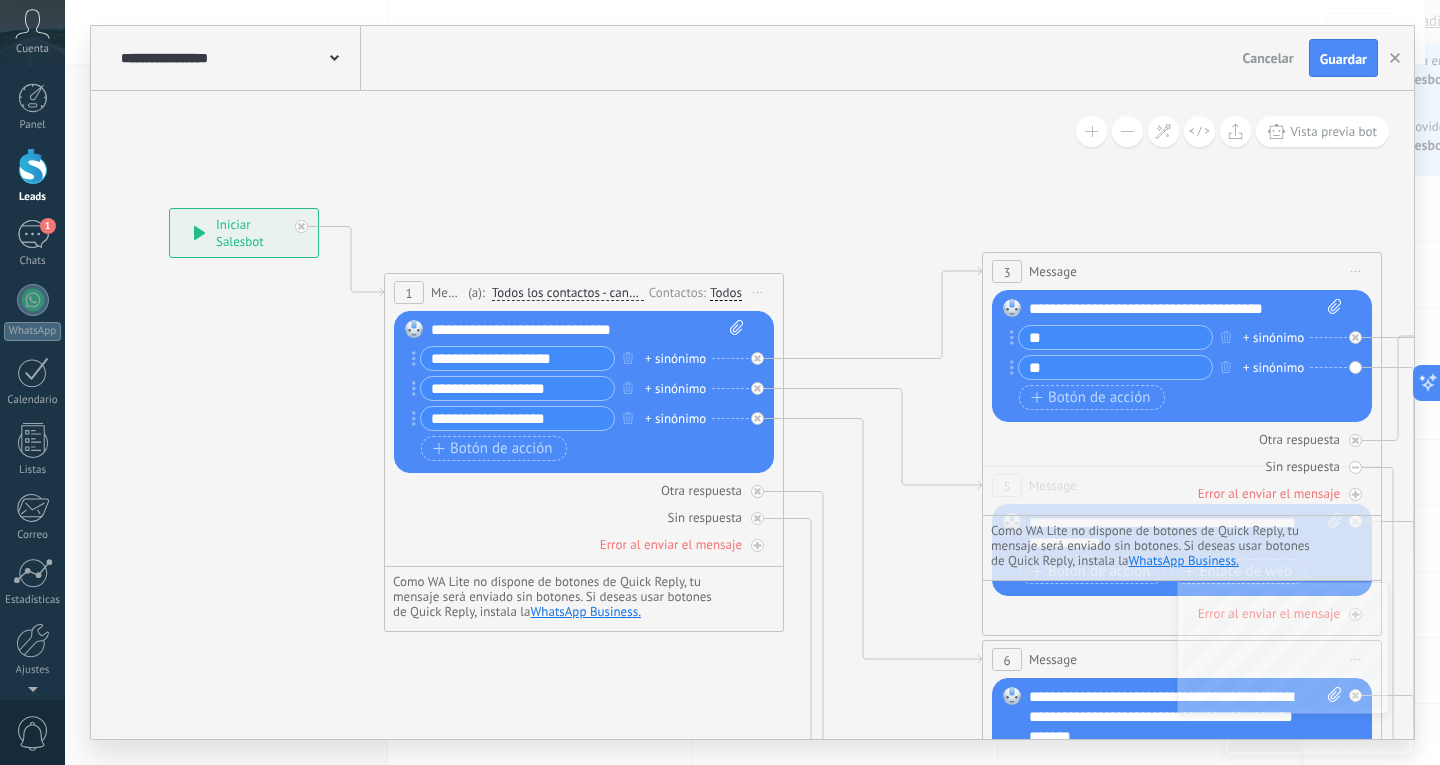 click on "**********" at bounding box center (517, 358) 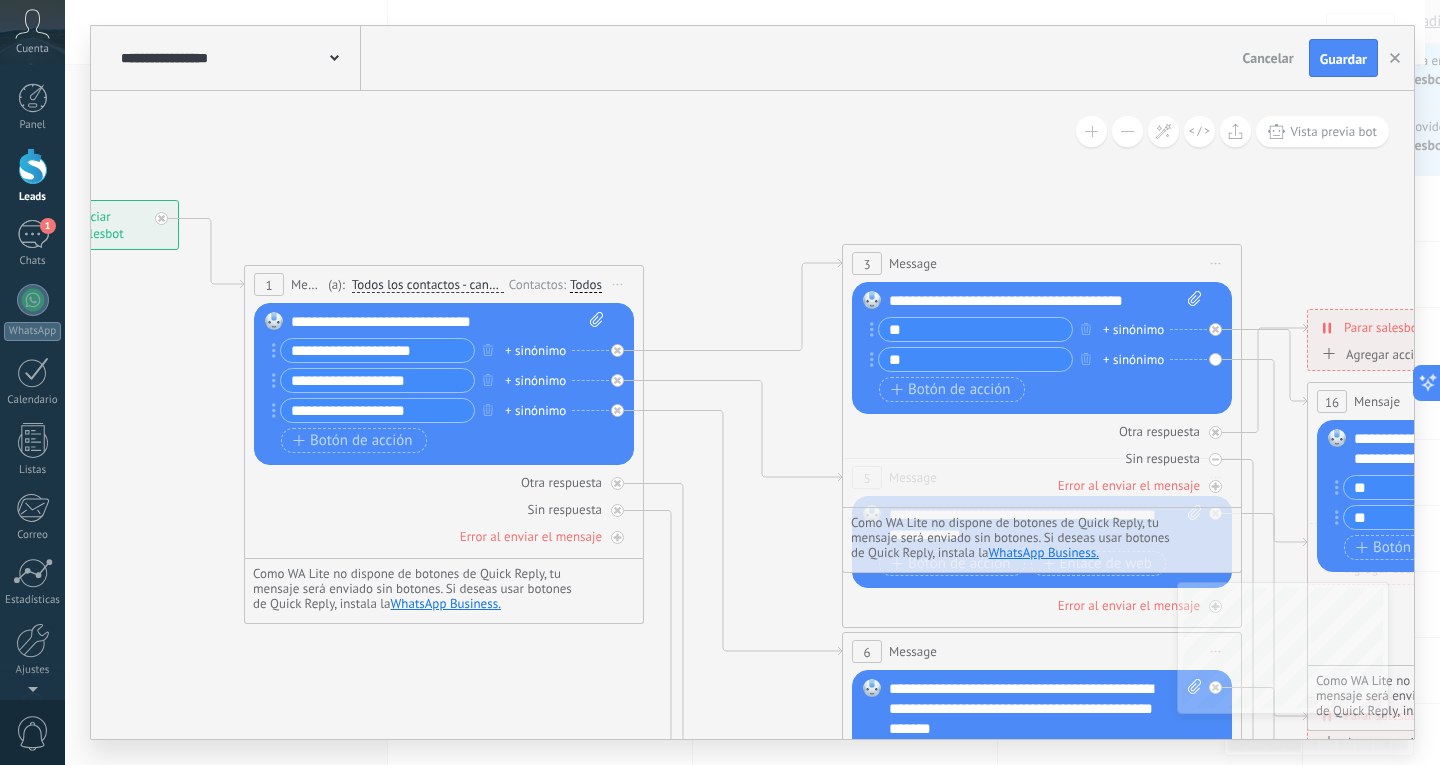 drag, startPoint x: 926, startPoint y: 221, endPoint x: 778, endPoint y: 211, distance: 148.33745 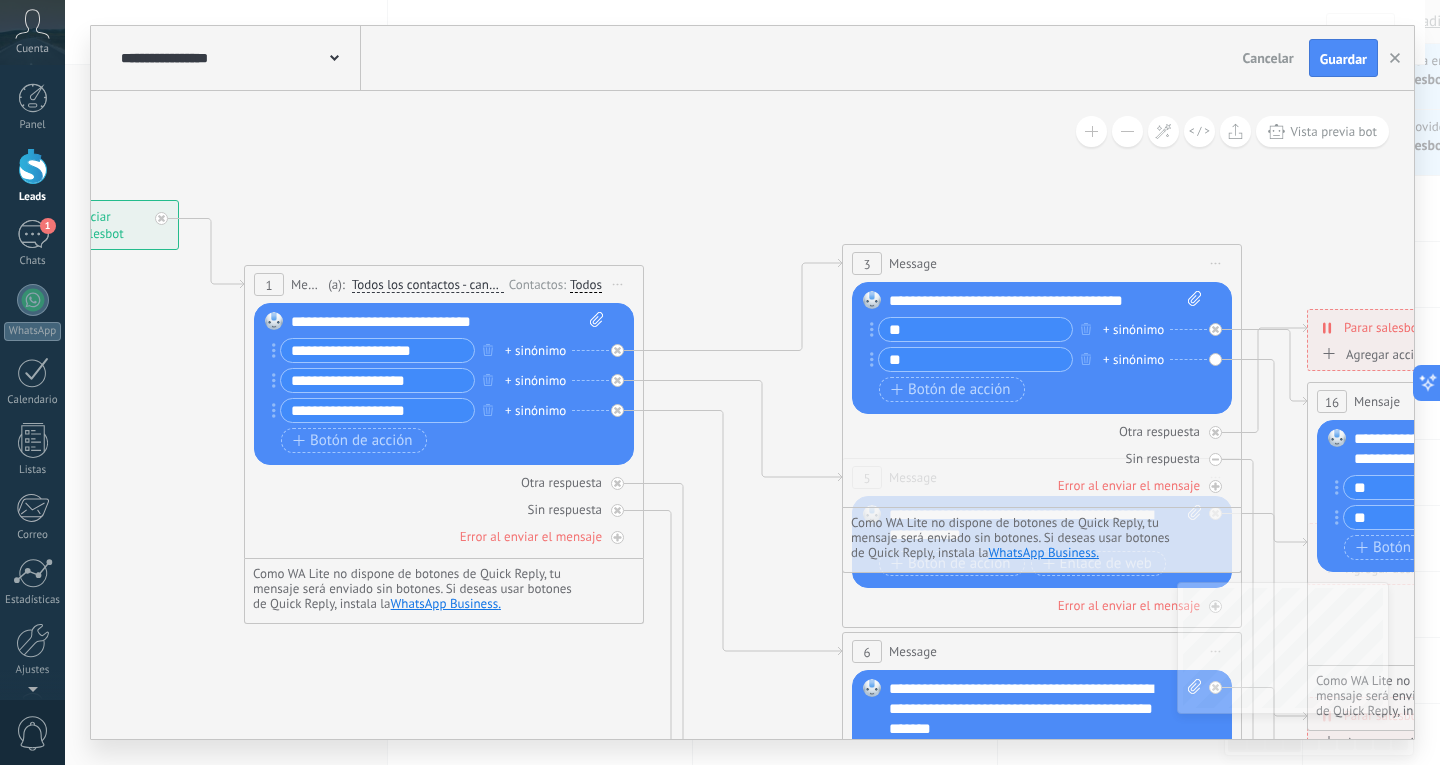 click 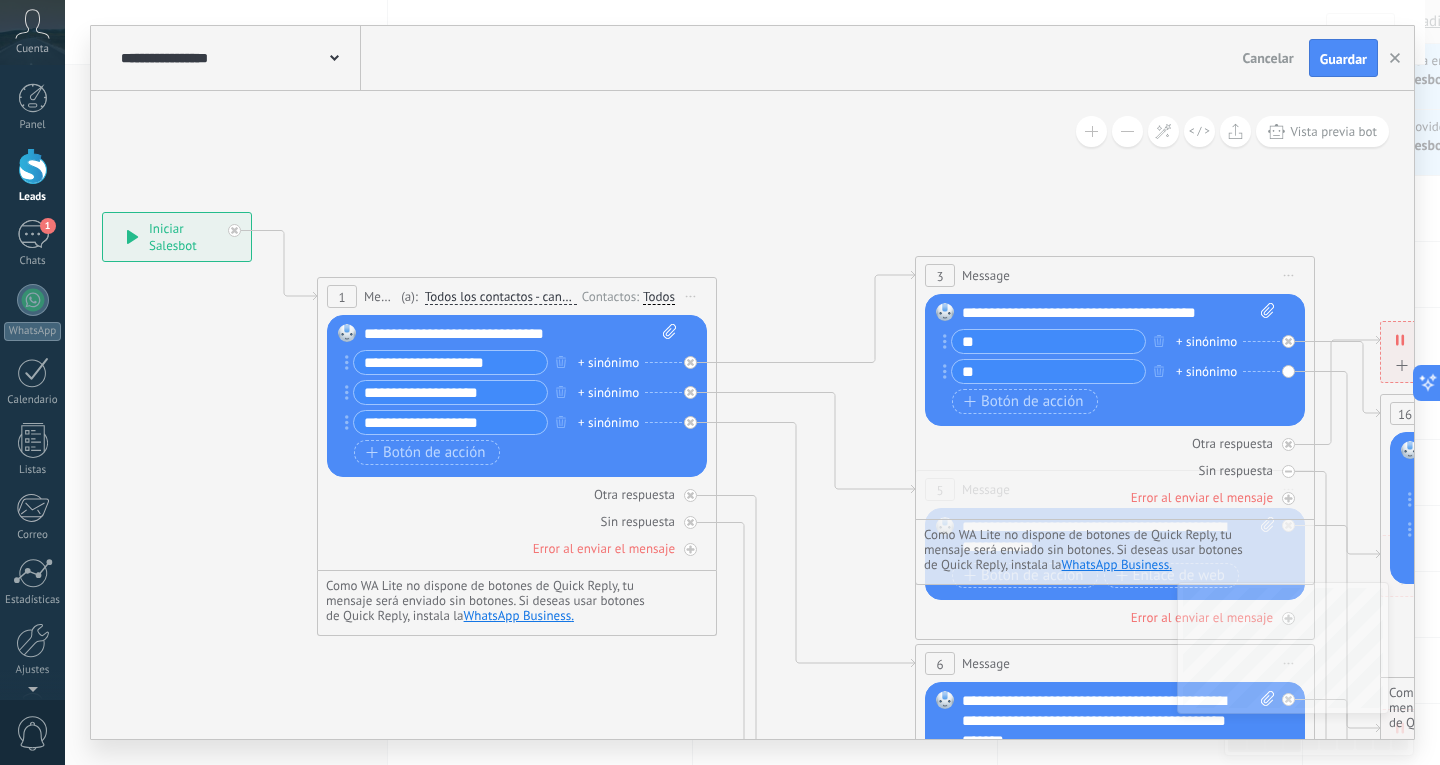 drag, startPoint x: 814, startPoint y: 185, endPoint x: 895, endPoint y: 199, distance: 82.20097 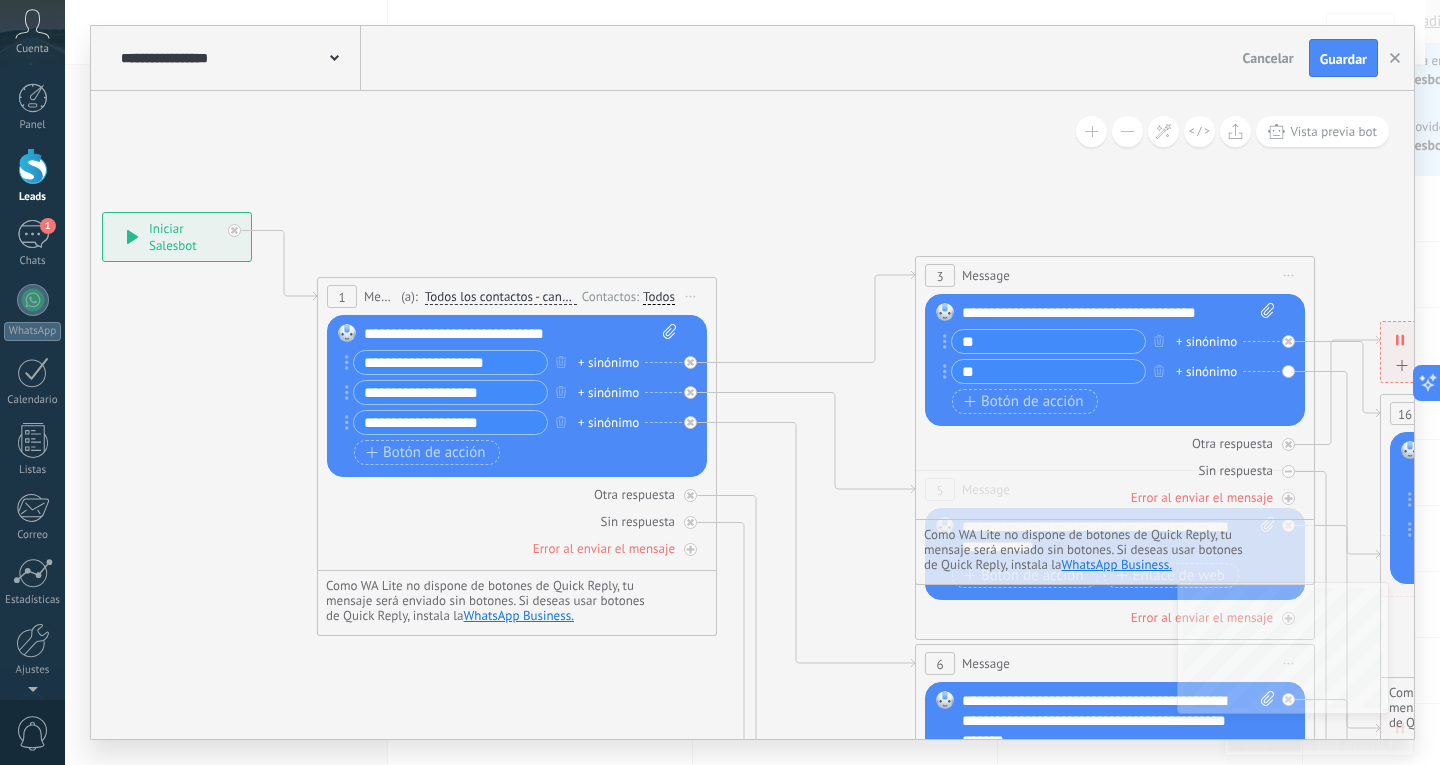 click 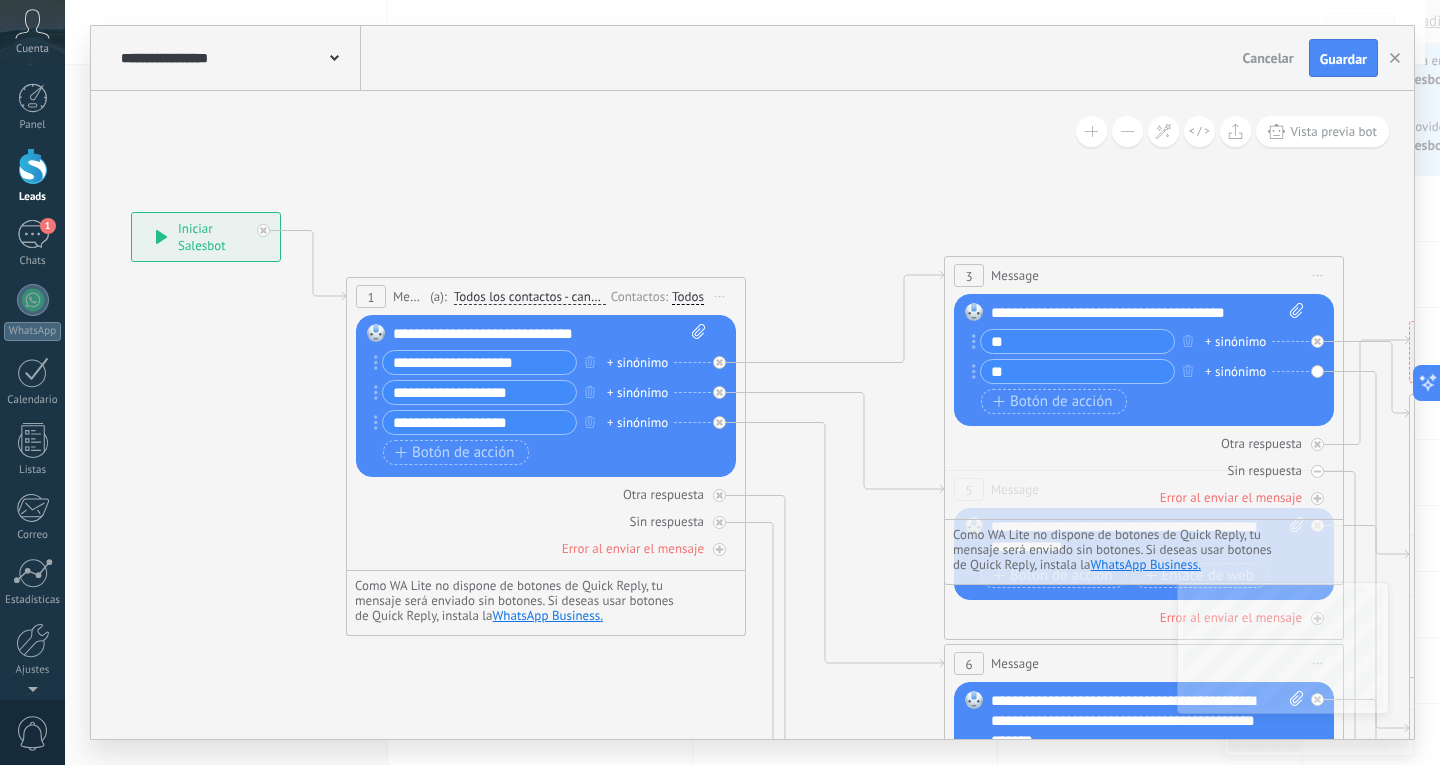 drag, startPoint x: 844, startPoint y: 237, endPoint x: 873, endPoint y: 237, distance: 29 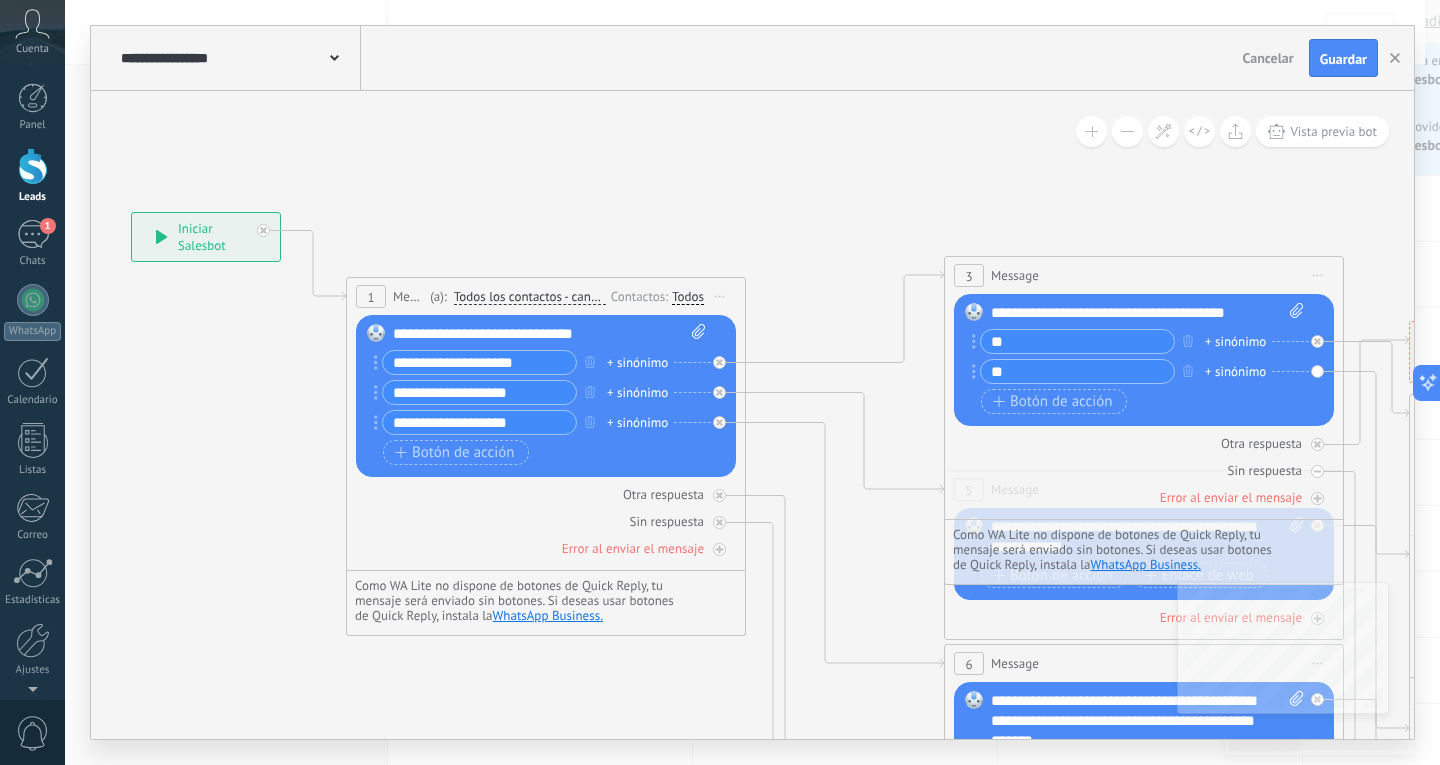 click 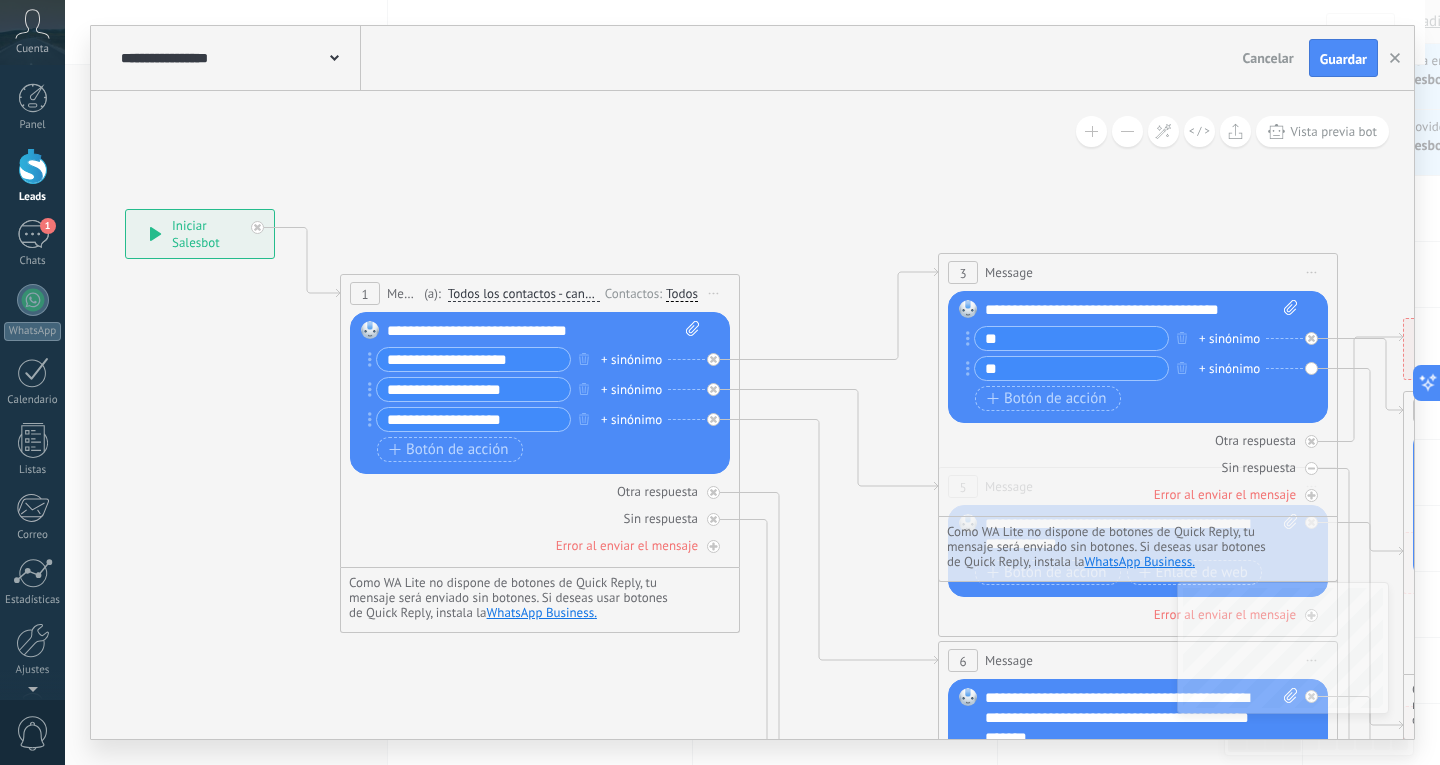 drag, startPoint x: 800, startPoint y: 196, endPoint x: 785, endPoint y: 191, distance: 15.811388 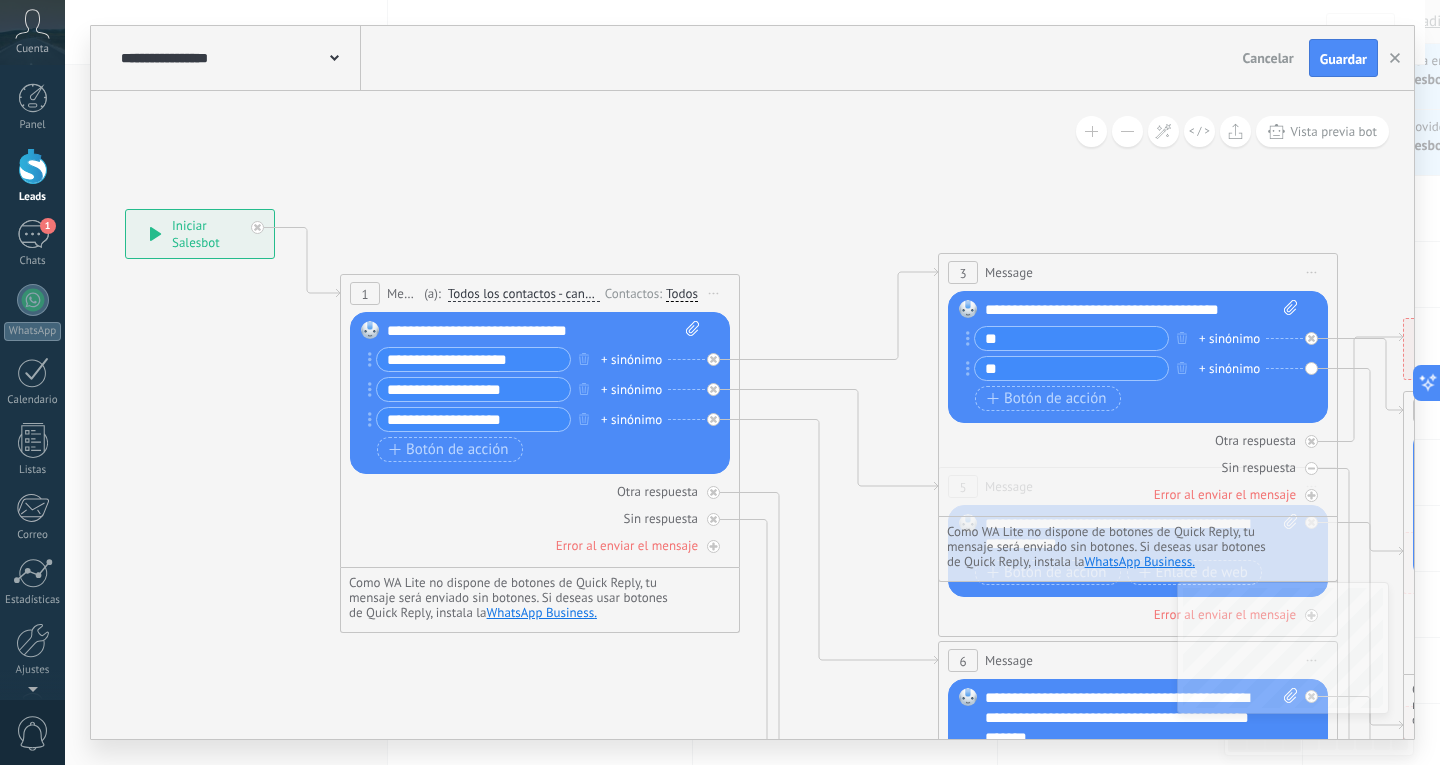 click 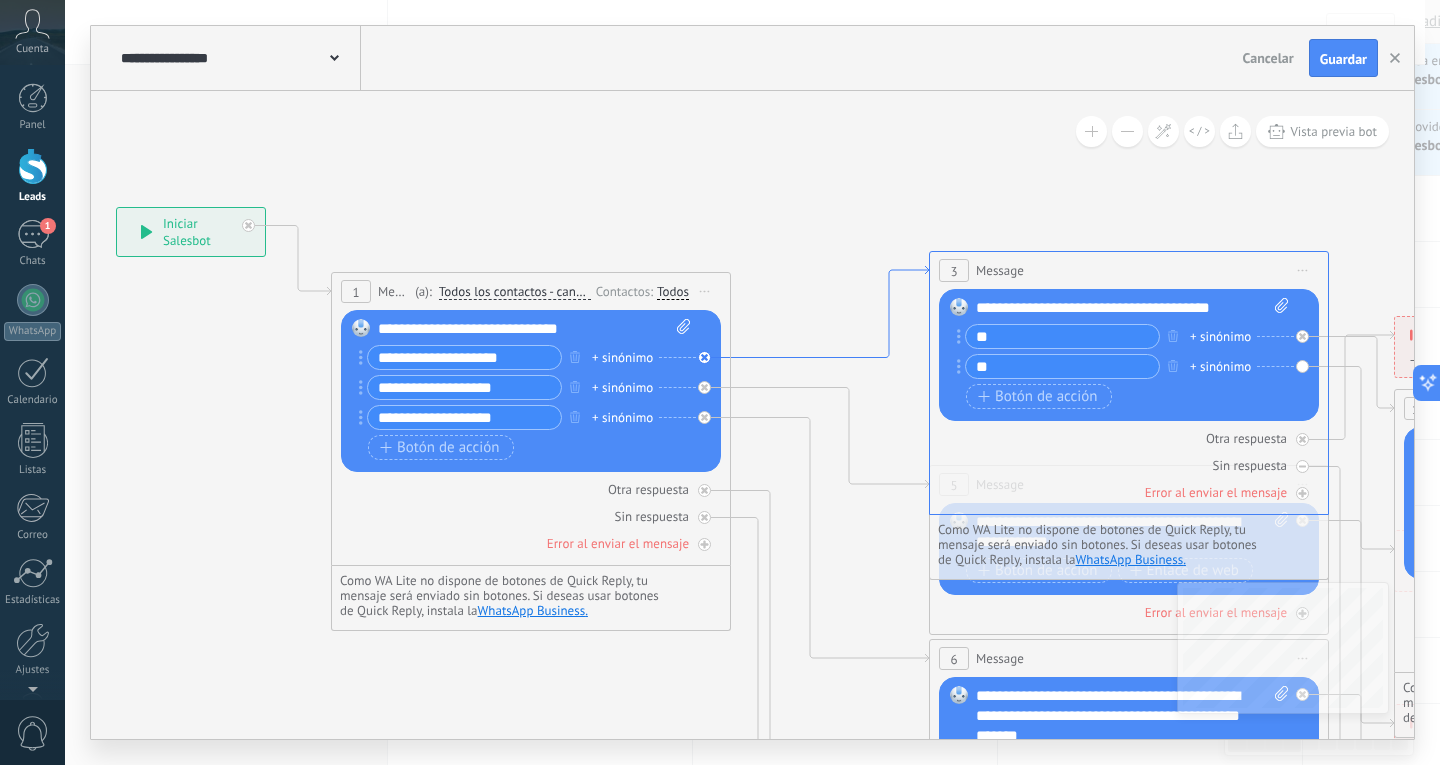 click 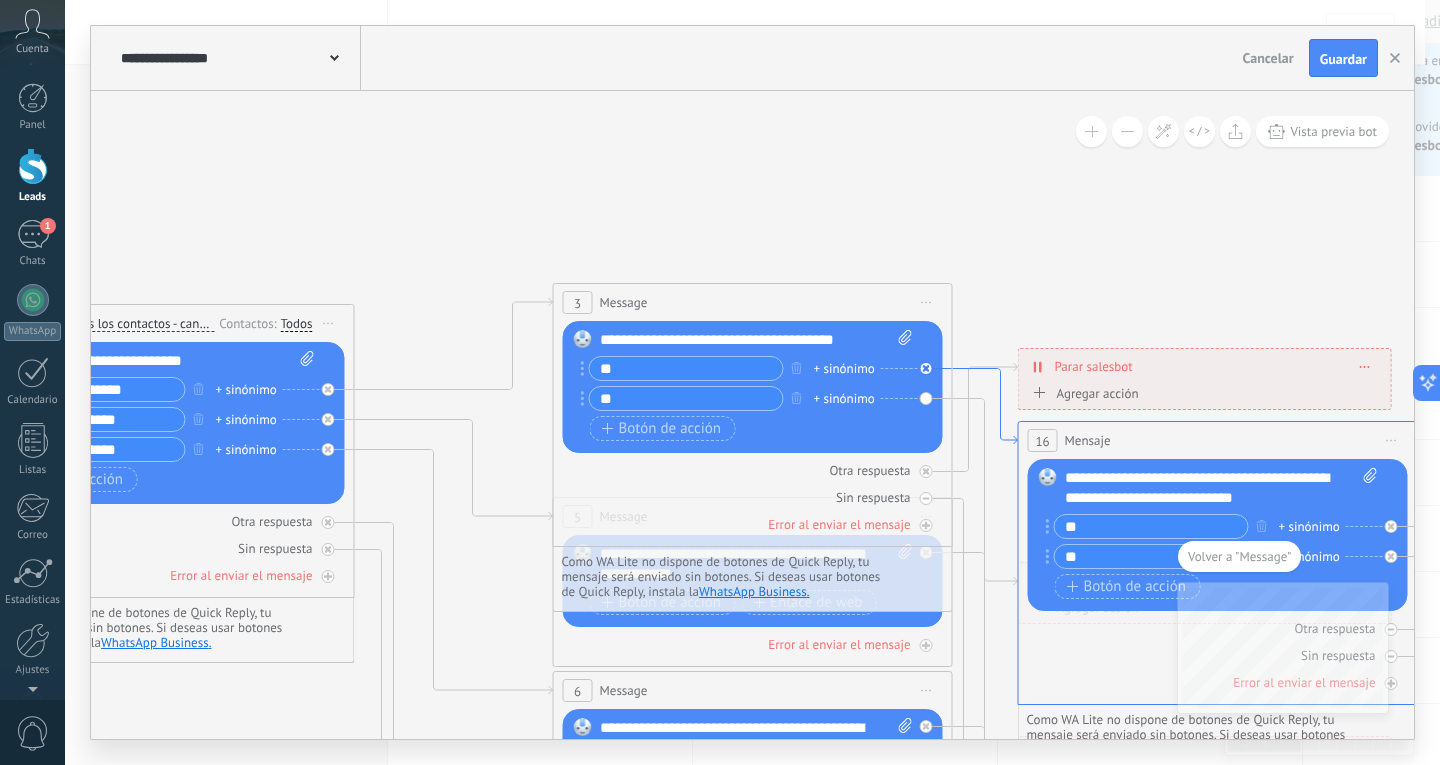 click 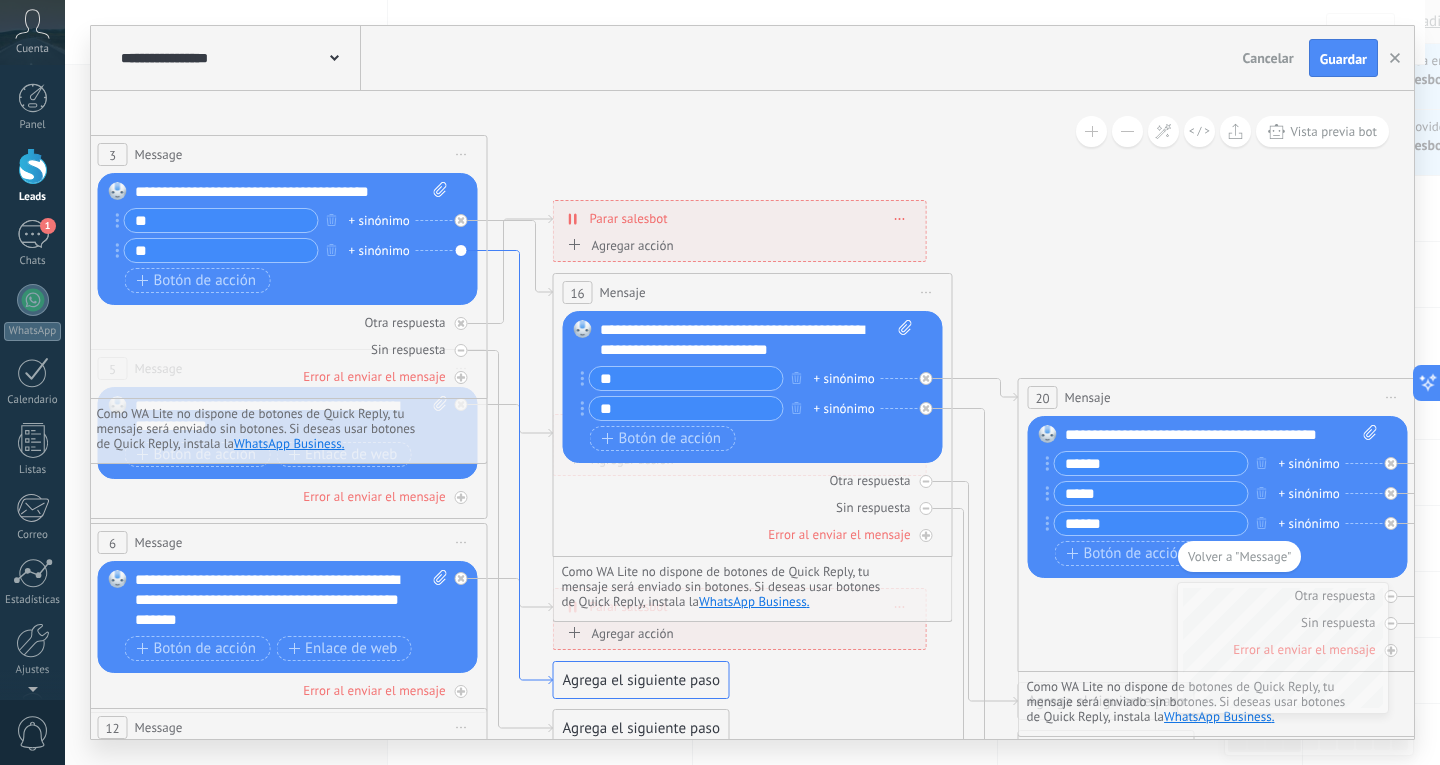 click 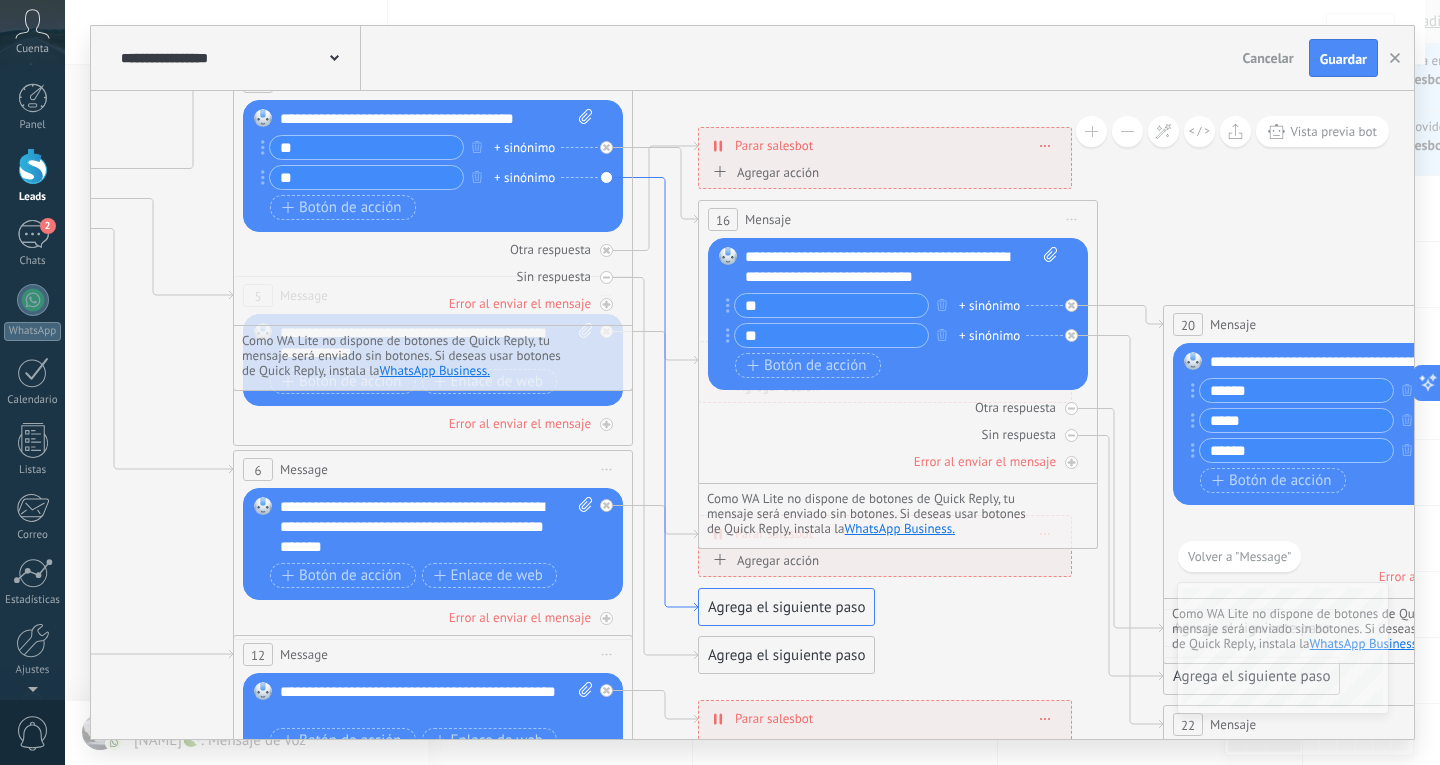 click 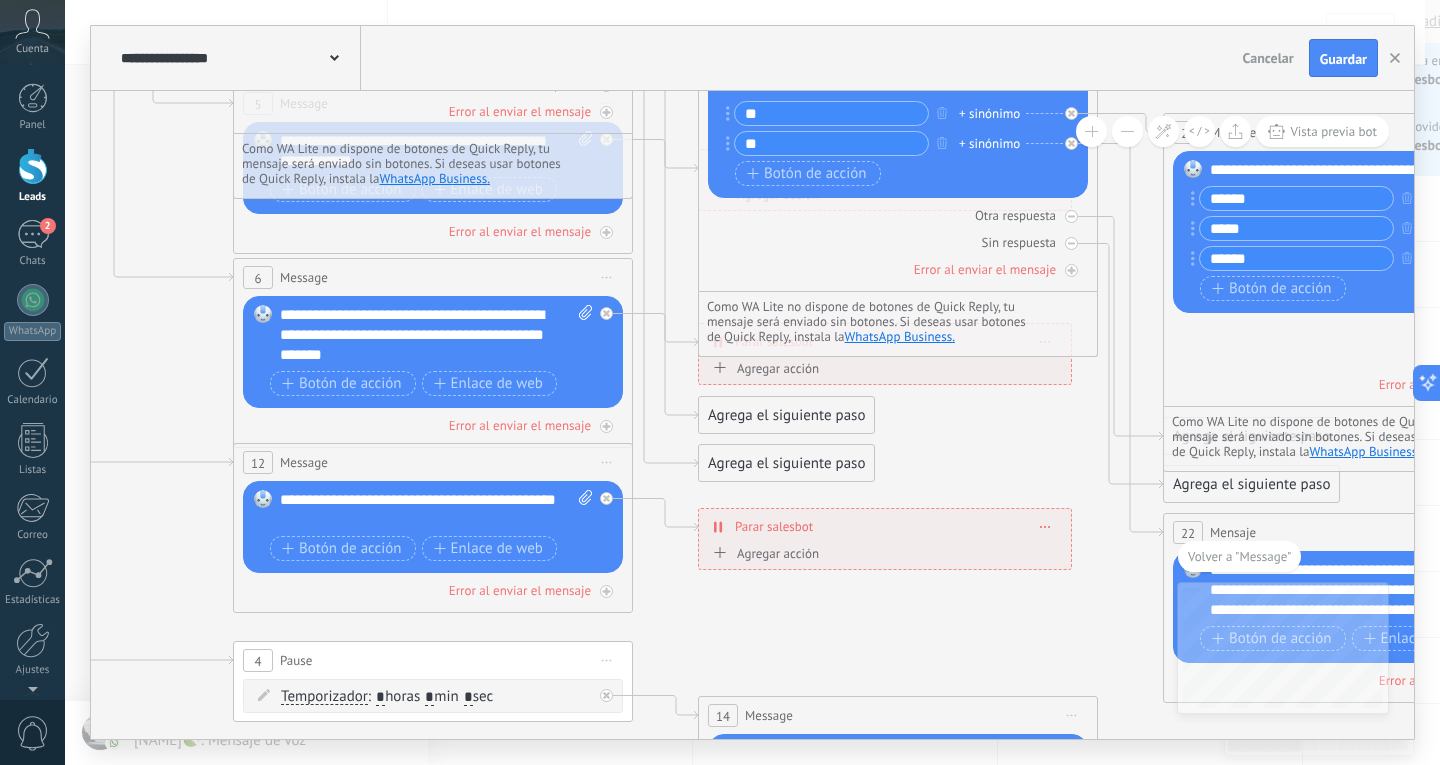 click on "Agrega el siguiente paso" at bounding box center (786, 415) 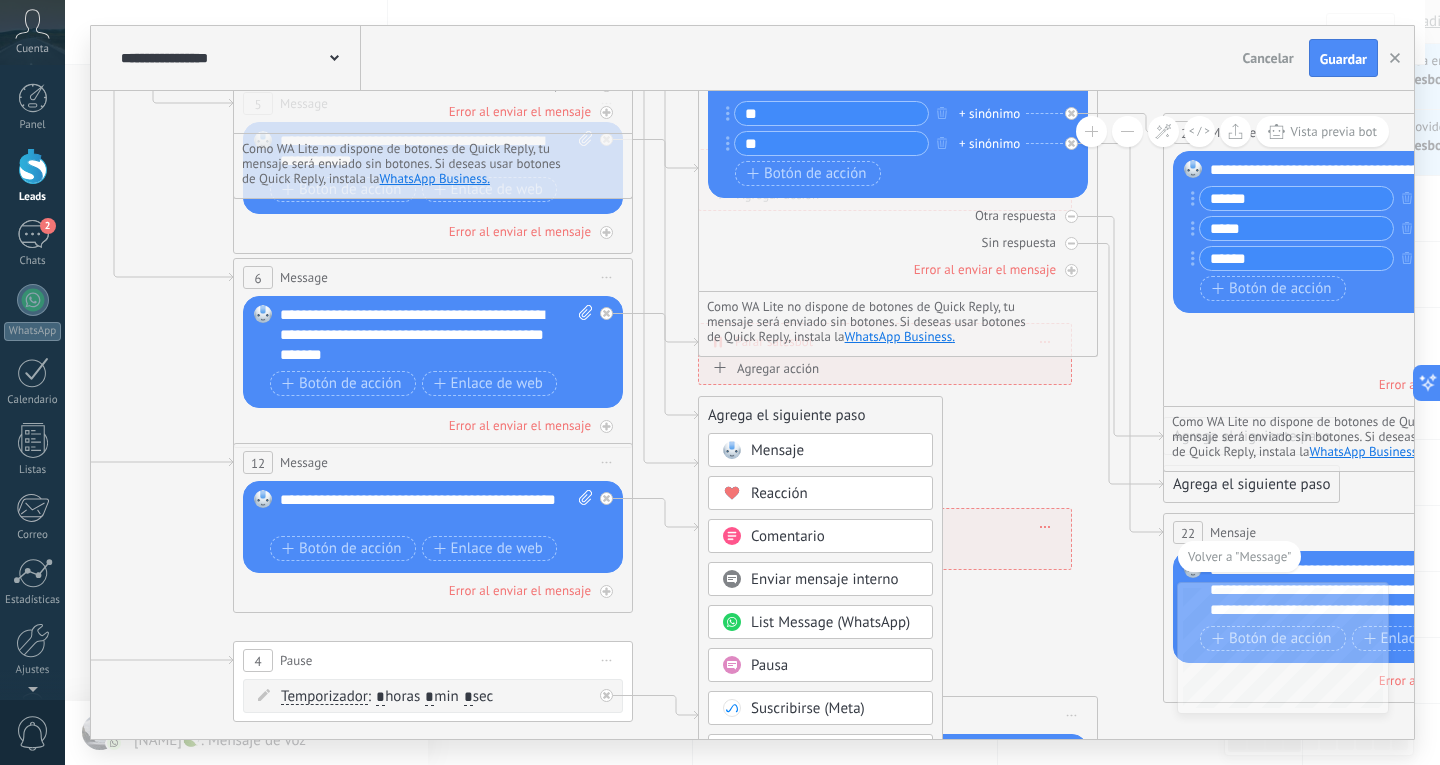 click 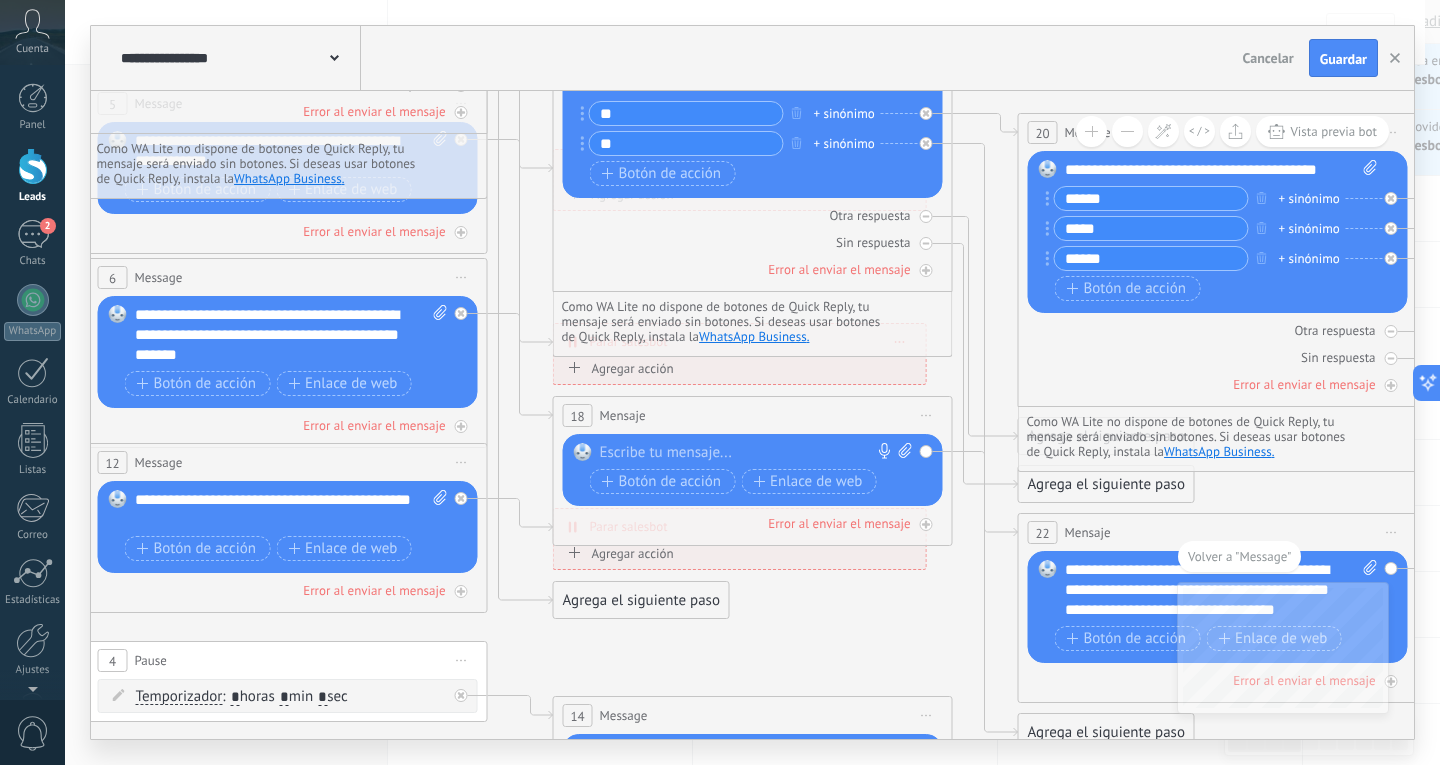 click at bounding box center [748, 453] 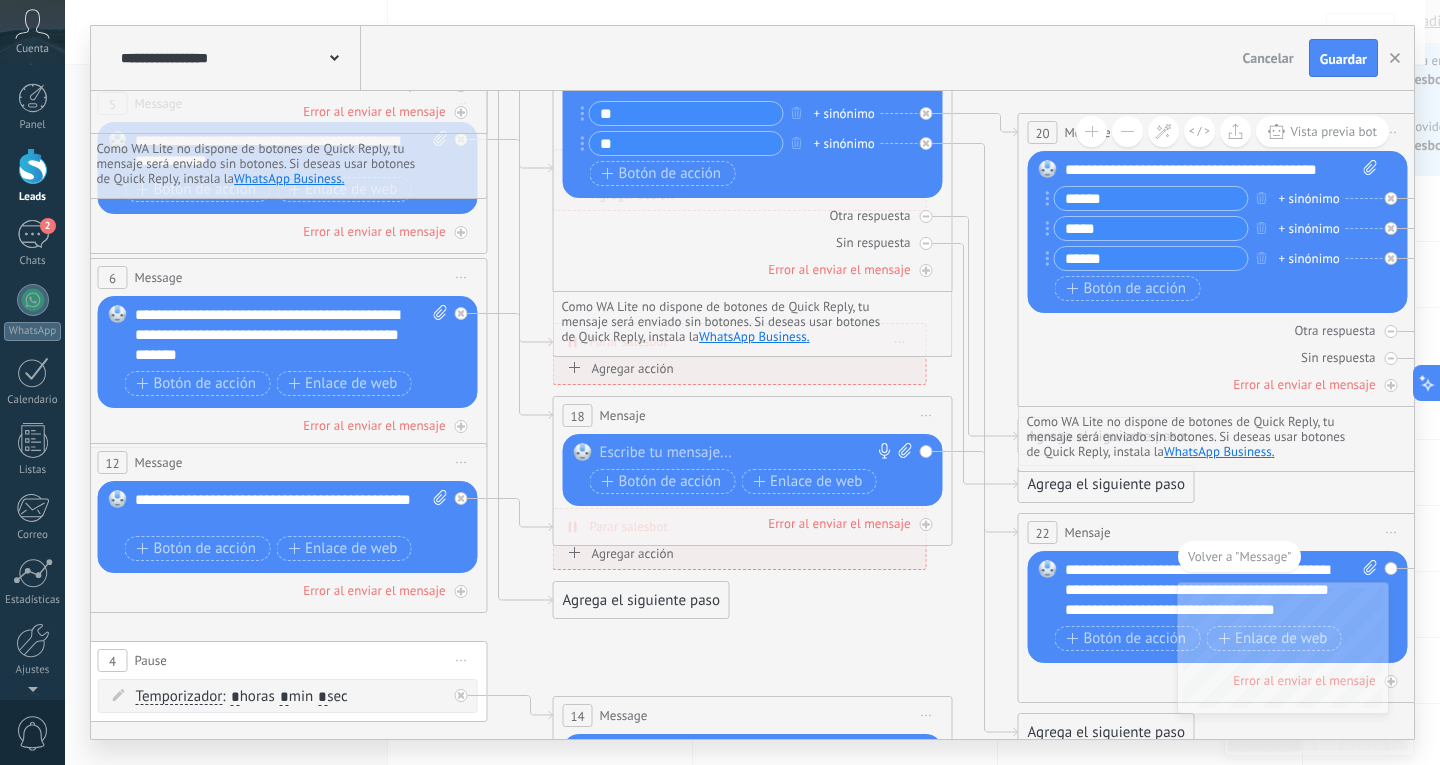 paste 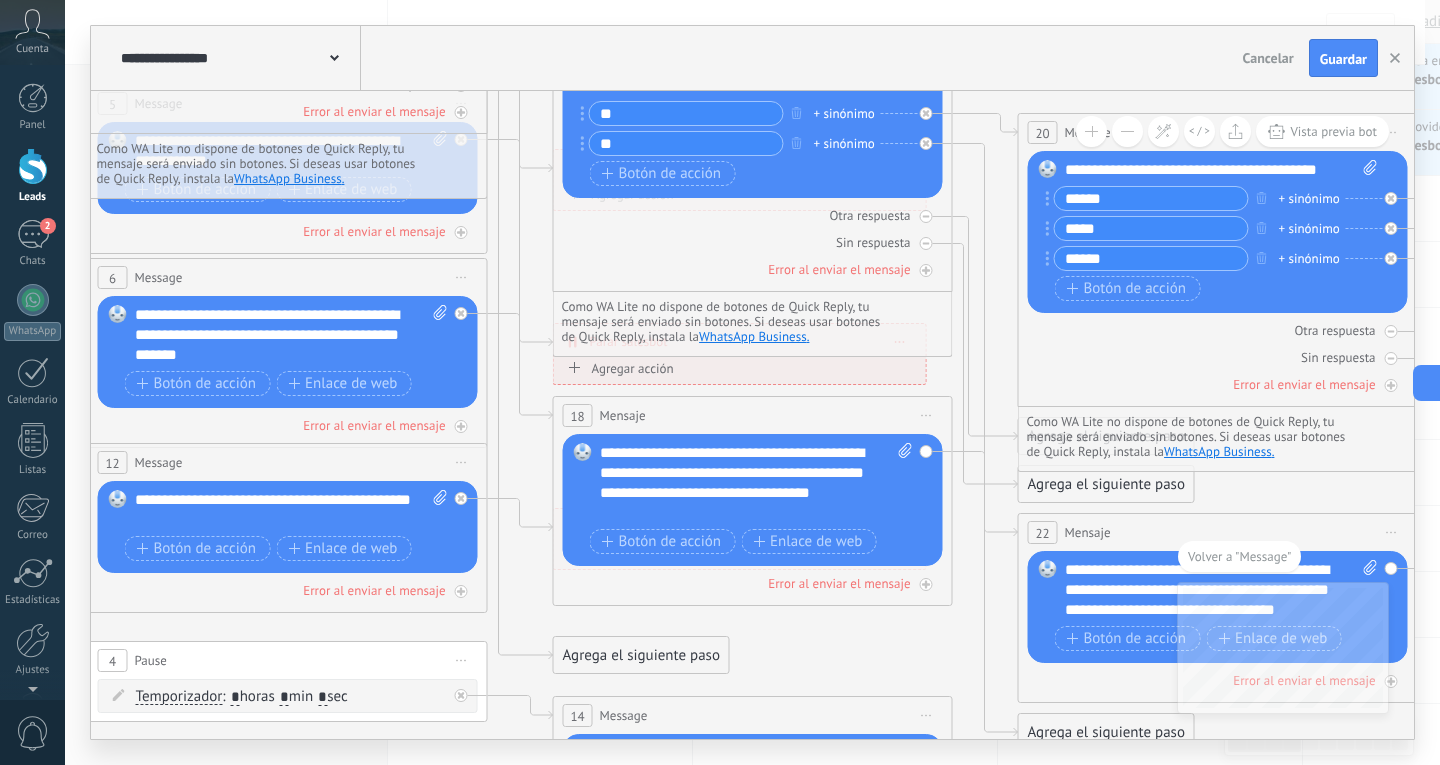 type 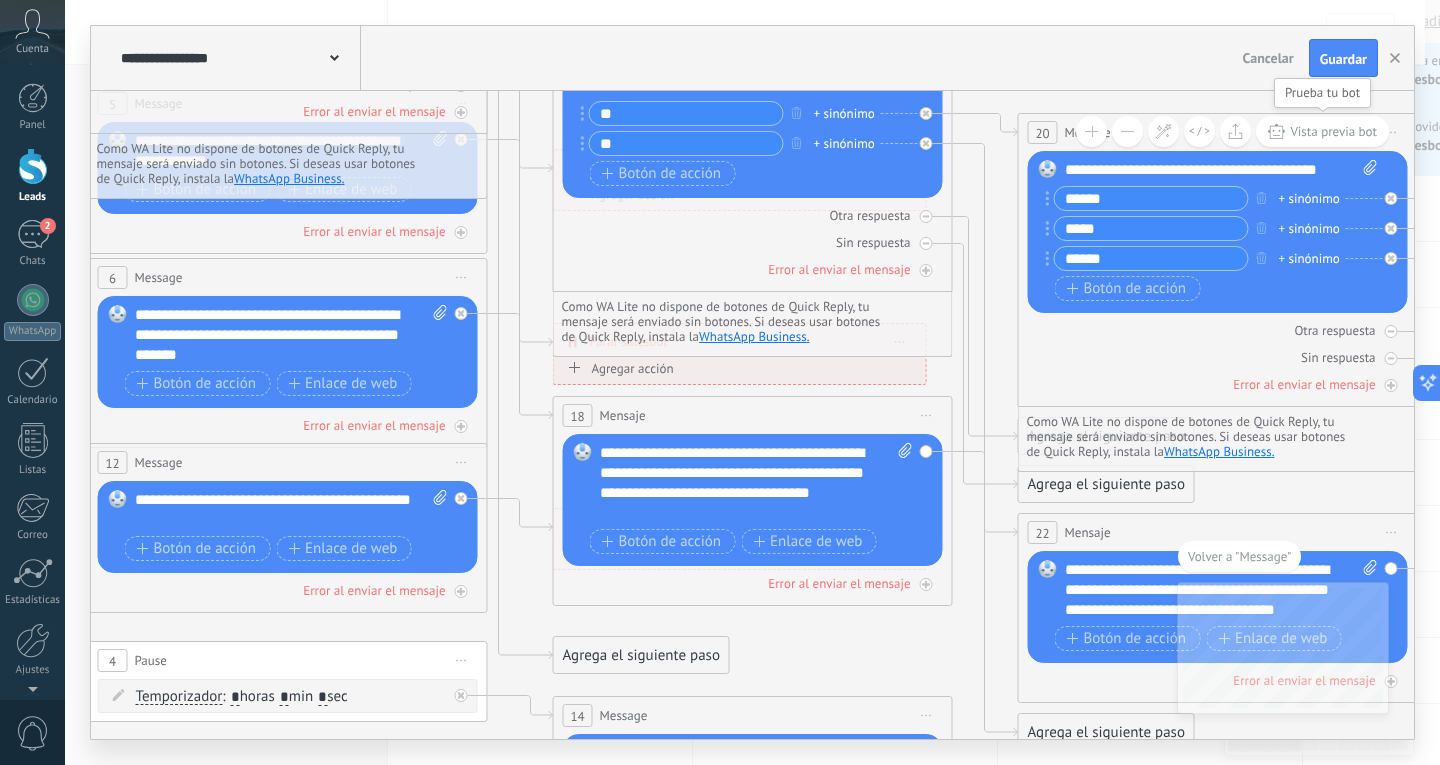 click on "Vista previa bot" at bounding box center [1322, 131] 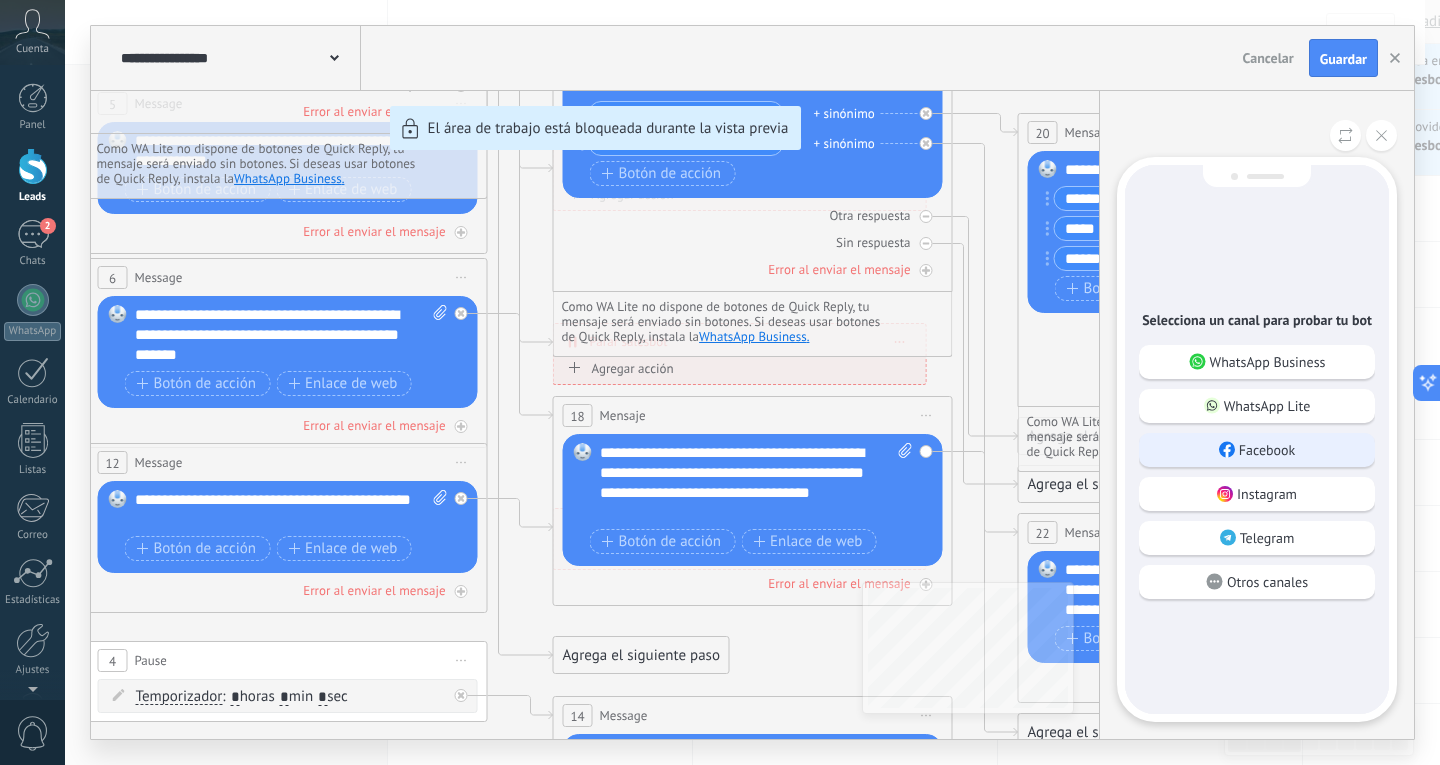 click on "Facebook" at bounding box center (1267, 450) 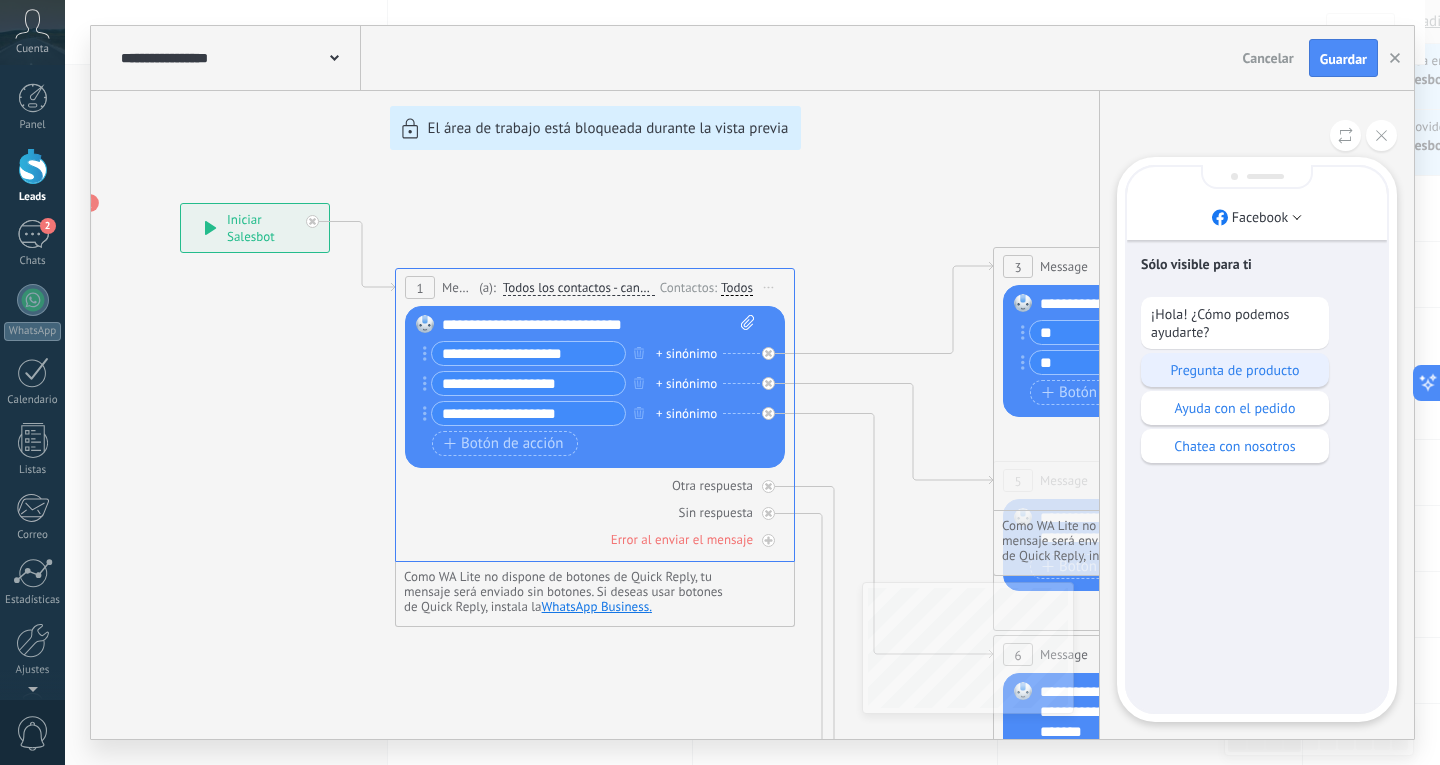 click on "Pregunta de producto" at bounding box center (1235, 370) 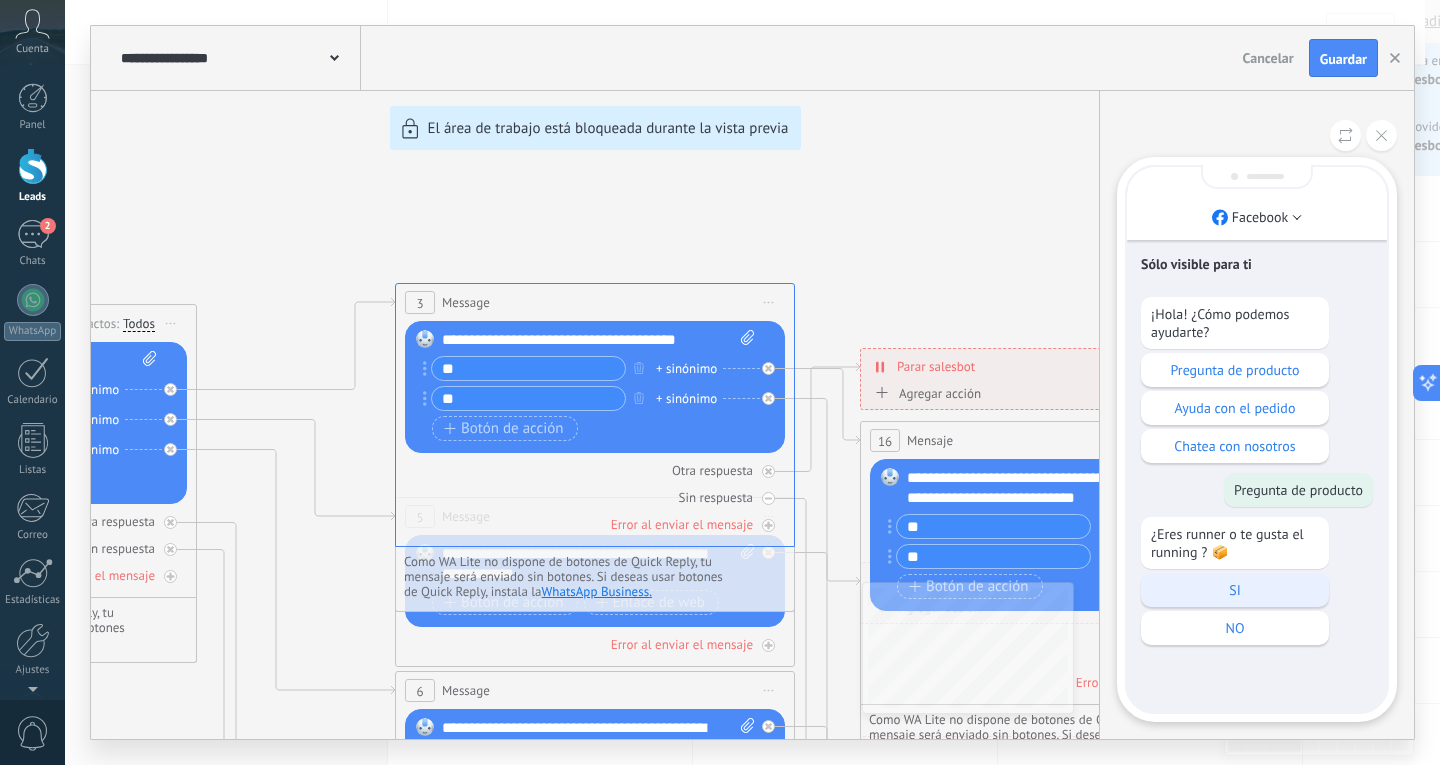 click on "SI" at bounding box center [1235, 590] 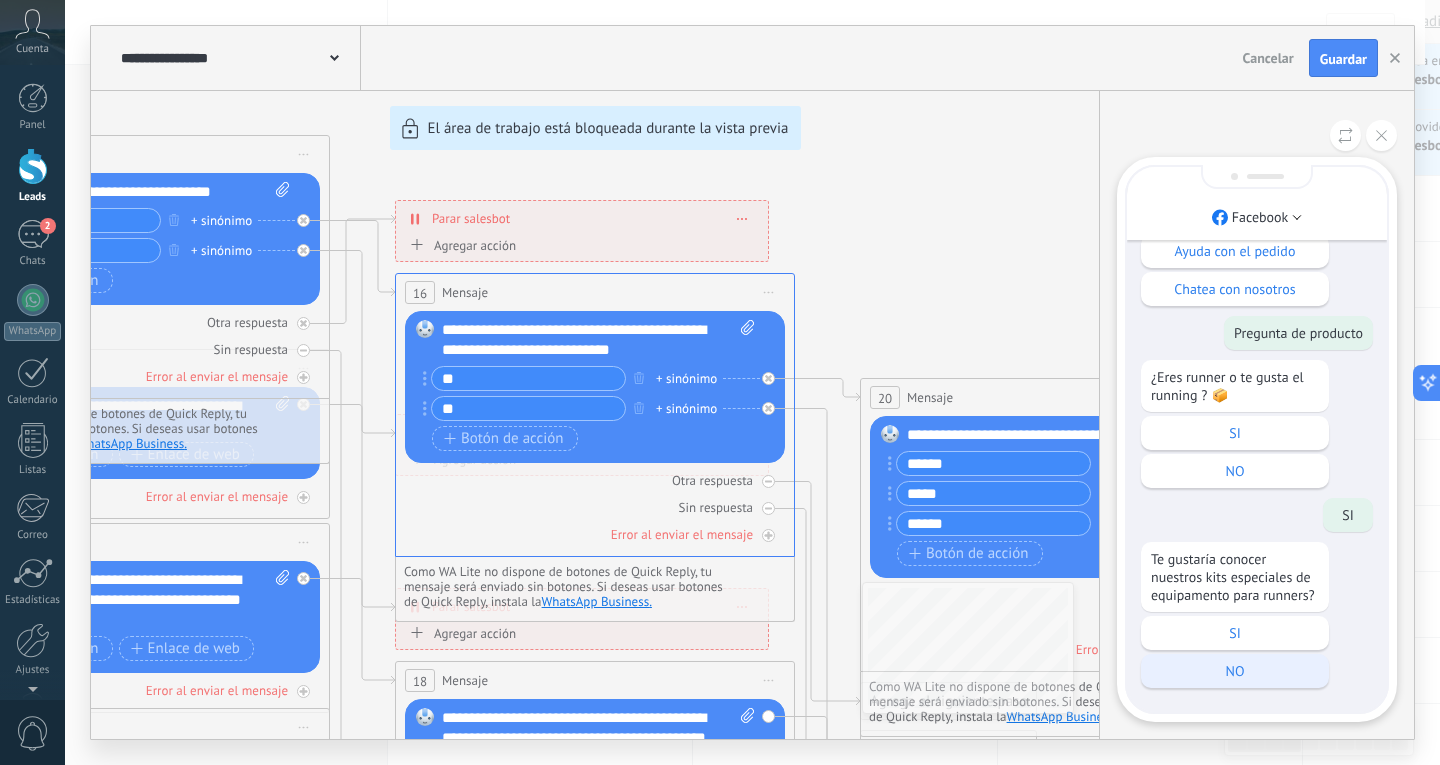 click on "NO" at bounding box center [1235, 671] 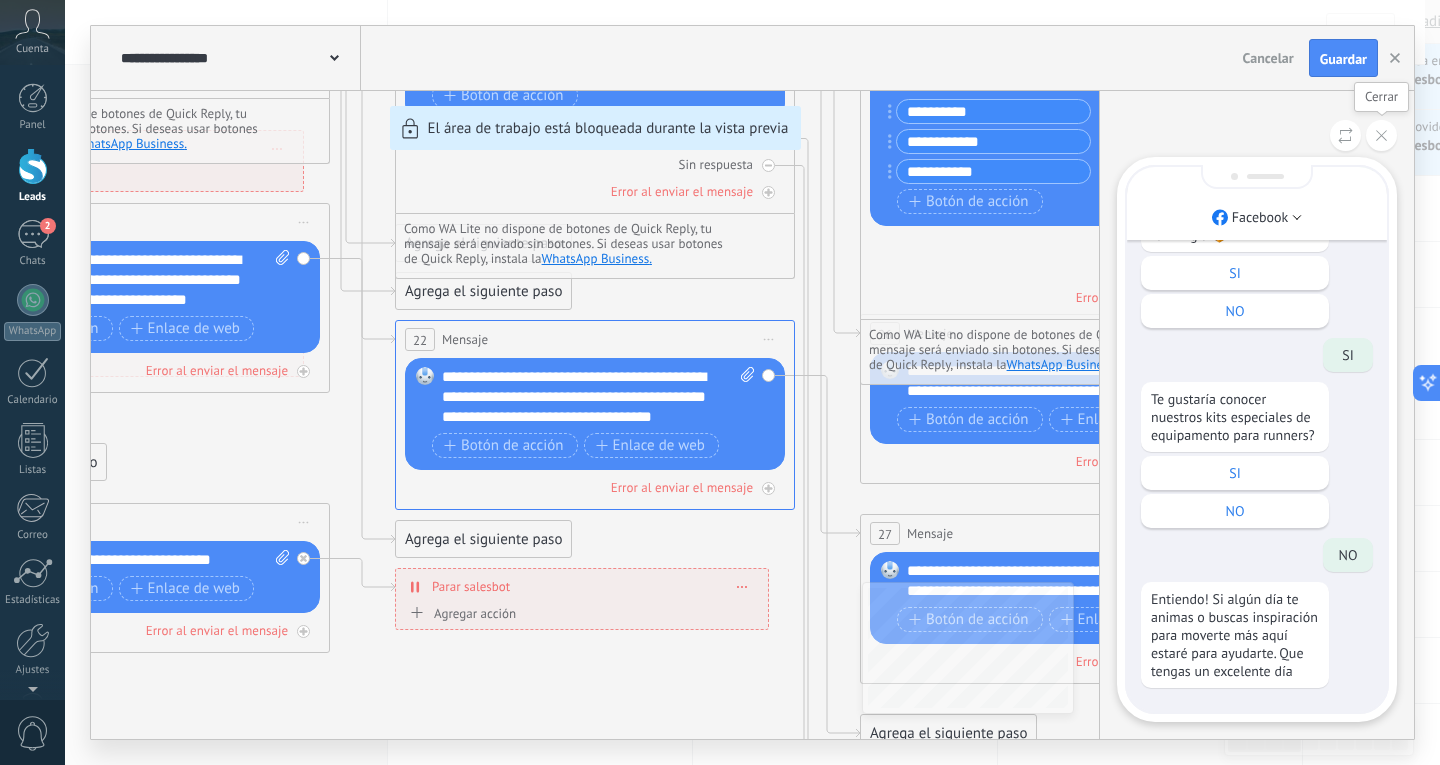 click 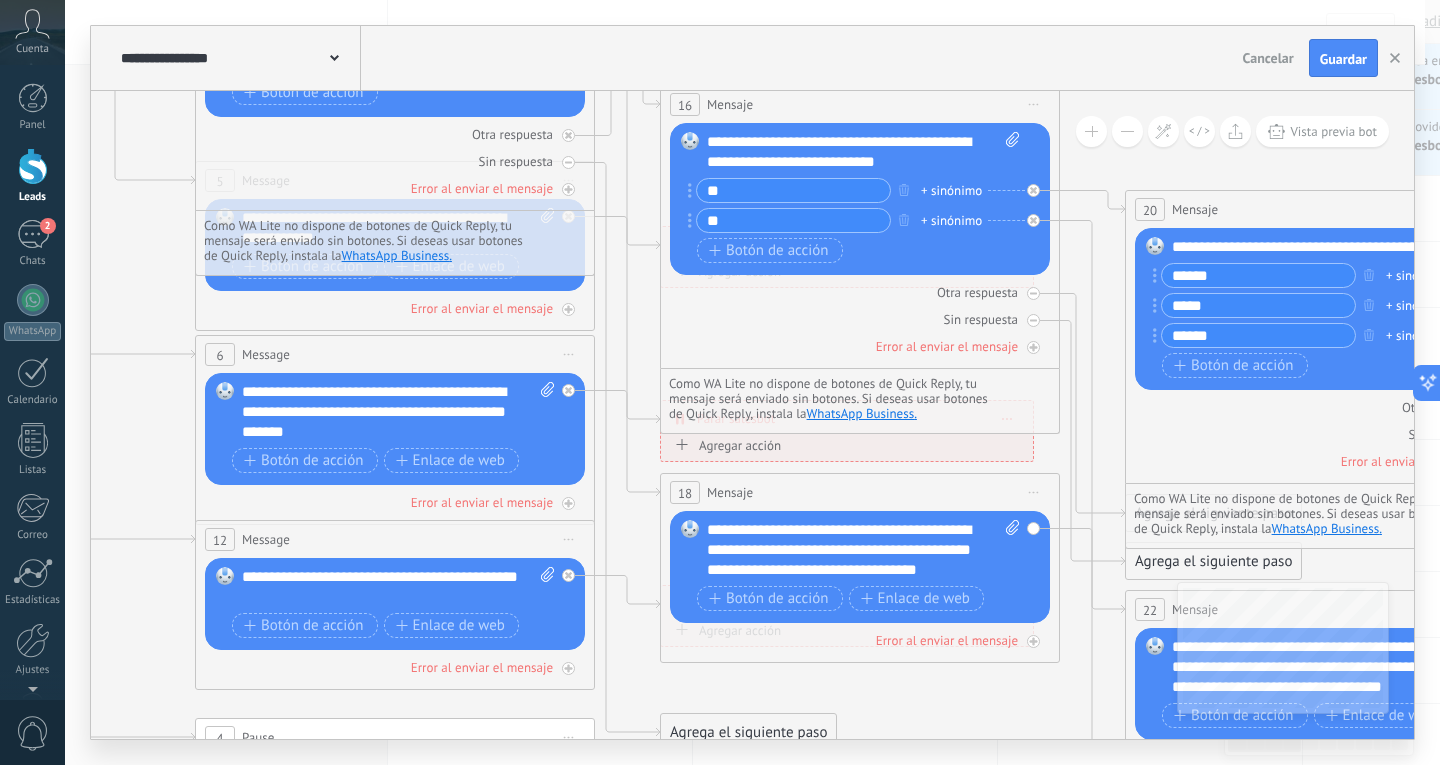 drag, startPoint x: 262, startPoint y: 658, endPoint x: 1065, endPoint y: 645, distance: 803.1052 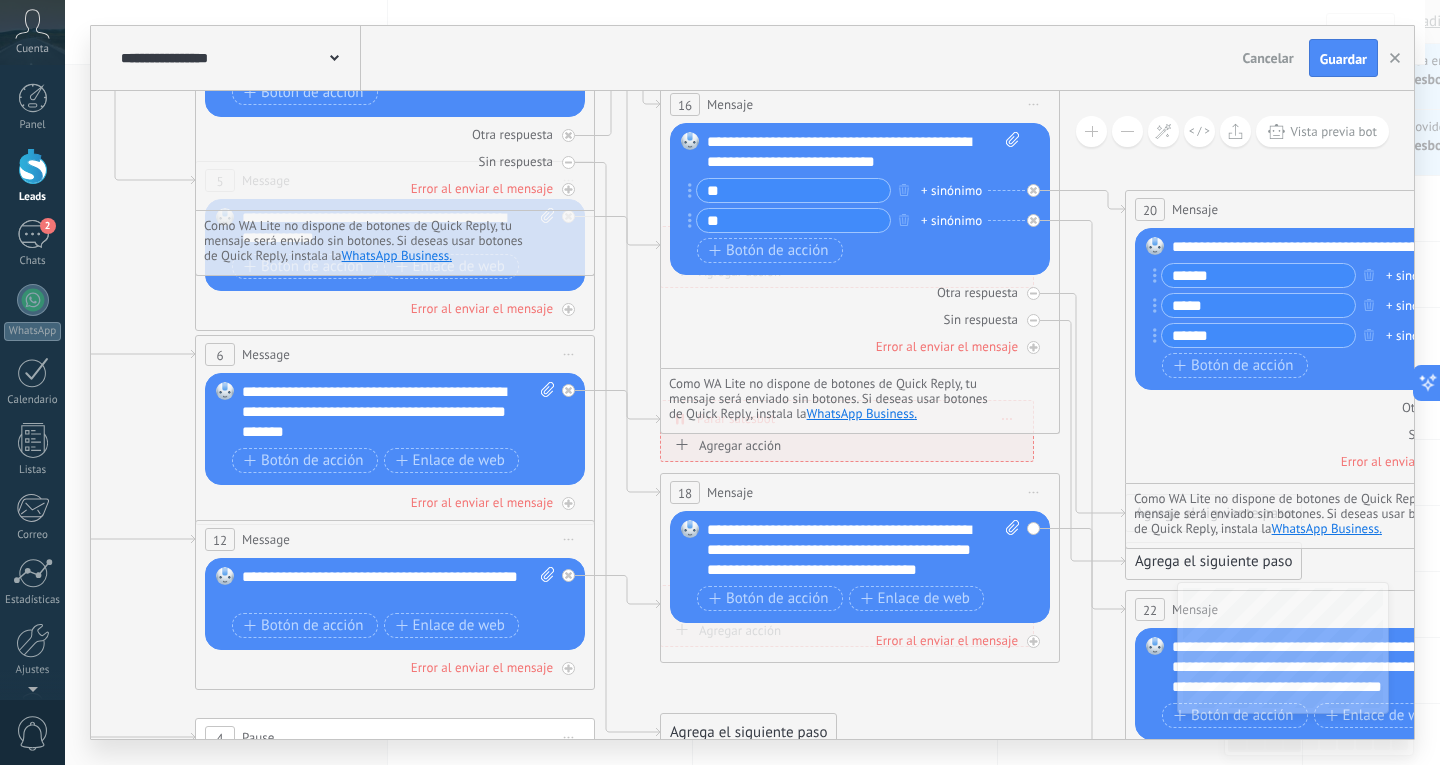 click 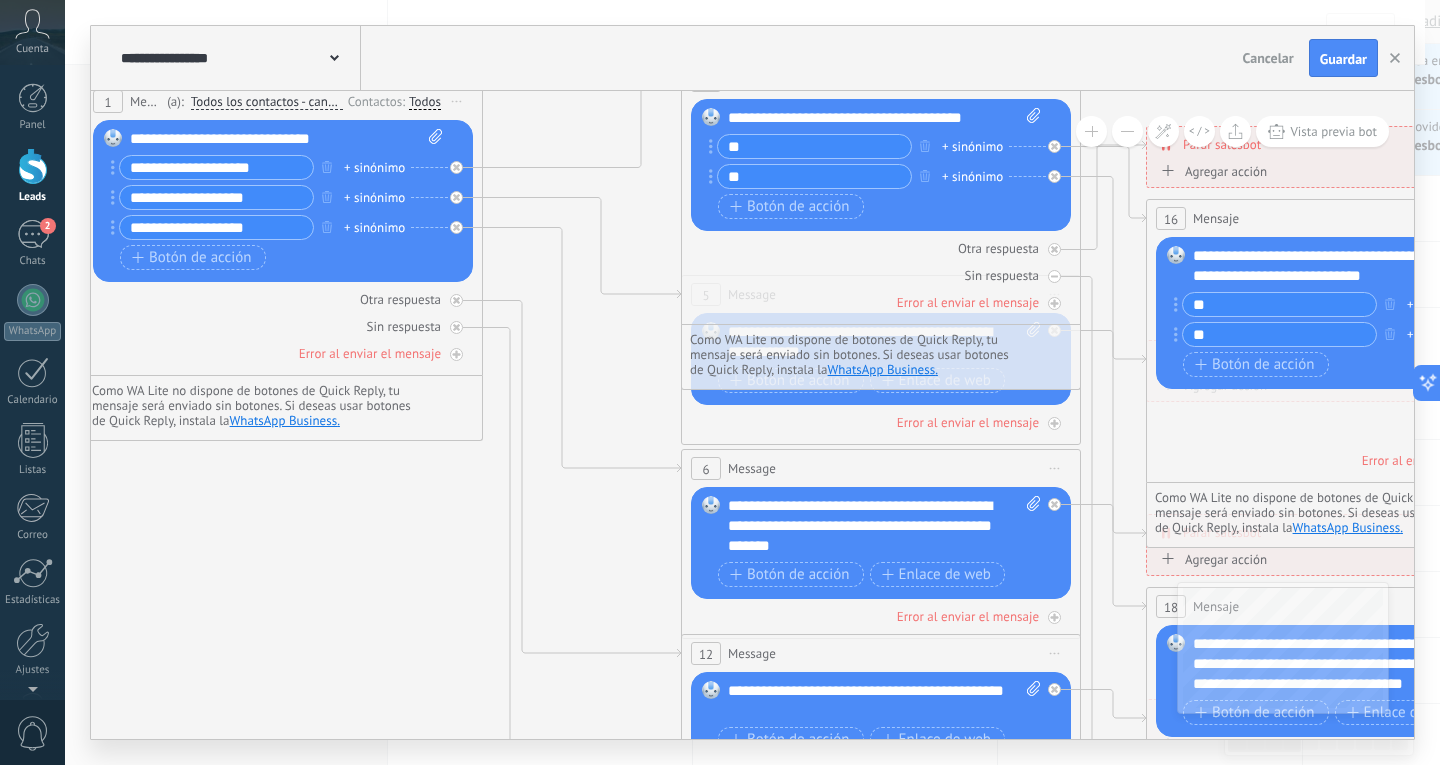drag, startPoint x: 172, startPoint y: 398, endPoint x: 586, endPoint y: 554, distance: 442.4161 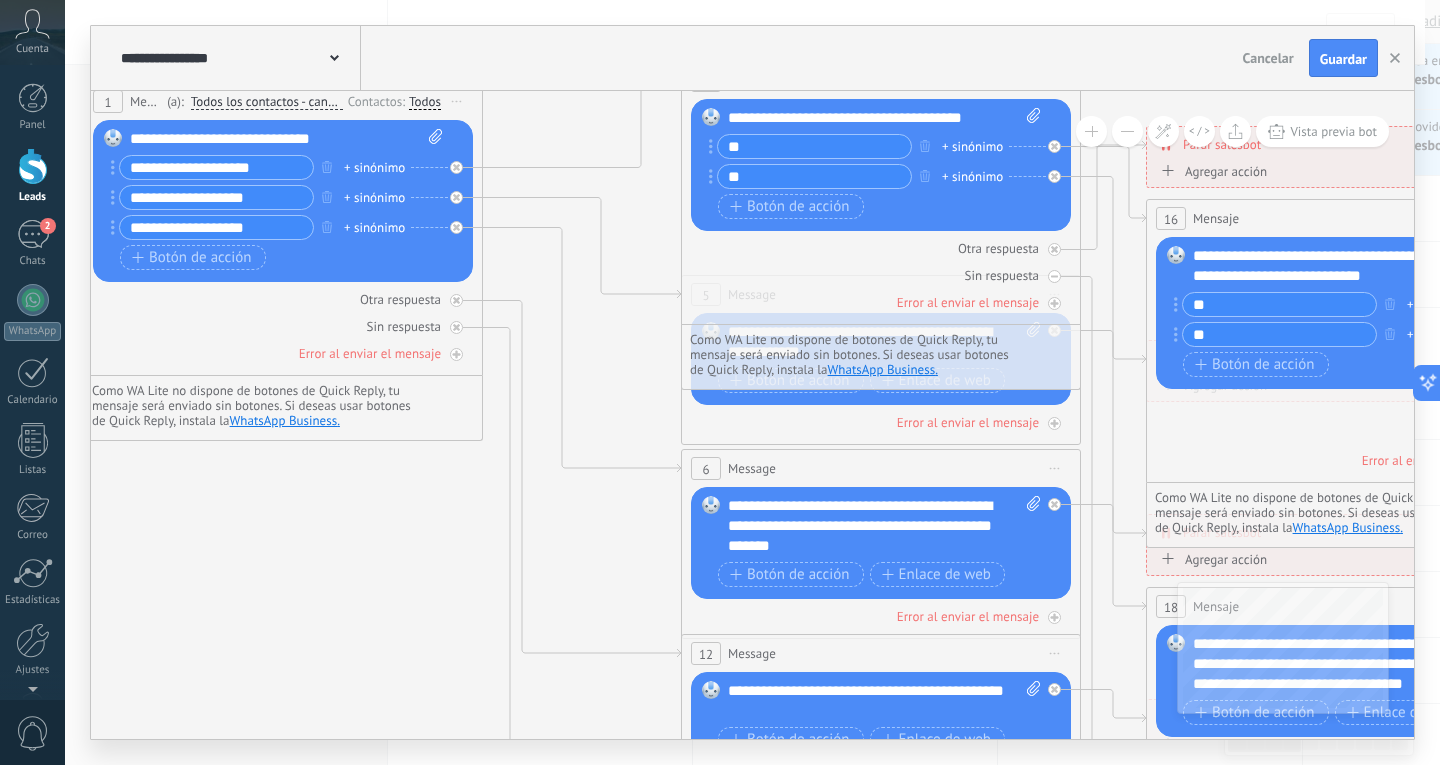 click 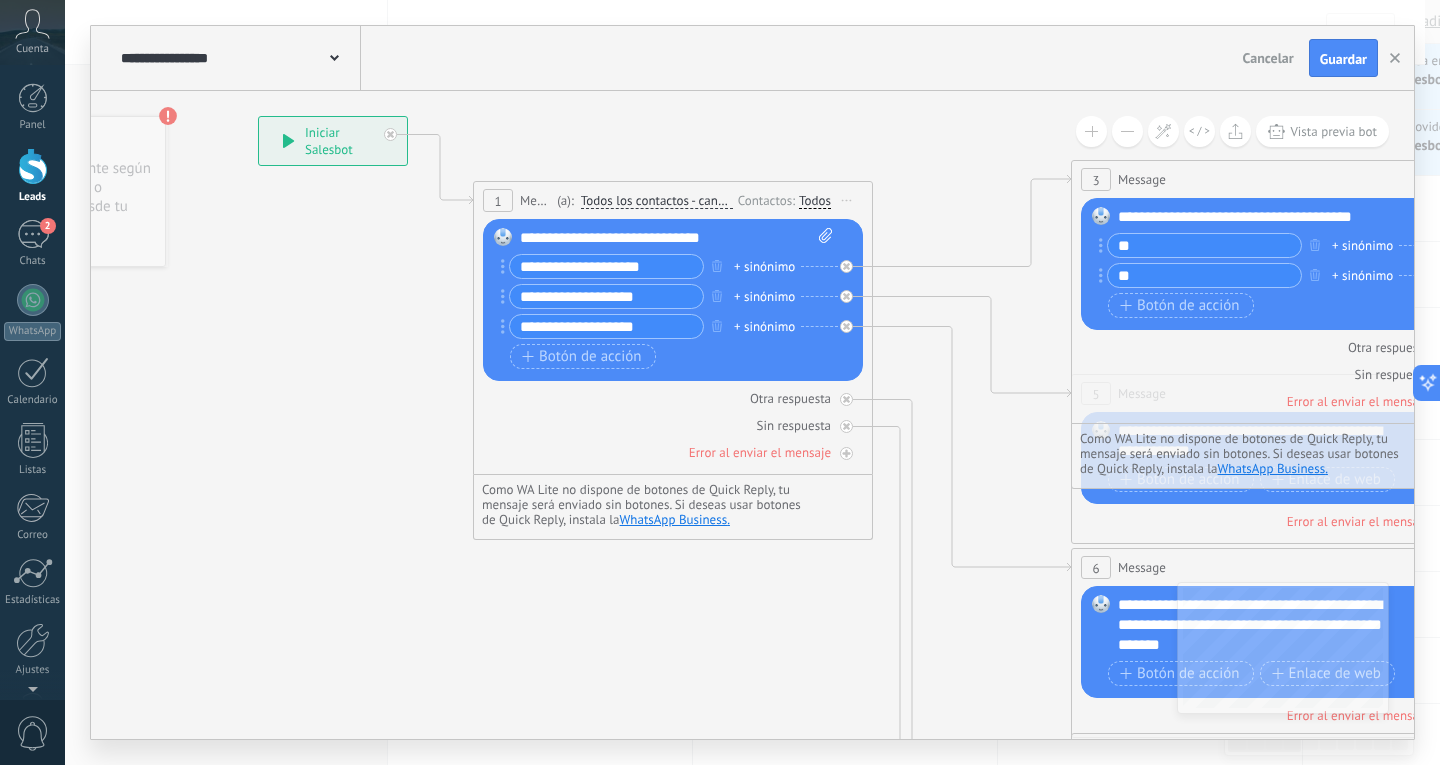 drag, startPoint x: 553, startPoint y: 137, endPoint x: 943, endPoint y: 236, distance: 402.36923 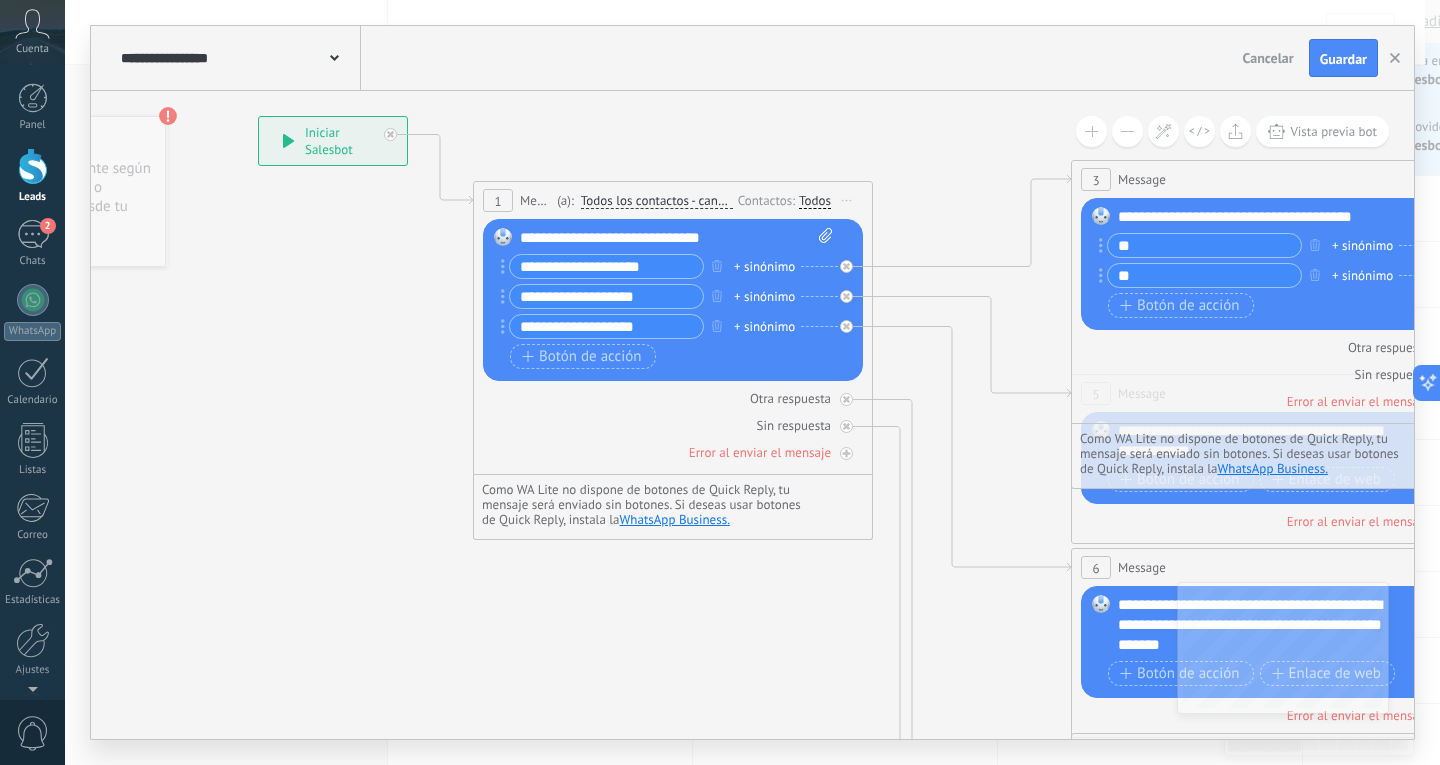 click 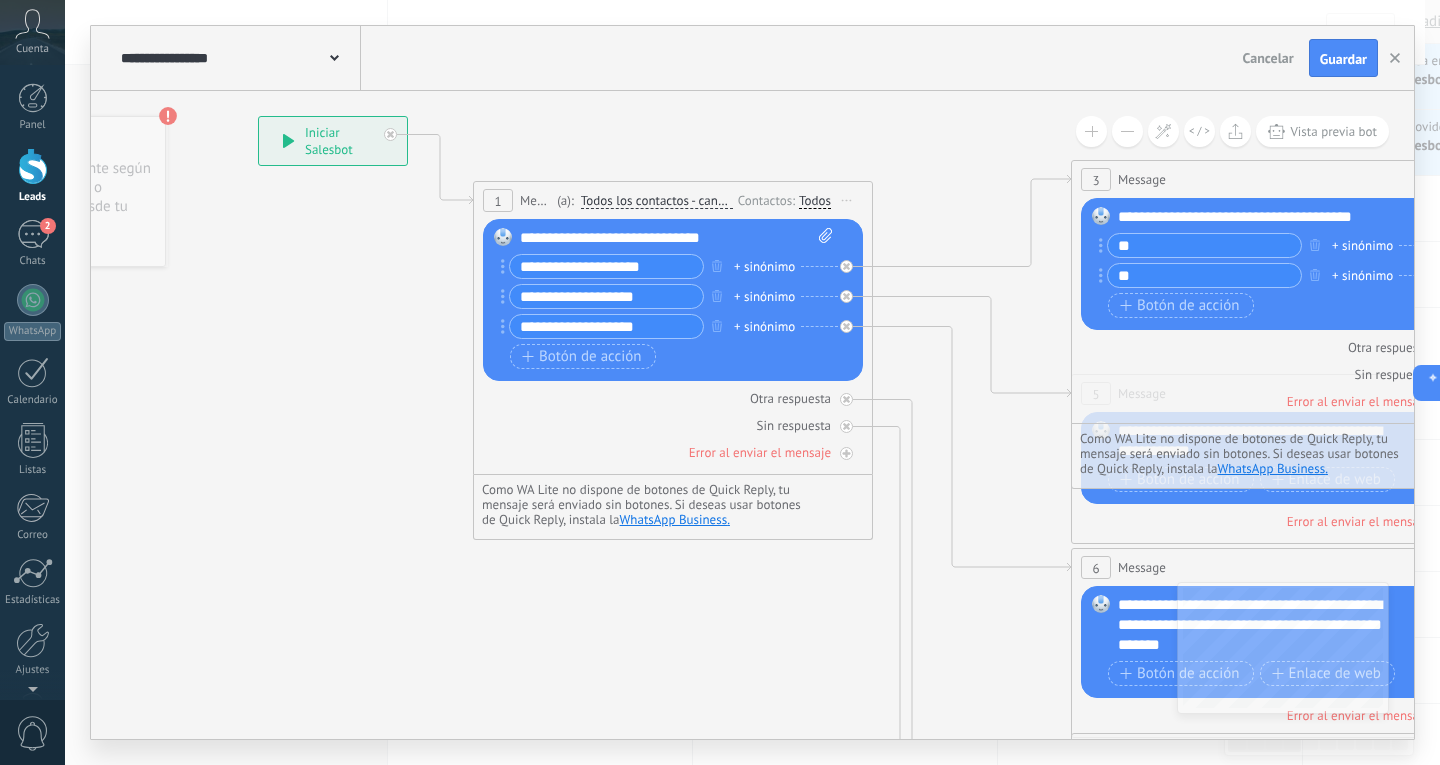 click on "**********" at bounding box center [606, 266] 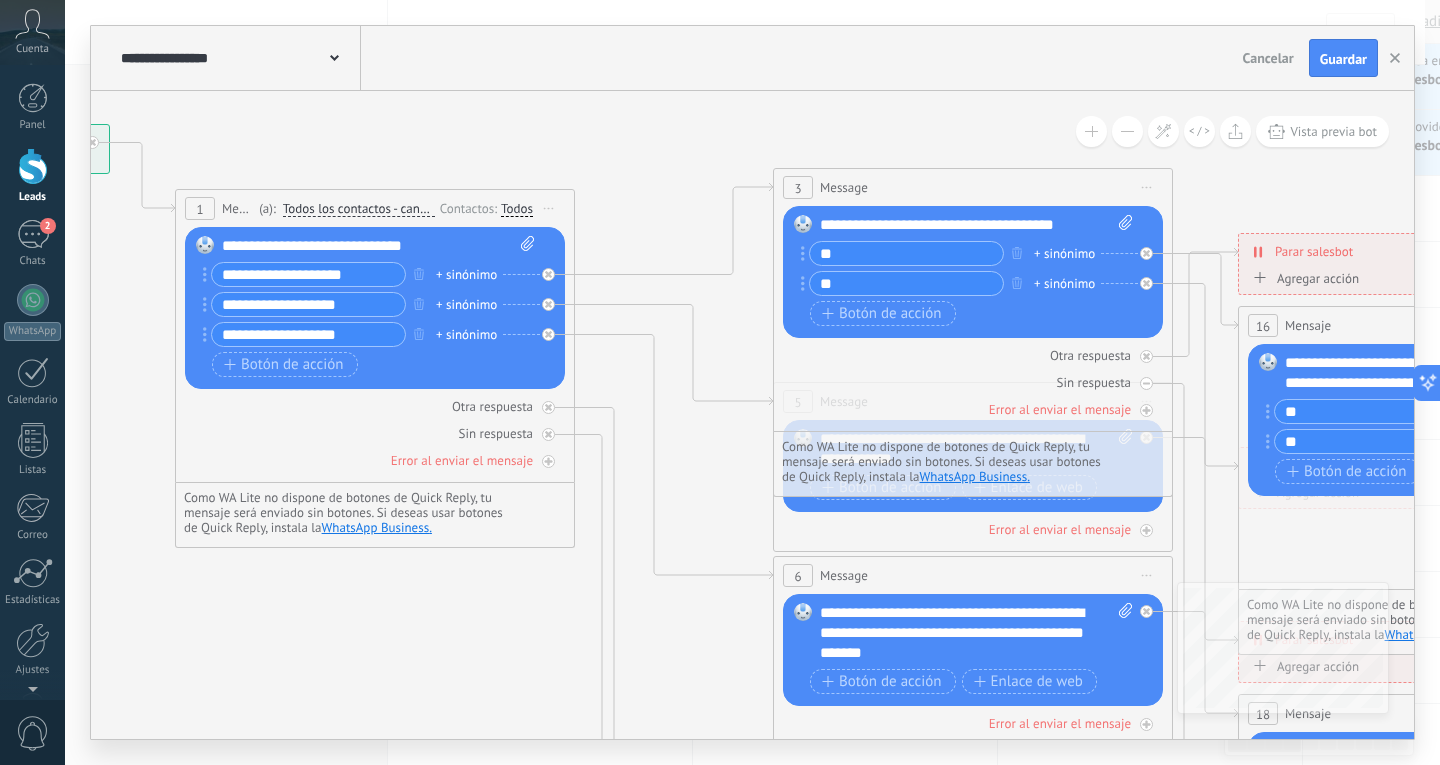 drag, startPoint x: 938, startPoint y: 232, endPoint x: 527, endPoint y: 224, distance: 411.07785 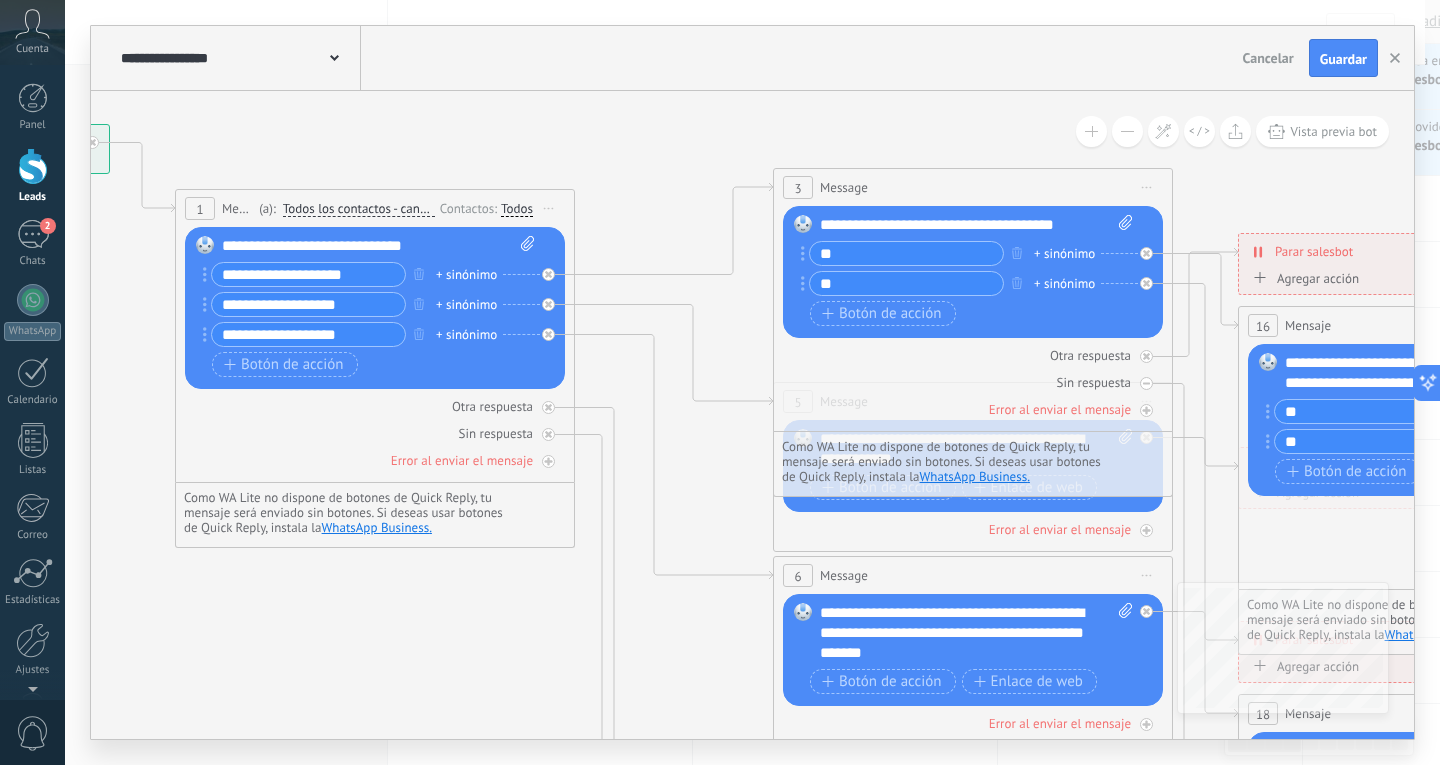 click 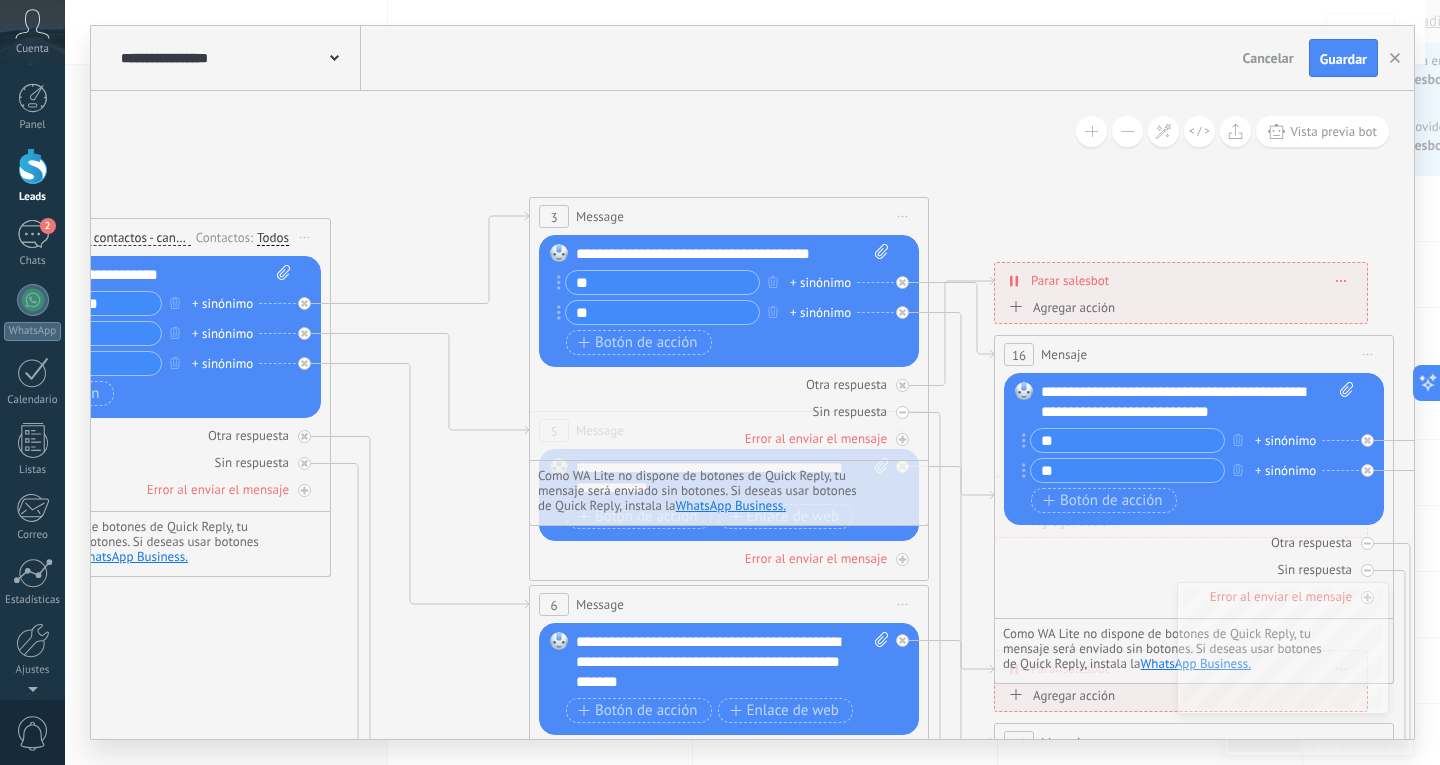 drag, startPoint x: 894, startPoint y: 124, endPoint x: 753, endPoint y: 171, distance: 148.62704 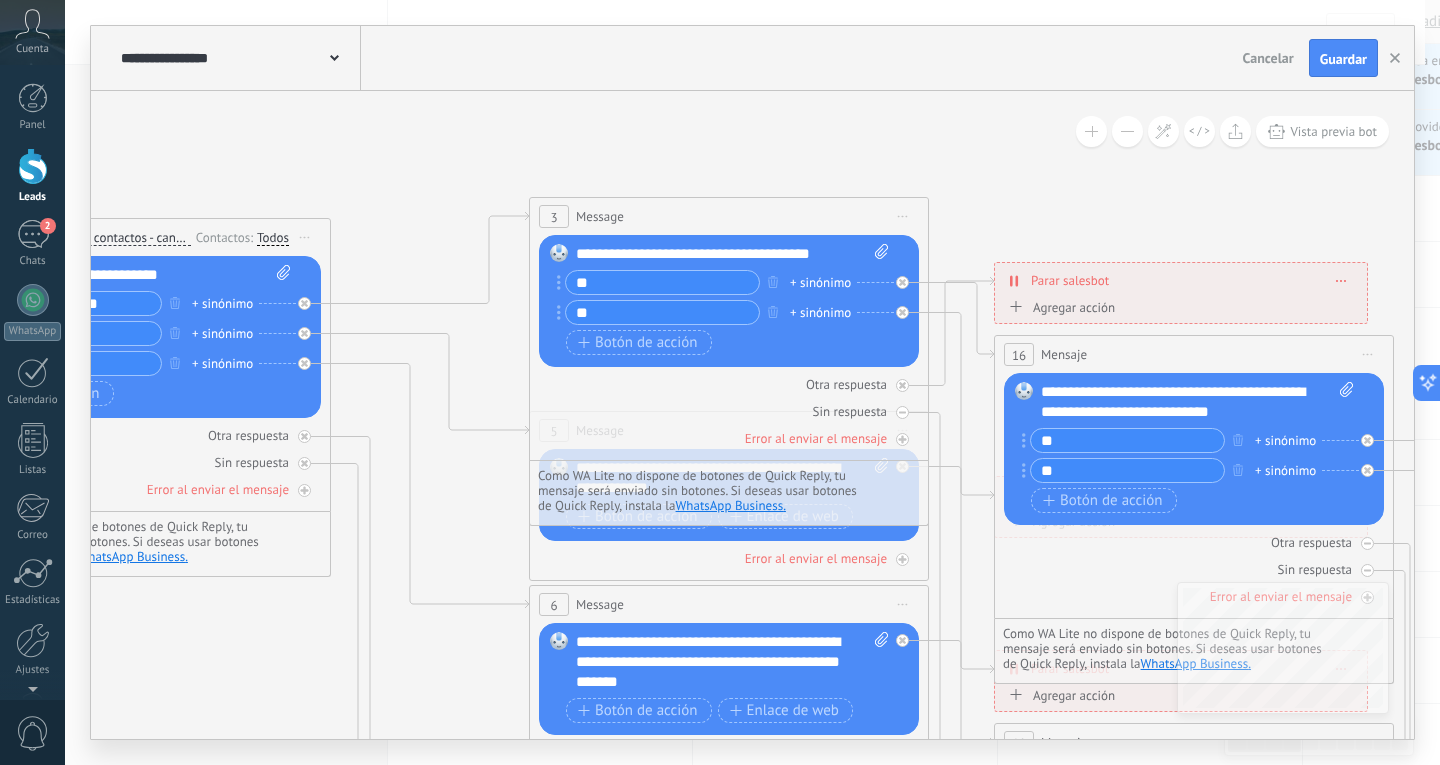click 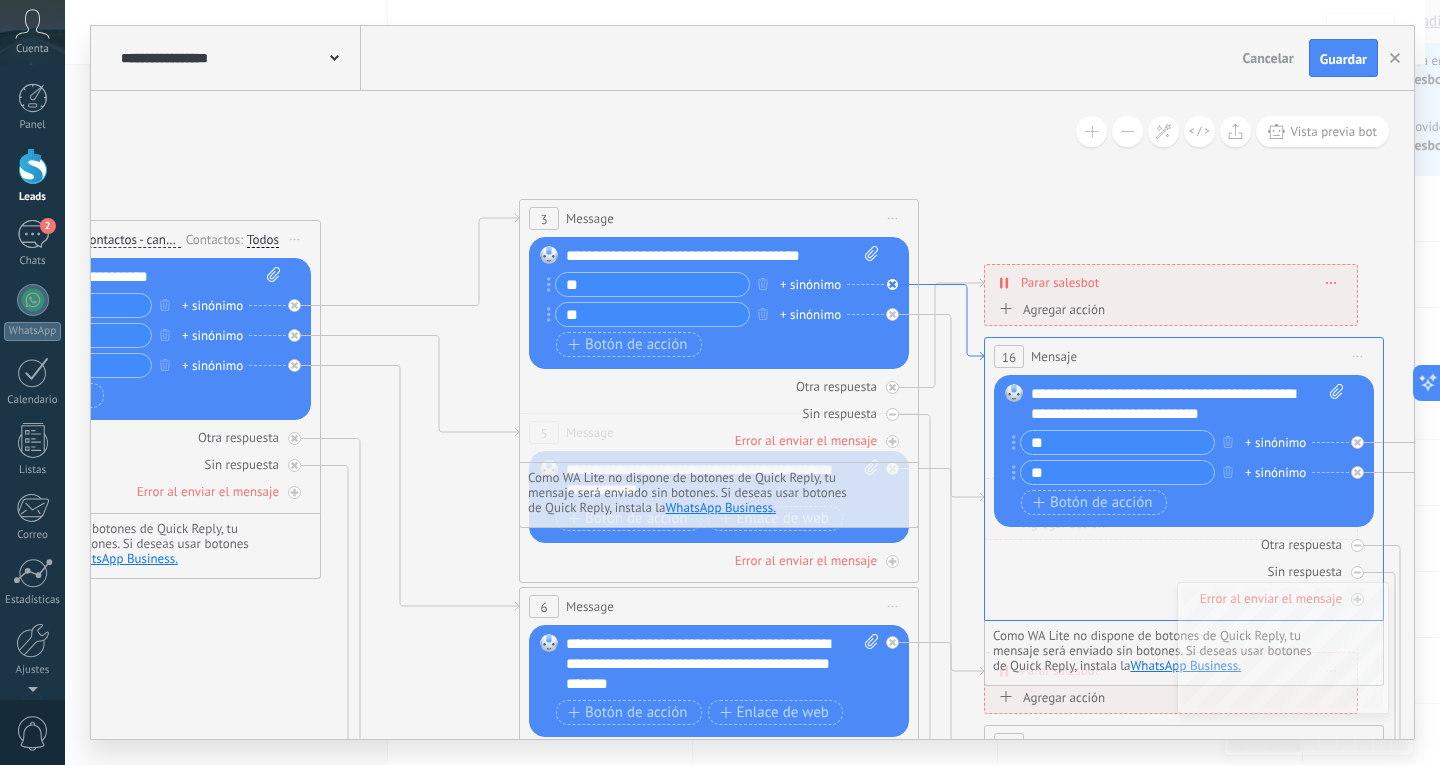 click 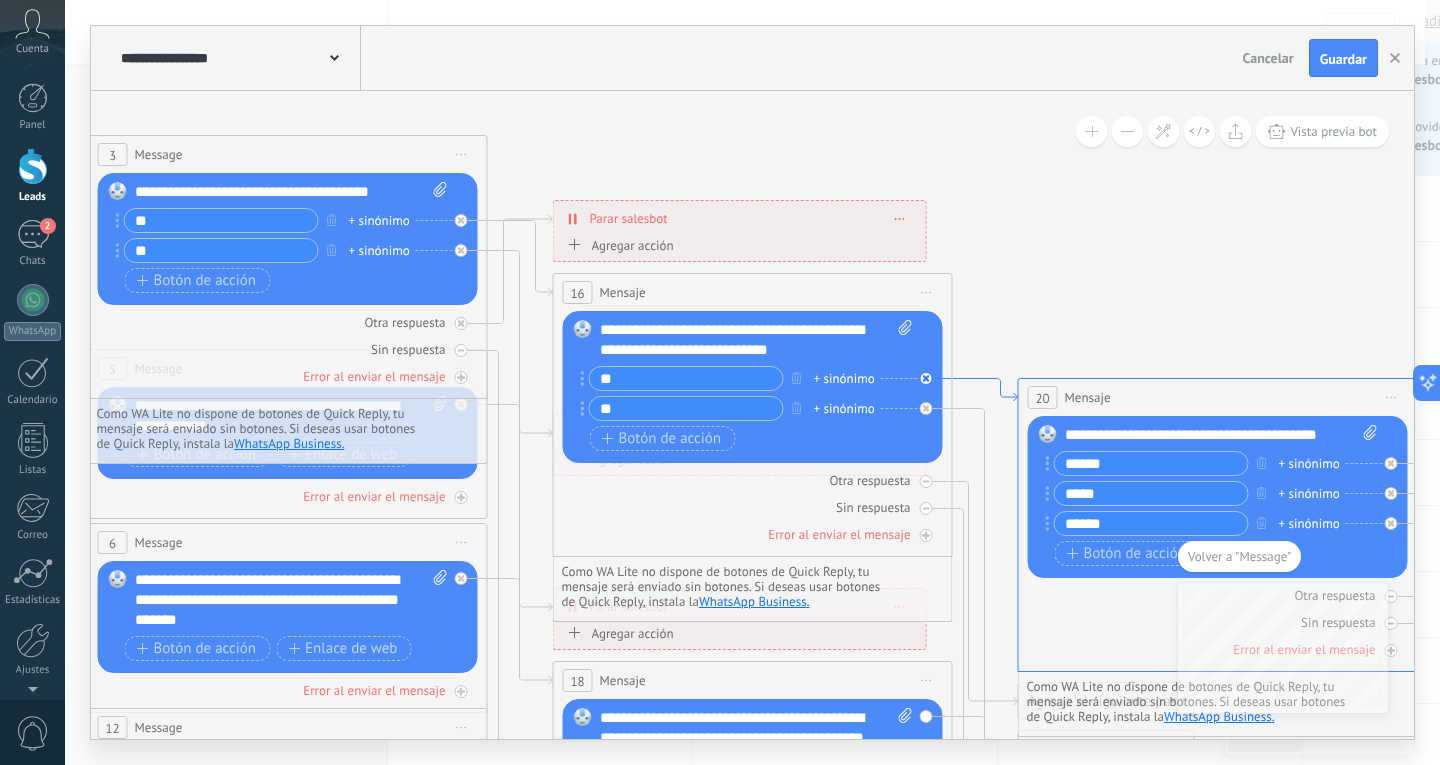 click 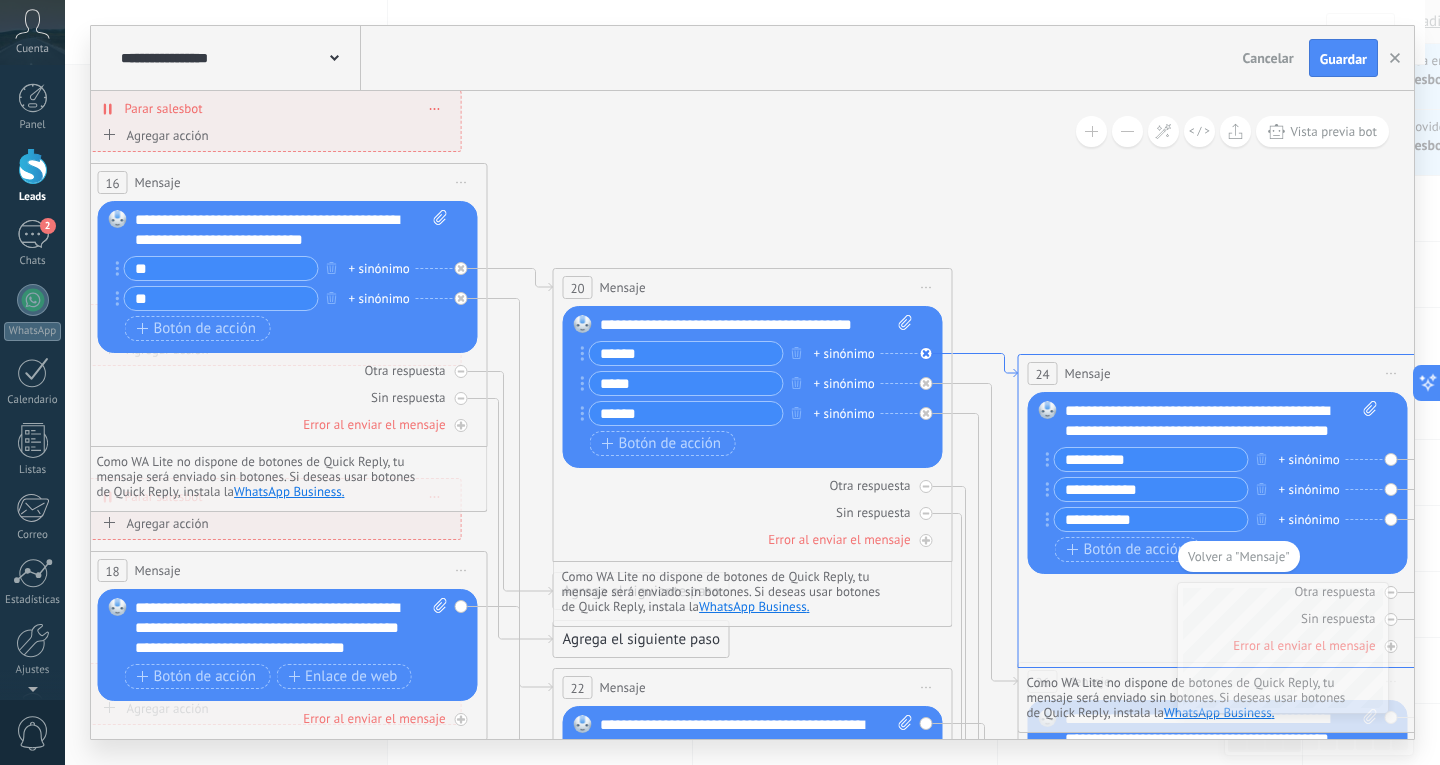 click 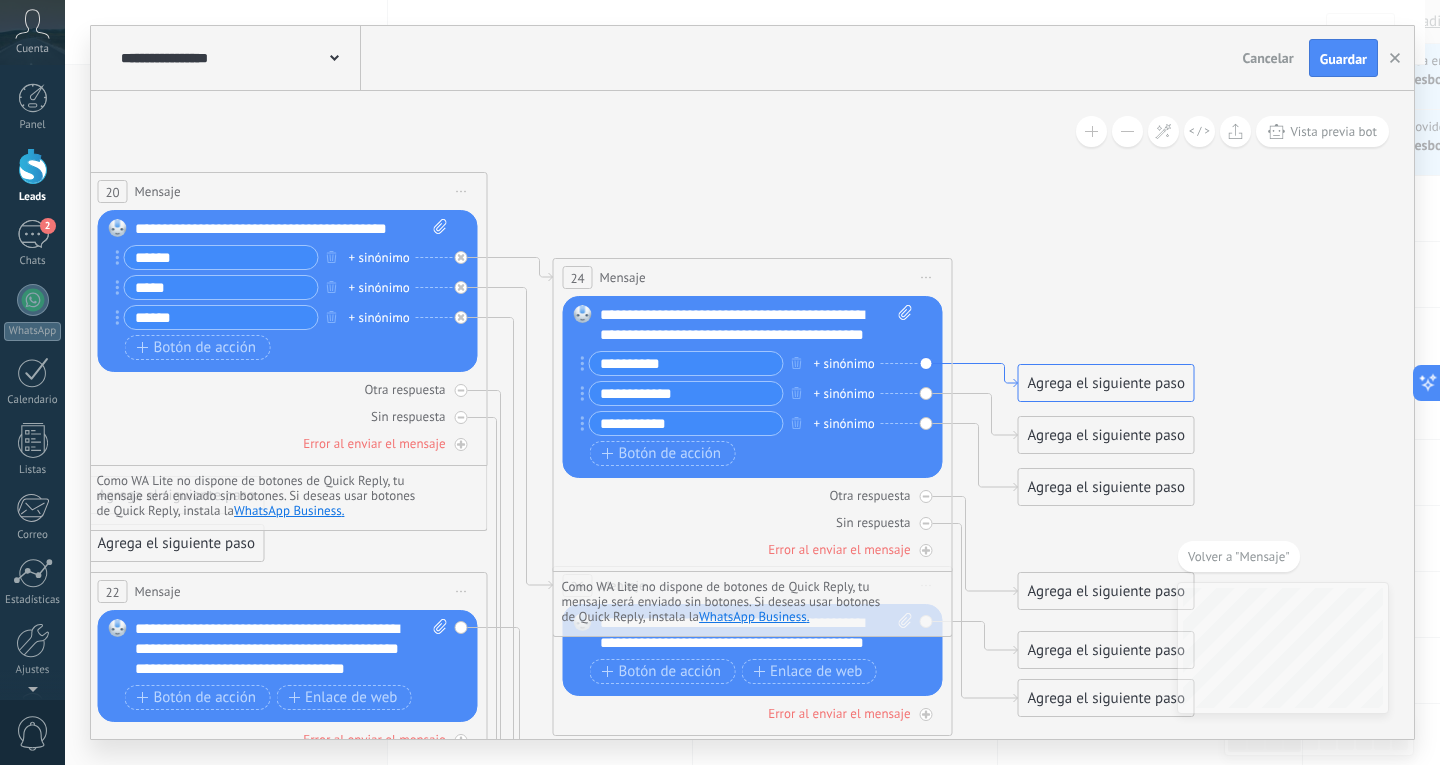 click 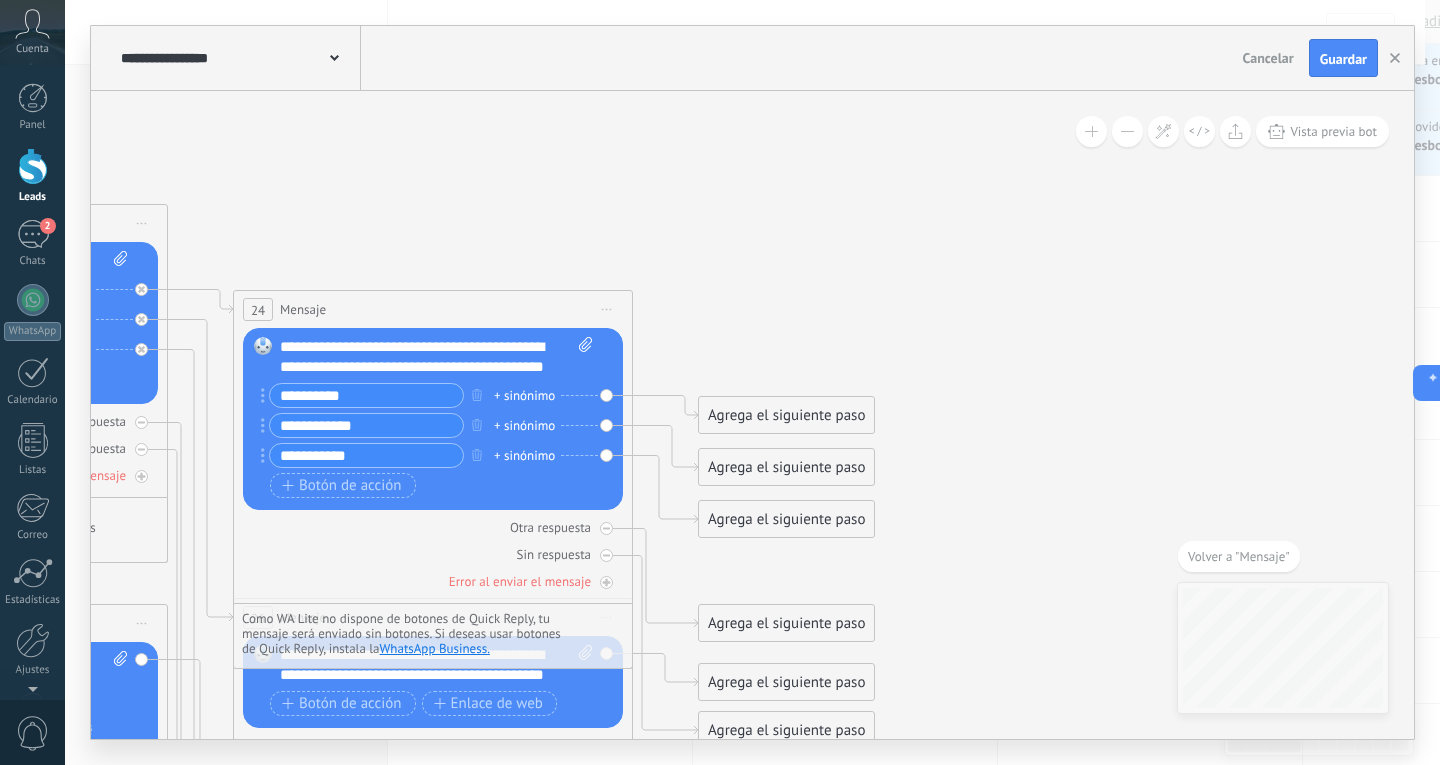 click on "Agrega el siguiente paso" at bounding box center (786, 415) 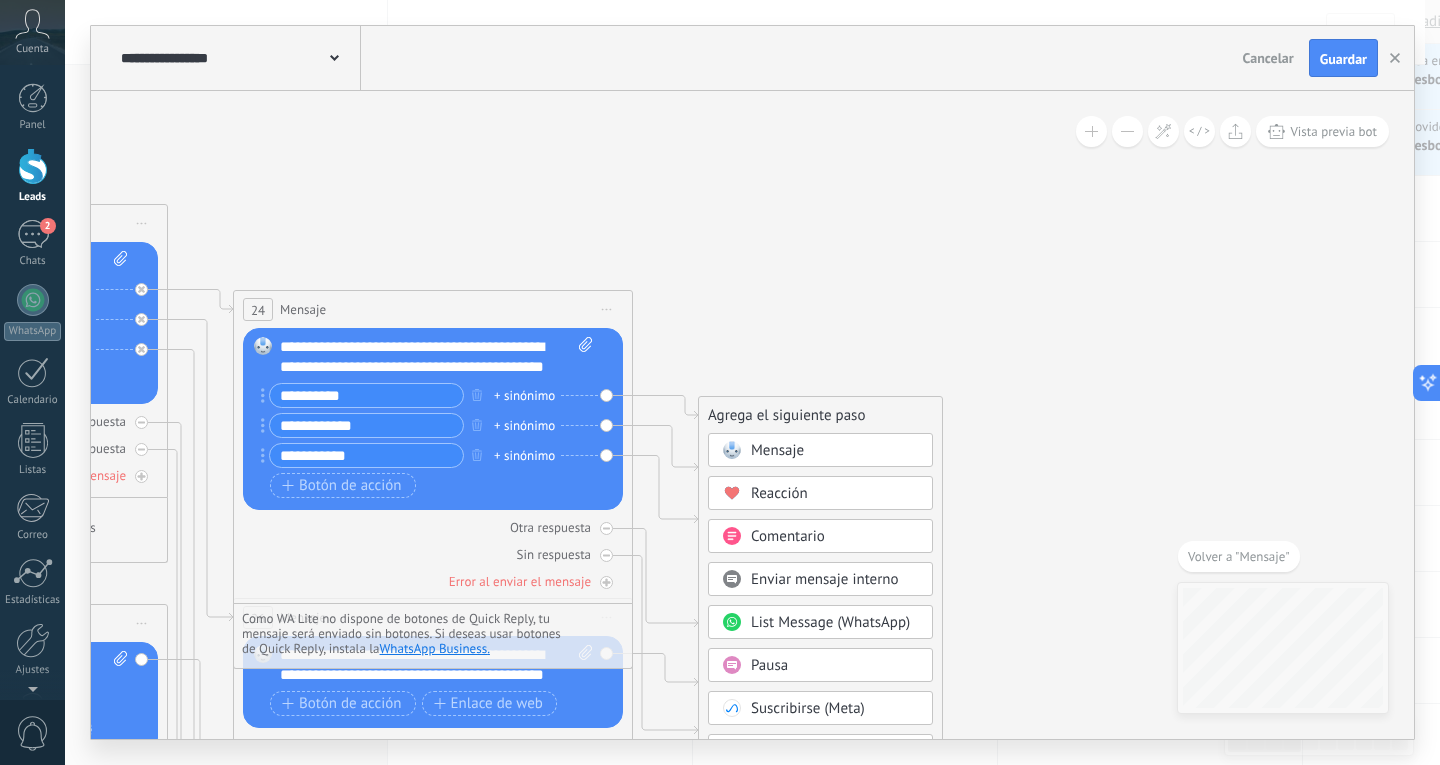 click on "Mensaje" at bounding box center [835, 451] 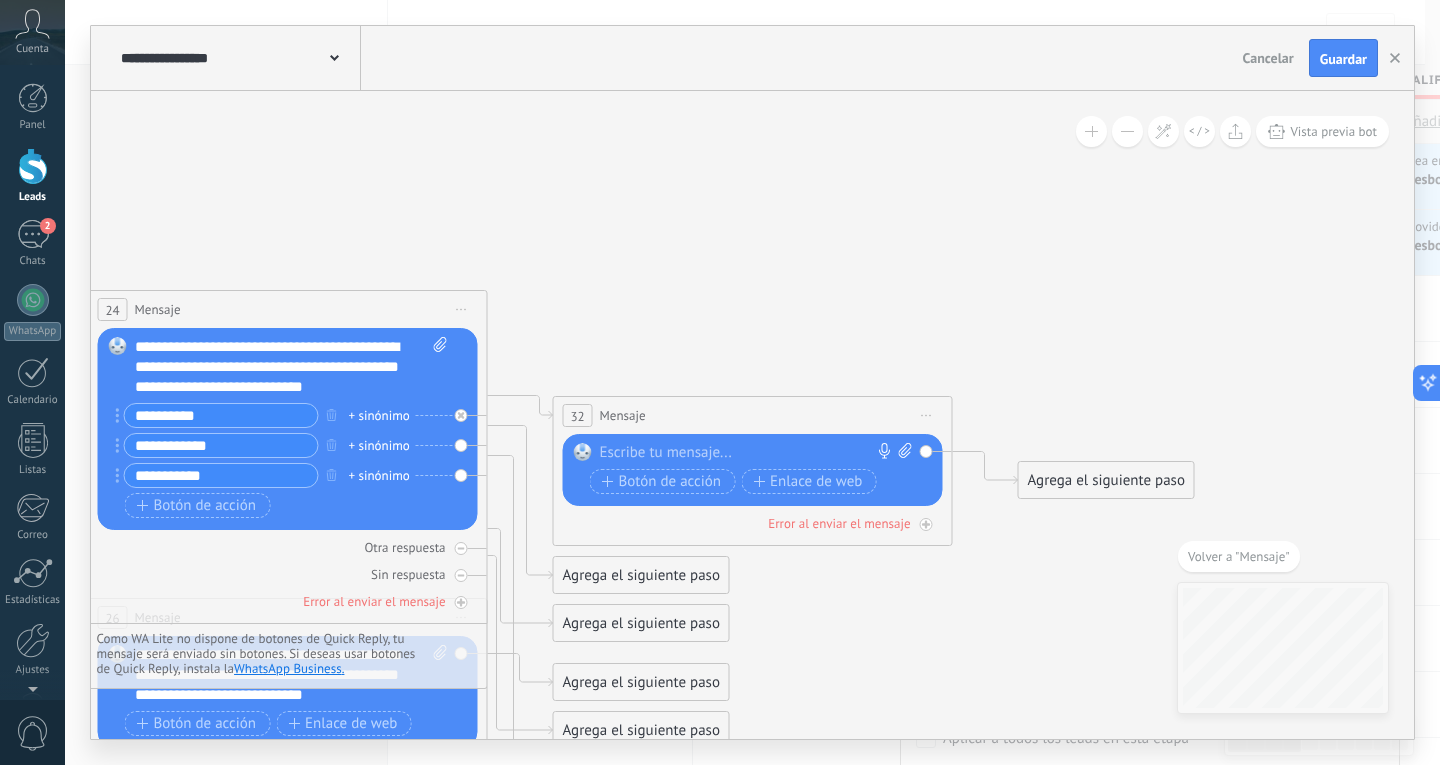 click at bounding box center (748, 453) 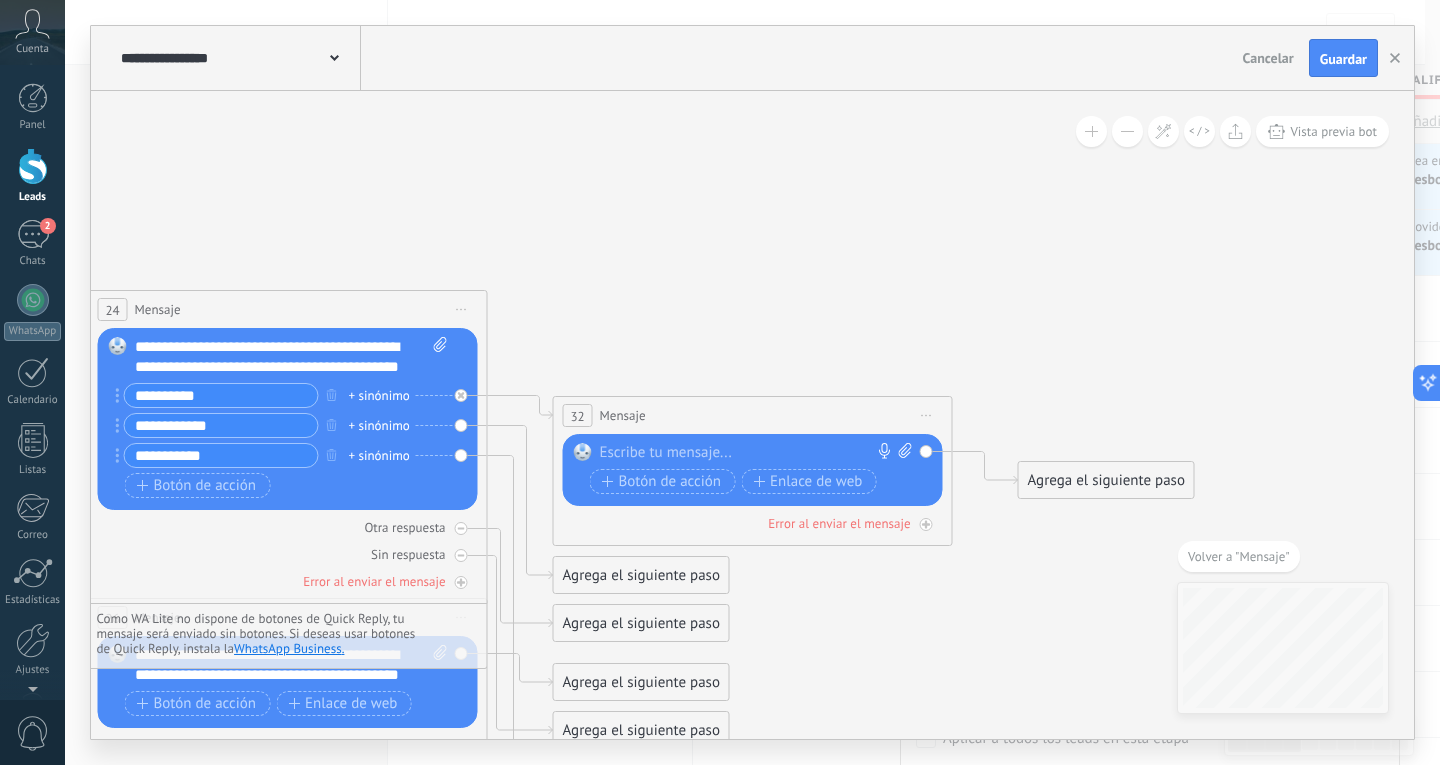 scroll, scrollTop: 100, scrollLeft: 0, axis: vertical 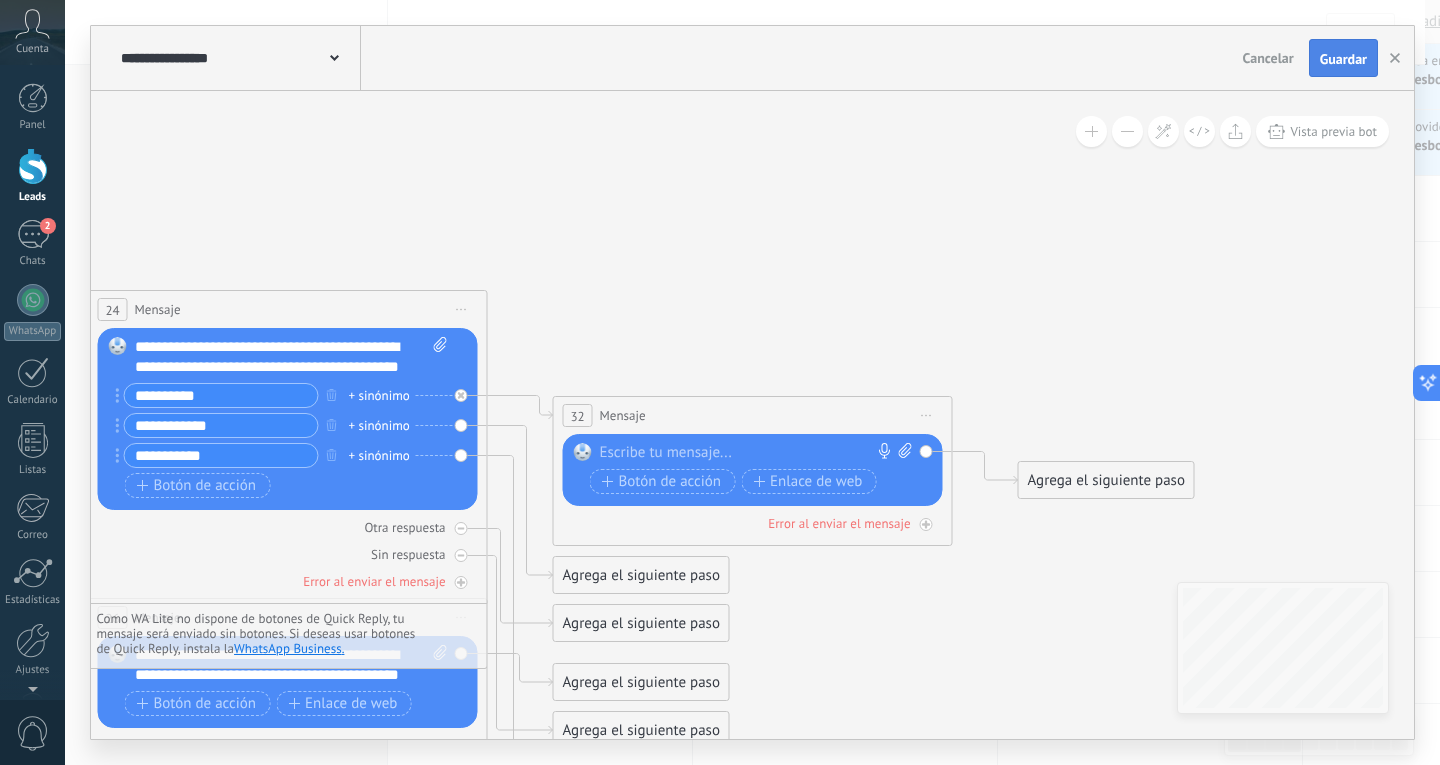click on "Guardar" at bounding box center (1343, 58) 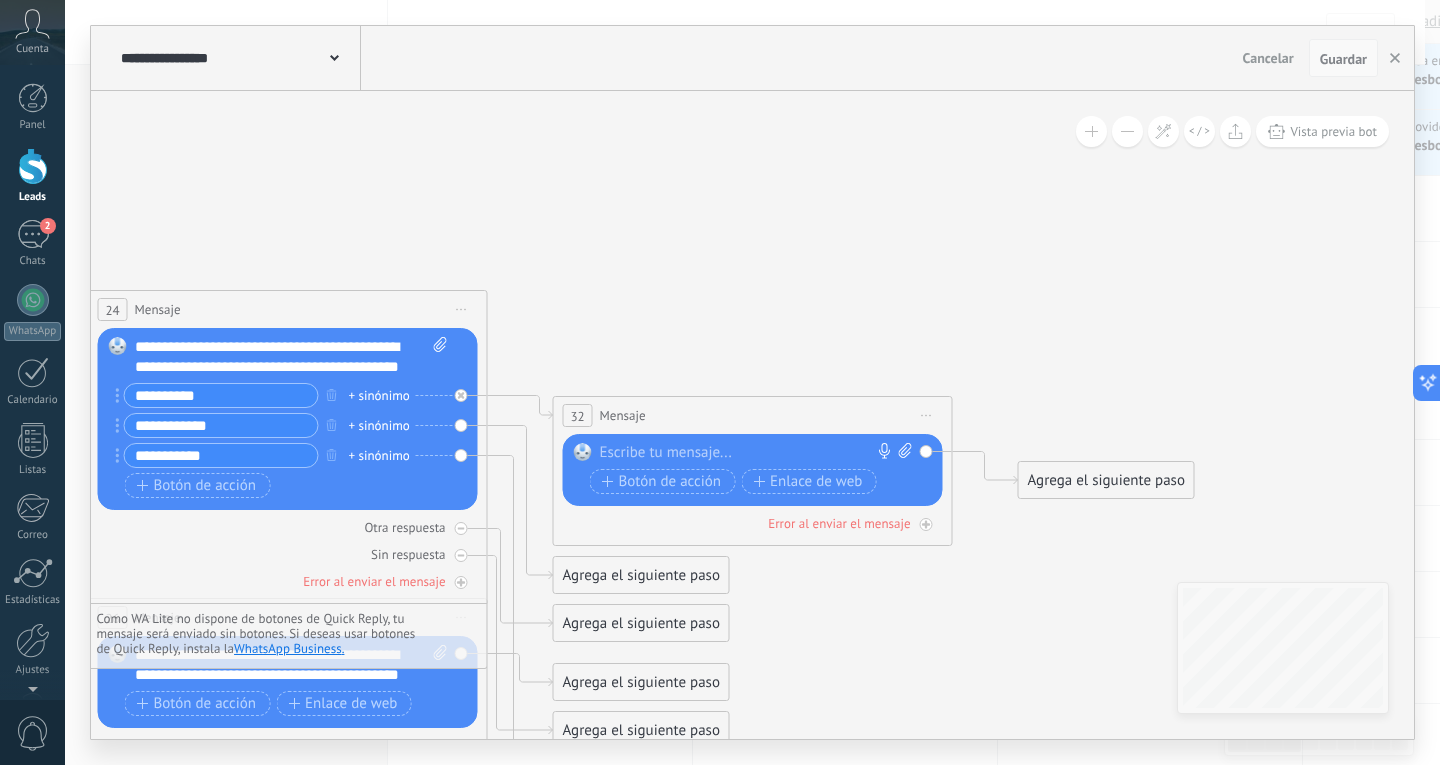 click on "Guardar" at bounding box center (1343, 59) 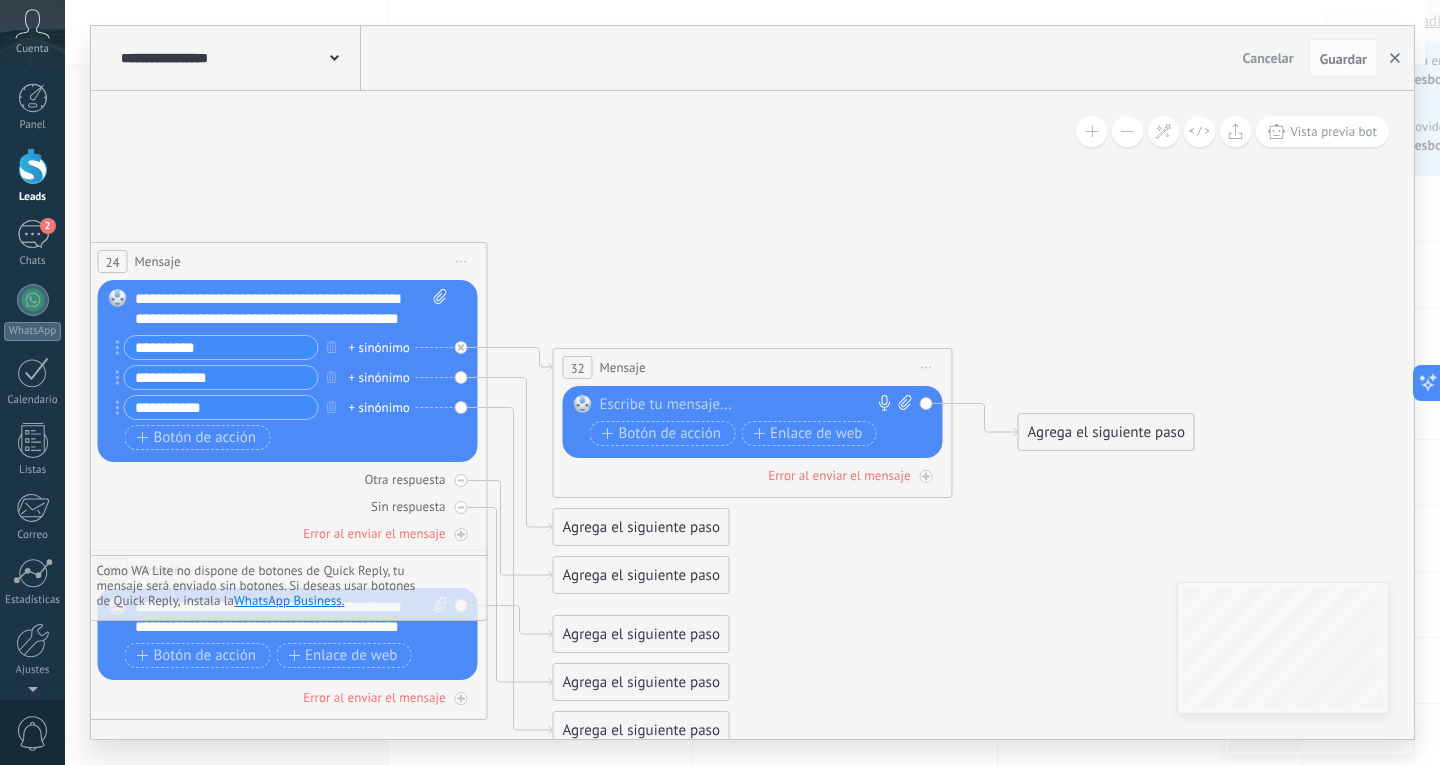 click at bounding box center (1395, 58) 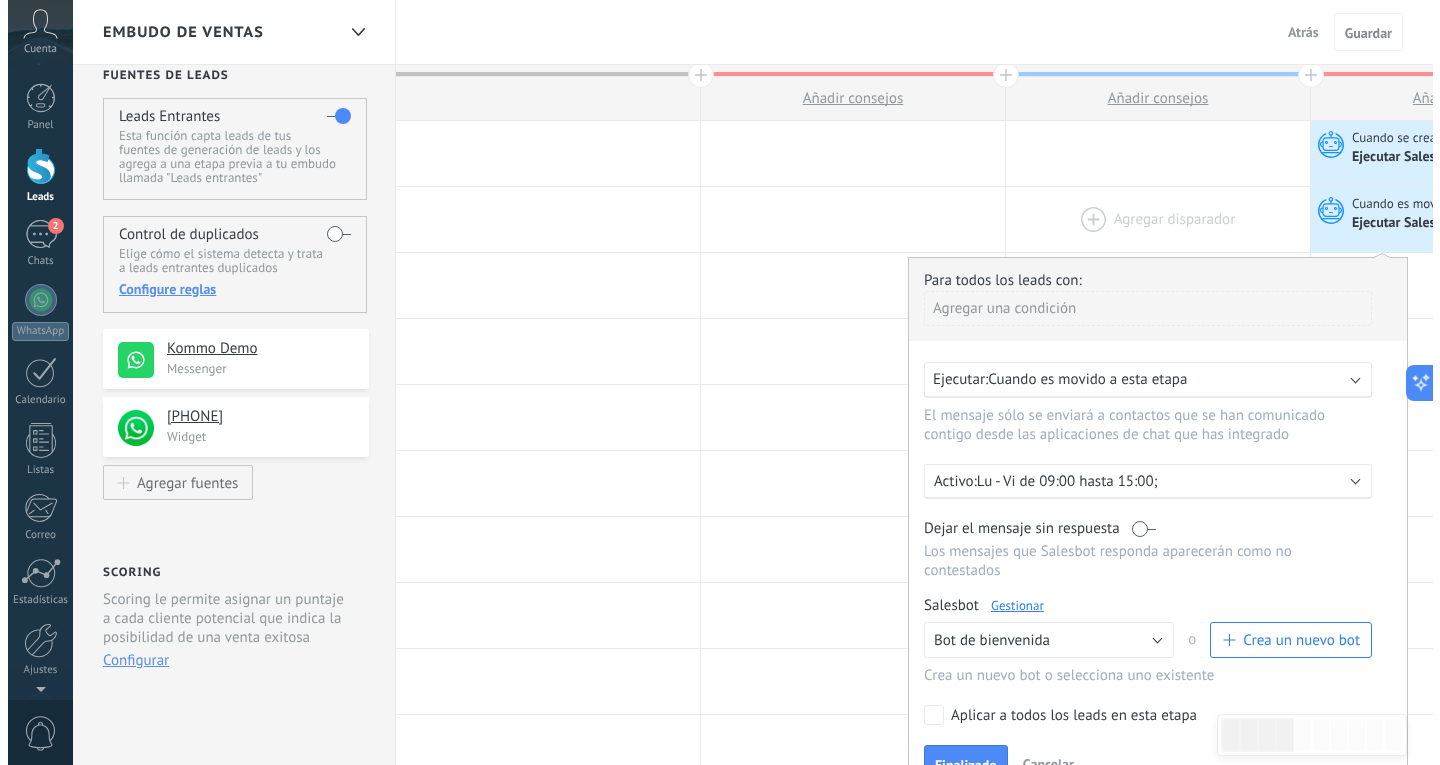 scroll, scrollTop: 0, scrollLeft: 0, axis: both 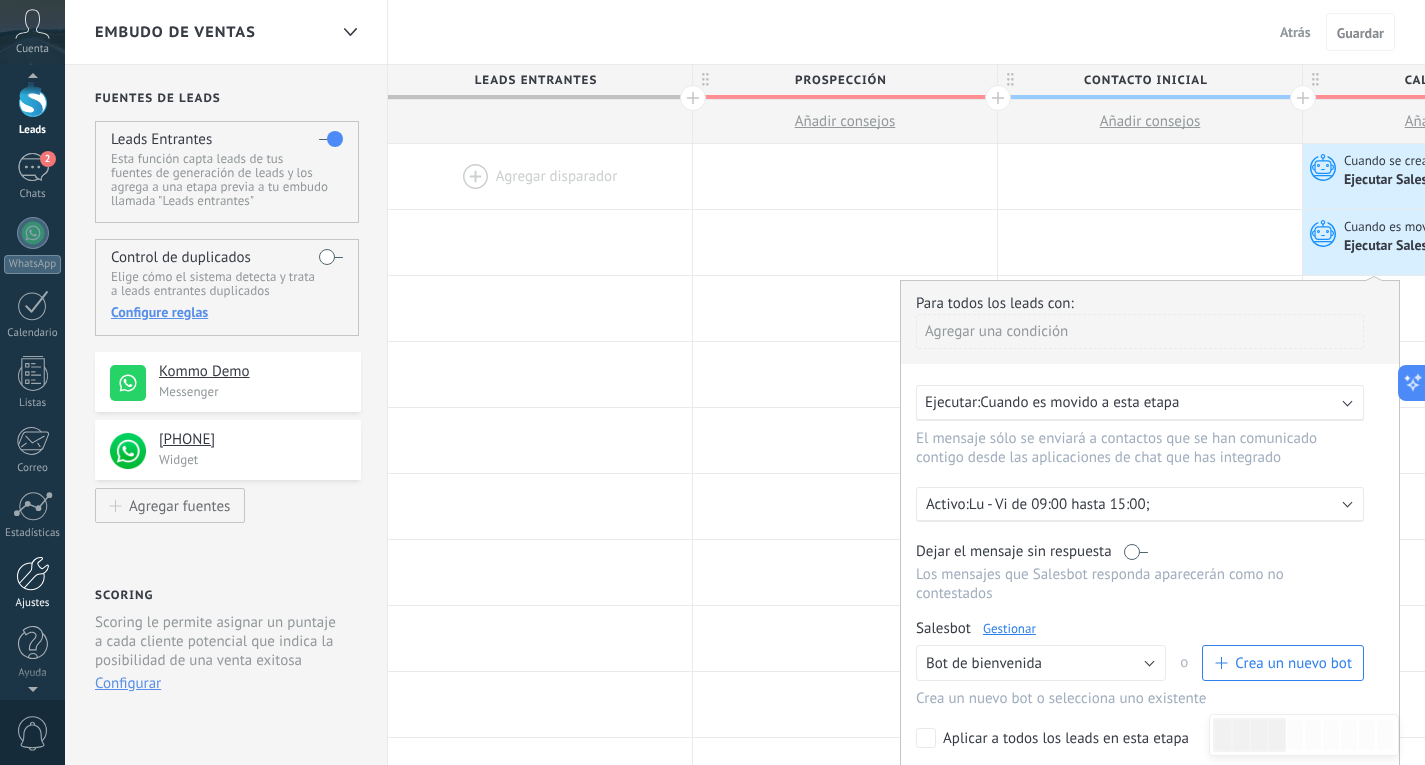 click at bounding box center [33, 573] 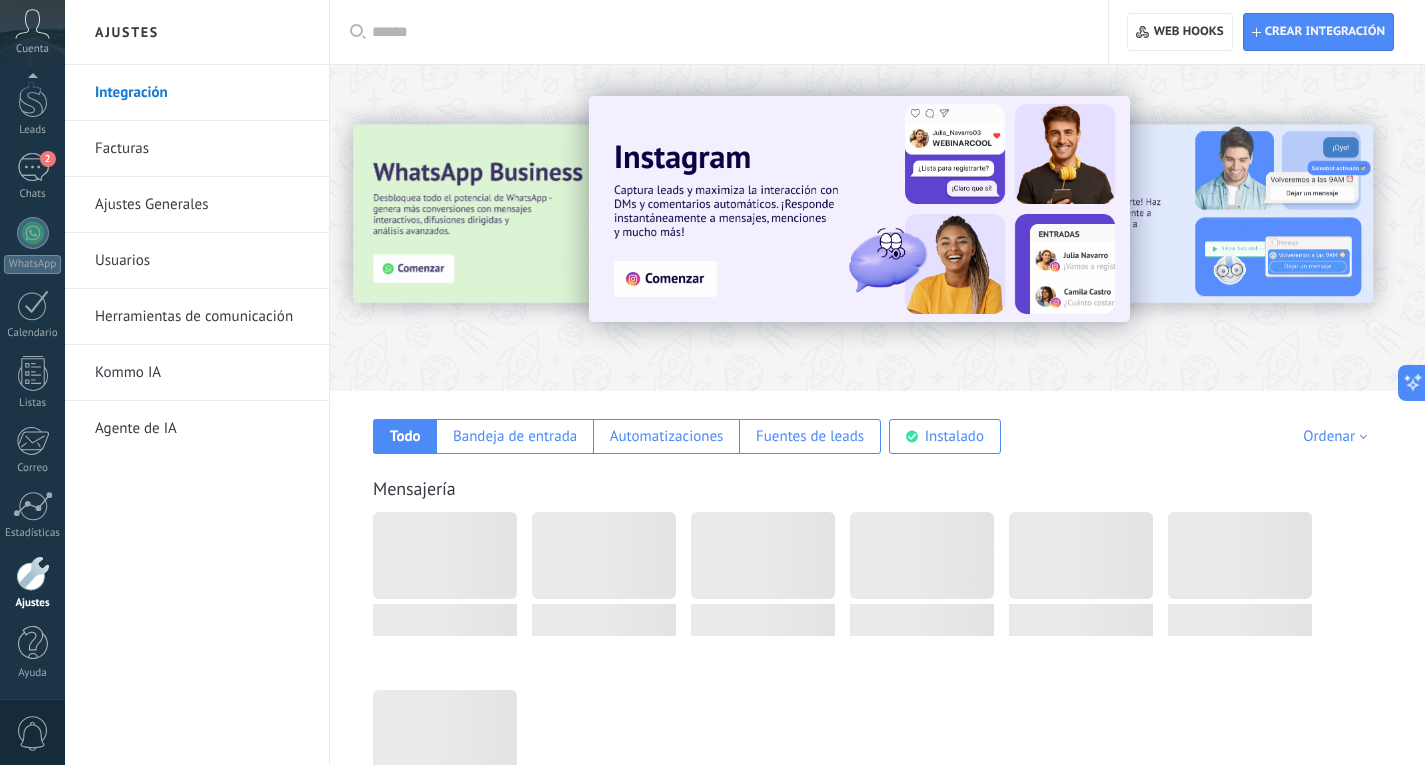 click on "Herramientas de comunicación" at bounding box center (202, 317) 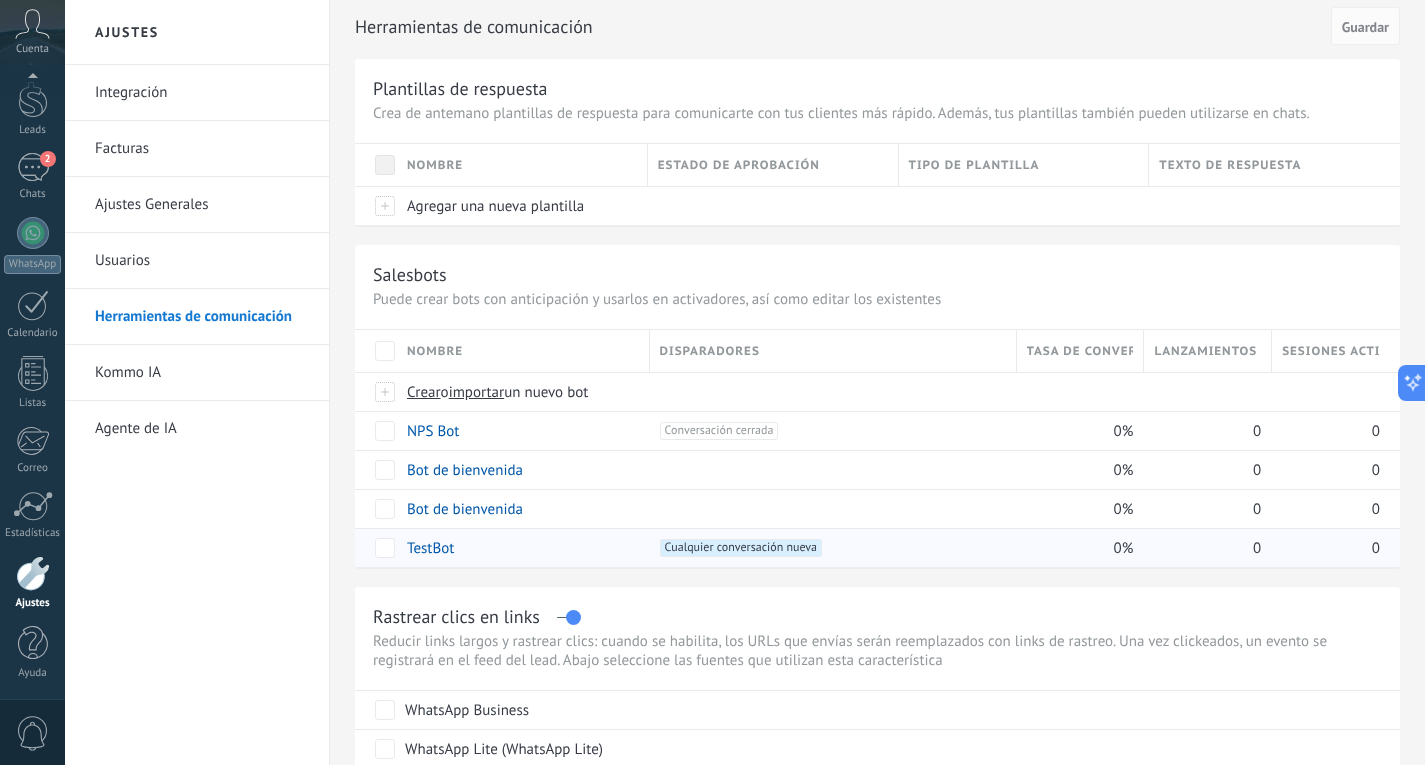 scroll, scrollTop: 0, scrollLeft: 0, axis: both 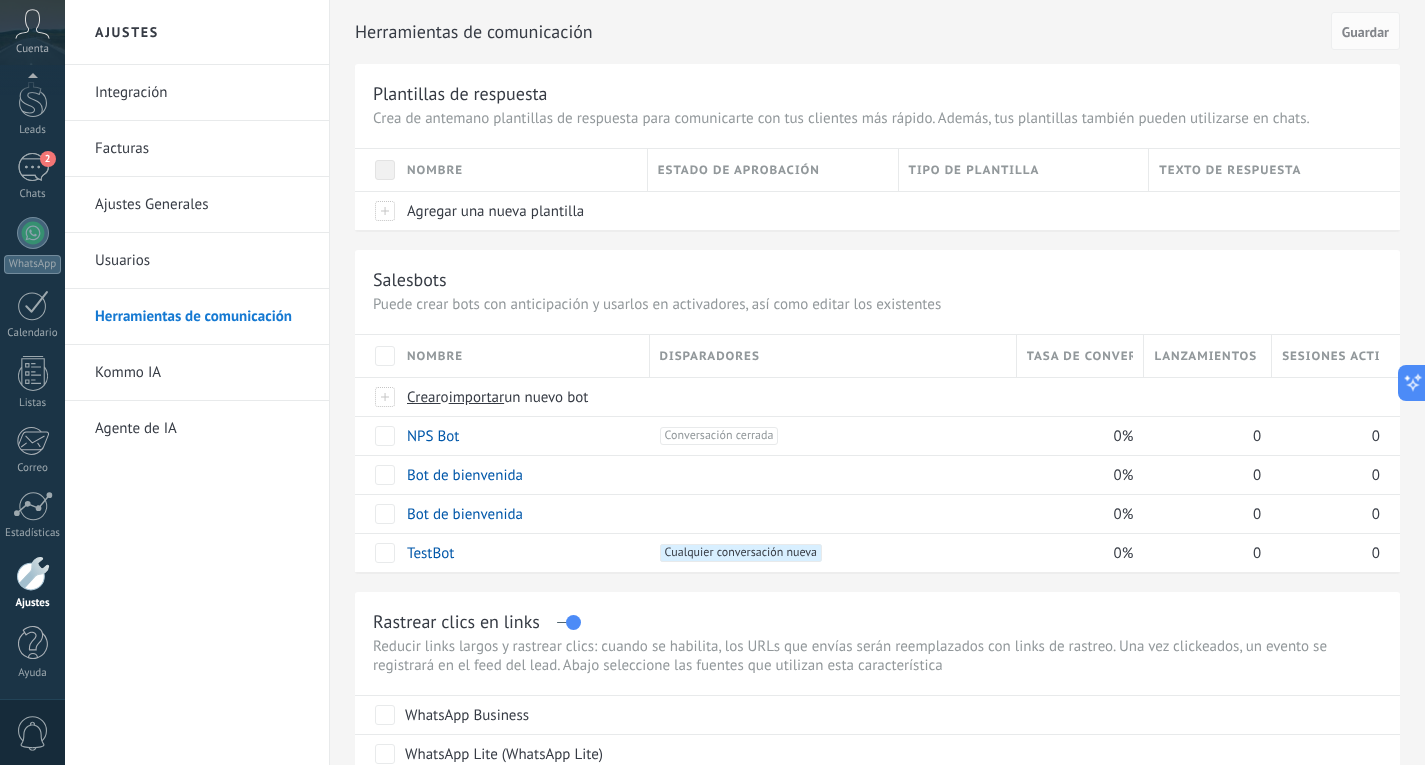 drag, startPoint x: 983, startPoint y: 618, endPoint x: 746, endPoint y: 624, distance: 237.07594 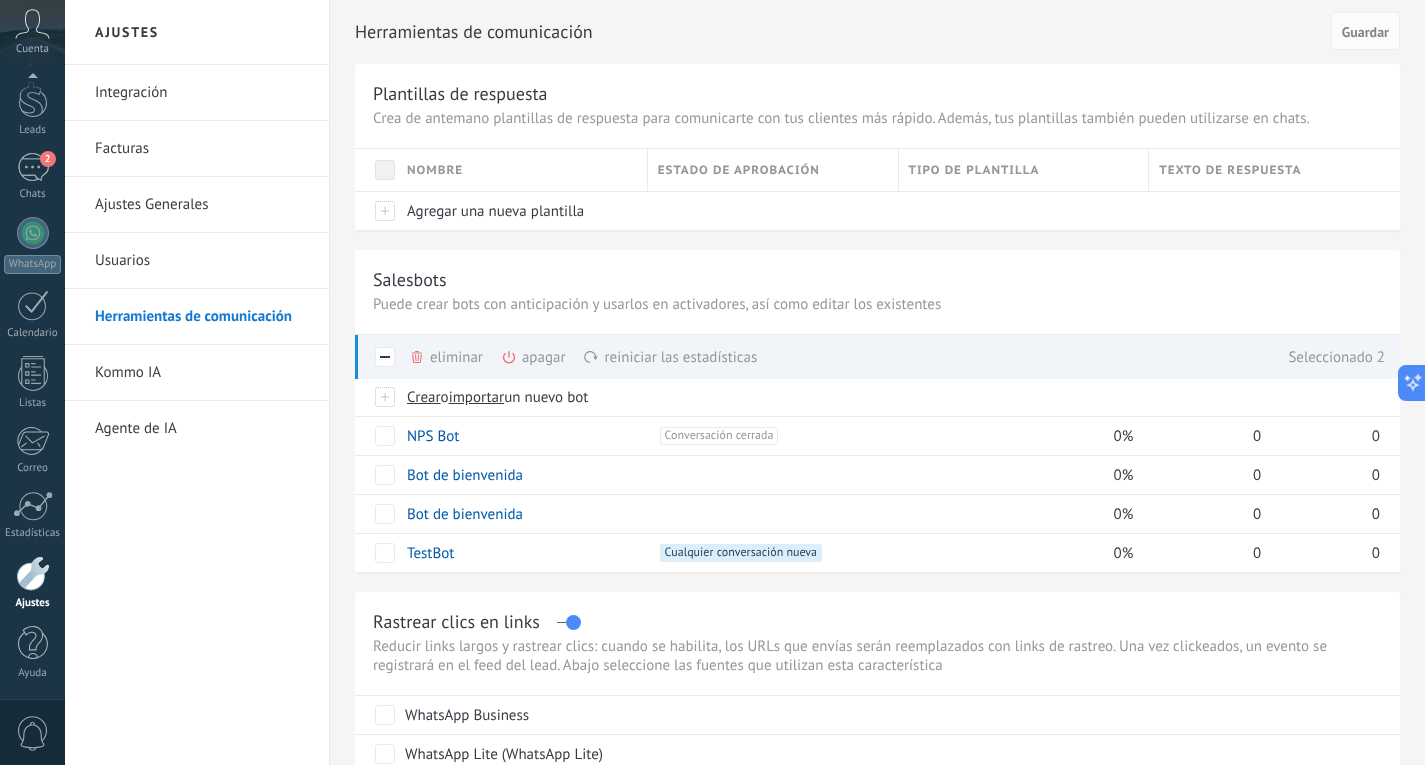 click on "apagar màs" at bounding box center (567, 357) 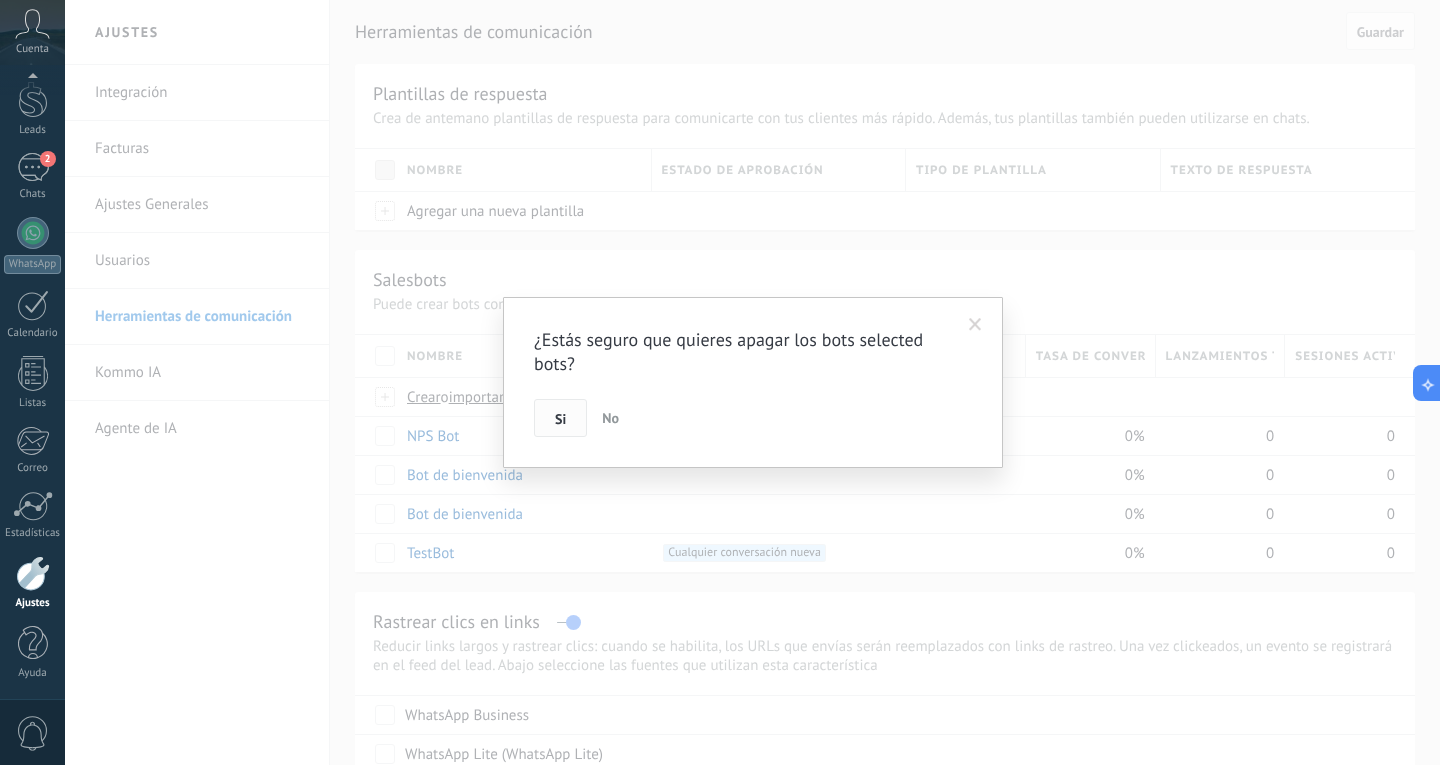 click on "Si" at bounding box center (560, 419) 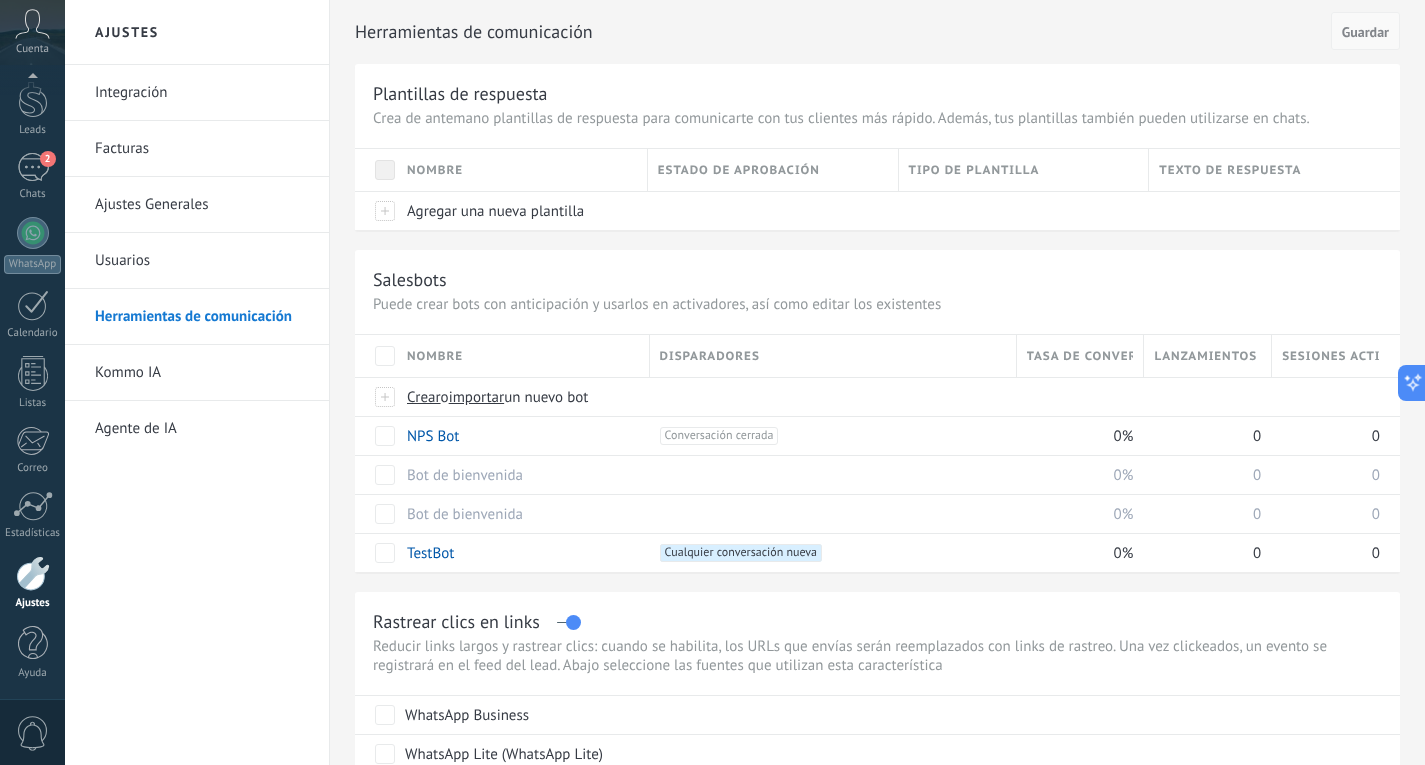 click on "Guardar" at bounding box center (1365, 31) 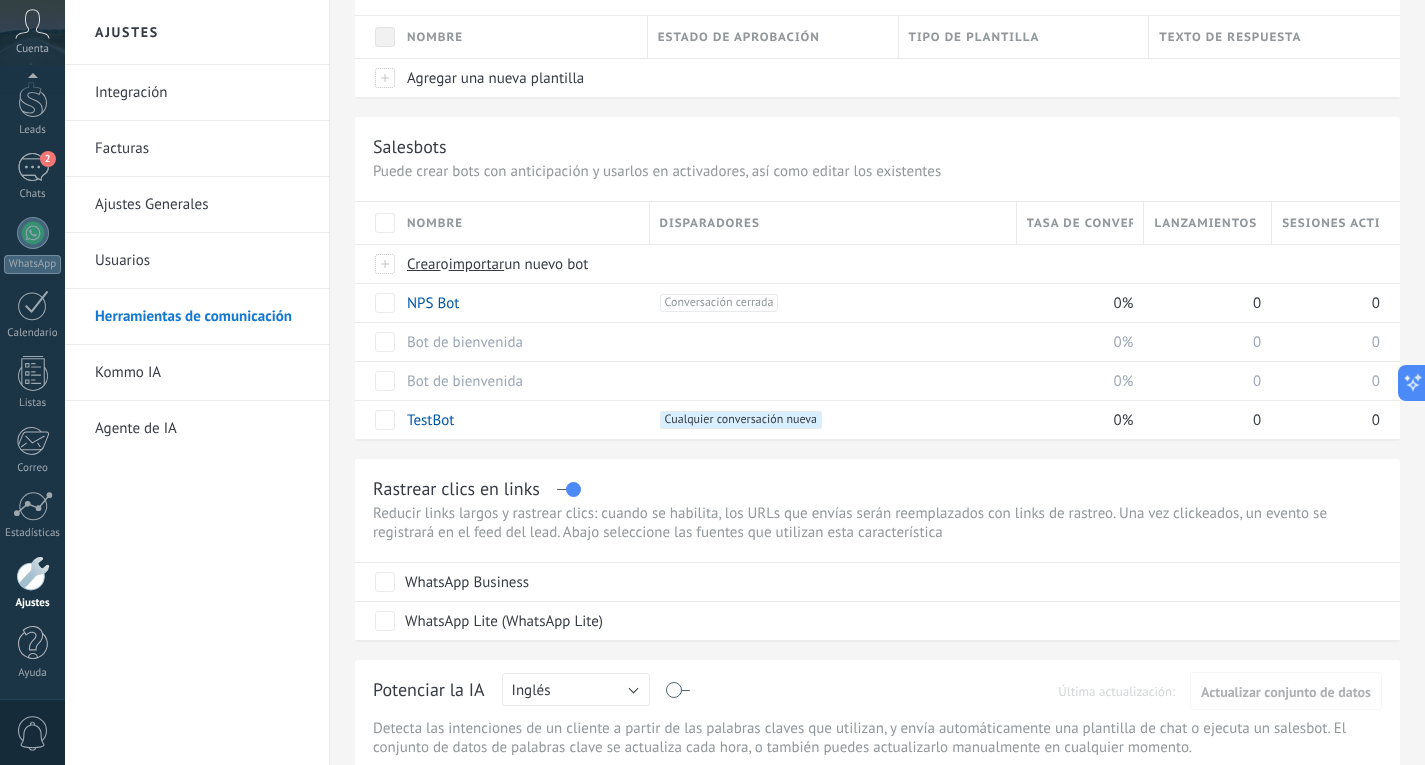 scroll, scrollTop: 0, scrollLeft: 0, axis: both 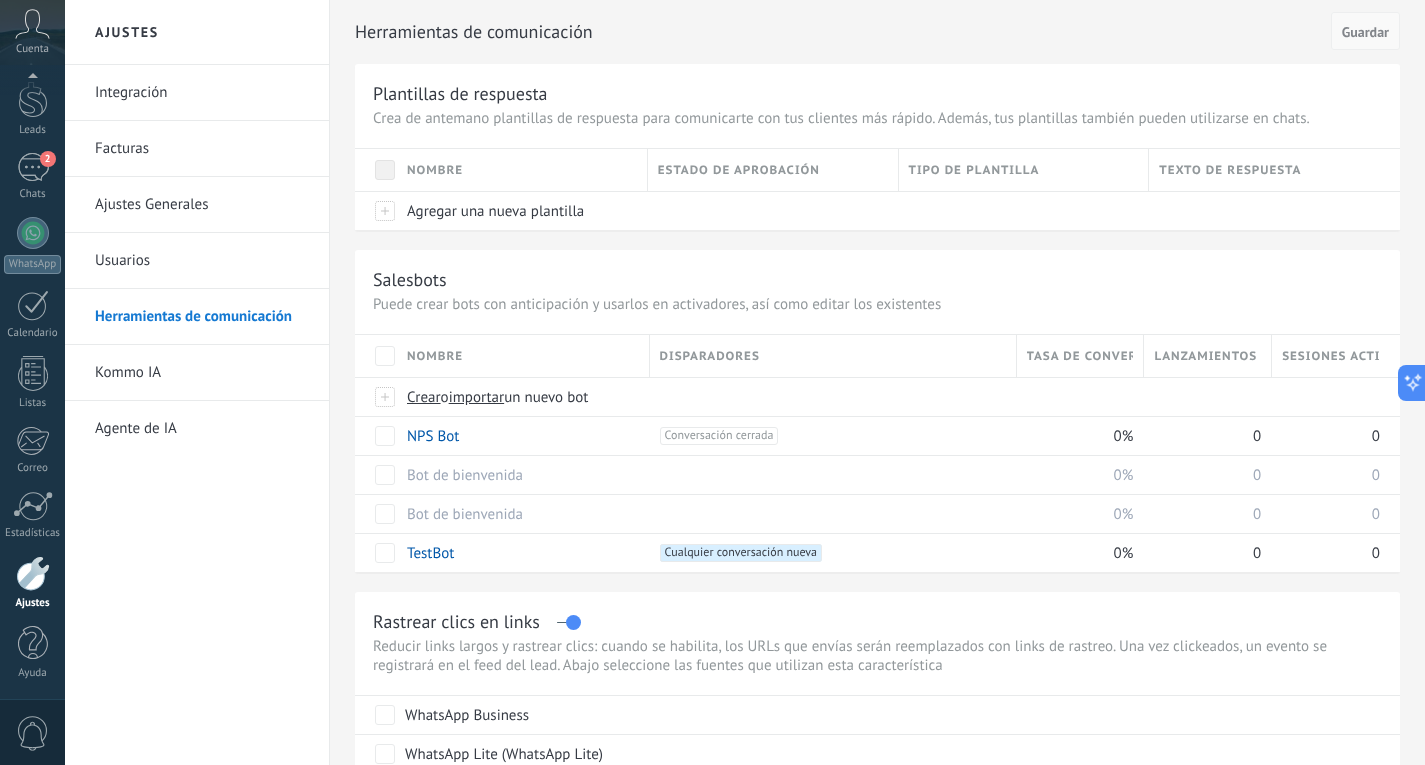 click on "Guardar" at bounding box center (1365, 32) 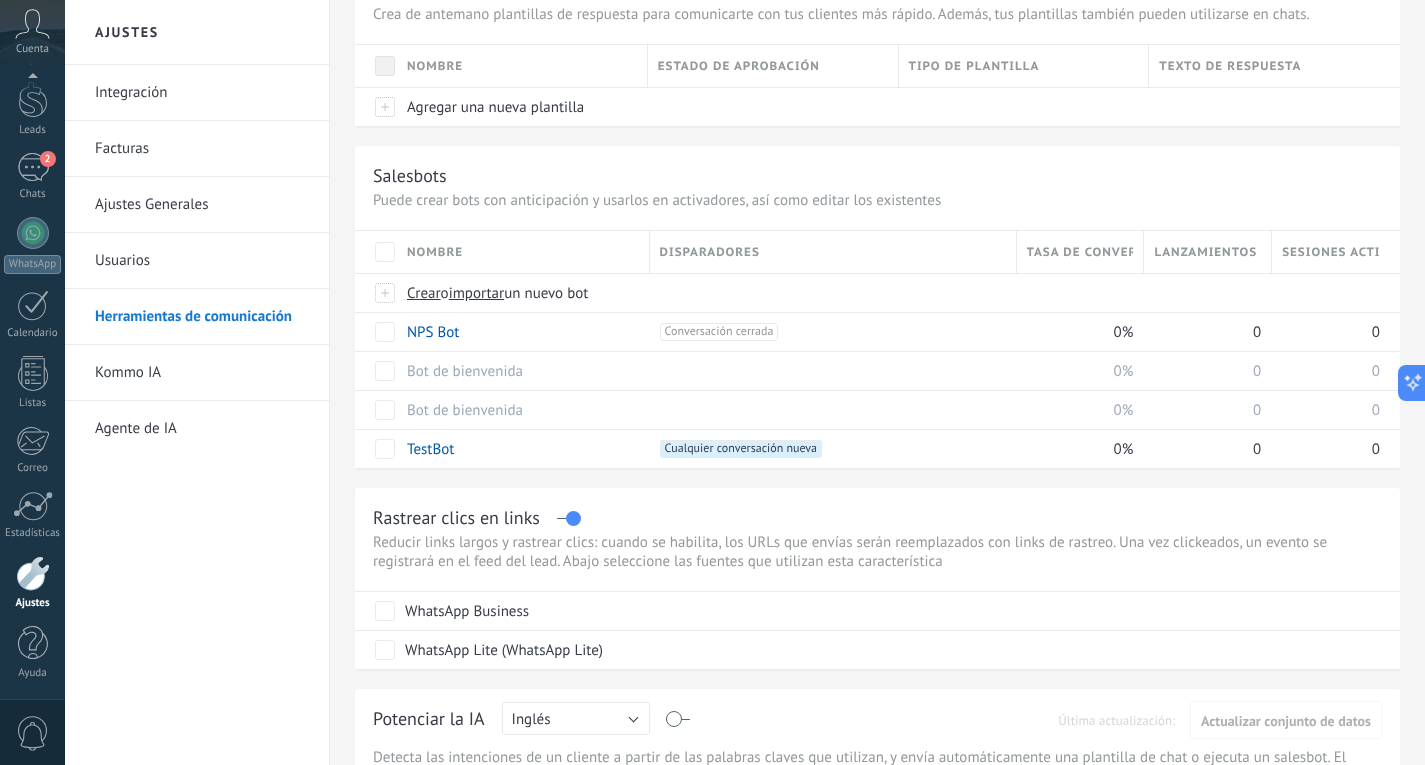 scroll, scrollTop: 0, scrollLeft: 0, axis: both 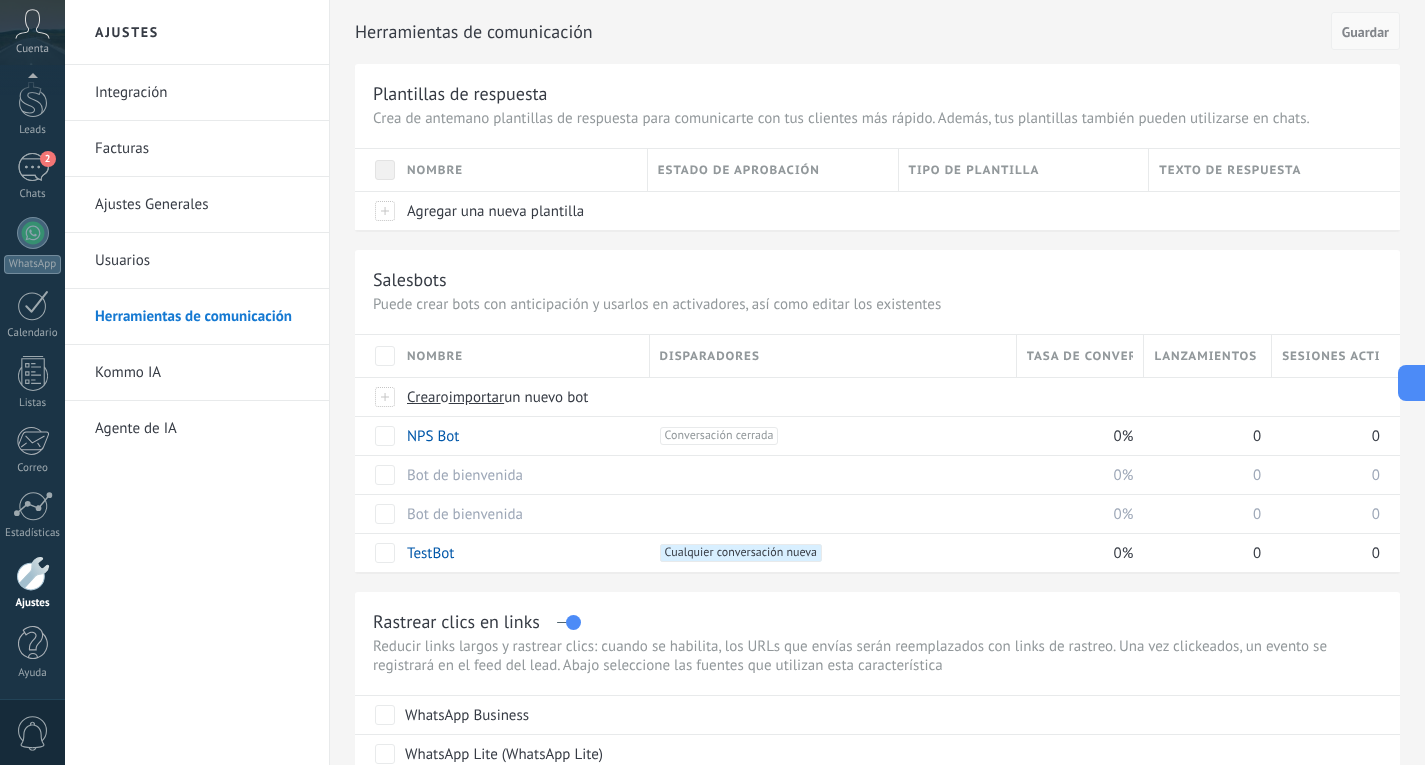 click on "Guardar" at bounding box center (1365, 31) 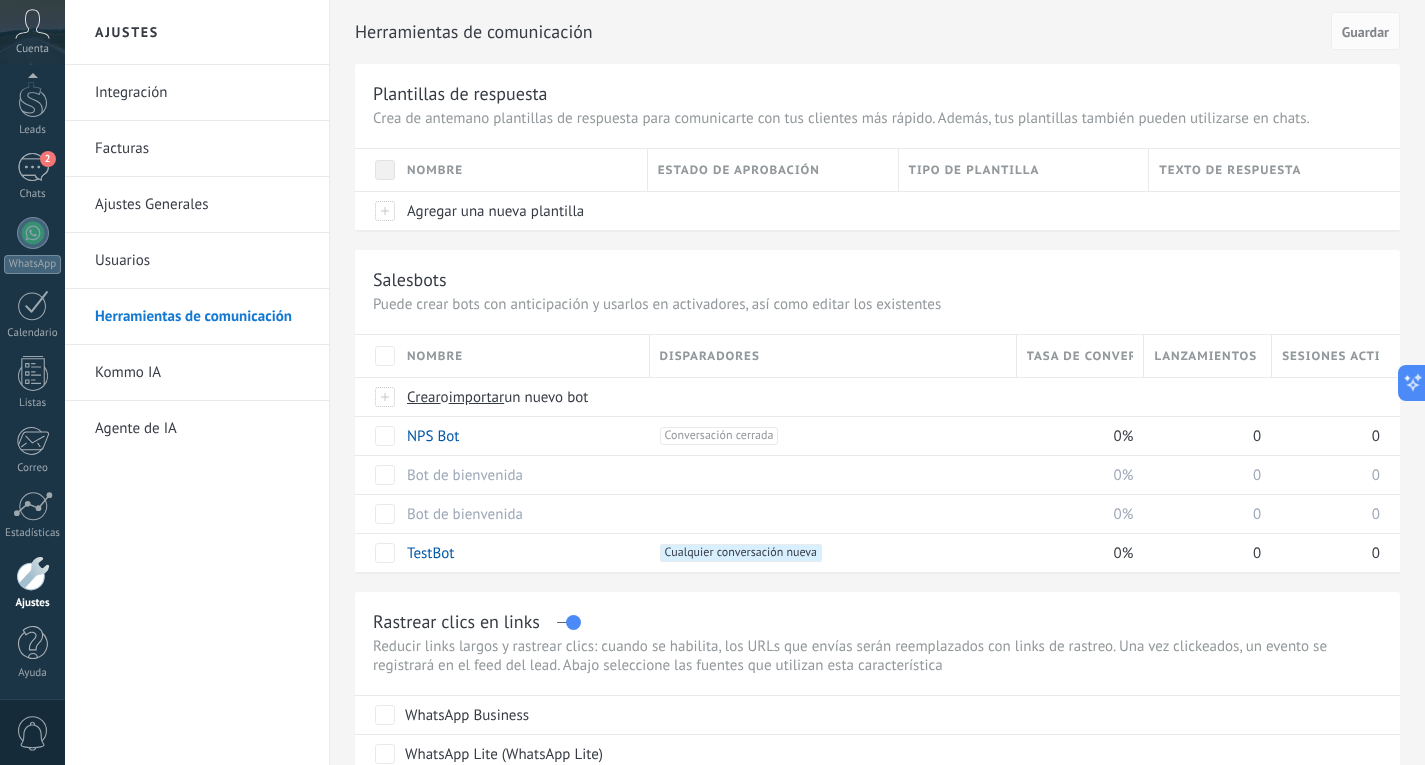 scroll, scrollTop: 49, scrollLeft: 0, axis: vertical 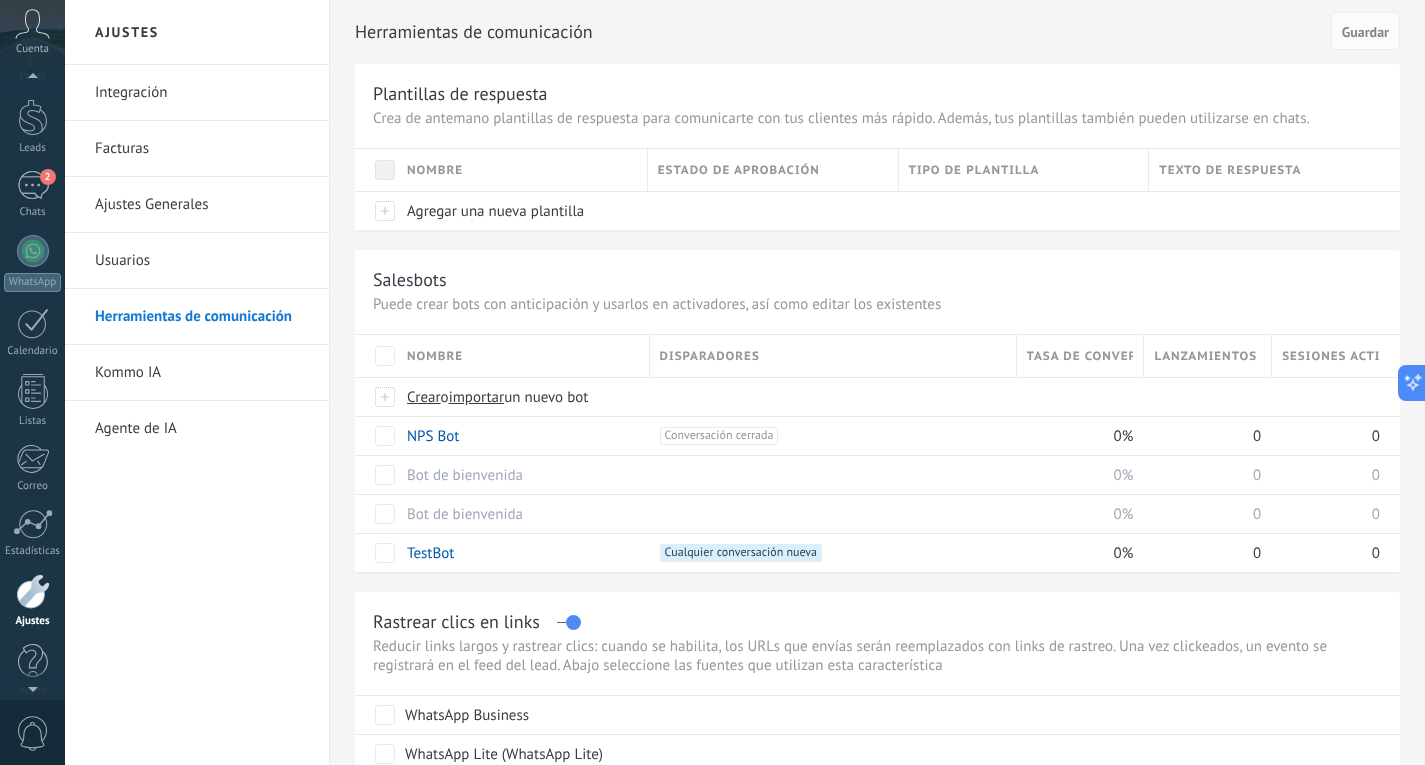 click on "Cuenta" at bounding box center [32, 32] 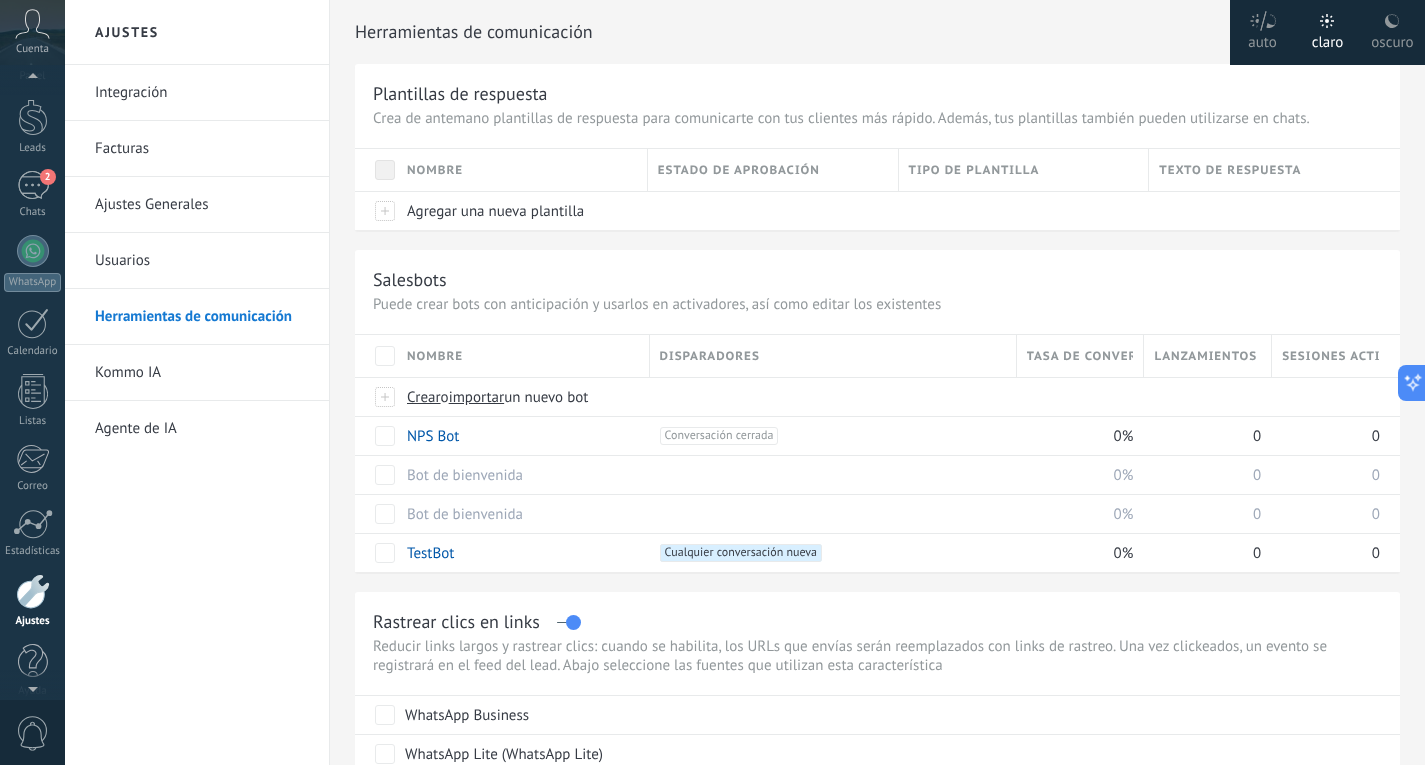 click 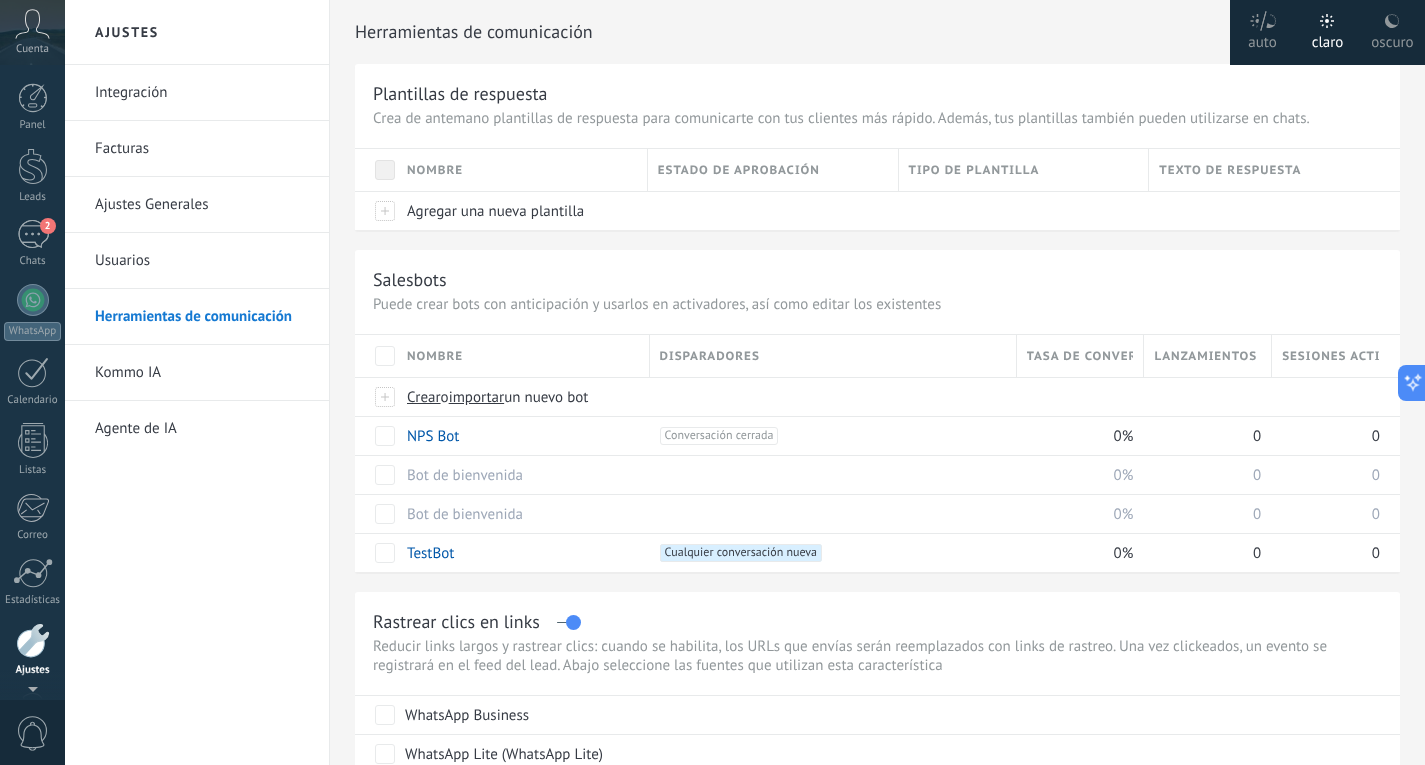 scroll, scrollTop: 67, scrollLeft: 0, axis: vertical 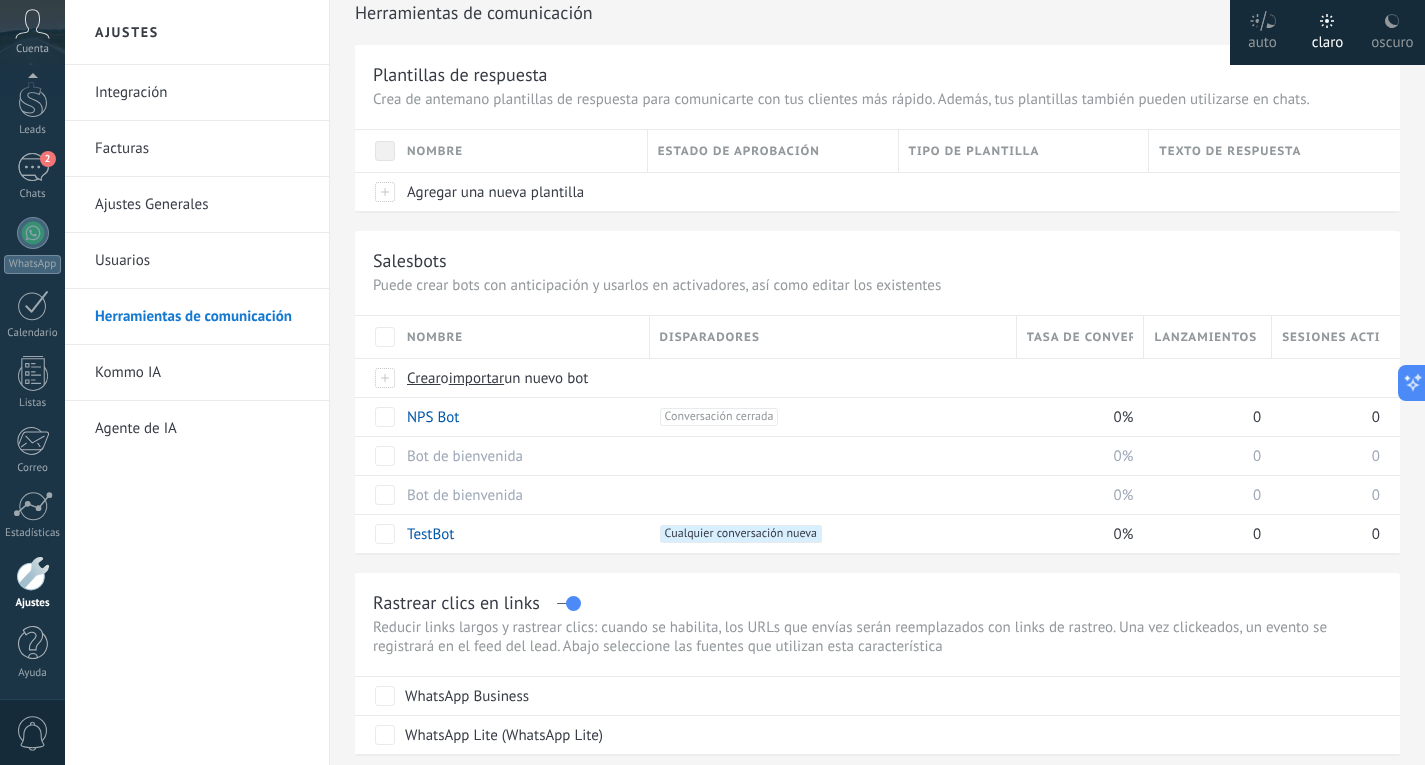 click 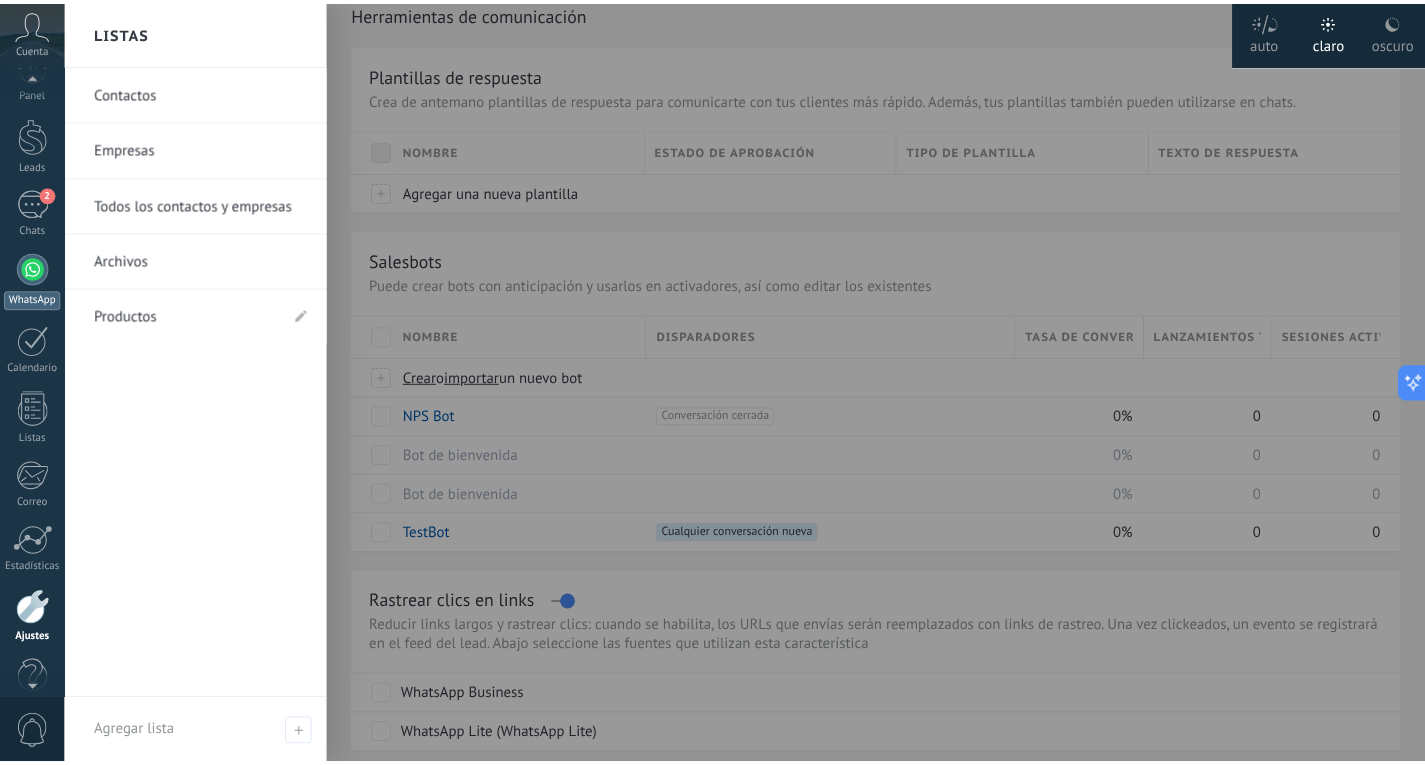 scroll, scrollTop: 0, scrollLeft: 0, axis: both 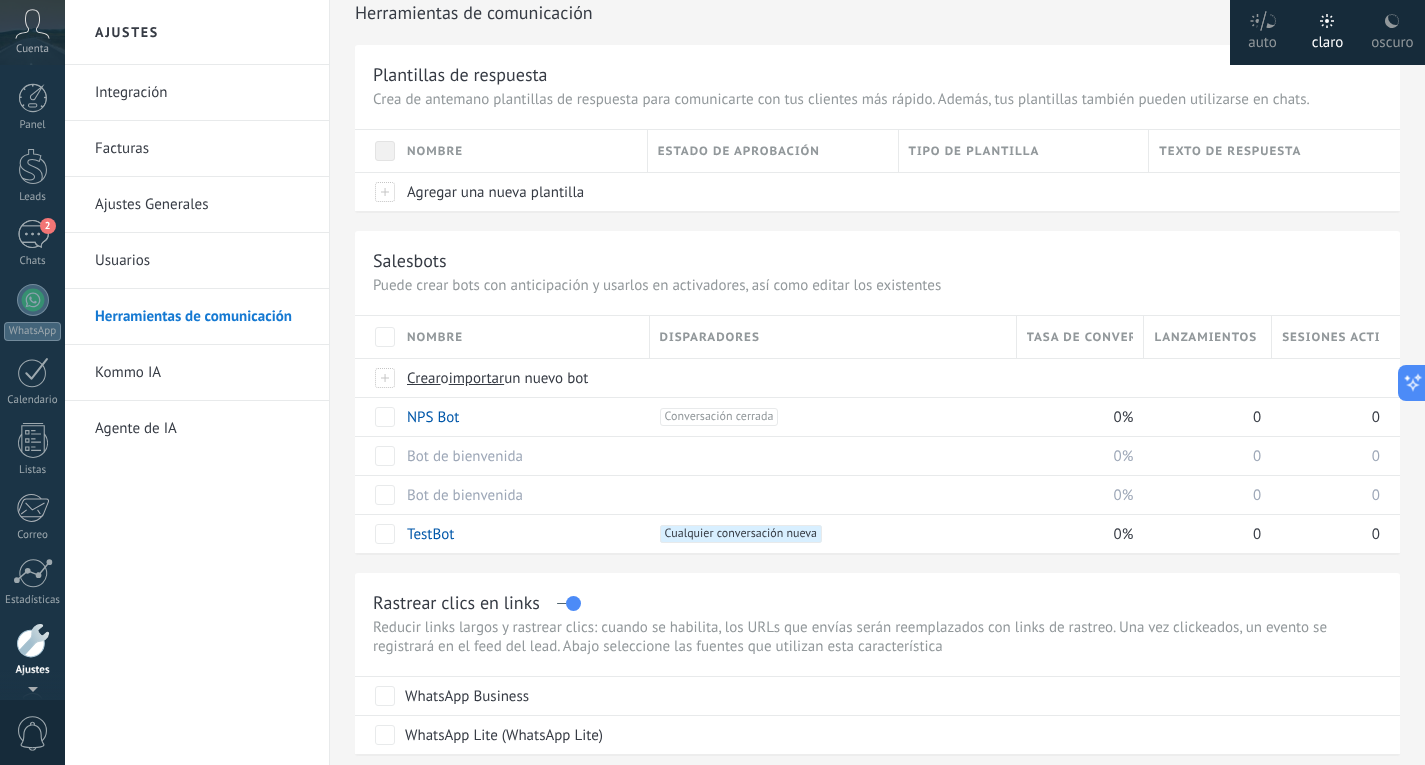 click 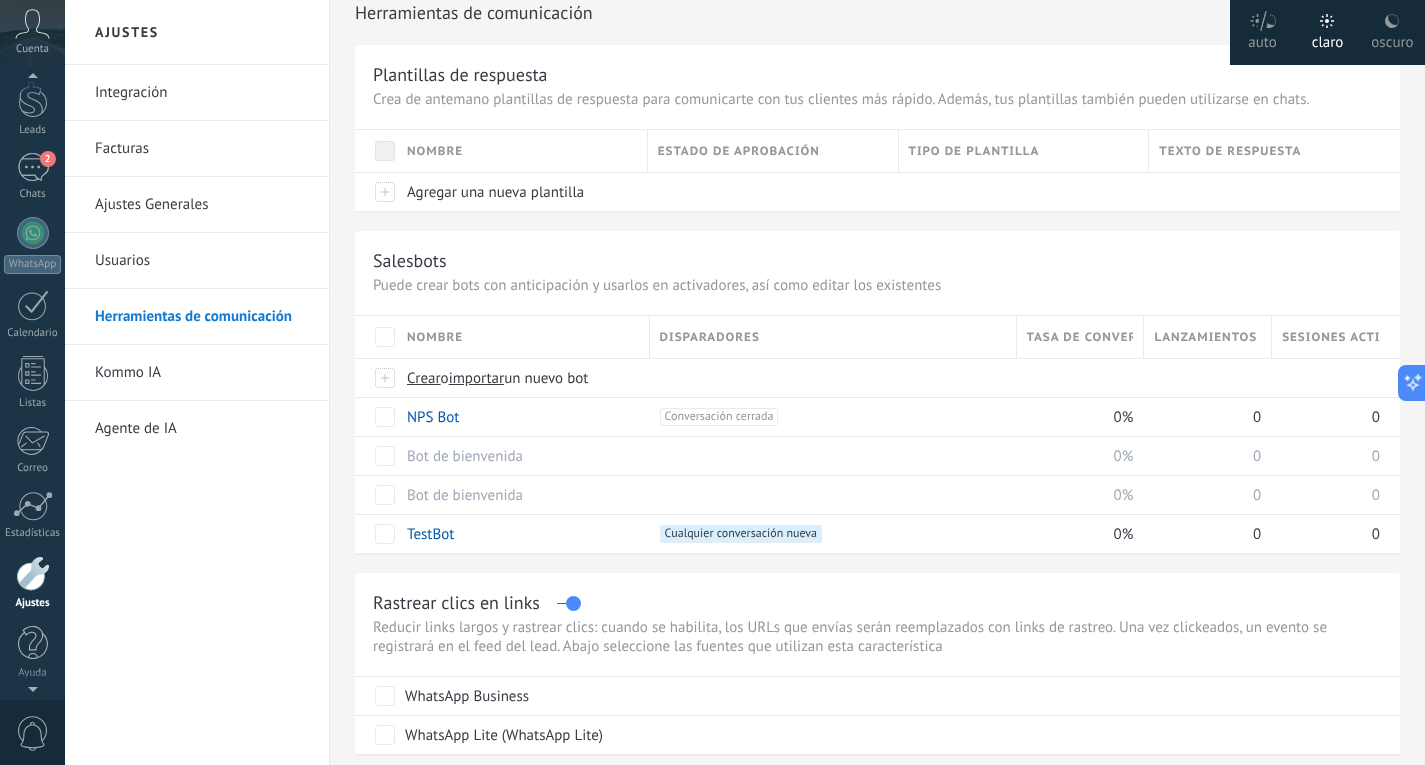 scroll, scrollTop: 67, scrollLeft: 0, axis: vertical 